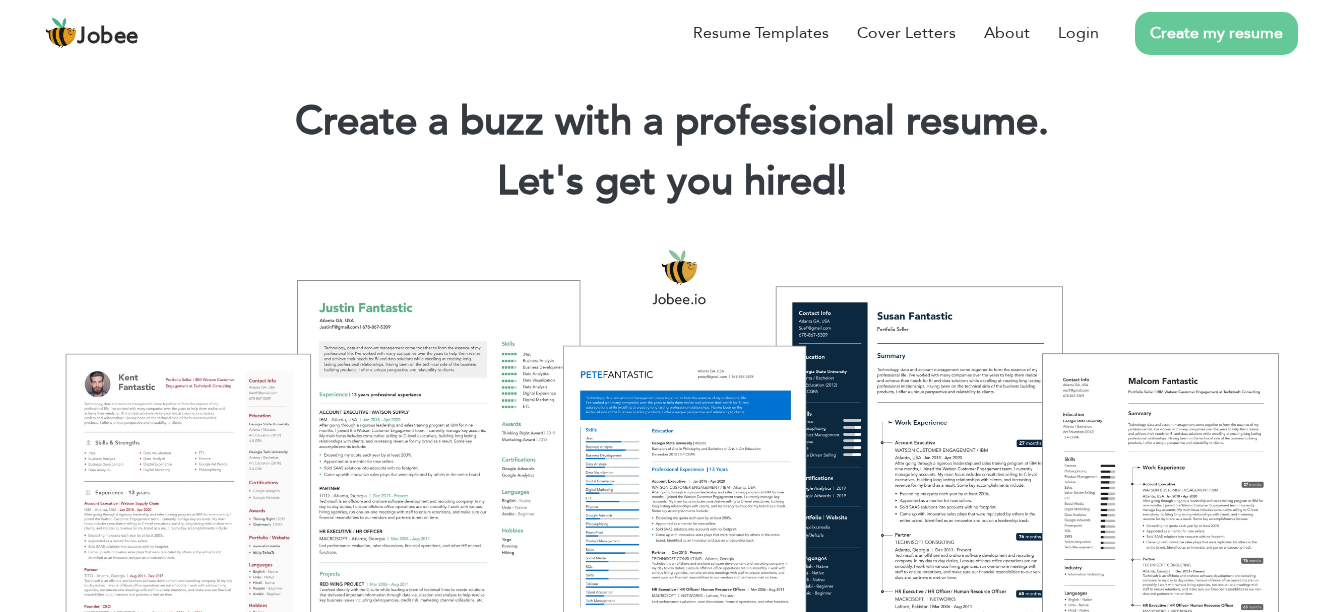 scroll, scrollTop: 0, scrollLeft: 0, axis: both 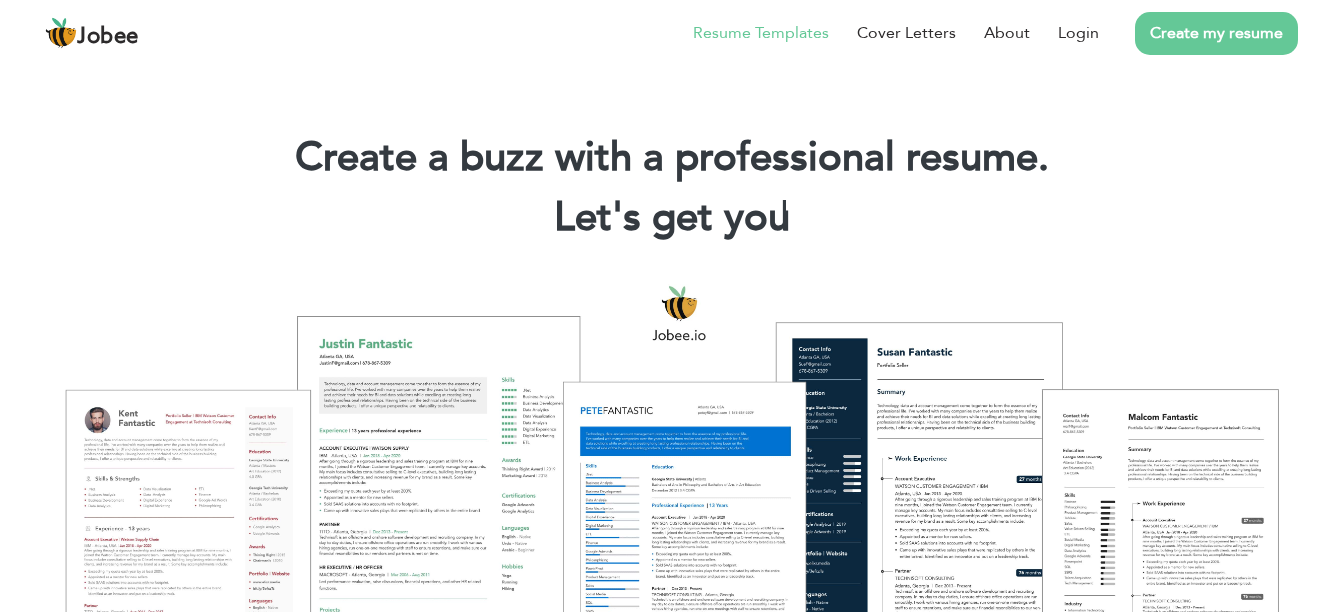 click on "Resume Templates" at bounding box center [761, 33] 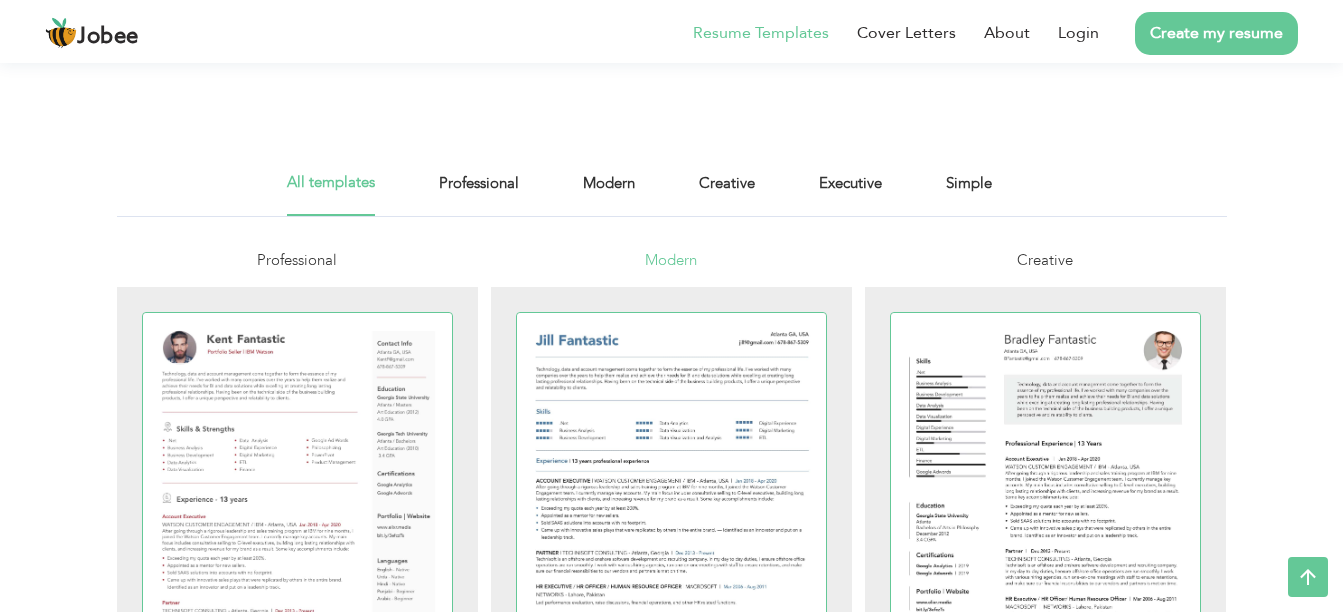 scroll, scrollTop: 300, scrollLeft: 0, axis: vertical 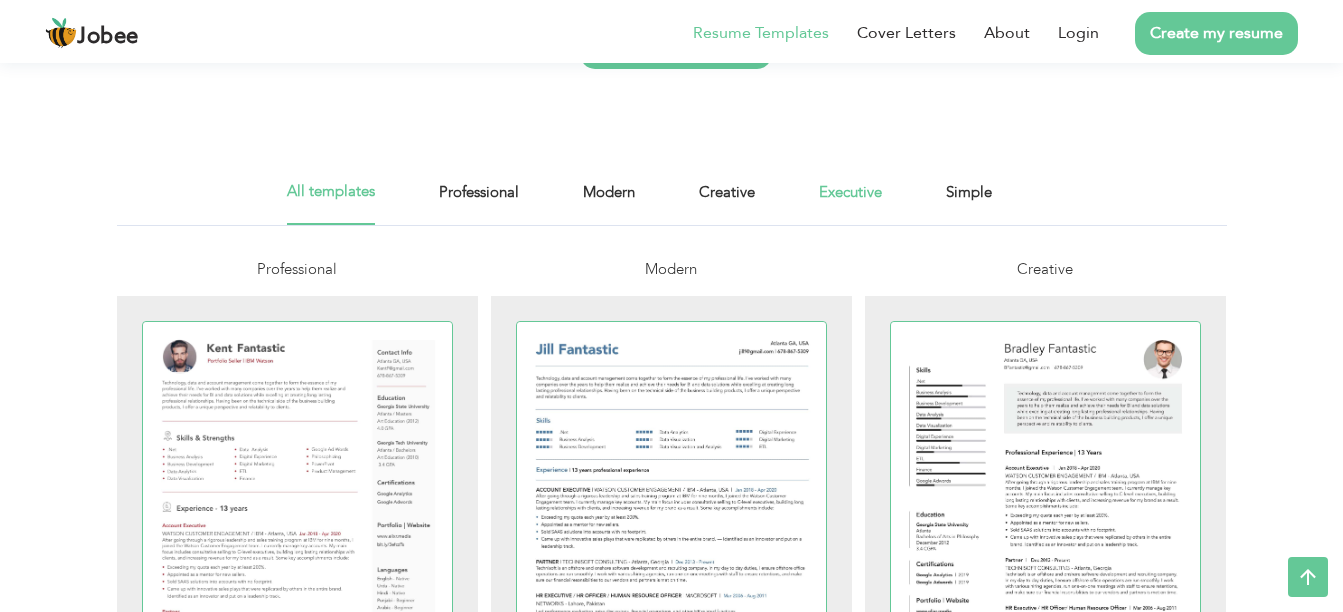 click on "Executive" at bounding box center (850, 202) 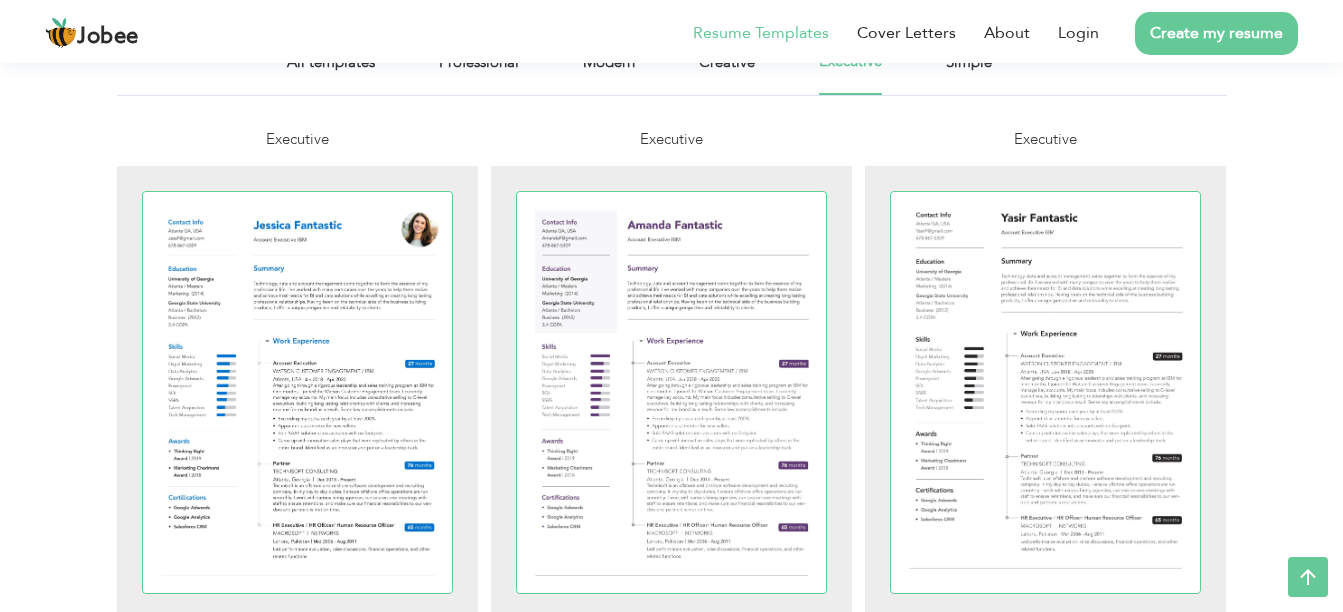 scroll, scrollTop: 500, scrollLeft: 0, axis: vertical 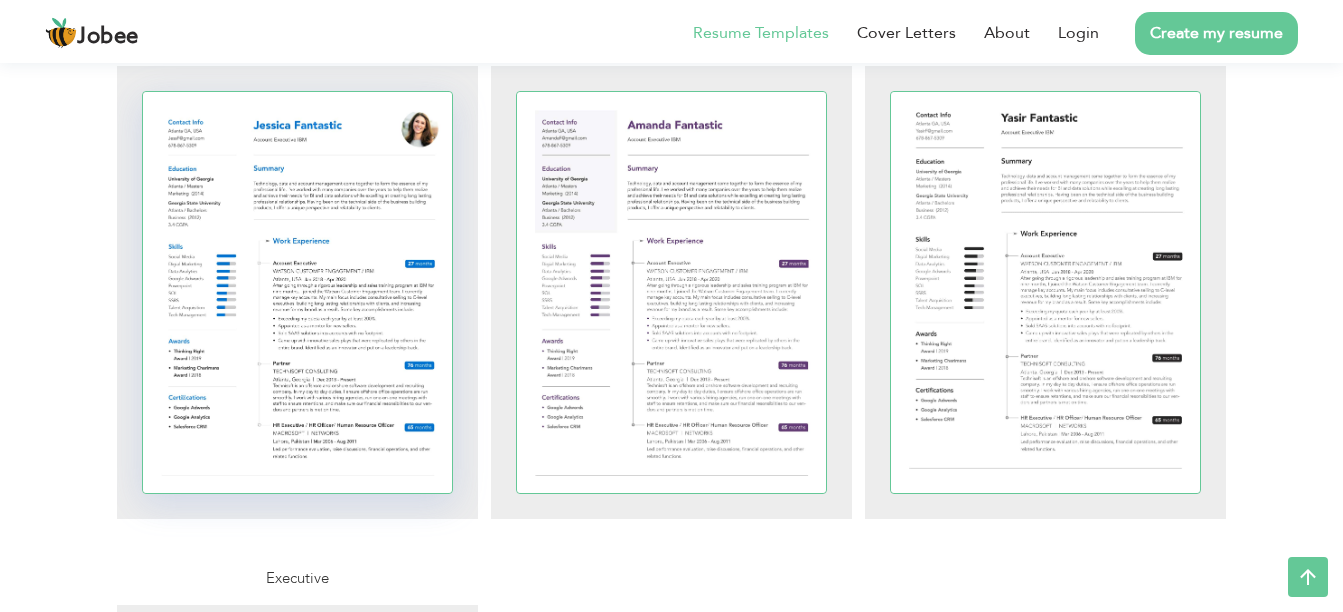 click at bounding box center (298, 292) 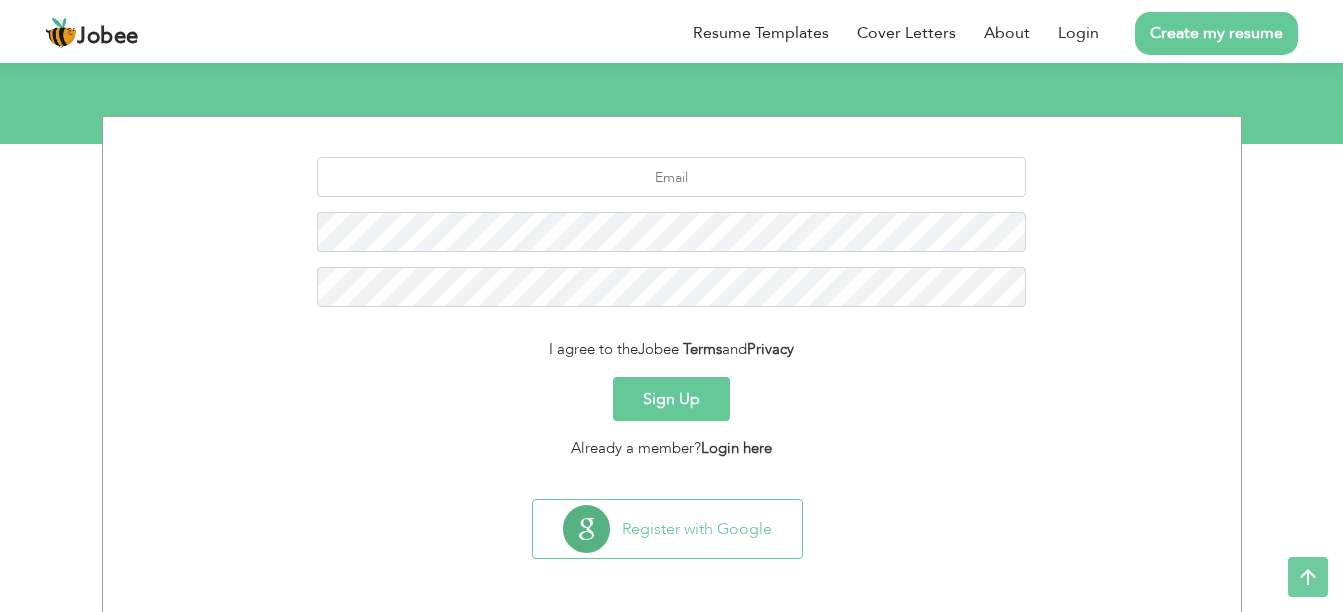 scroll, scrollTop: 218, scrollLeft: 0, axis: vertical 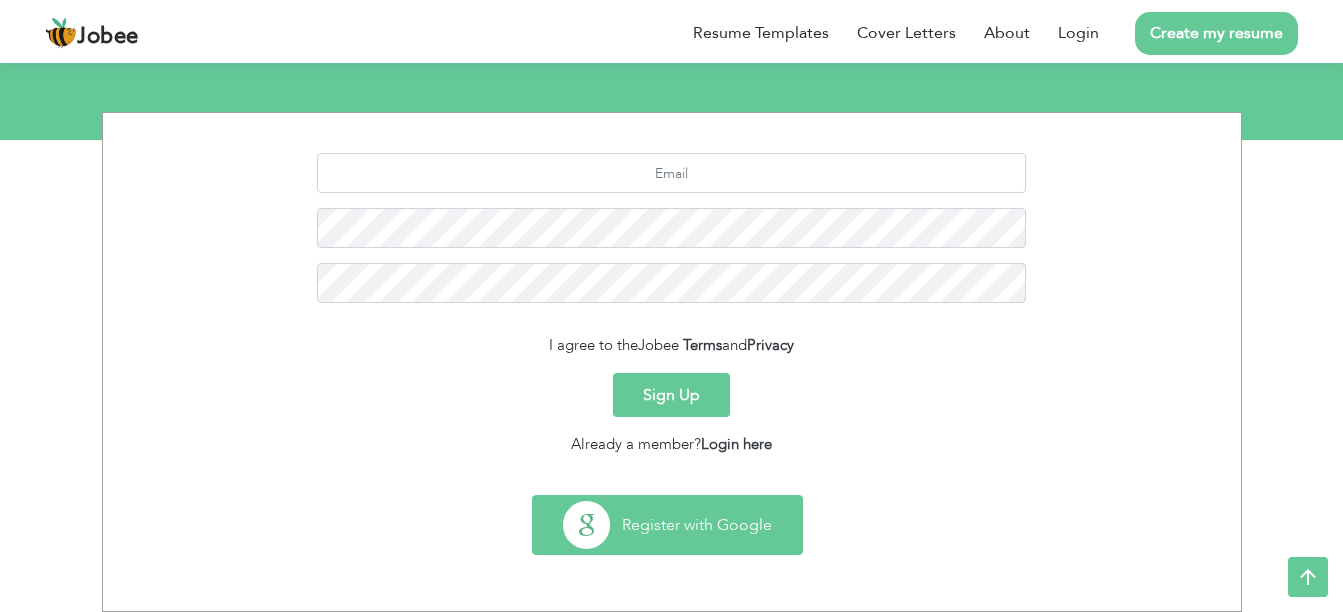 click on "Register with Google" at bounding box center (667, 525) 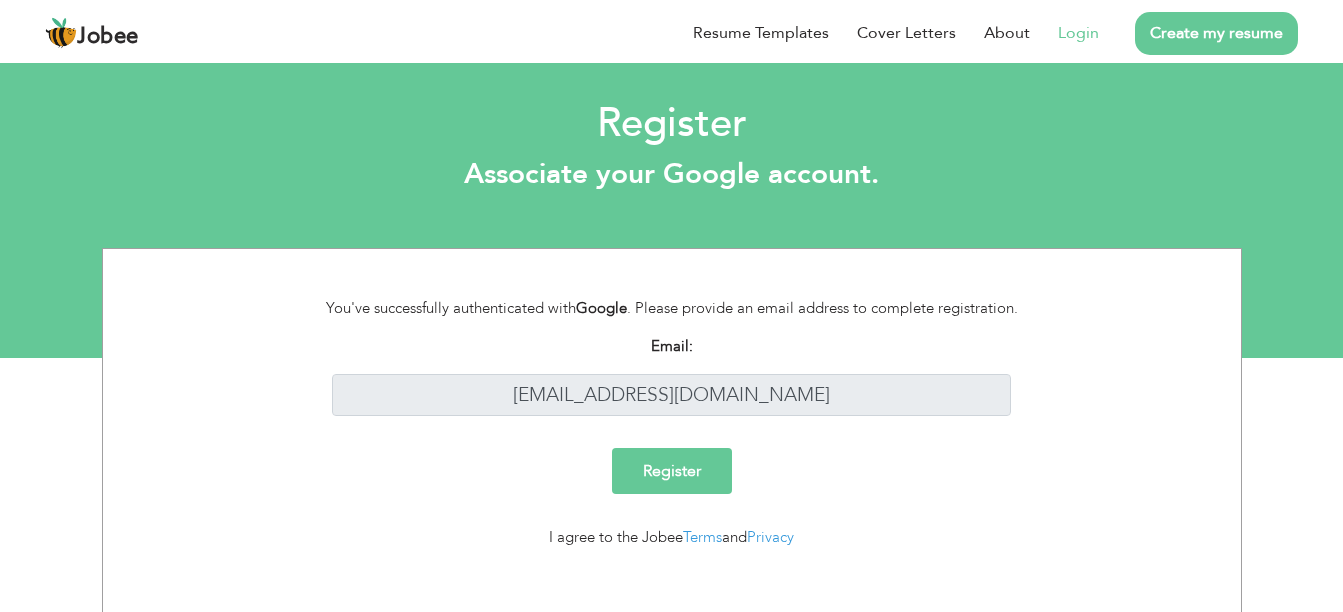 scroll, scrollTop: 18, scrollLeft: 0, axis: vertical 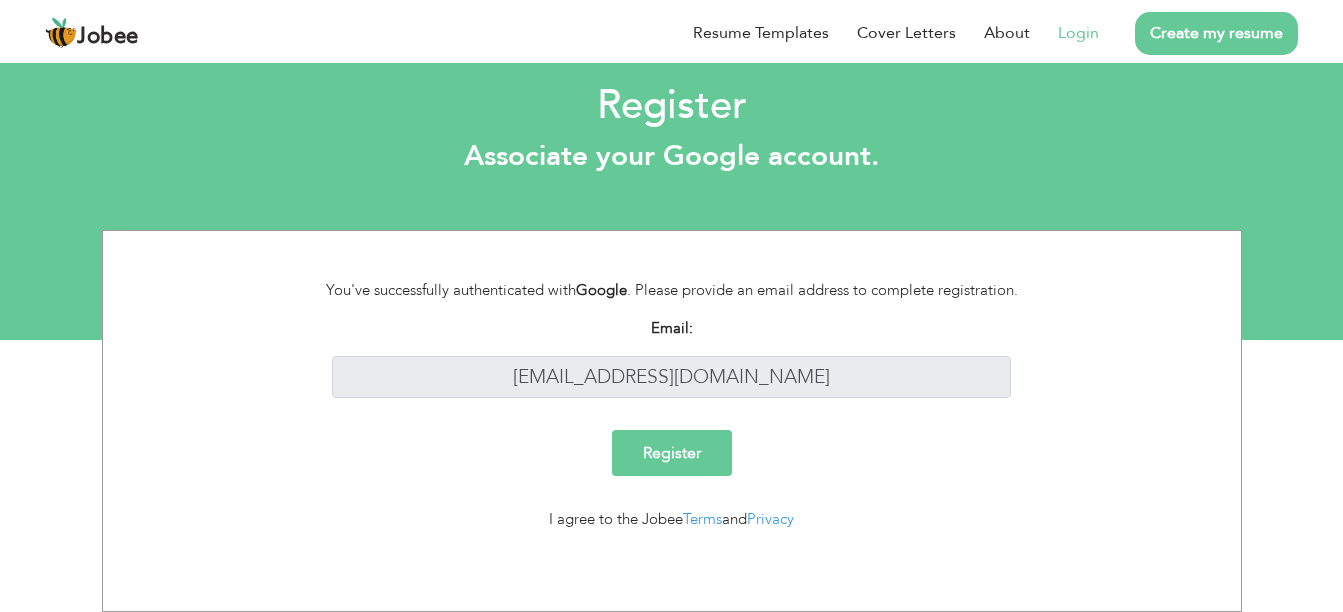 click on "Register" at bounding box center [672, 453] 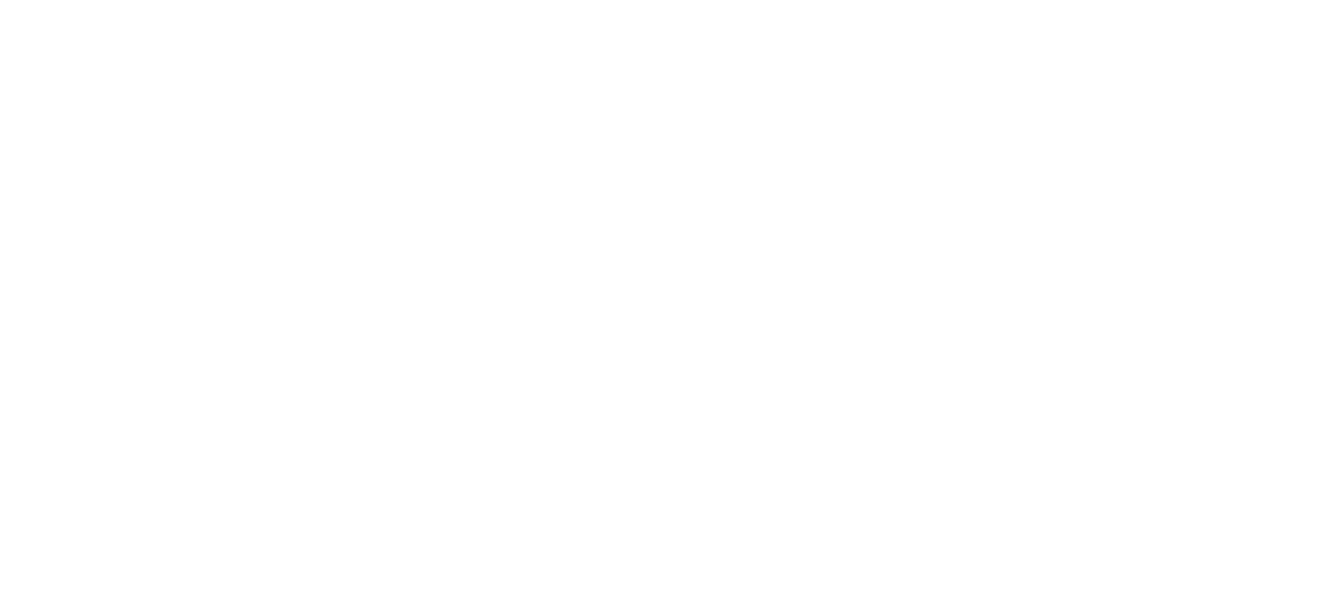 scroll, scrollTop: 0, scrollLeft: 0, axis: both 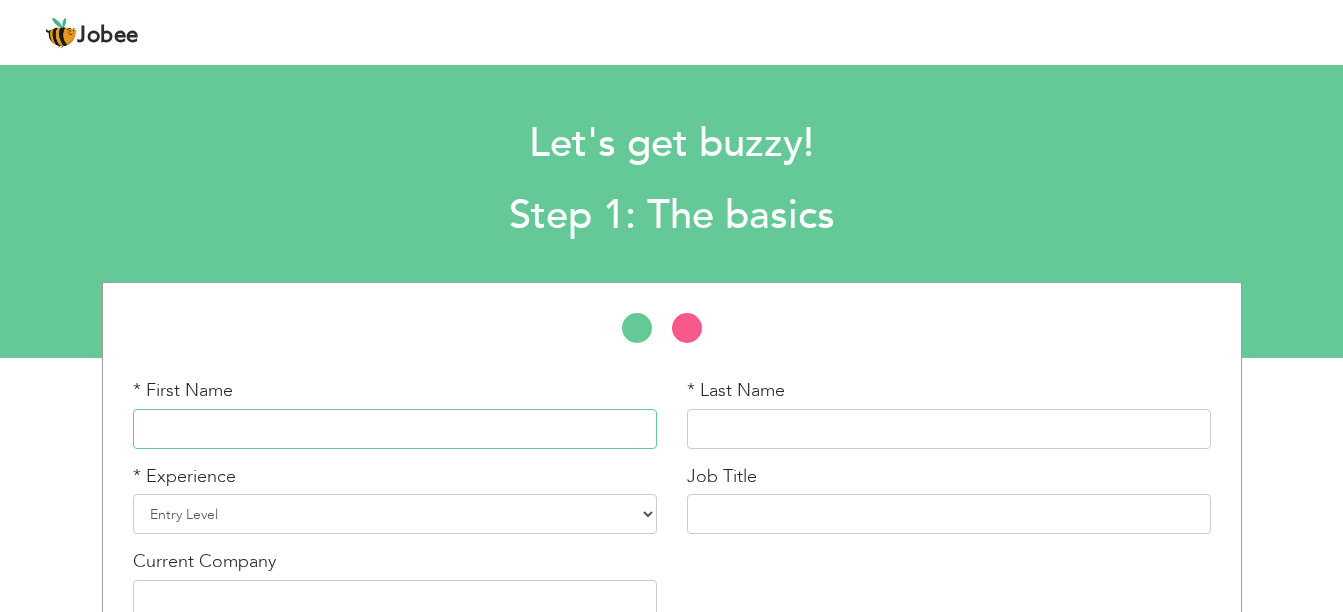click at bounding box center (395, 429) 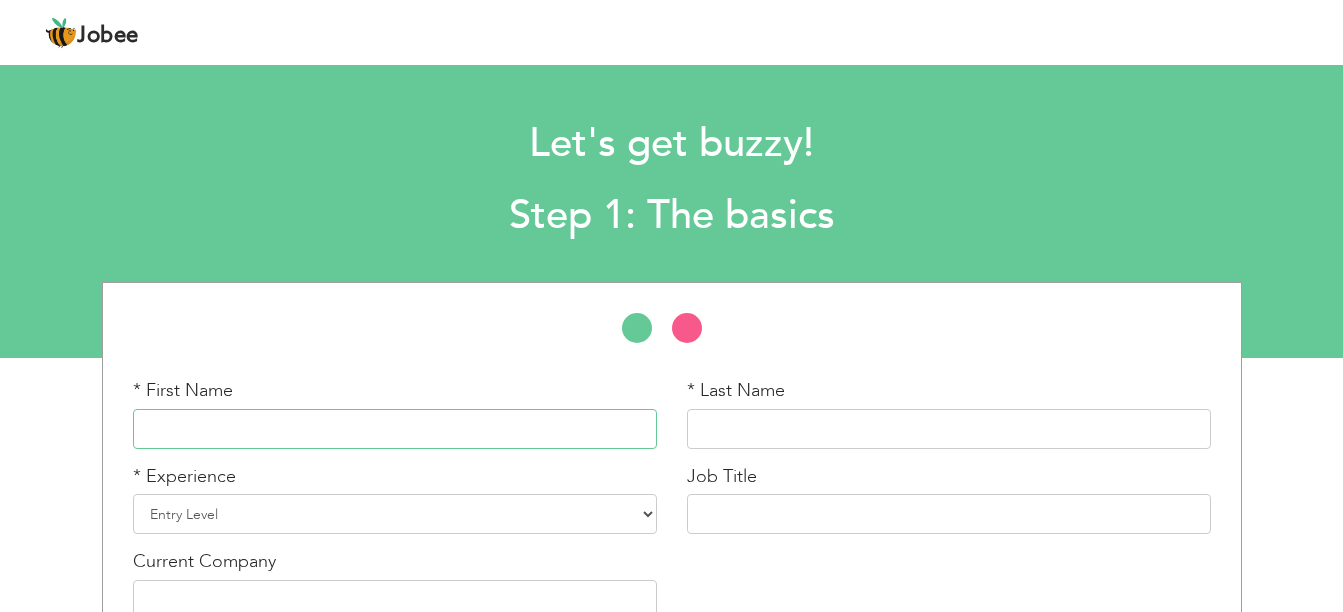 type on "Muhammad Awais" 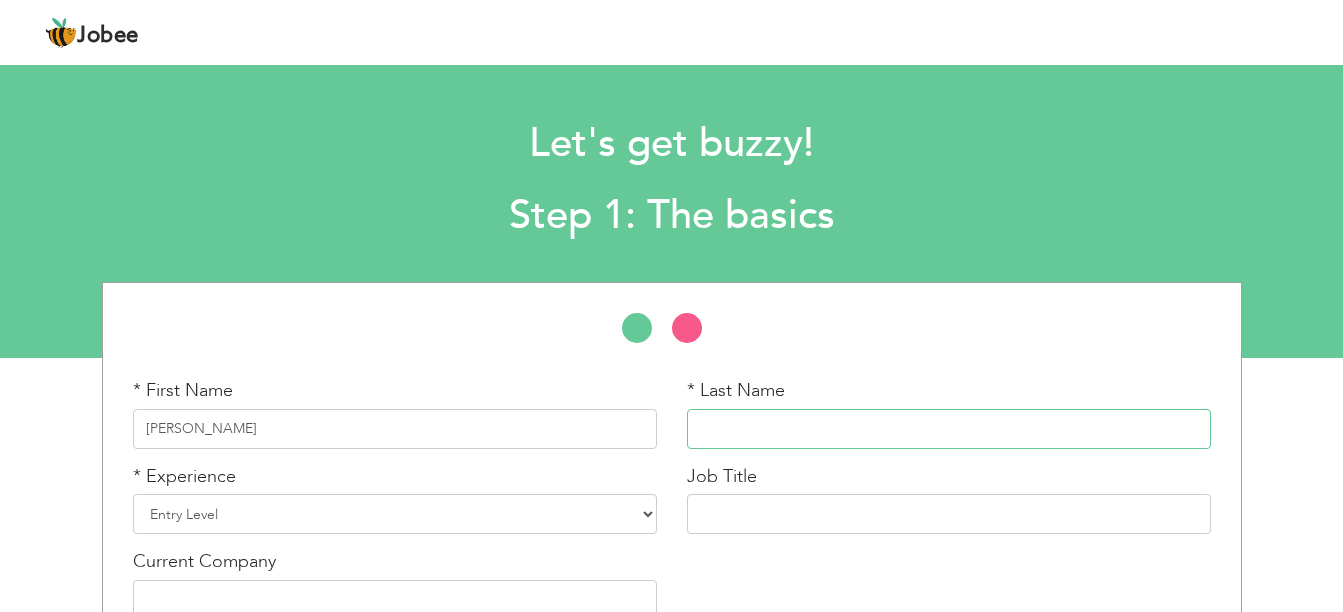 type on "Bhatti" 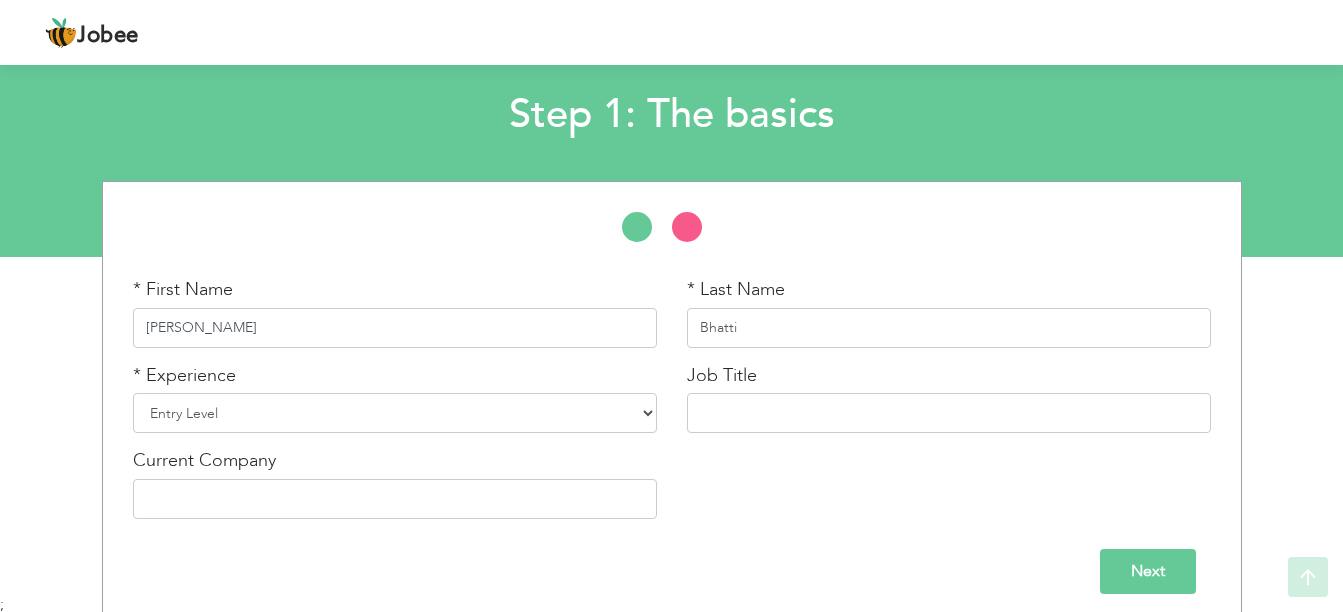 scroll, scrollTop: 114, scrollLeft: 0, axis: vertical 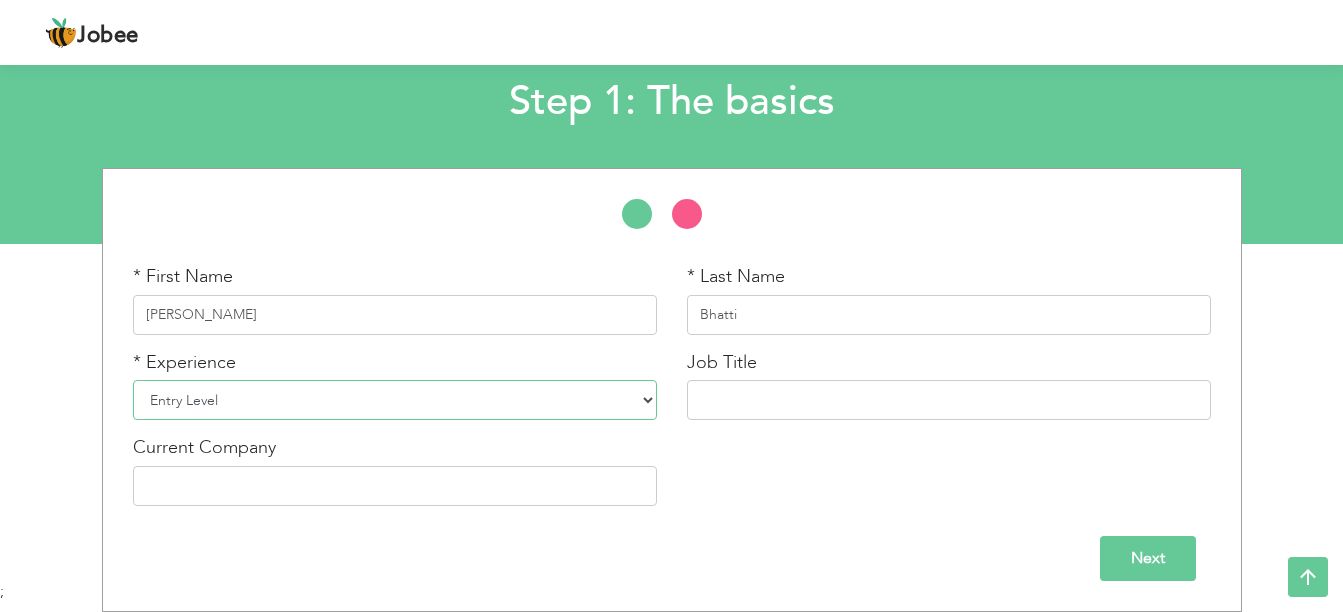 click on "Entry Level
Less than 1 Year
1 Year
2 Years
3 Years
4 Years
5 Years
6 Years
7 Years
8 Years
9 Years
10 Years
11 Years
12 Years
13 Years
14 Years
15 Years
16 Years
17 Years
18 Years
19 Years
20 Years
21 Years
22 Years
23 Years
24 Years
25 Years
26 Years
27 Years
28 Years
29 Years
30 Years
31 Years
32 Years
33 Years
34 Years
35 Years
More than 35 Years" at bounding box center [395, 400] 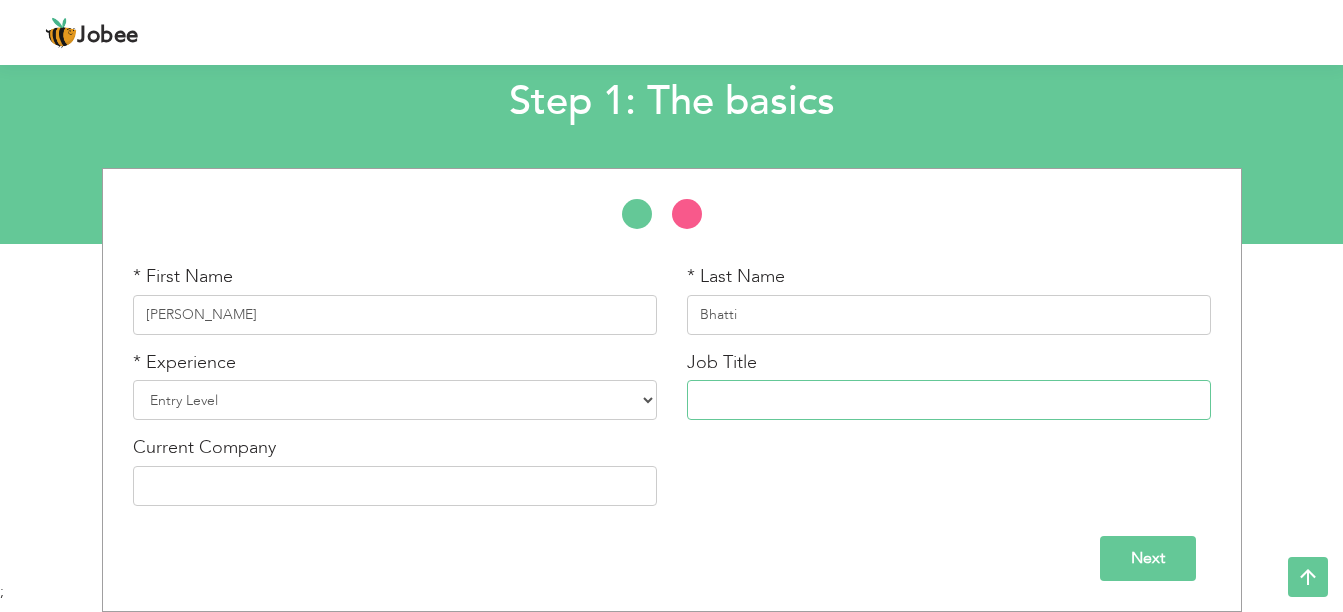 click at bounding box center [949, 400] 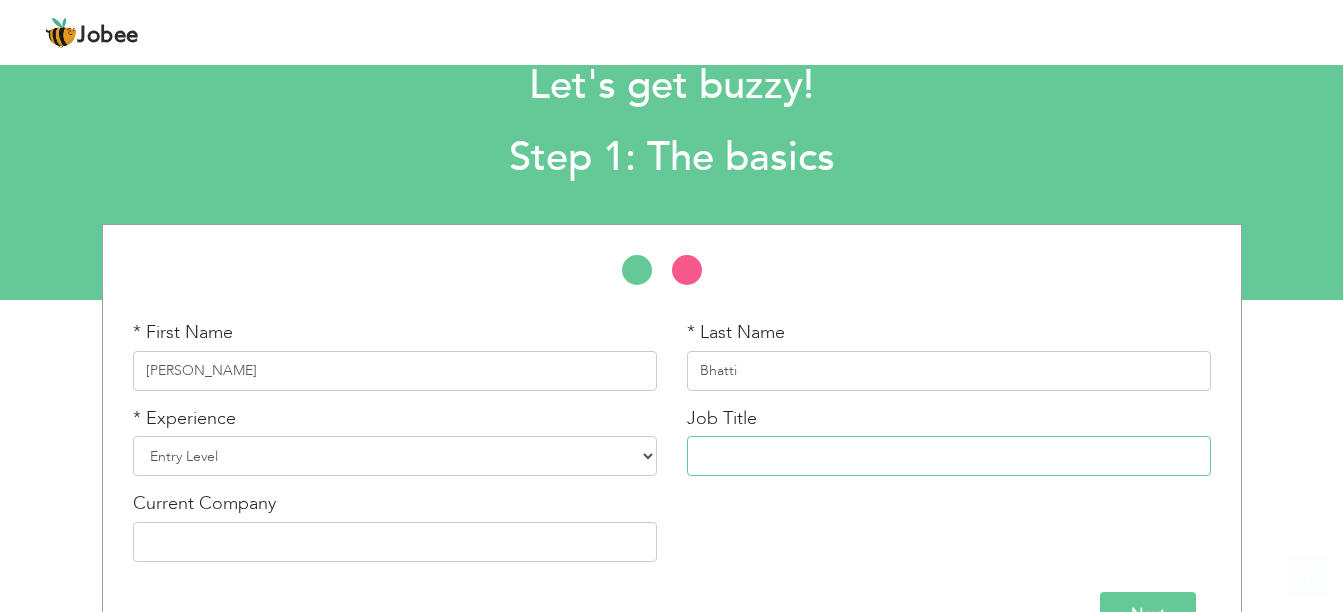 scroll, scrollTop: 114, scrollLeft: 0, axis: vertical 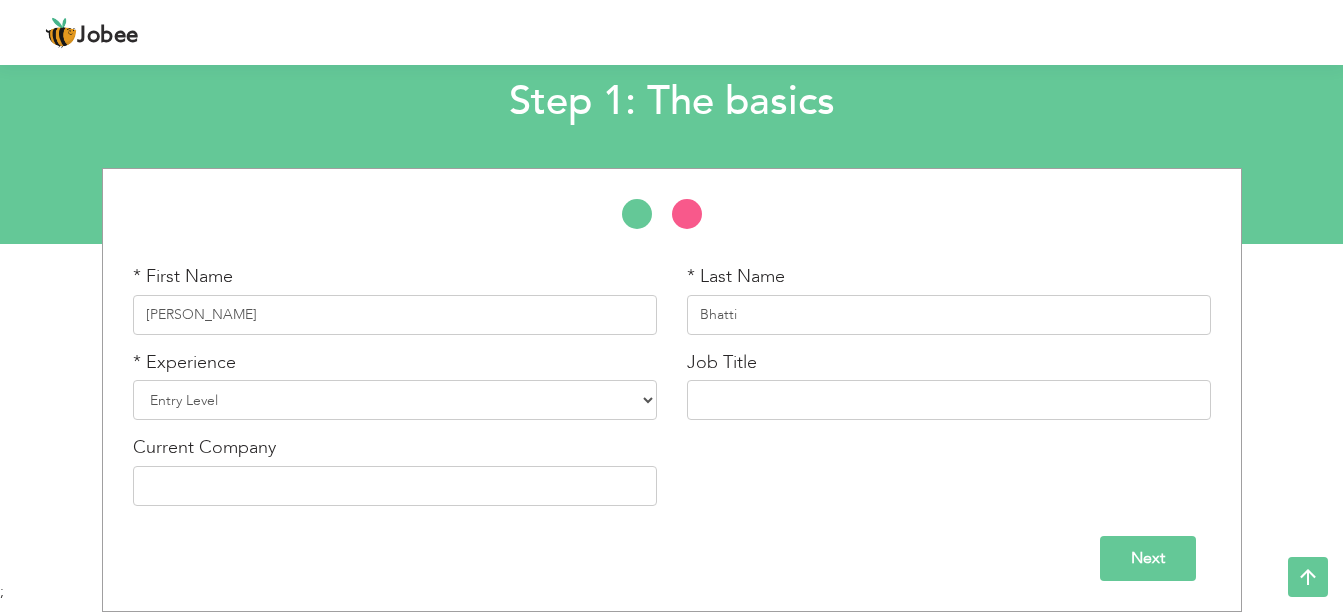 click on "Next" at bounding box center (1148, 558) 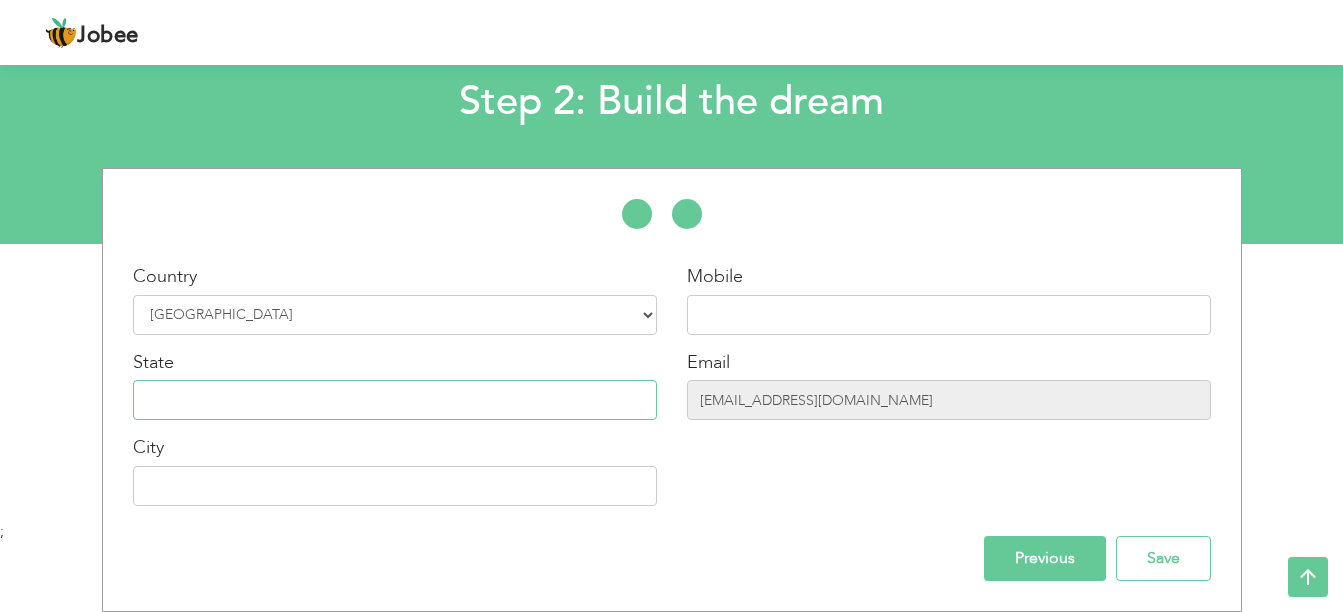 click at bounding box center [395, 400] 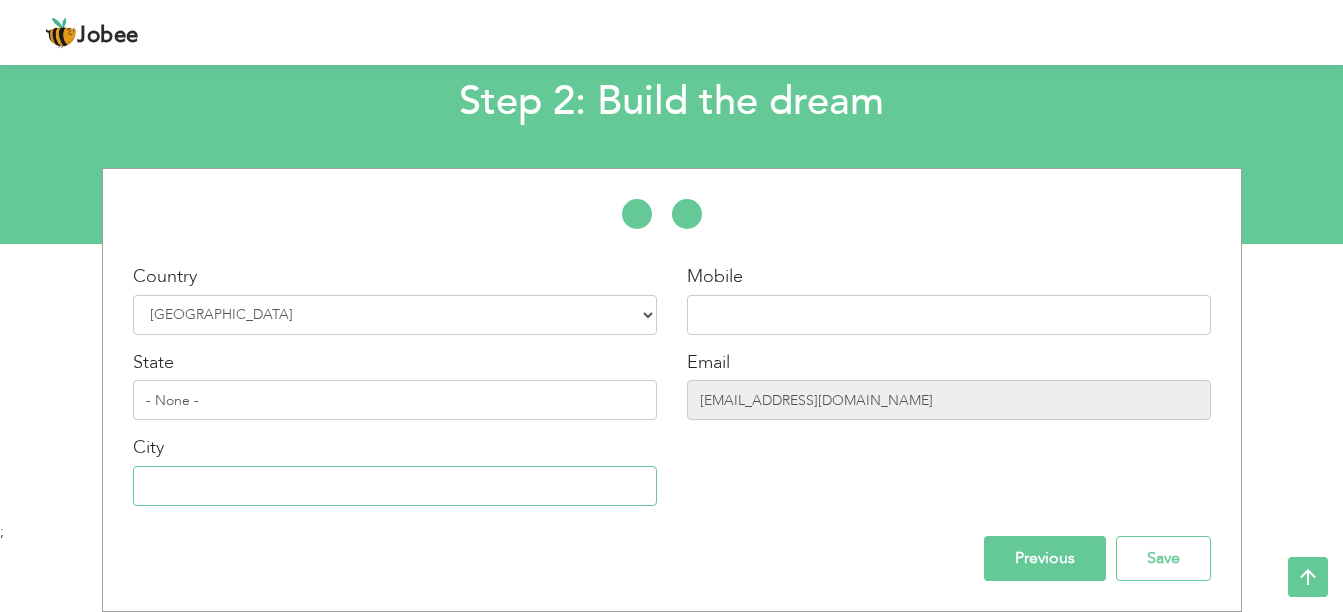type on "[GEOGRAPHIC_DATA]" 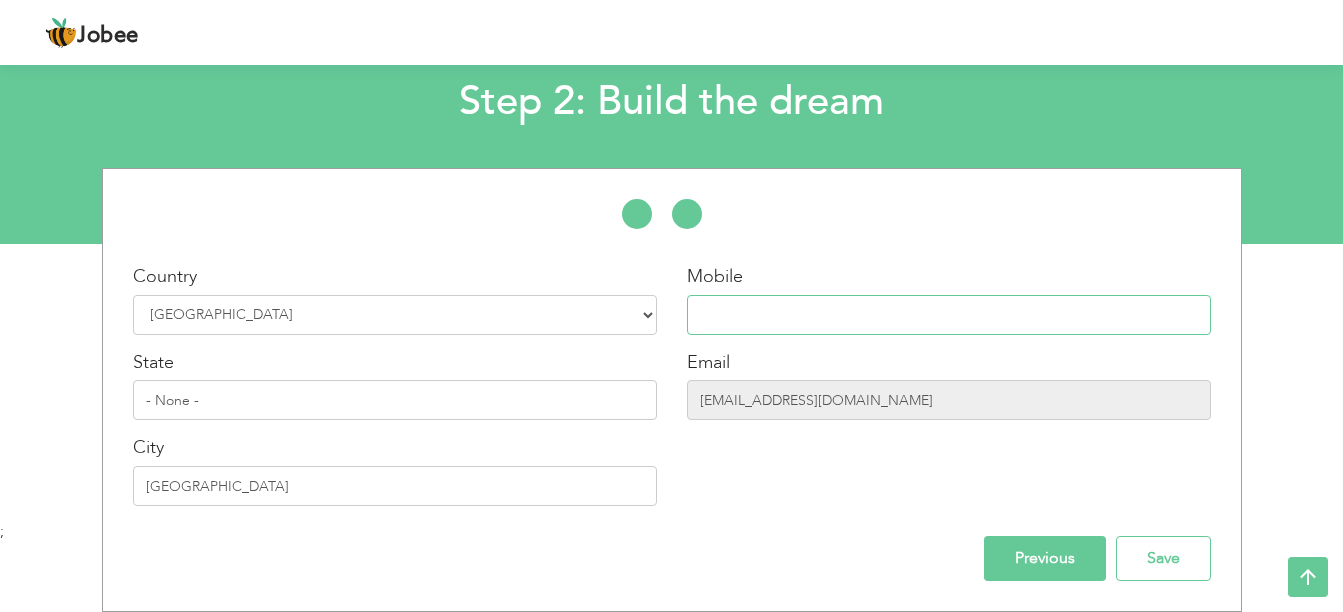 type on "03076811573" 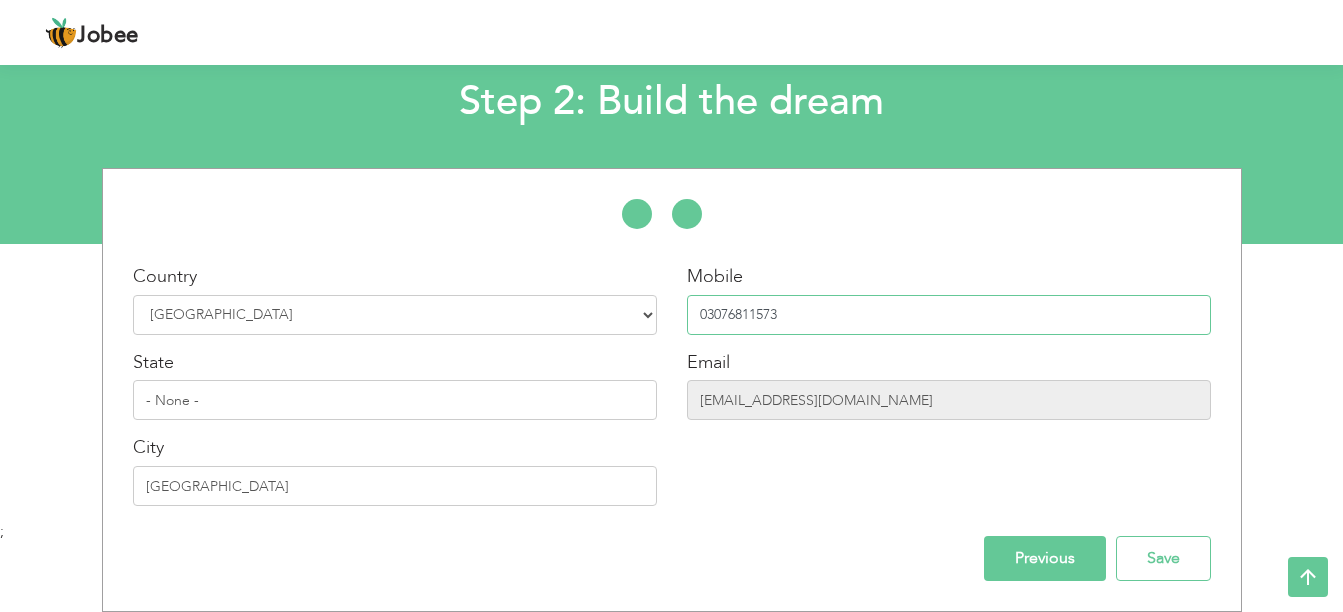 drag, startPoint x: 748, startPoint y: 322, endPoint x: 682, endPoint y: 322, distance: 66 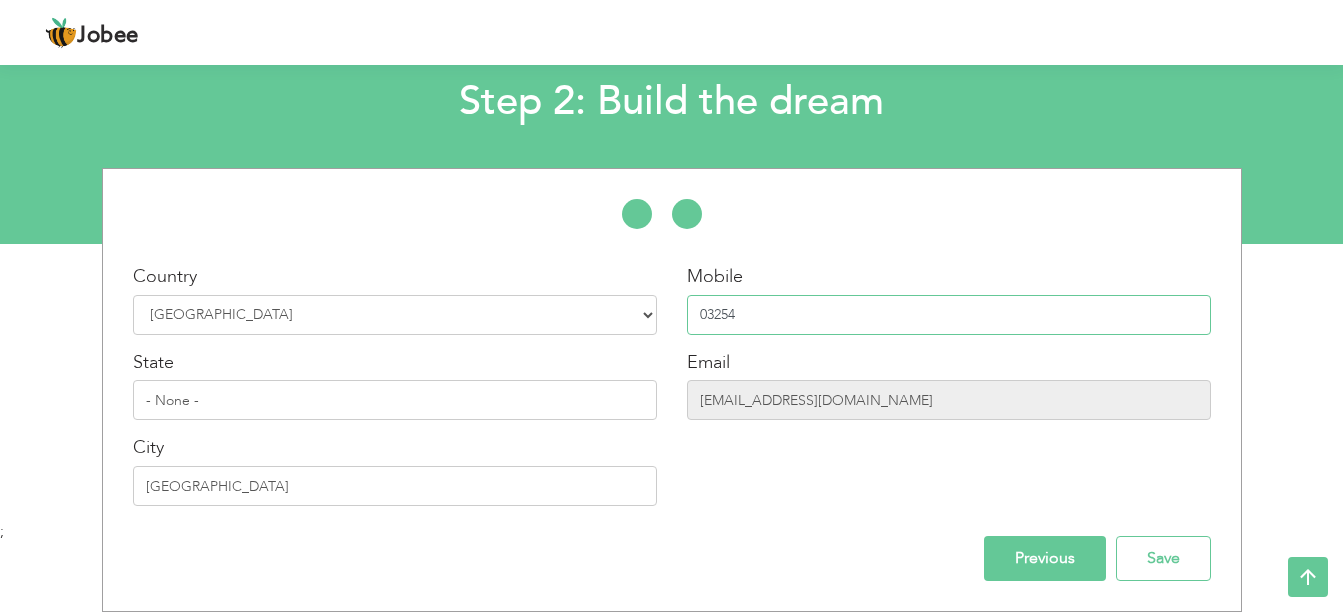 type on "03254008944" 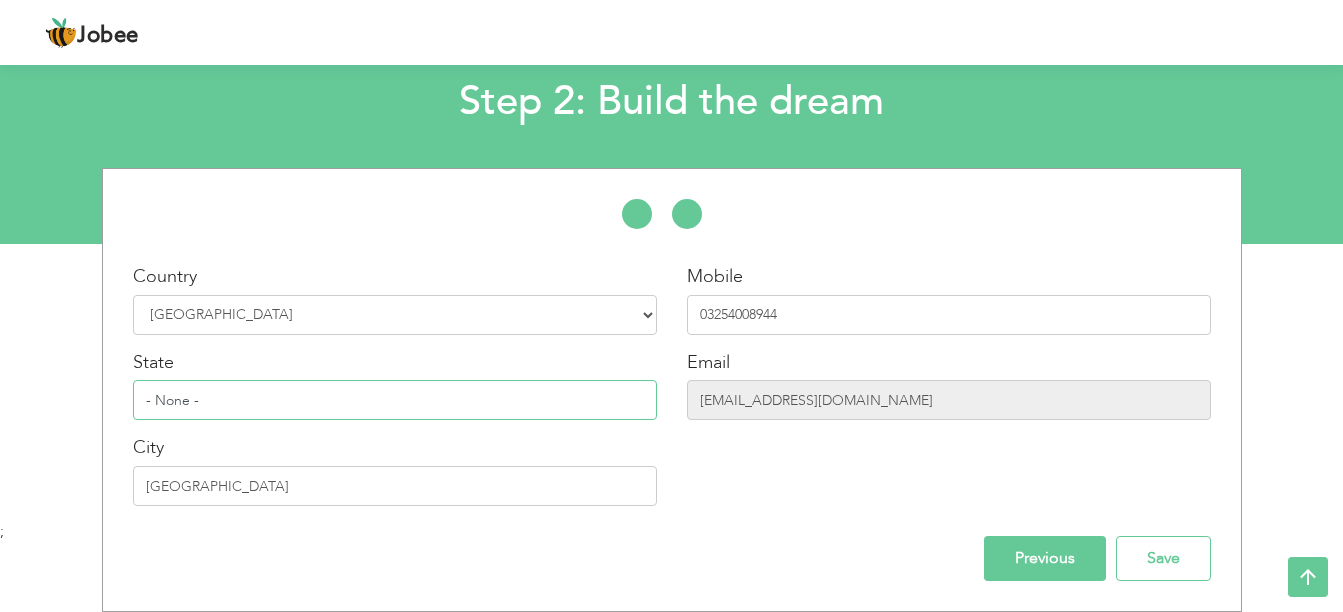click on "- None -" at bounding box center [395, 400] 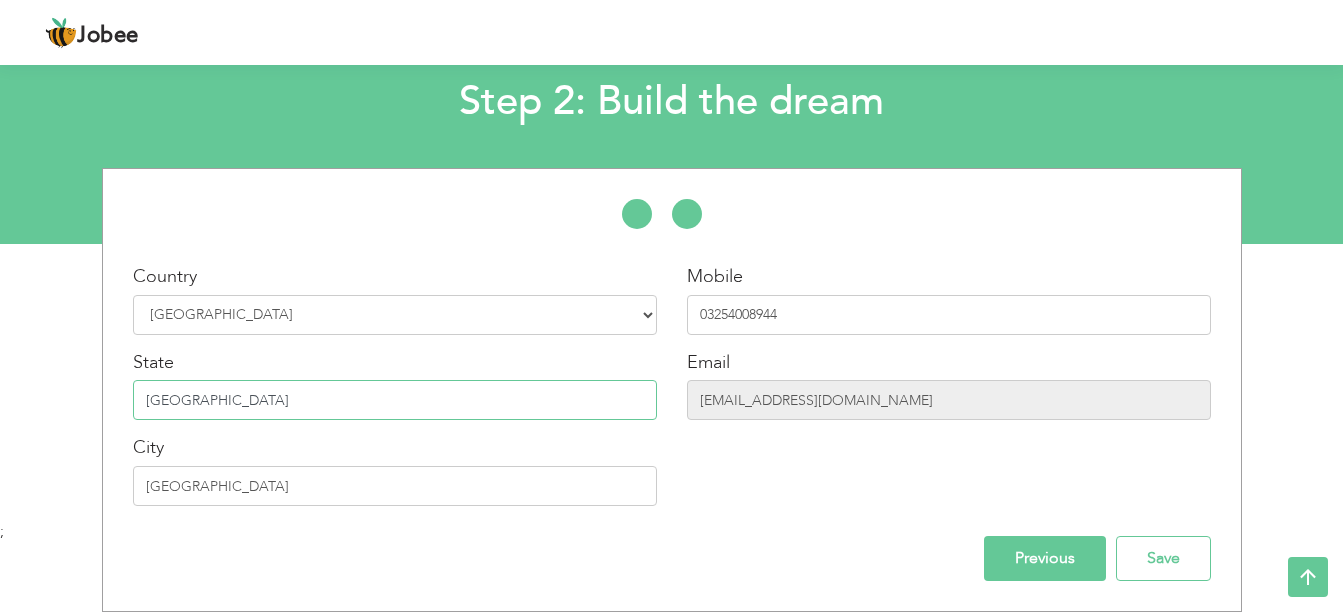type on "[GEOGRAPHIC_DATA]" 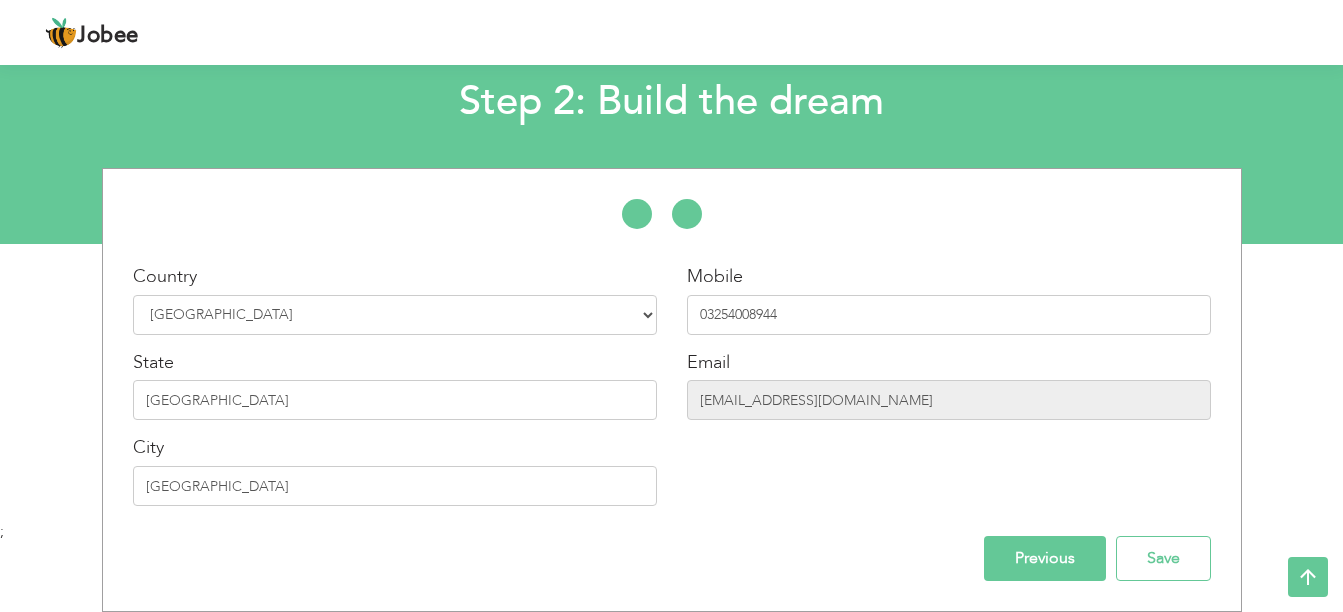 click on "Mobile
03254008944
Email
awaisxbhatti@gmail.com" at bounding box center [949, 392] 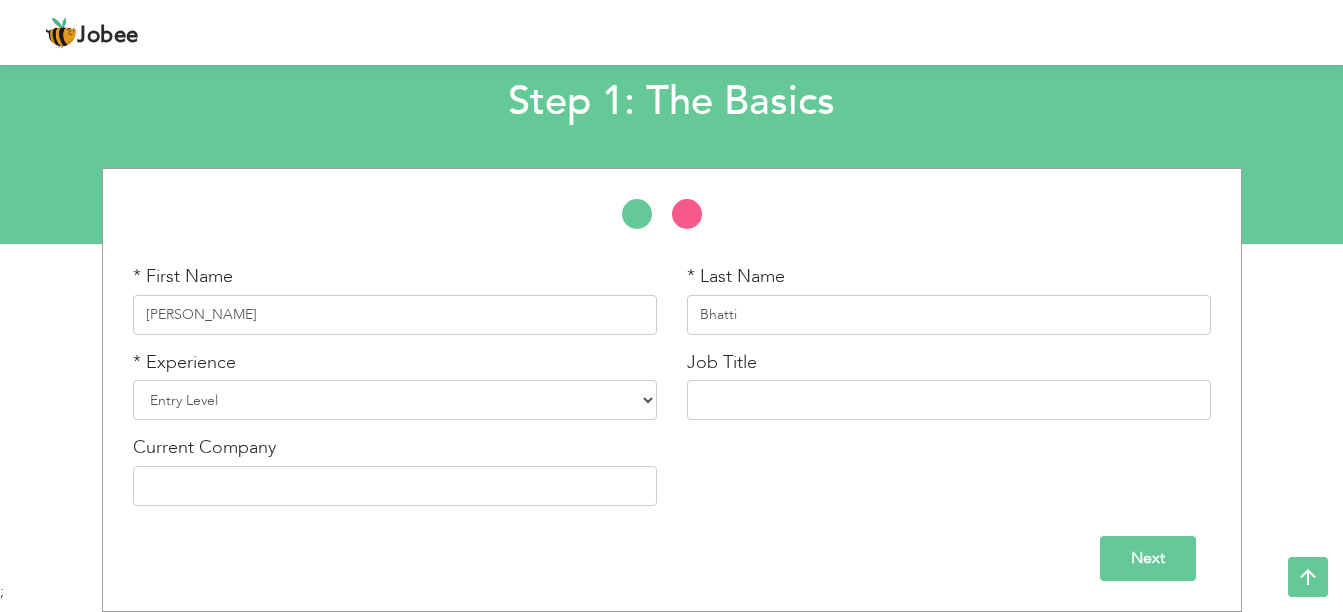 click on "Next" at bounding box center [1148, 558] 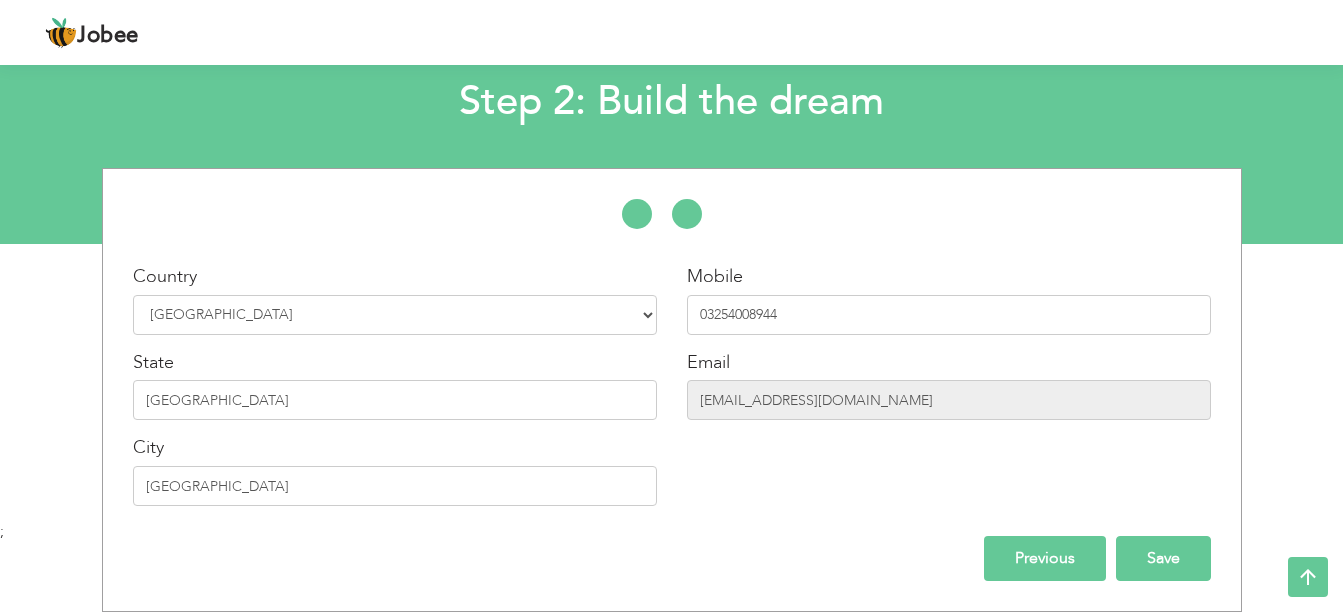 click on "Save" at bounding box center [1163, 558] 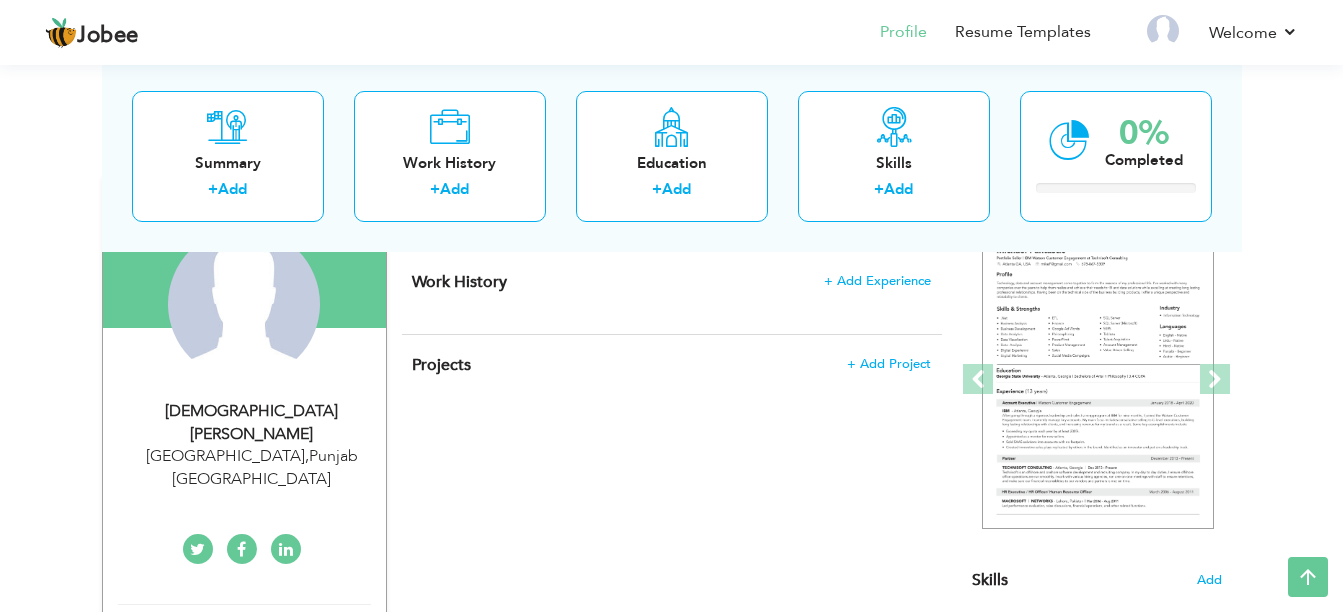 scroll, scrollTop: 0, scrollLeft: 0, axis: both 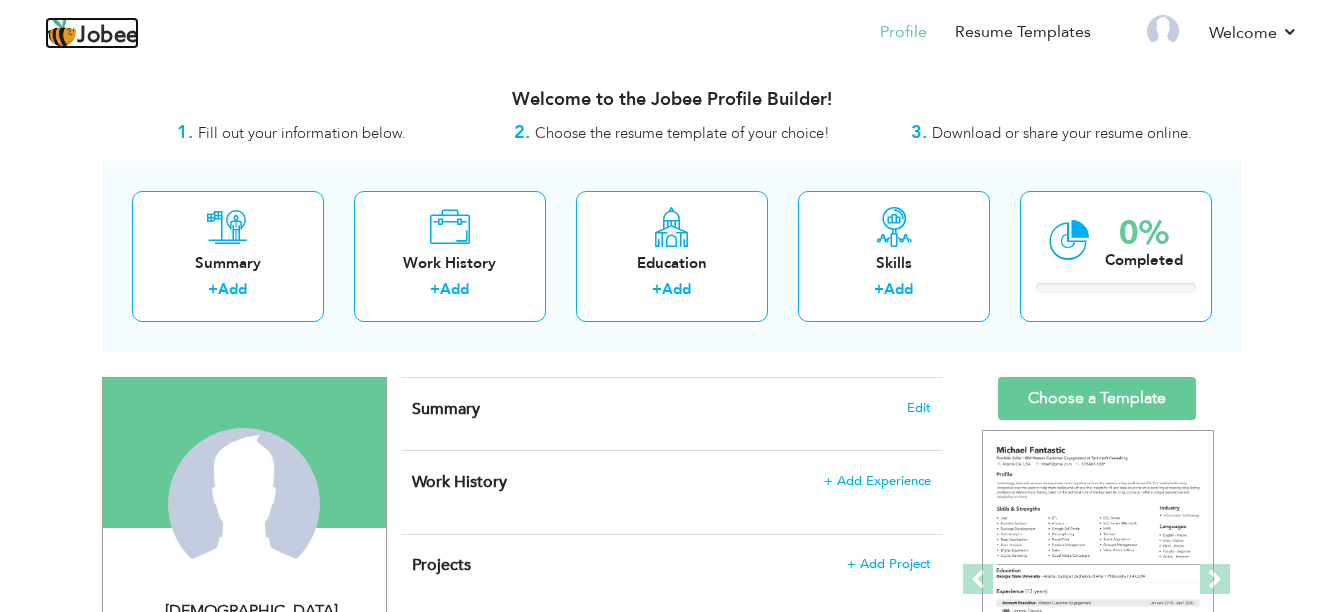 click on "Jobee" at bounding box center (108, 36) 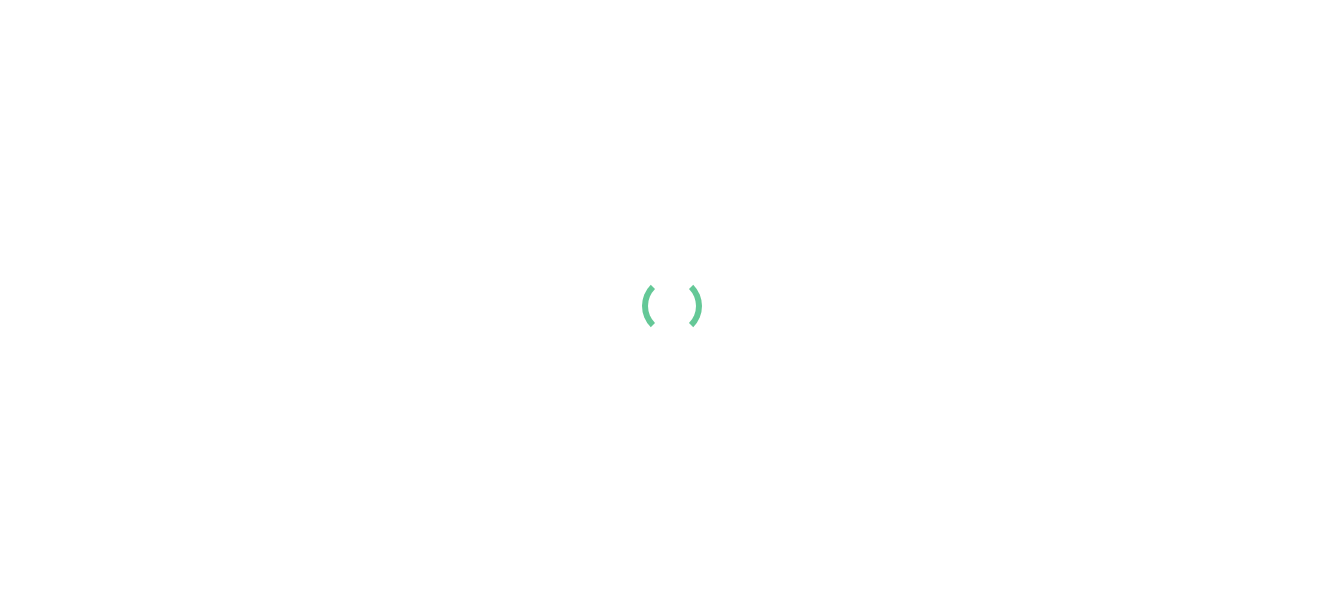 scroll, scrollTop: 0, scrollLeft: 0, axis: both 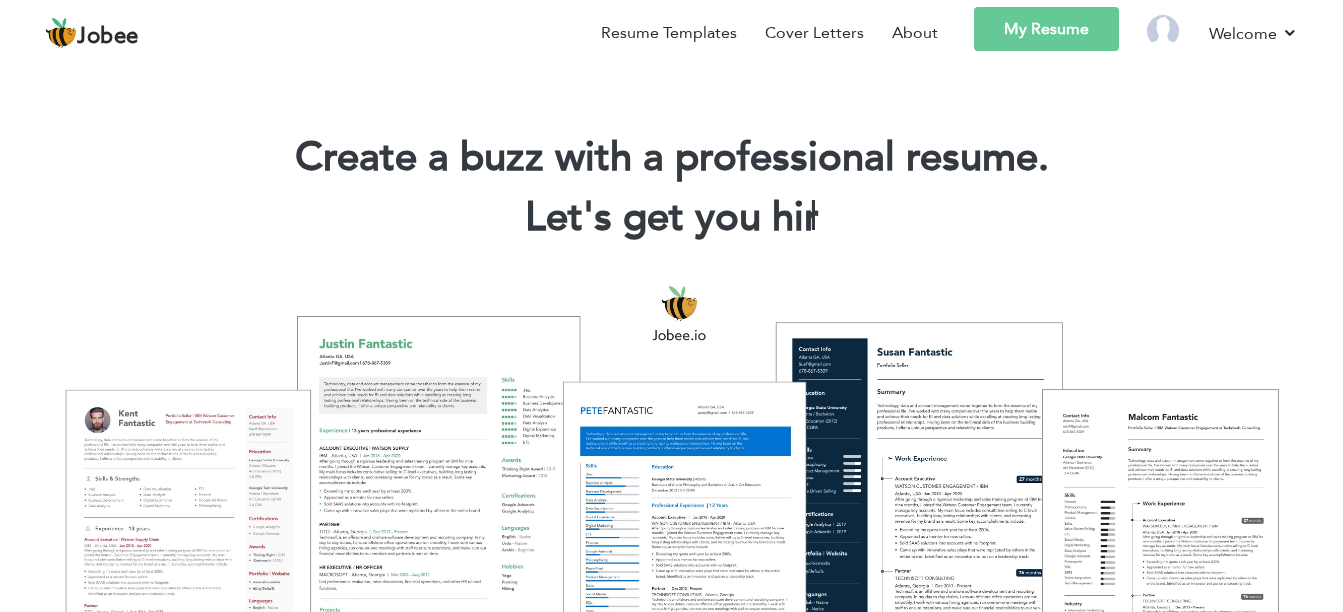 click on "My Resume" at bounding box center [1046, 29] 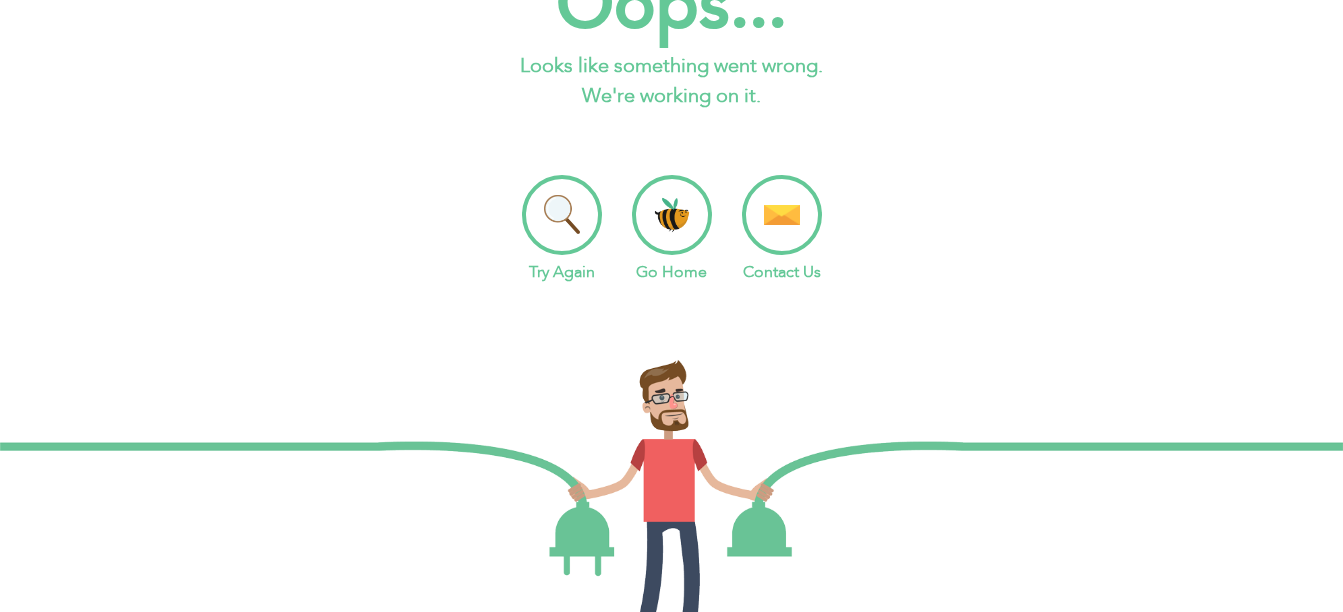 scroll, scrollTop: 0, scrollLeft: 0, axis: both 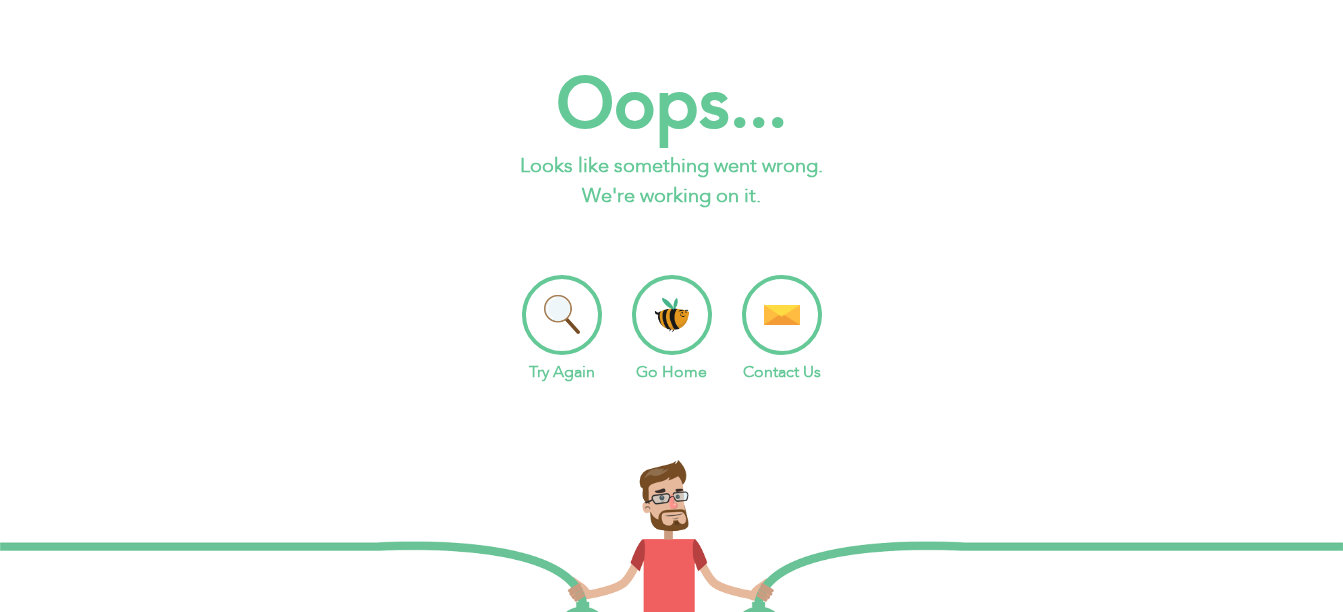 click on "Go Home" at bounding box center (672, 329) 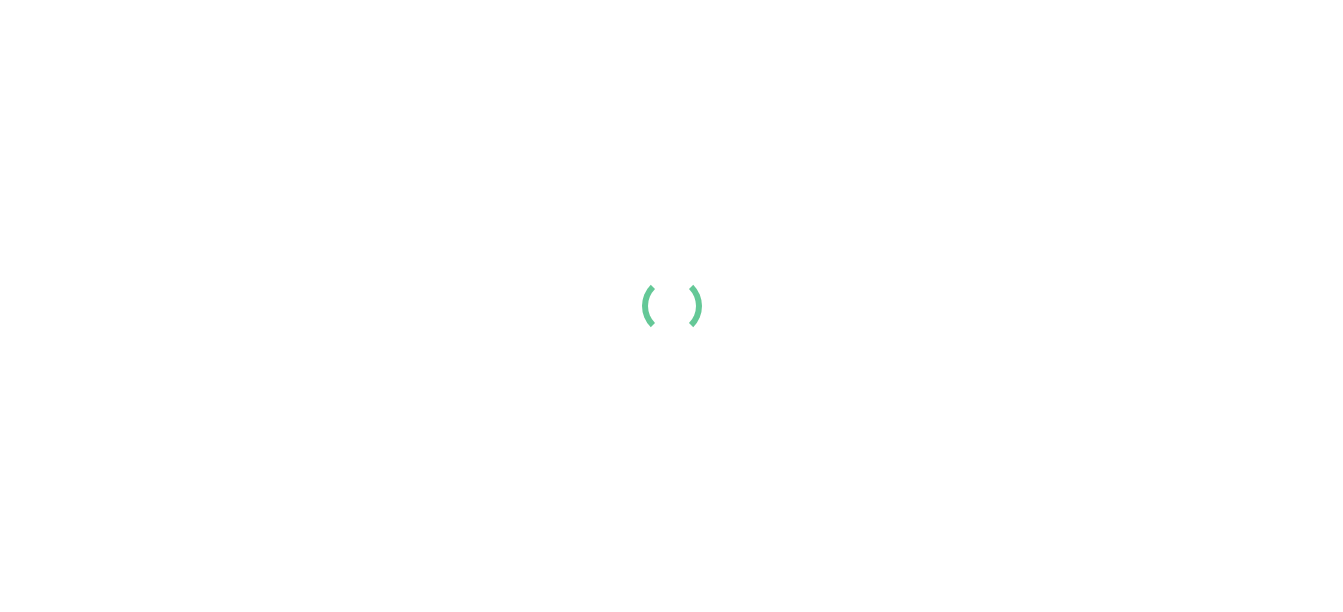 scroll, scrollTop: 0, scrollLeft: 0, axis: both 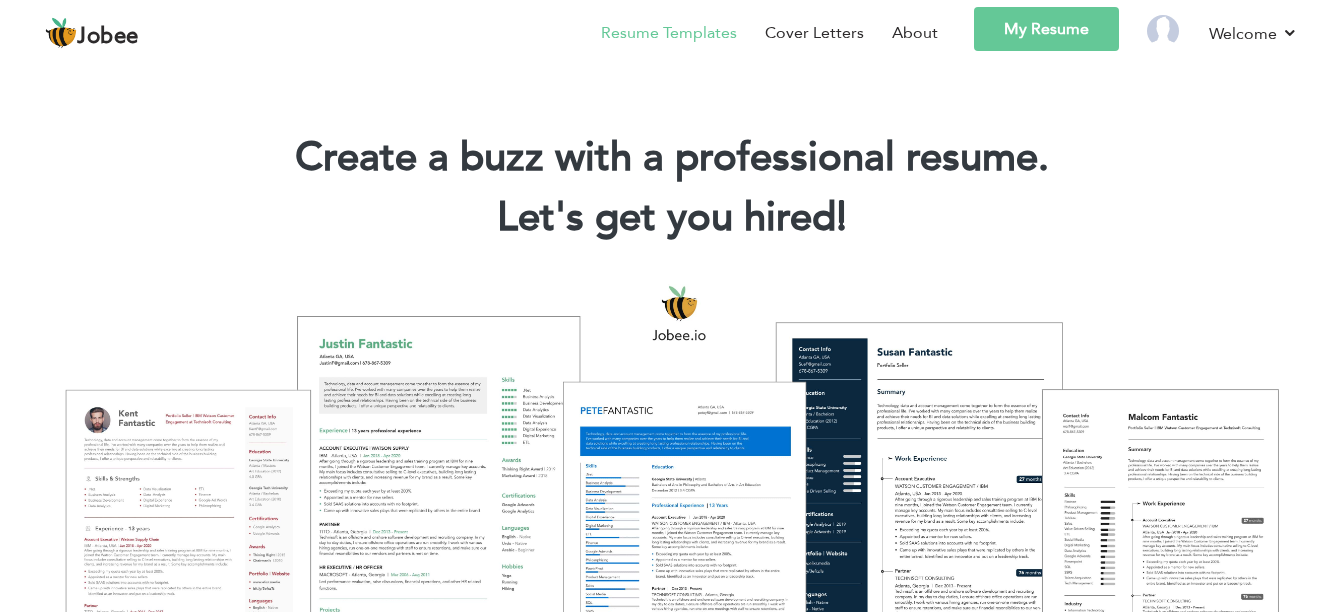 click on "Resume Templates" at bounding box center (669, 33) 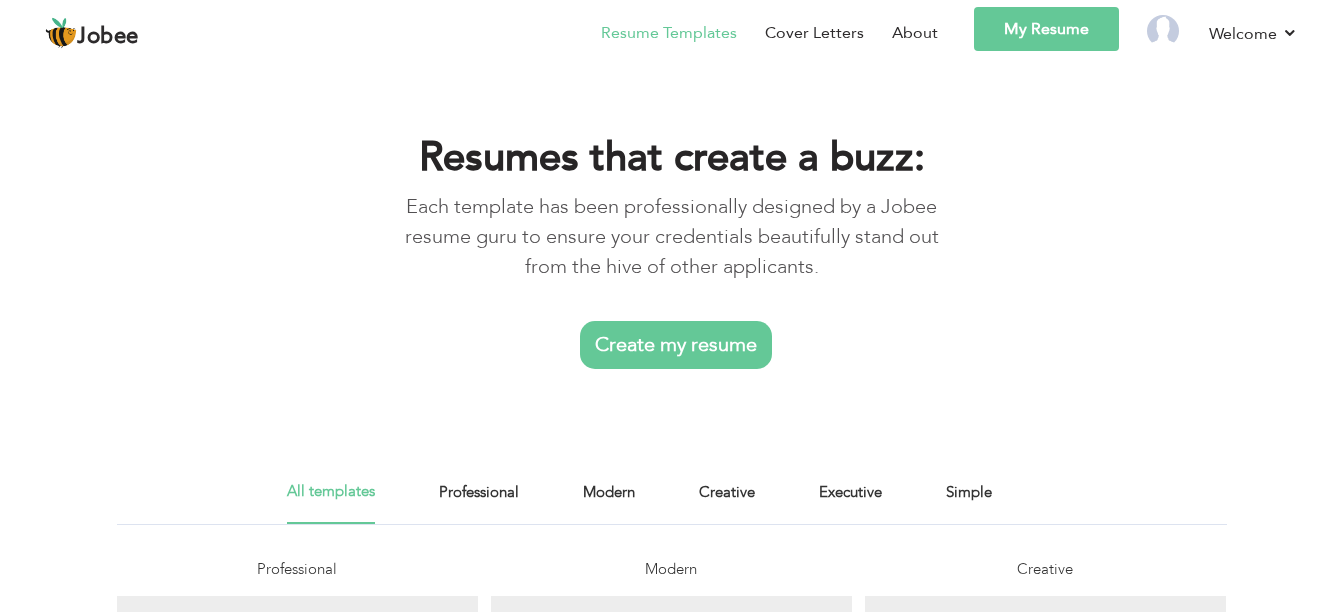scroll, scrollTop: 0, scrollLeft: 0, axis: both 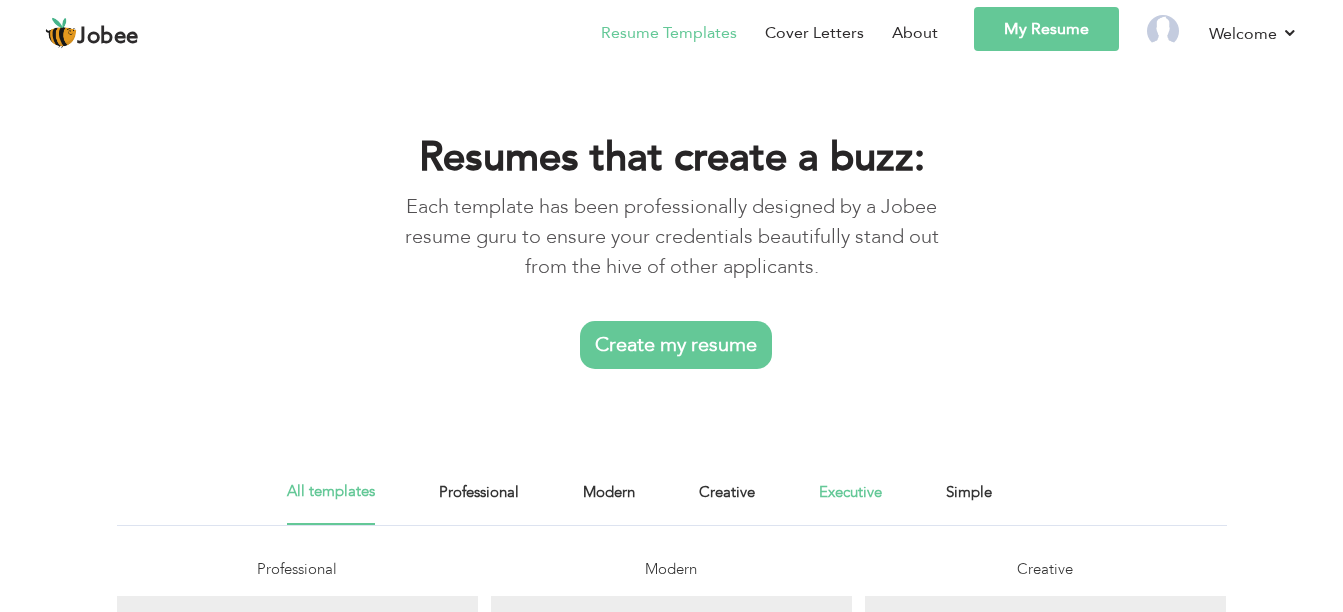 click on "Executive" 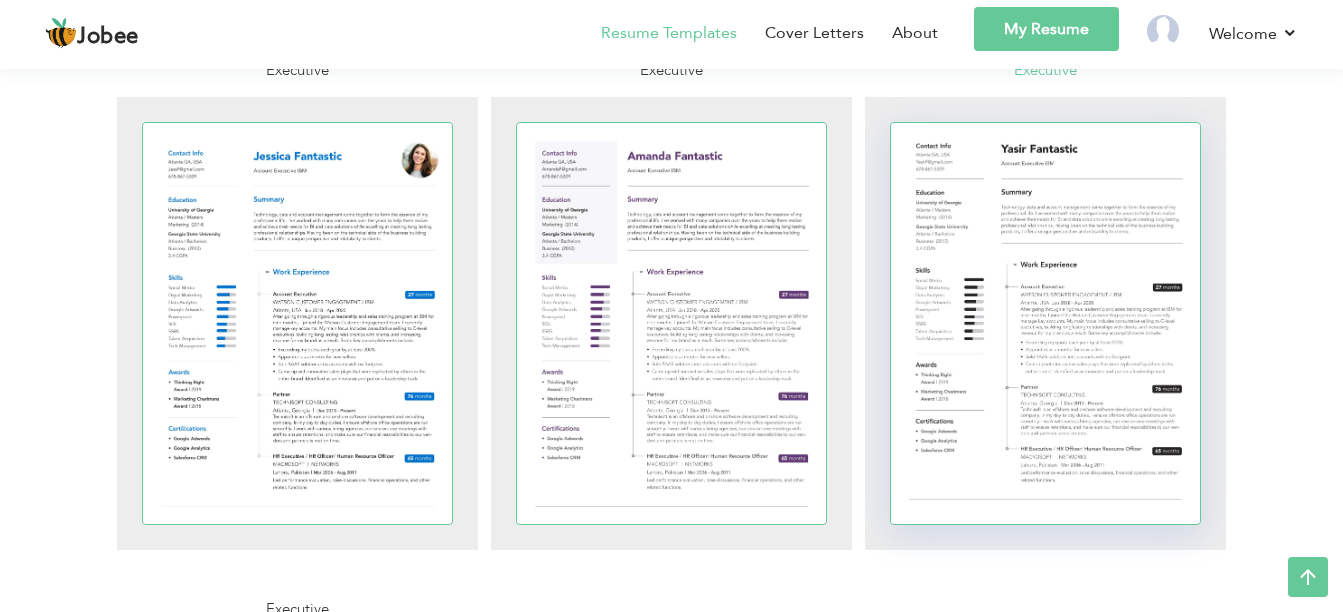 scroll, scrollTop: 500, scrollLeft: 0, axis: vertical 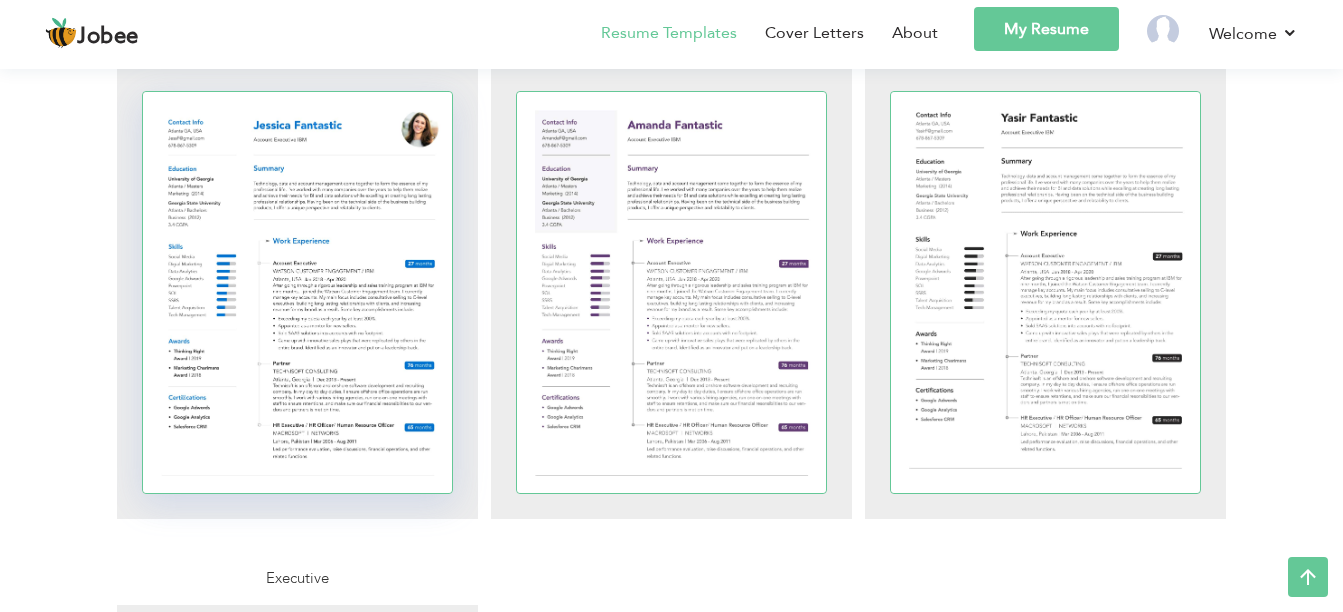 click at bounding box center (298, 292) 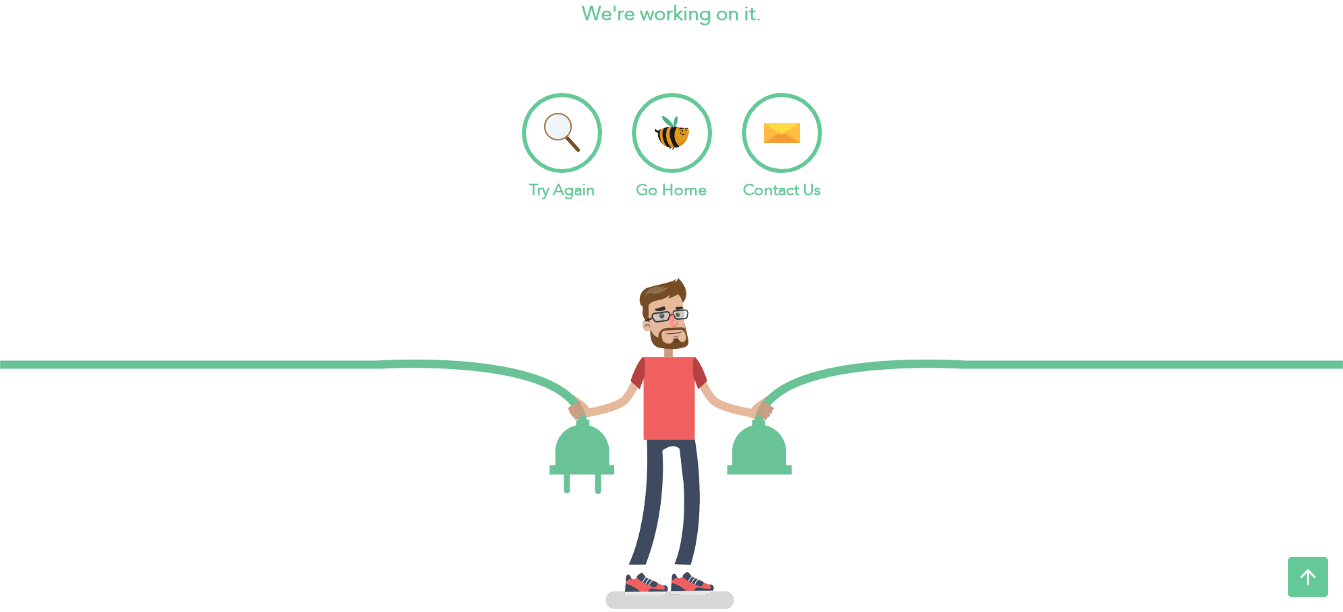 scroll, scrollTop: 0, scrollLeft: 0, axis: both 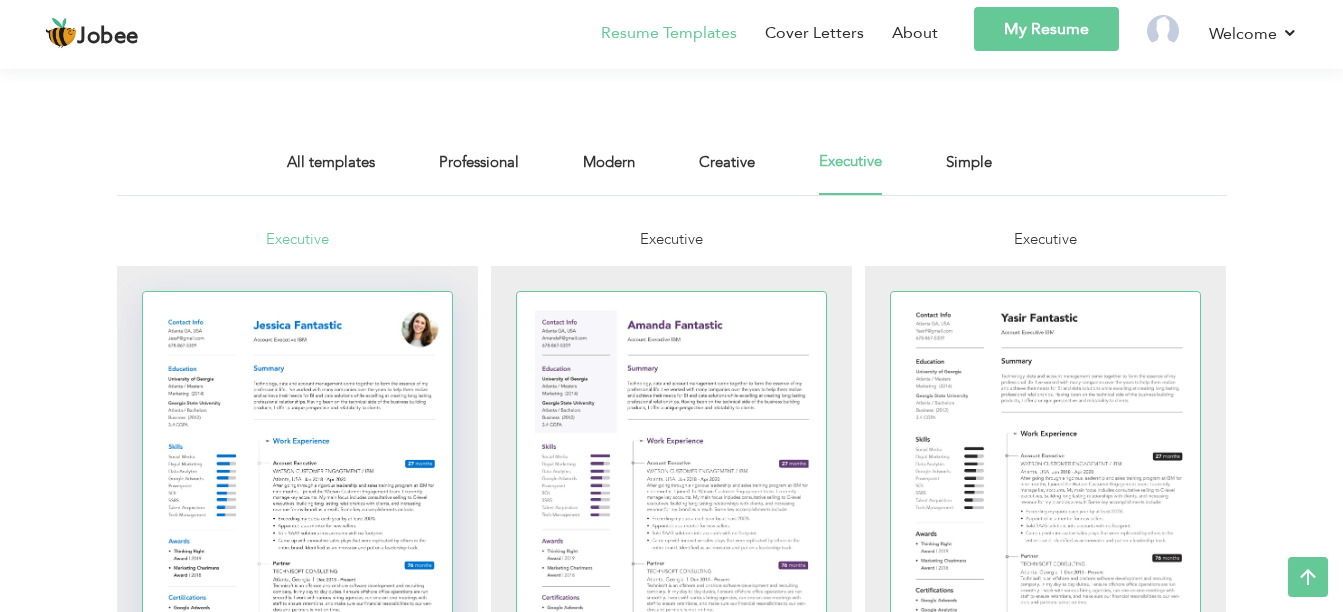 click at bounding box center [298, 492] 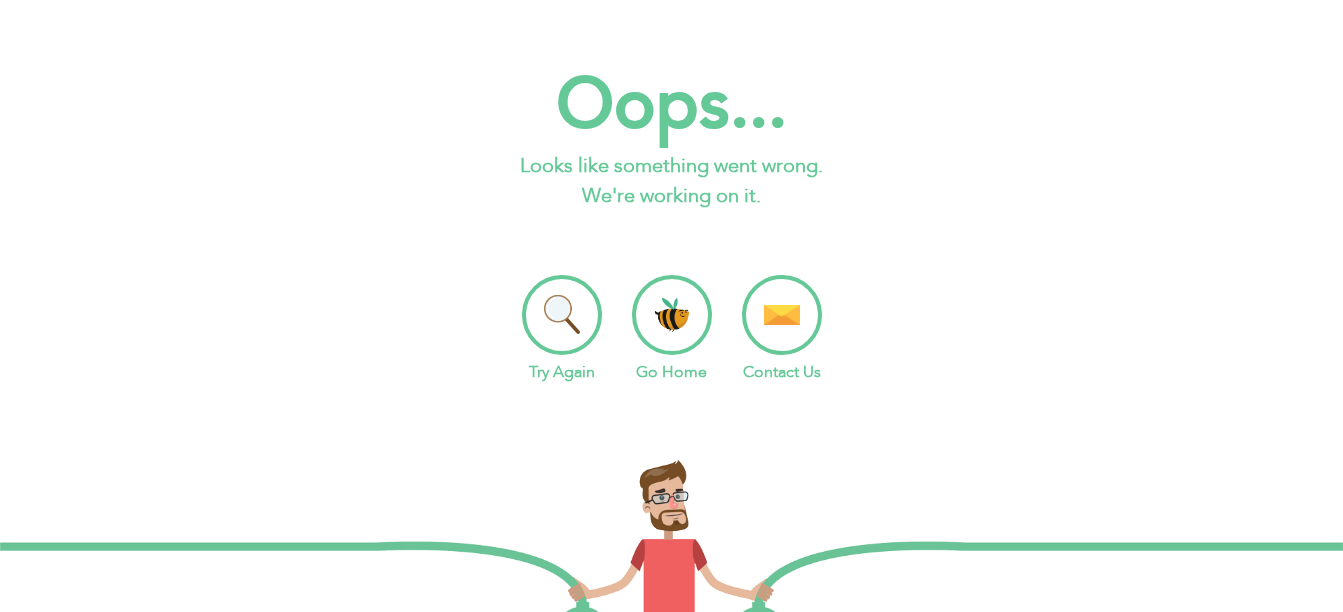 scroll, scrollTop: 0, scrollLeft: 0, axis: both 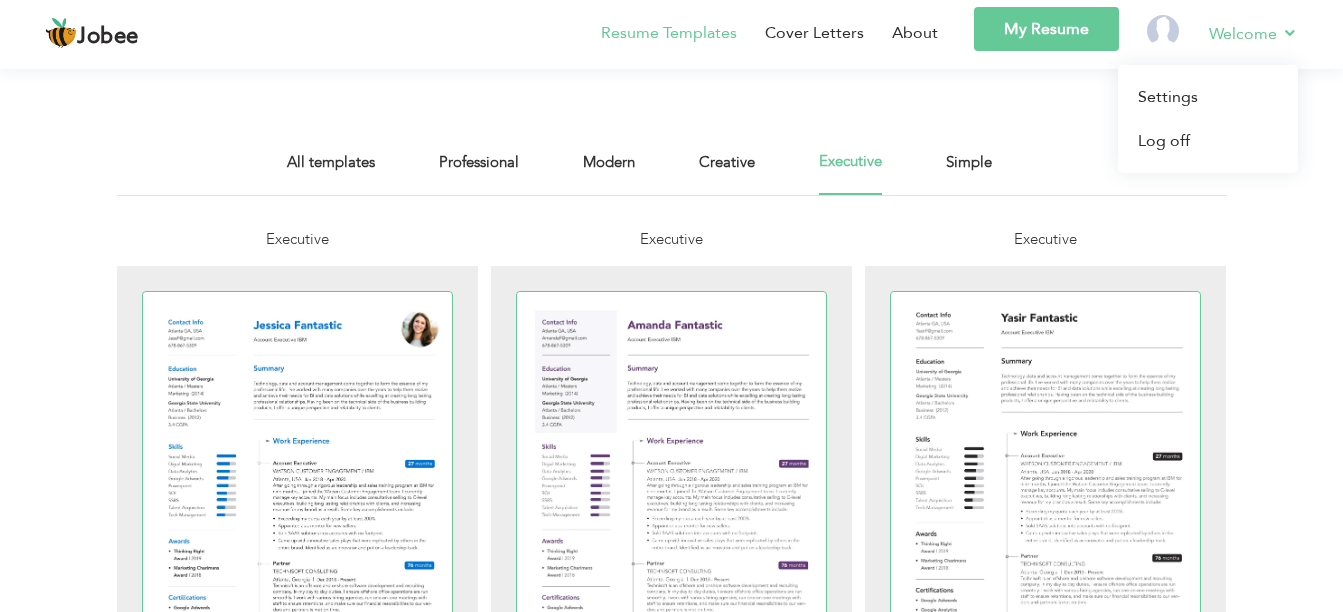 click on "Welcome
Settings
Log off" at bounding box center [1239, 36] 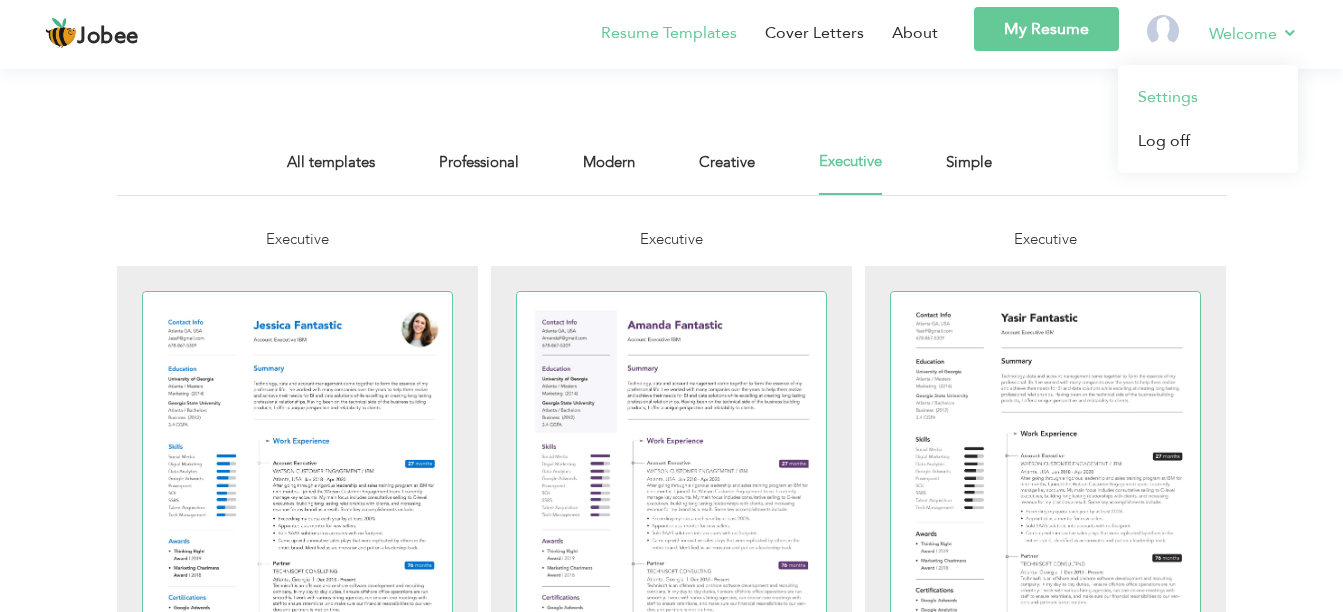 click on "Settings" at bounding box center (1208, 97) 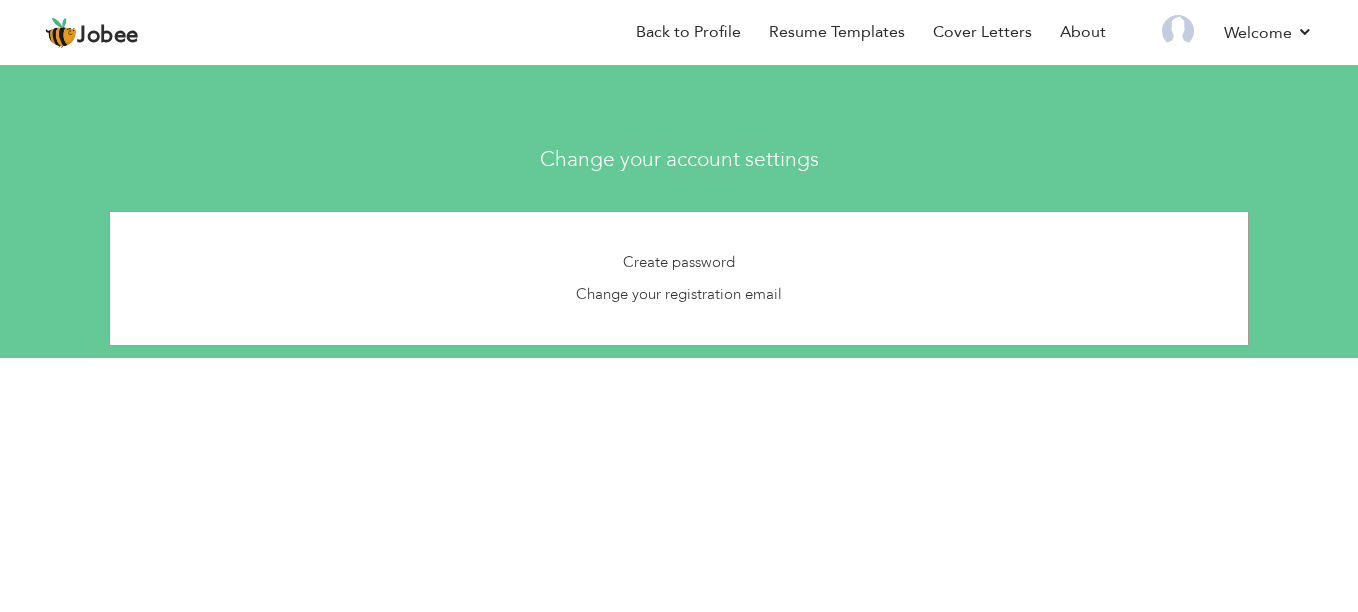 scroll, scrollTop: 0, scrollLeft: 0, axis: both 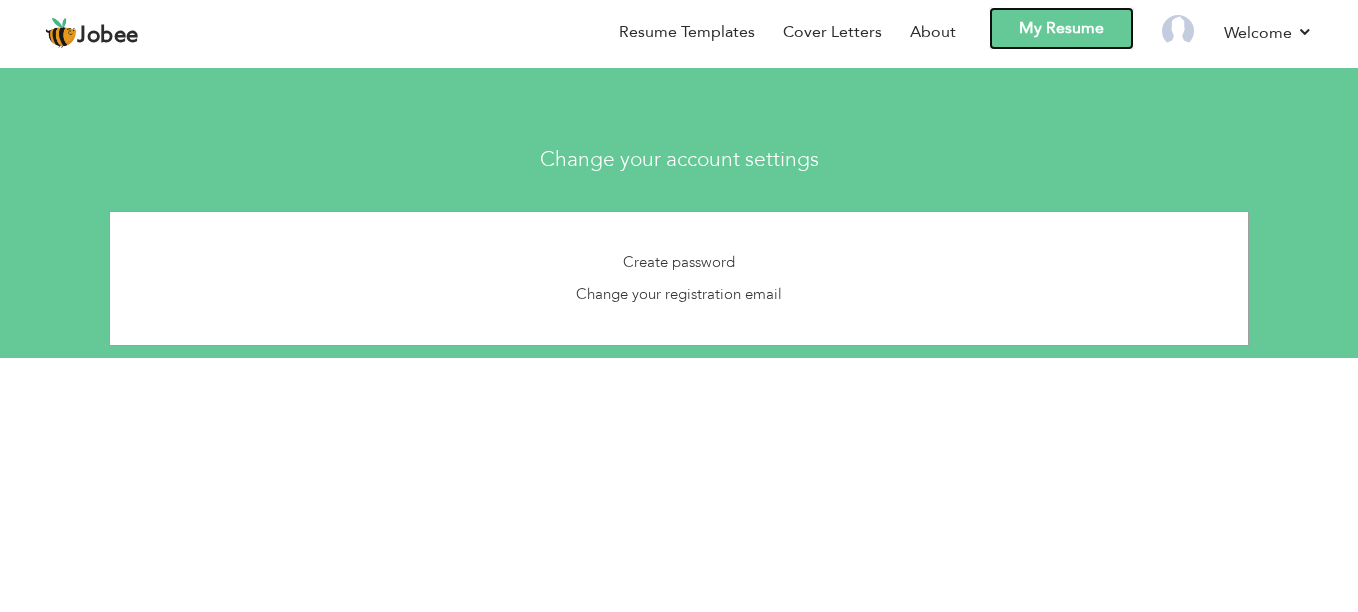 click on "My Resume" at bounding box center (1061, 28) 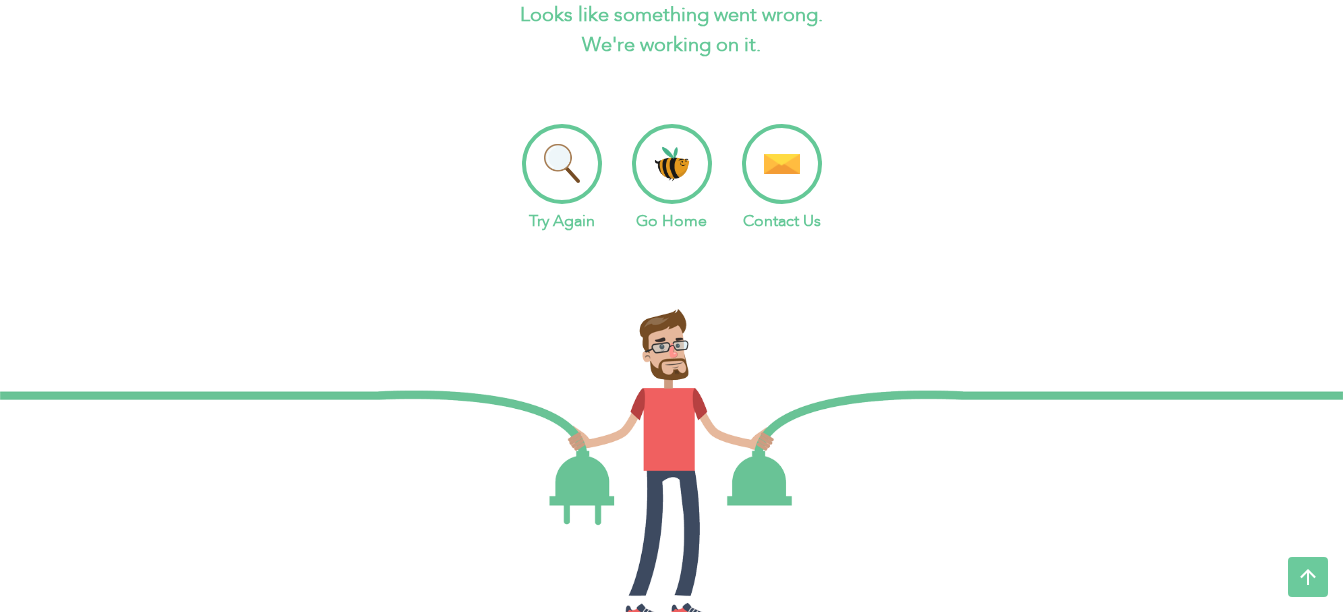 scroll, scrollTop: 0, scrollLeft: 0, axis: both 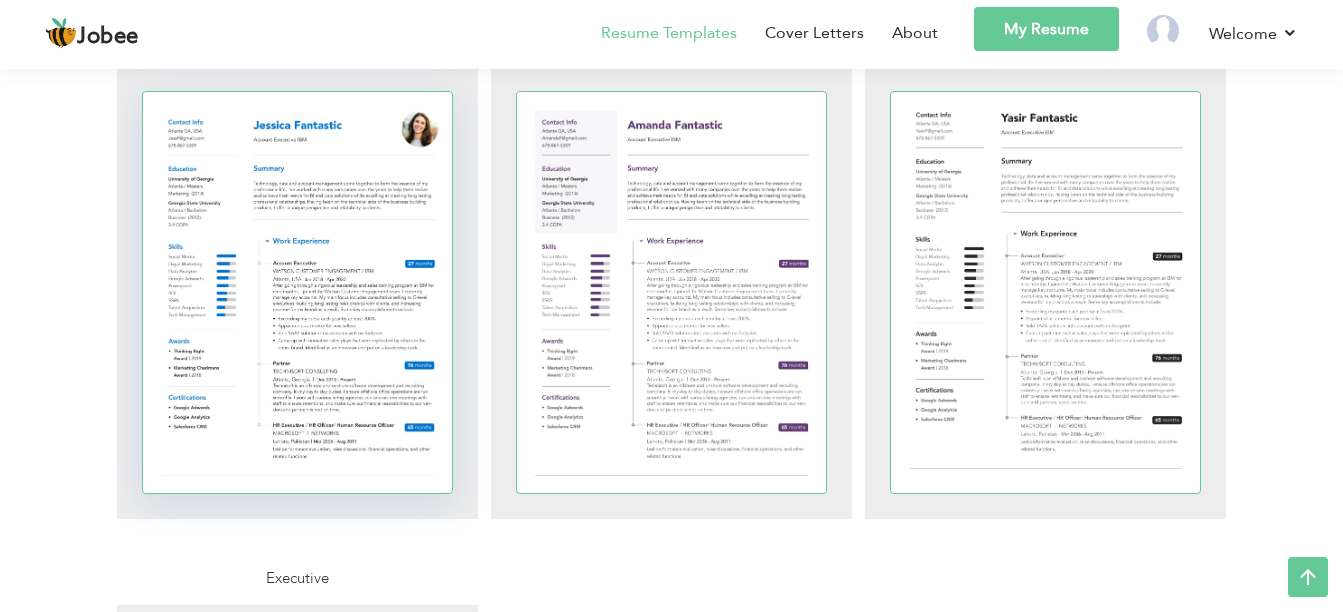 click at bounding box center [298, 292] 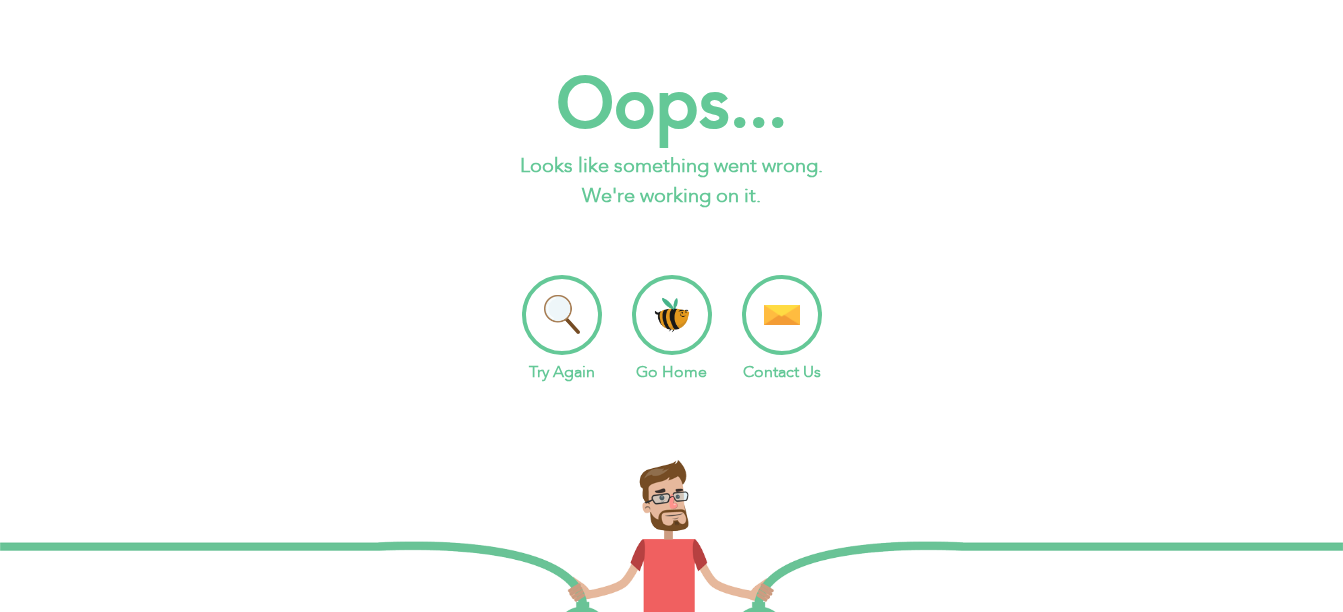 scroll, scrollTop: 0, scrollLeft: 0, axis: both 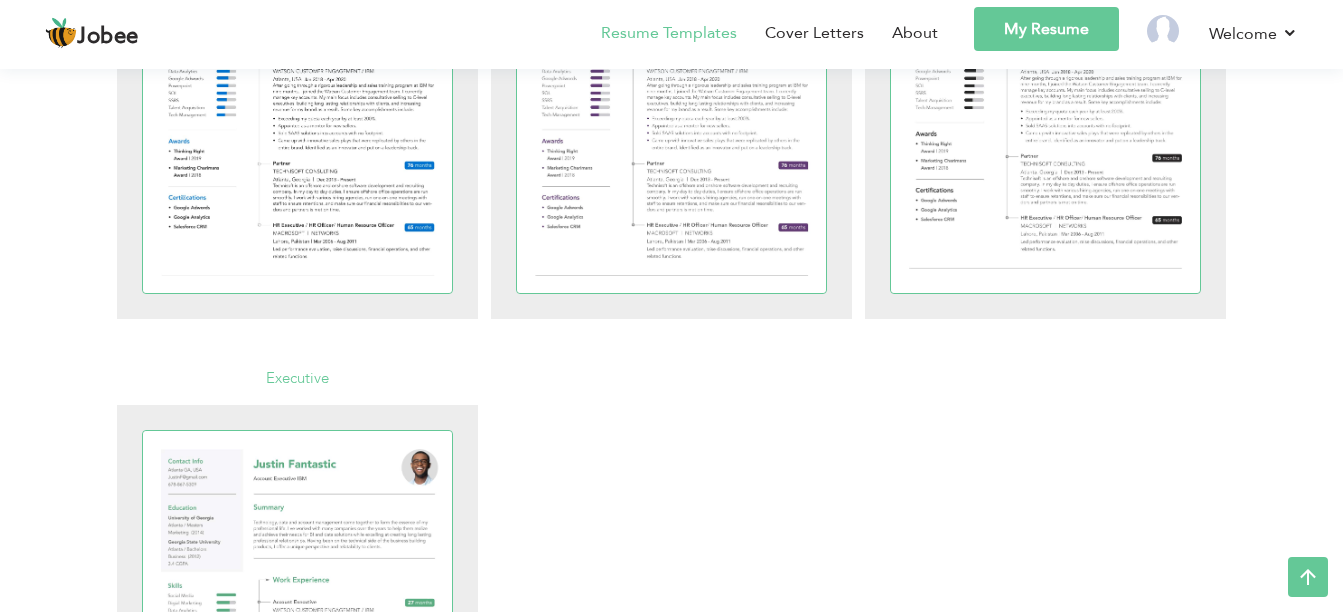 click on "Executive" at bounding box center [297, 378] 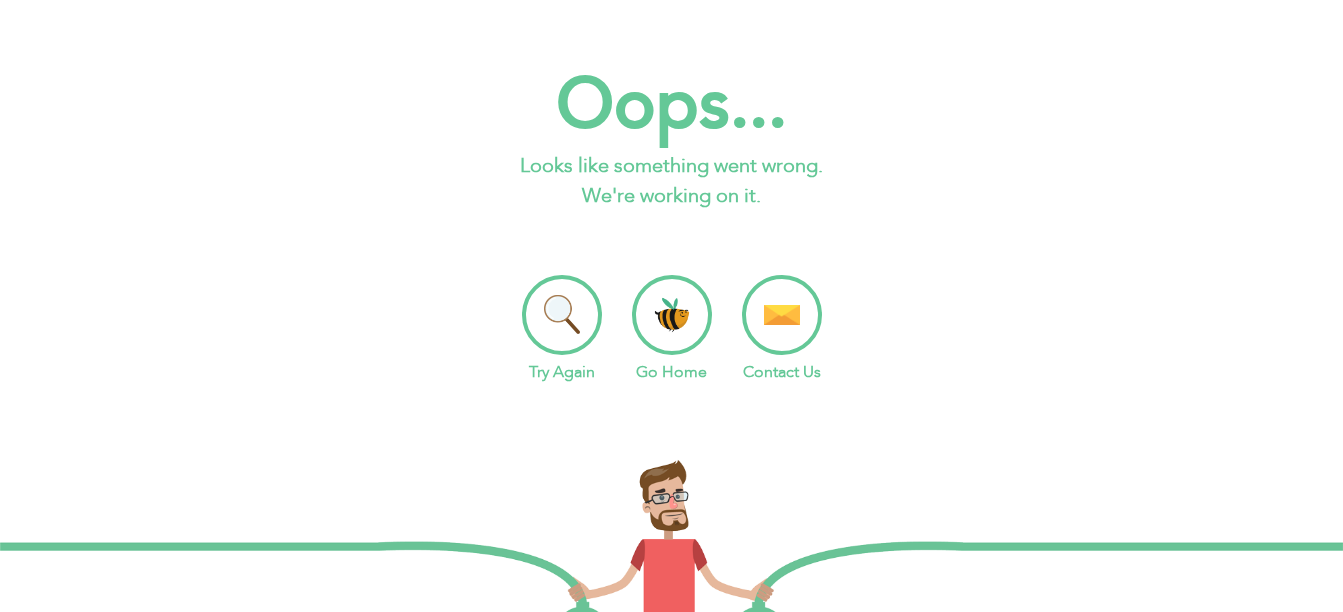 scroll, scrollTop: 0, scrollLeft: 0, axis: both 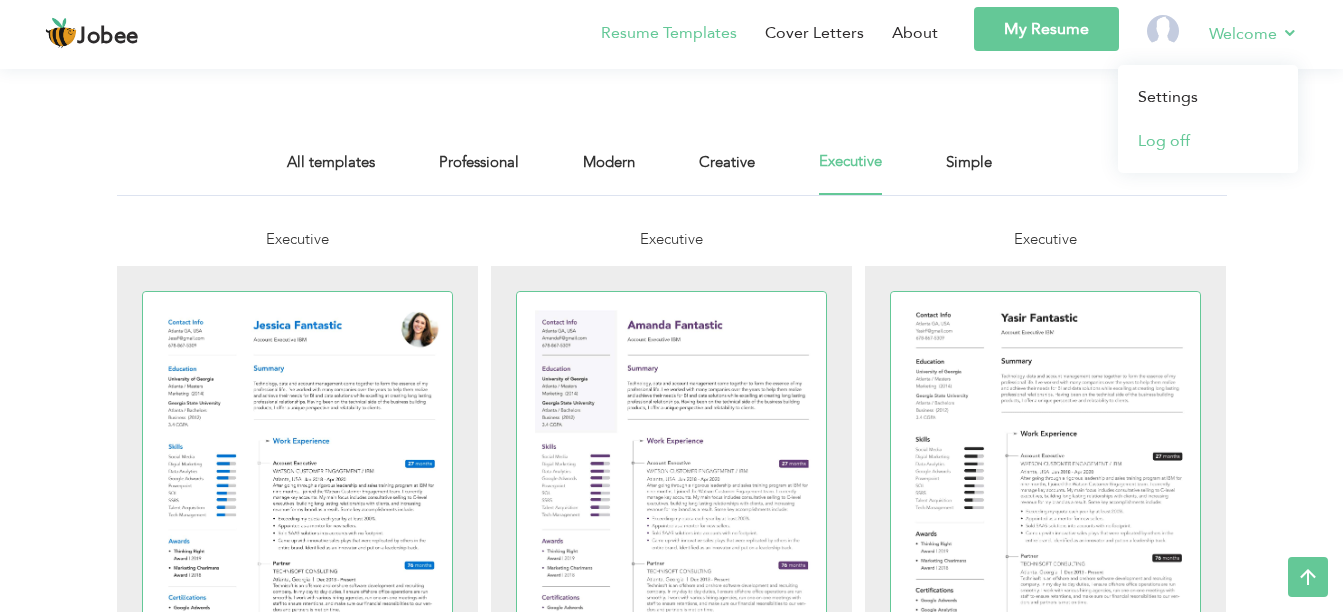 click on "Log off" at bounding box center [1208, 141] 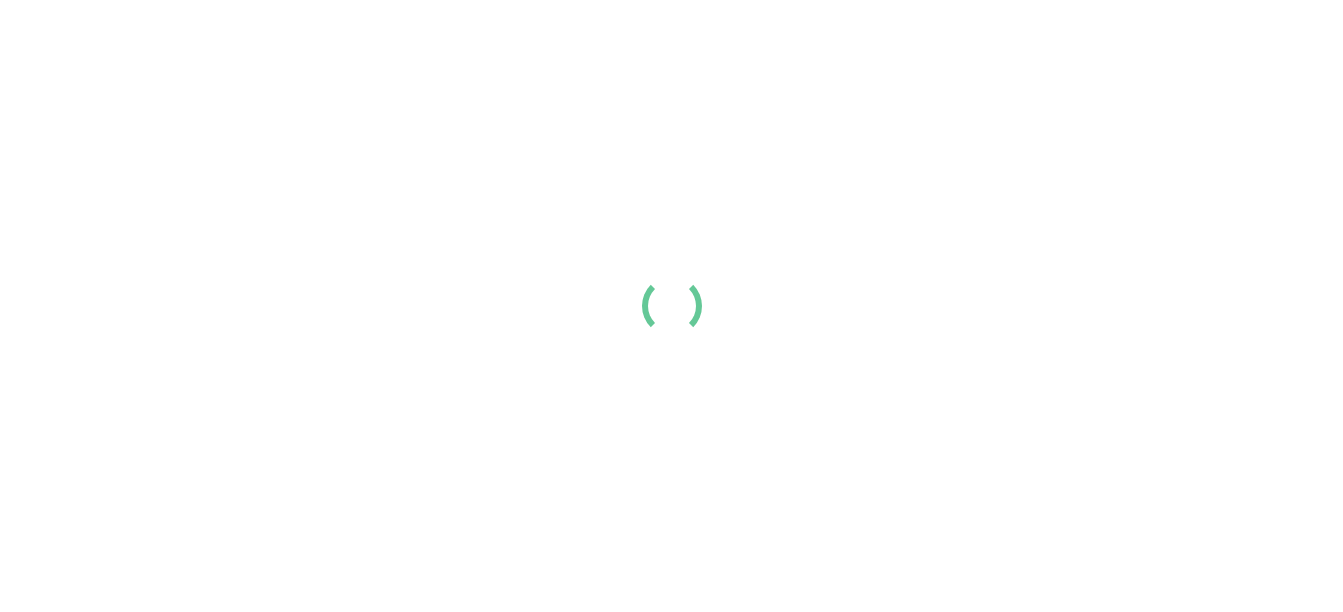 scroll, scrollTop: 0, scrollLeft: 0, axis: both 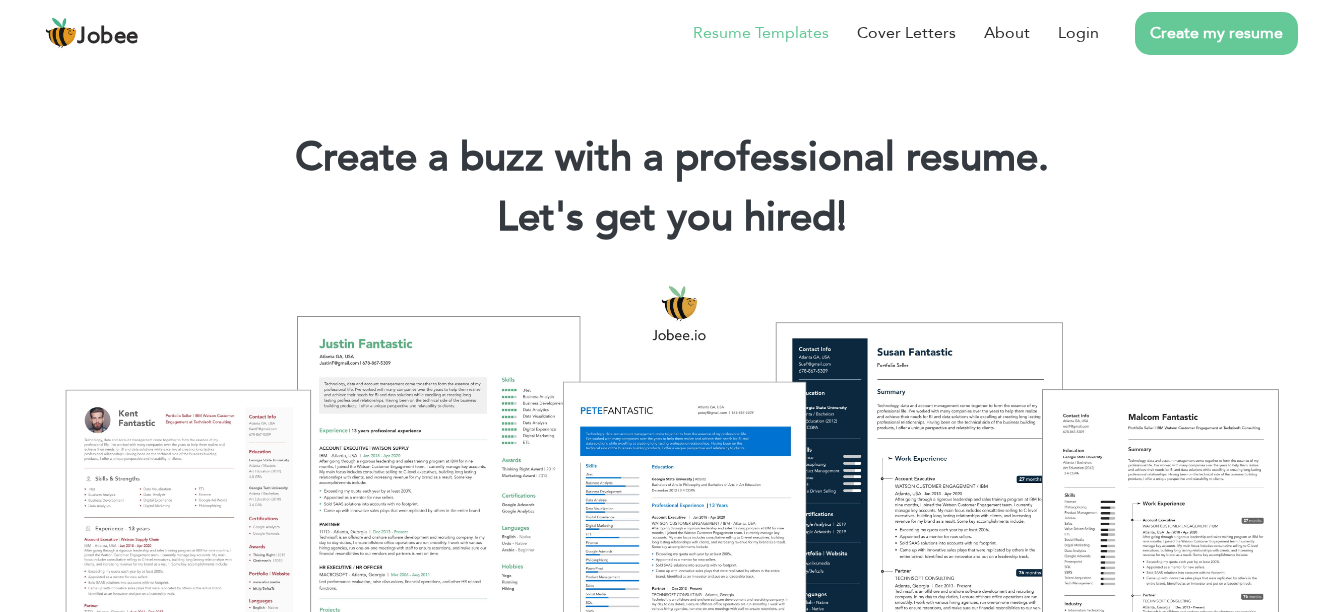 click on "Resume Templates" at bounding box center [761, 33] 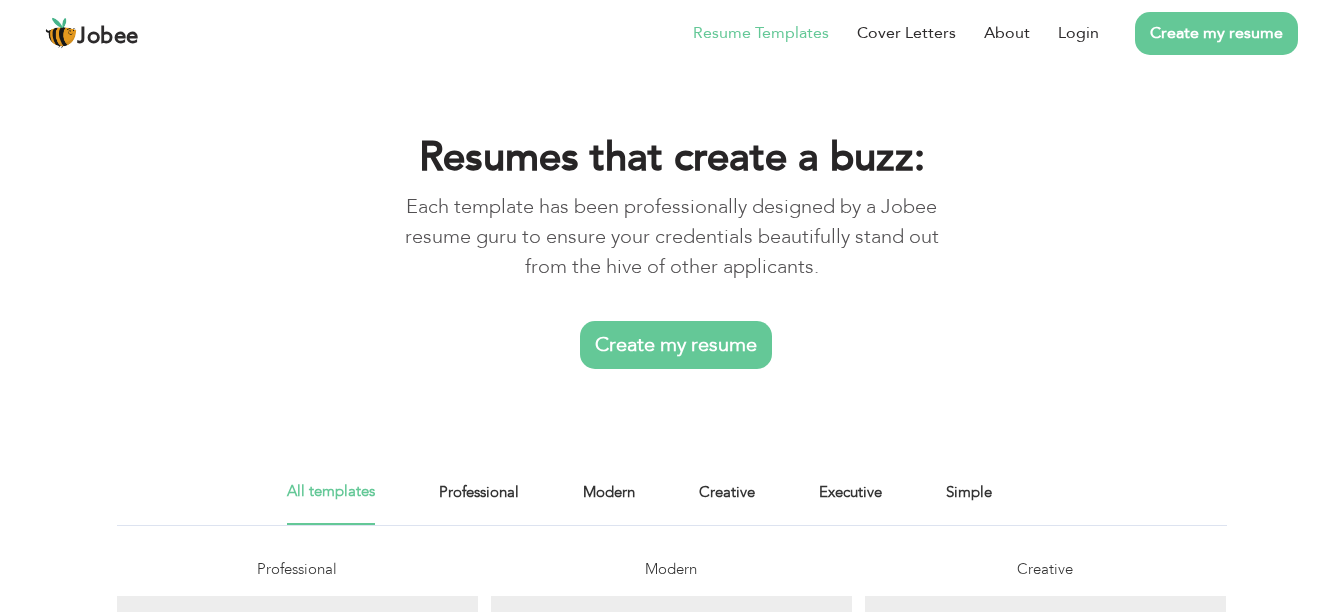 scroll, scrollTop: 0, scrollLeft: 0, axis: both 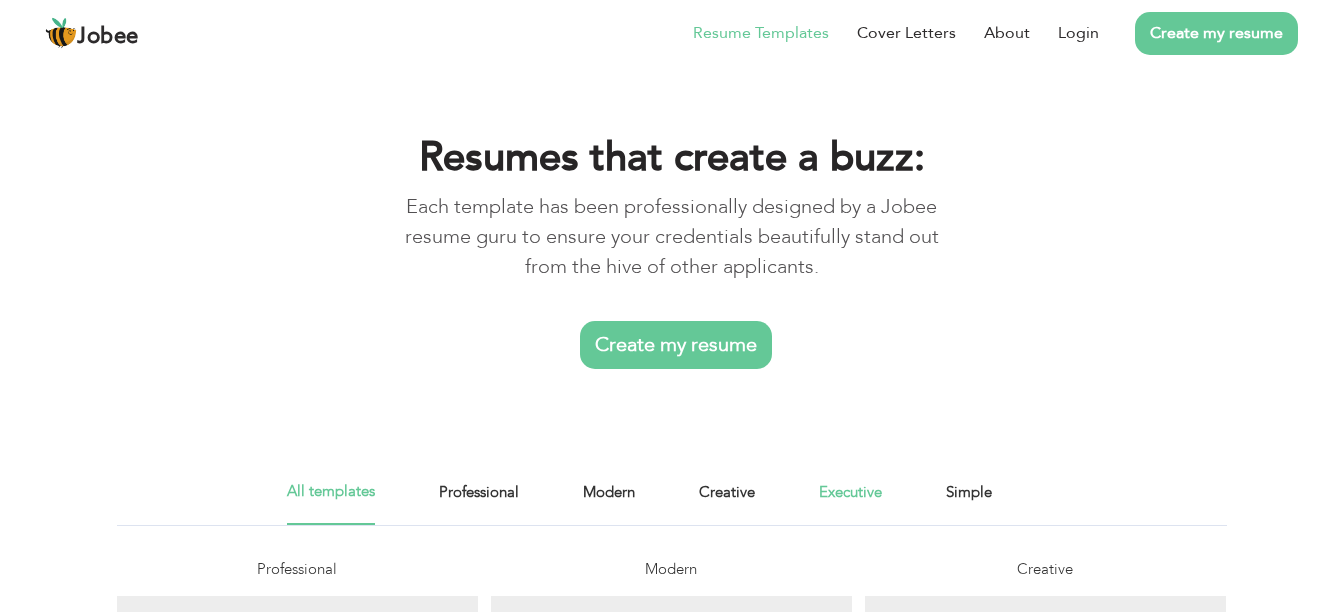 click on "Executive" at bounding box center (850, 502) 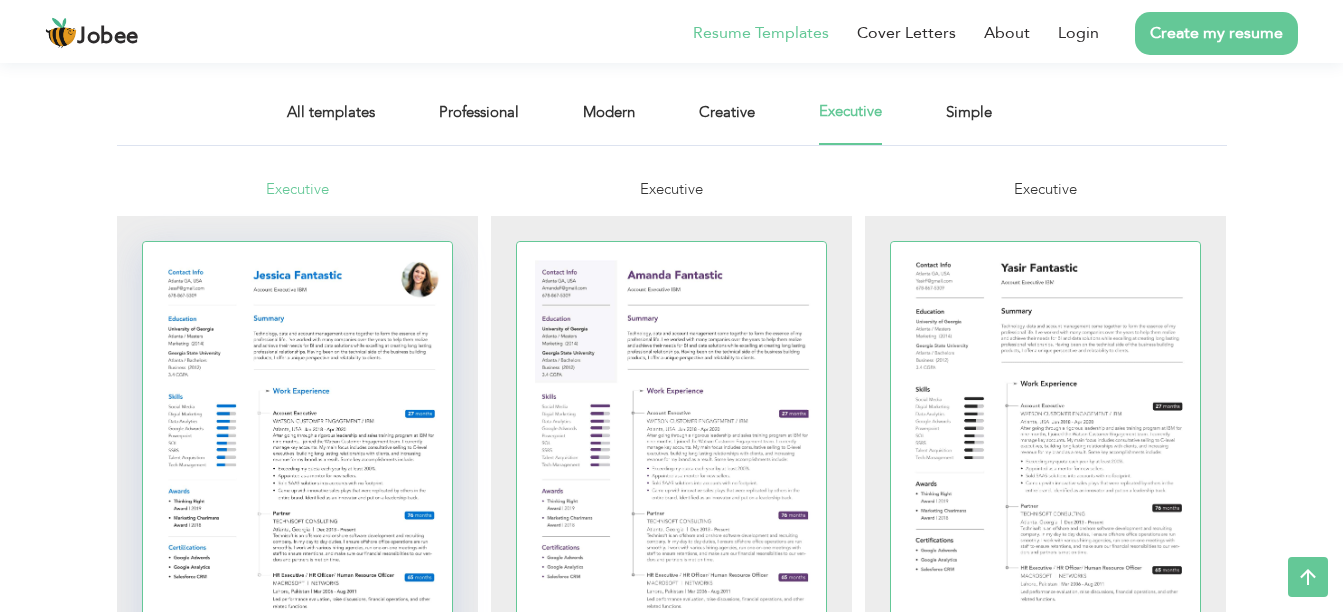 scroll, scrollTop: 400, scrollLeft: 0, axis: vertical 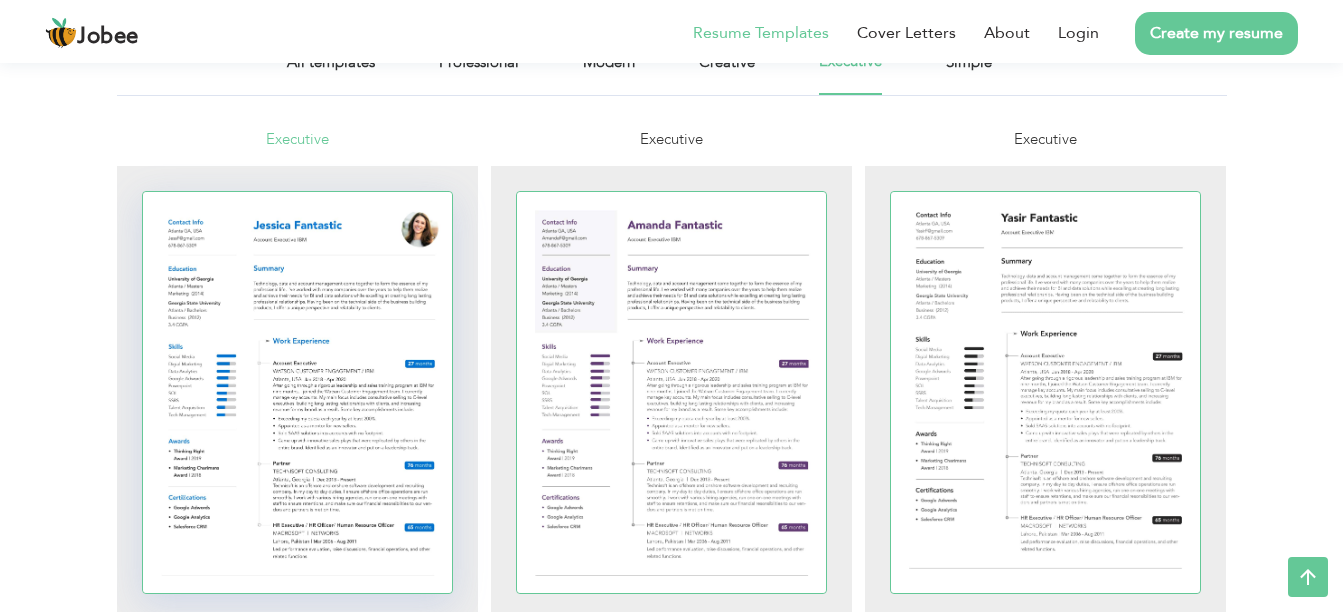 click at bounding box center [298, 392] 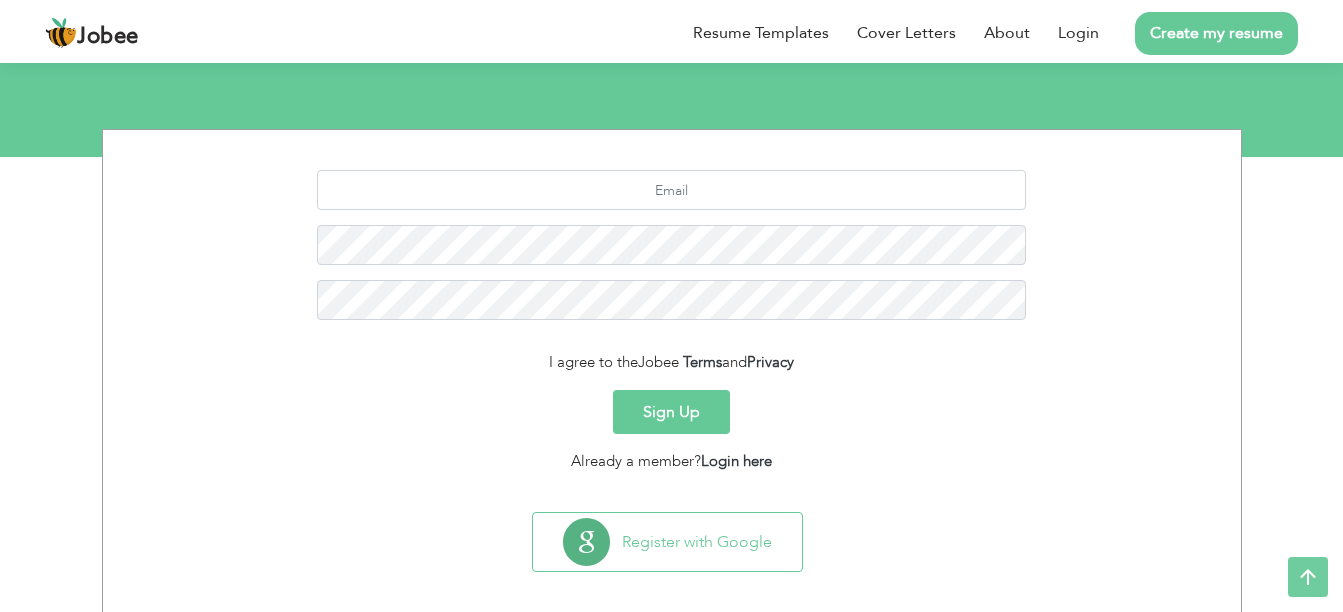 scroll, scrollTop: 218, scrollLeft: 0, axis: vertical 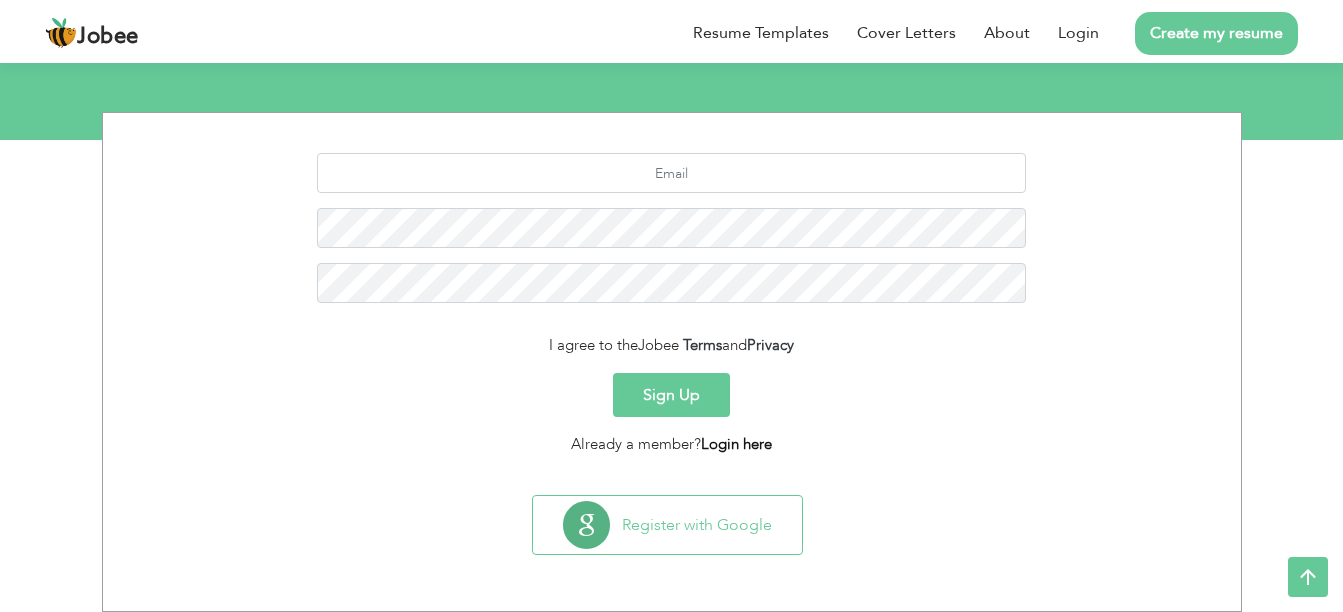 click on "Login here" at bounding box center [736, 444] 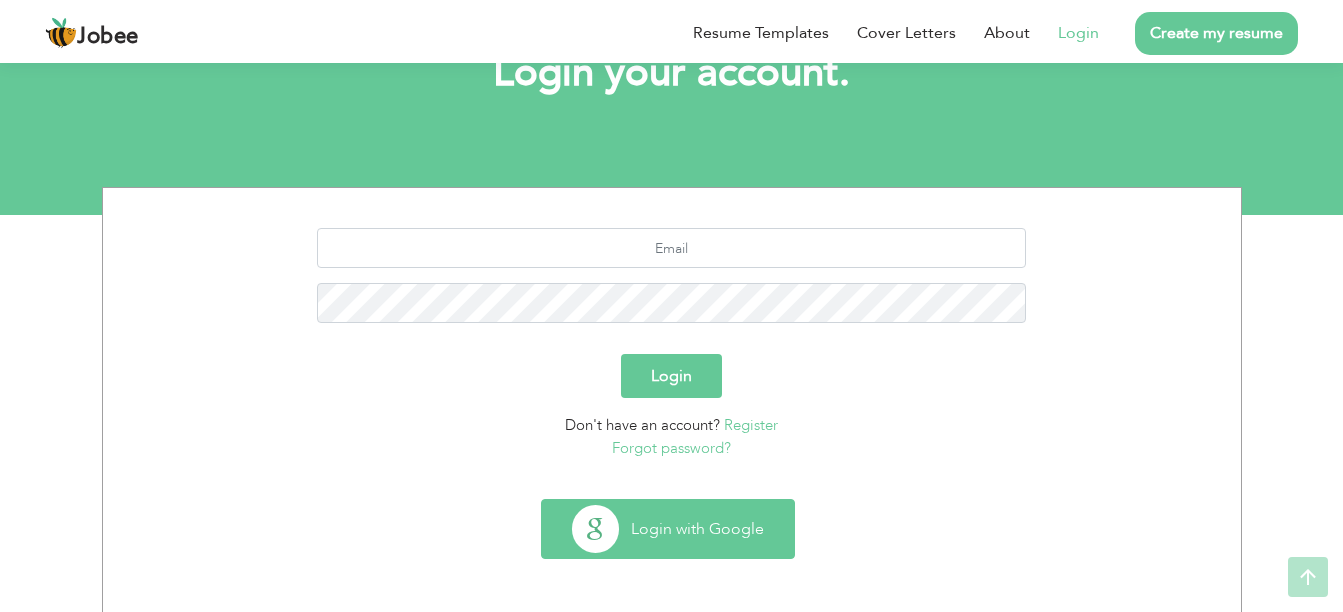 scroll, scrollTop: 147, scrollLeft: 0, axis: vertical 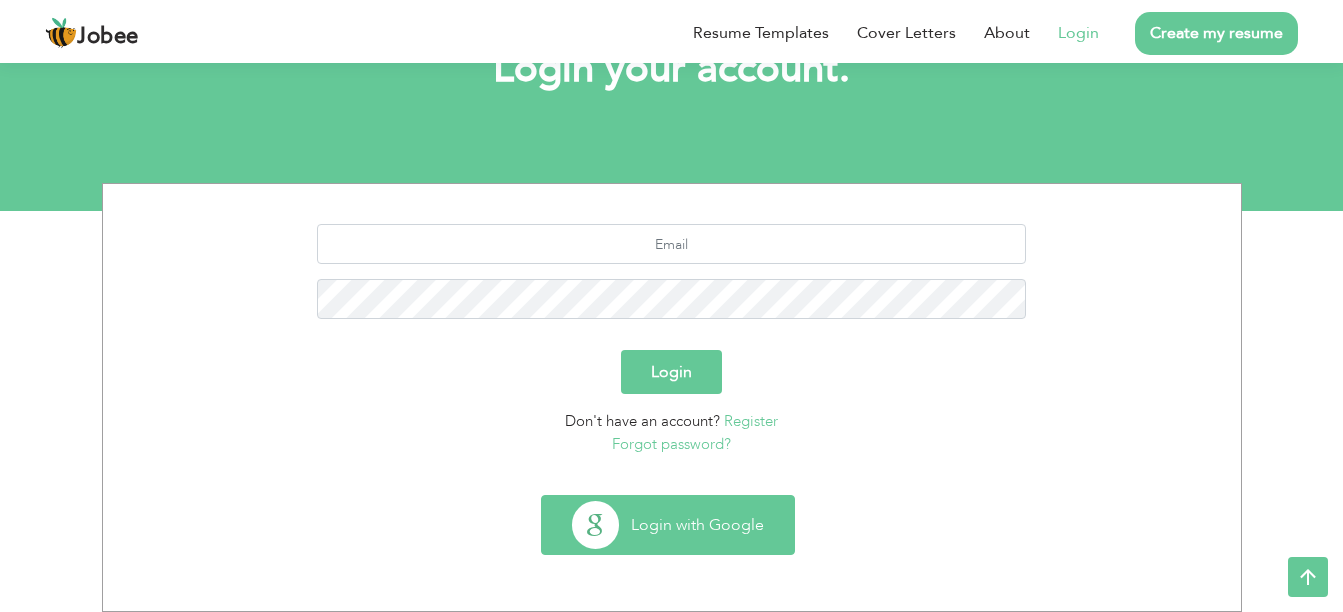 click on "Login with Google" at bounding box center (668, 525) 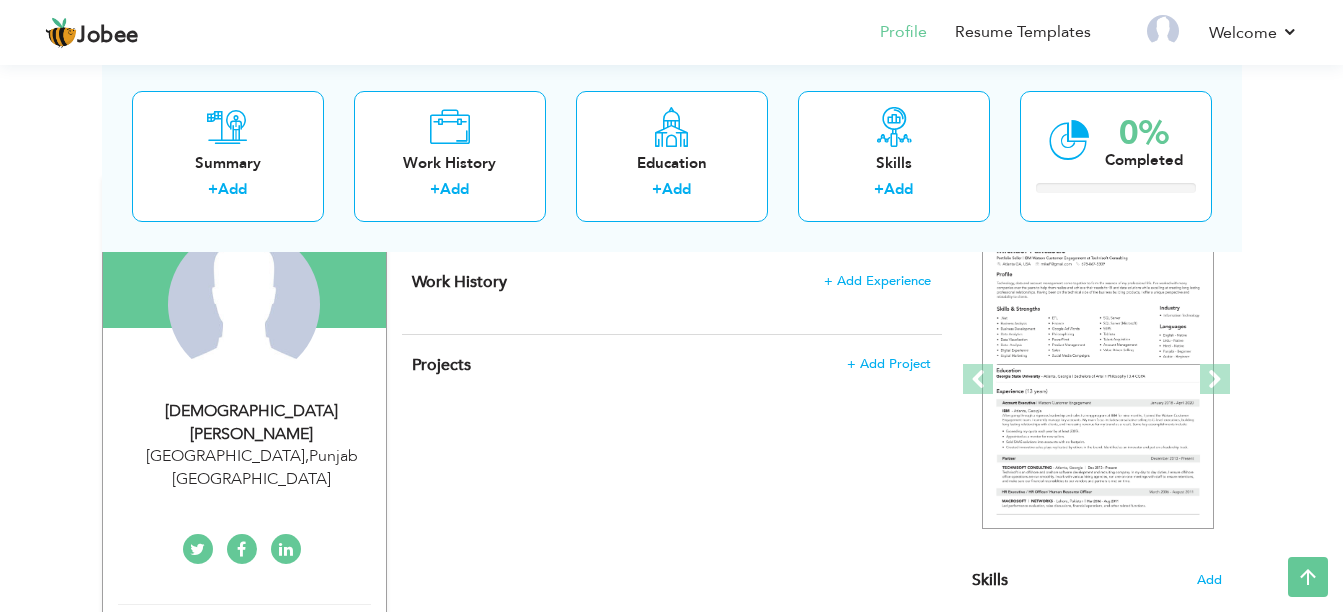 scroll, scrollTop: 100, scrollLeft: 0, axis: vertical 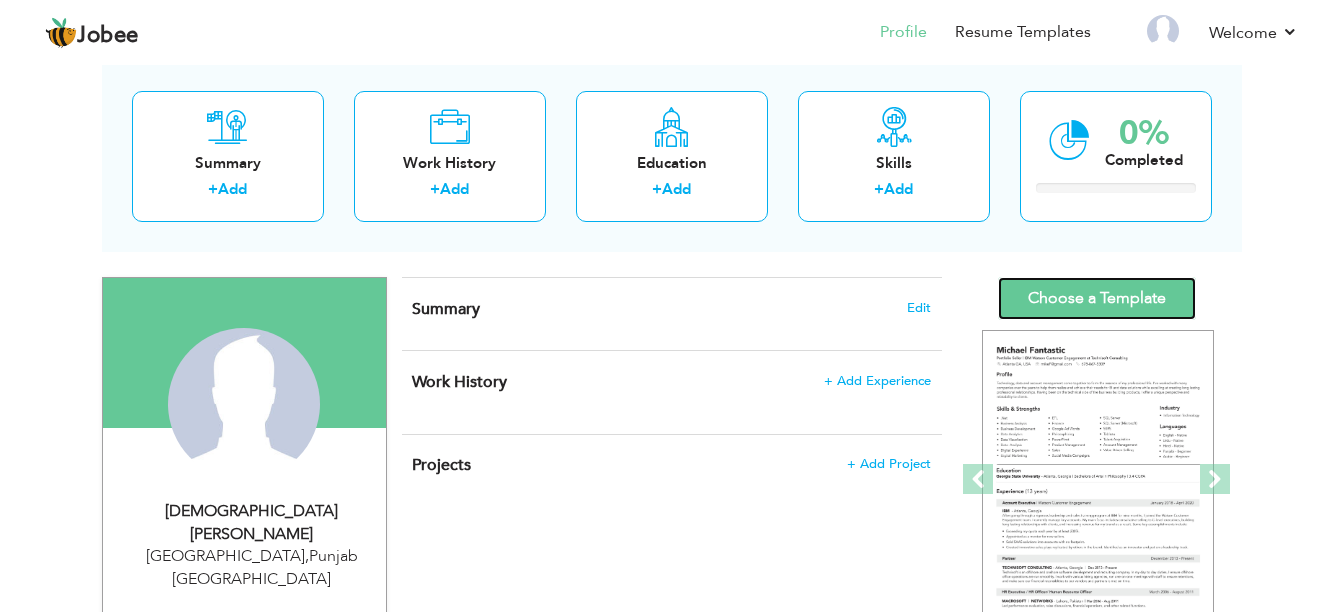 click on "Choose a Template" at bounding box center [1097, 298] 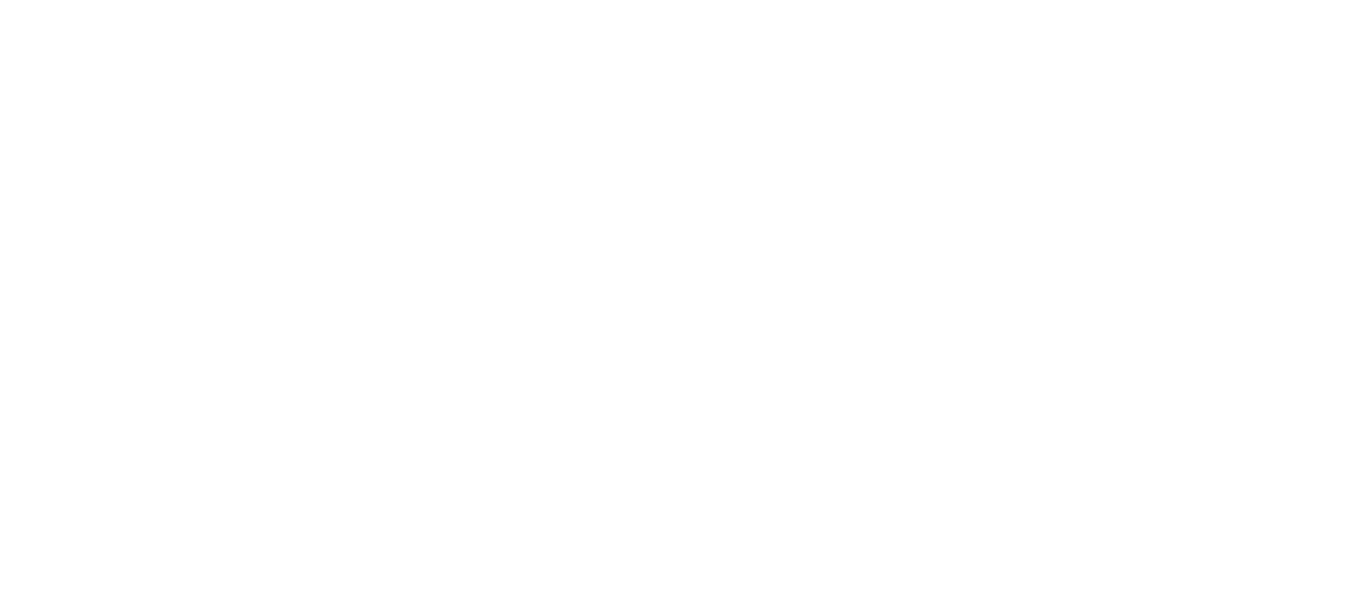 scroll, scrollTop: 0, scrollLeft: 0, axis: both 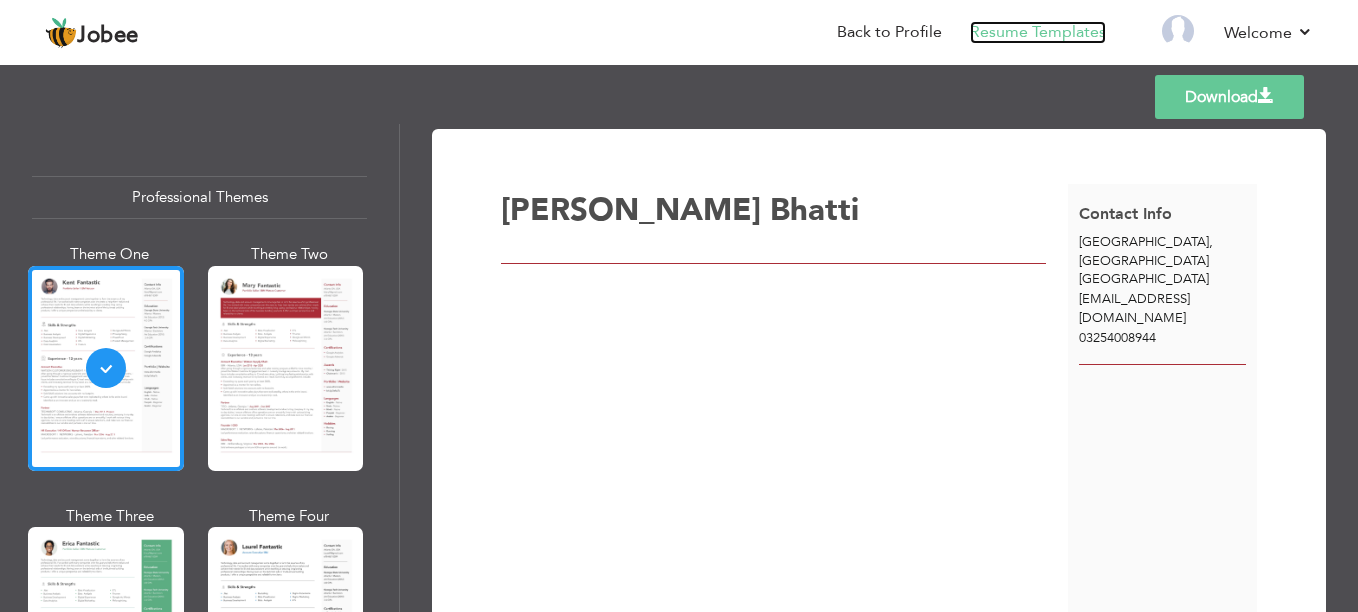 click on "Resume Templates" at bounding box center [1038, 32] 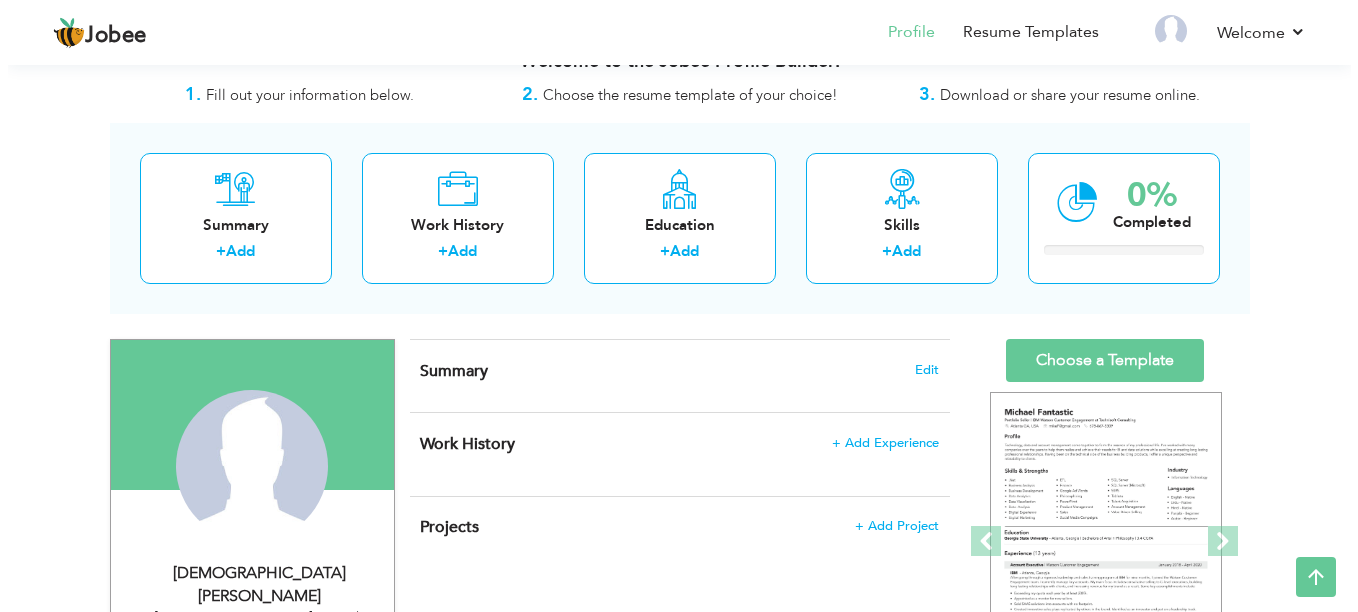 scroll, scrollTop: 0, scrollLeft: 0, axis: both 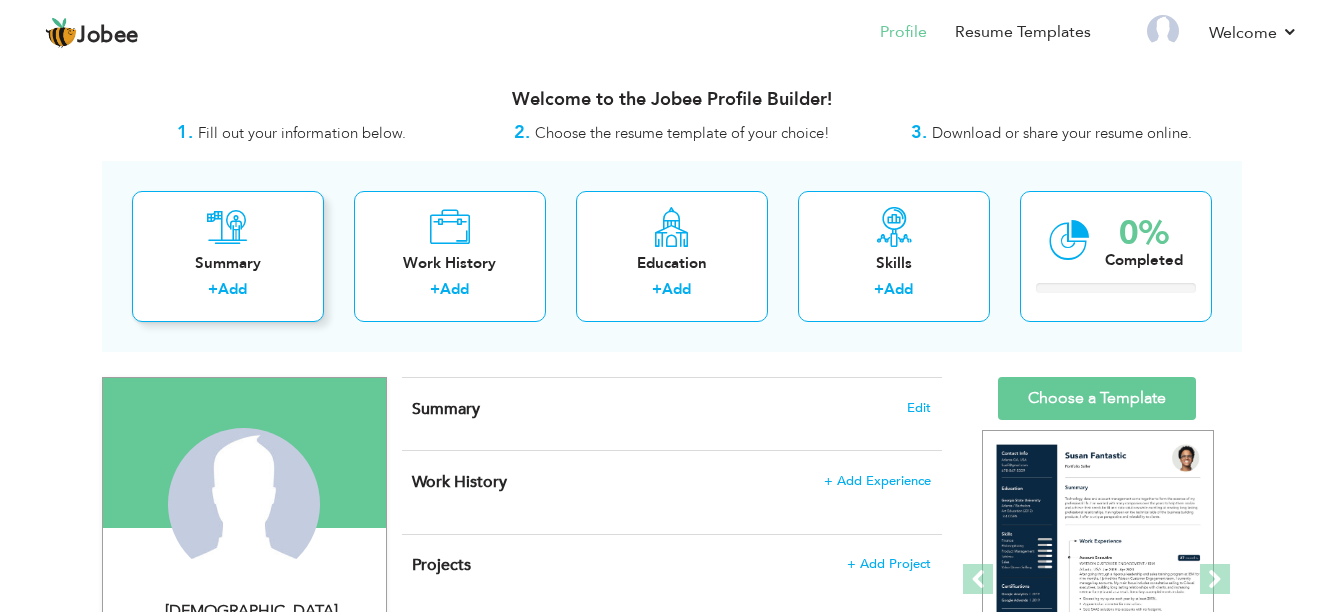 click on "Add" at bounding box center [232, 289] 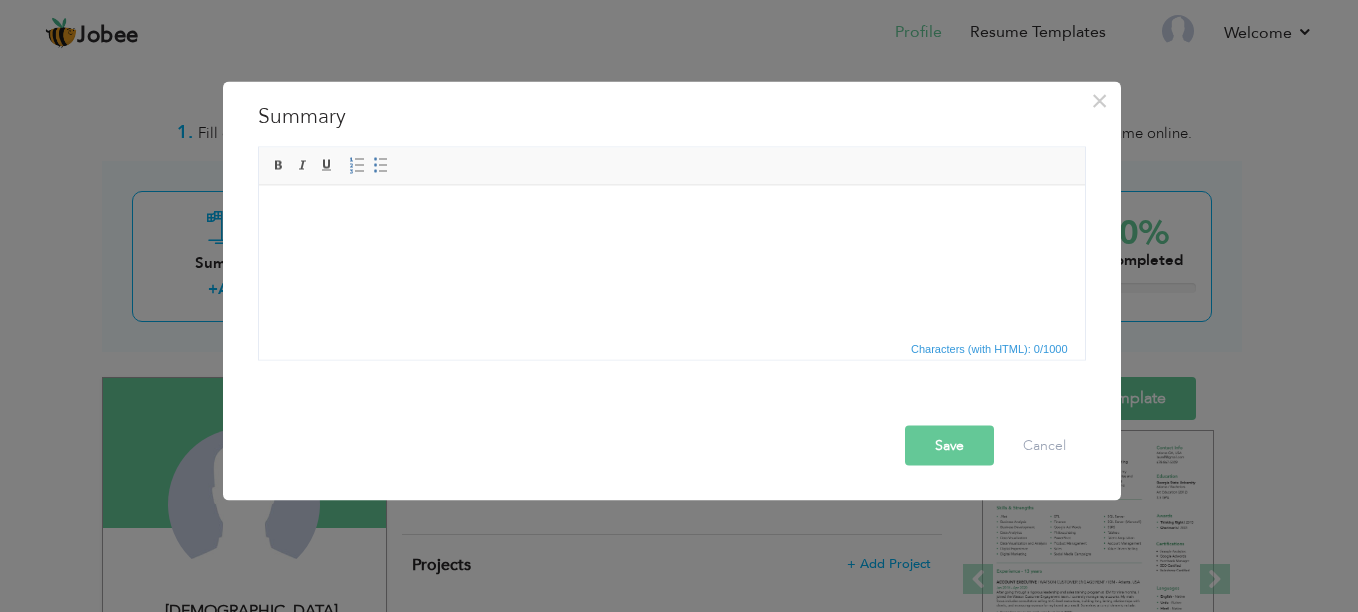 scroll, scrollTop: 0, scrollLeft: 0, axis: both 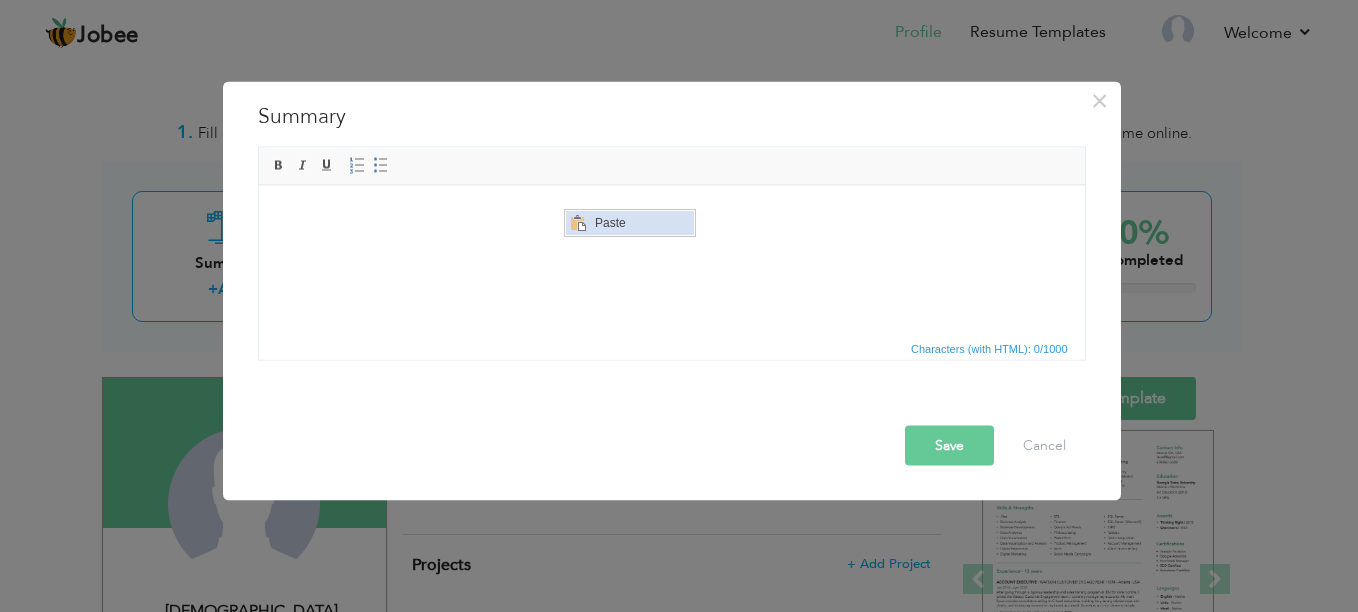 click at bounding box center [577, 222] 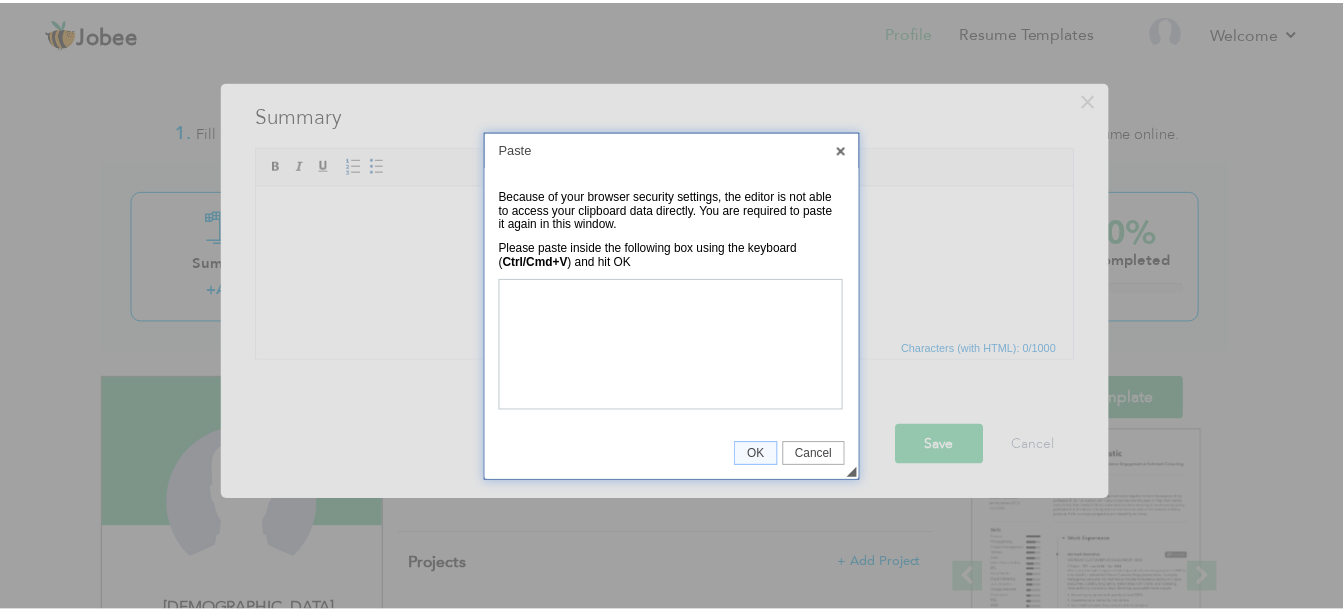 scroll, scrollTop: 0, scrollLeft: 0, axis: both 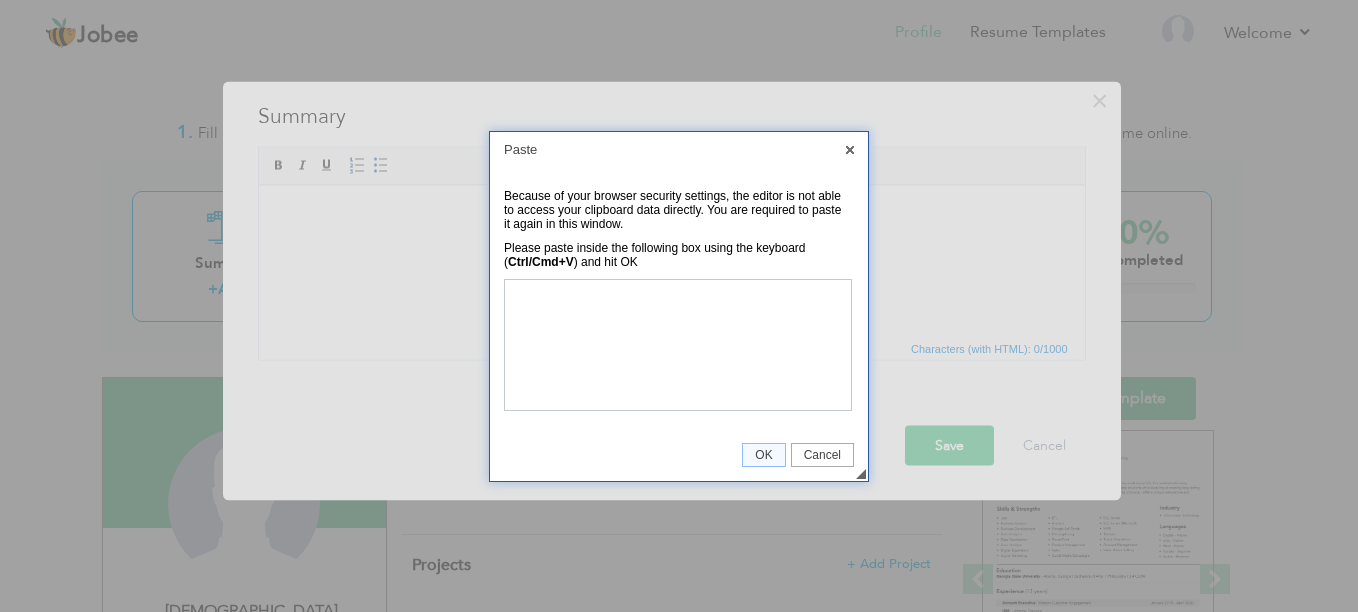 click on "Cancel" at bounding box center (822, 455) 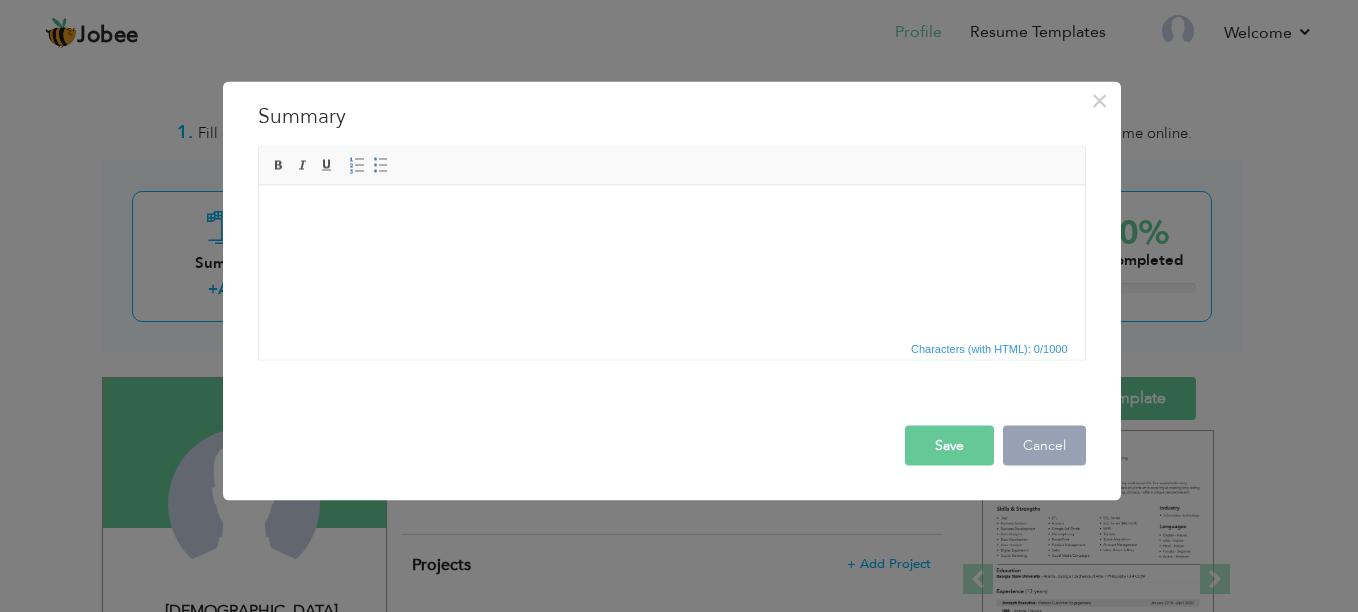 click on "Cancel" at bounding box center [1044, 446] 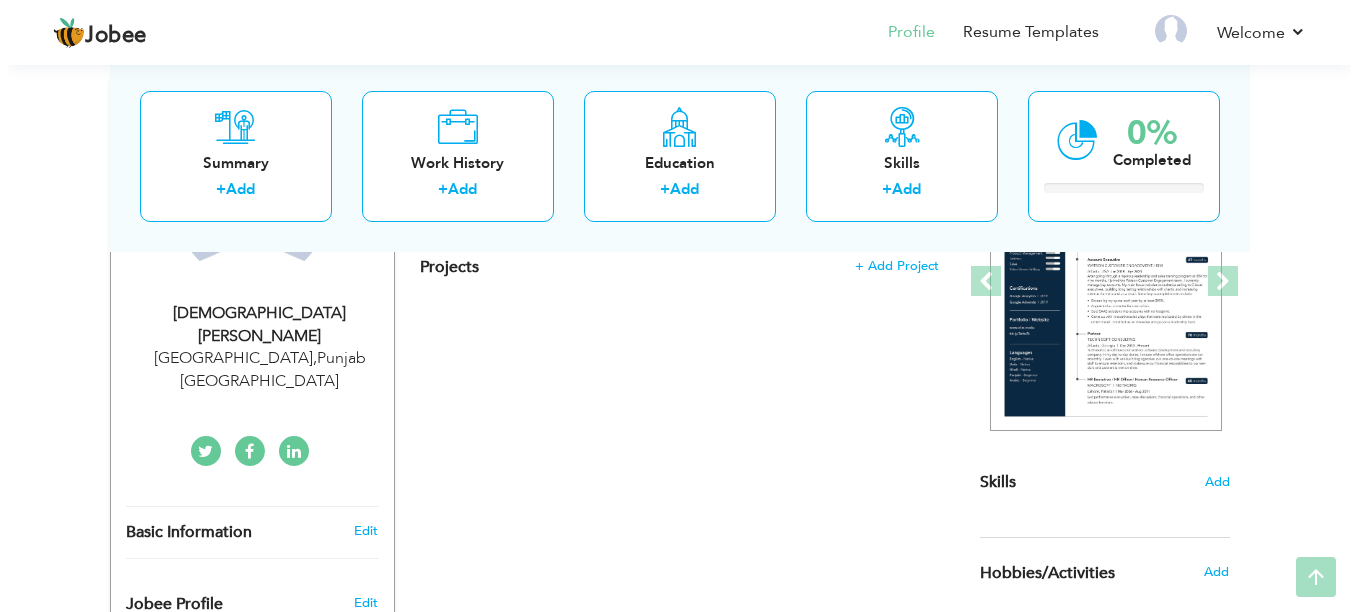 scroll, scrollTop: 300, scrollLeft: 0, axis: vertical 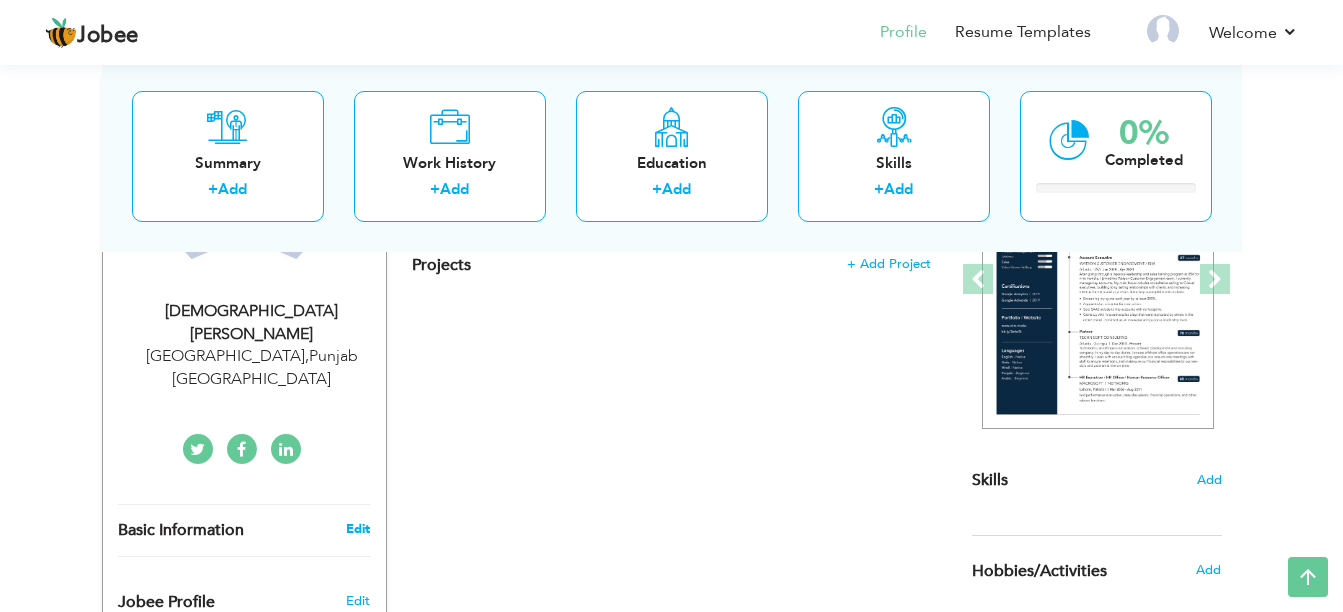 click on "Edit" at bounding box center [358, 529] 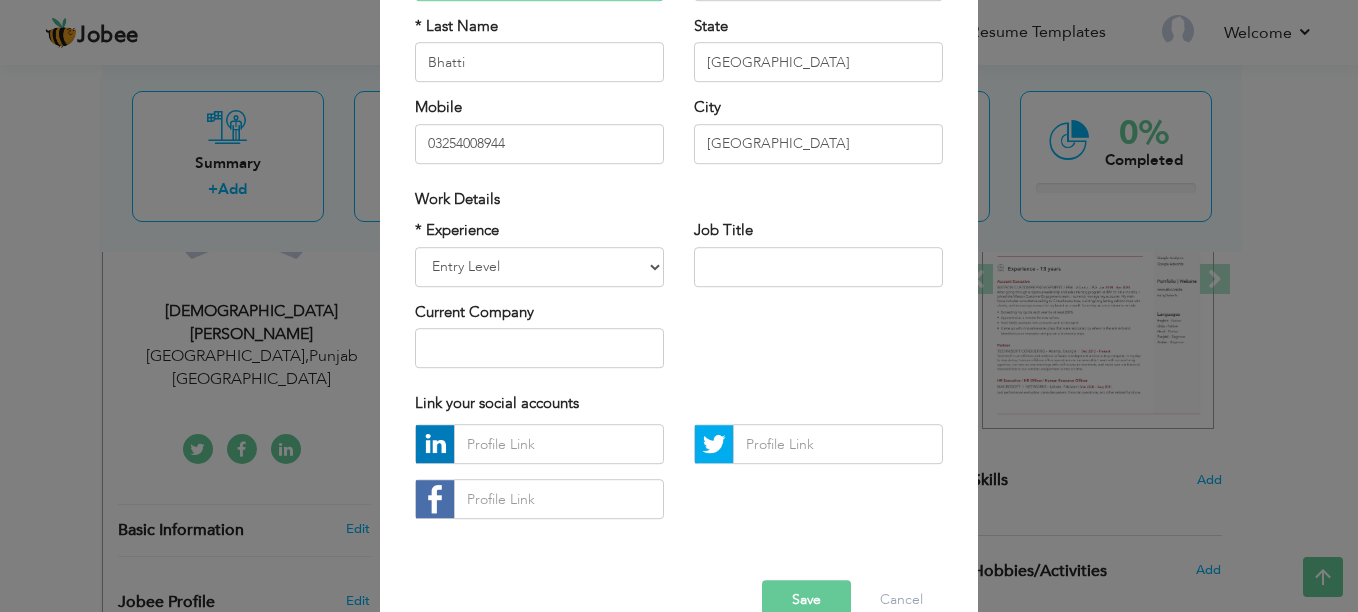 scroll, scrollTop: 288, scrollLeft: 0, axis: vertical 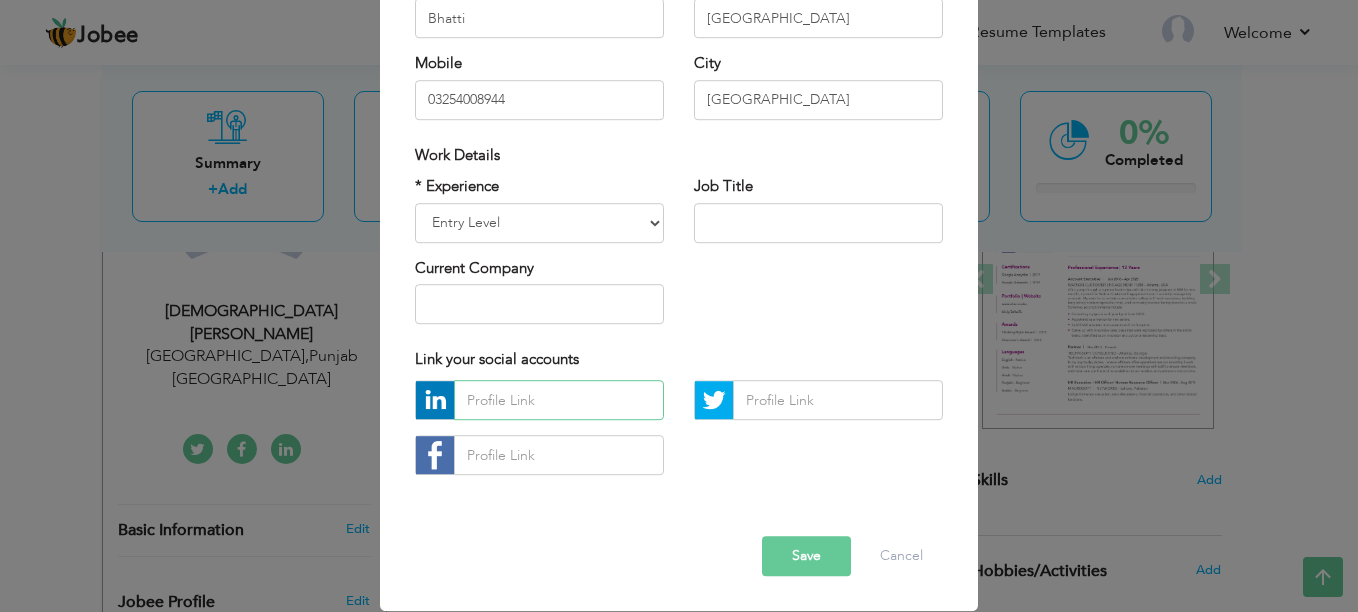 click at bounding box center (559, 401) 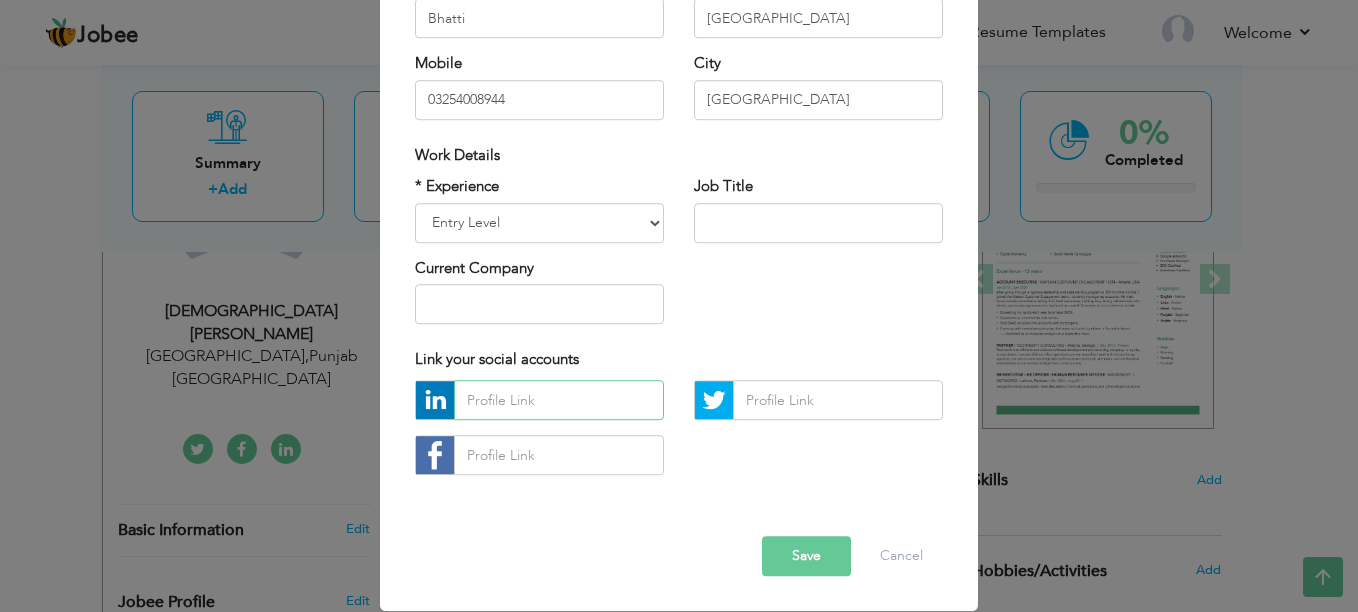 paste on "[DOMAIN_NAME][URL][PERSON_NAME]" 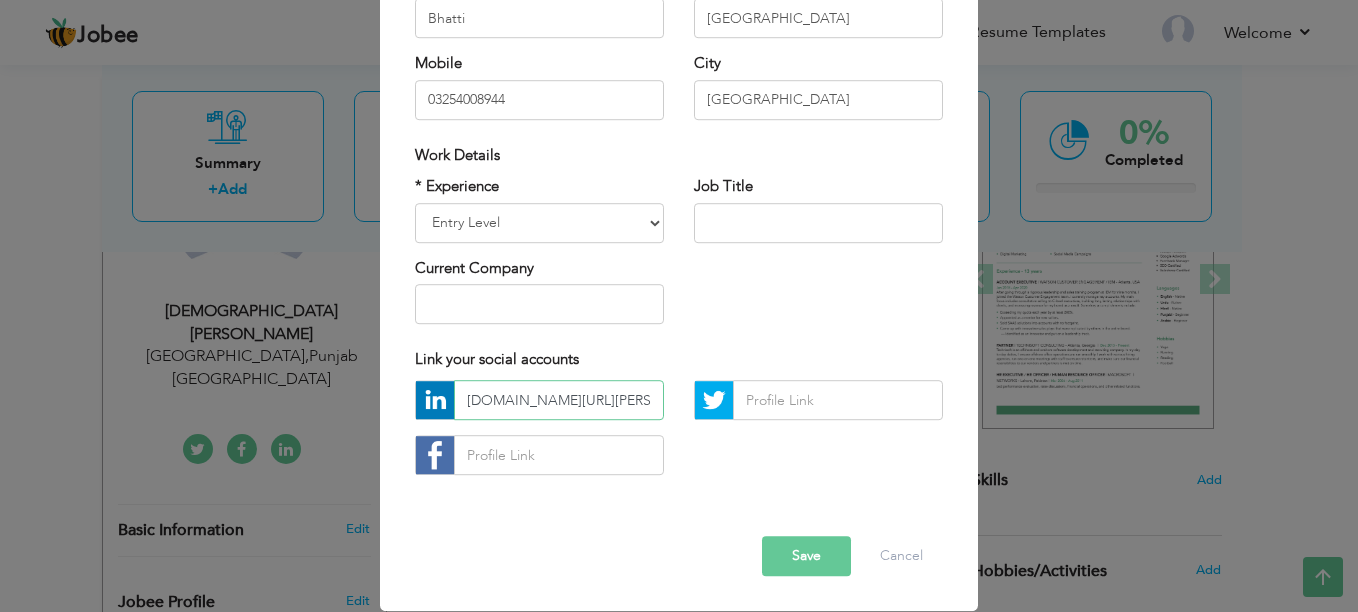 scroll, scrollTop: 0, scrollLeft: 95, axis: horizontal 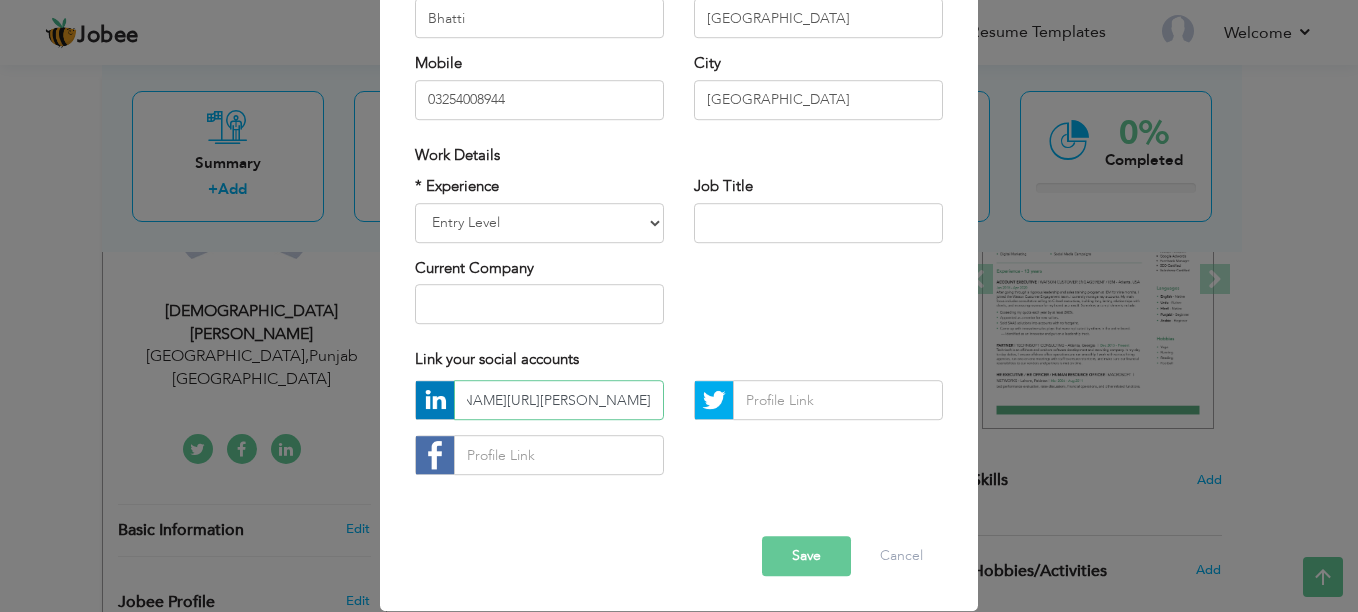type on "[DOMAIN_NAME][URL][PERSON_NAME]" 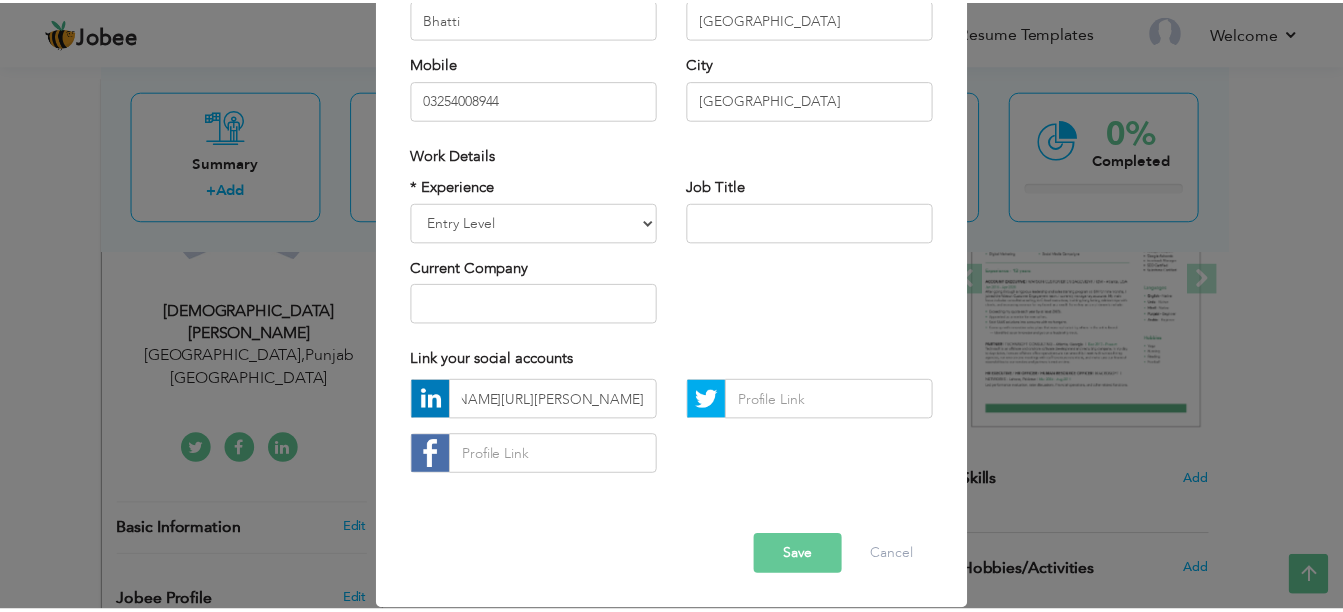 scroll, scrollTop: 0, scrollLeft: 0, axis: both 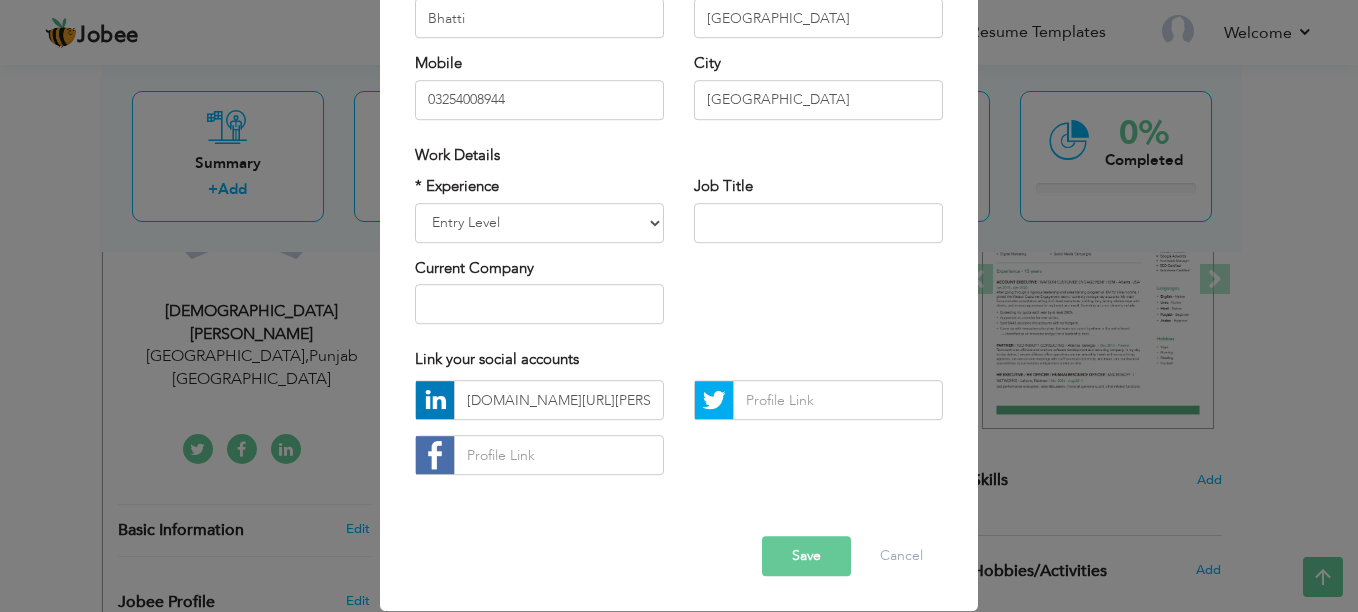 click on "Save" at bounding box center [806, 557] 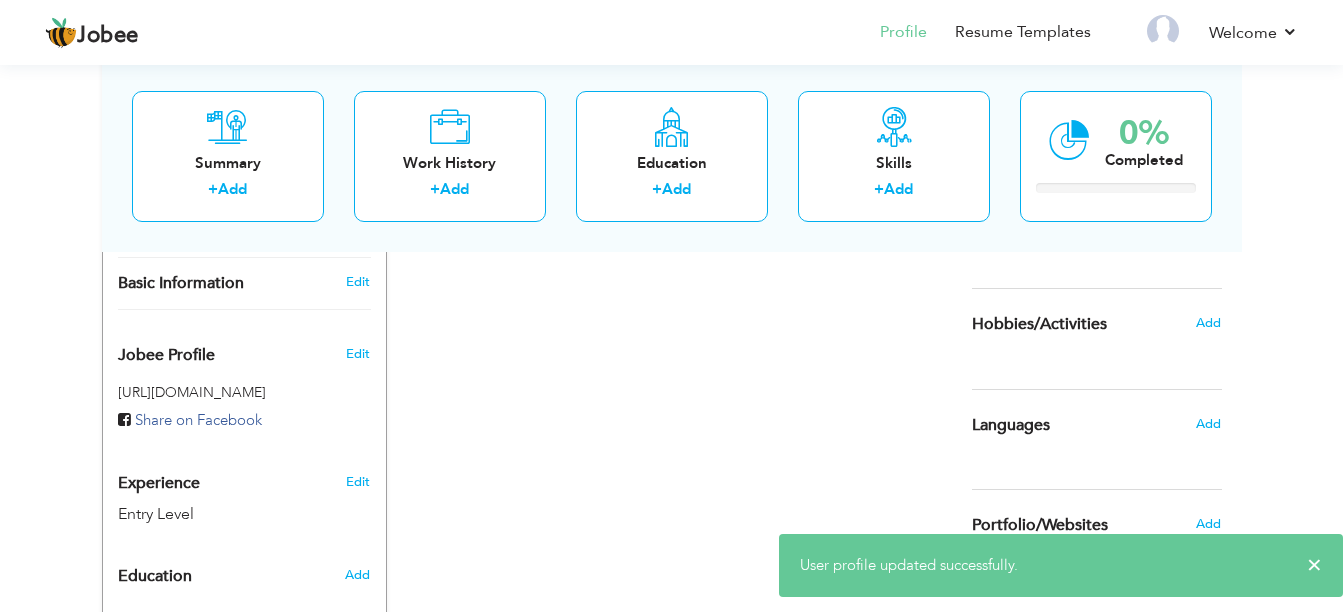 scroll, scrollTop: 500, scrollLeft: 0, axis: vertical 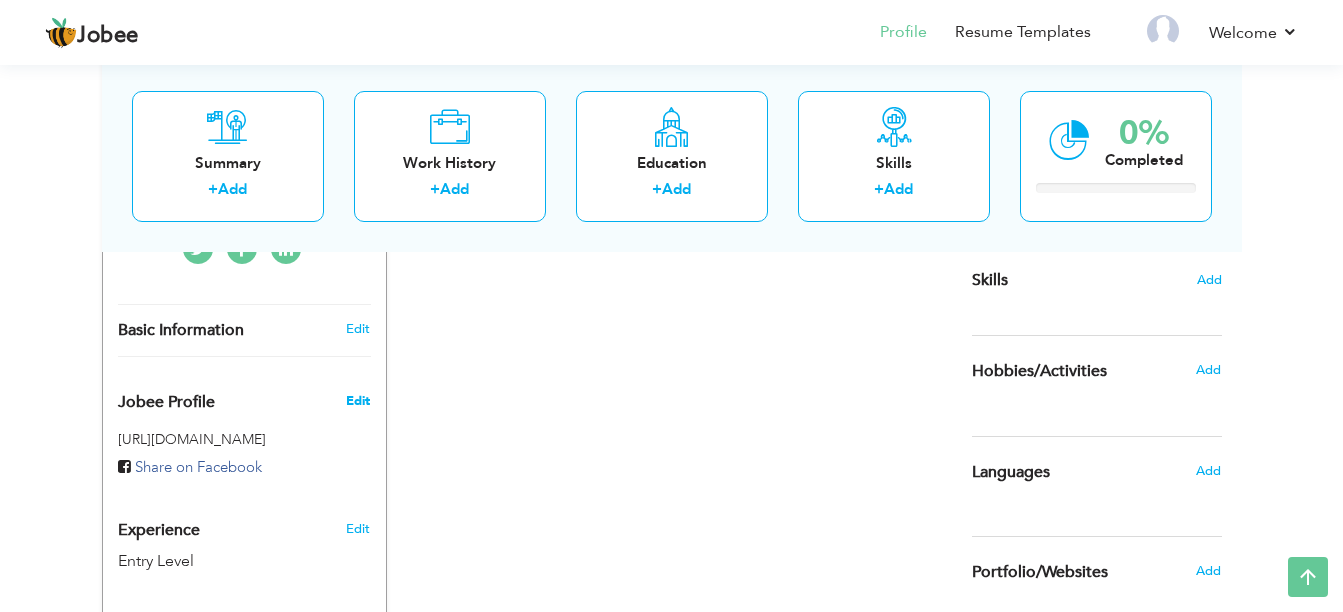 click on "Edit" at bounding box center (358, 401) 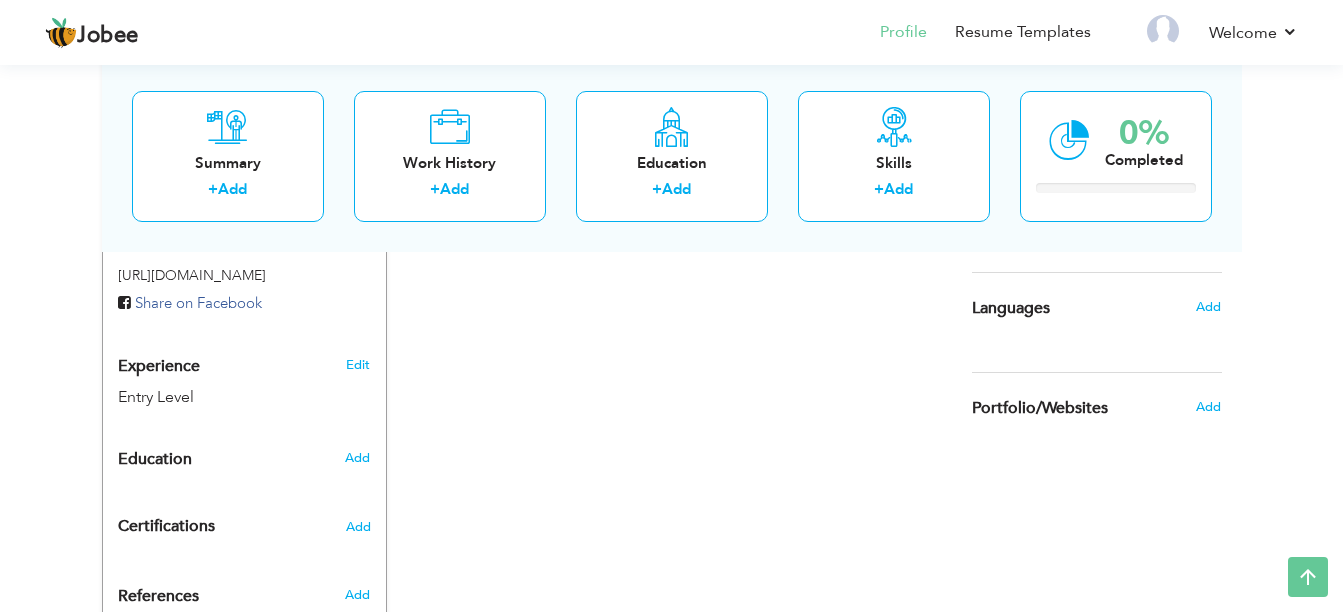 scroll, scrollTop: 600, scrollLeft: 0, axis: vertical 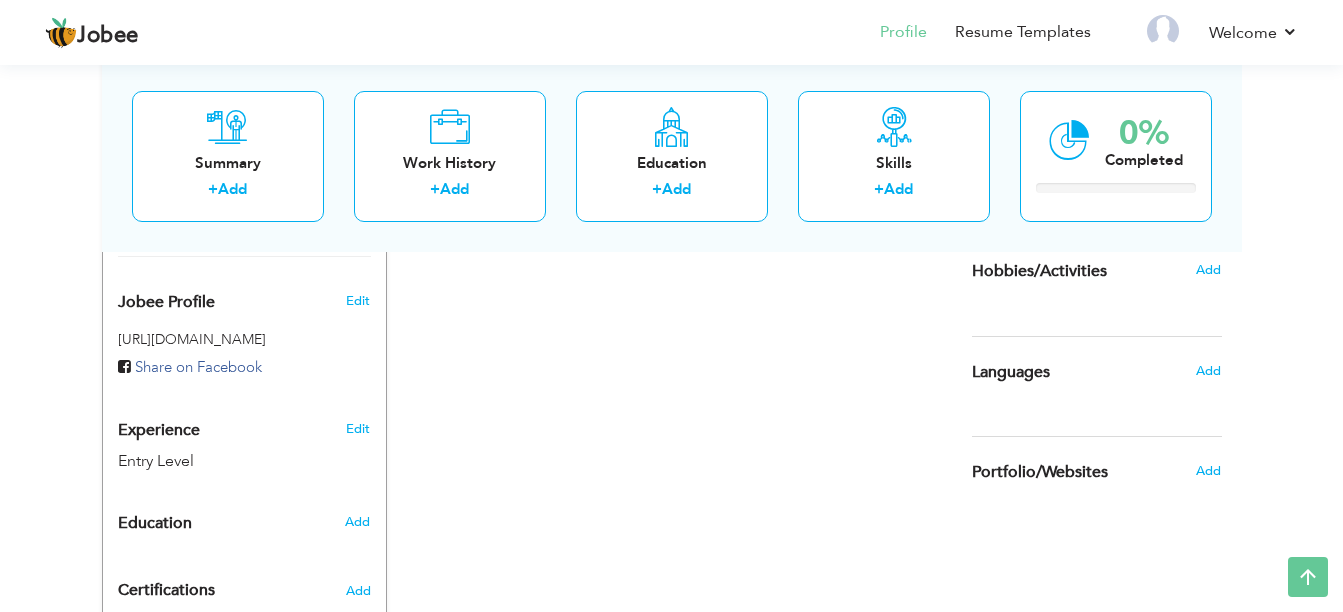 click on "Add" at bounding box center [361, 522] 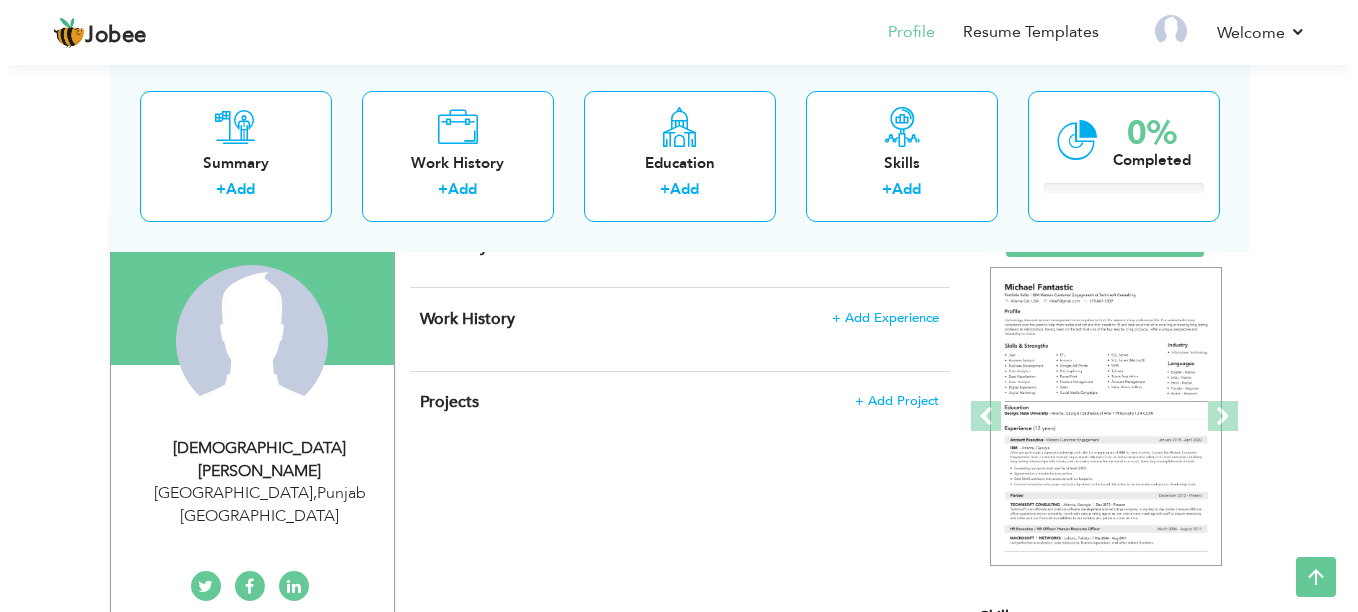 scroll, scrollTop: 155, scrollLeft: 0, axis: vertical 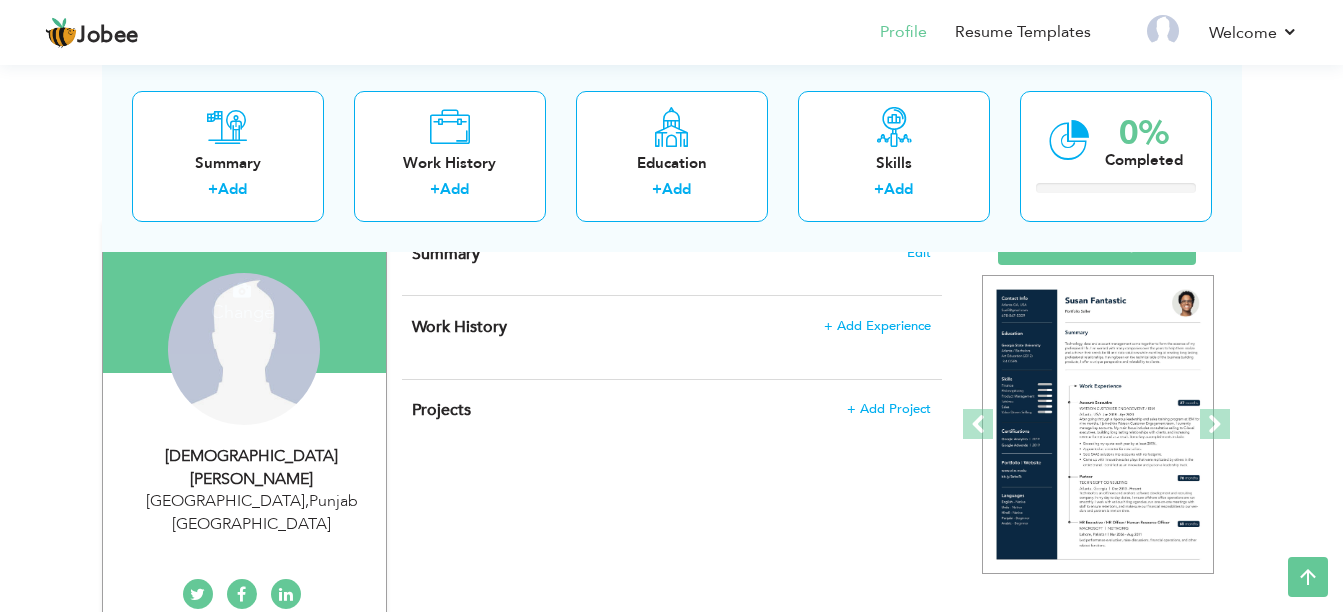 click on "Change
Remove" at bounding box center (244, 349) 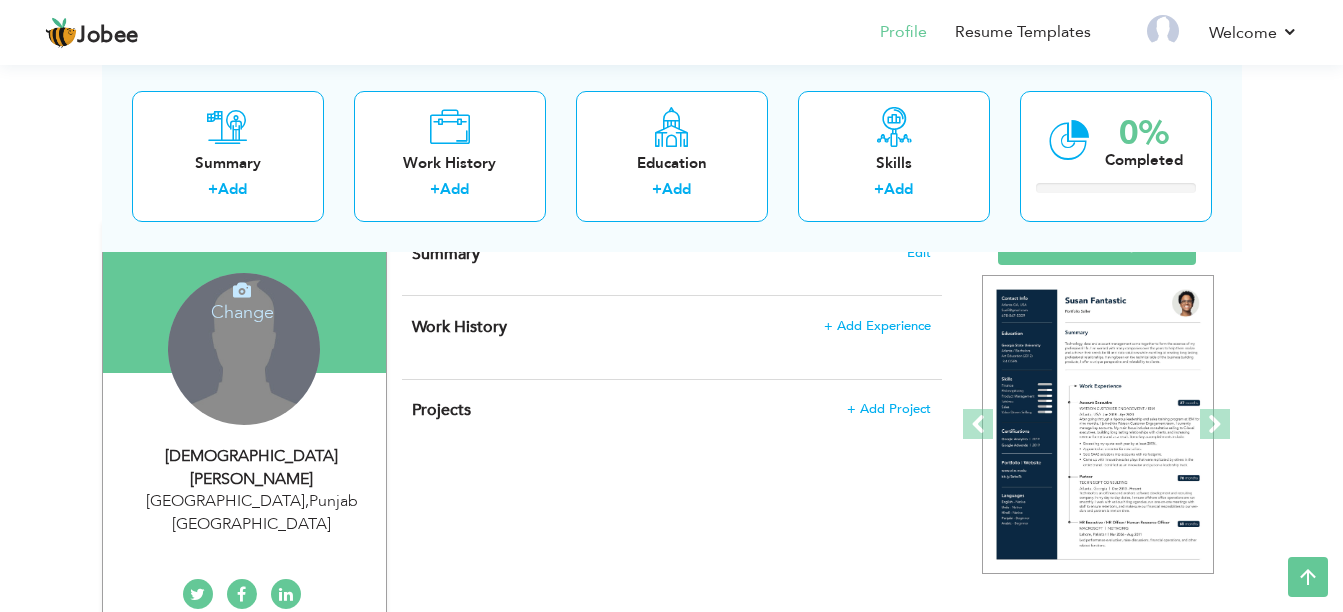 click on "Change" at bounding box center (242, 299) 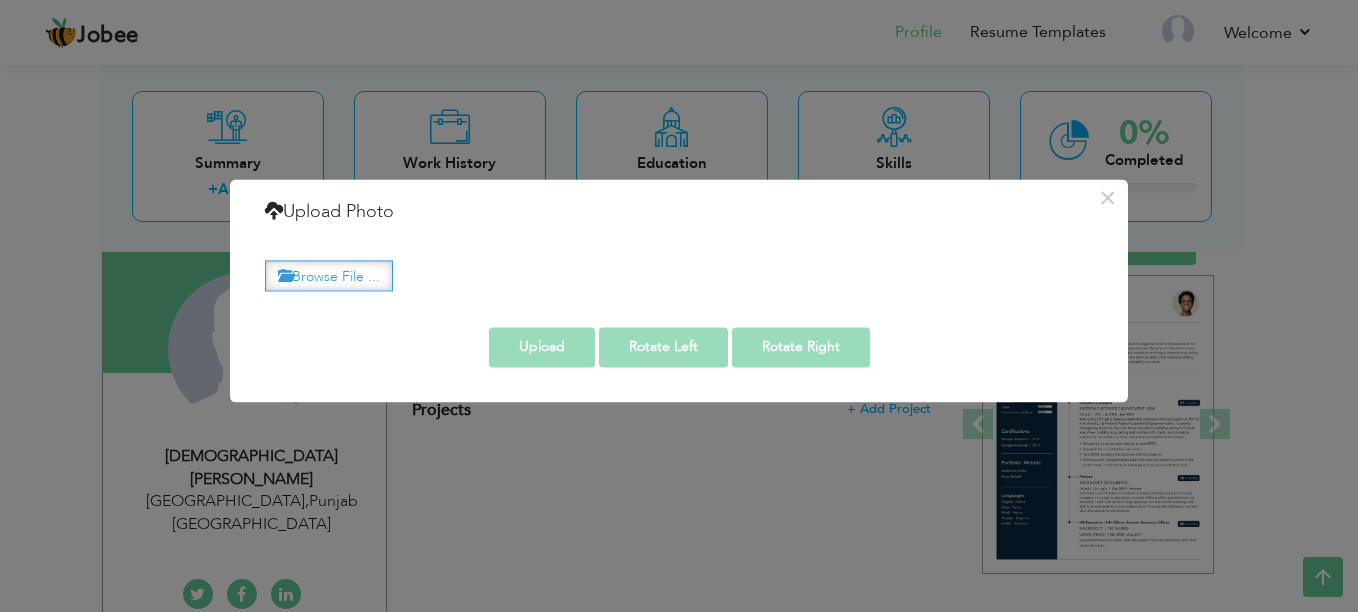 click on "Browse File ..." at bounding box center (329, 275) 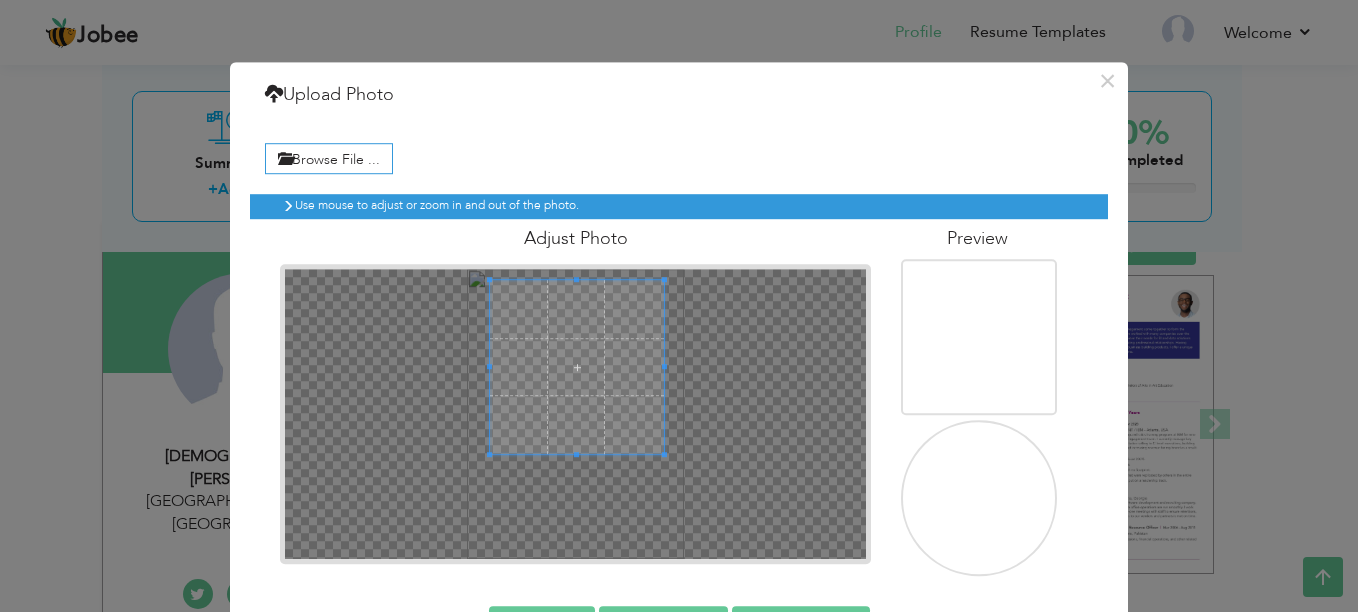 click at bounding box center (577, 367) 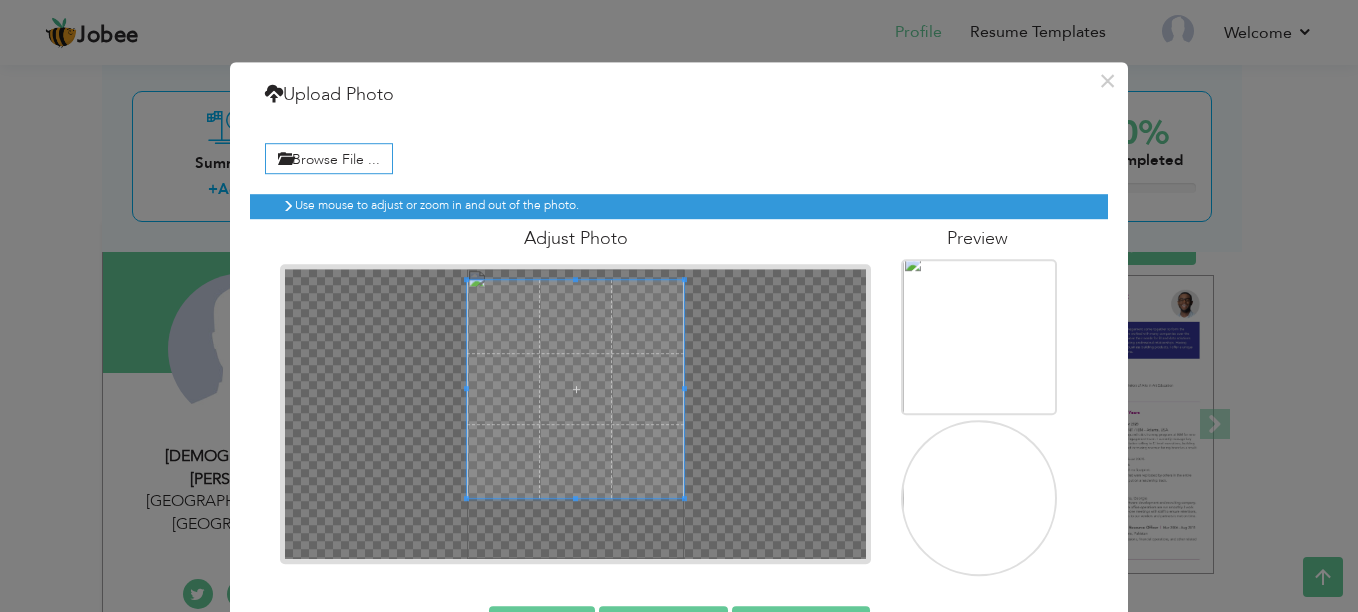 click at bounding box center [575, 414] 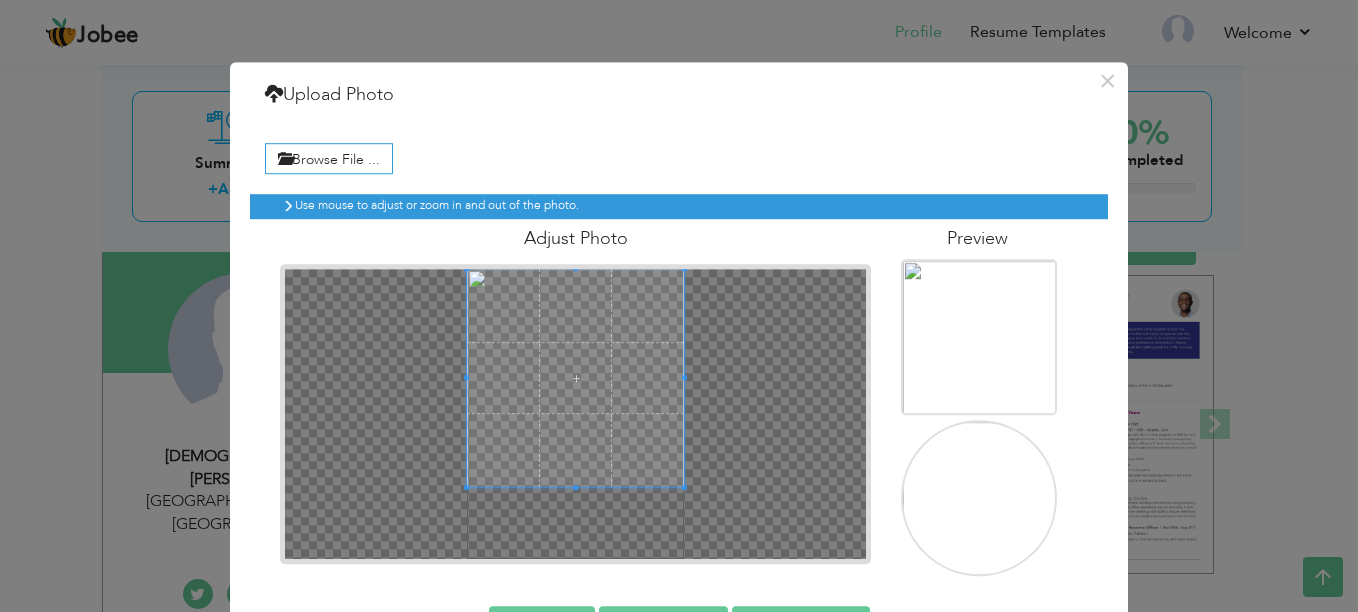 click at bounding box center [576, 378] 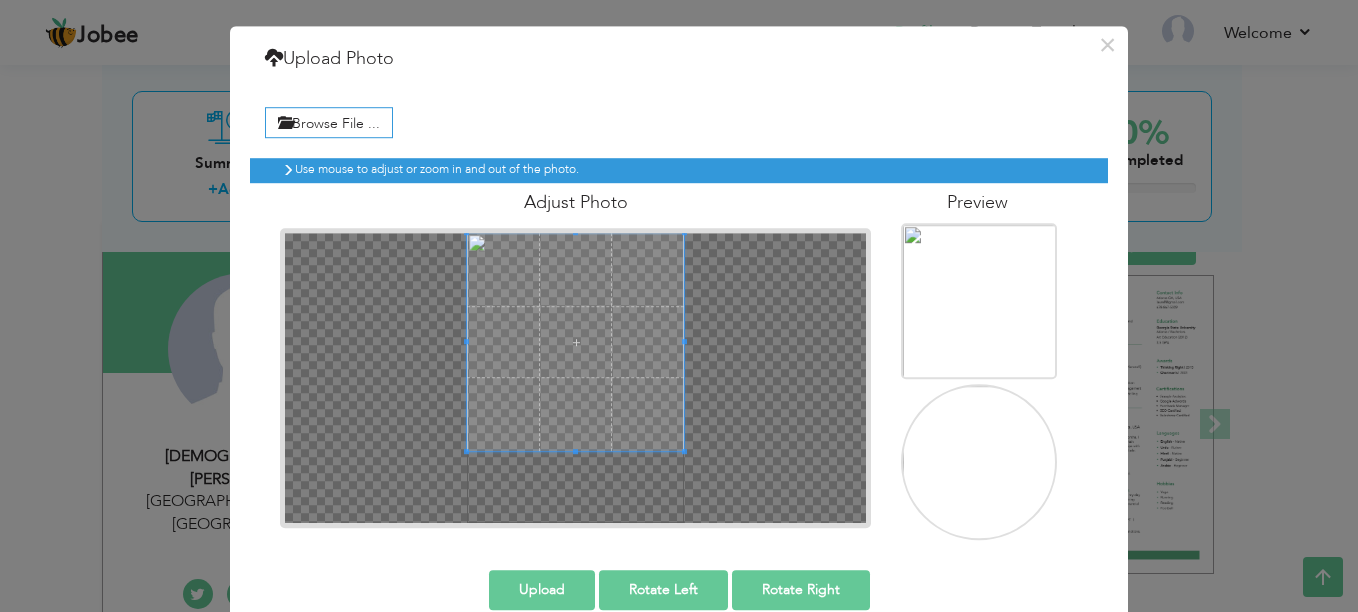 scroll, scrollTop: 69, scrollLeft: 0, axis: vertical 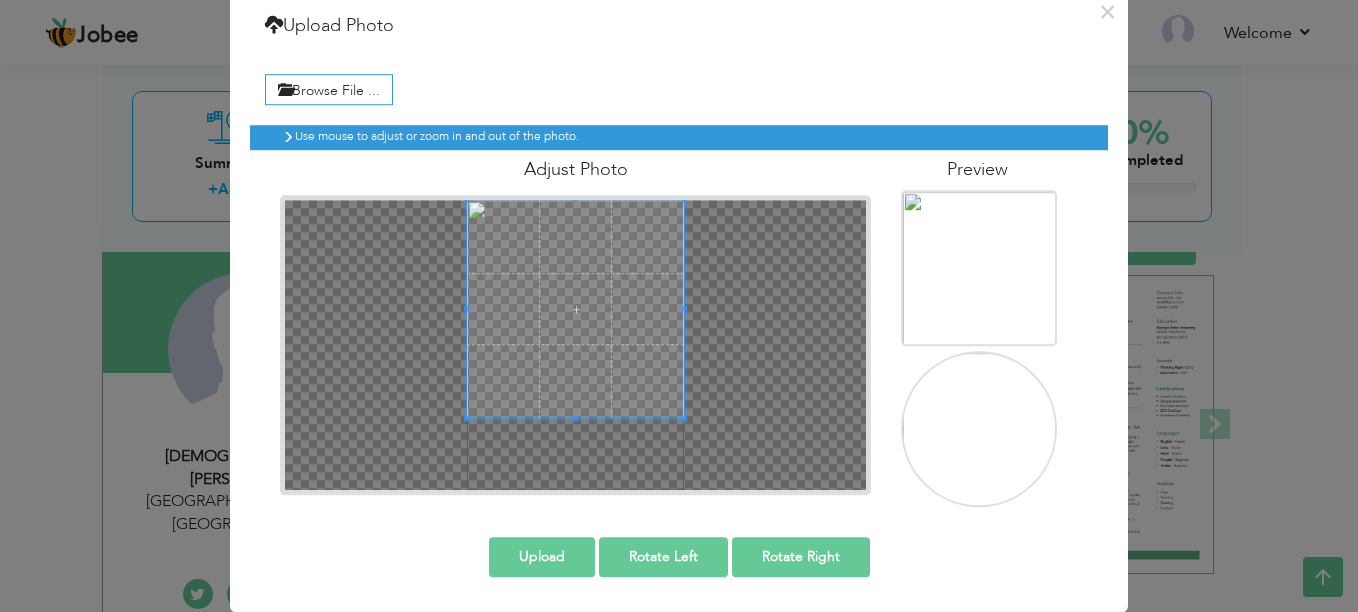 click on "Upload" at bounding box center [542, 557] 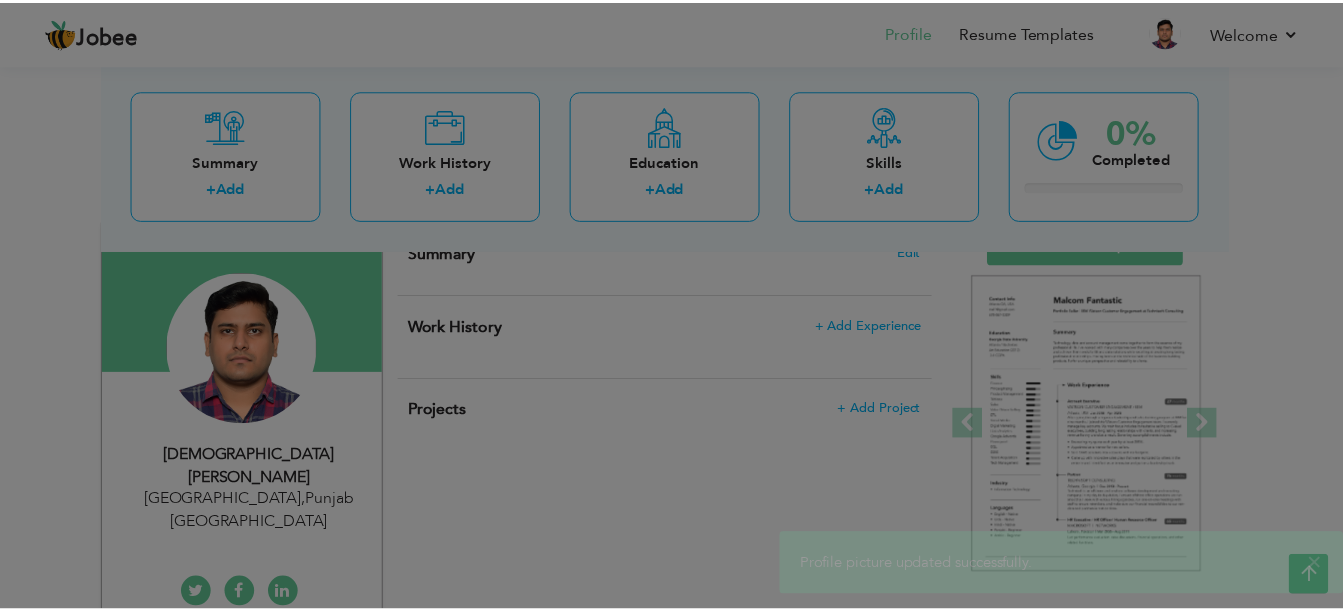 scroll, scrollTop: 0, scrollLeft: 0, axis: both 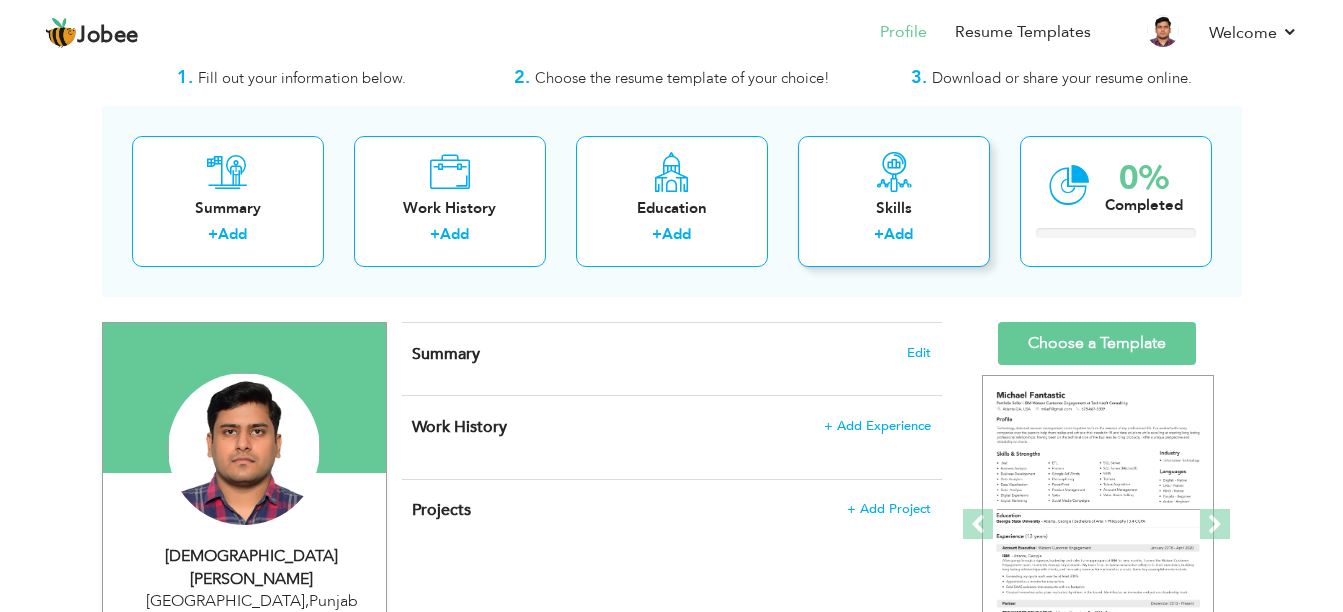 click on "Add" at bounding box center (898, 234) 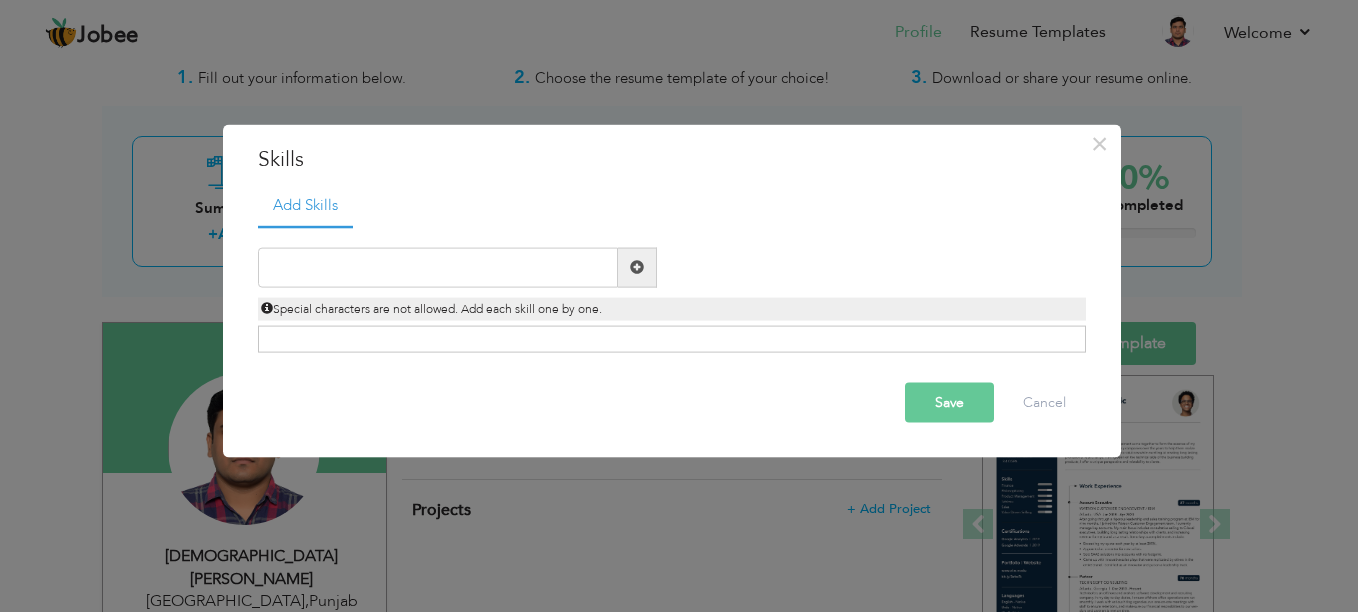 click at bounding box center [637, 267] 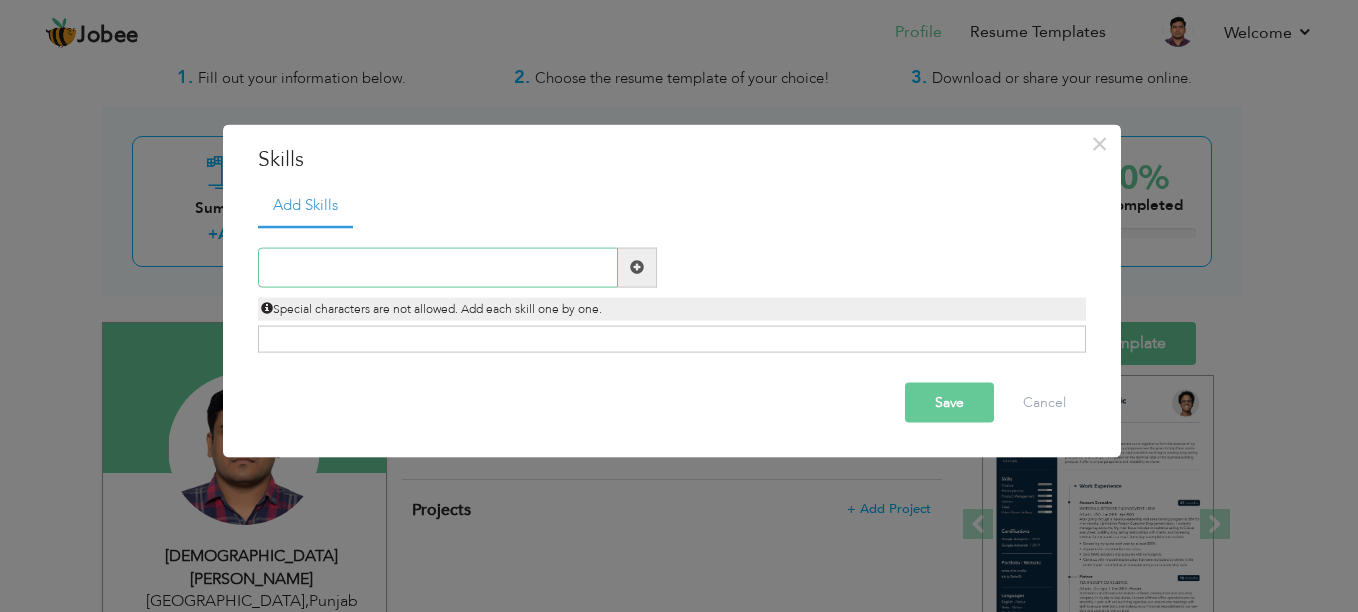 click at bounding box center (438, 267) 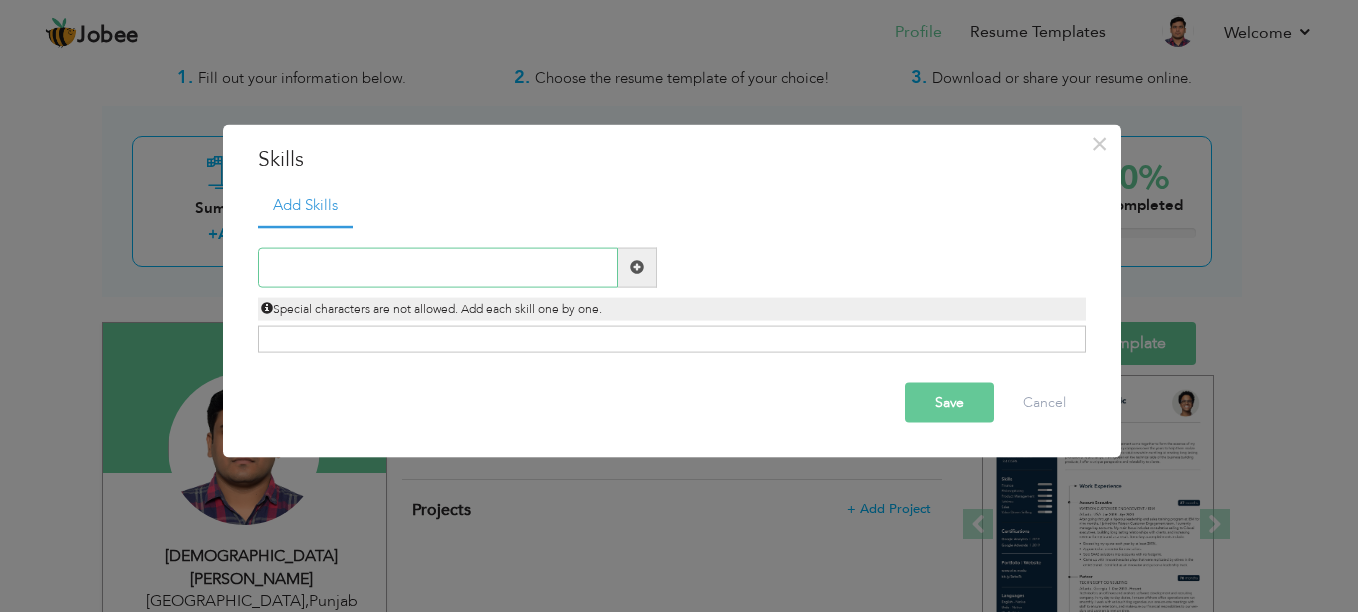 type on "-" 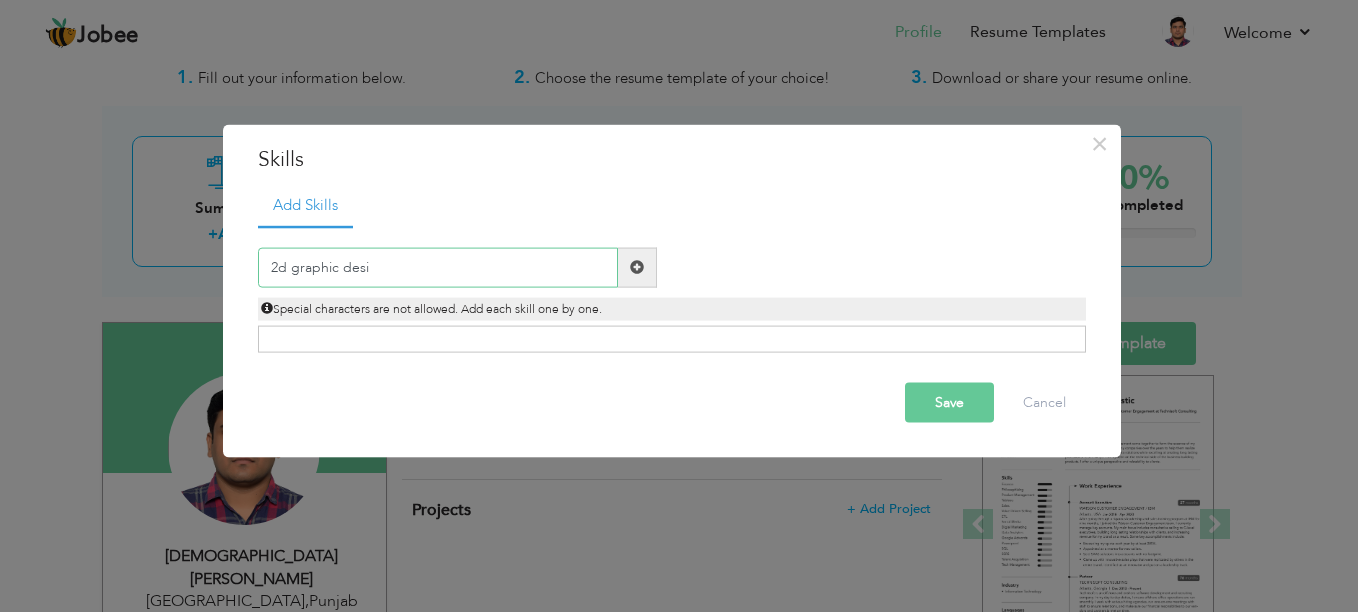 drag, startPoint x: 290, startPoint y: 267, endPoint x: 195, endPoint y: 282, distance: 96.17692 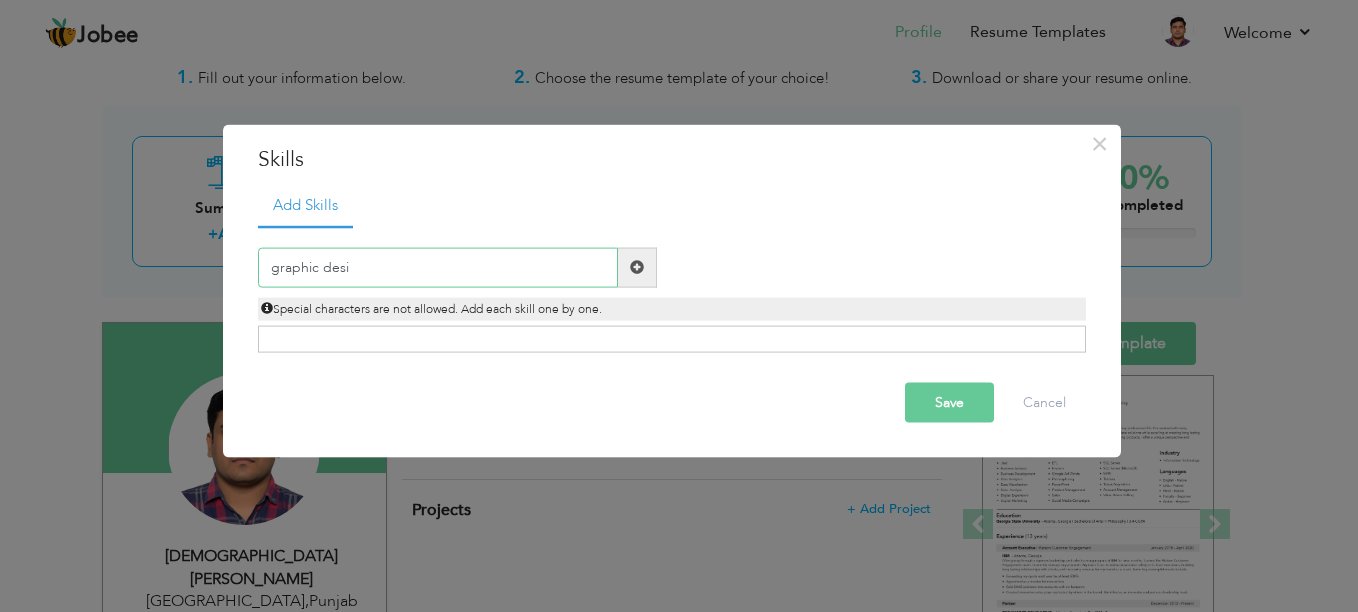 click on "graphic desi" at bounding box center [438, 267] 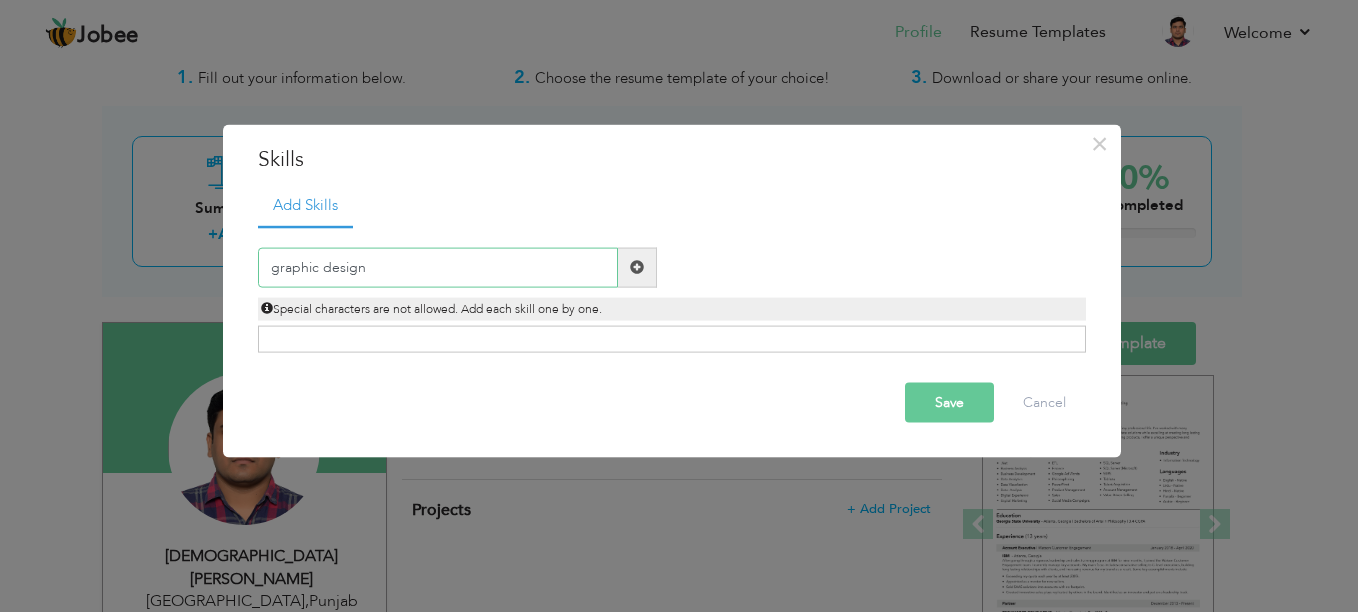 type on "graphic design" 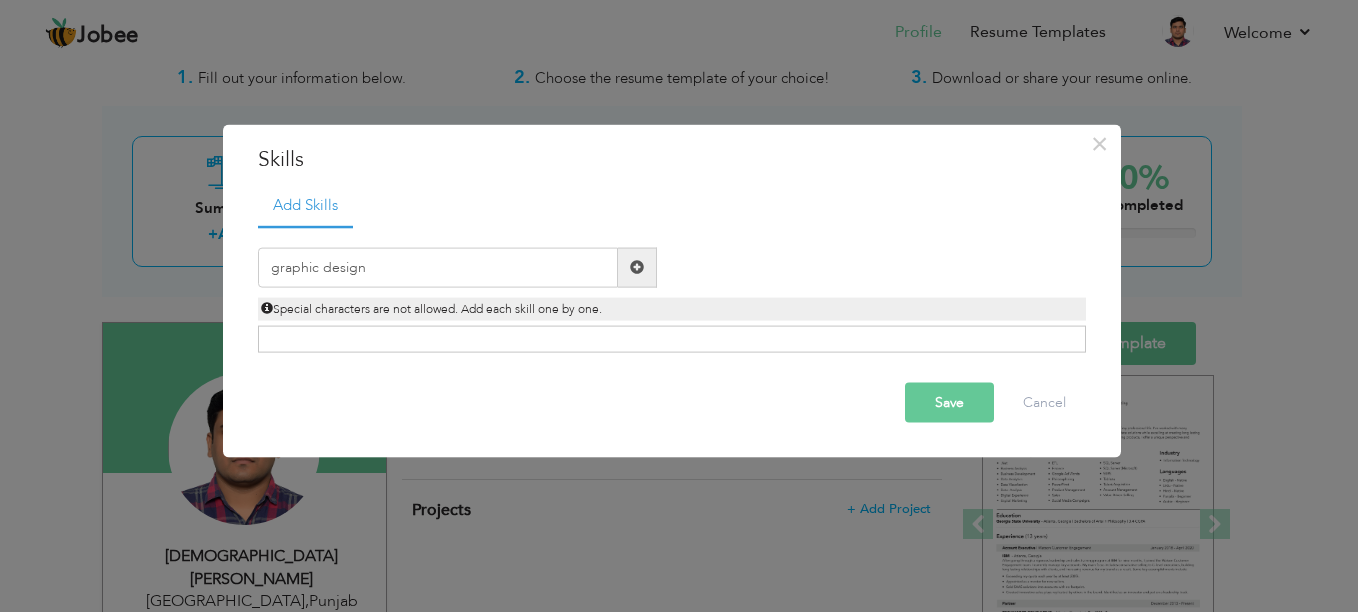 click at bounding box center (637, 267) 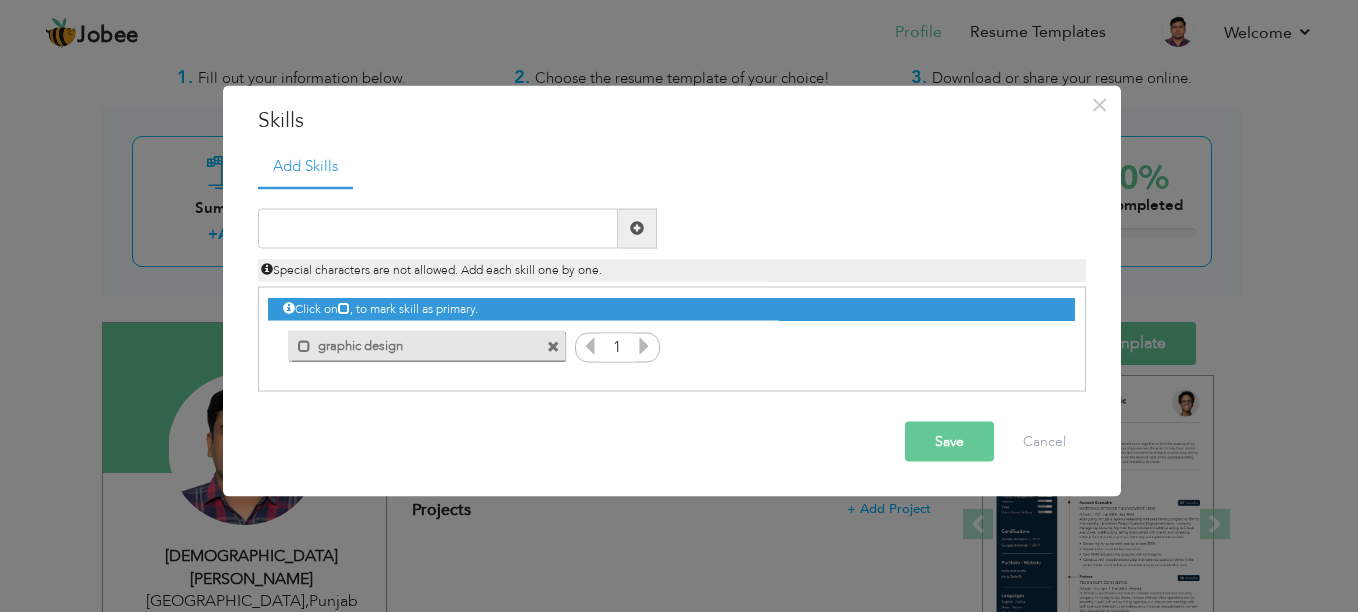 click on "graphic design" at bounding box center [412, 343] 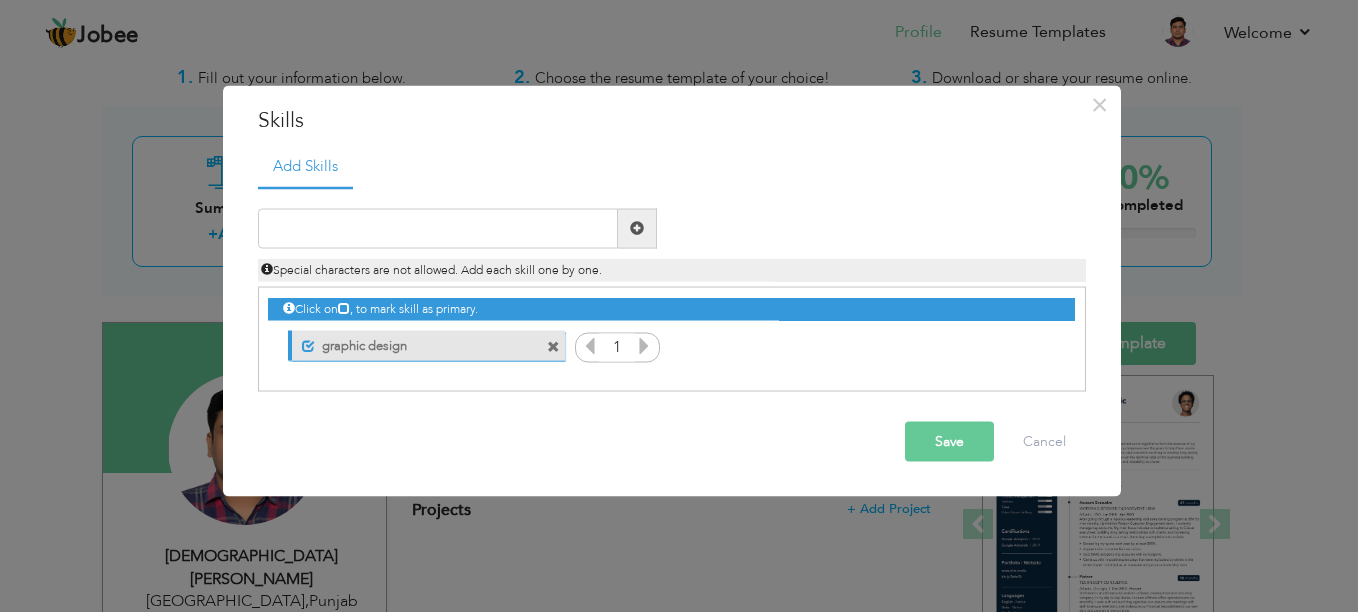 click on "Unmark as primary skill.
graphic design" at bounding box center (426, 346) 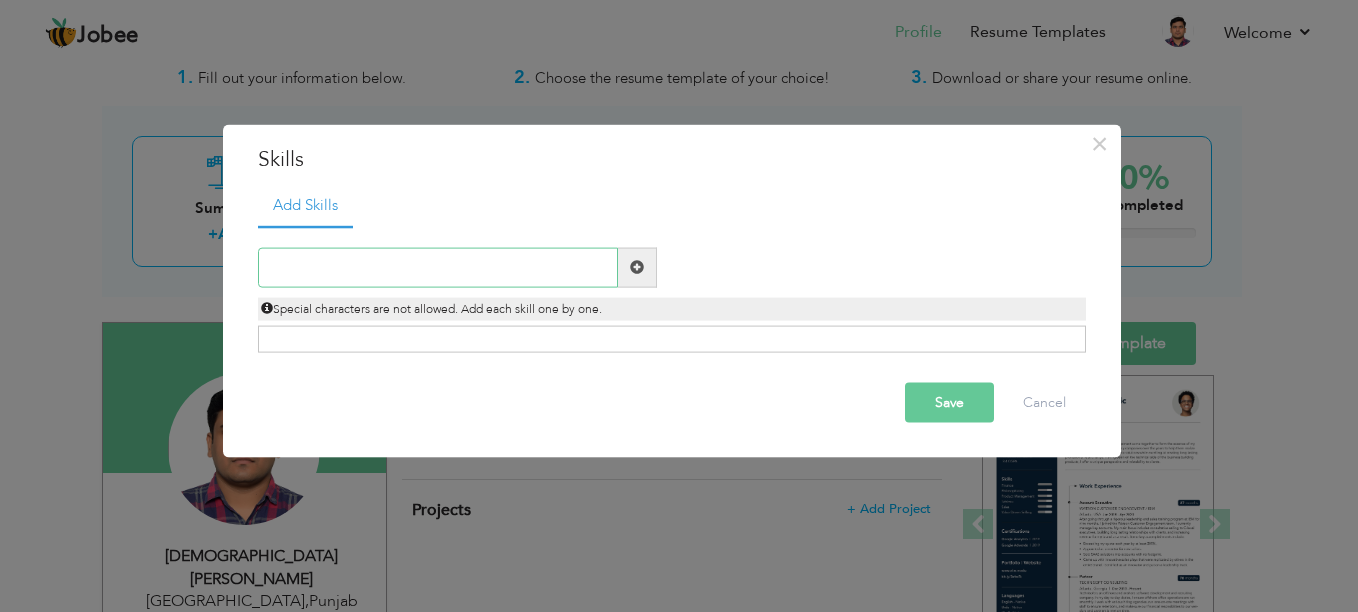 click at bounding box center [438, 267] 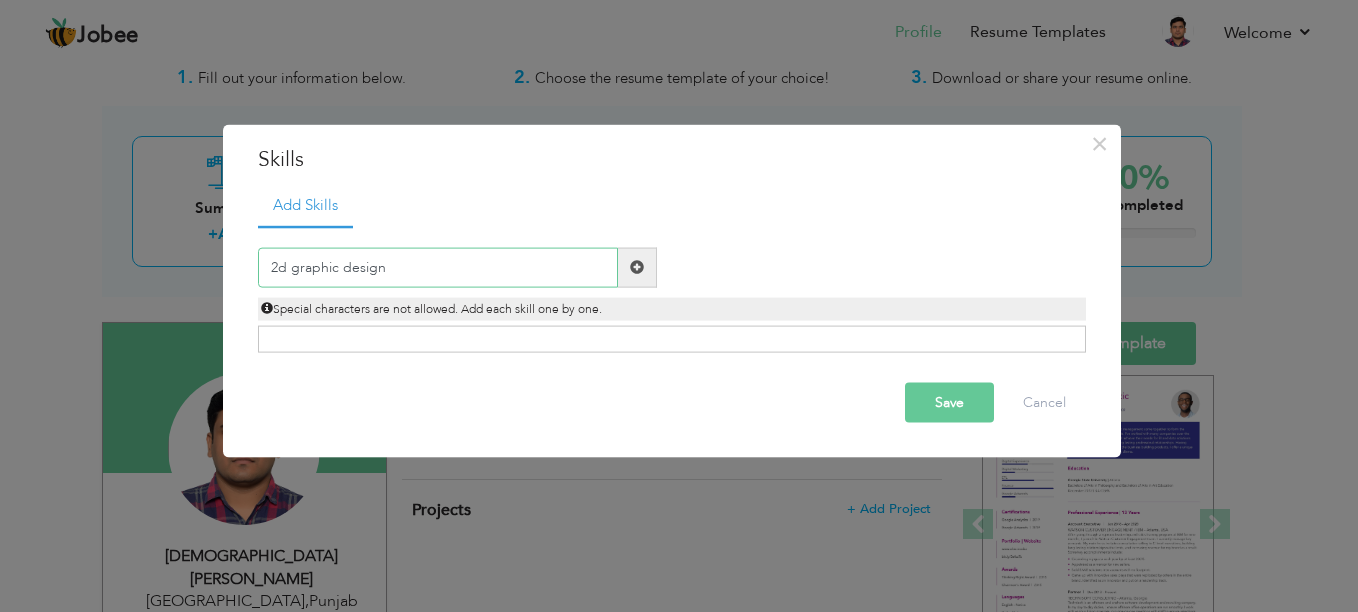 type on "2d graphic design" 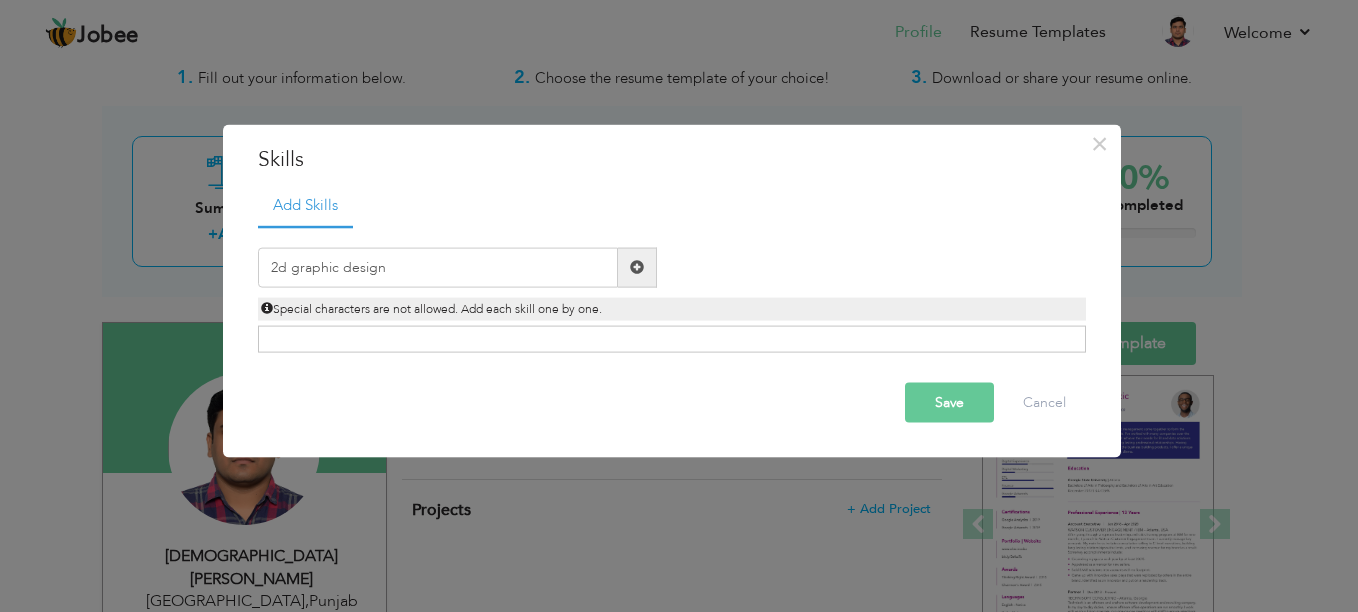 click at bounding box center [637, 267] 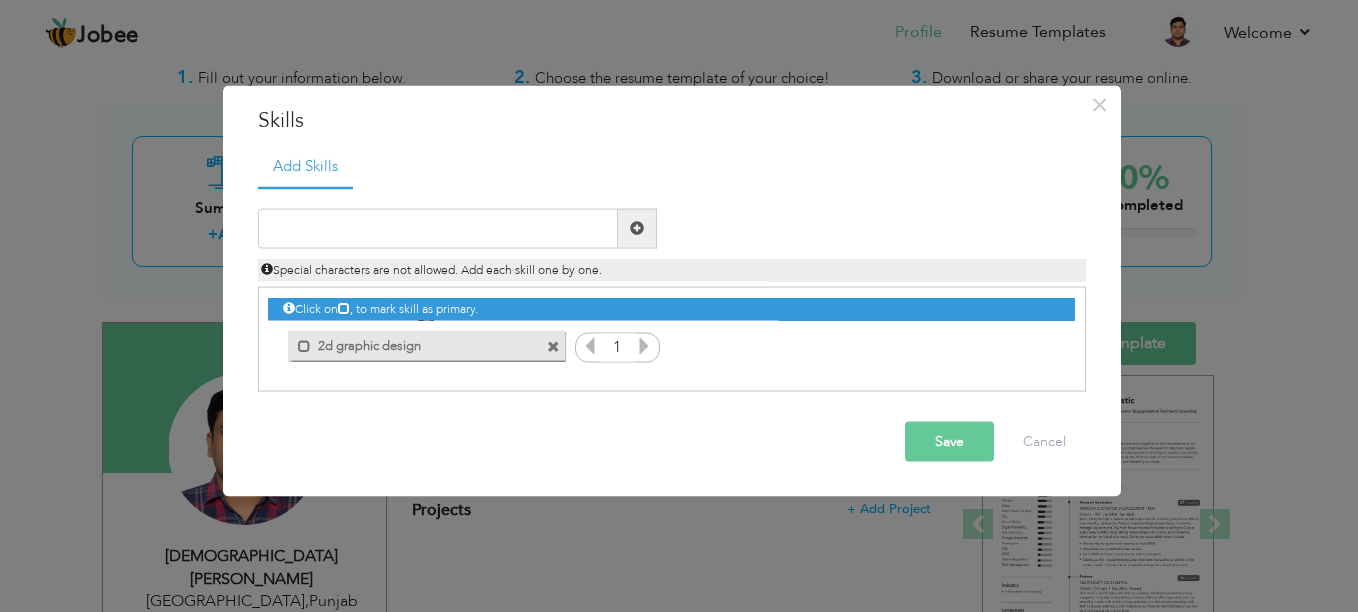 click on "2d graphic design" at bounding box center [412, 343] 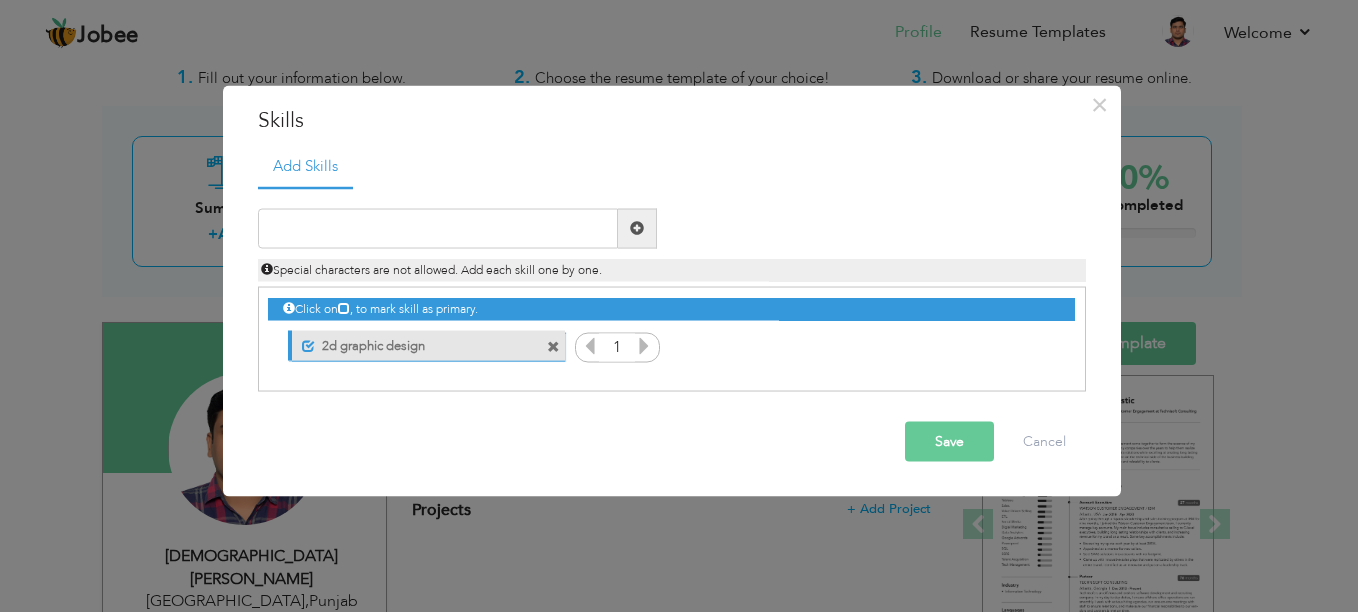 drag, startPoint x: 437, startPoint y: 352, endPoint x: 421, endPoint y: 352, distance: 16 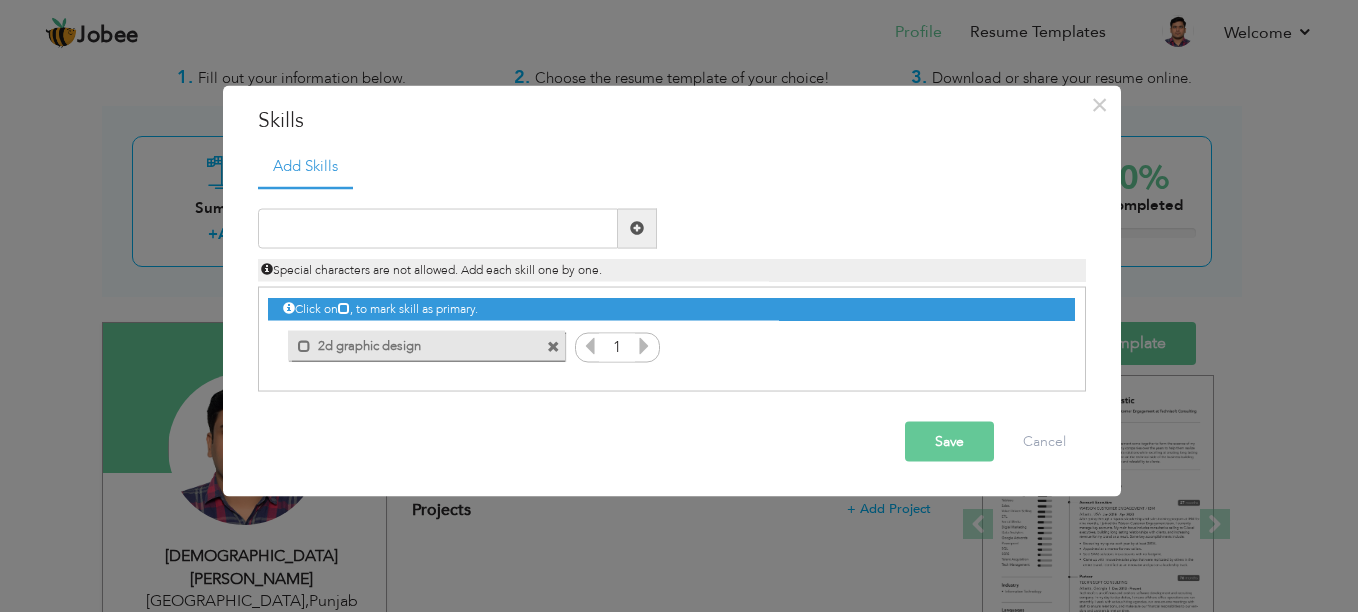 click on "2d graphic design" at bounding box center (412, 343) 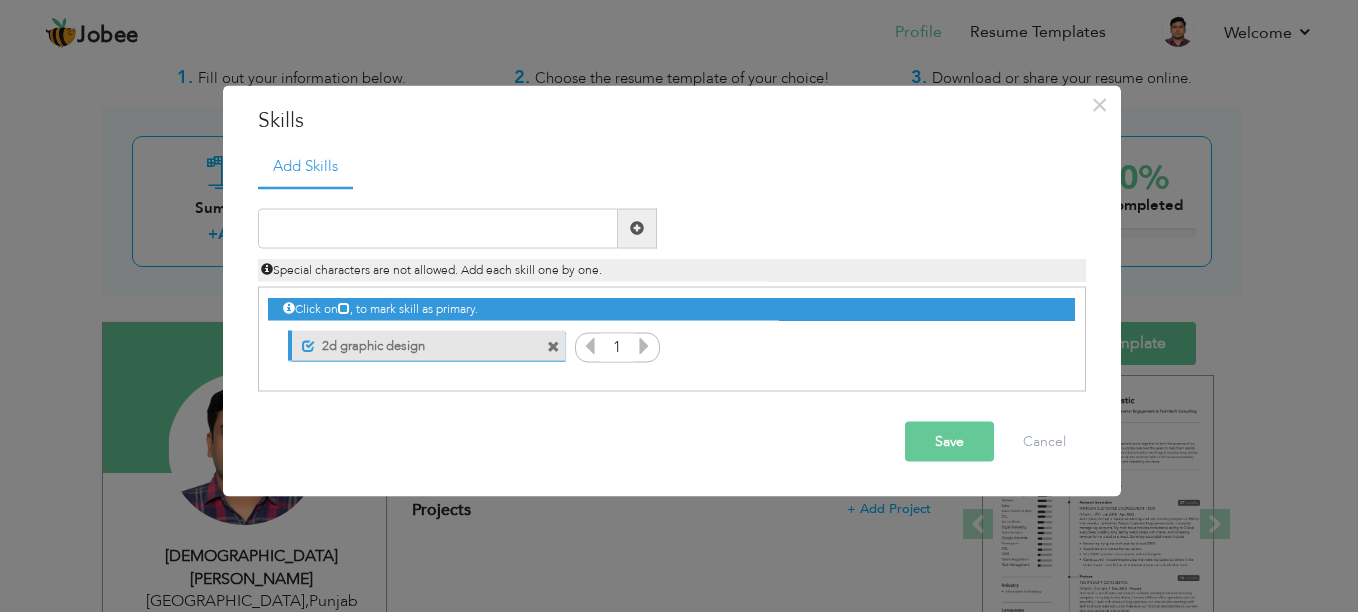click on "2d graphic design" at bounding box center (414, 343) 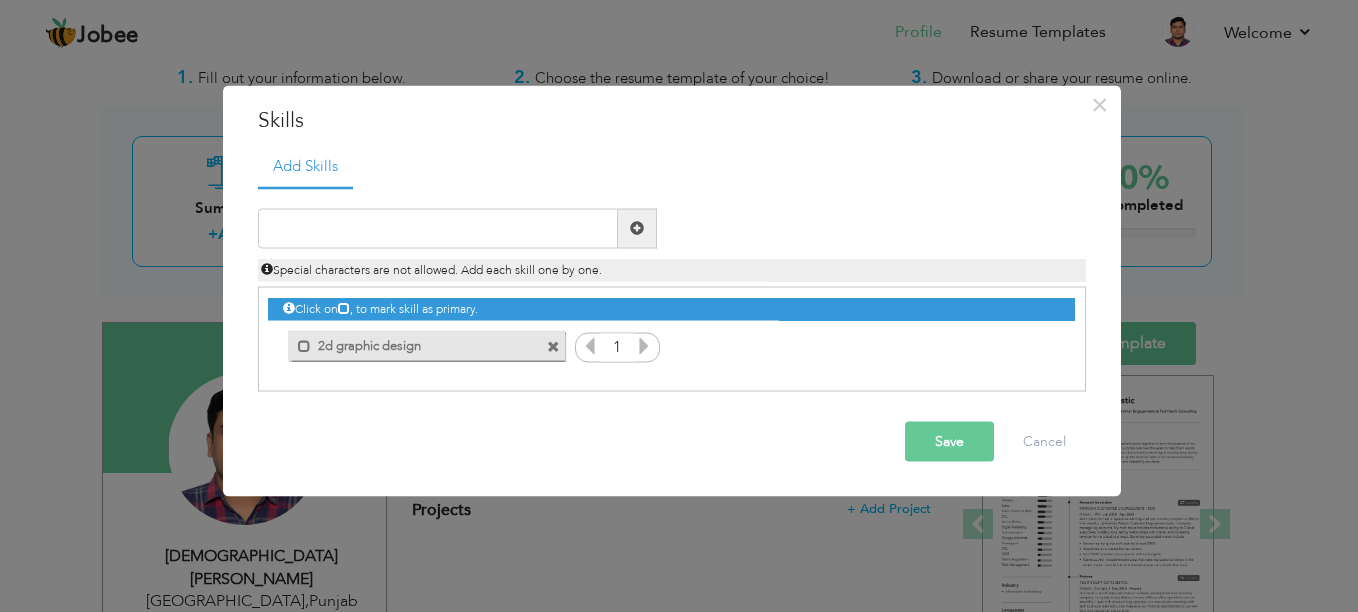 click on "2d graphic design" at bounding box center (412, 343) 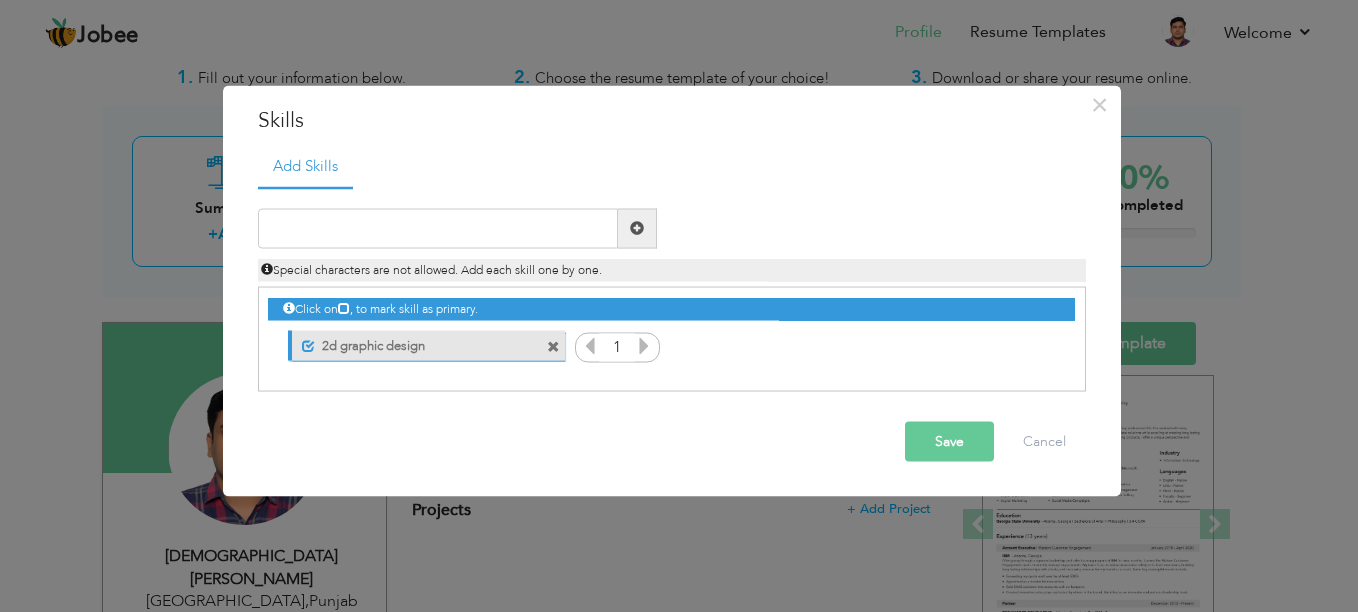 click on "2d graphic design" at bounding box center [414, 343] 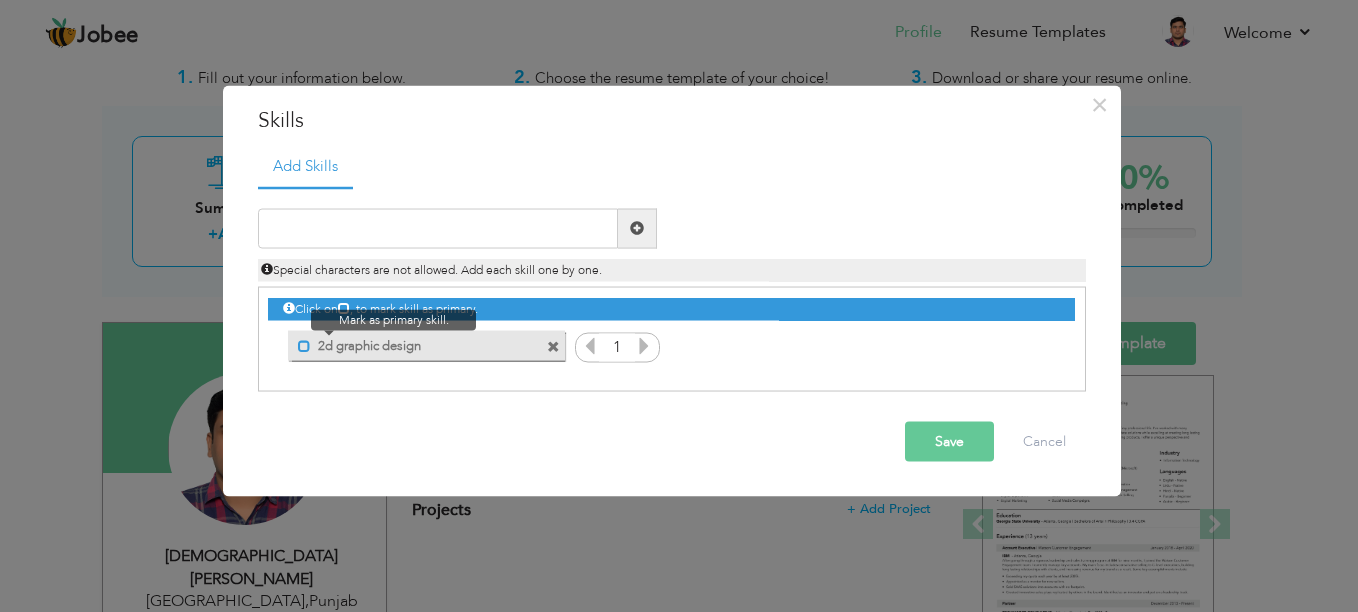 click at bounding box center [304, 346] 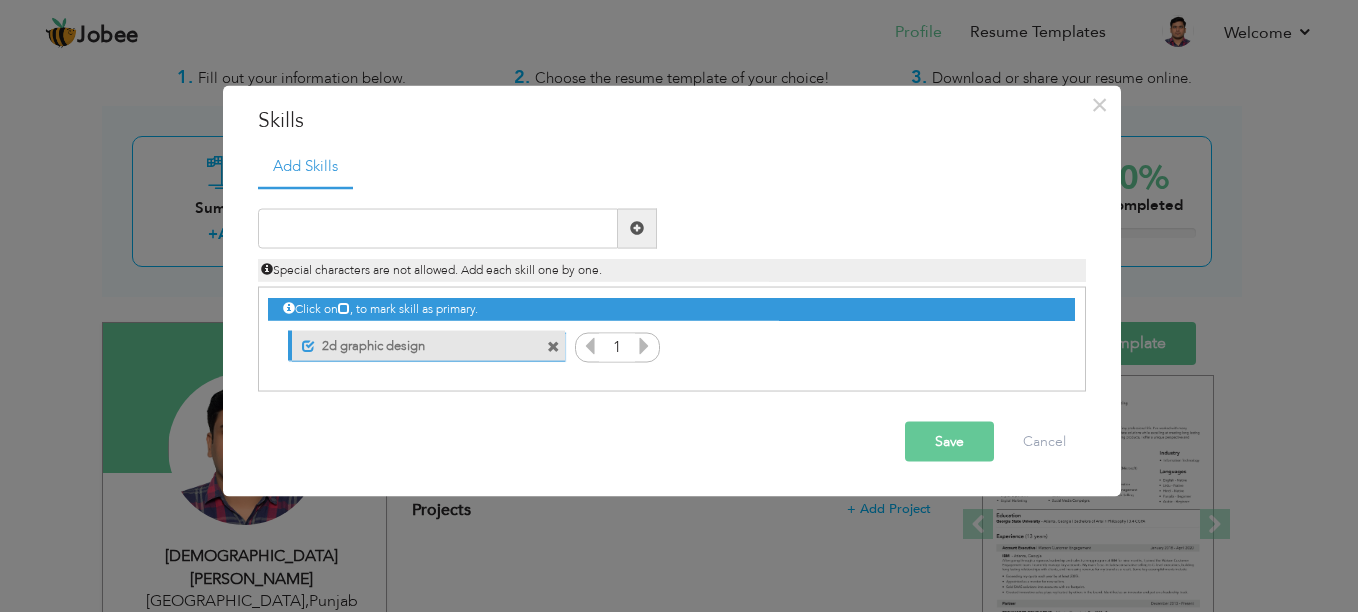 drag, startPoint x: 300, startPoint y: 341, endPoint x: 394, endPoint y: 241, distance: 137.24431 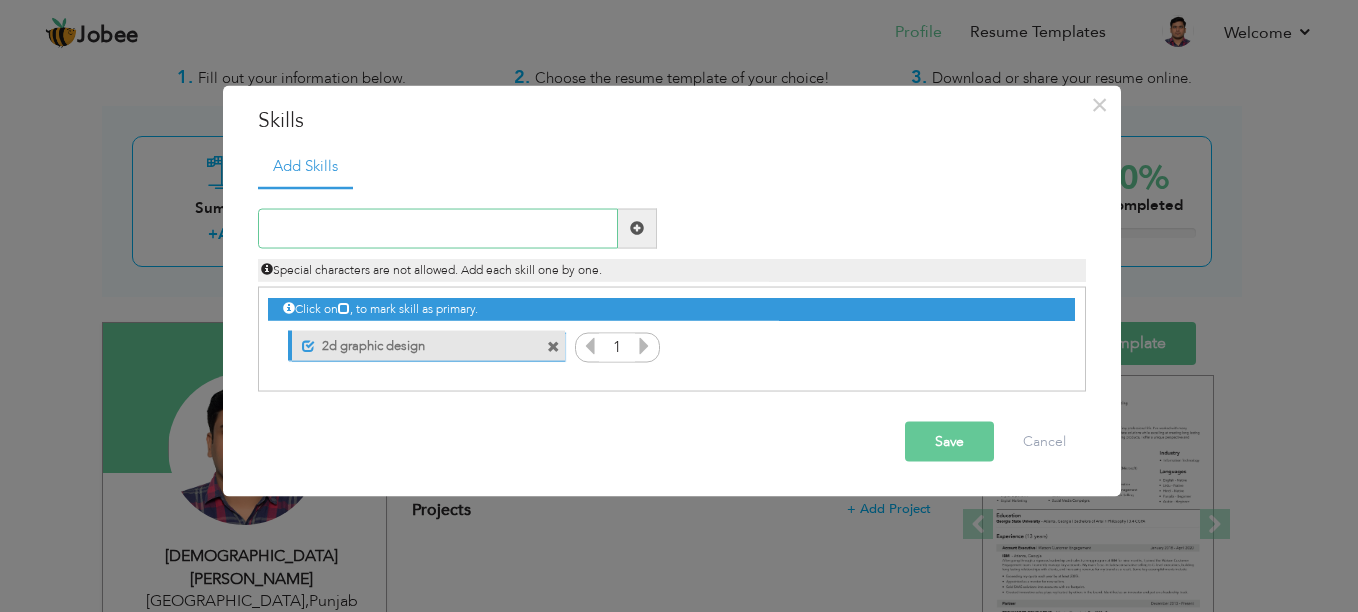 click at bounding box center (438, 228) 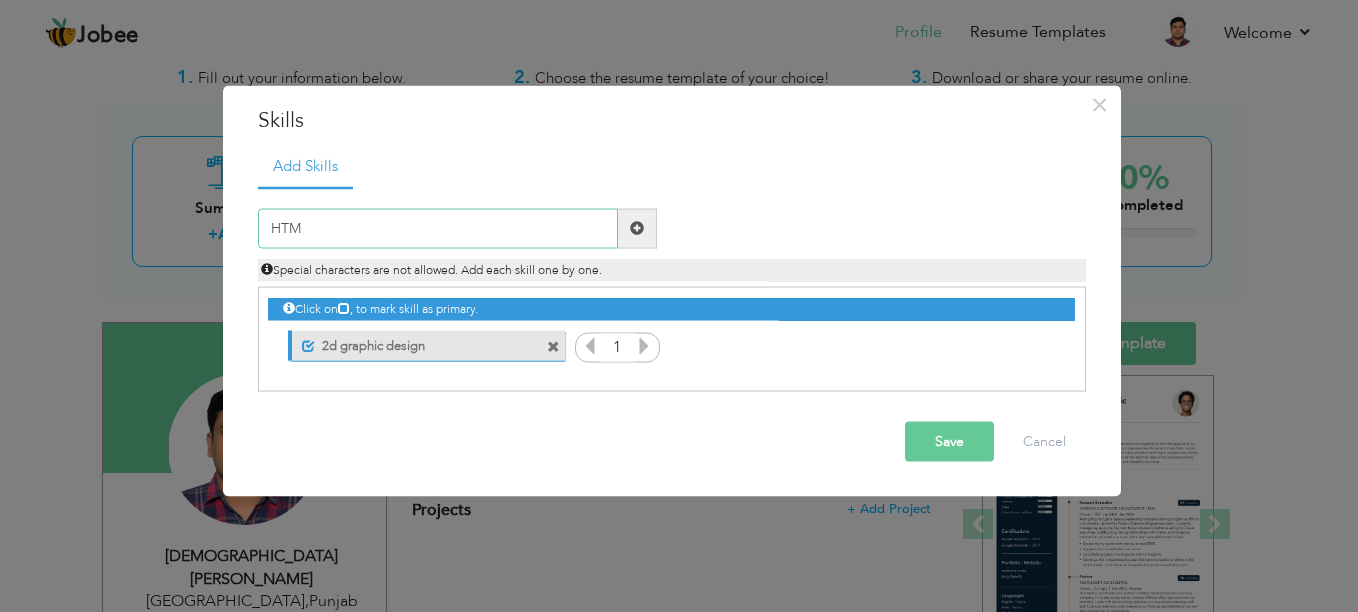 type on "HTML" 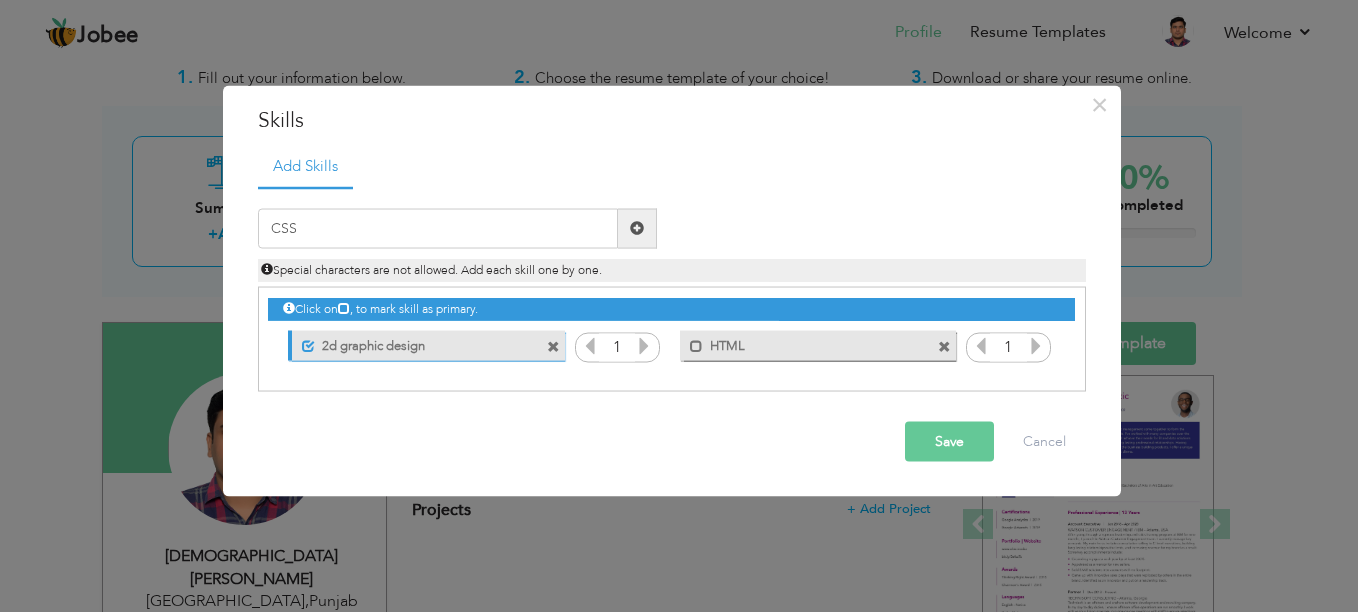 click at bounding box center [947, 341] 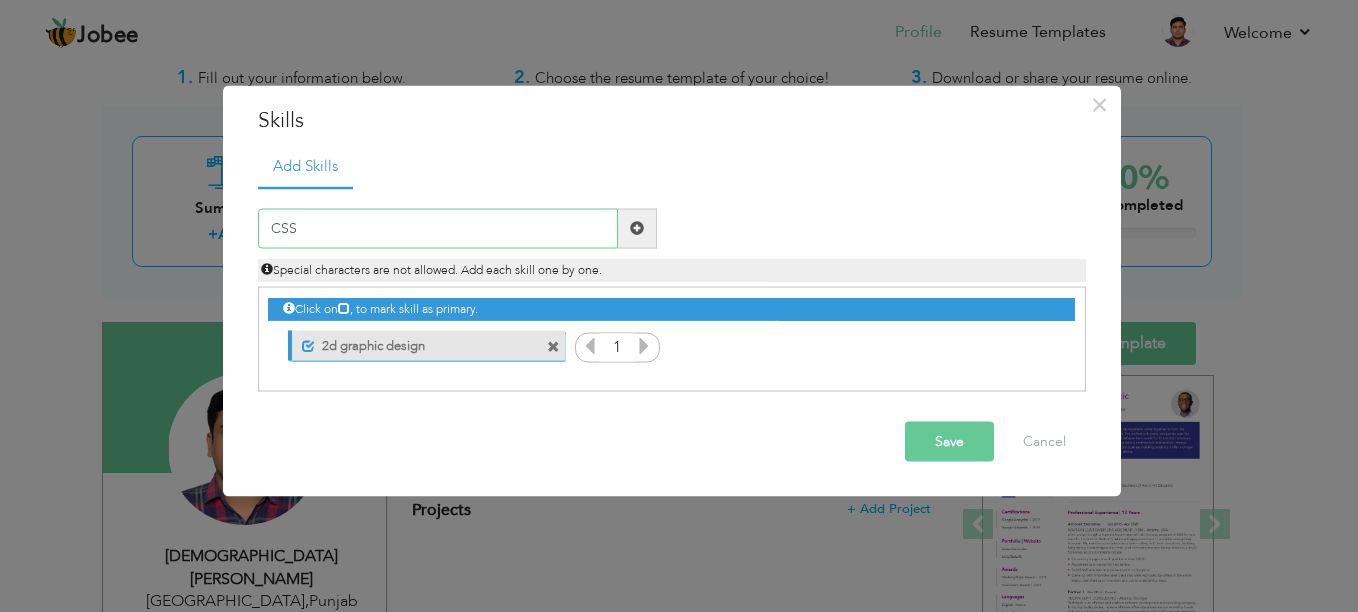 drag, startPoint x: 357, startPoint y: 220, endPoint x: 309, endPoint y: 221, distance: 48.010414 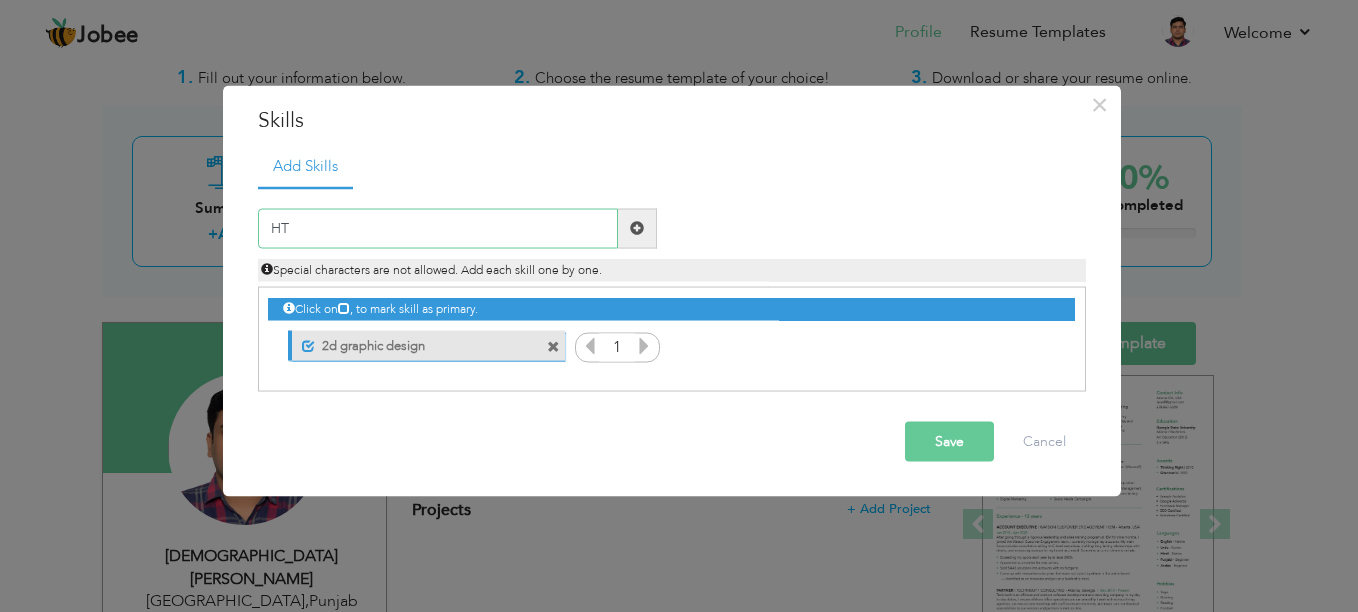 type on "H" 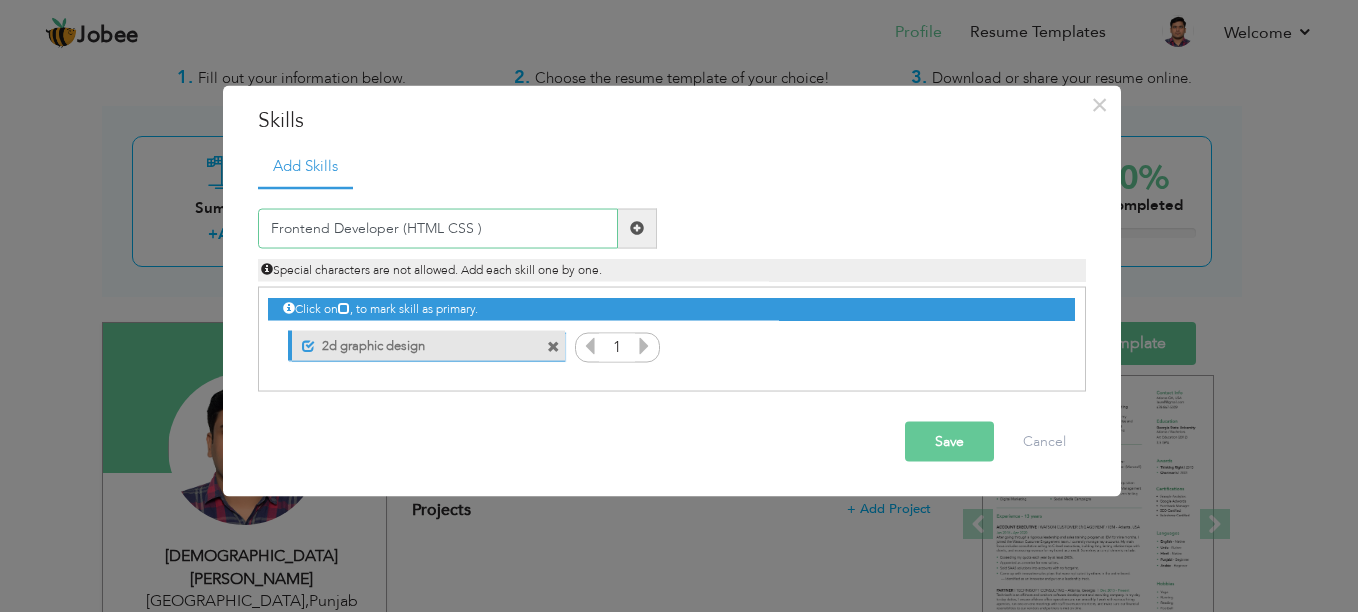 click on "Frontend Developer (HTML CSS )" at bounding box center (438, 228) 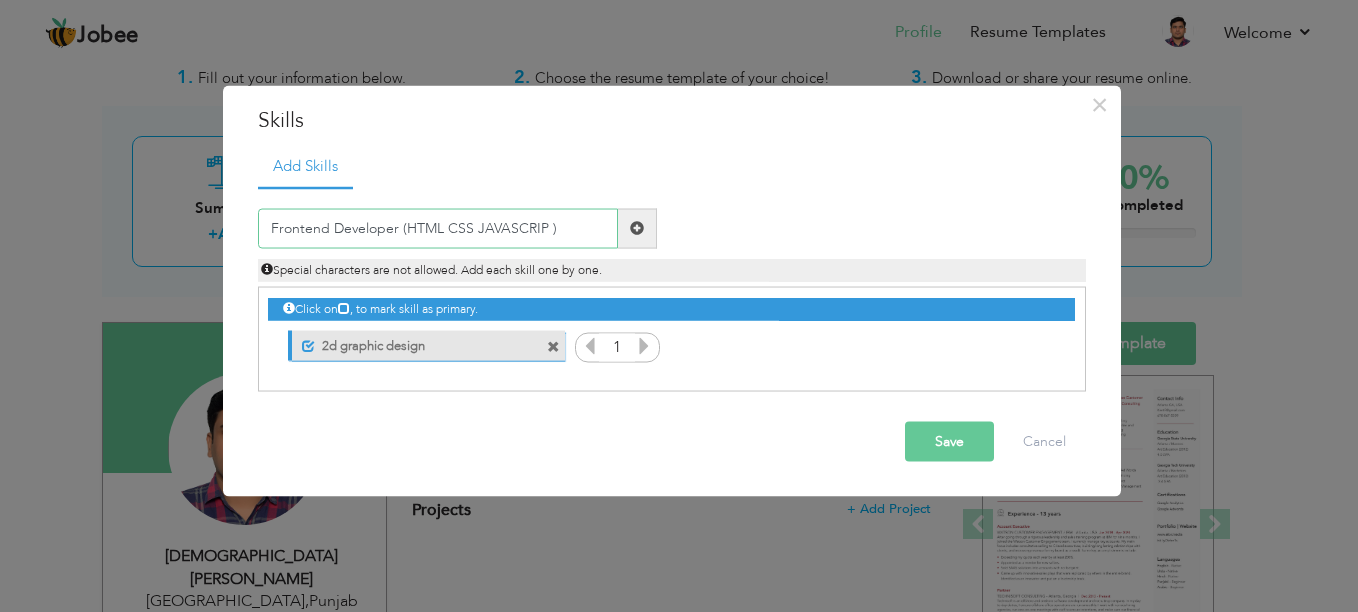 type on "Frontend Developer (HTML CSS JAVASCRIPT )" 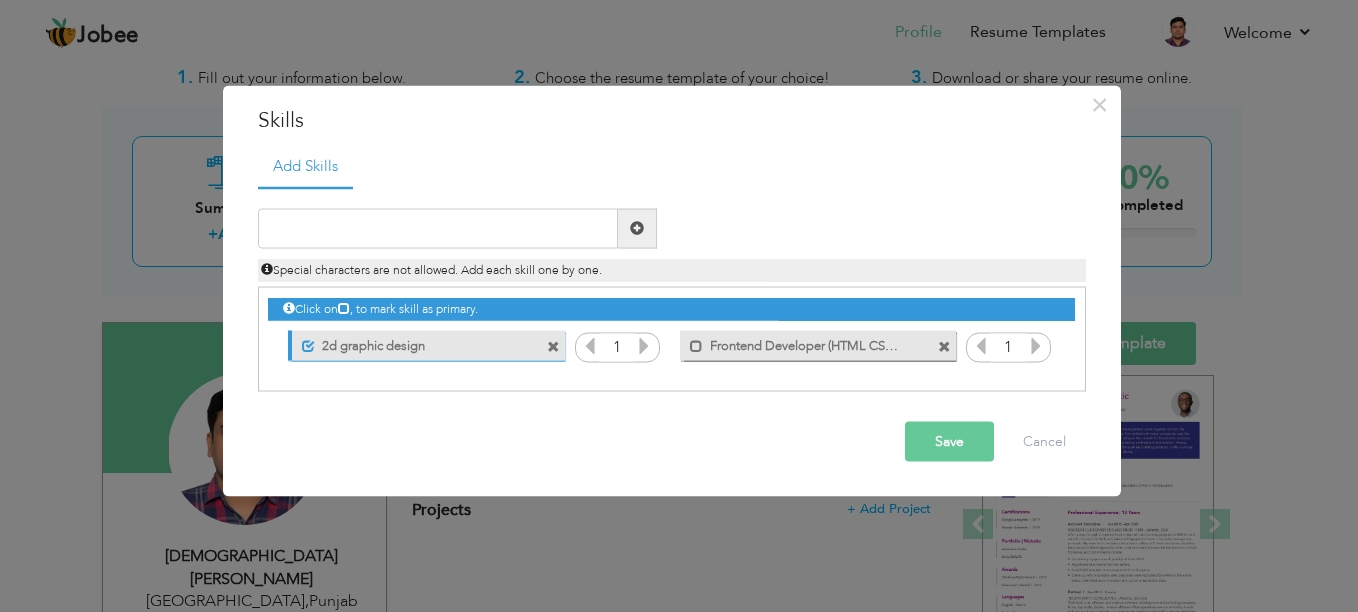 click on "Save" at bounding box center [949, 441] 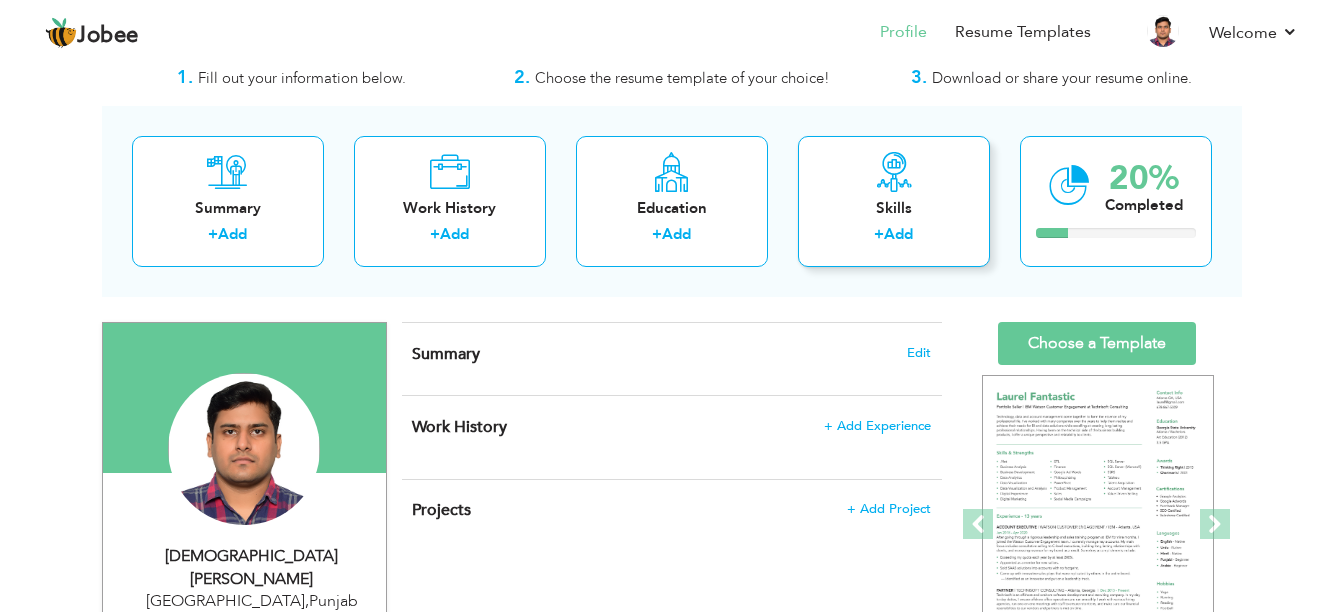 click on "Add" at bounding box center (898, 234) 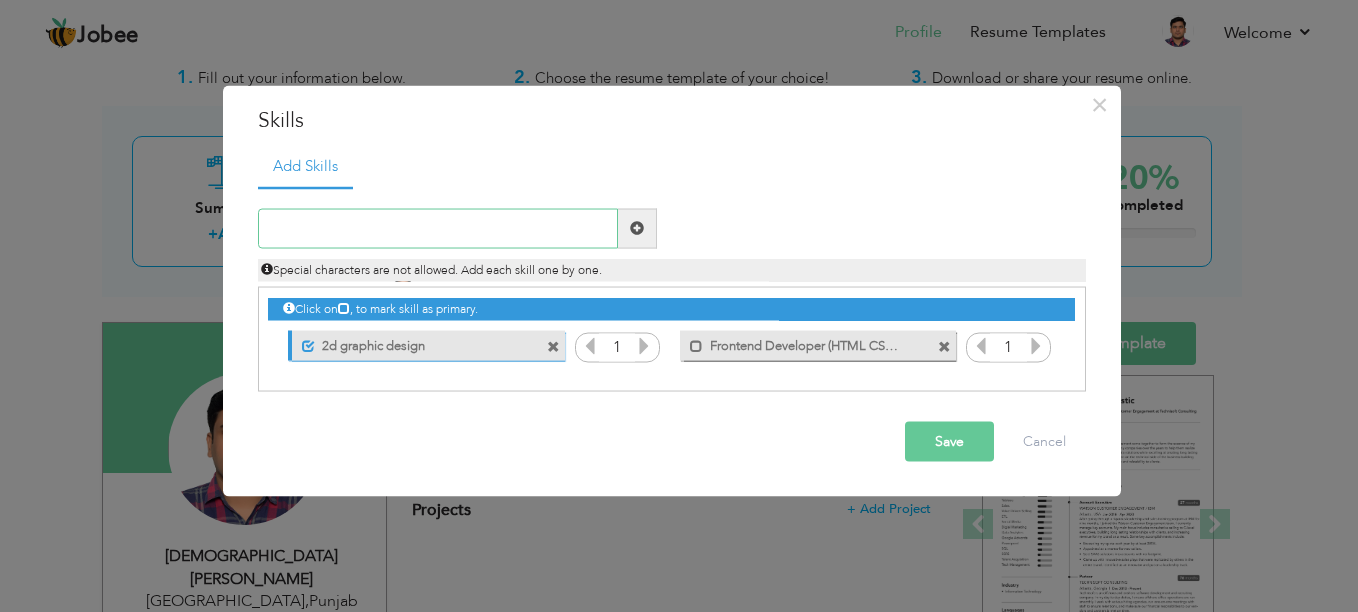 type on "e" 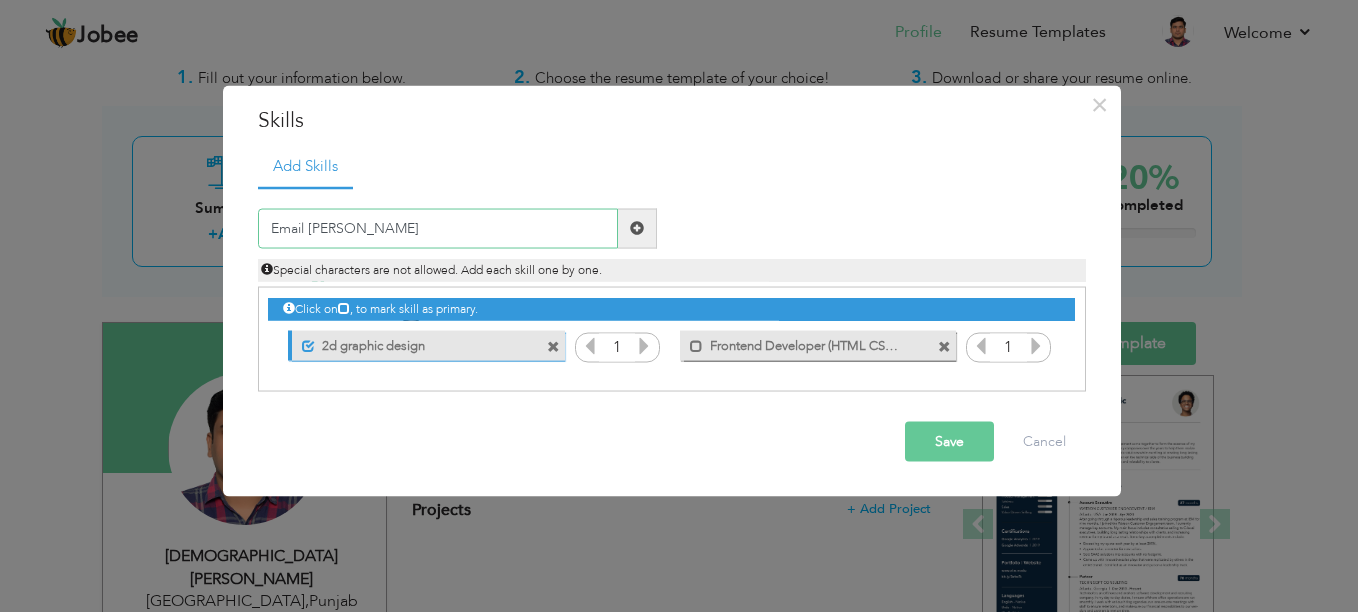 type on "Email Handling" 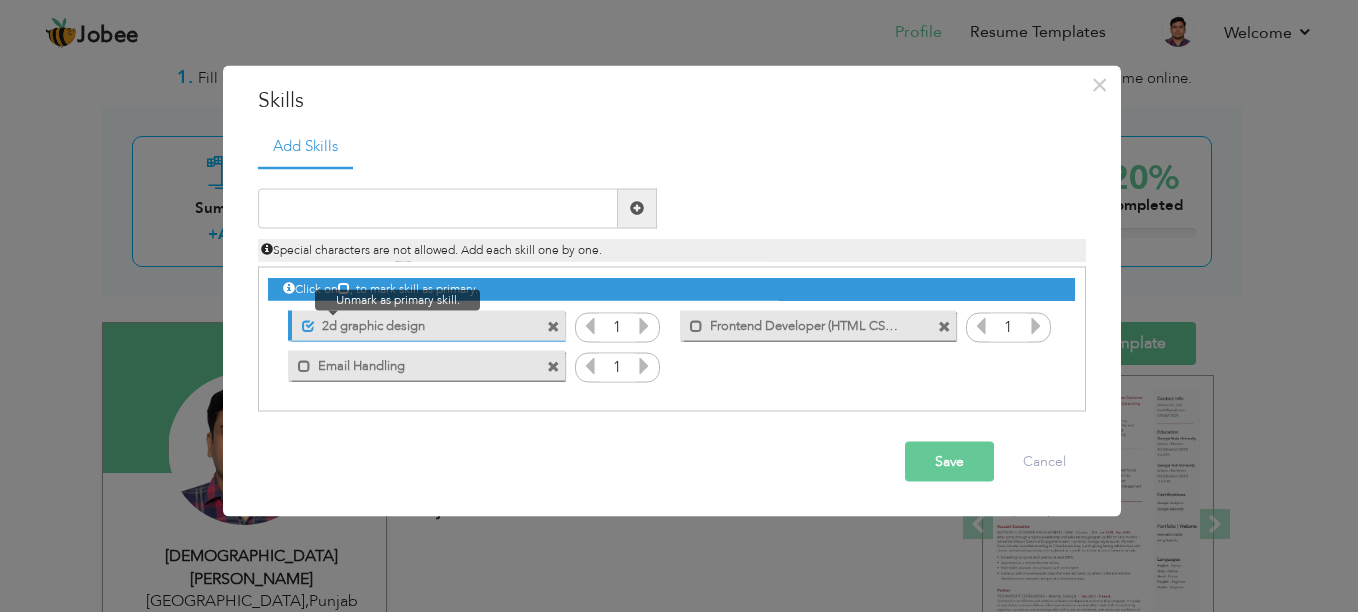 click at bounding box center [303, 321] 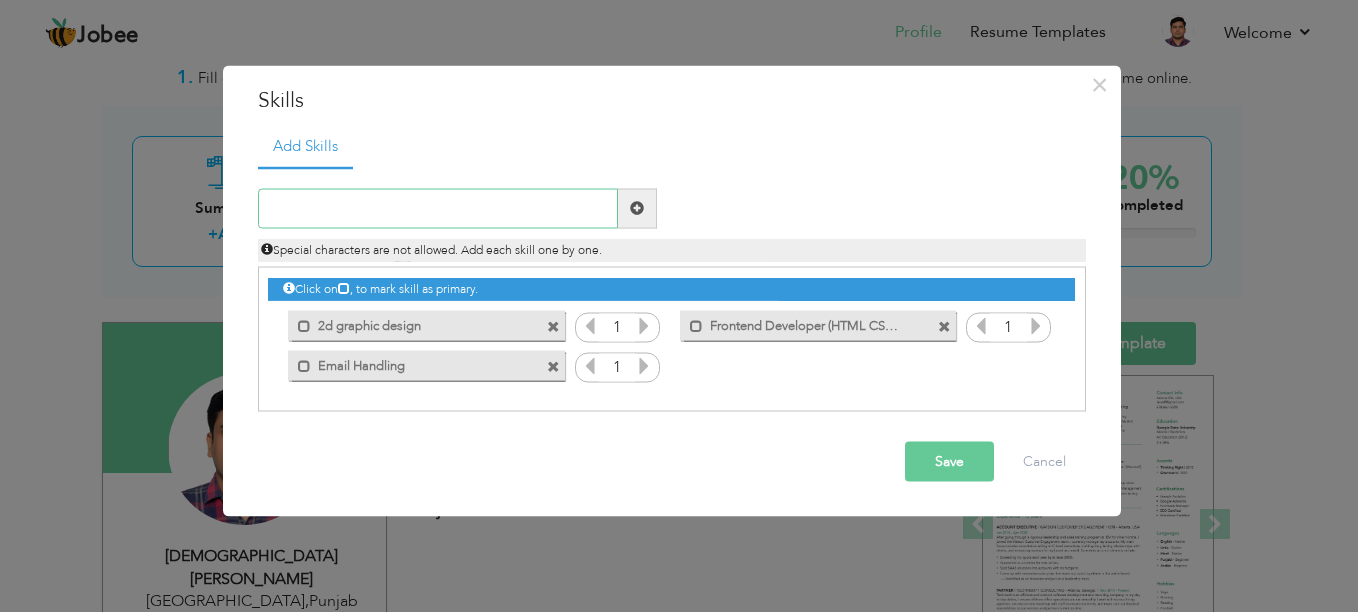 click at bounding box center [438, 208] 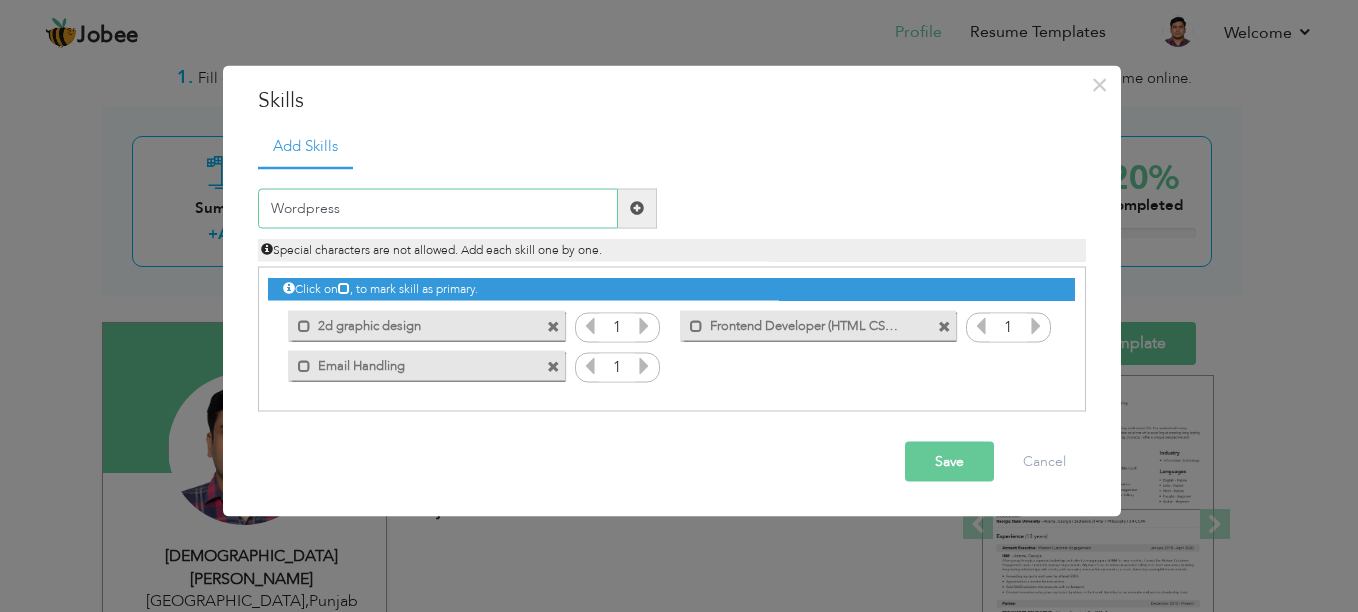 type on "Wordpress" 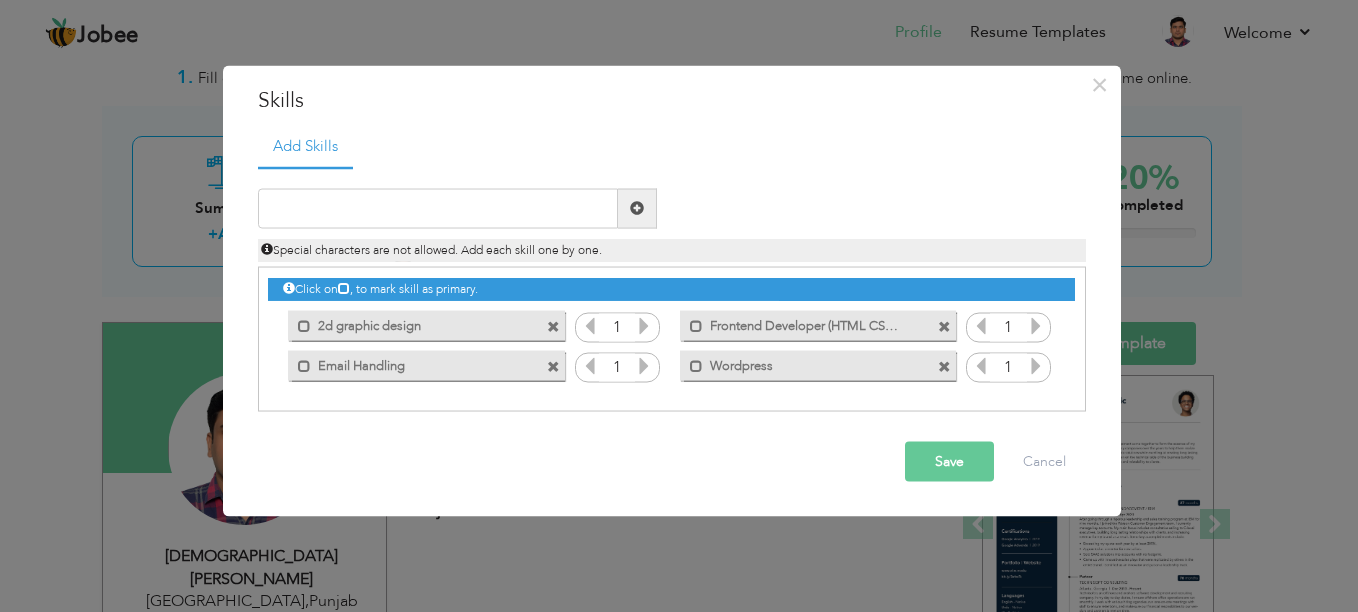 click on "Save" at bounding box center [949, 461] 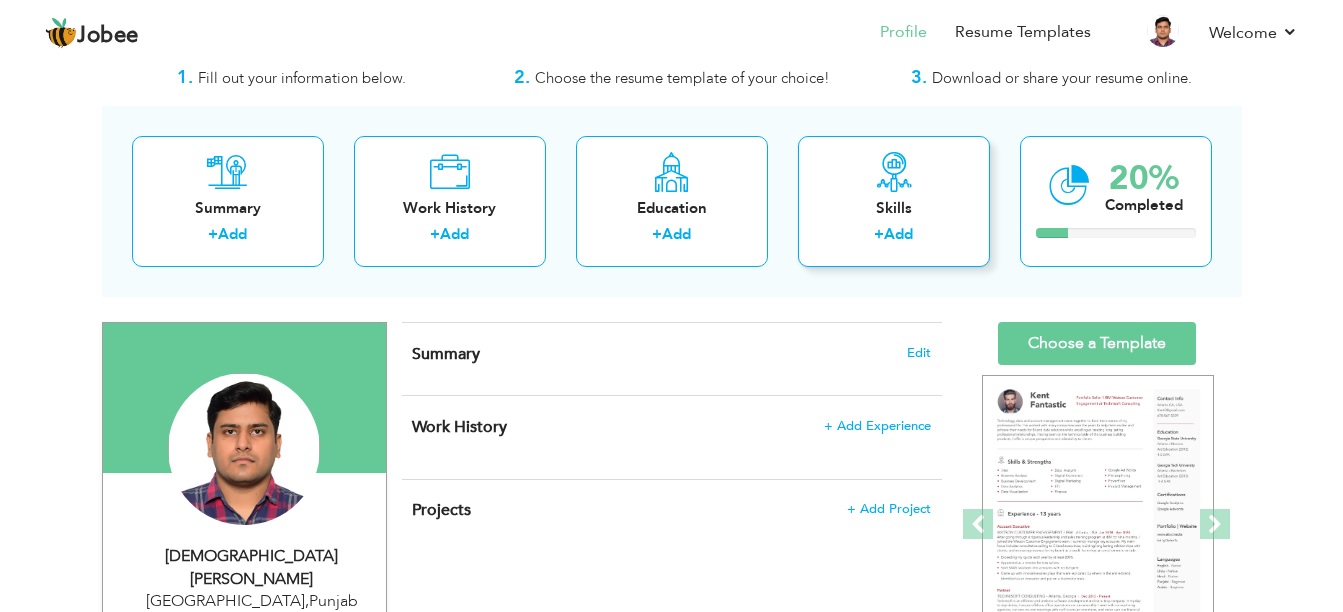 click on "Add" at bounding box center (898, 234) 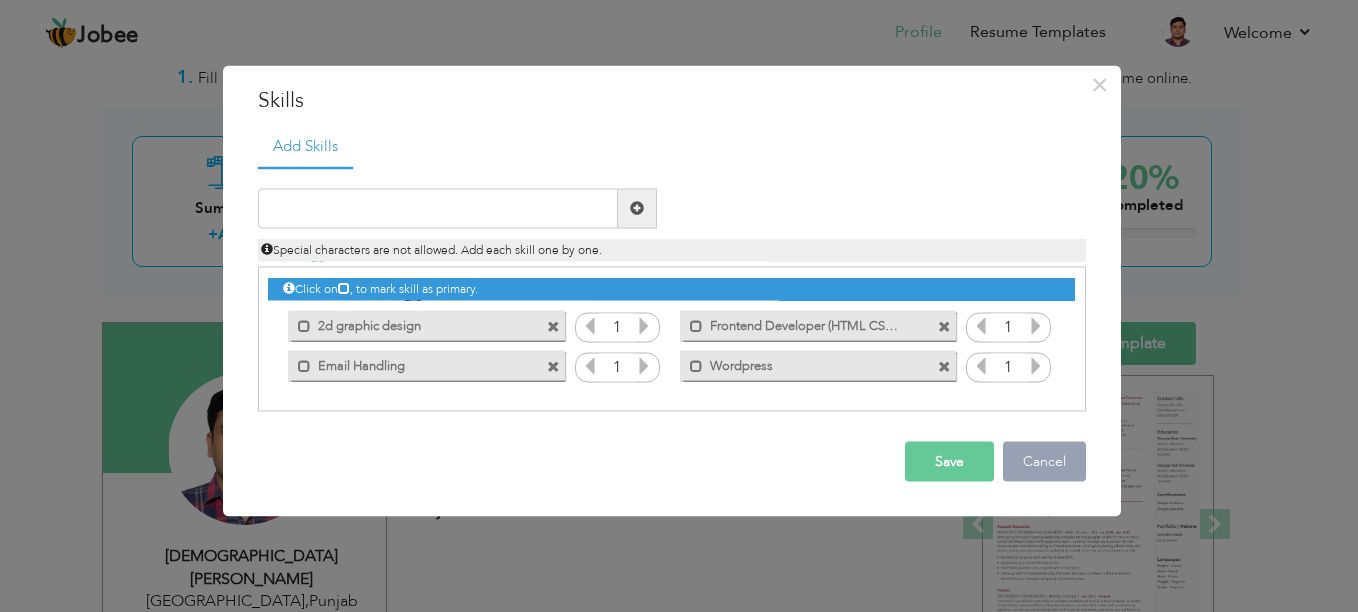 click on "Cancel" at bounding box center (1044, 461) 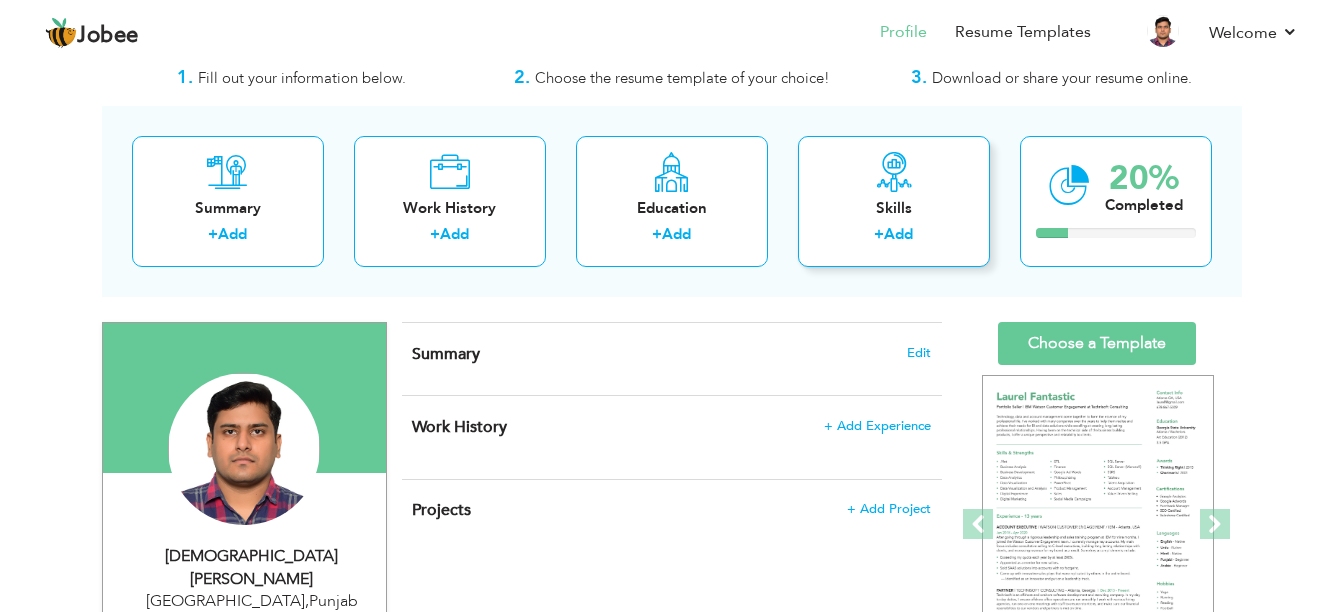 click on "Add" at bounding box center [898, 234] 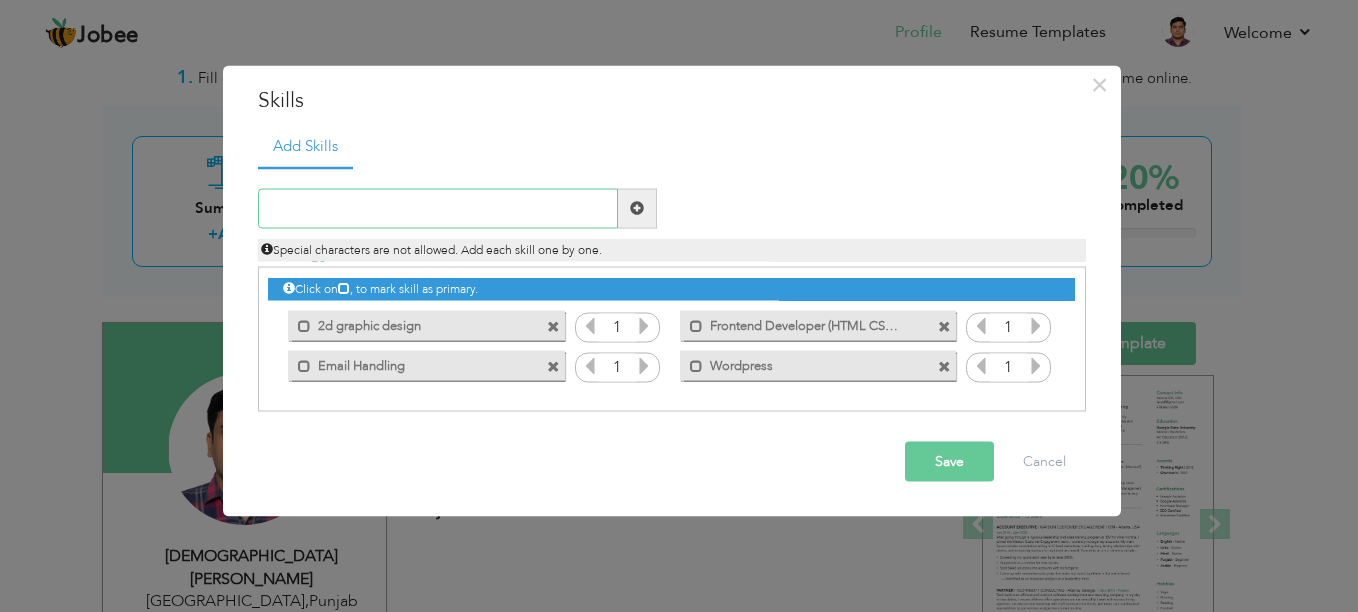 click at bounding box center (438, 208) 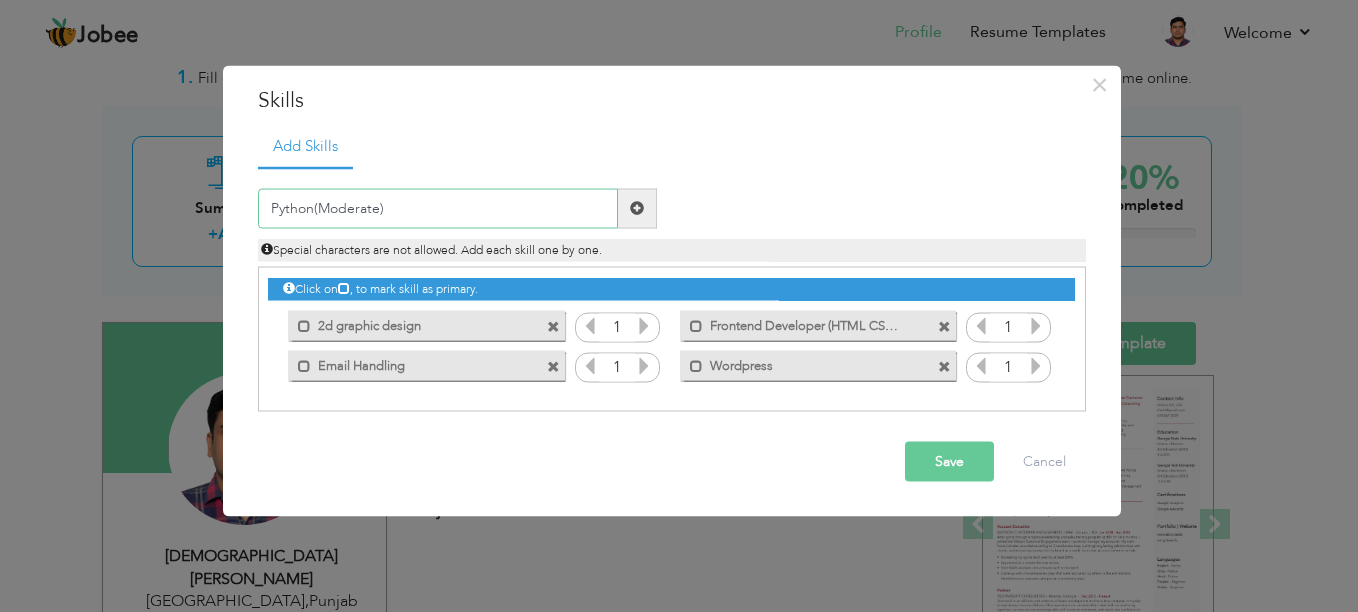 type on "Python(Moderate)" 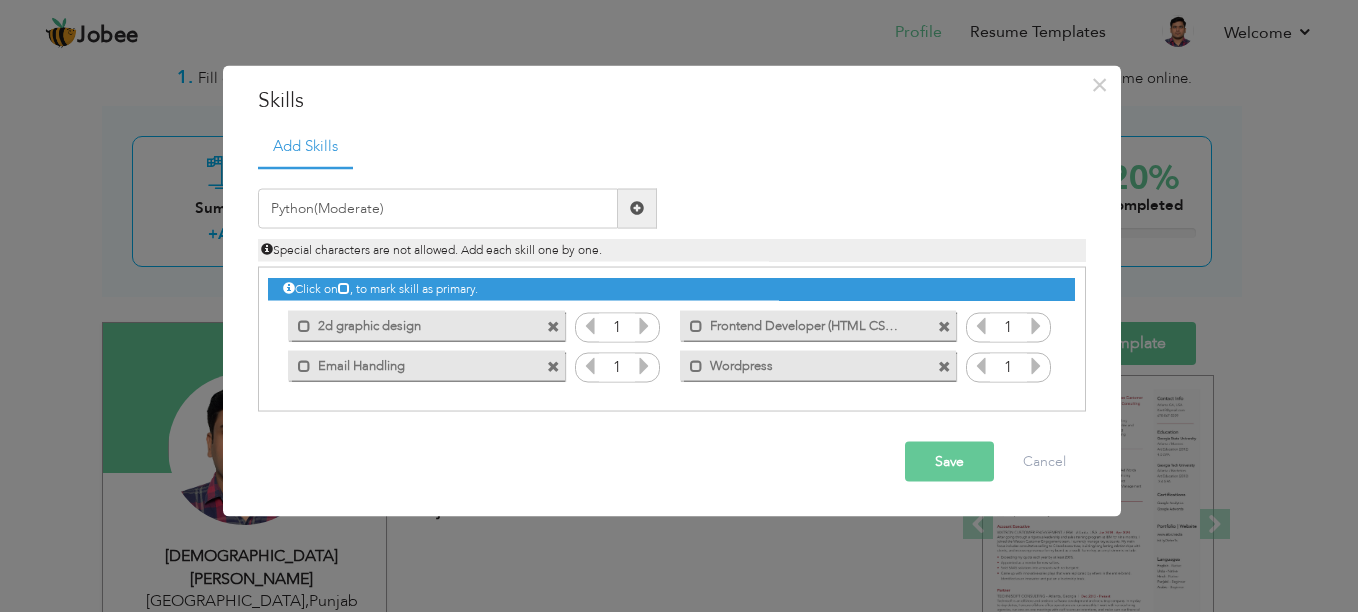 click at bounding box center (637, 208) 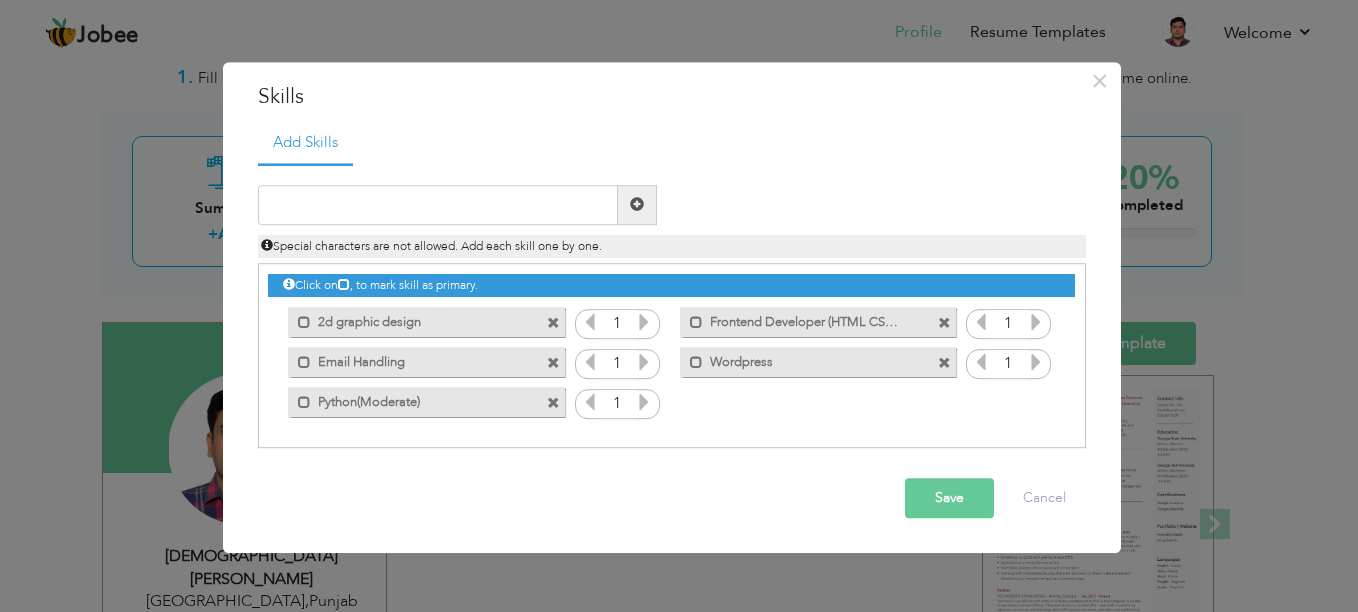 click on "Save" at bounding box center (949, 498) 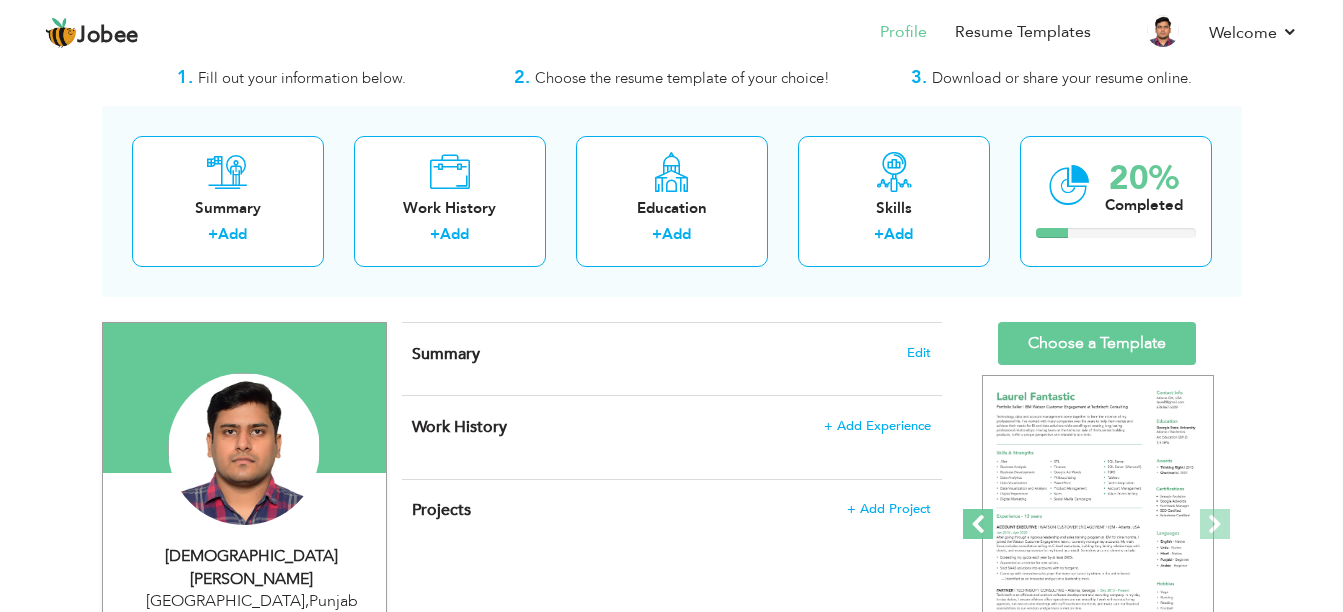 click at bounding box center [978, 524] 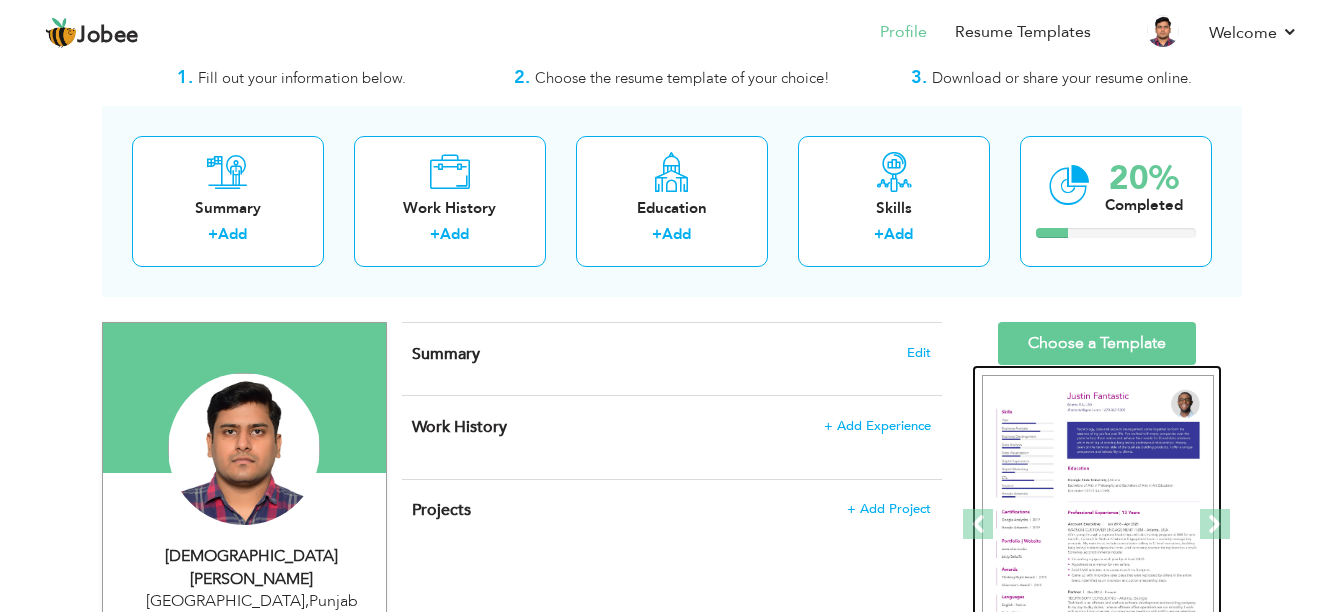 click at bounding box center (1098, 525) 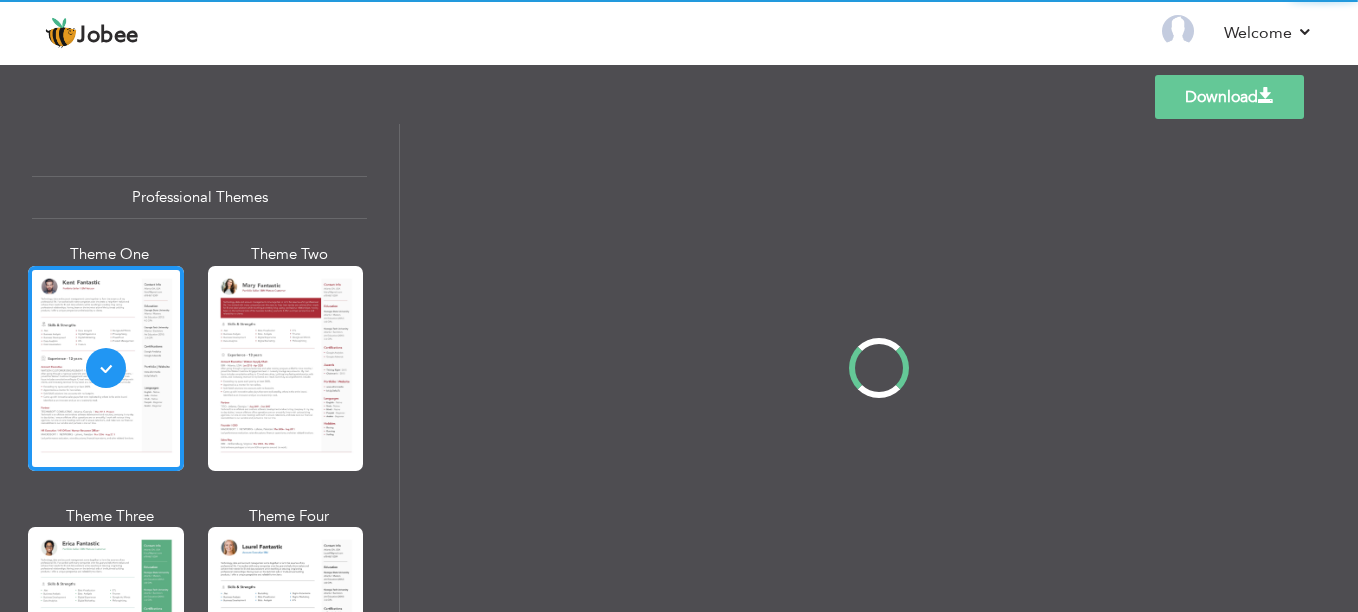 scroll, scrollTop: 0, scrollLeft: 0, axis: both 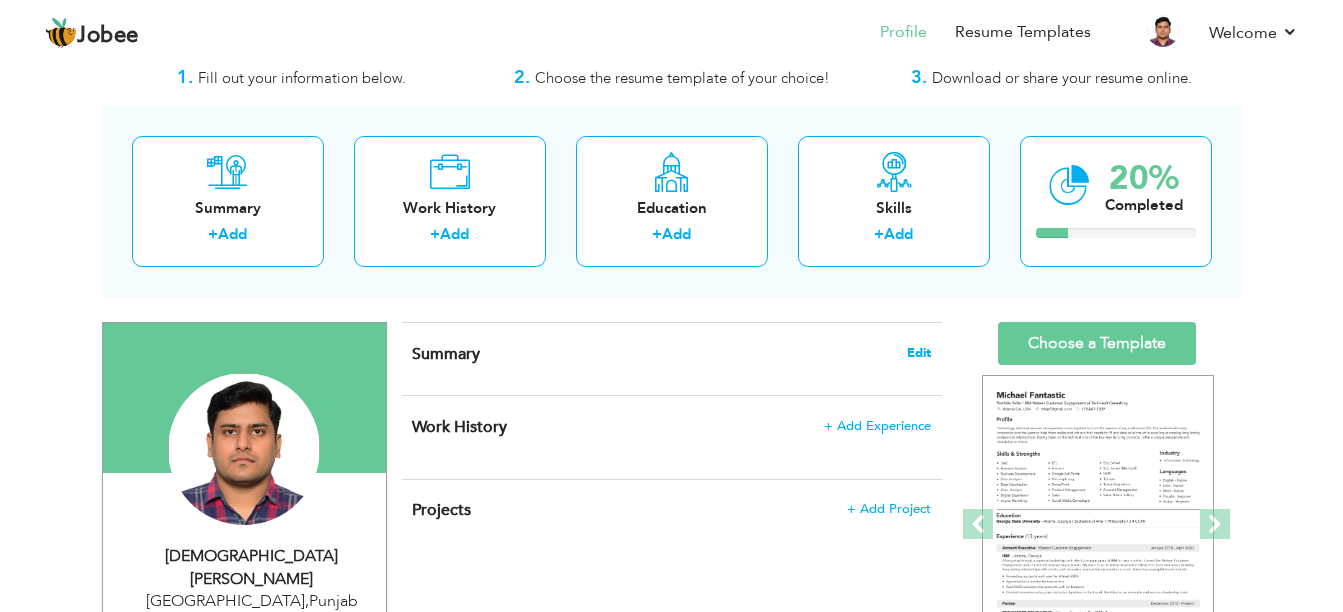 click on "Edit" at bounding box center (919, 353) 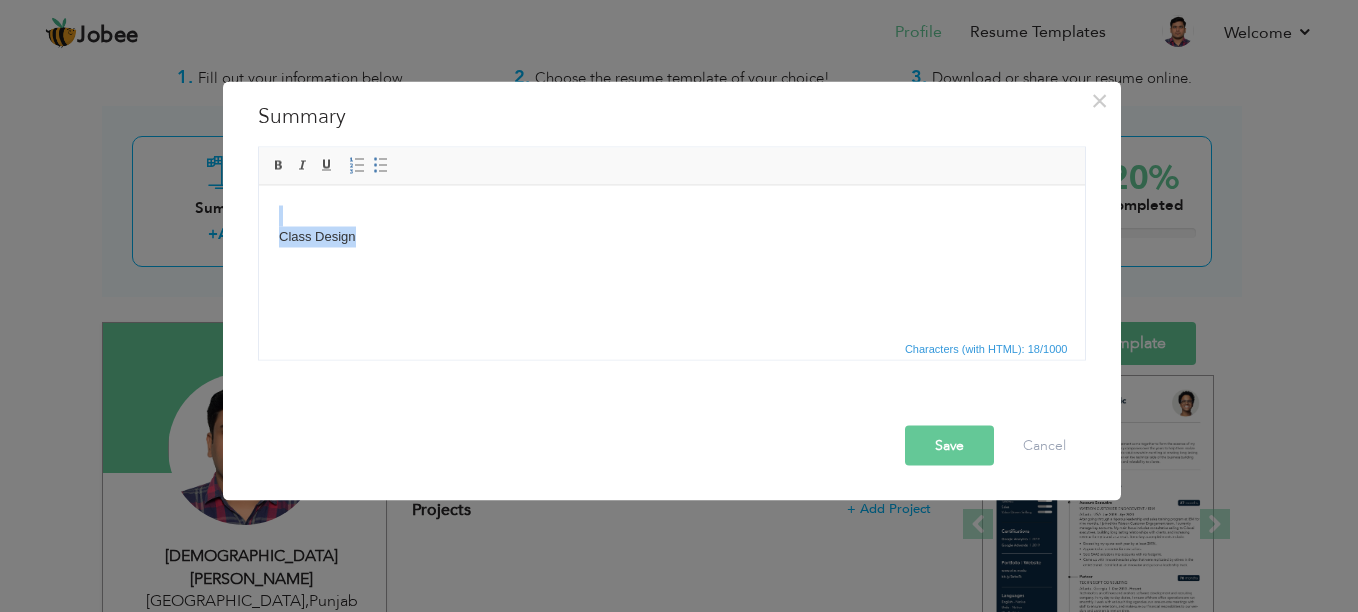 type 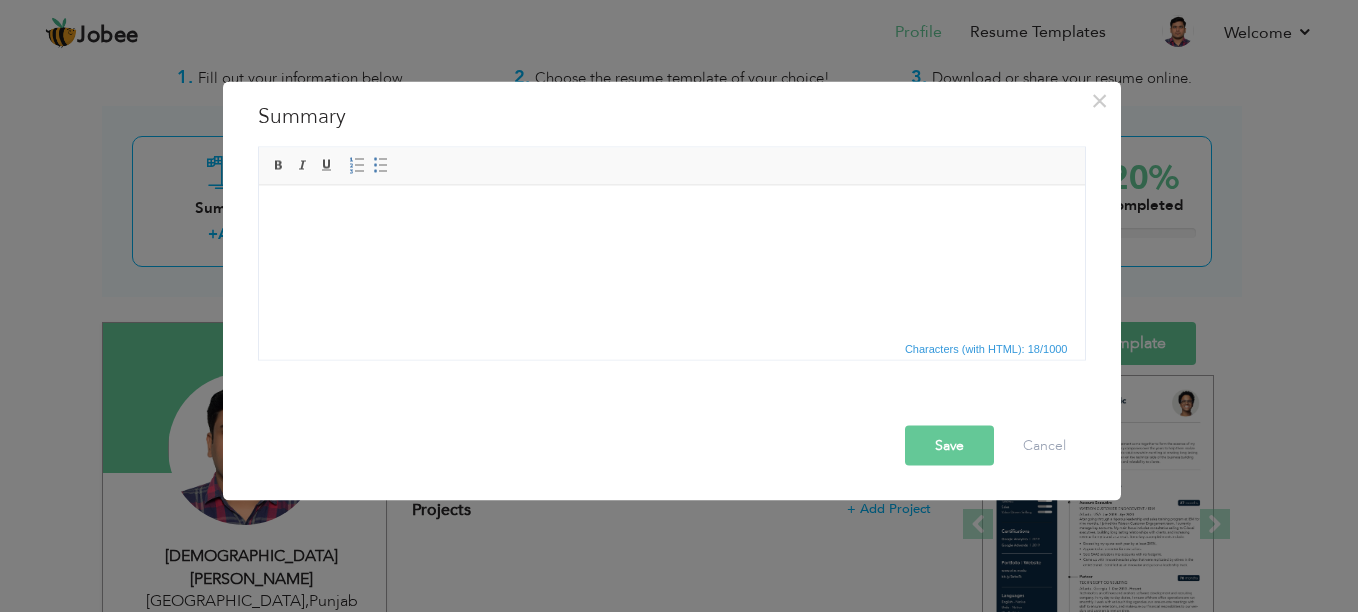 drag, startPoint x: 650, startPoint y: 234, endPoint x: 421, endPoint y: 288, distance: 235.28069 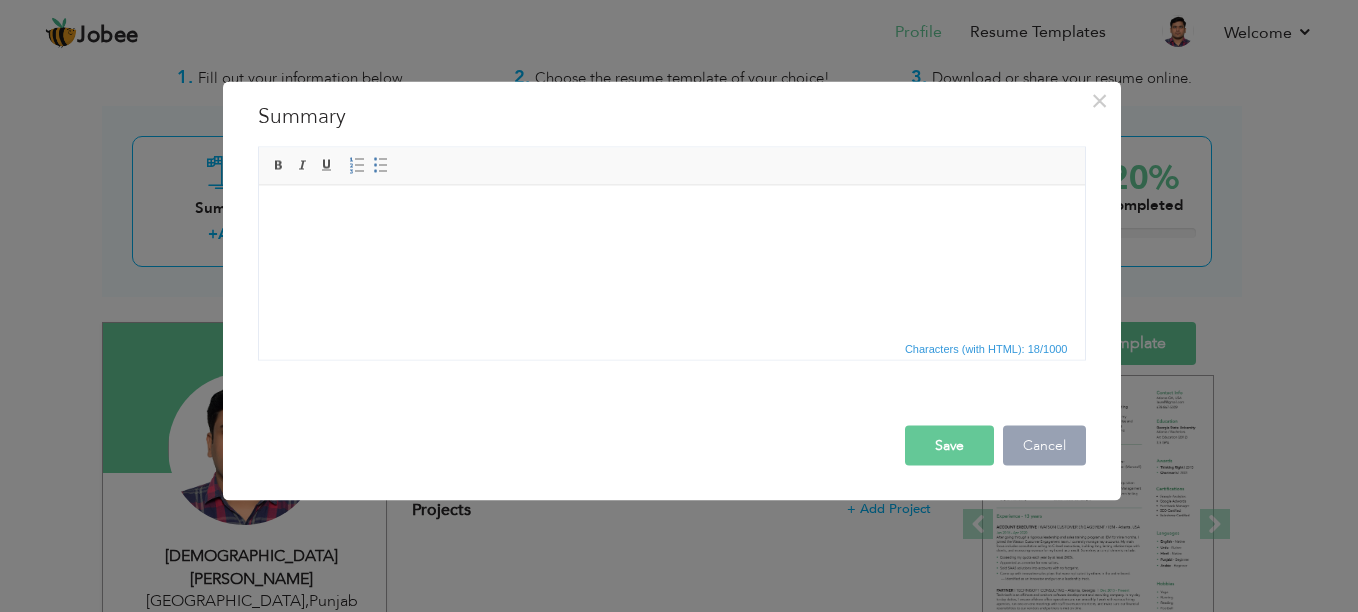 click on "Cancel" at bounding box center [1044, 446] 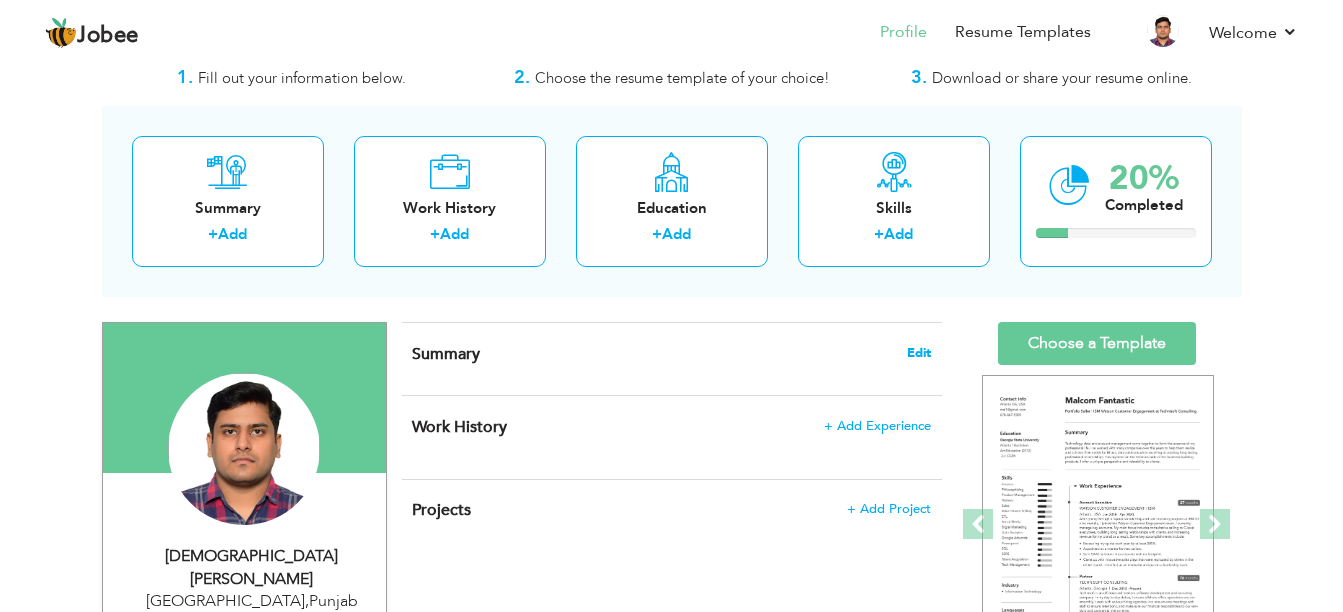 click on "Edit" at bounding box center (919, 353) 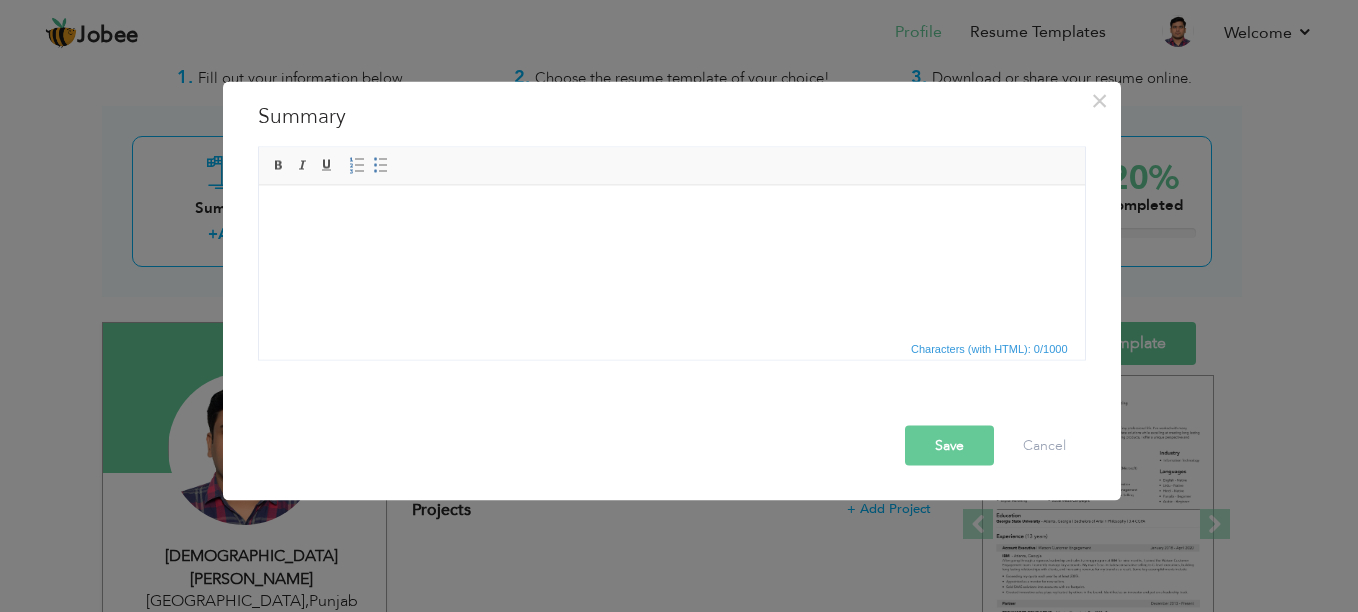 click at bounding box center [671, 215] 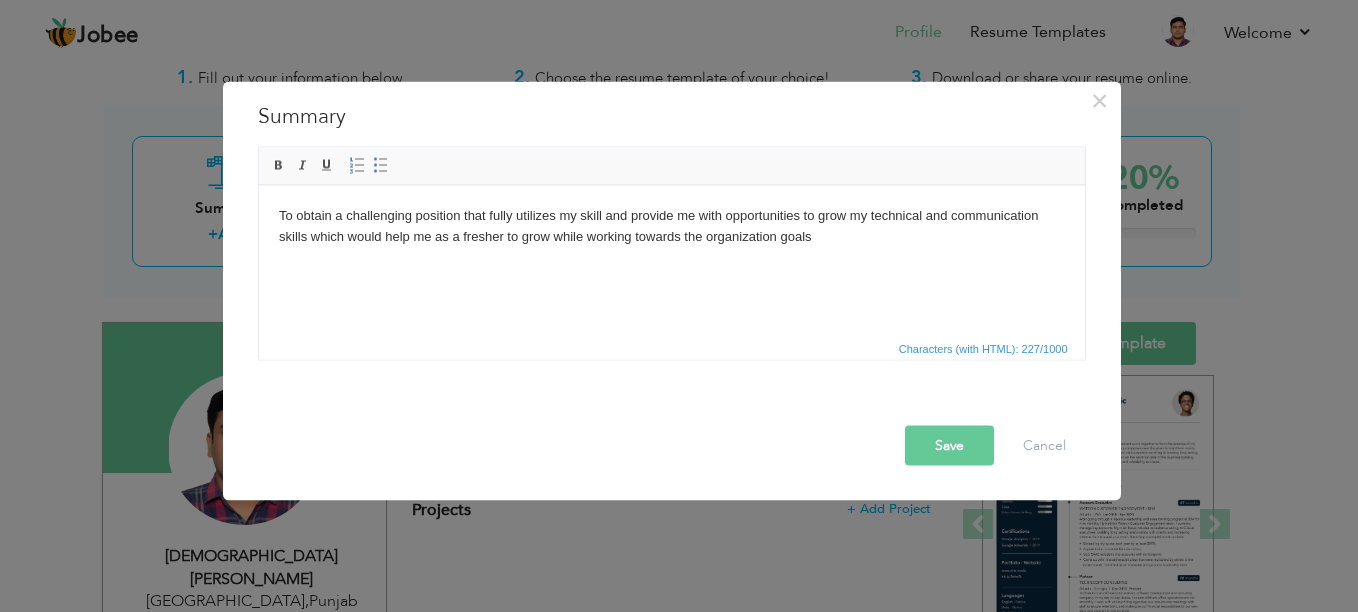 click on "Save" at bounding box center [949, 446] 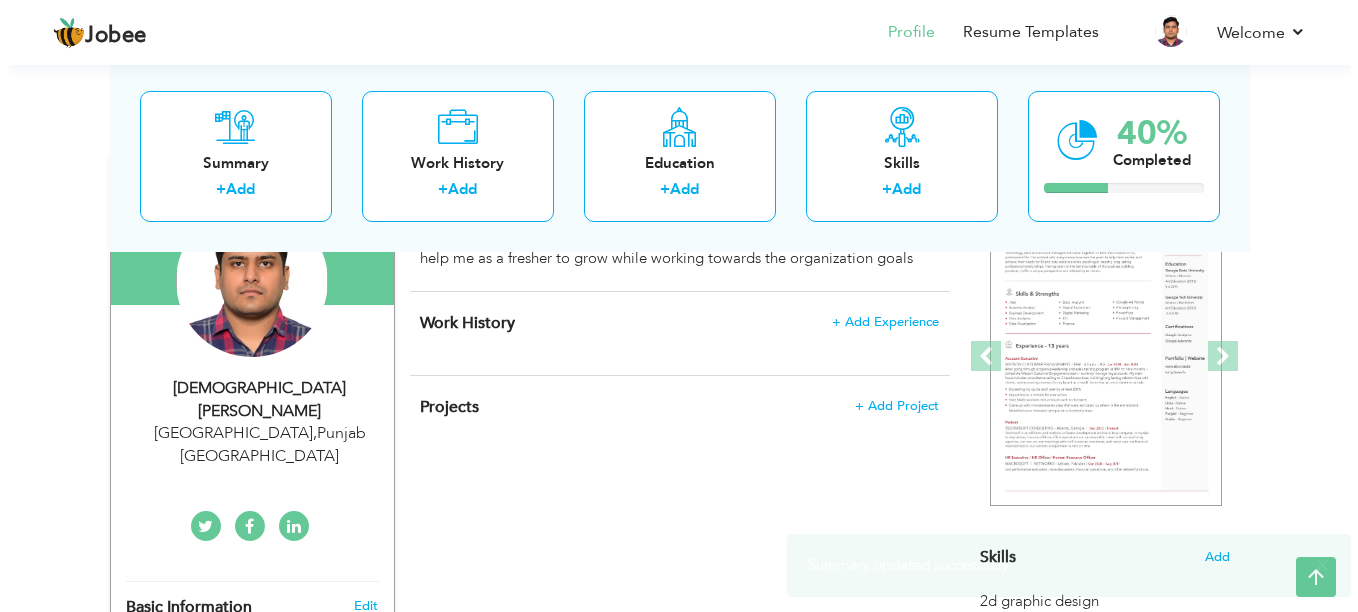 scroll, scrollTop: 255, scrollLeft: 0, axis: vertical 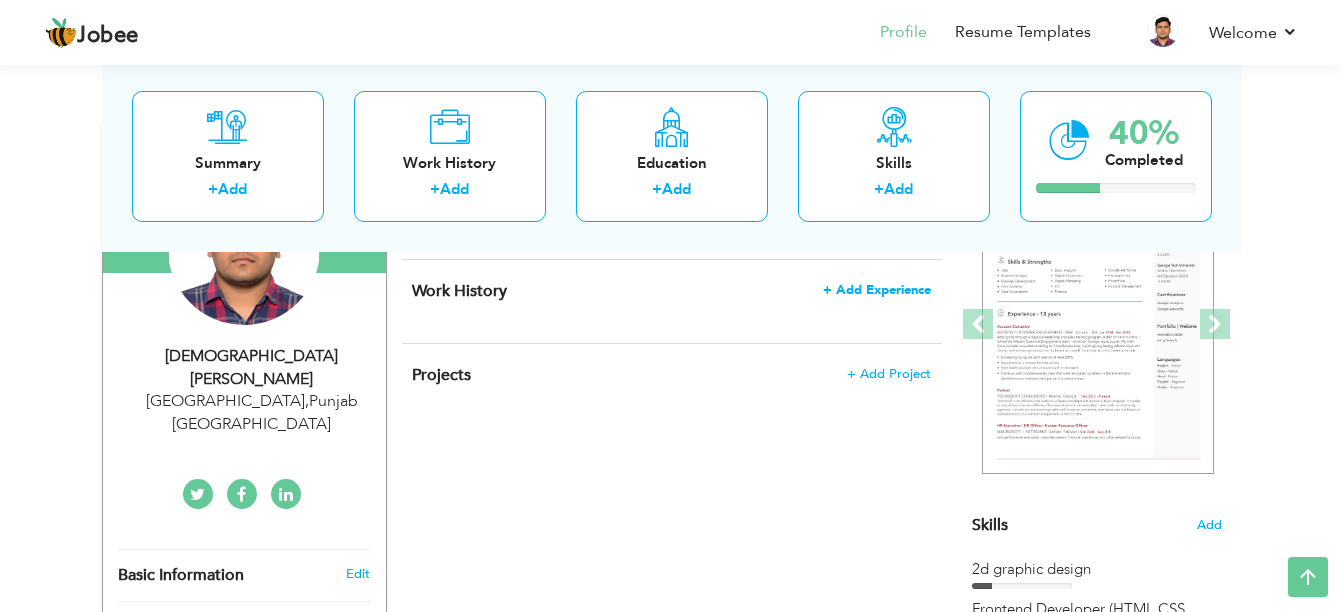 click on "+ Add Experience" at bounding box center (877, 290) 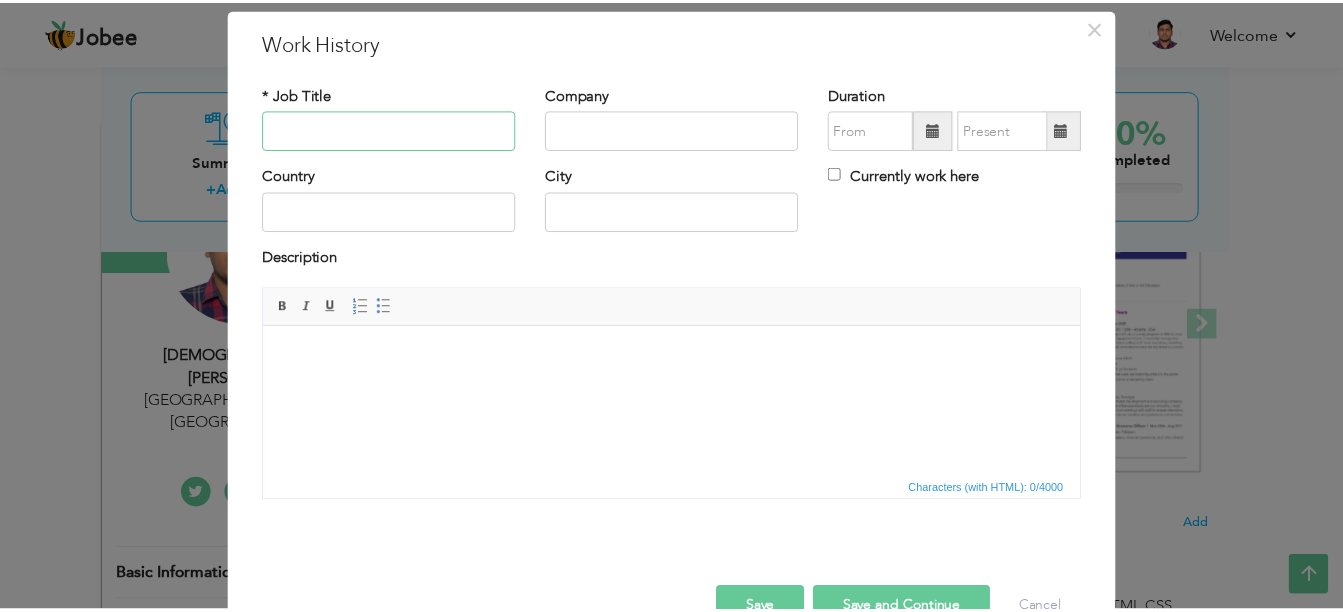 scroll, scrollTop: 105, scrollLeft: 0, axis: vertical 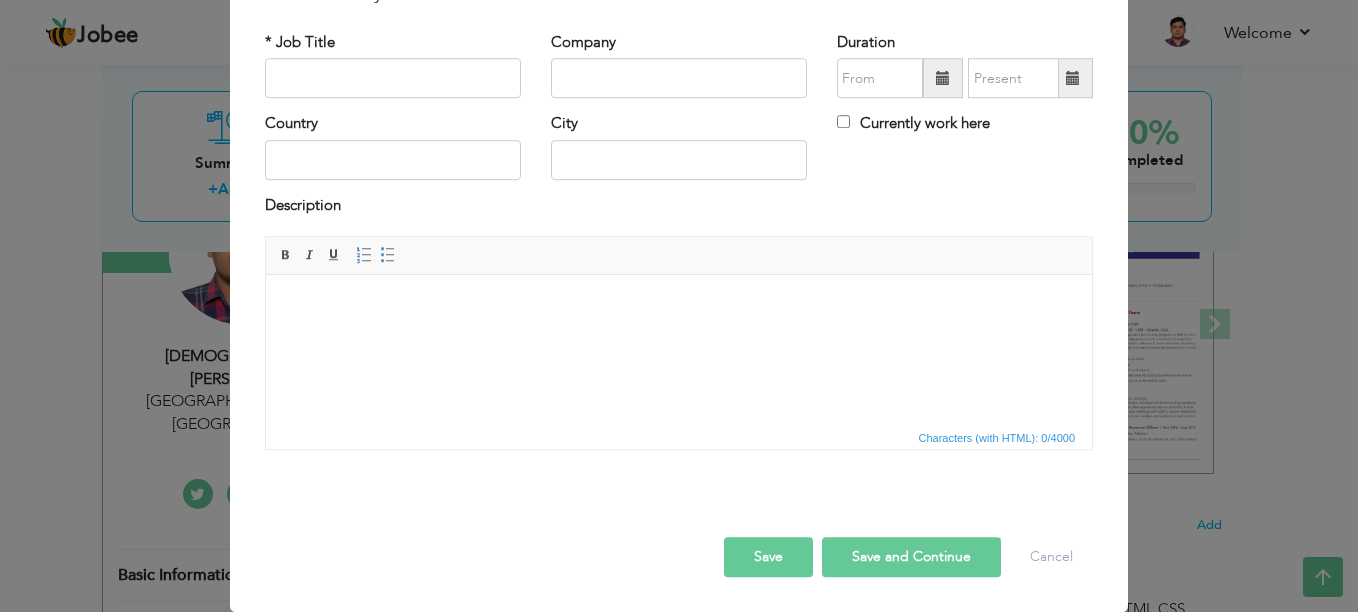 click on "Save" at bounding box center [768, 557] 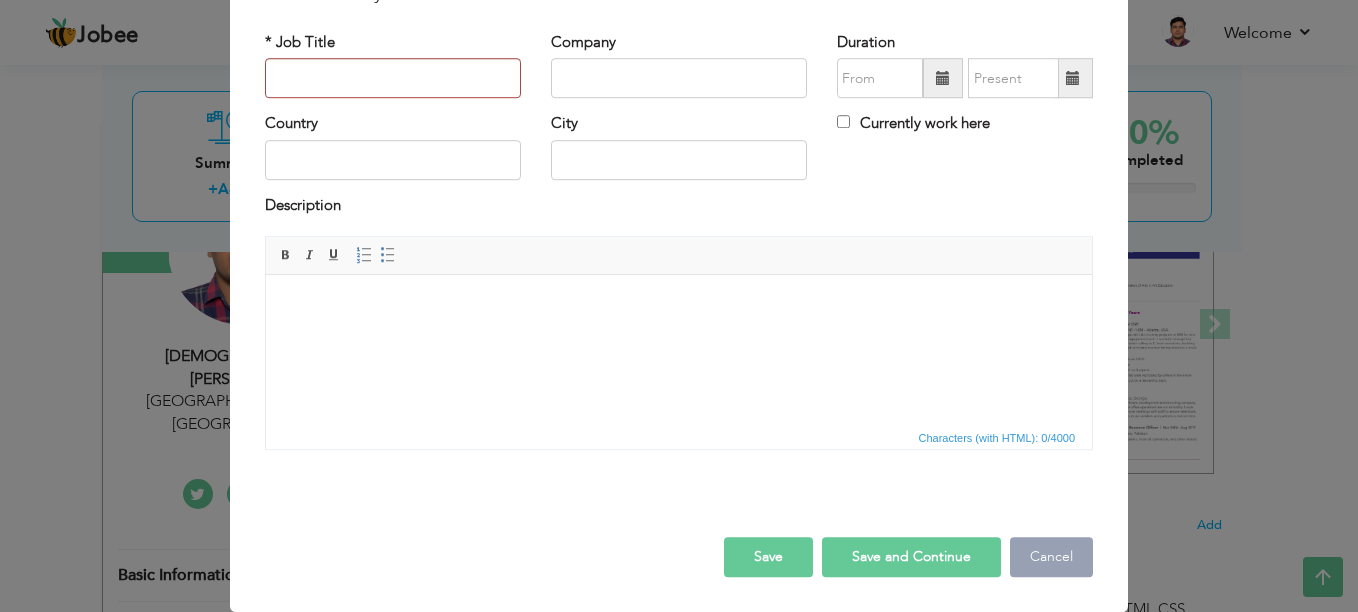 click on "Cancel" at bounding box center [1051, 557] 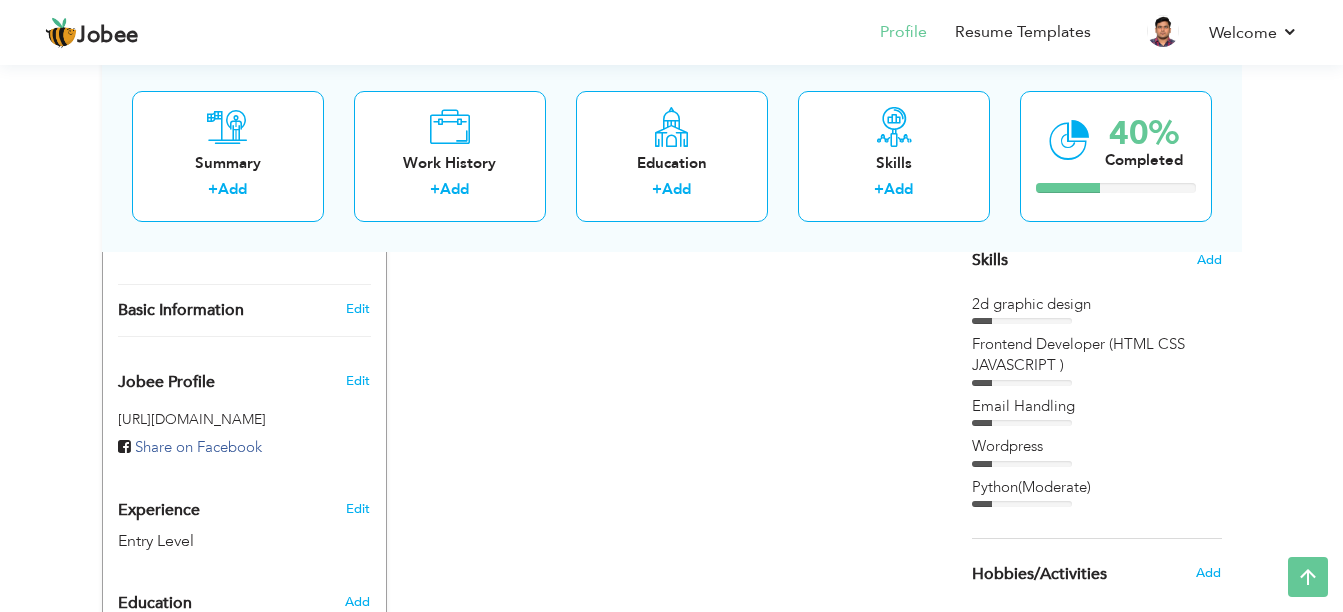 scroll, scrollTop: 555, scrollLeft: 0, axis: vertical 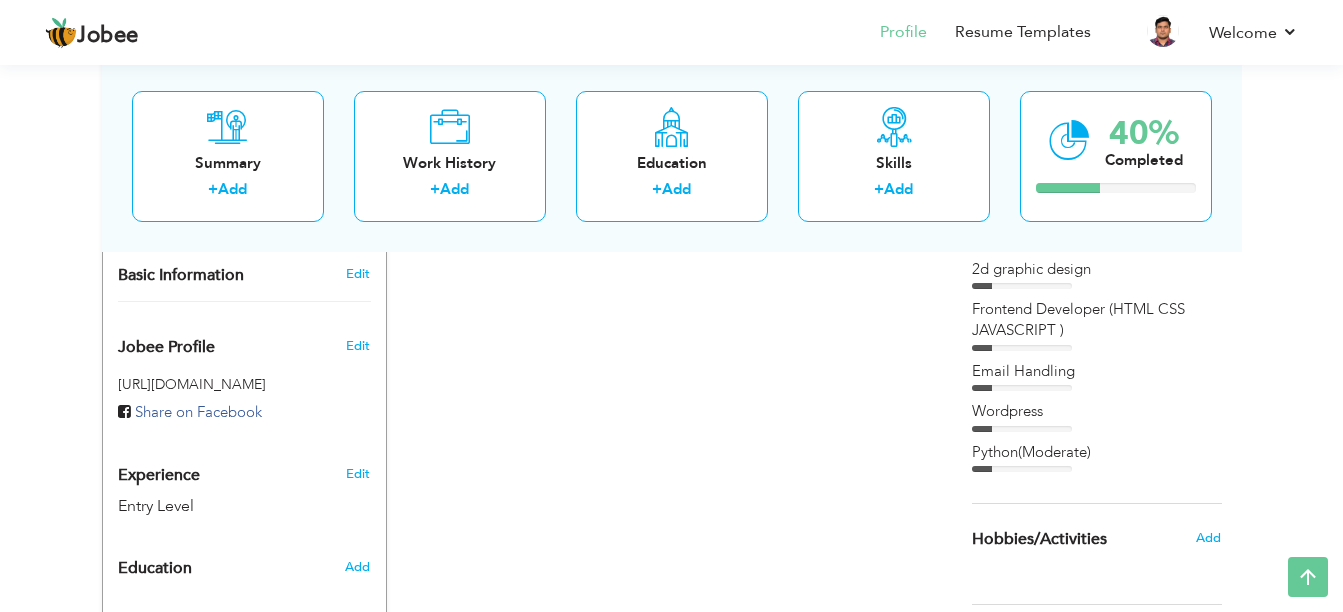 click on "Choose a Template
‹" at bounding box center [1099, 313] 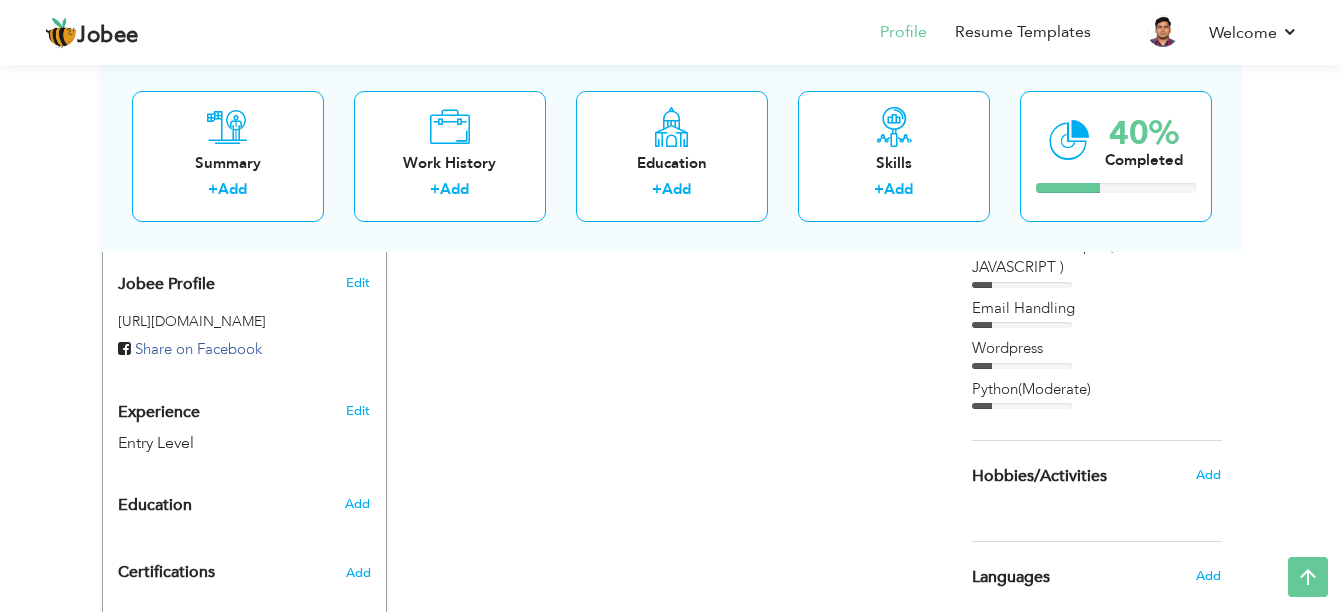 scroll, scrollTop: 603, scrollLeft: 0, axis: vertical 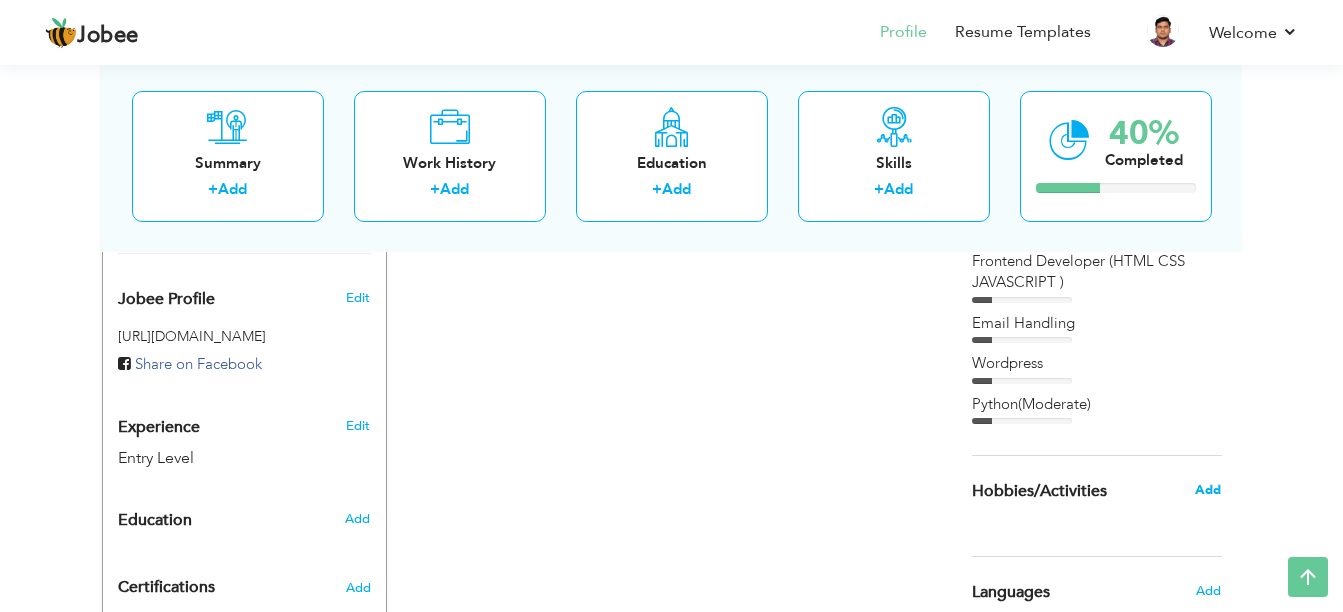 click on "Add" at bounding box center [1208, 490] 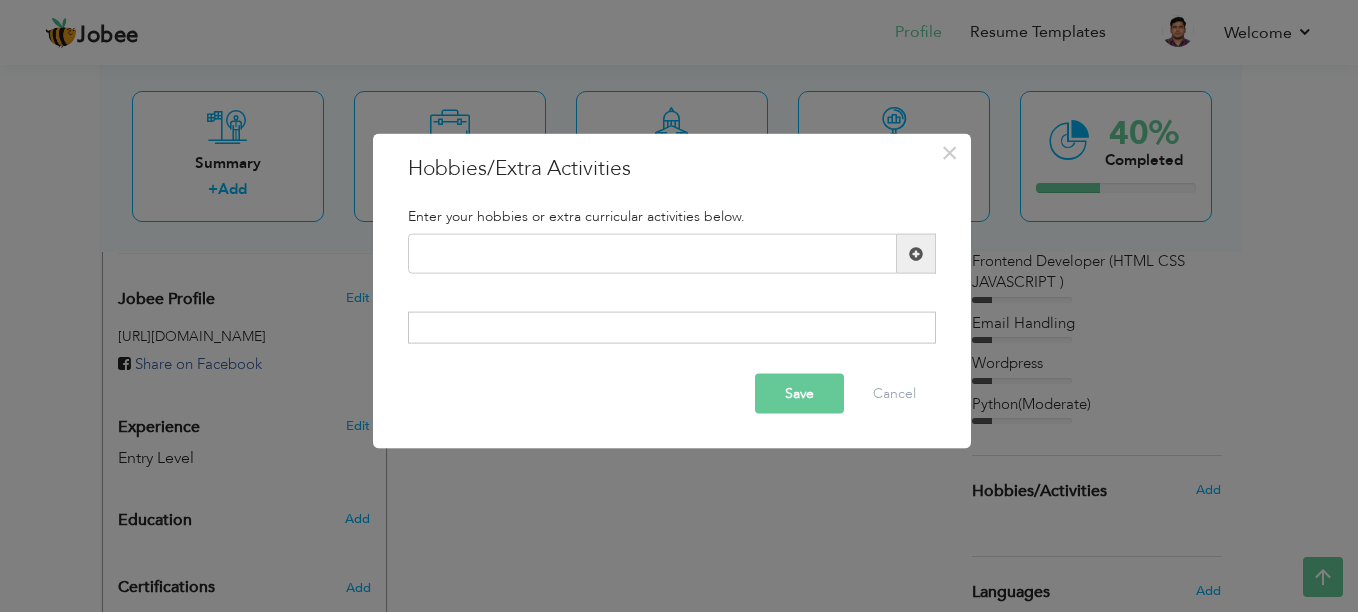 click at bounding box center (672, 327) 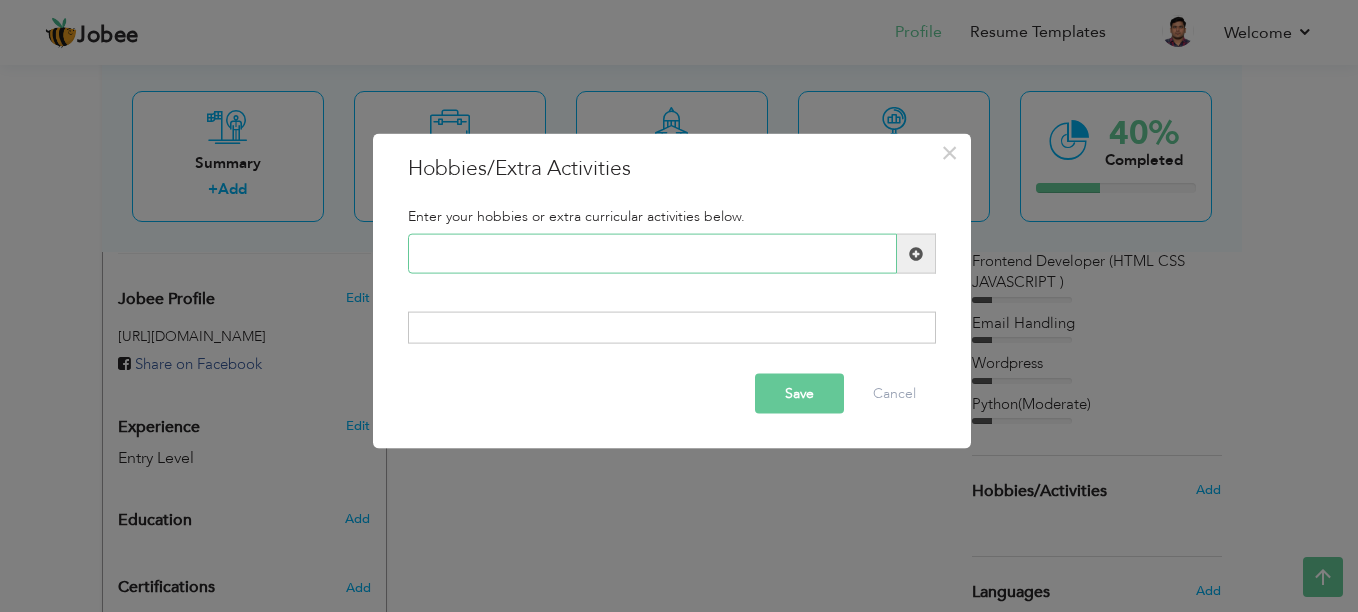 click at bounding box center (652, 254) 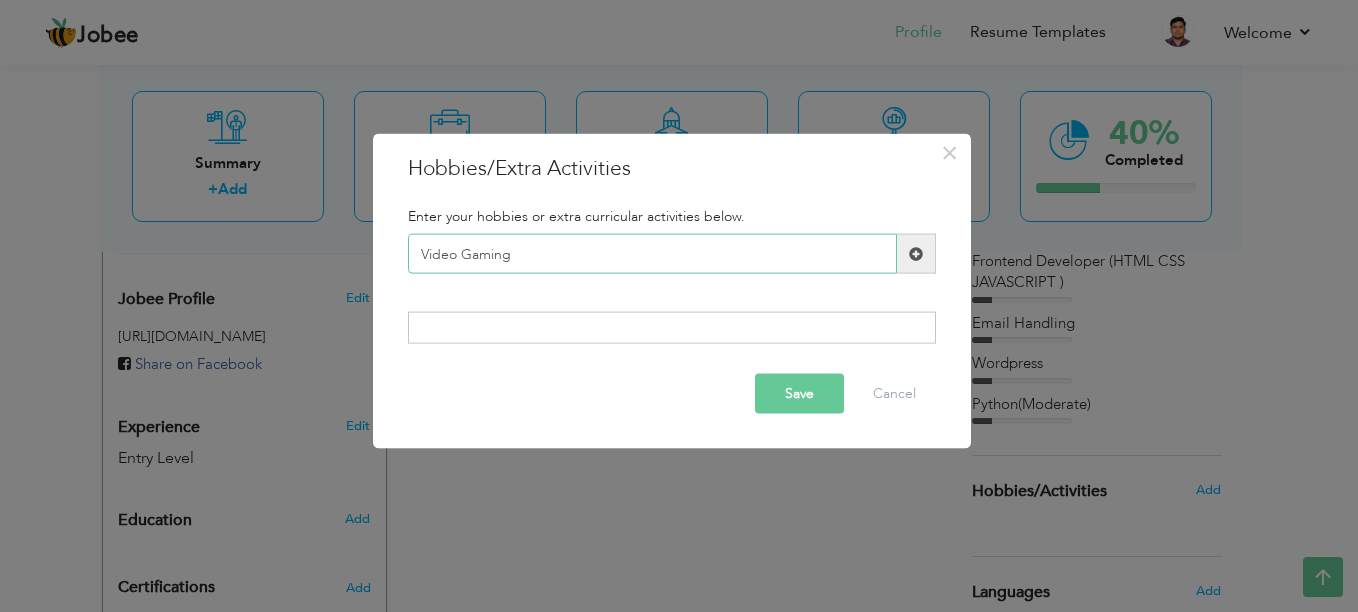 type on "Video Gaming" 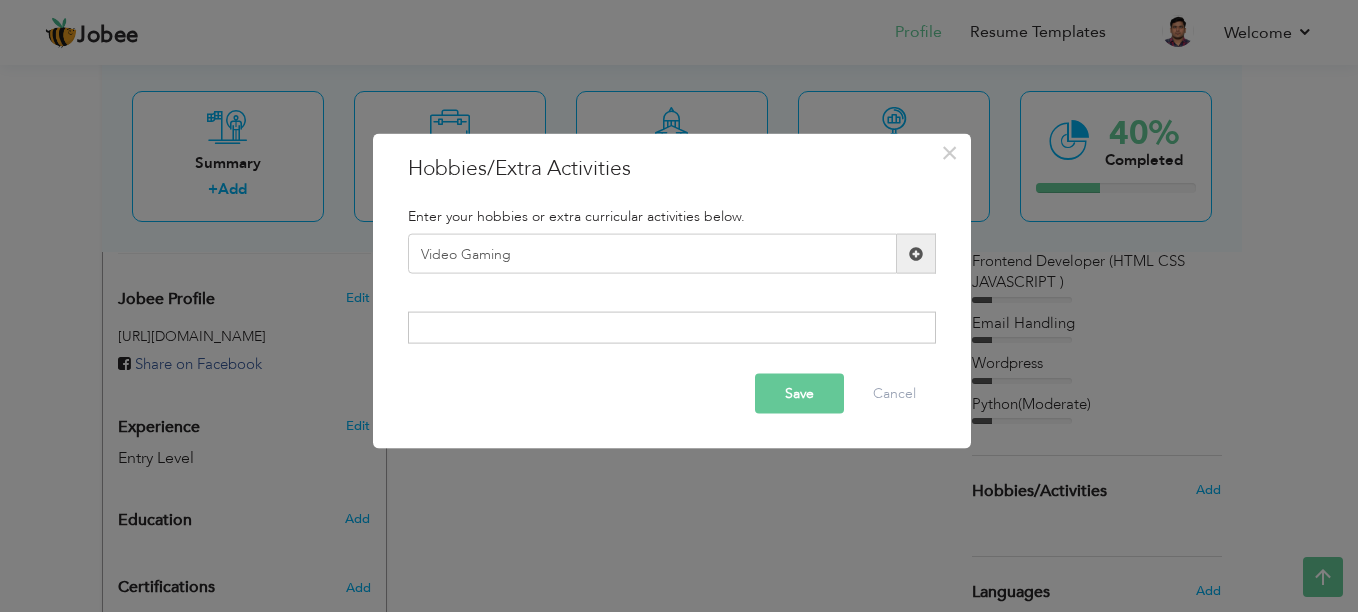click at bounding box center [916, 254] 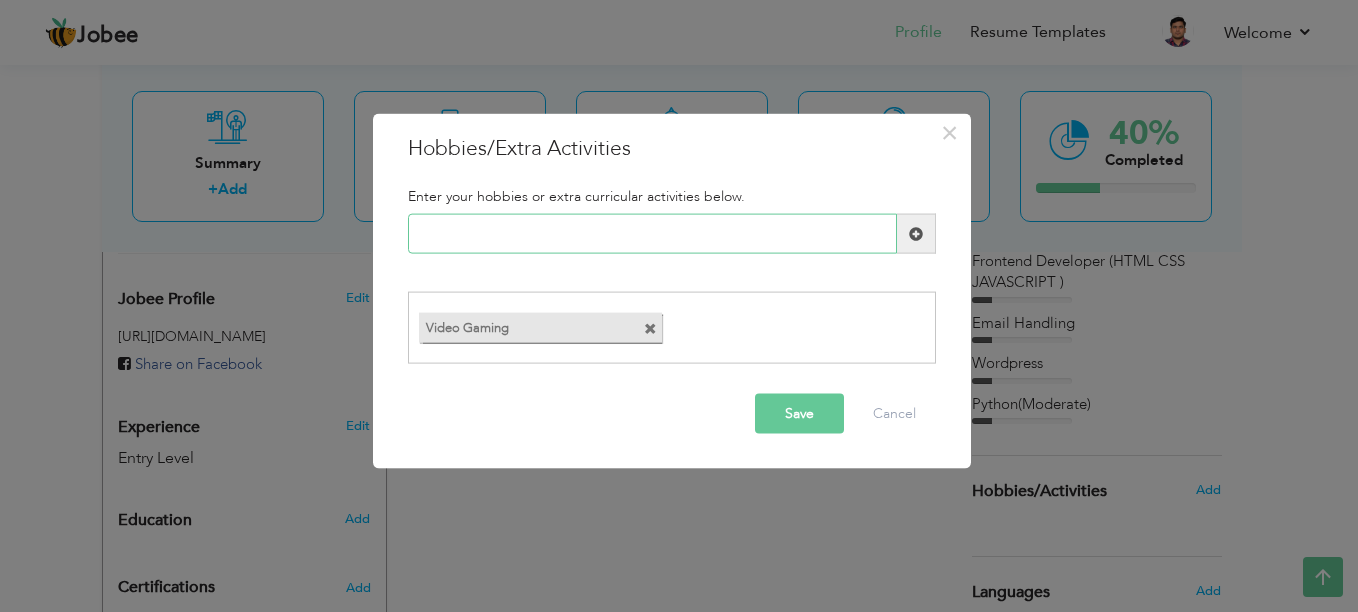 click at bounding box center (652, 234) 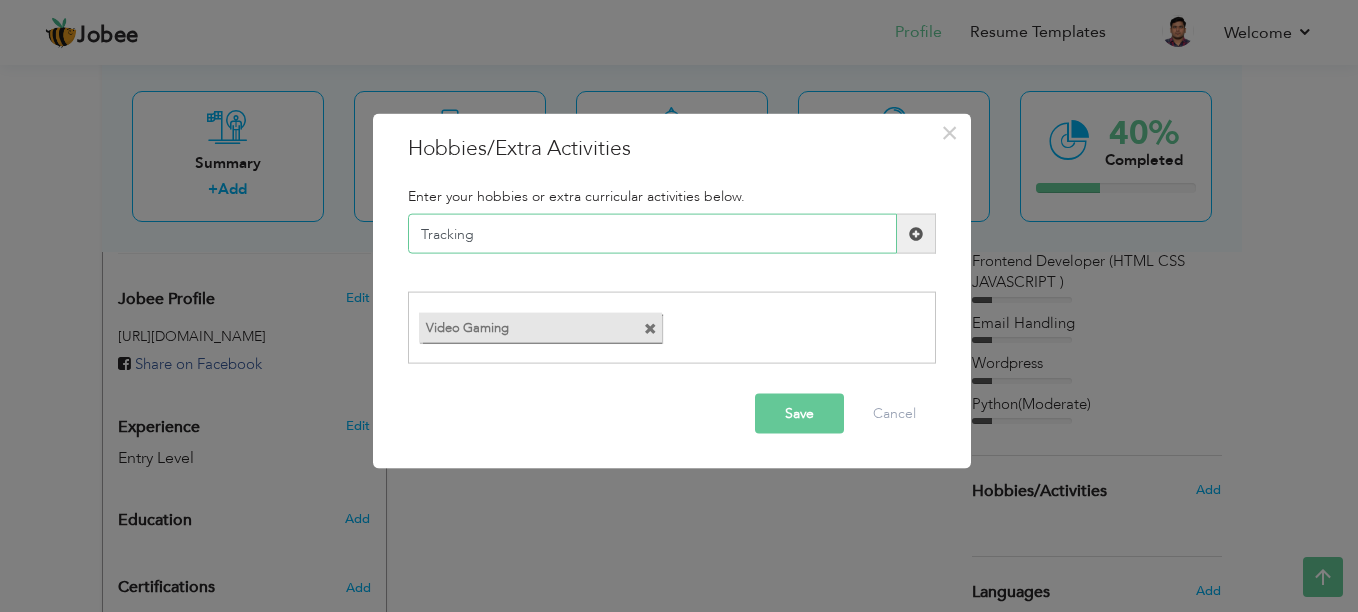 type on "Tracking" 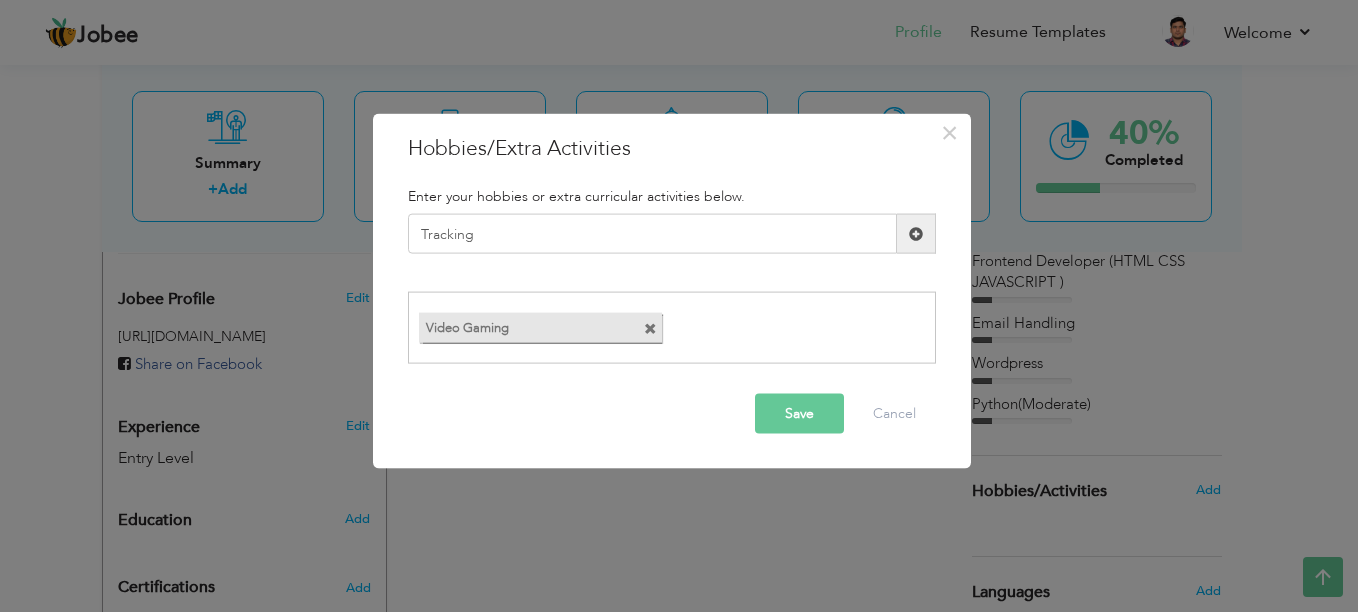 click at bounding box center (916, 234) 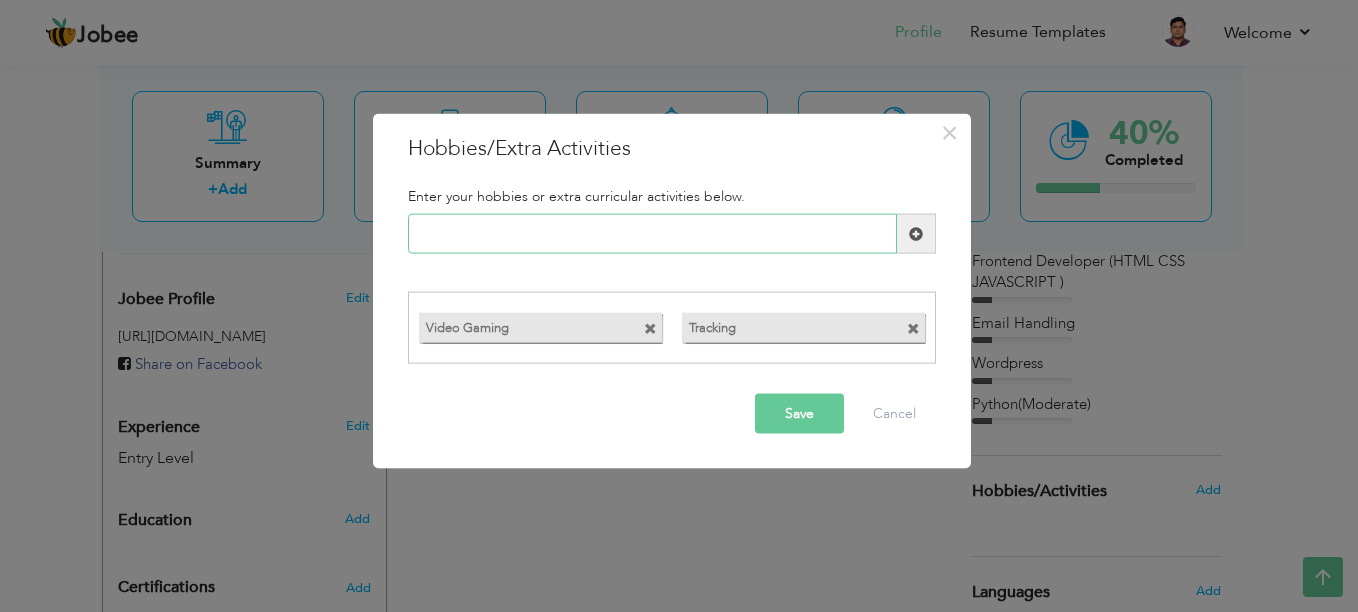 click at bounding box center [652, 234] 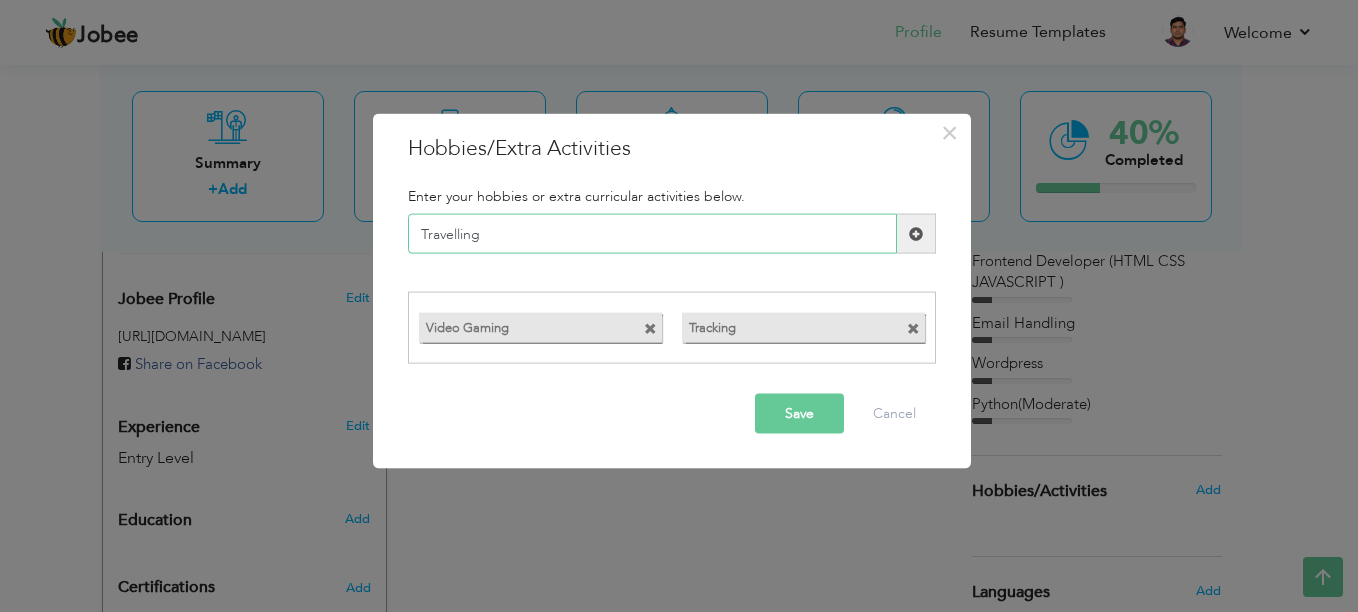 type on "Travelling" 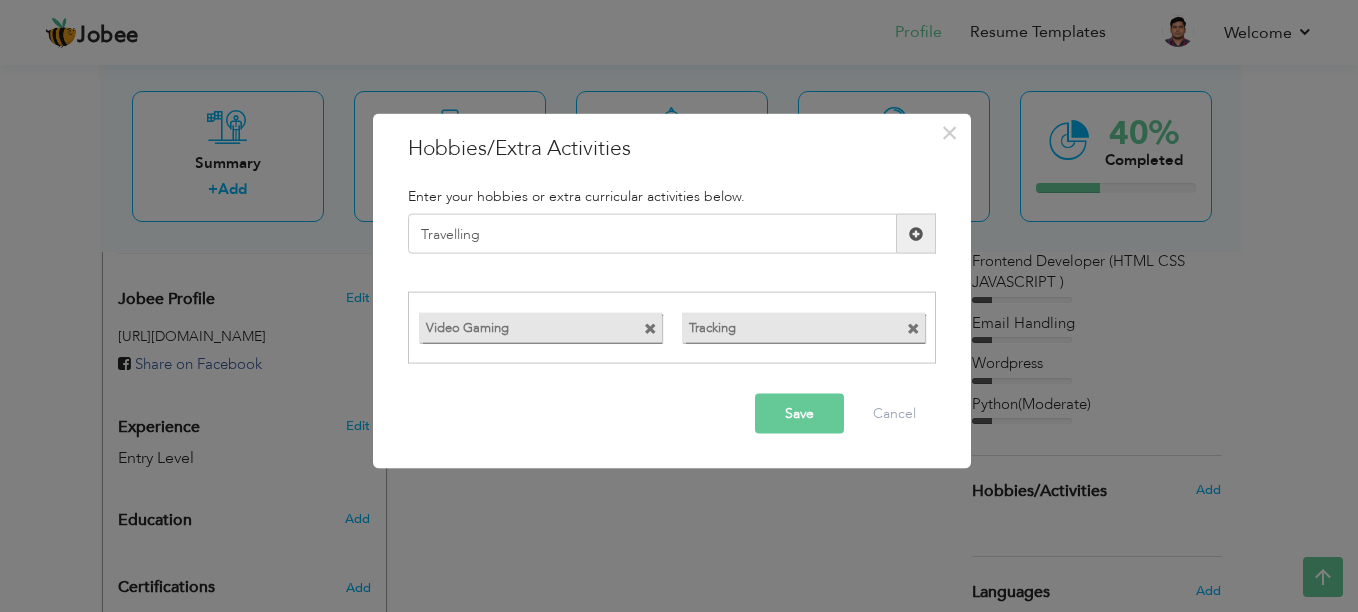 click at bounding box center [916, 234] 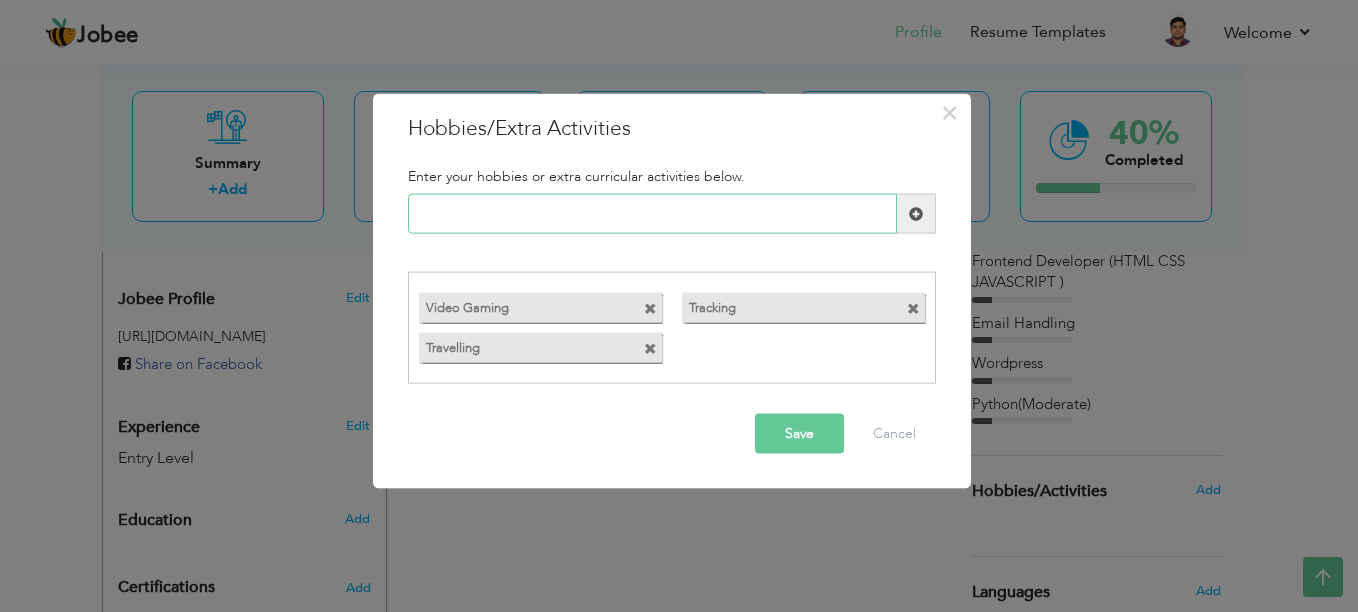 click at bounding box center (652, 214) 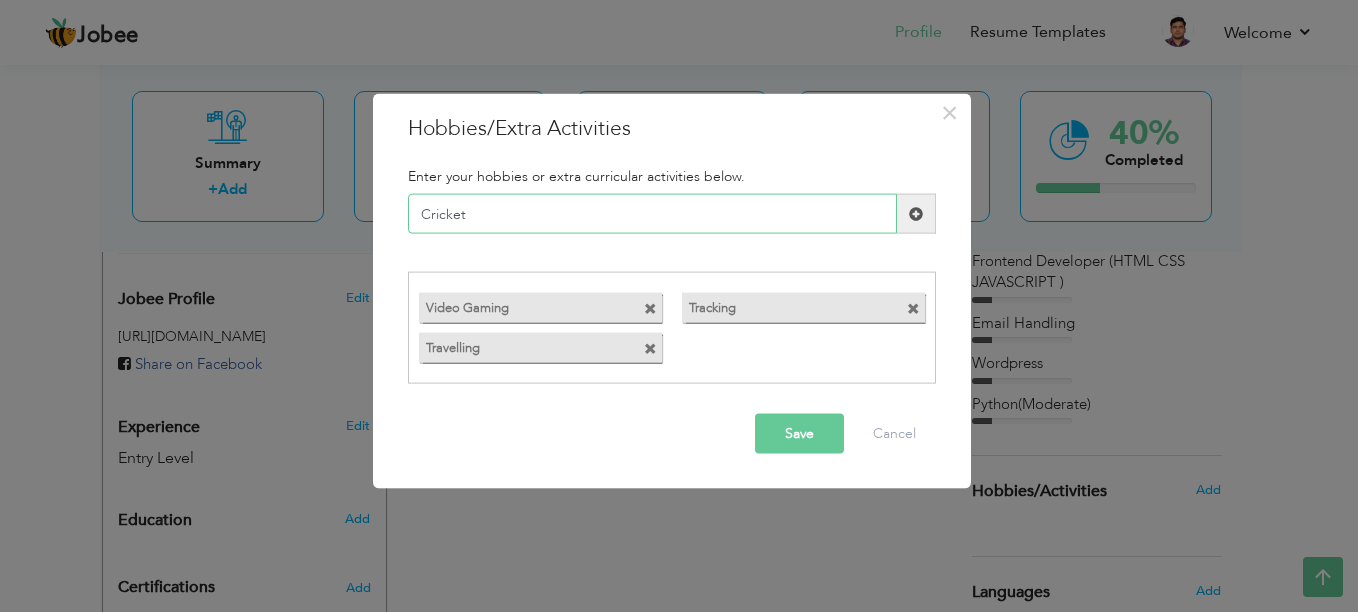 type on "Cricket" 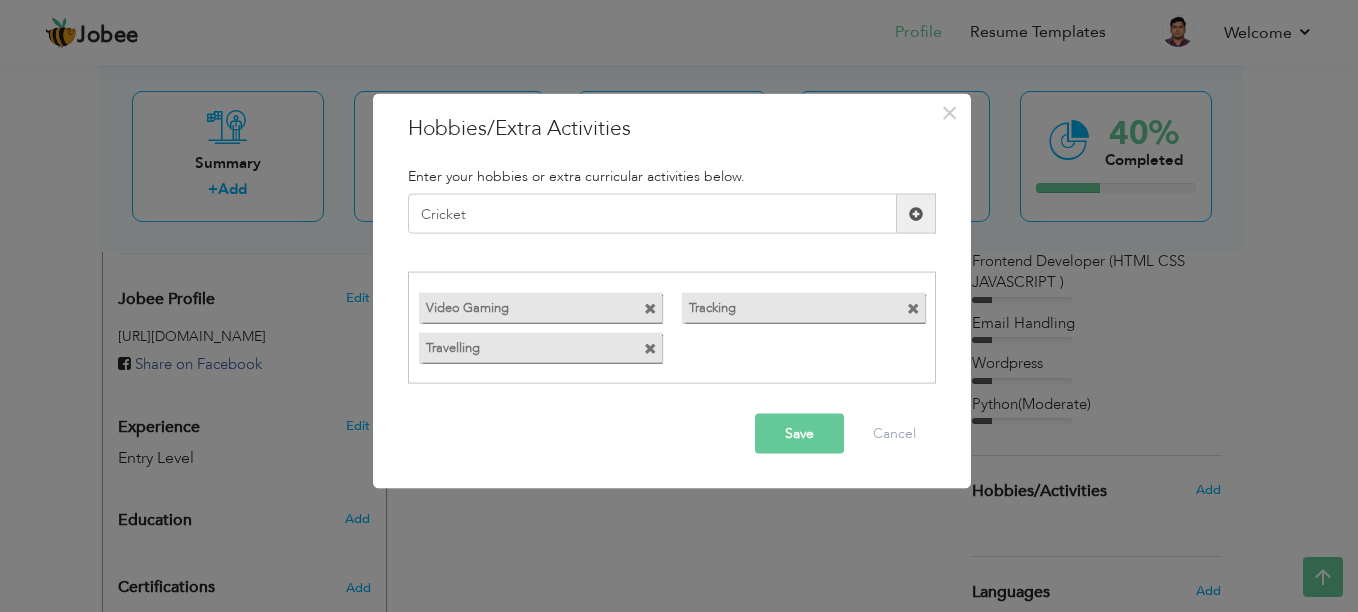 click at bounding box center (916, 214) 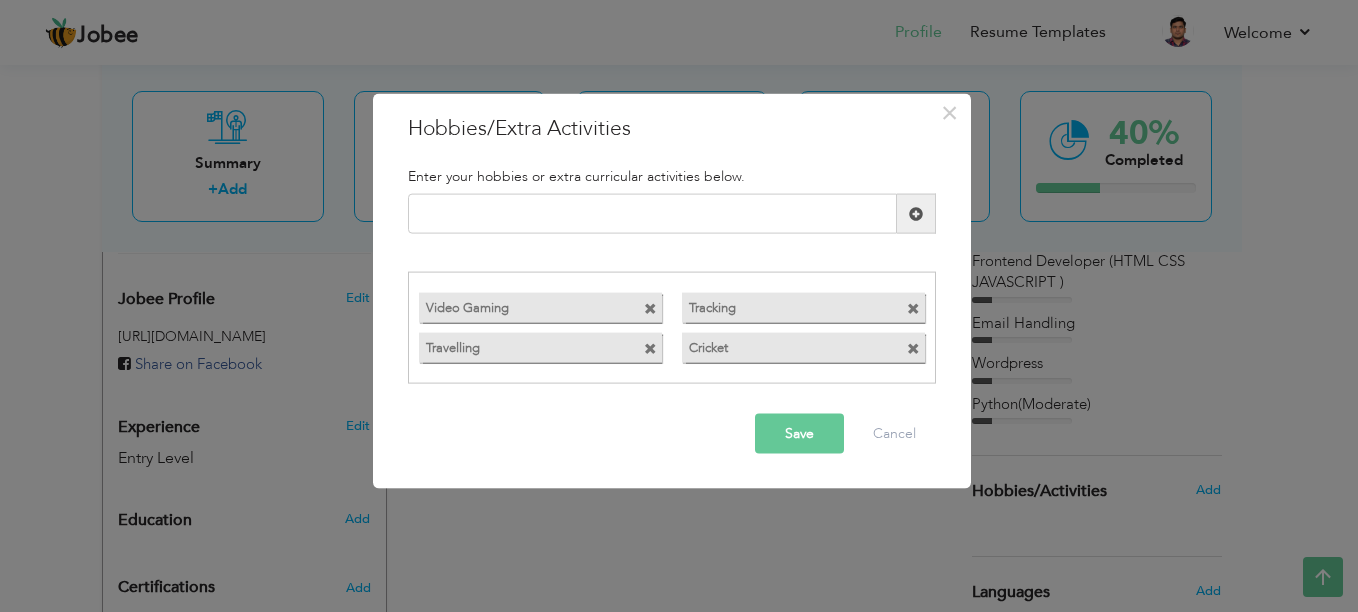 click on "Save" at bounding box center [799, 433] 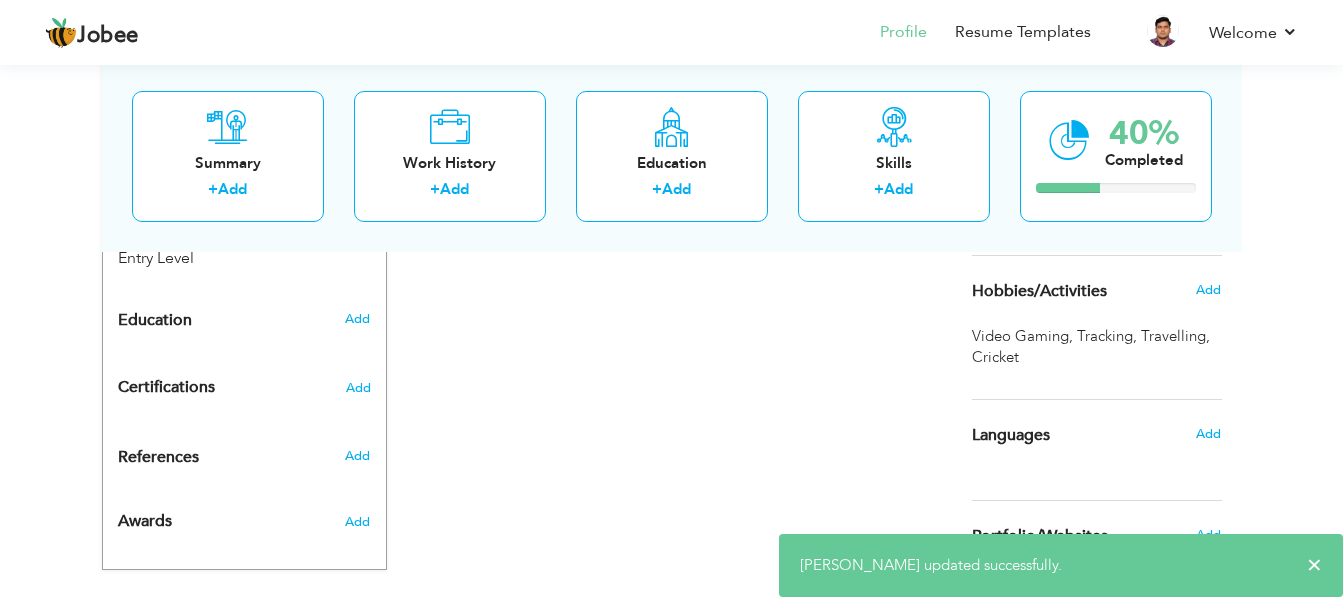 scroll, scrollTop: 846, scrollLeft: 0, axis: vertical 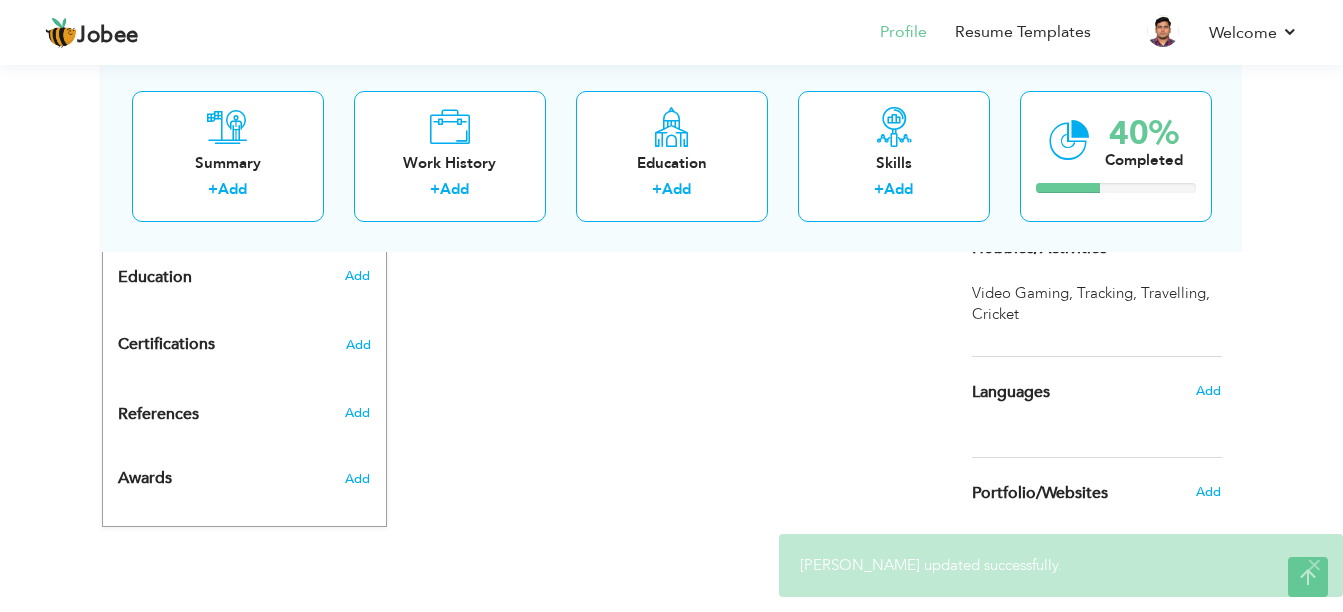click on "×
Hobbies updated successfully." at bounding box center [1061, 565] 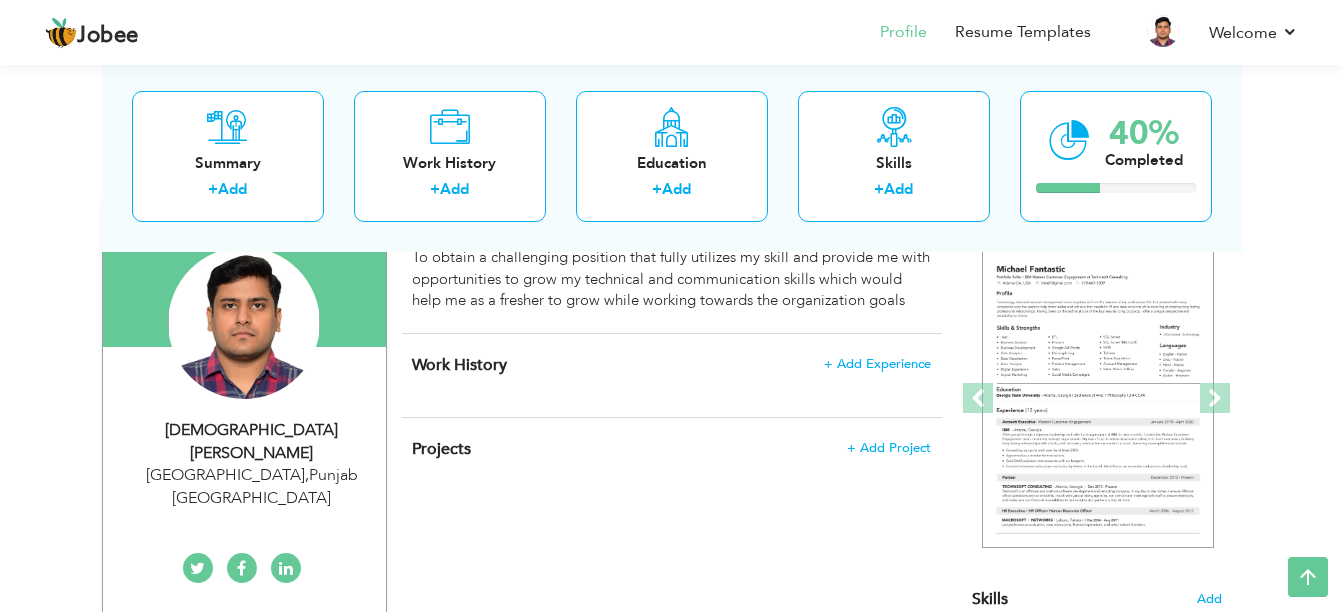 scroll, scrollTop: 146, scrollLeft: 0, axis: vertical 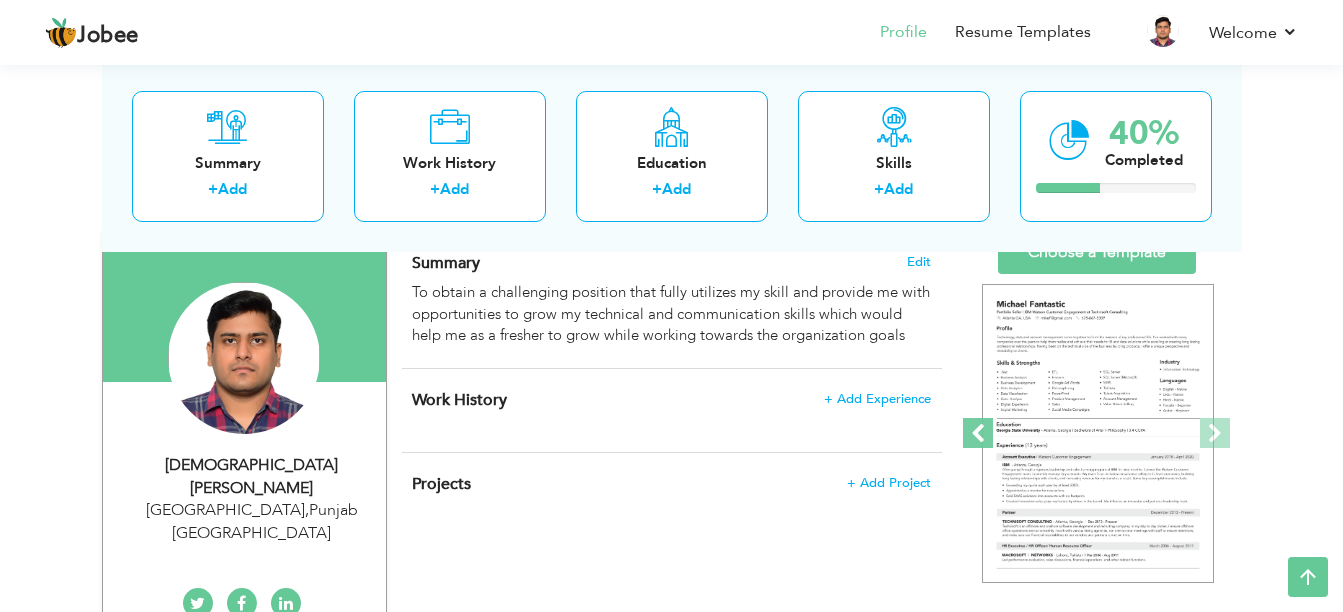 click at bounding box center [978, 433] 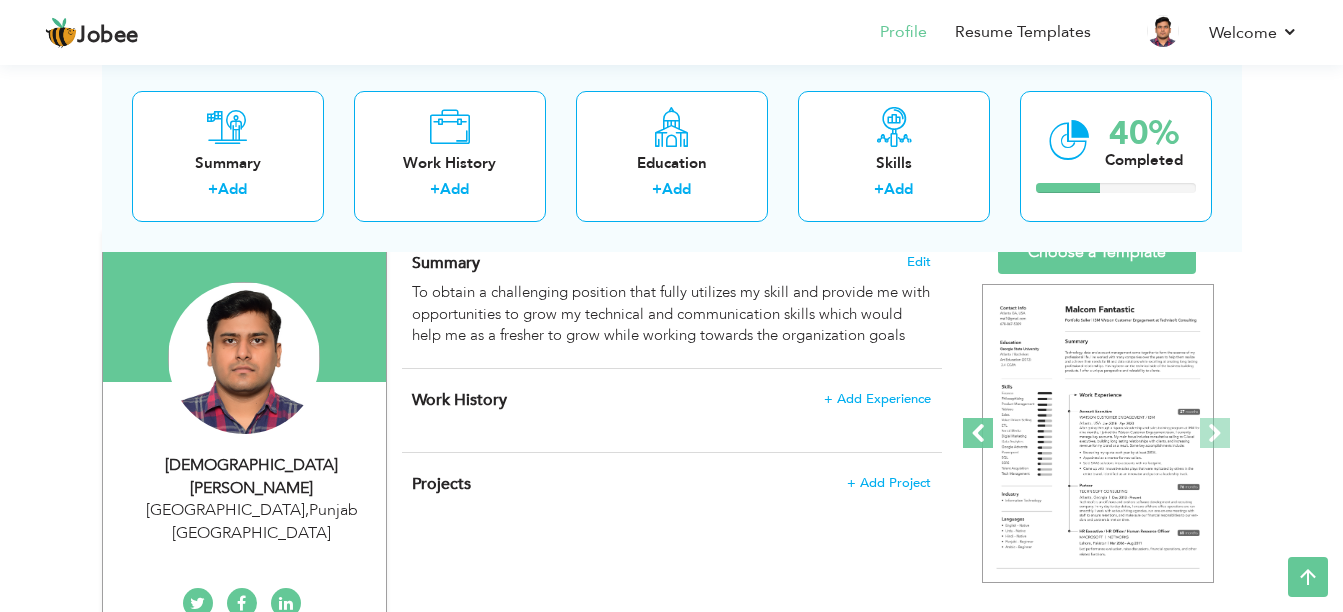 click at bounding box center [978, 433] 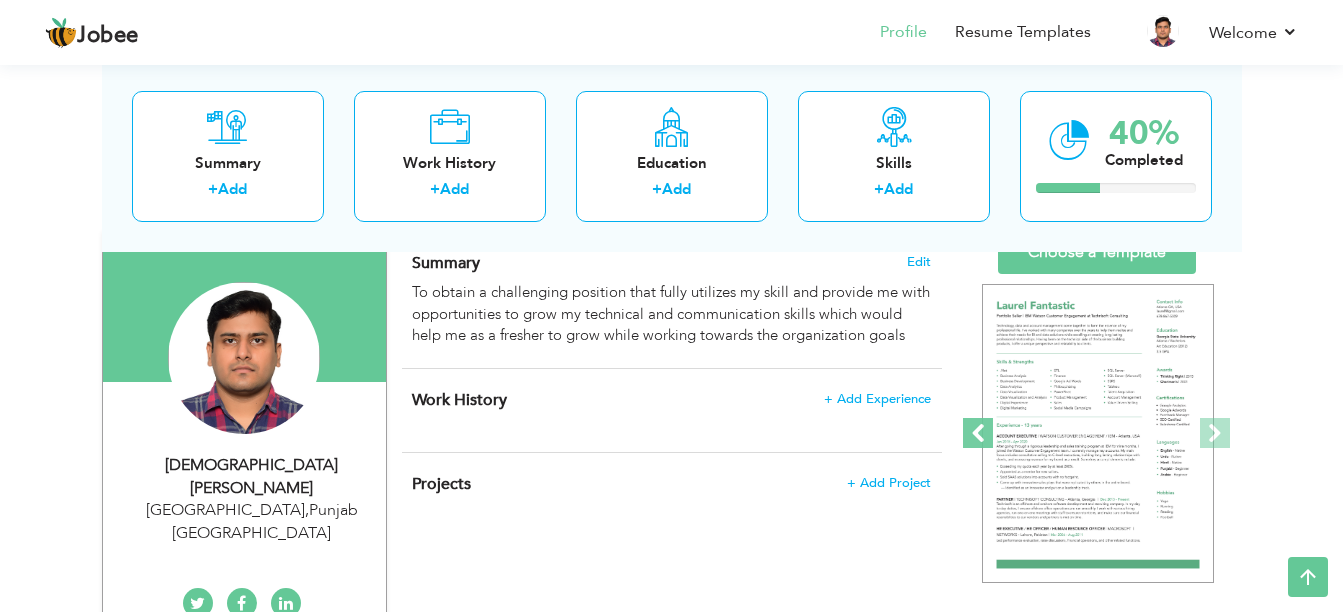 click at bounding box center [978, 433] 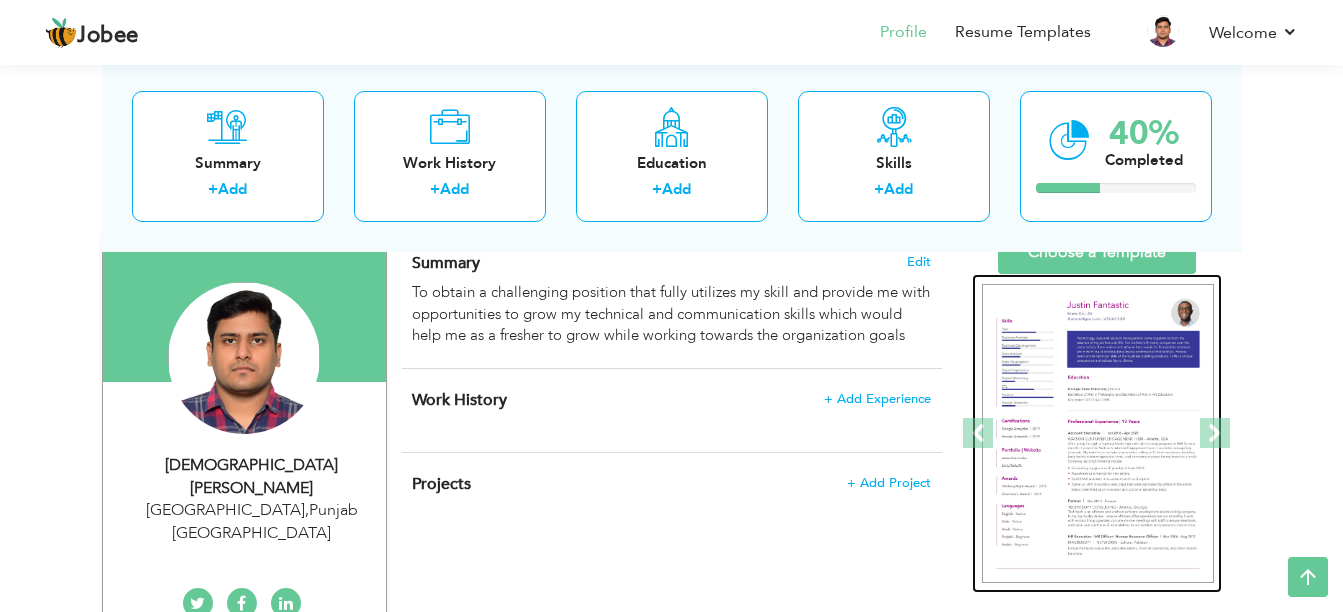 click at bounding box center [1098, 434] 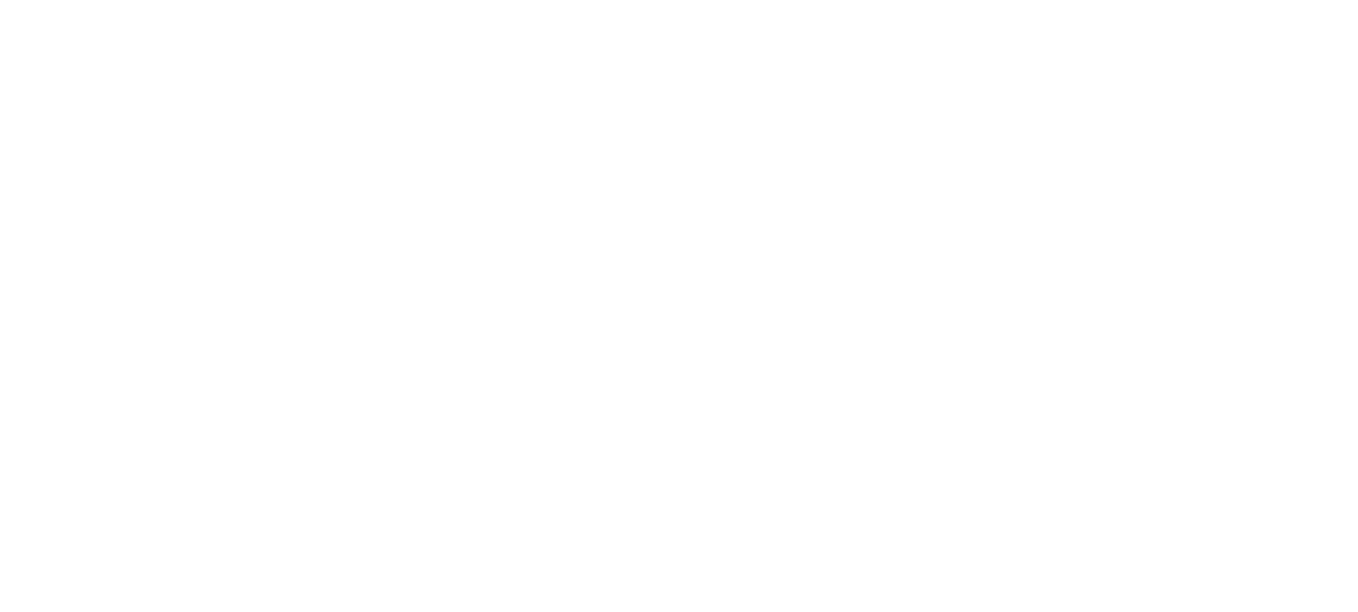 scroll, scrollTop: 0, scrollLeft: 0, axis: both 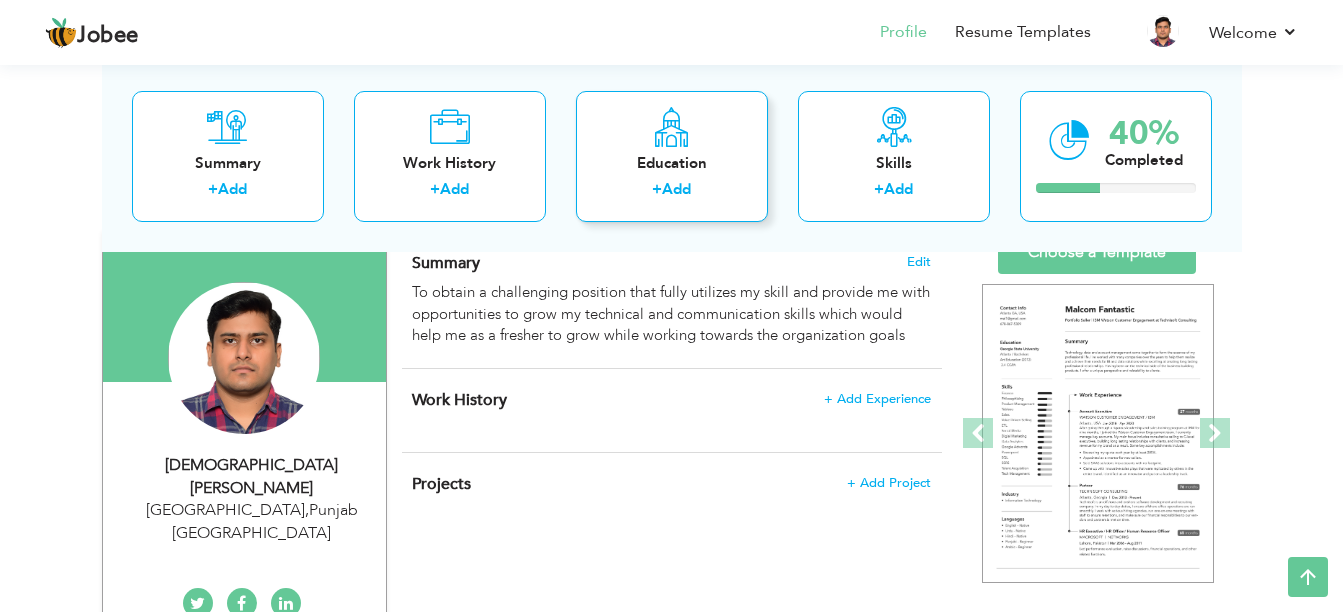 click on "Add" at bounding box center (676, 189) 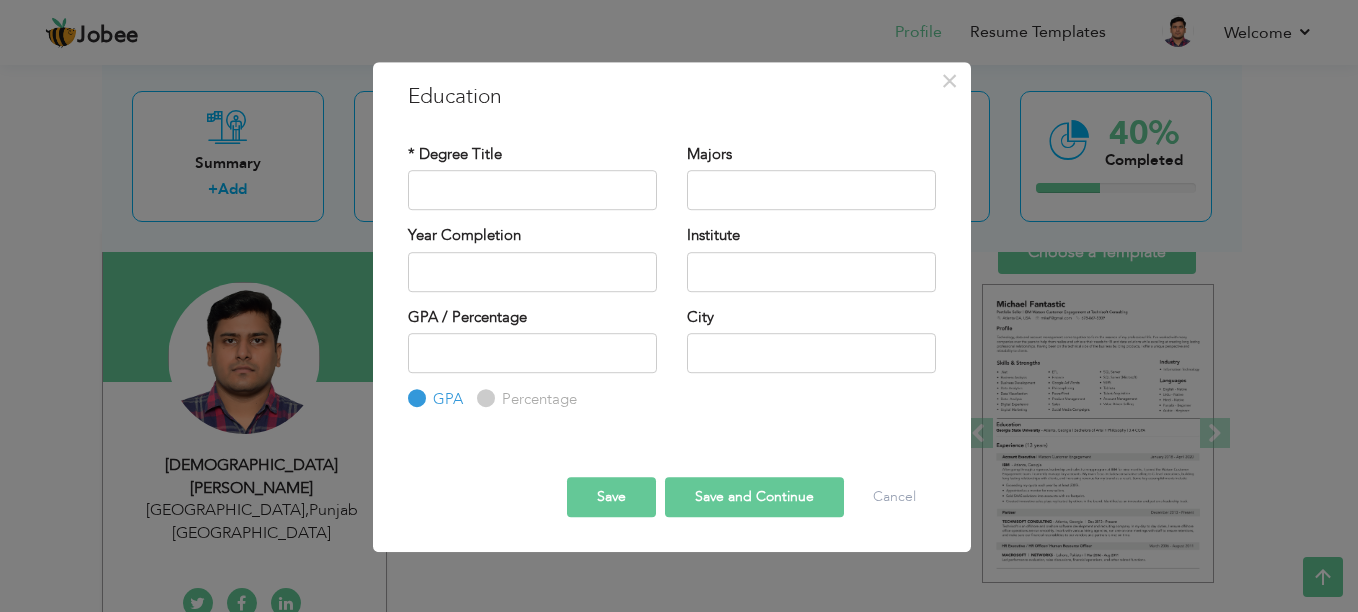 click on "Education with same "Degree Level /Degree Title & Year Complition" already exist!" at bounding box center [672, 411] 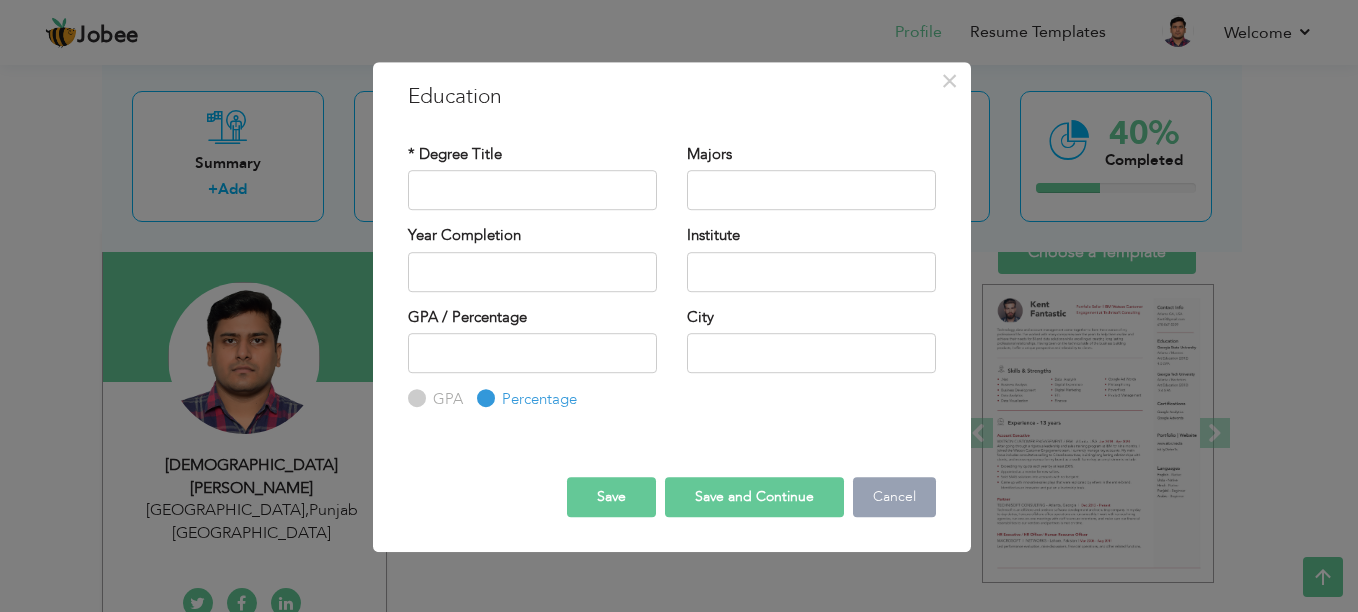 click on "Cancel" at bounding box center [894, 497] 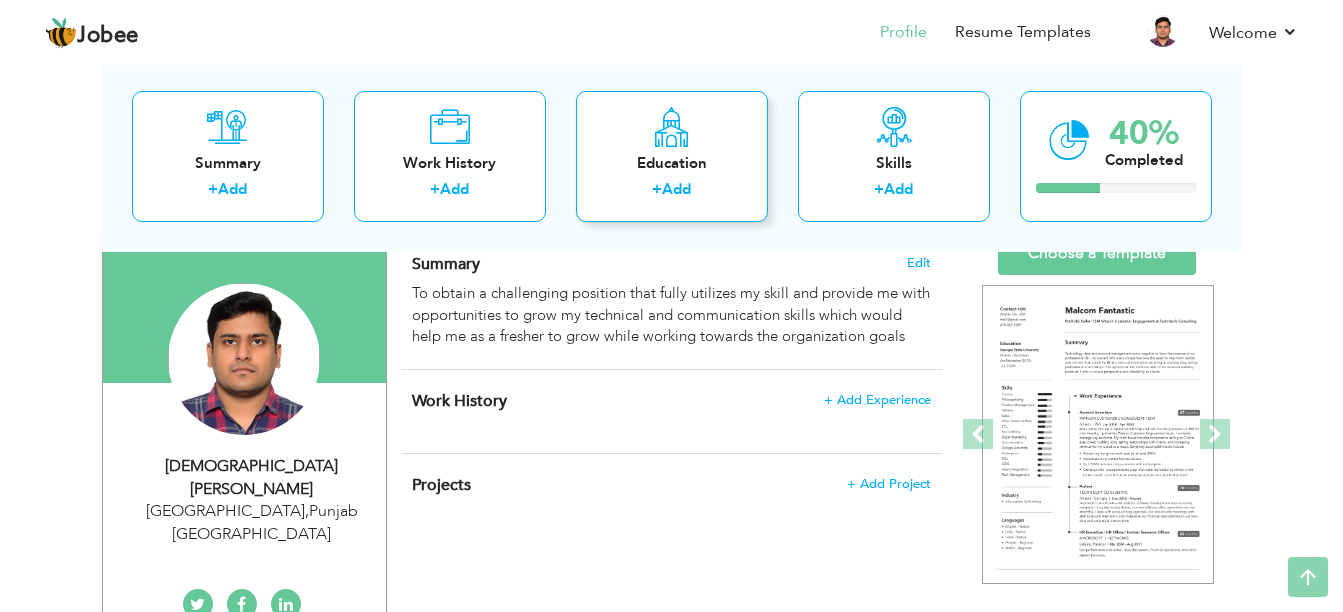 scroll, scrollTop: 0, scrollLeft: 0, axis: both 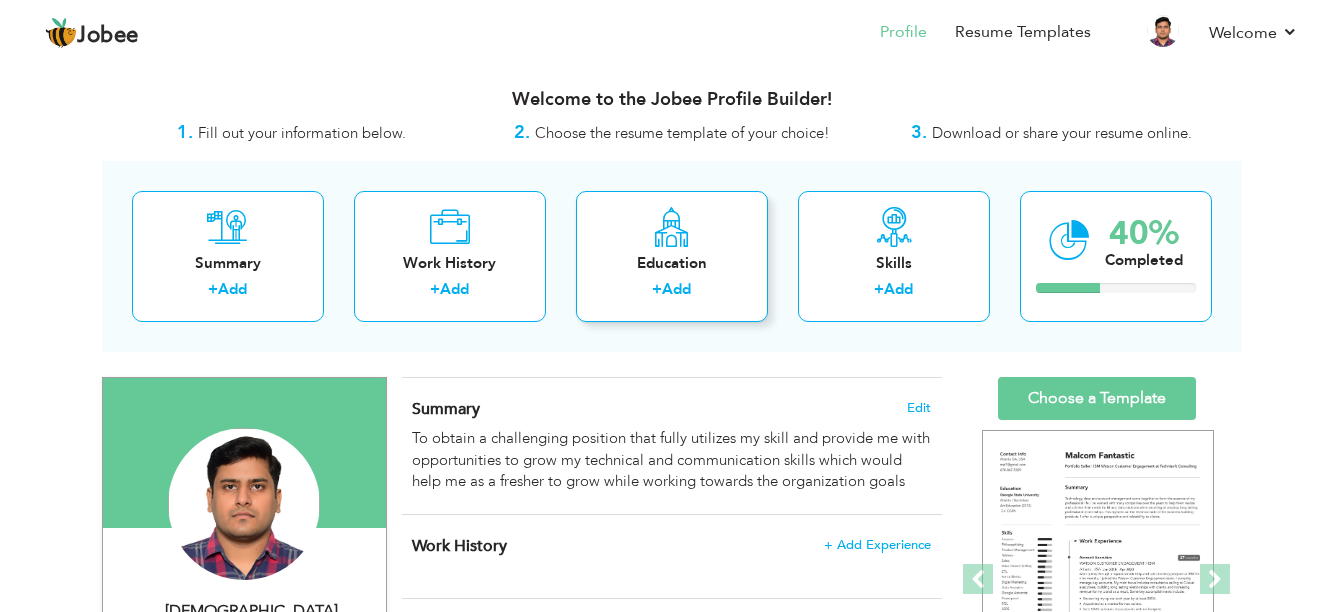 click on "Add" at bounding box center [676, 289] 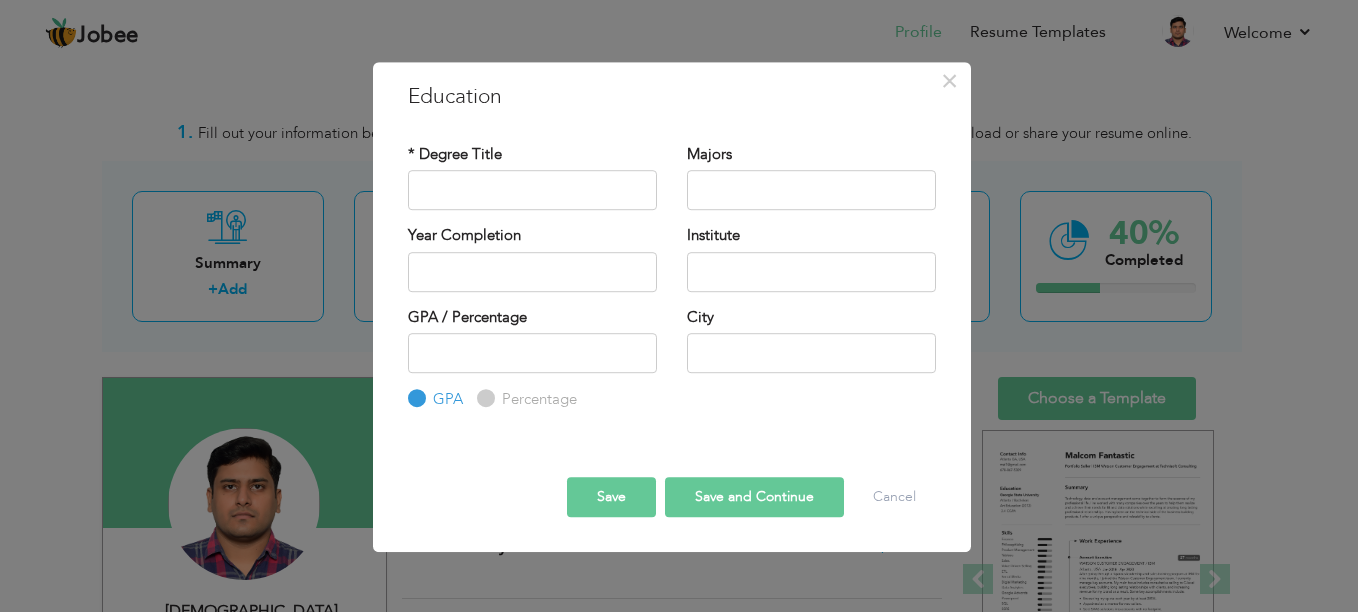 click on "Percentage" at bounding box center (537, 399) 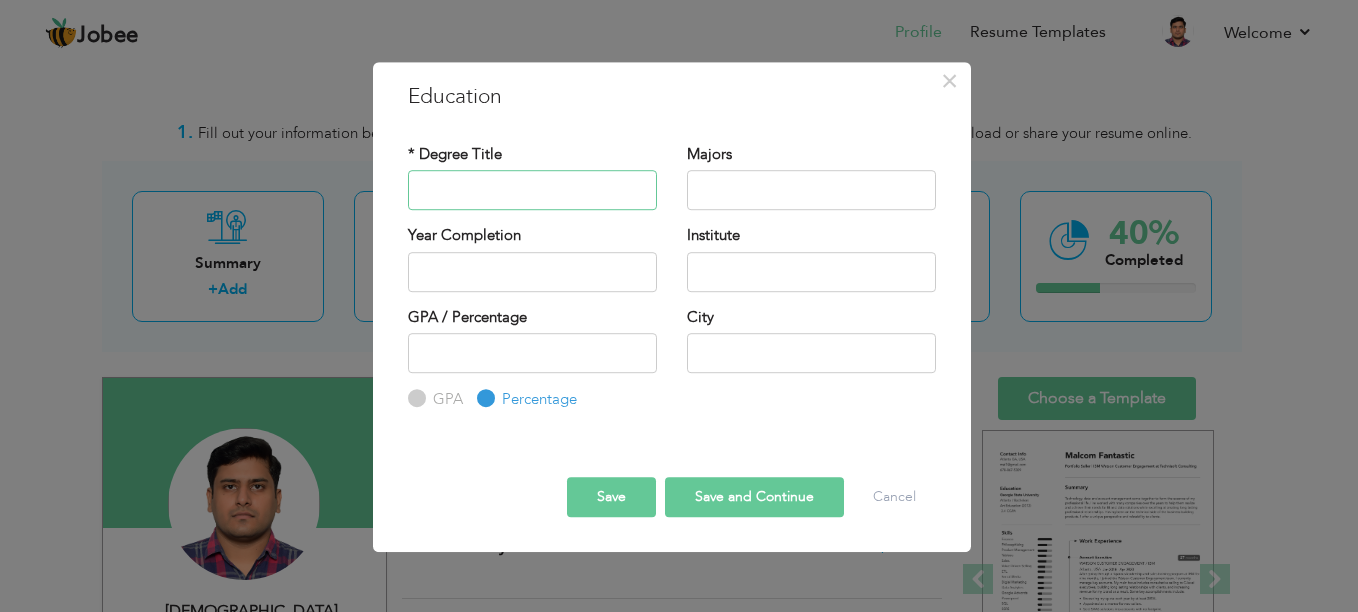 click at bounding box center (532, 190) 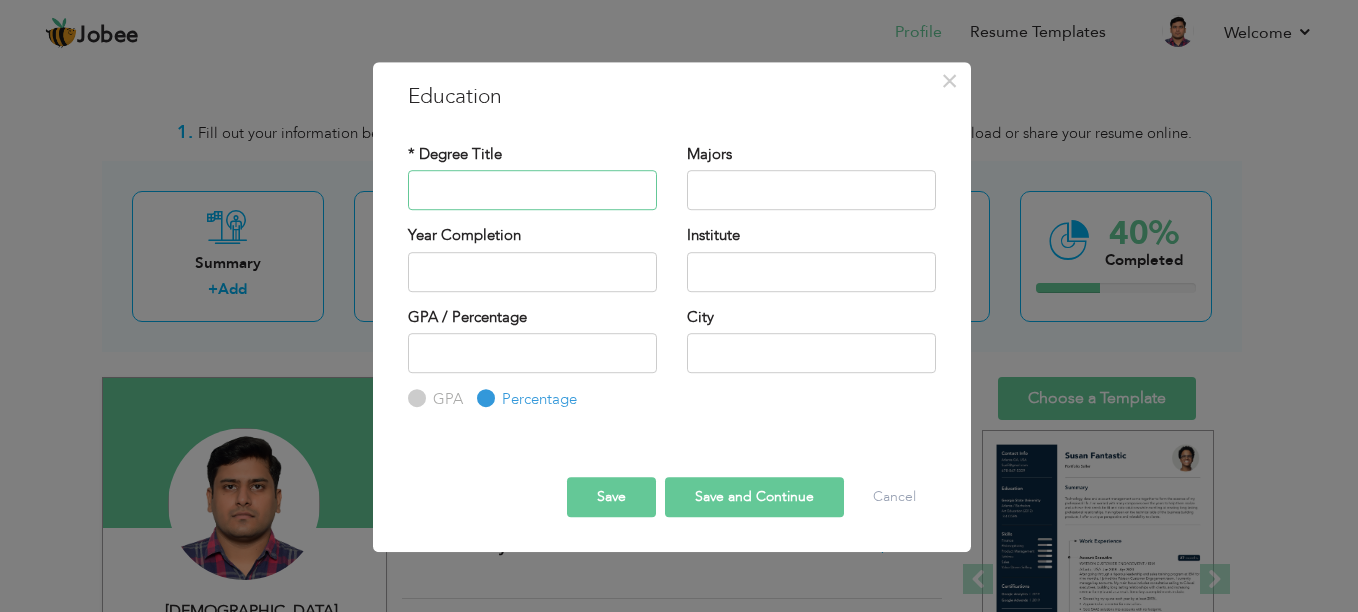 paste on "Secondary School Certificate" 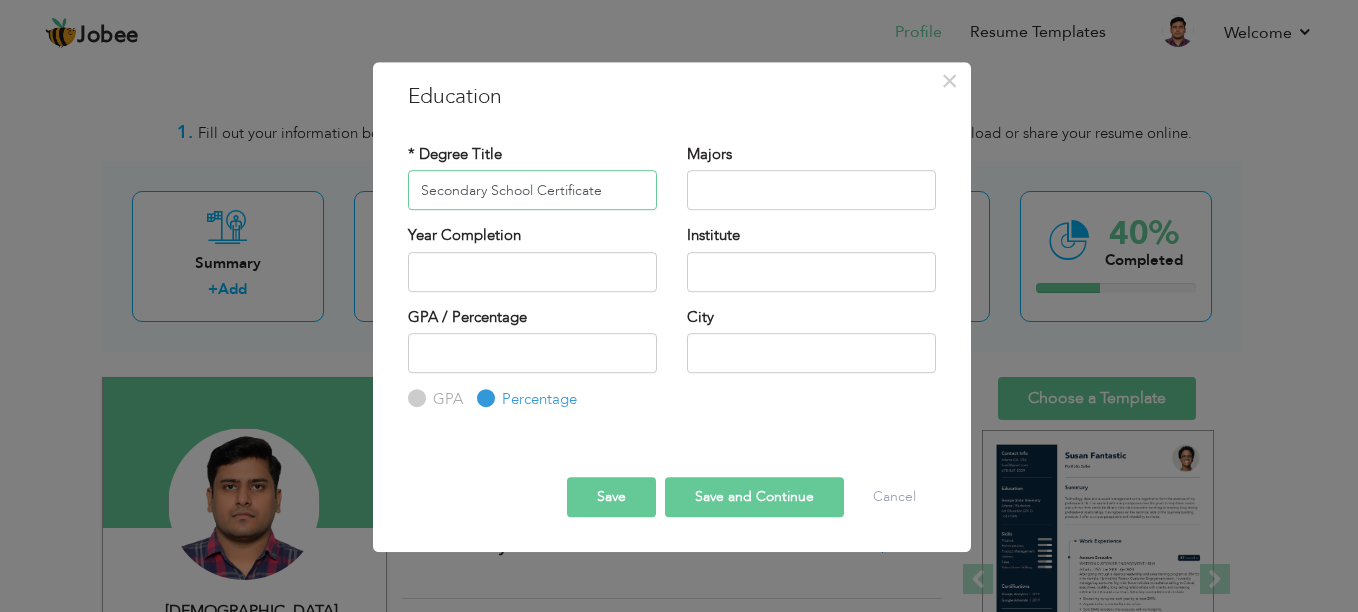 type on "Secondary School Certificate" 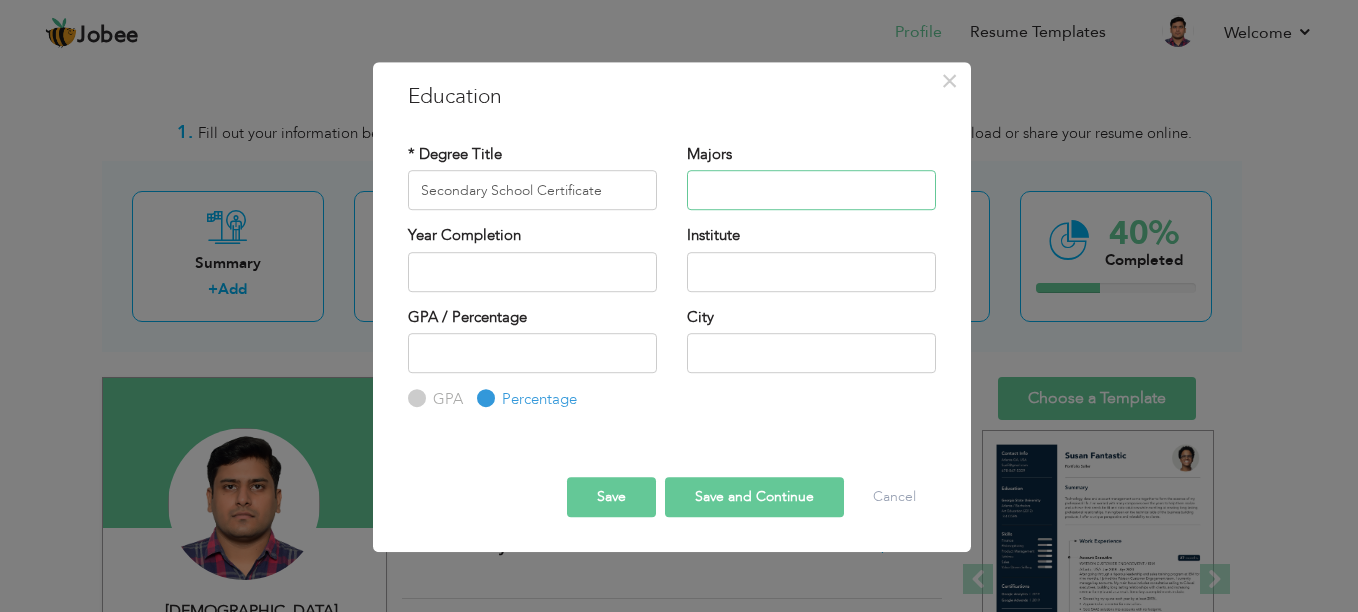 click at bounding box center (811, 190) 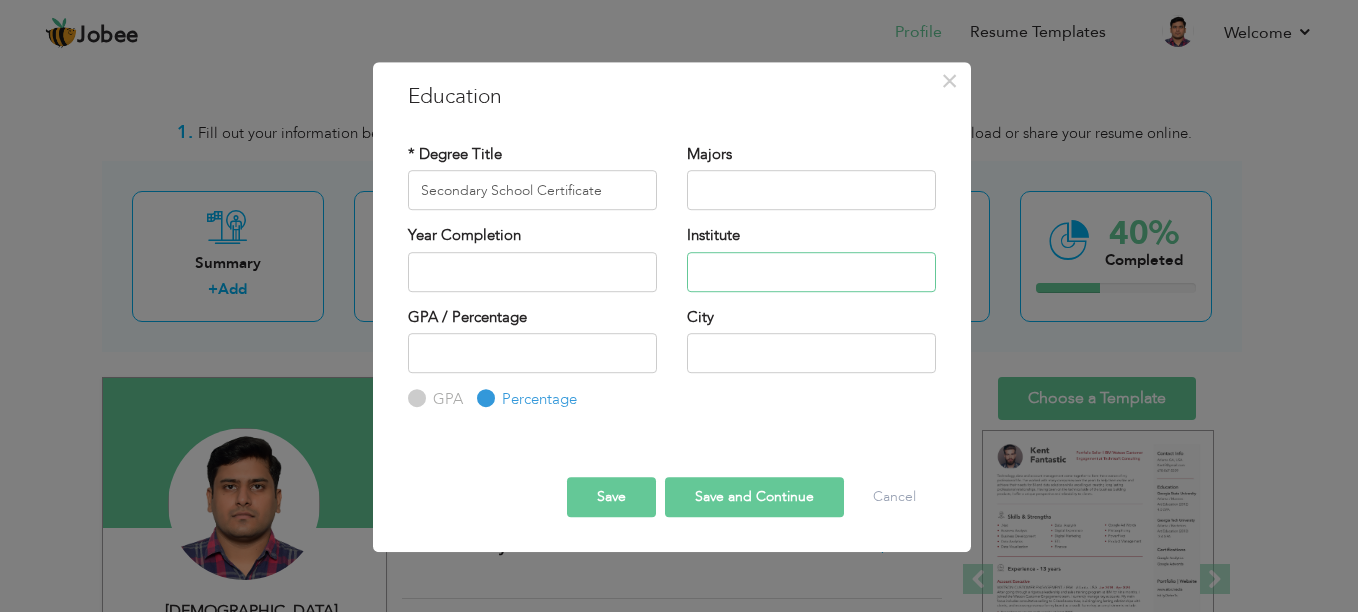click at bounding box center (811, 272) 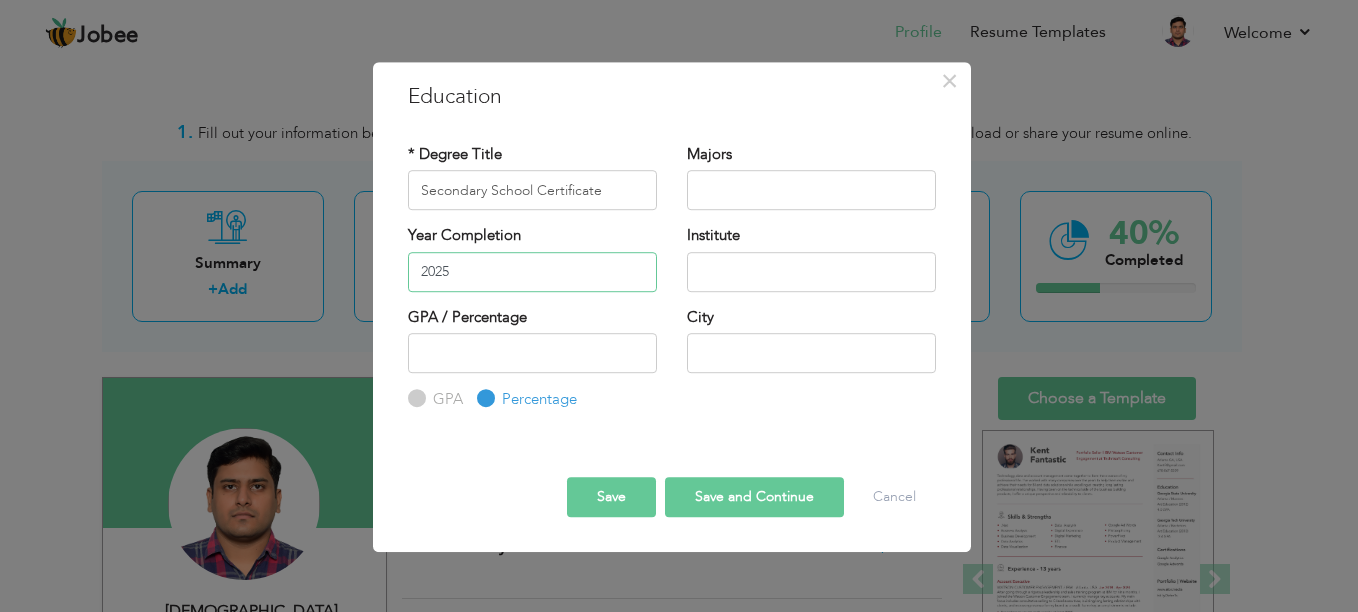 click on "2025" at bounding box center (532, 272) 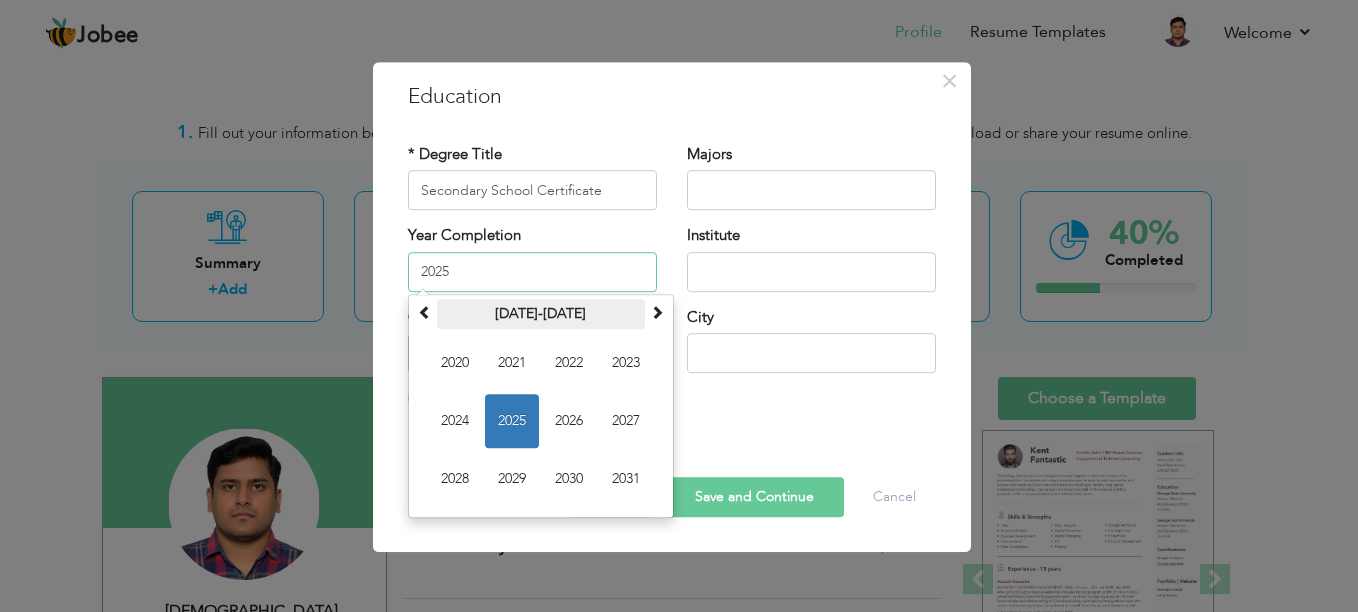 click on "[DATE]-[DATE]" at bounding box center (541, 314) 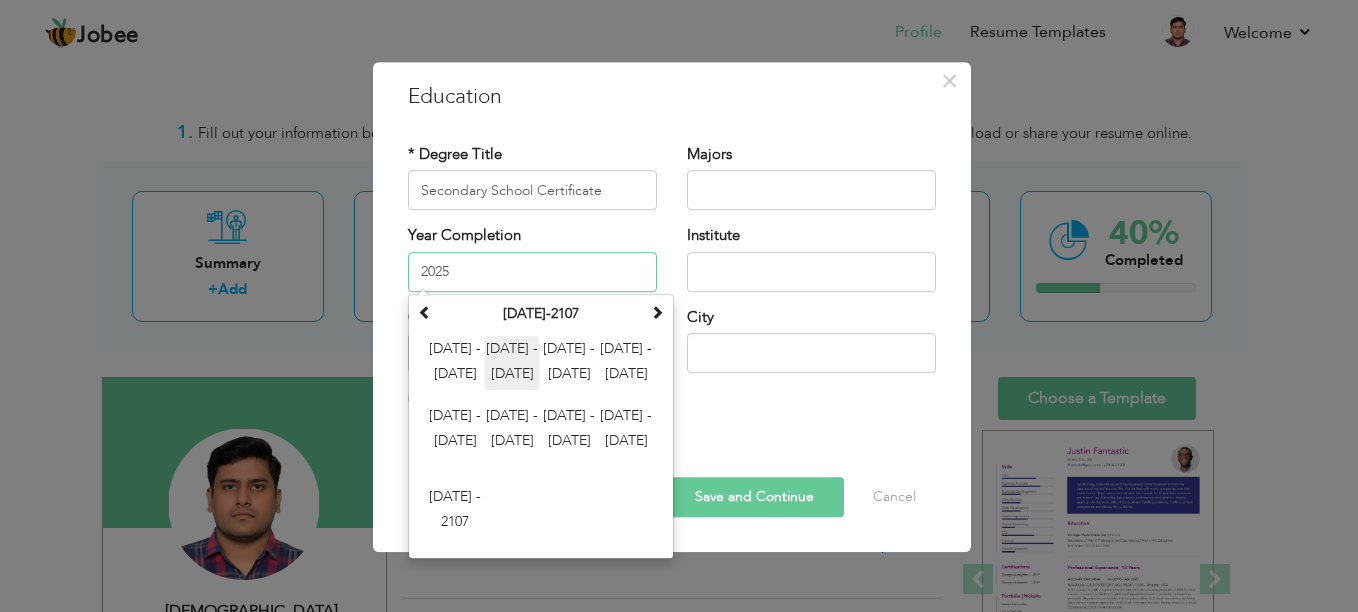 click on "[DATE] - [DATE]" at bounding box center [512, 363] 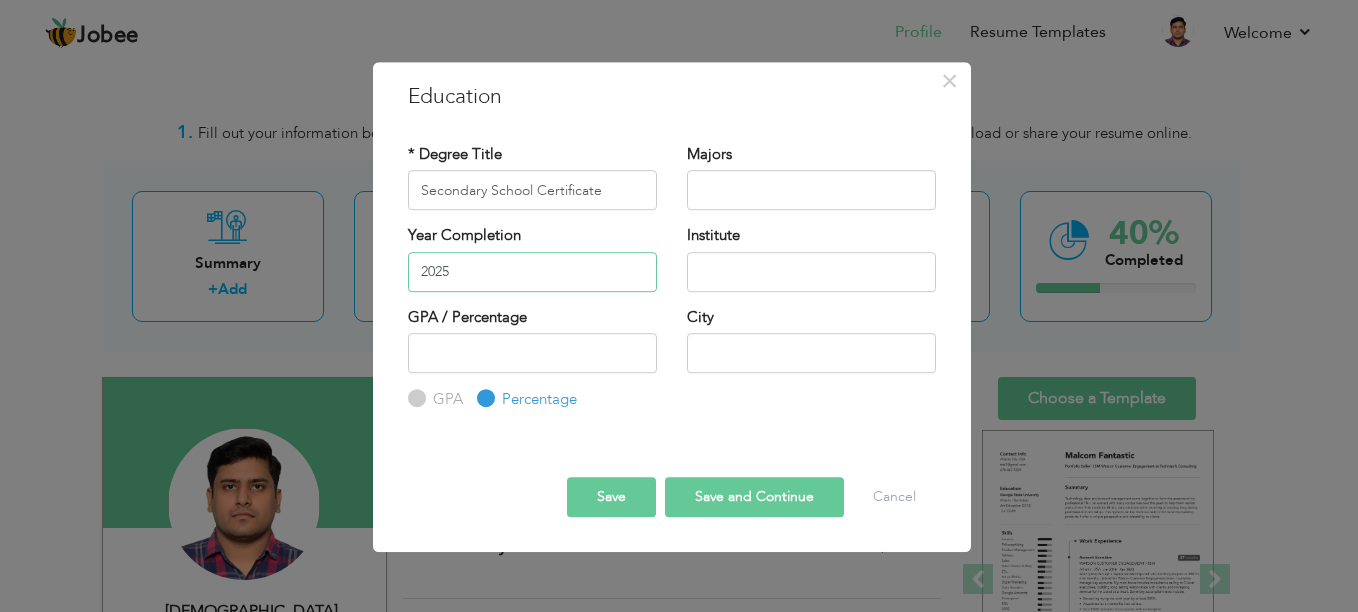 click on "2025" at bounding box center (532, 272) 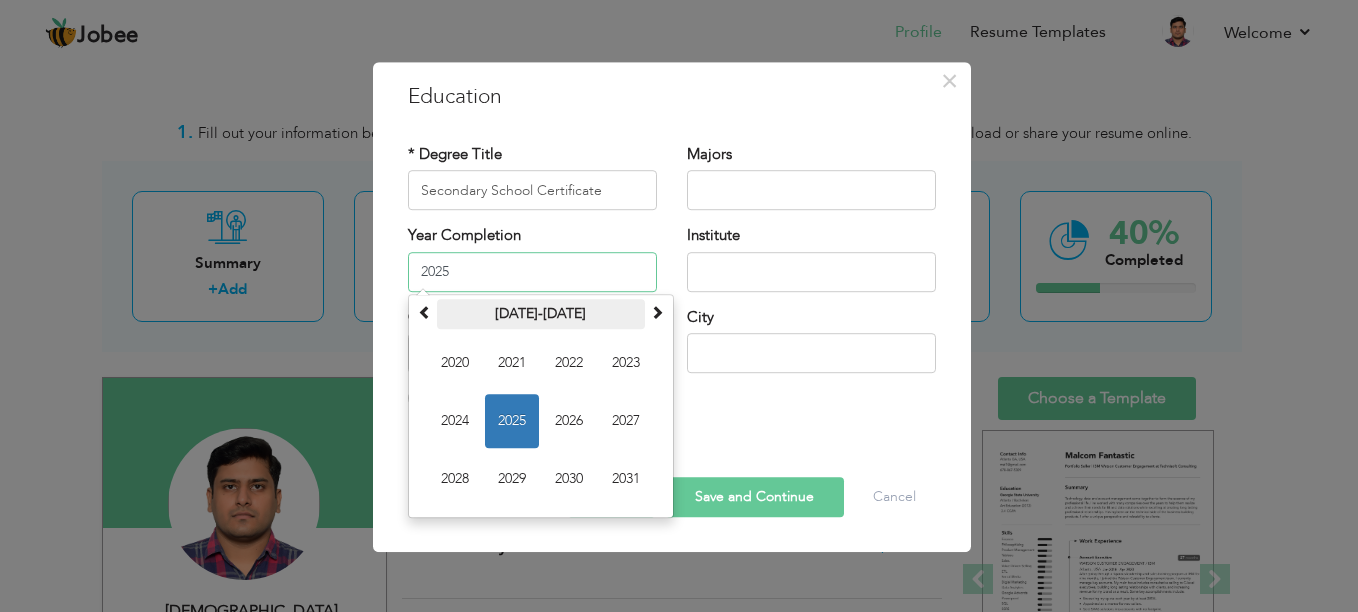 click on "[DATE]-[DATE]" at bounding box center (541, 314) 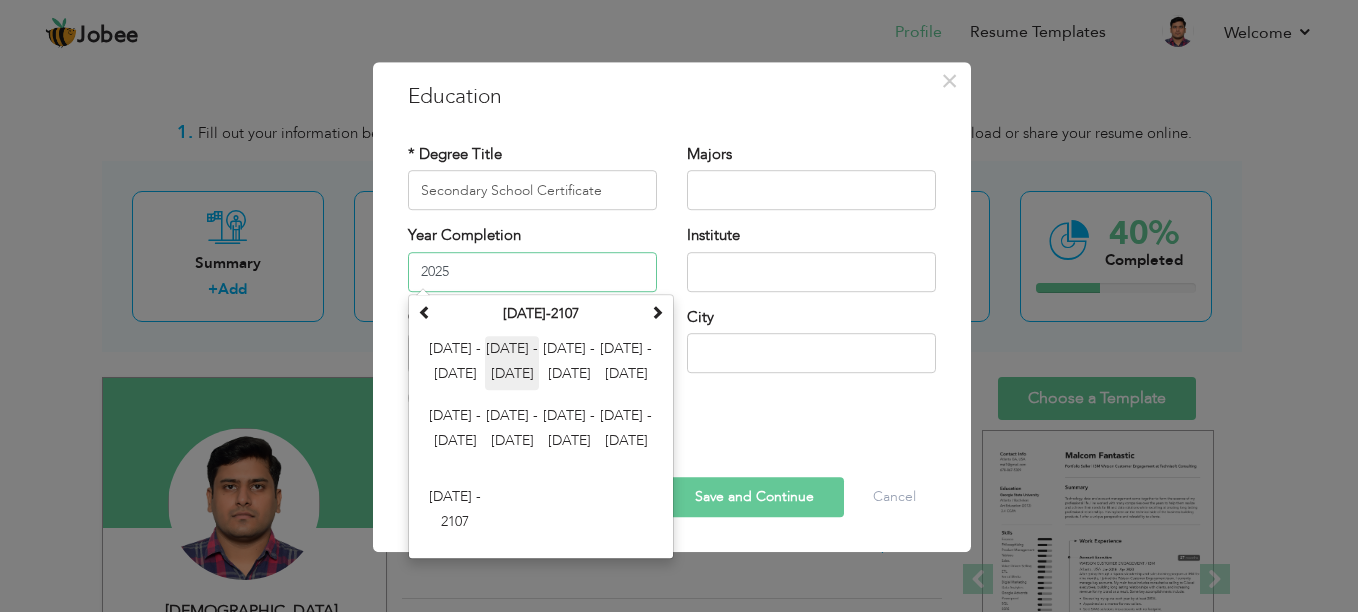 click on "[DATE] - [DATE]" at bounding box center (512, 363) 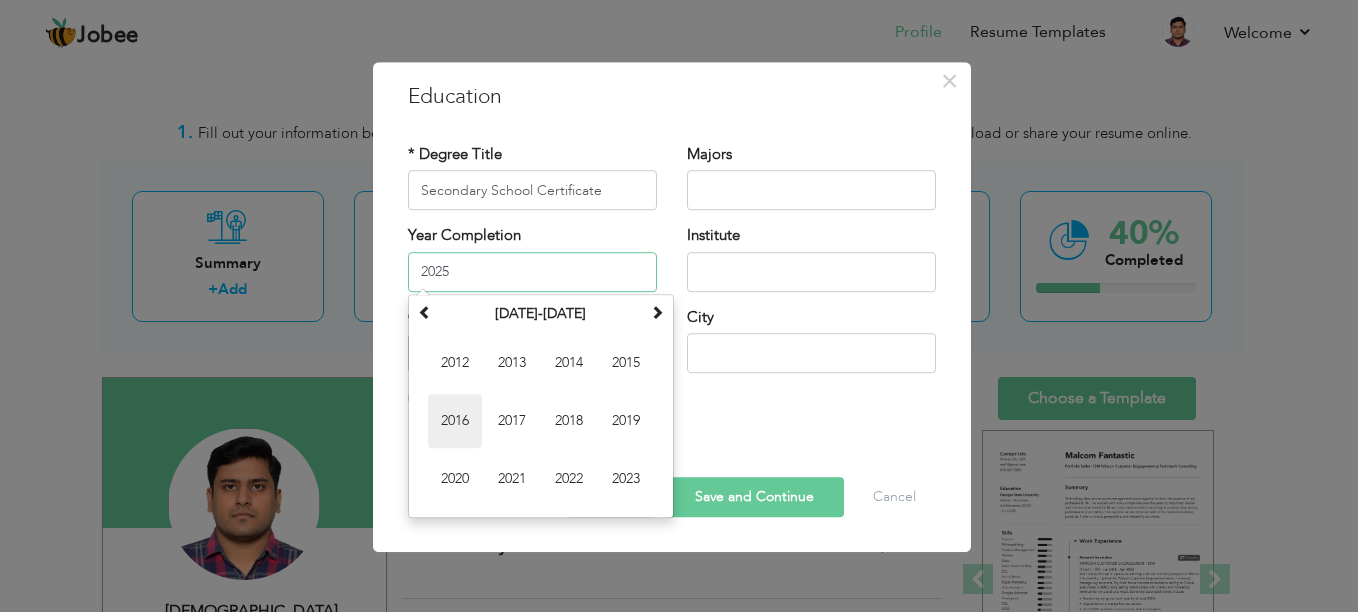 click on "2016" at bounding box center (455, 421) 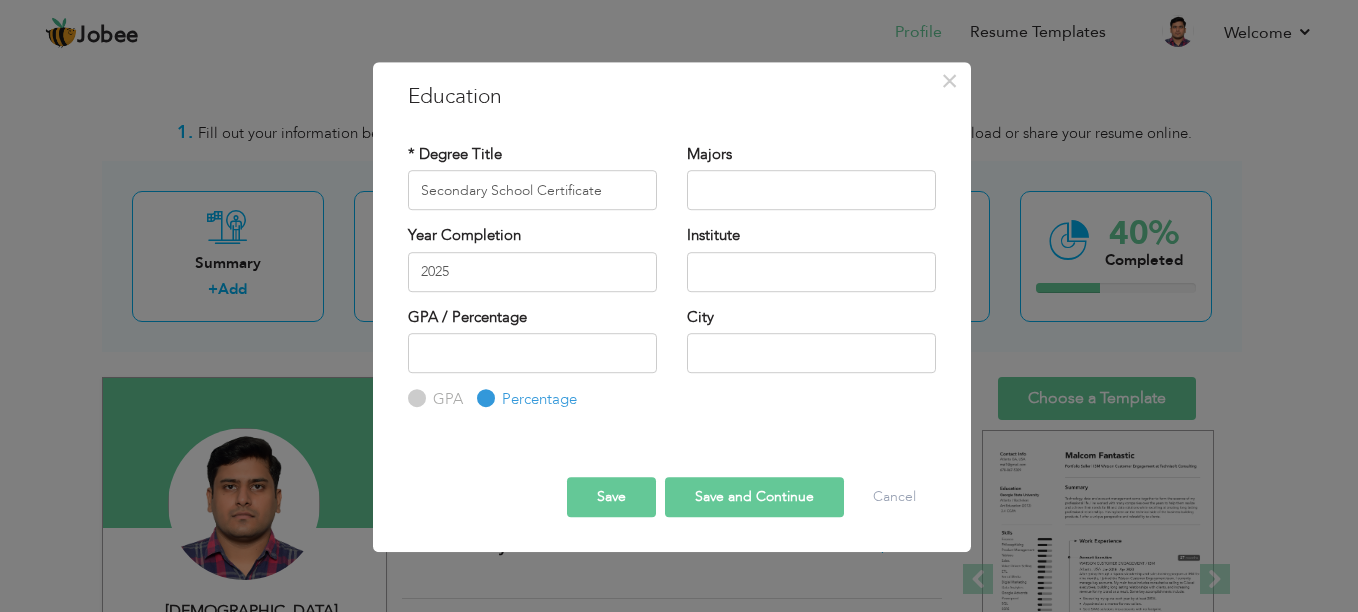 type on "2016" 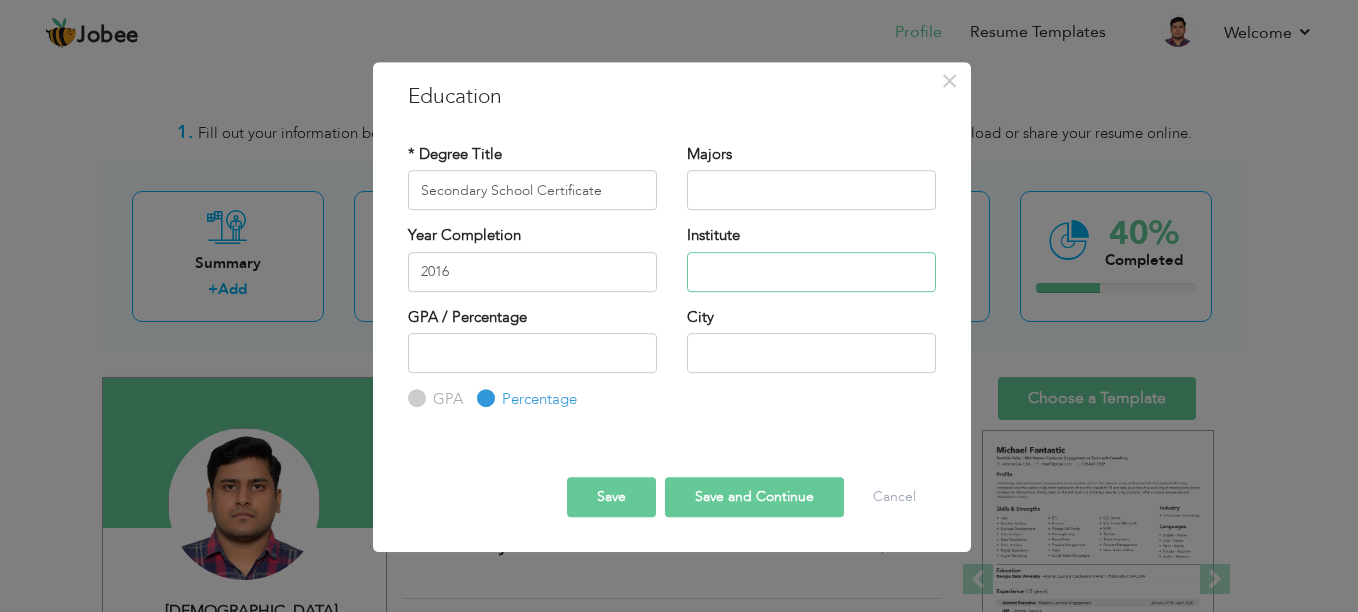 click at bounding box center (811, 272) 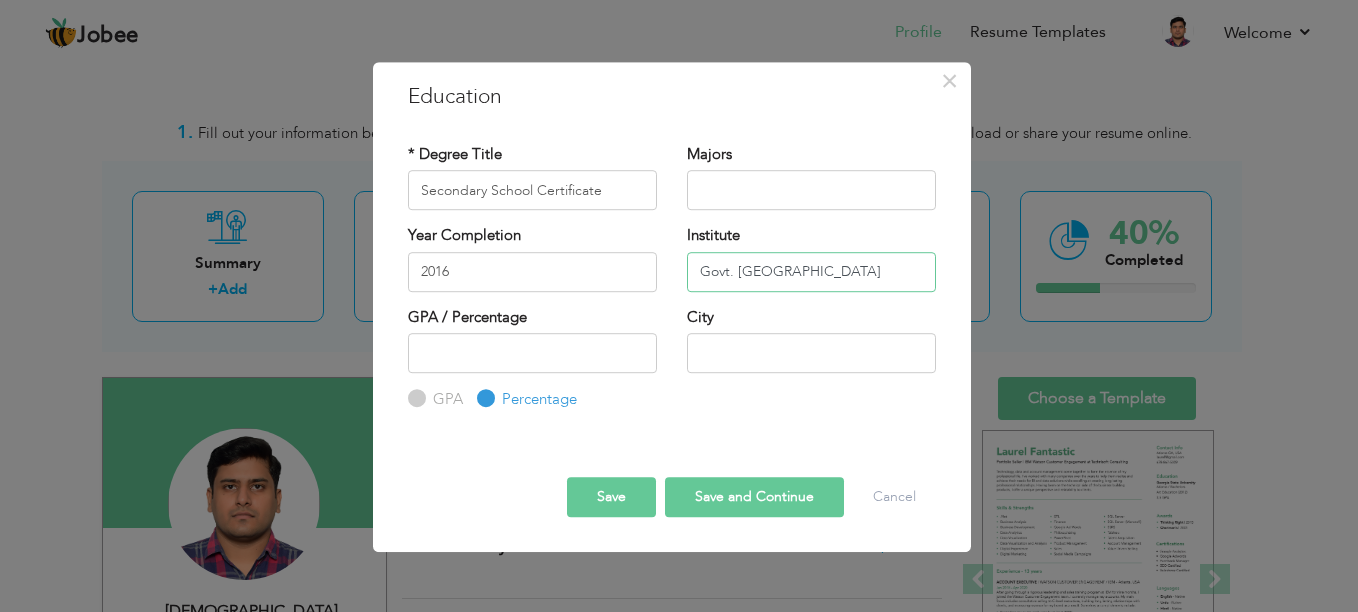 type on "Govt. [GEOGRAPHIC_DATA]" 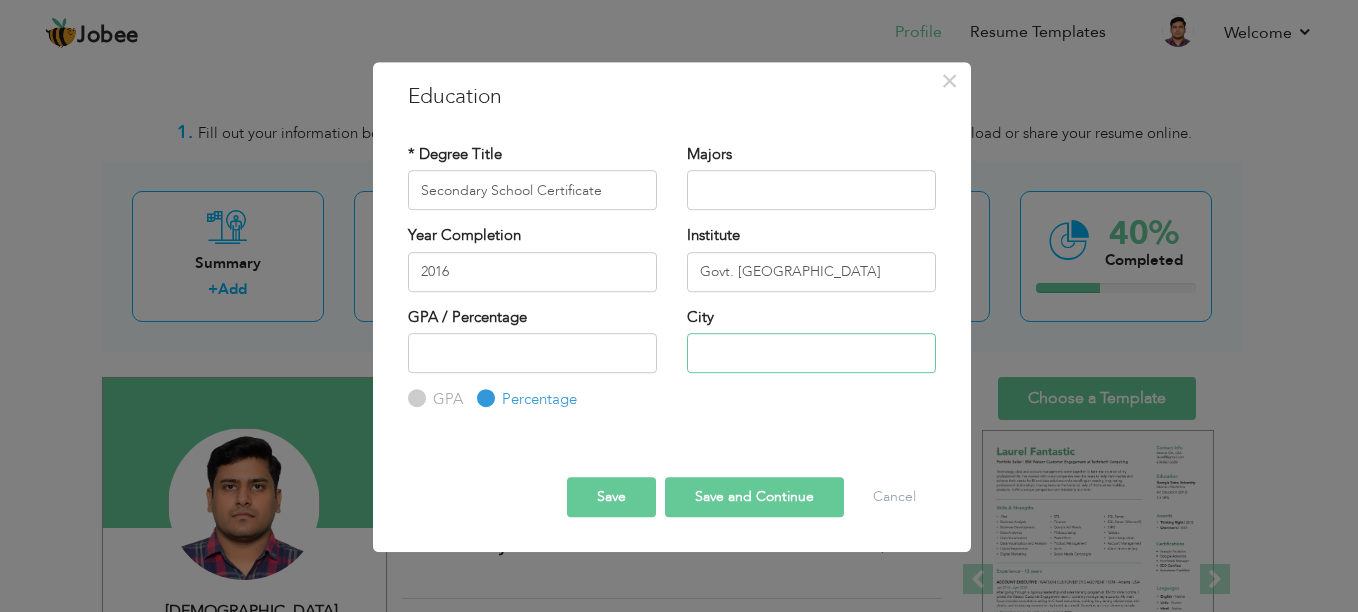 click at bounding box center [811, 353] 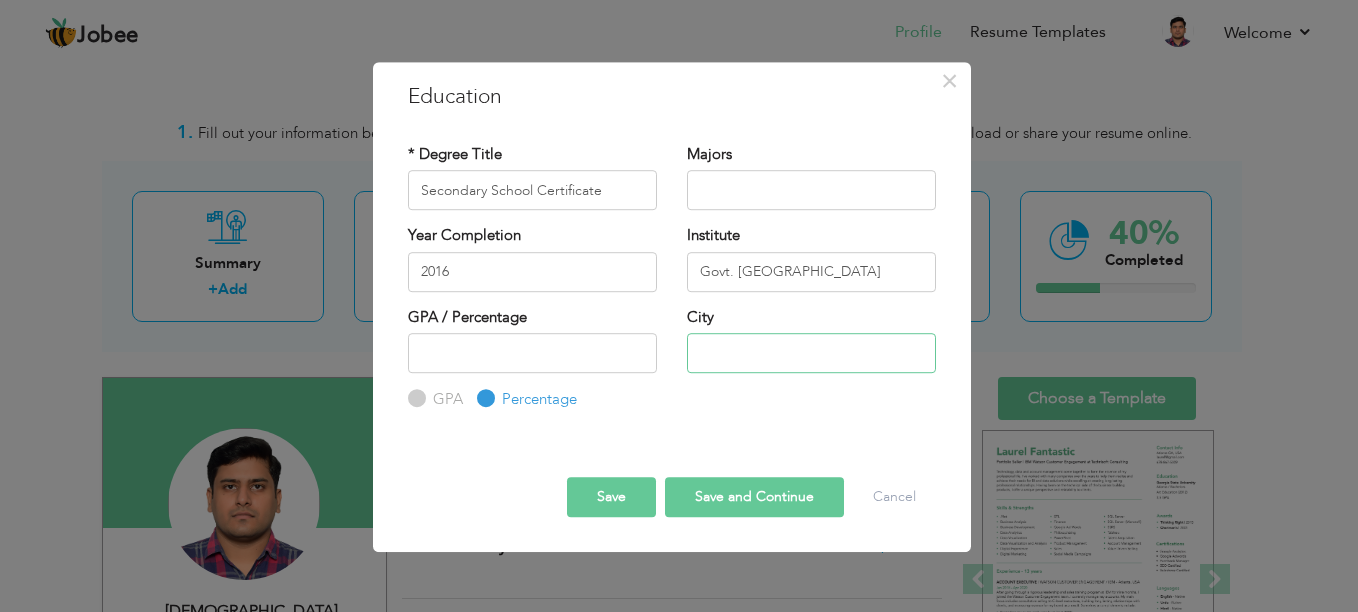 type on "[GEOGRAPHIC_DATA]" 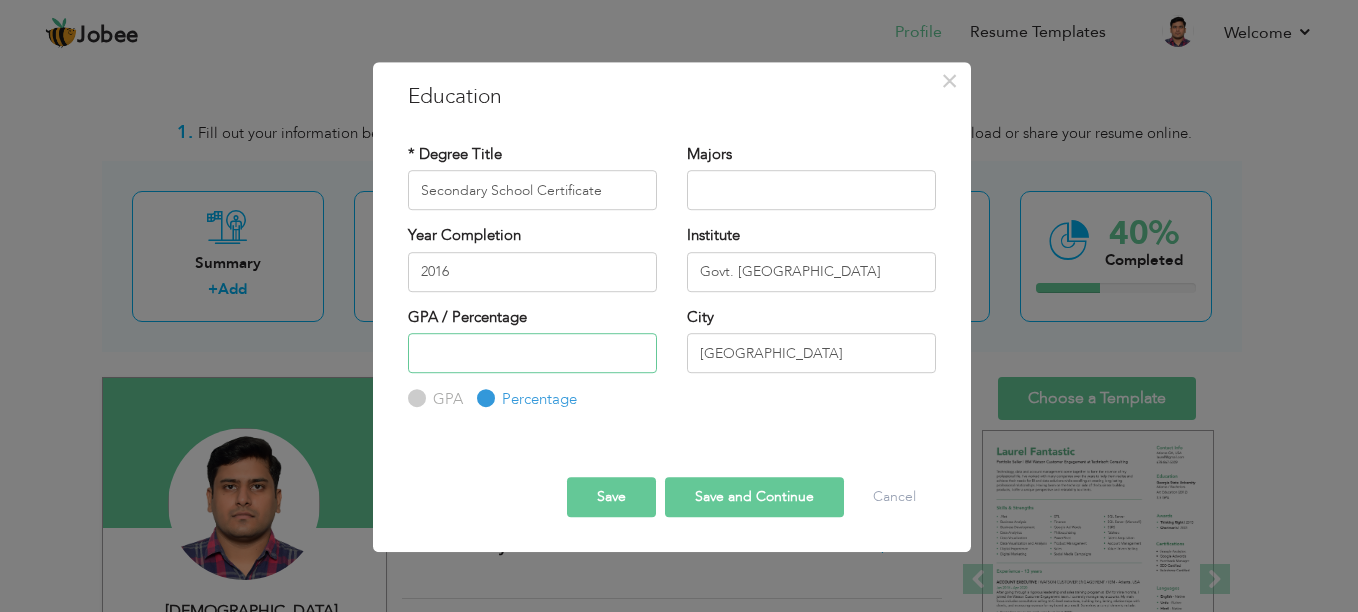 click at bounding box center [532, 353] 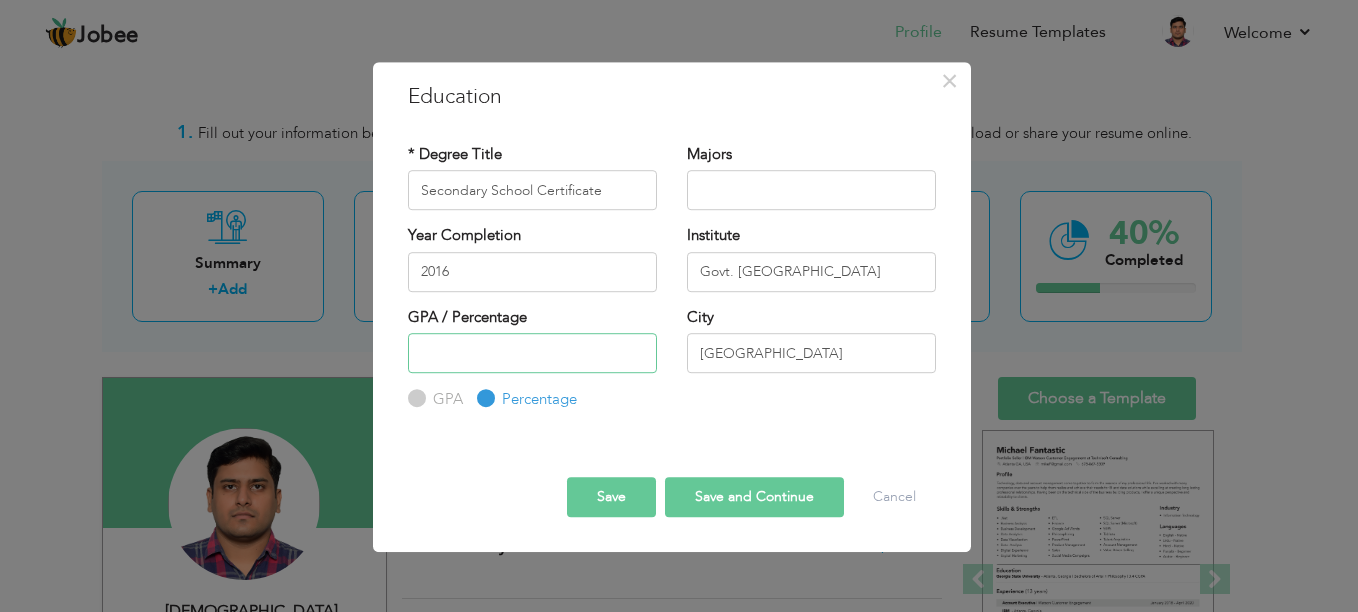 click at bounding box center (532, 353) 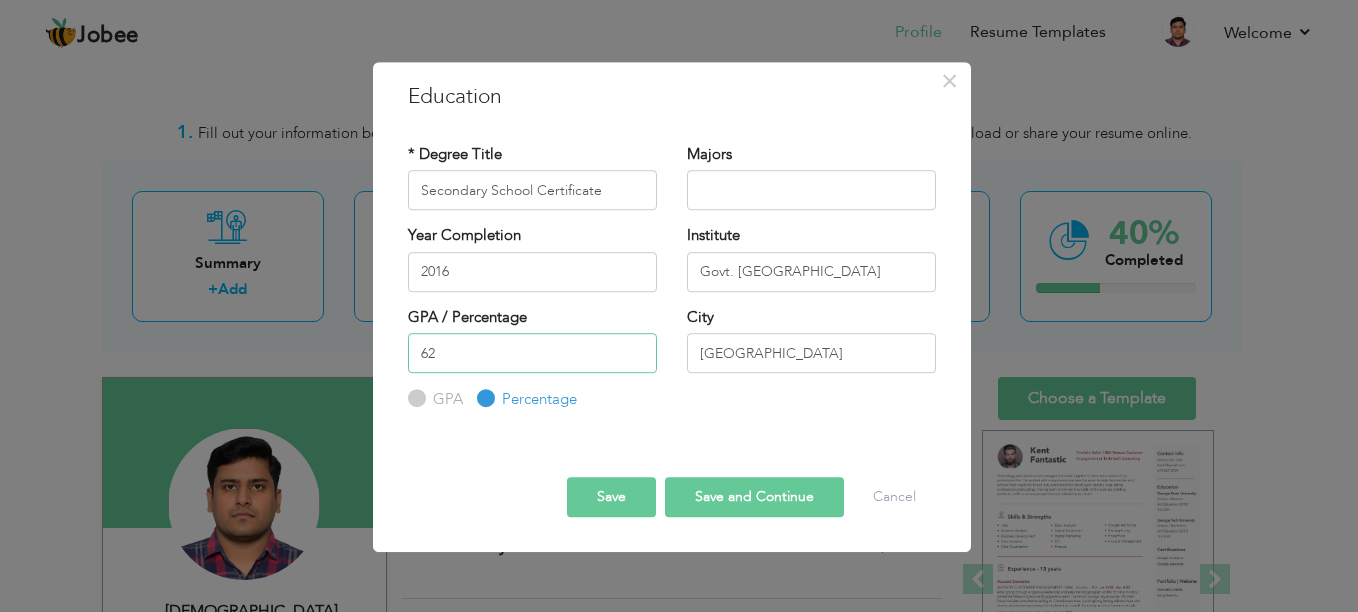 type on "62" 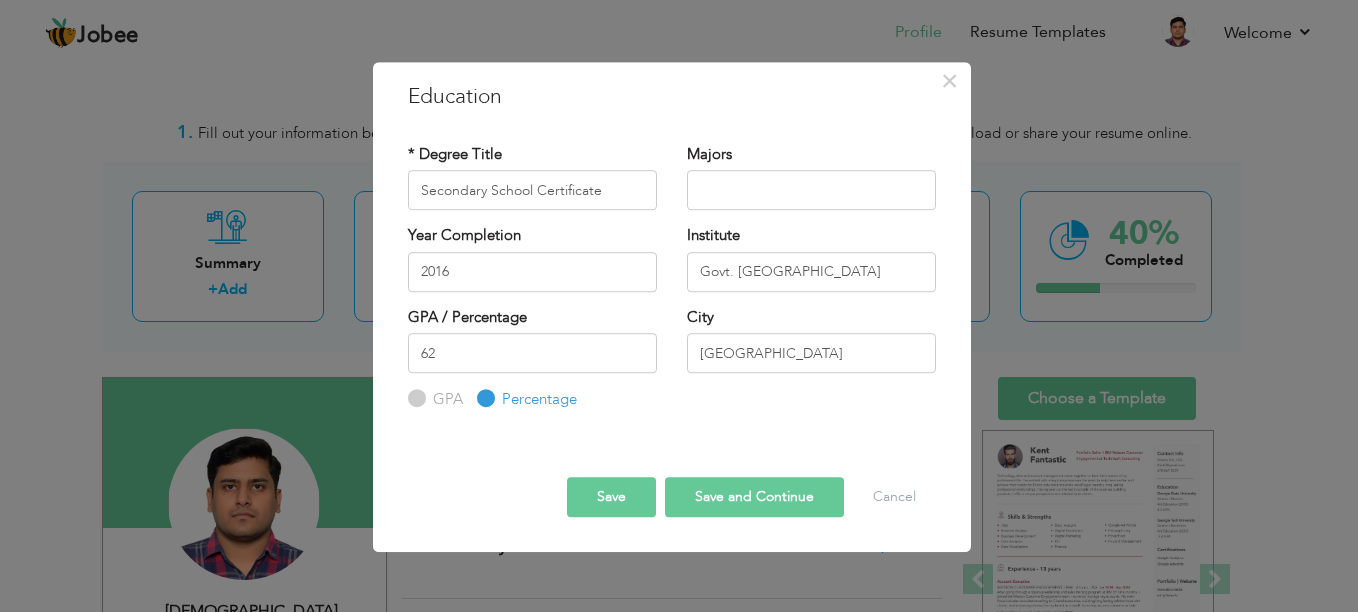 click on "Save
Save and Continue
Delete
Cancel" at bounding box center (672, 479) 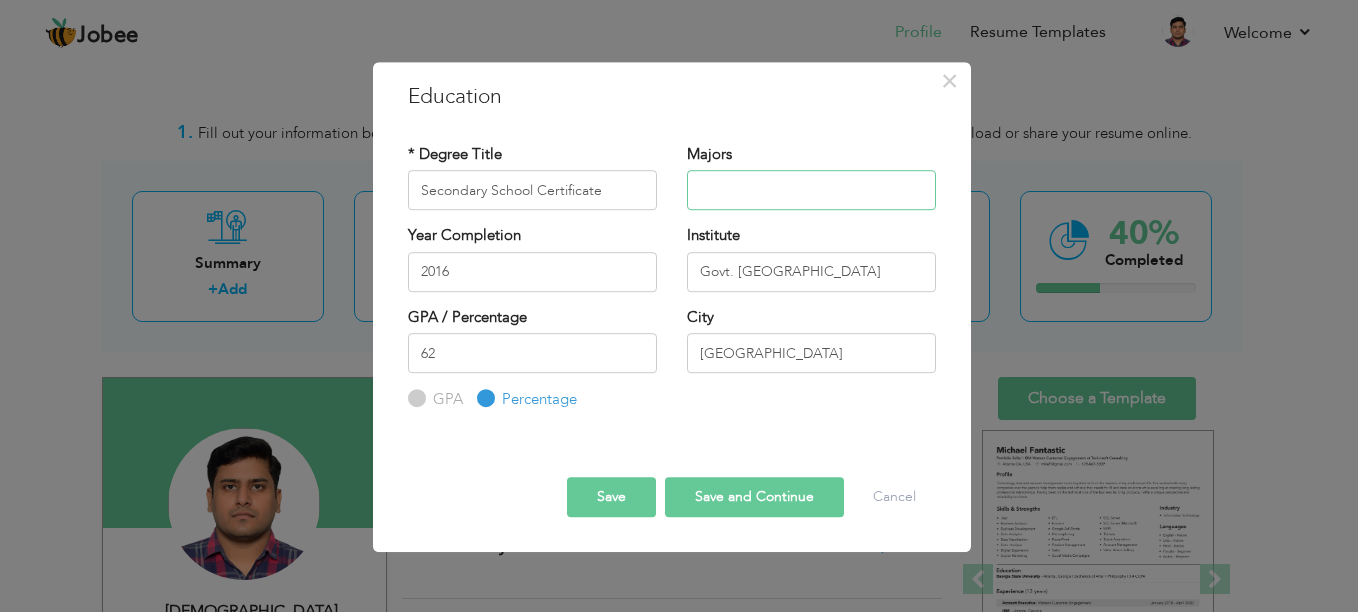 click at bounding box center [811, 190] 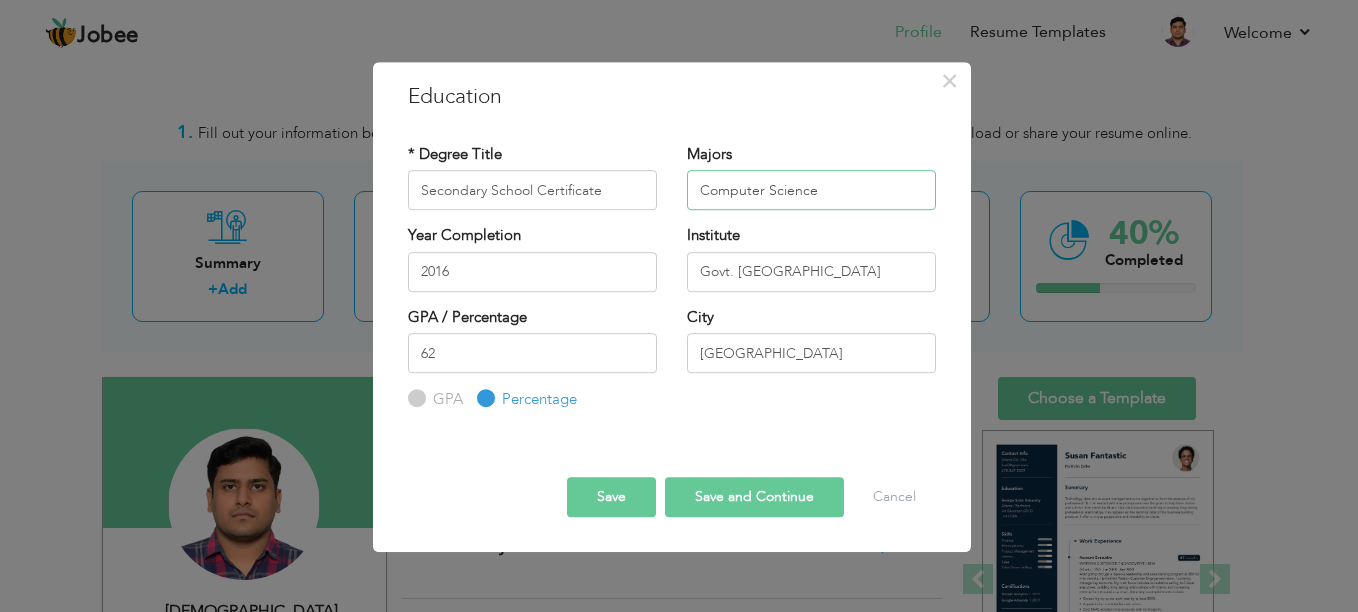 type on "Computer Science" 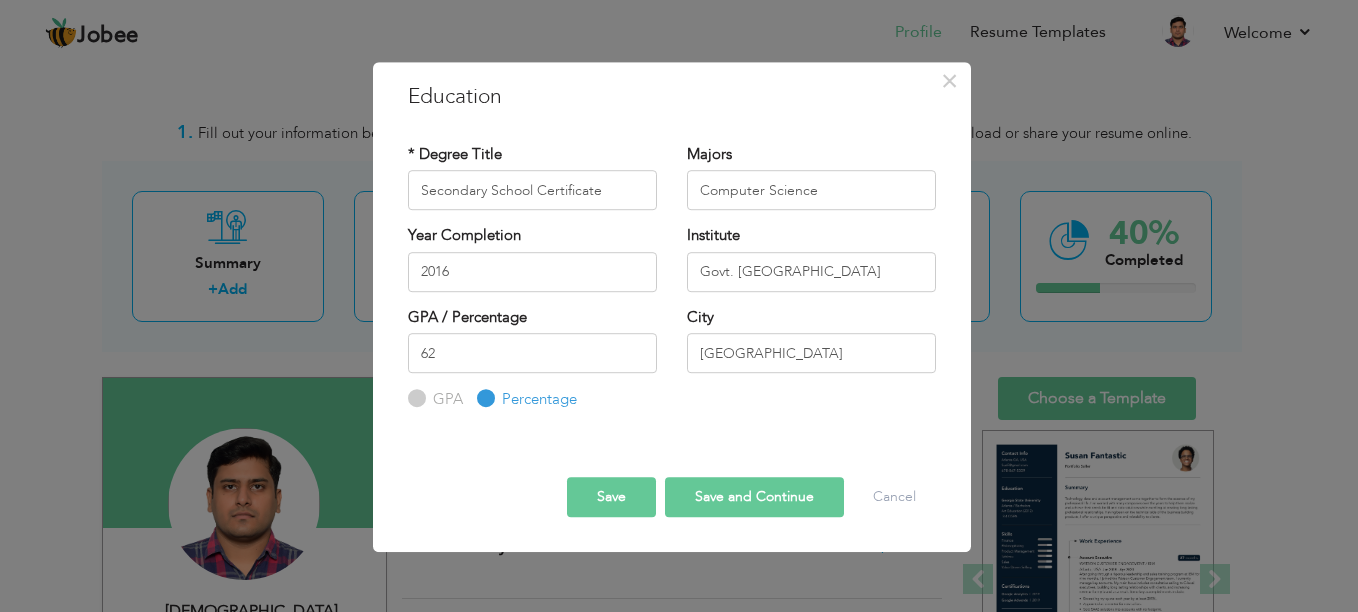 drag, startPoint x: 832, startPoint y: 428, endPoint x: 885, endPoint y: 423, distance: 53.235325 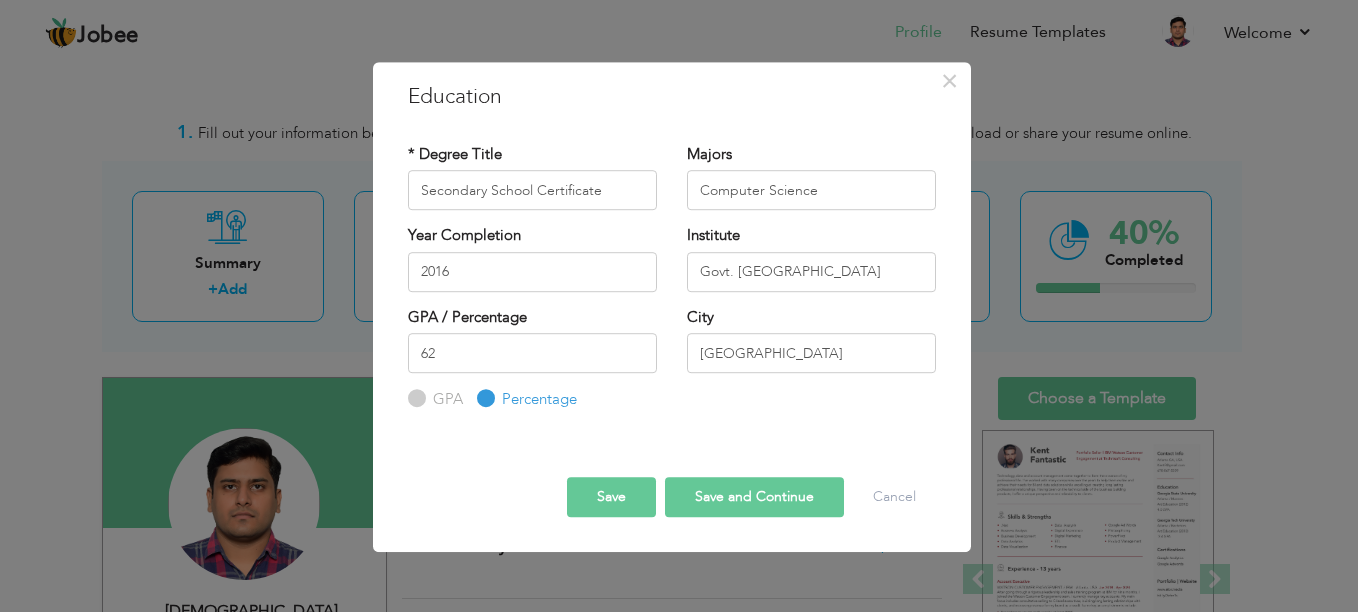 click on "Save and Continue" at bounding box center (754, 497) 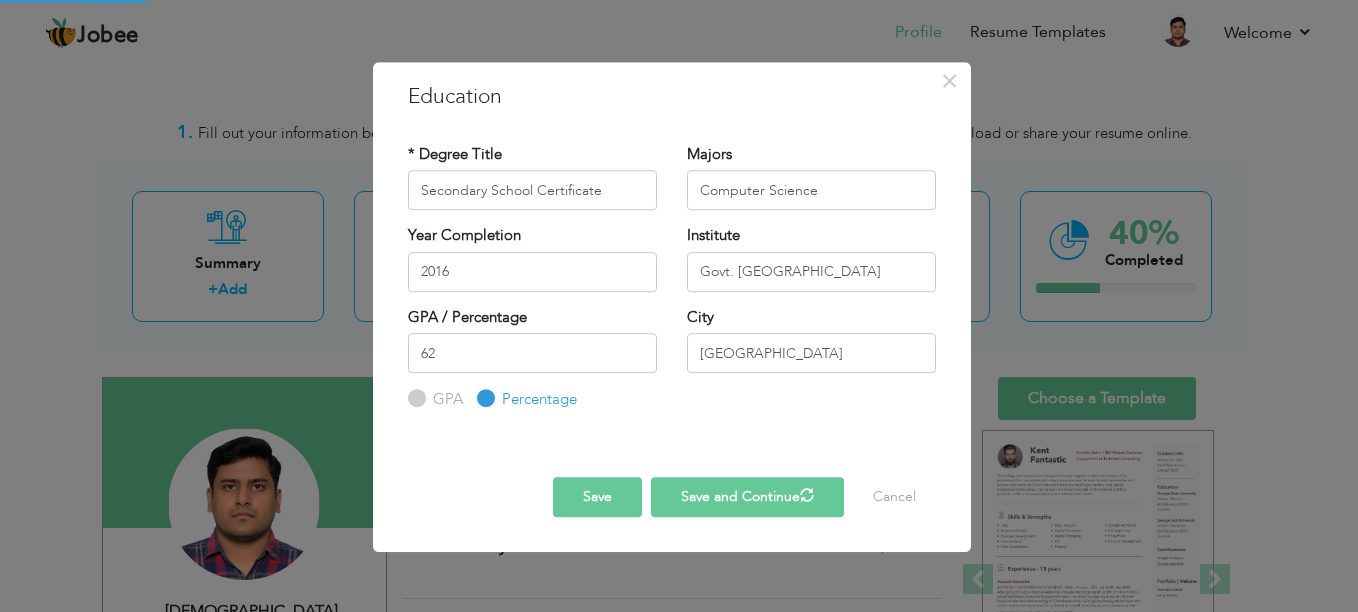 type 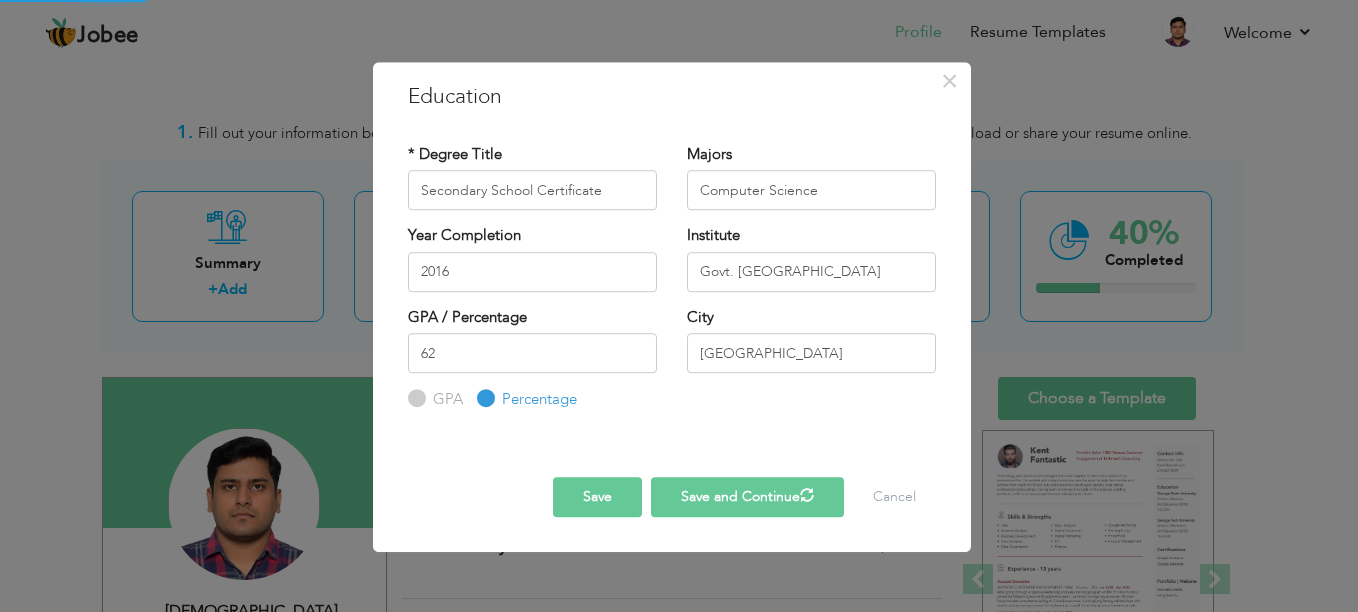 type 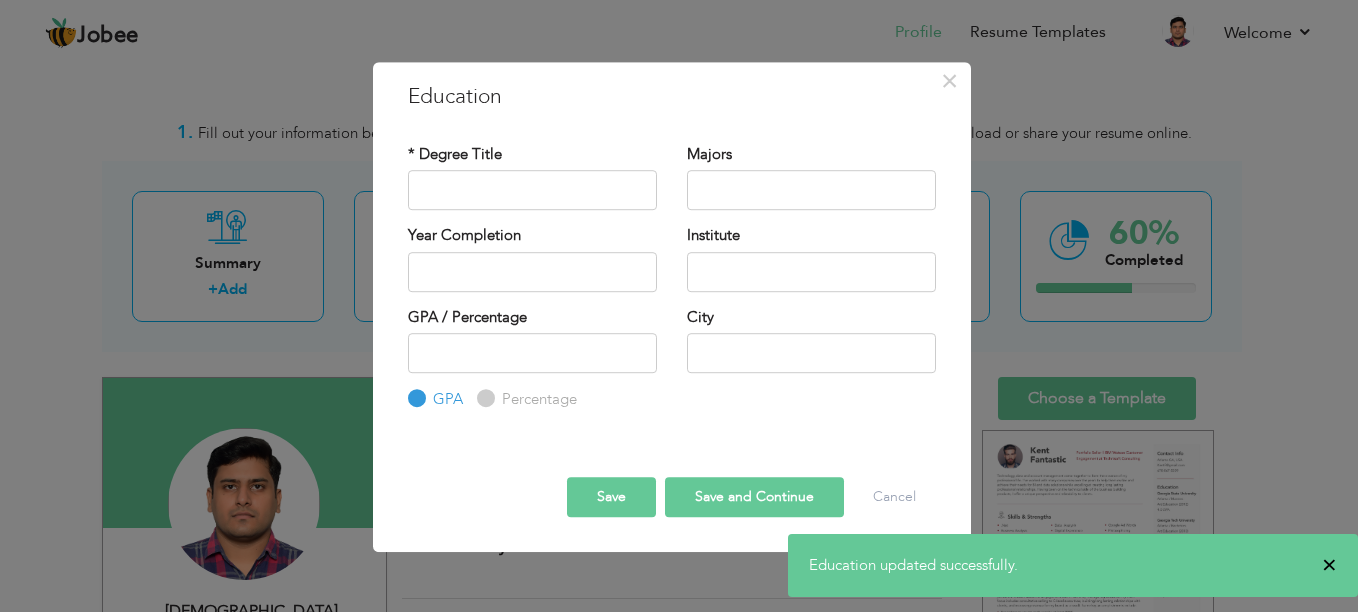 click on "×" at bounding box center (1329, 565) 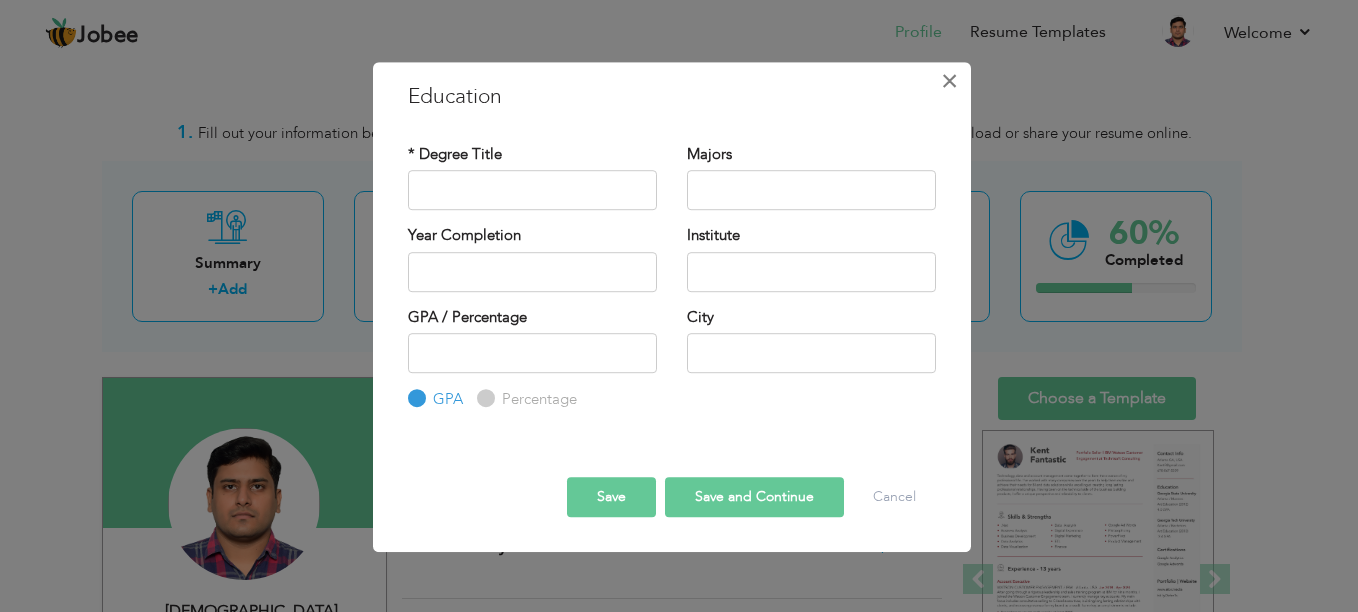 click on "×" at bounding box center [949, 81] 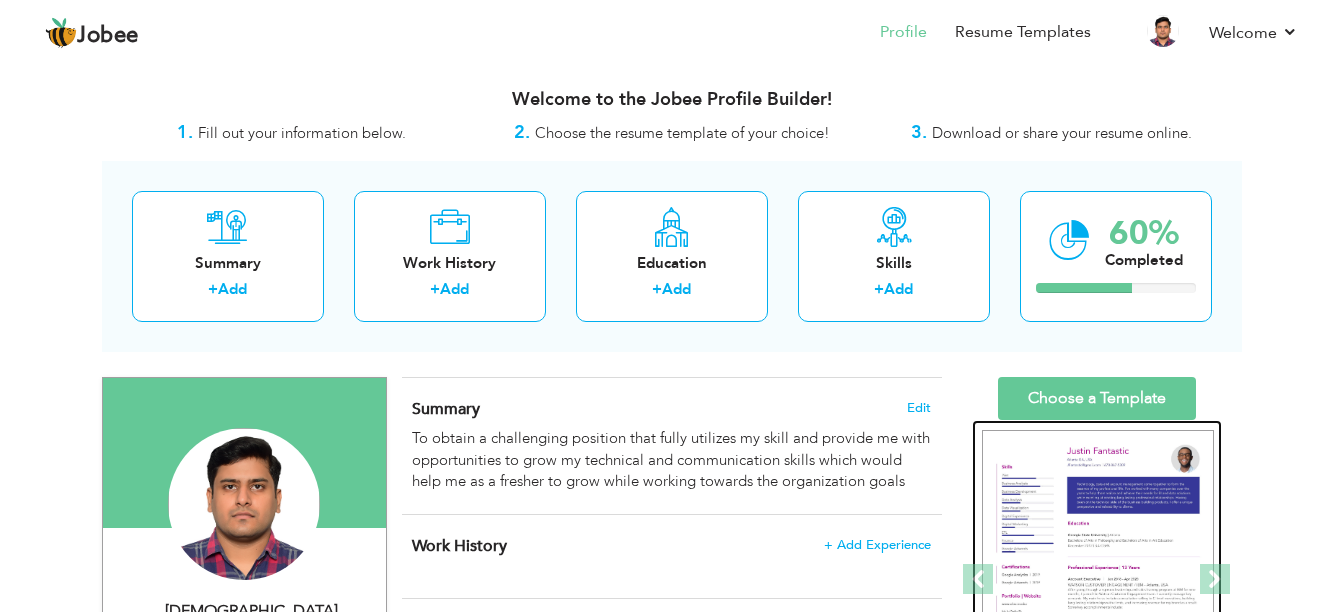 click at bounding box center [1098, 580] 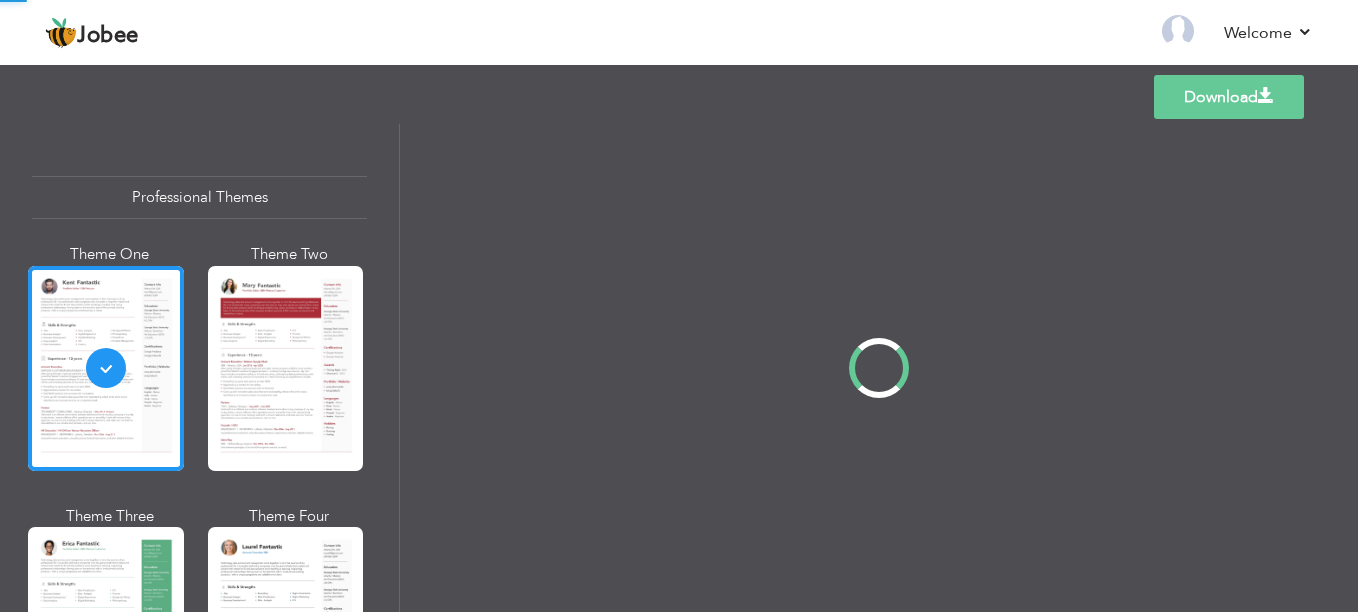 scroll, scrollTop: 0, scrollLeft: 0, axis: both 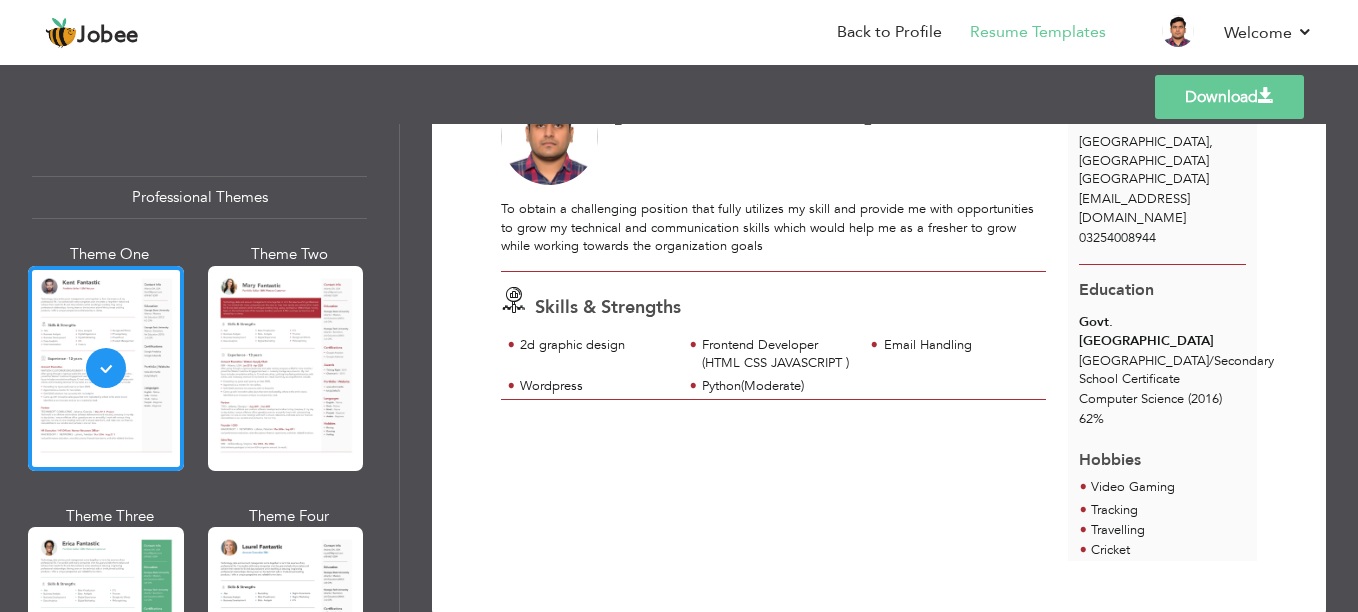 drag, startPoint x: 1059, startPoint y: 257, endPoint x: 1057, endPoint y: 234, distance: 23.086792 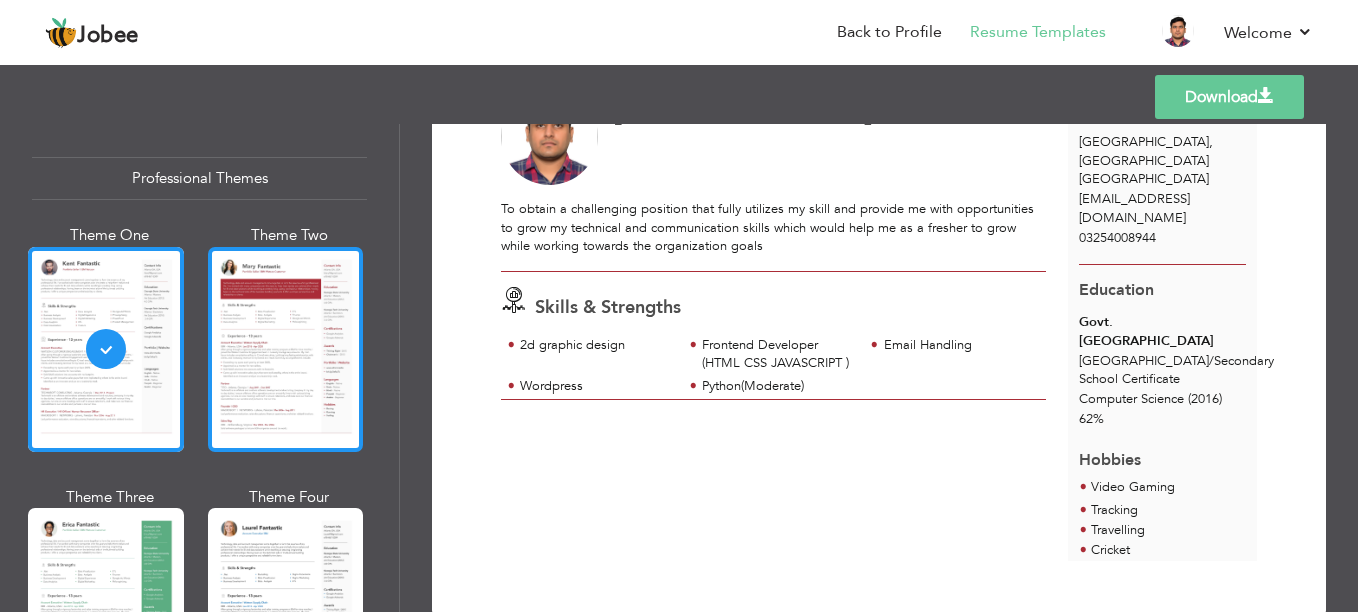 scroll, scrollTop: 0, scrollLeft: 0, axis: both 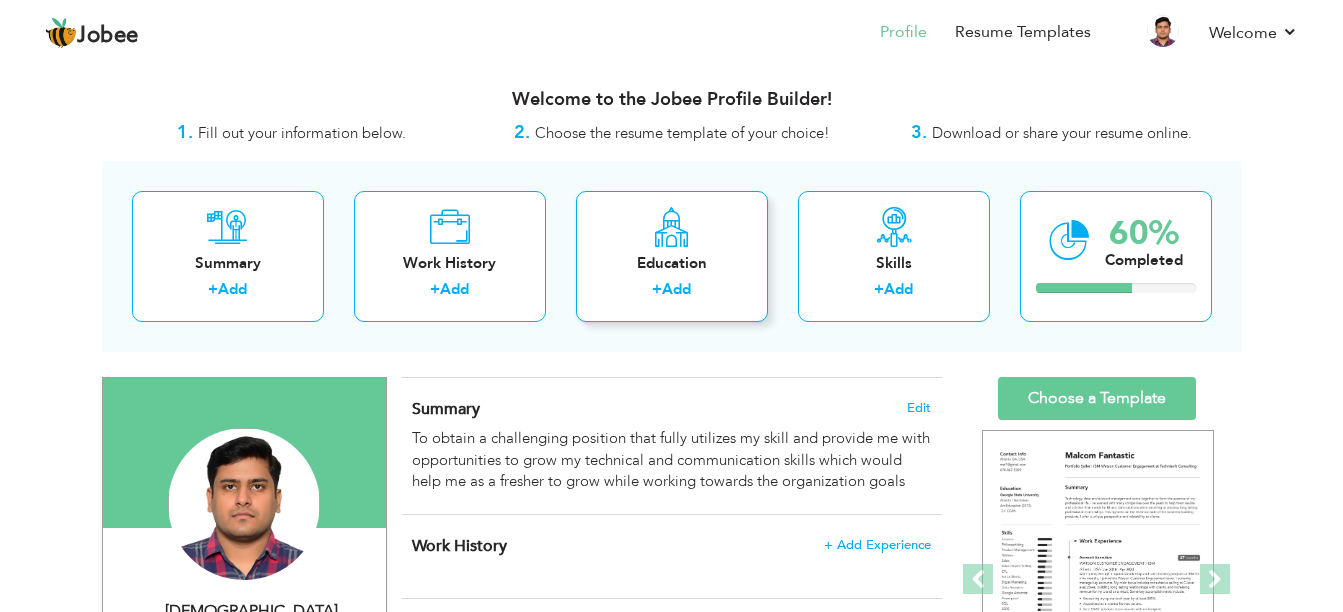 click on "+  Add" at bounding box center [672, 292] 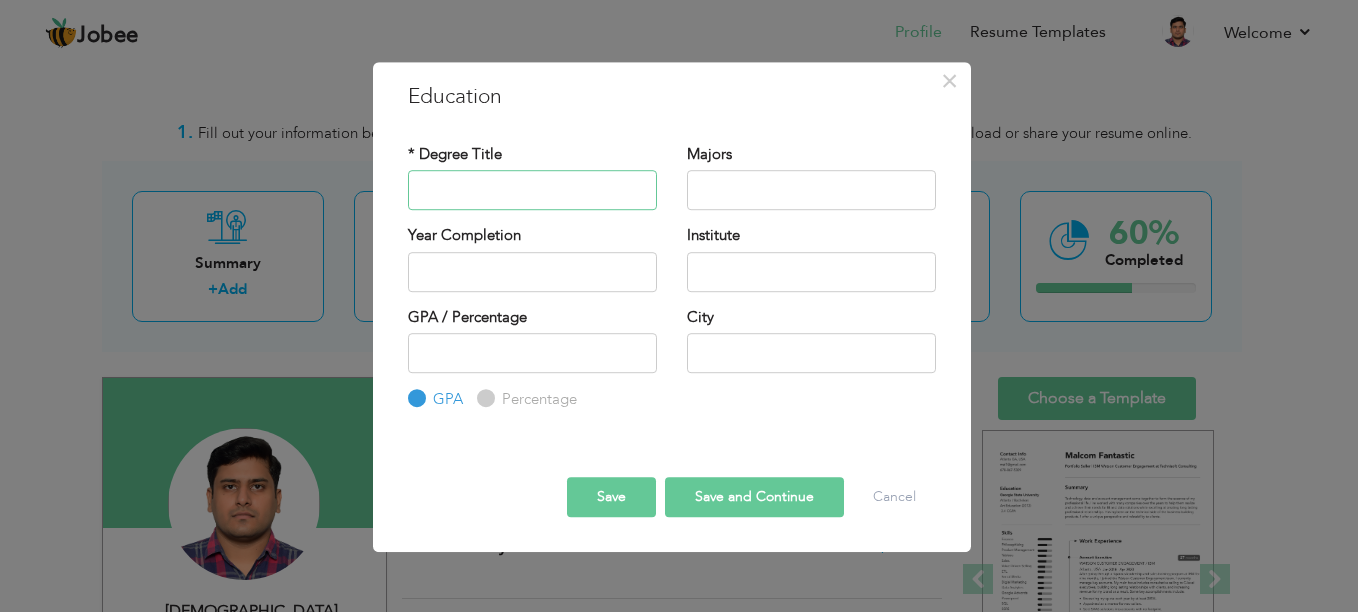 paste on "Higher Secondary School Certificate" 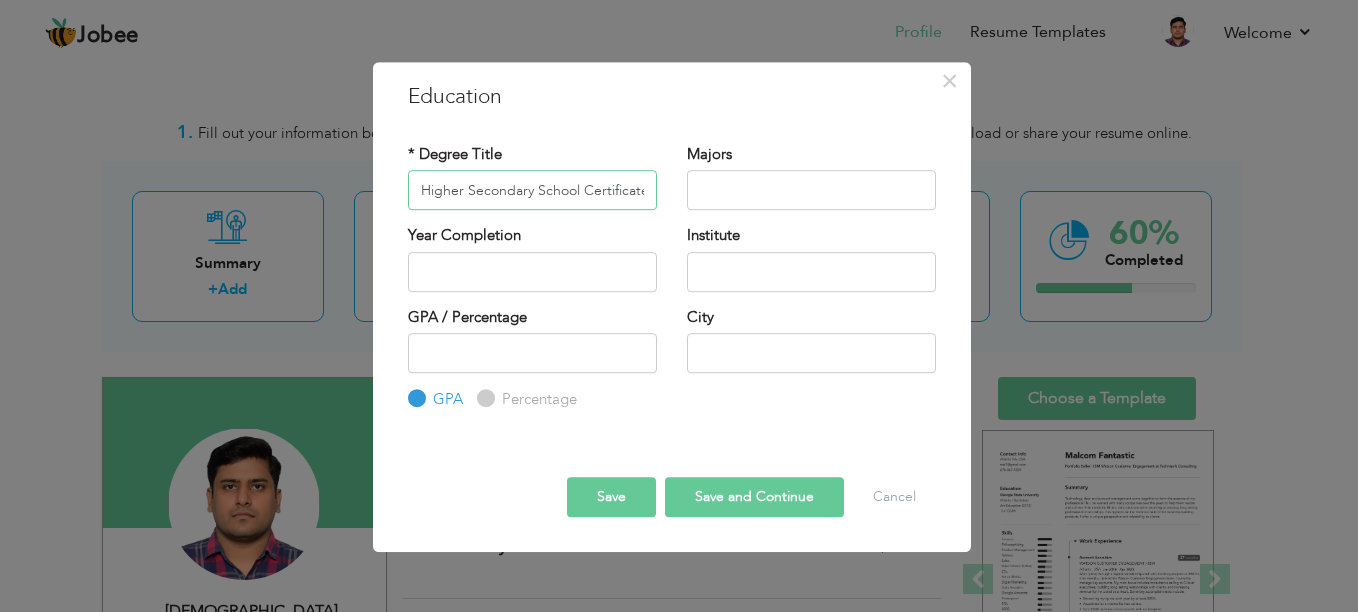 scroll, scrollTop: 0, scrollLeft: 2, axis: horizontal 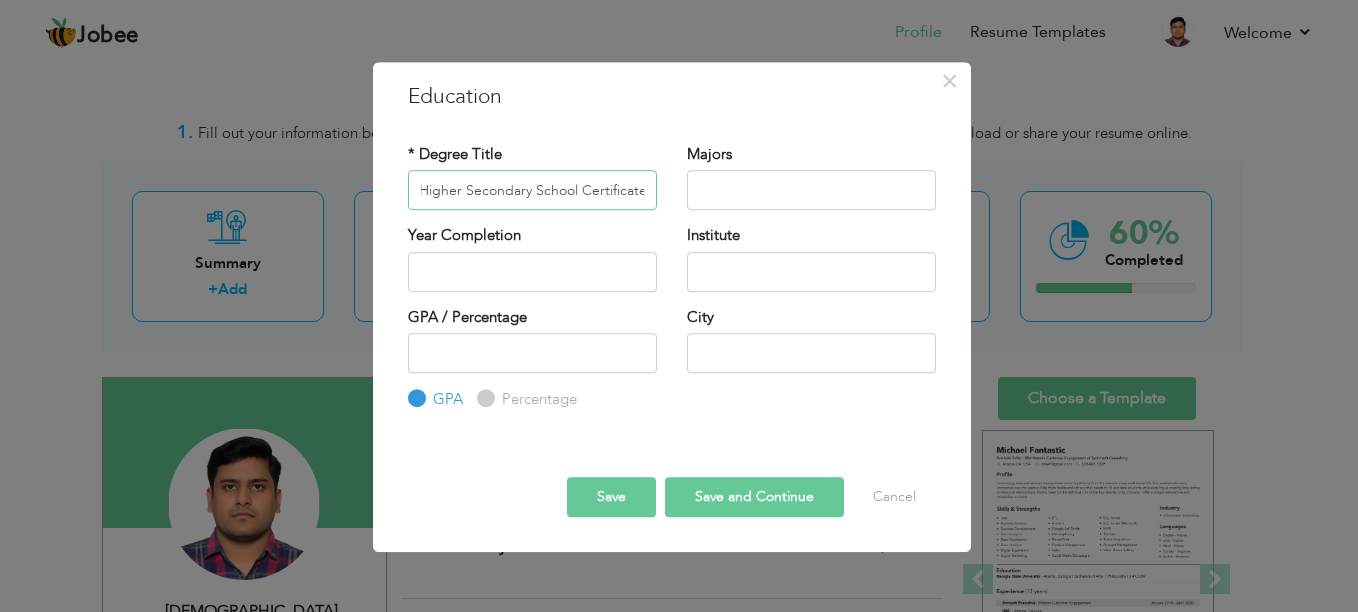 type on "Higher Secondary School Certificate" 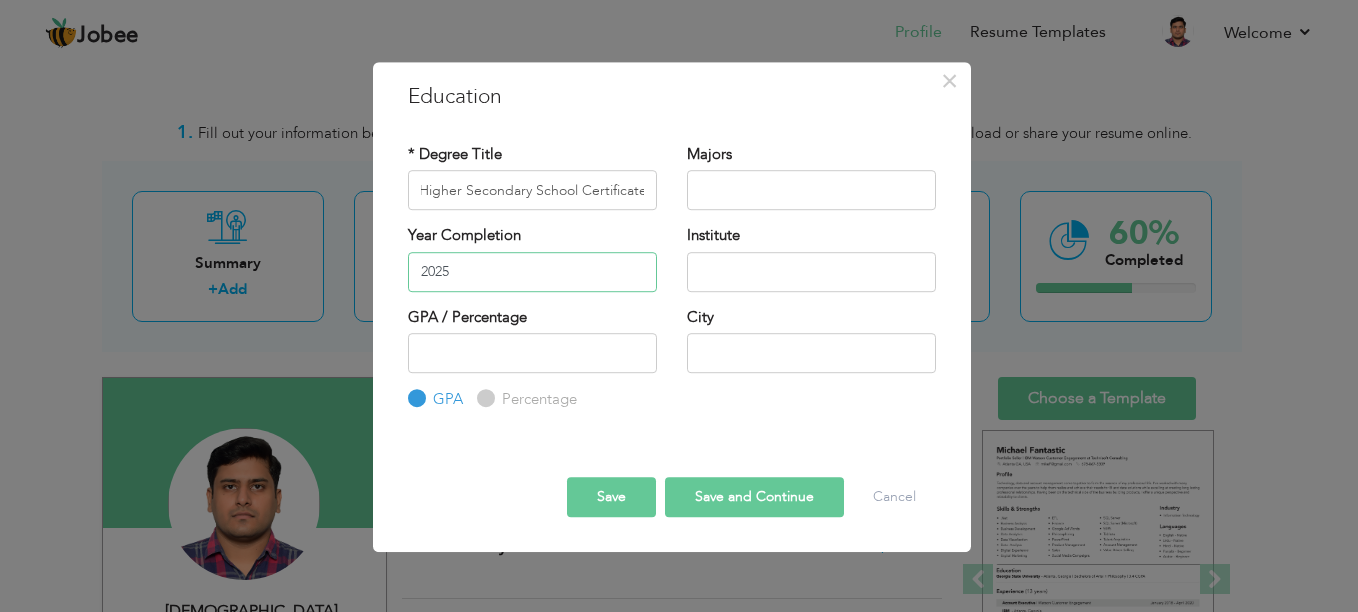 drag, startPoint x: 600, startPoint y: 284, endPoint x: 566, endPoint y: 276, distance: 34.928497 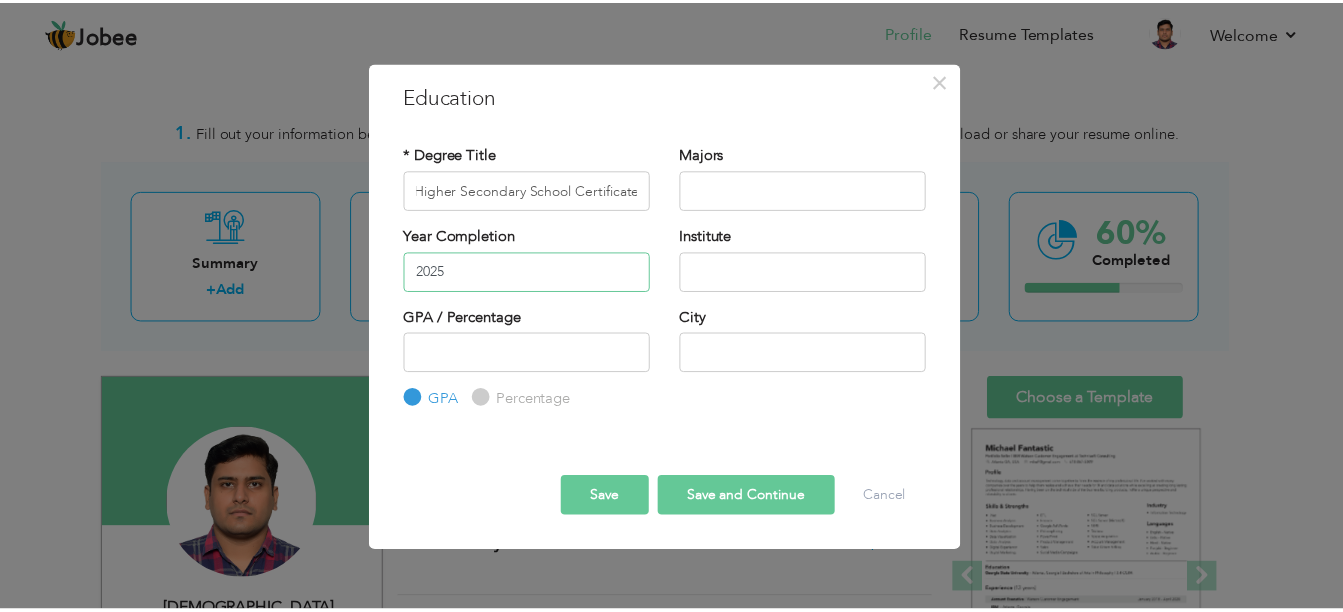 scroll, scrollTop: 0, scrollLeft: 0, axis: both 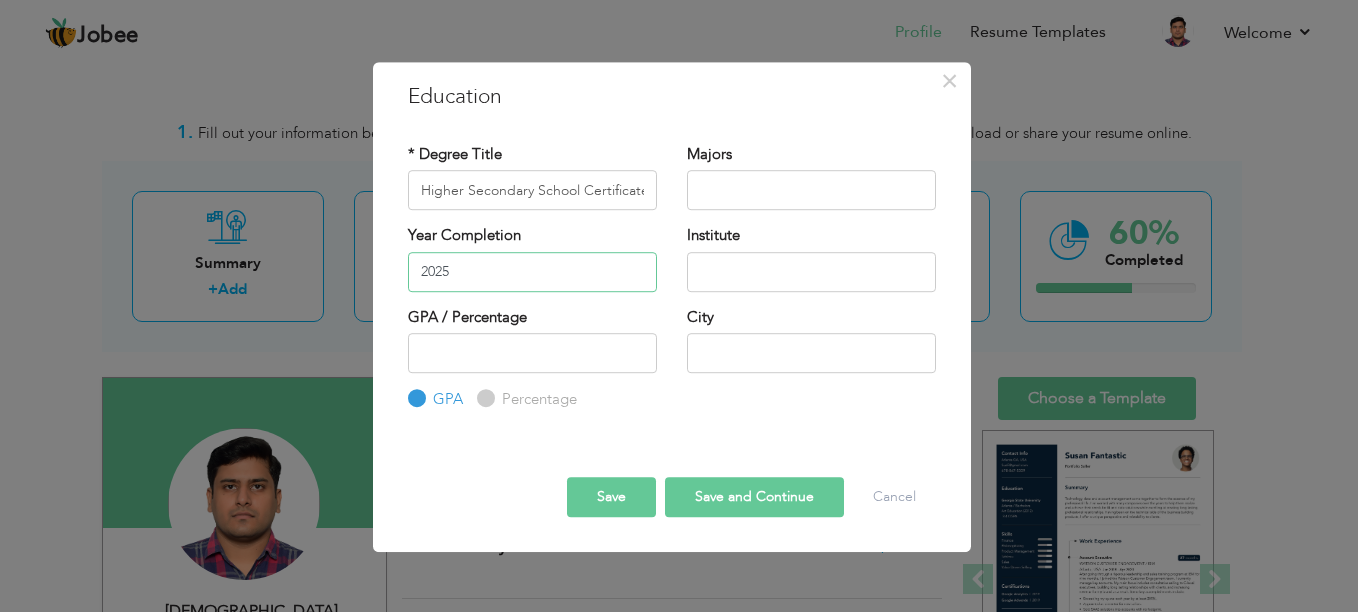 click on "2025" at bounding box center (532, 272) 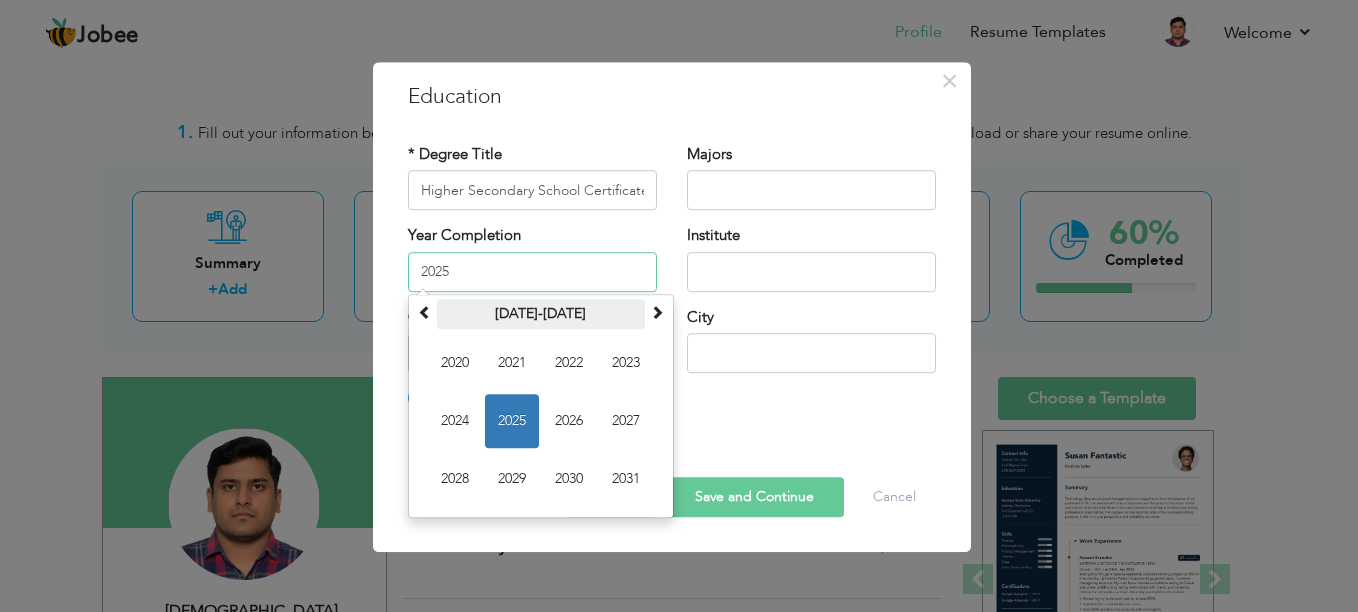 click on "[DATE]-[DATE]" at bounding box center [541, 314] 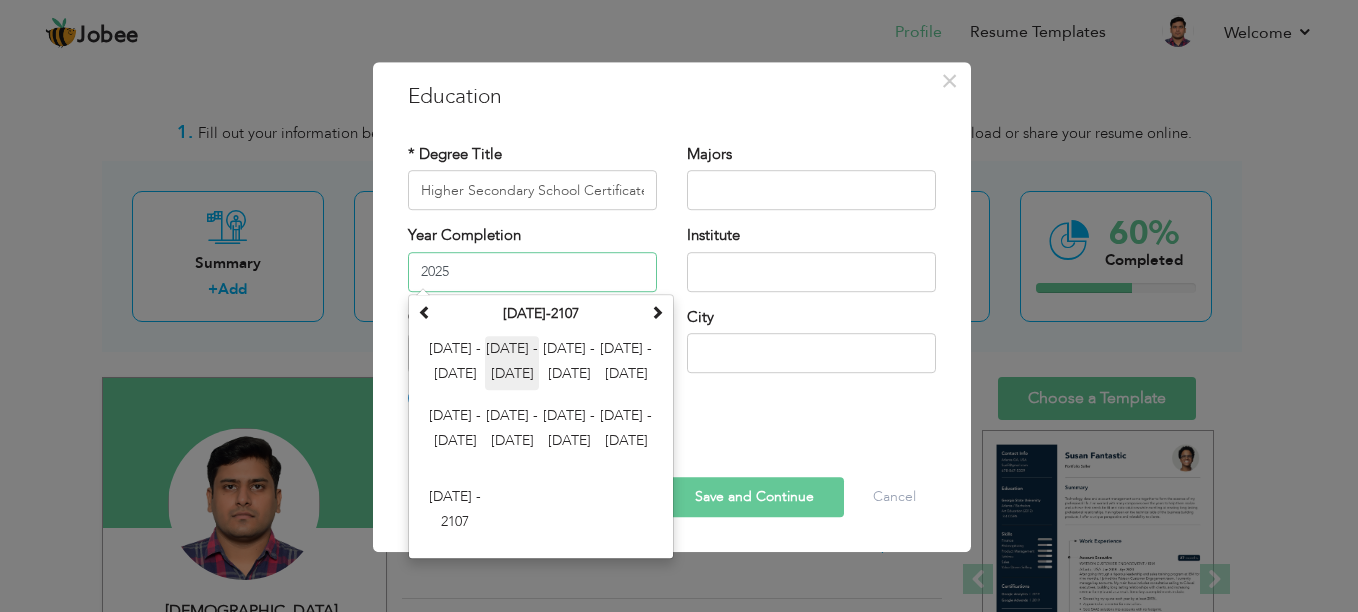 click on "[DATE] - [DATE]" at bounding box center [512, 363] 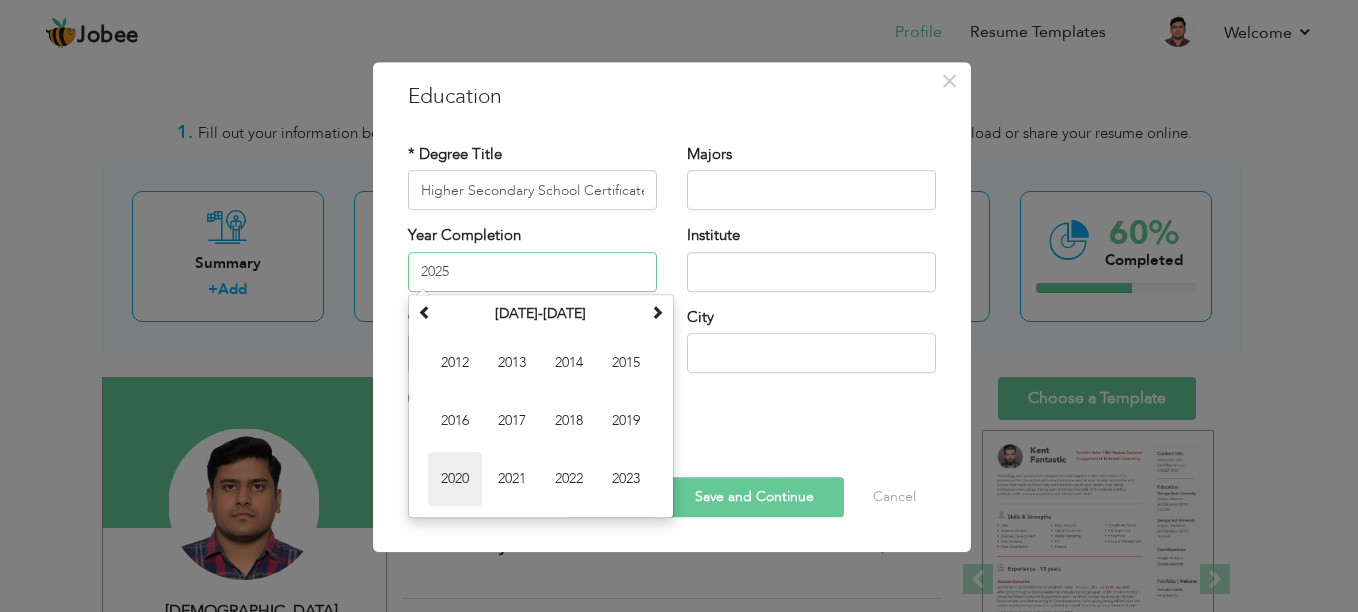 click on "2020" at bounding box center [455, 479] 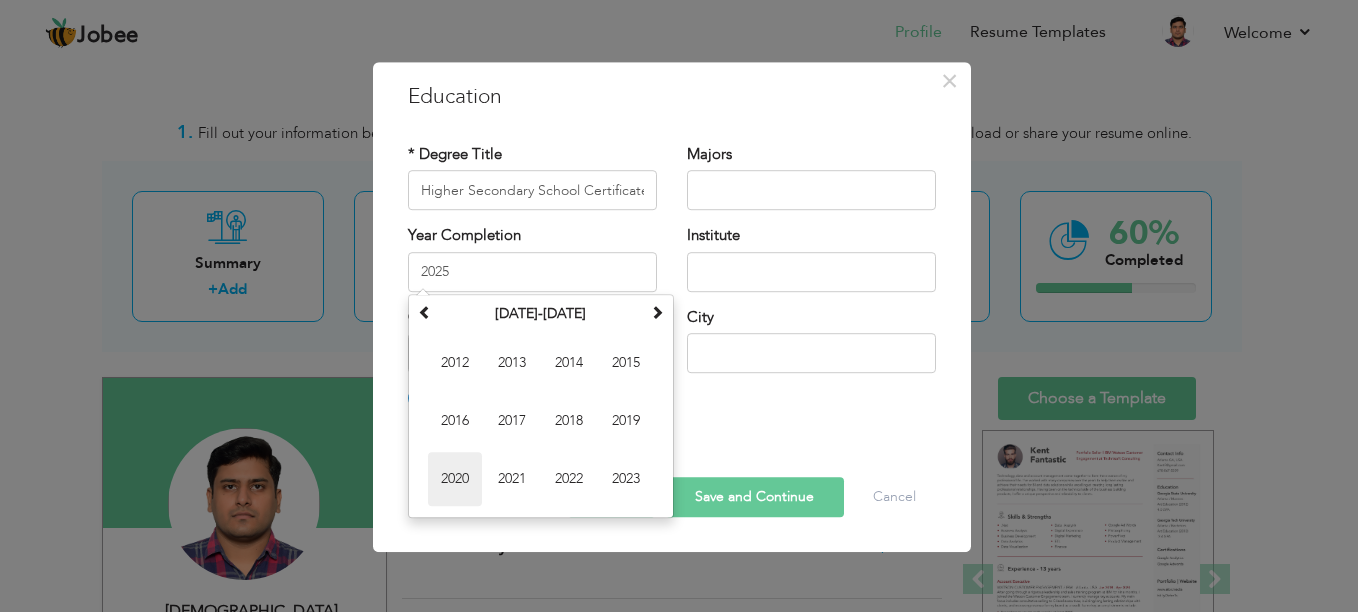 type on "2020" 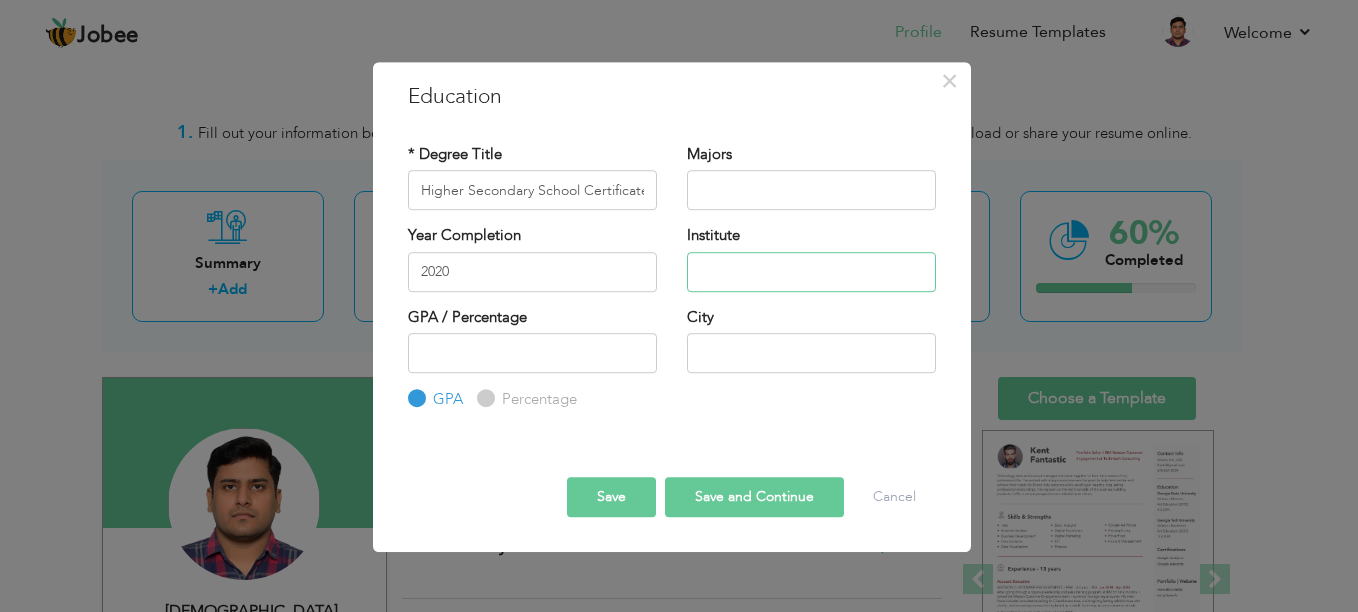 click at bounding box center (811, 272) 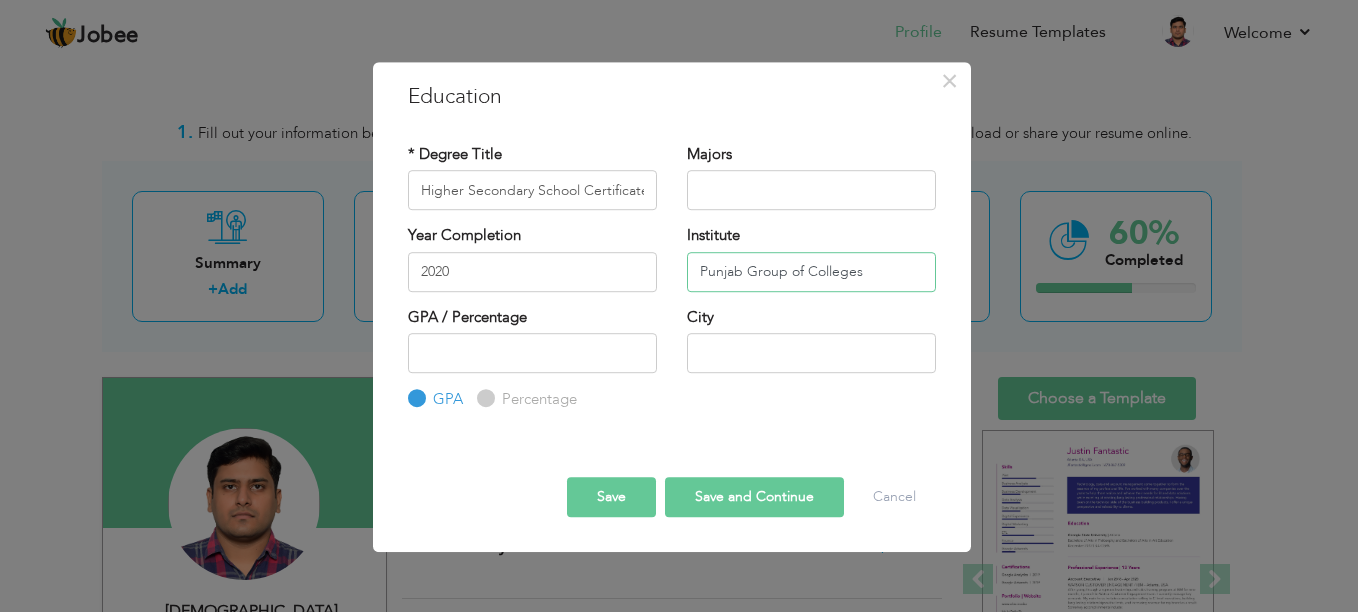 drag, startPoint x: 817, startPoint y: 285, endPoint x: 749, endPoint y: 284, distance: 68.007355 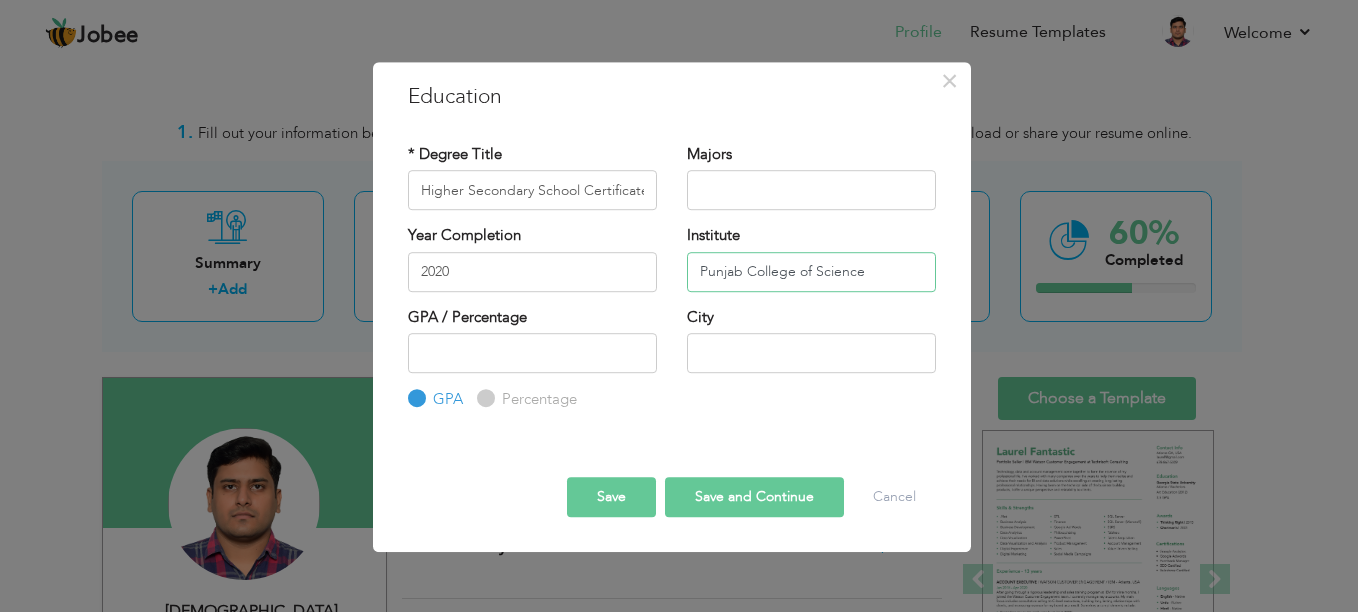 type on "Punjab College of Science" 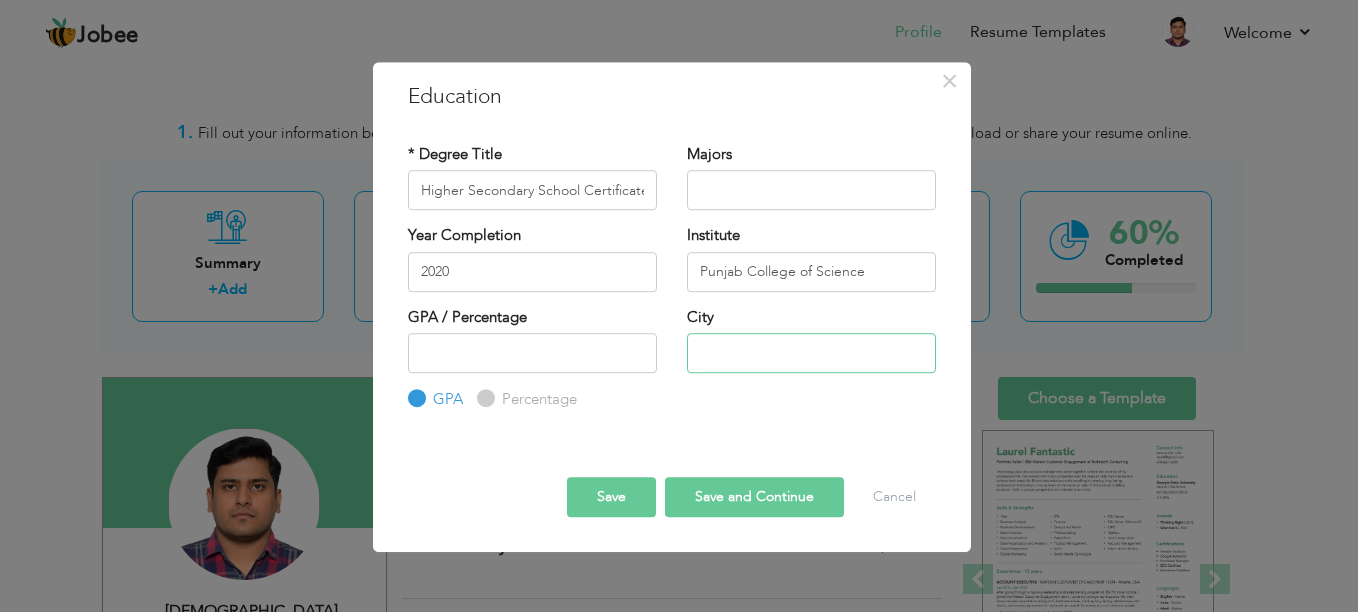 click at bounding box center (811, 353) 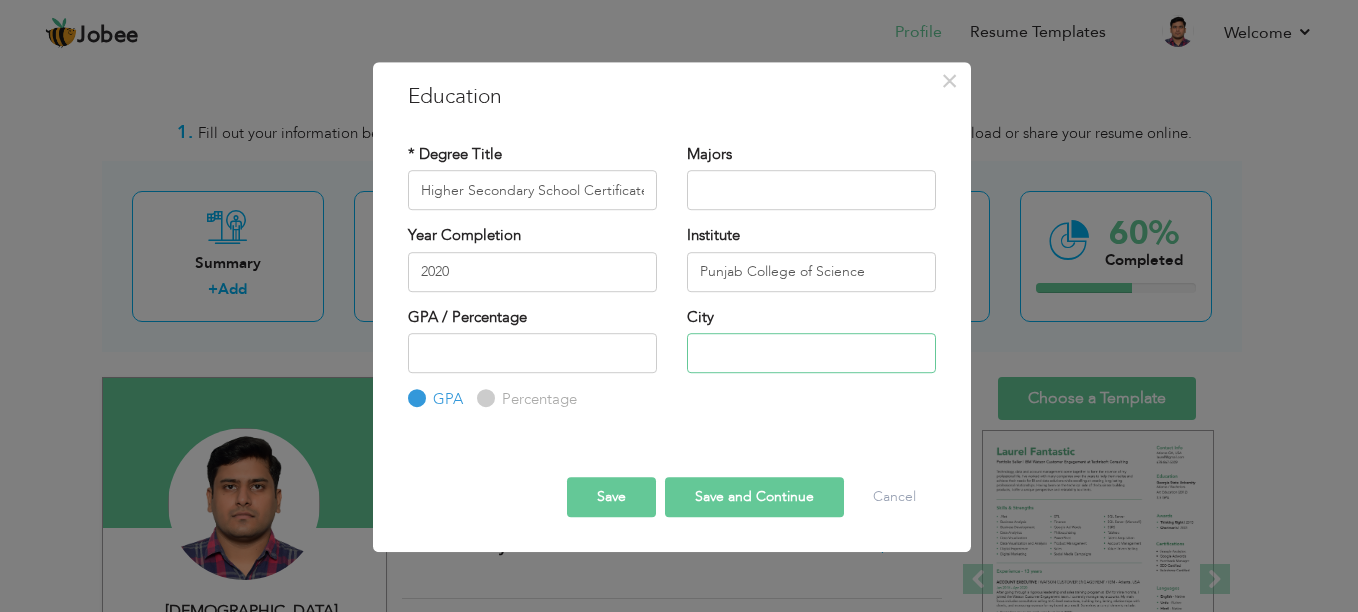type on "[GEOGRAPHIC_DATA]" 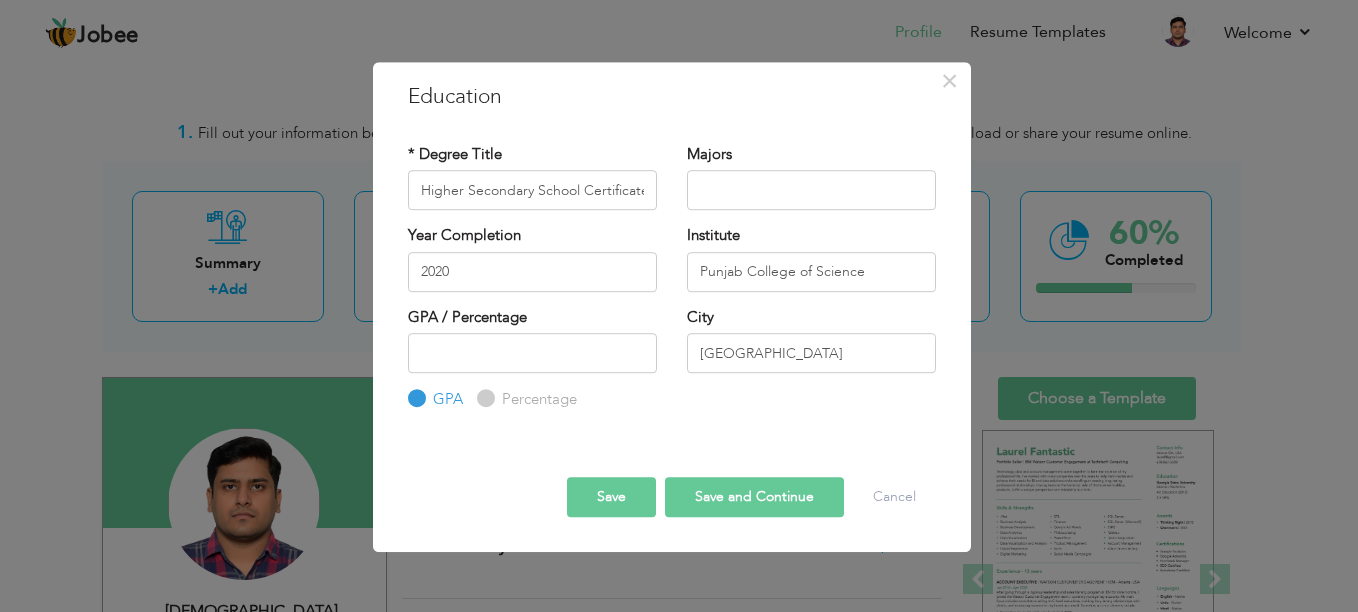 click on "GPA / Percentage
GPA
Percentage" at bounding box center (532, 359) 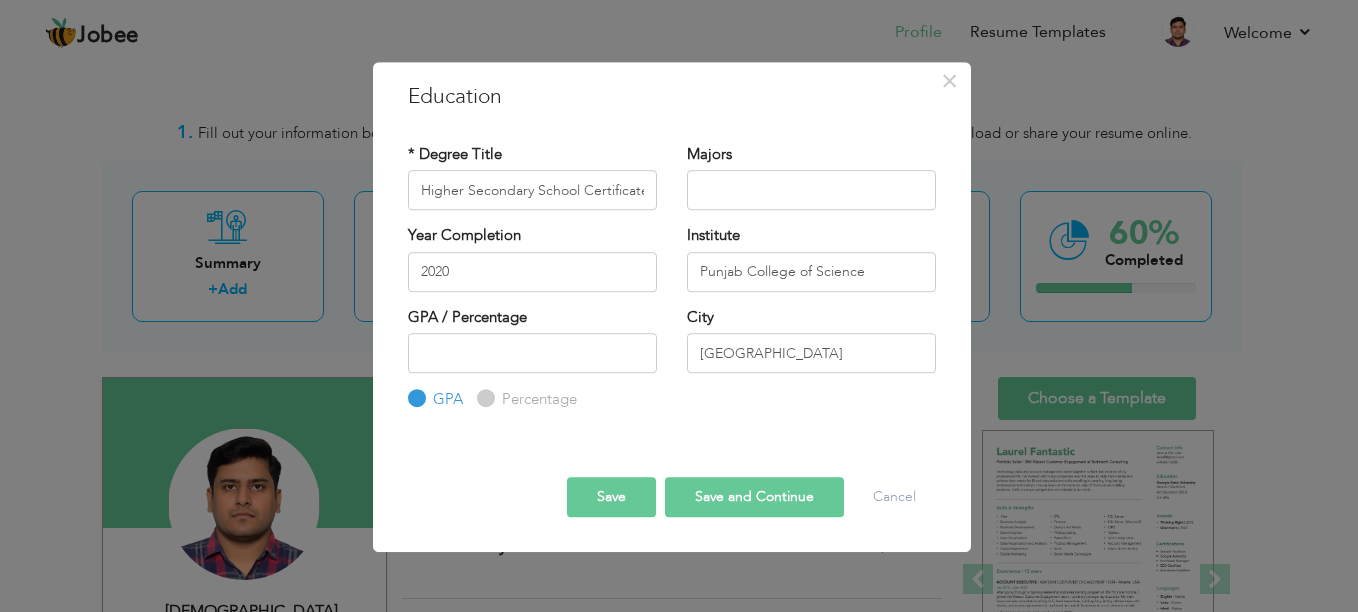 click on "Percentage" at bounding box center [483, 399] 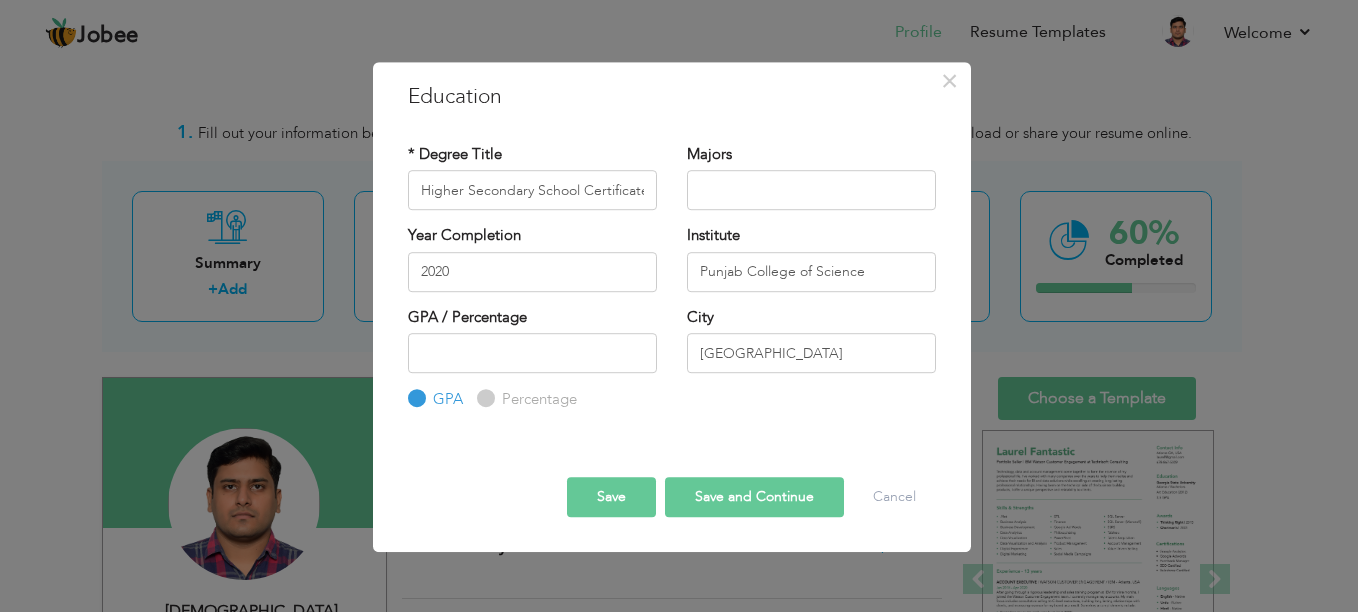 radio on "true" 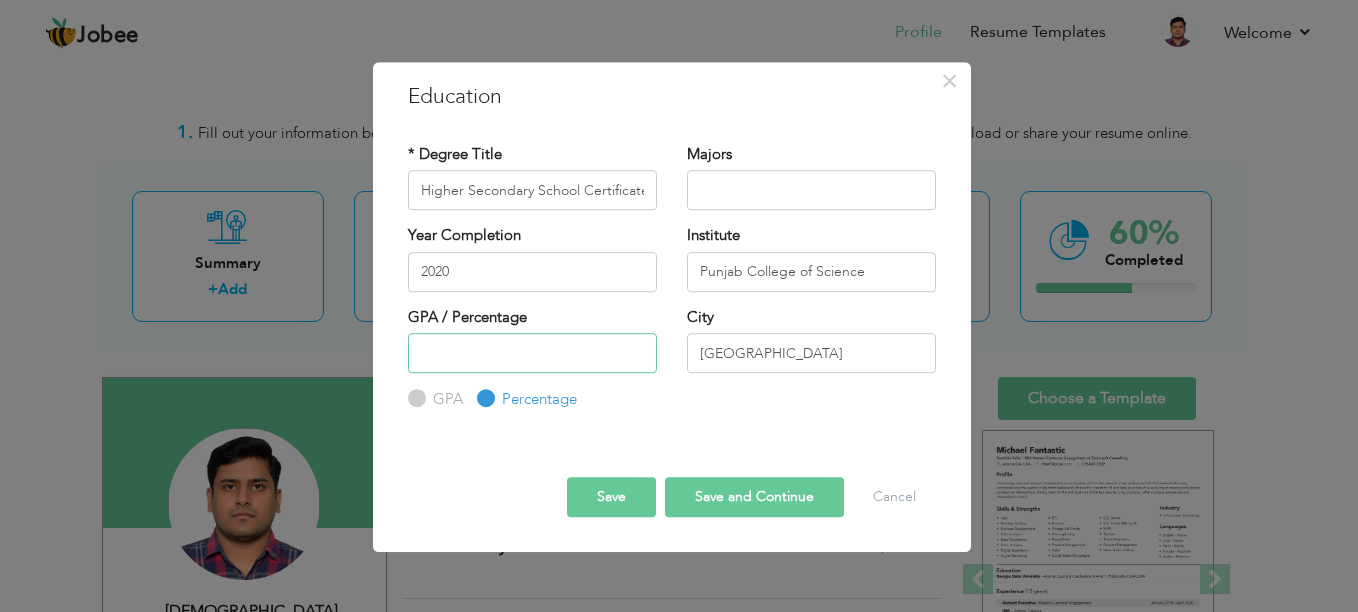 click at bounding box center (532, 353) 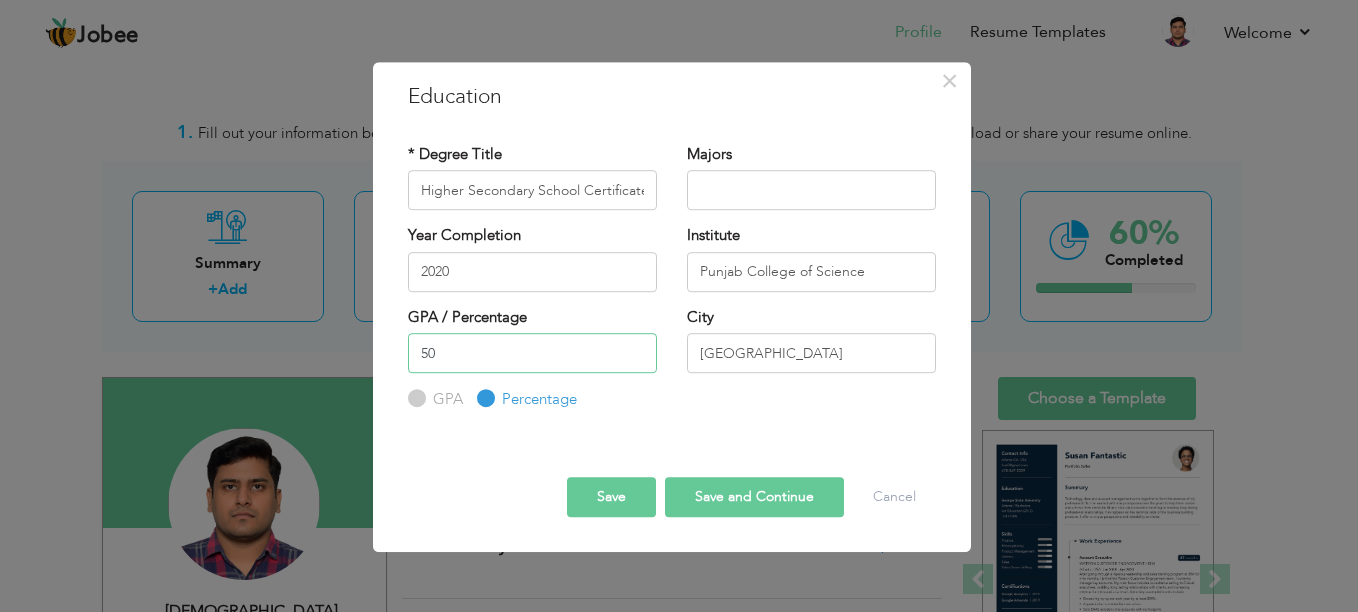type on "50" 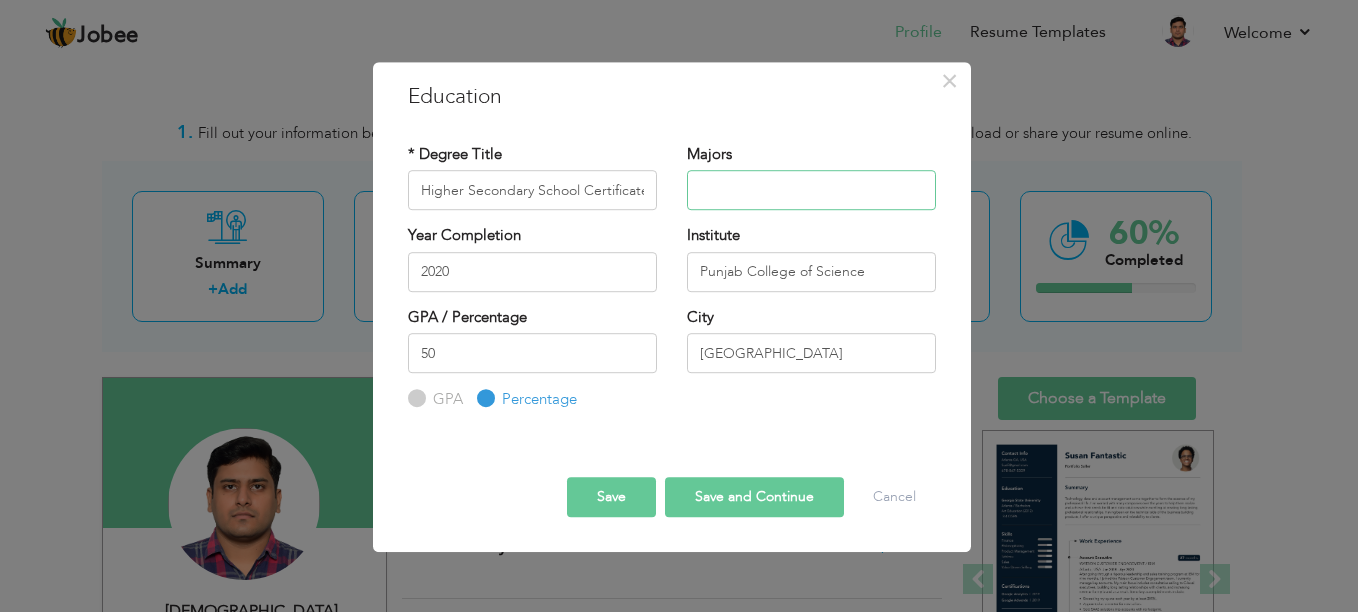 click at bounding box center [811, 190] 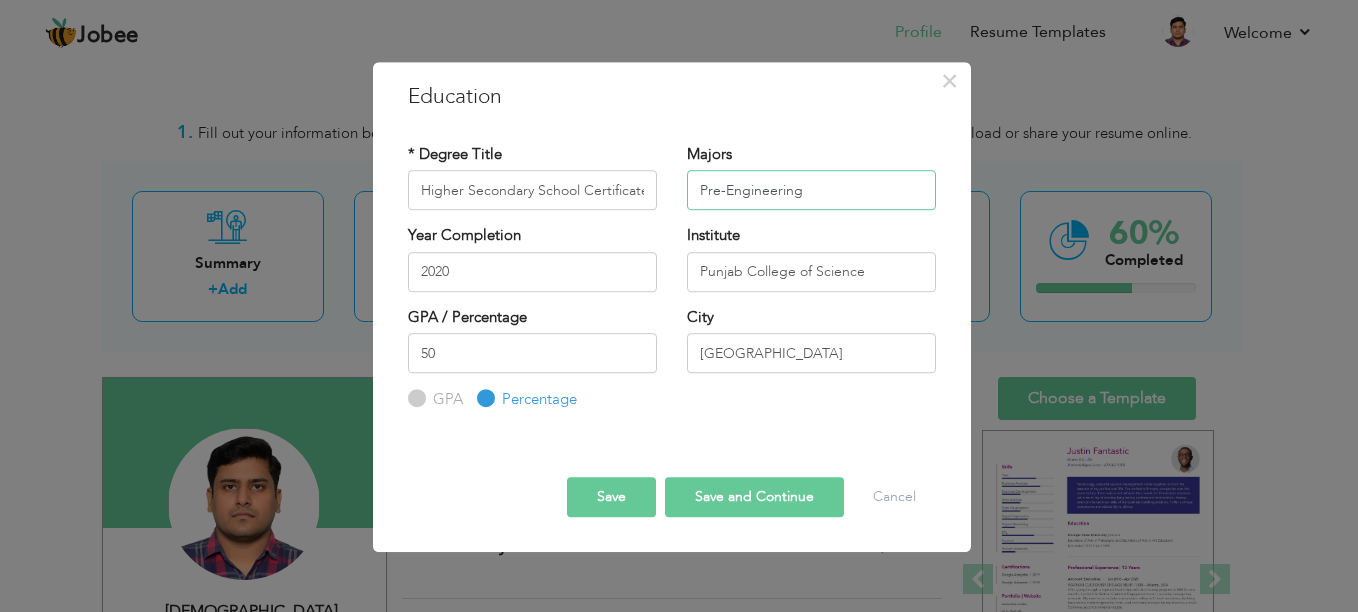 type on "Pre-Engineering" 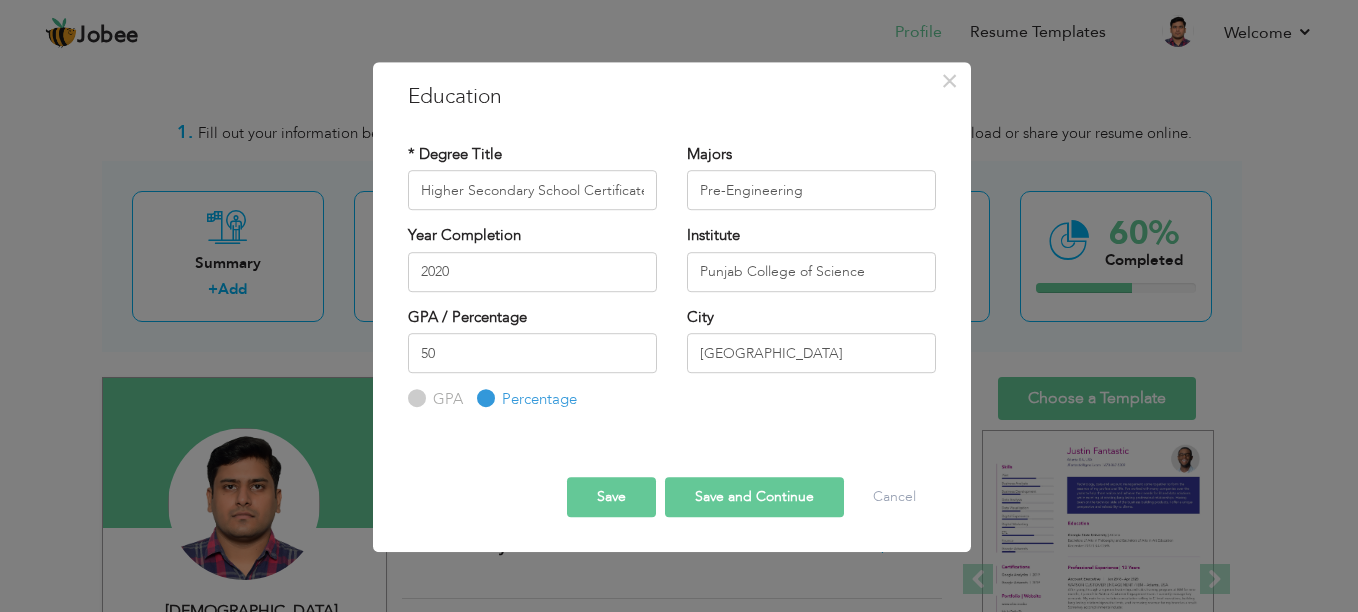 click on "Save and Continue" at bounding box center [754, 497] 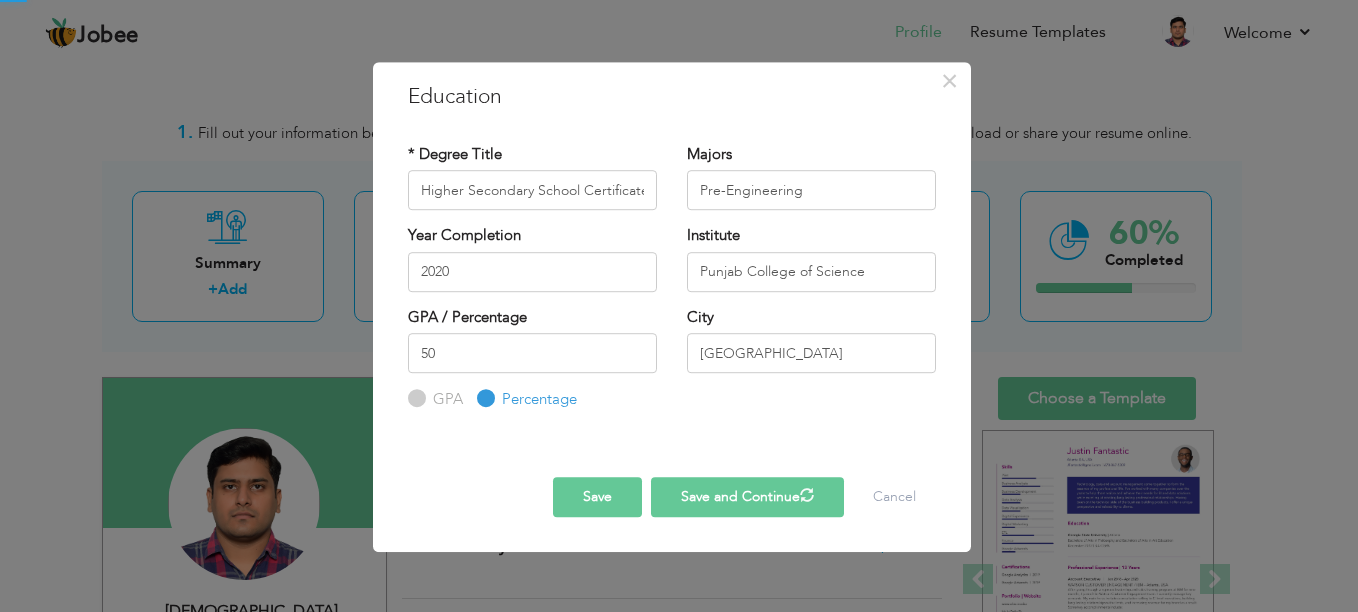 type 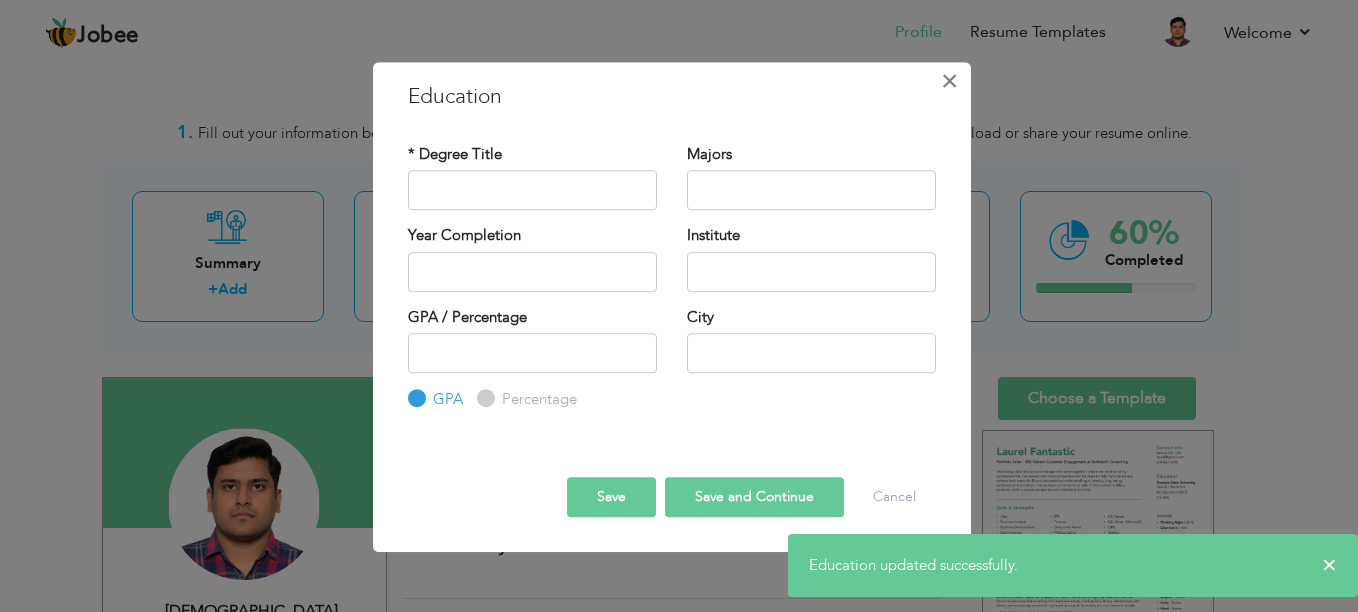 click on "×" at bounding box center (950, 81) 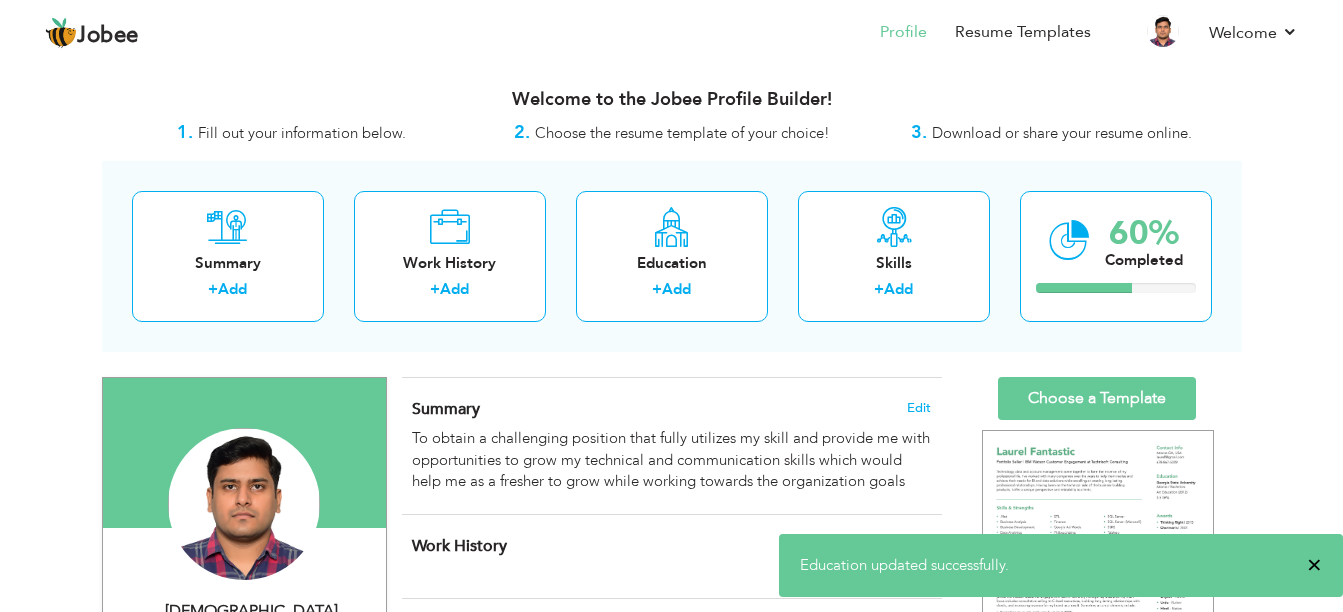 click on "×" at bounding box center (1314, 565) 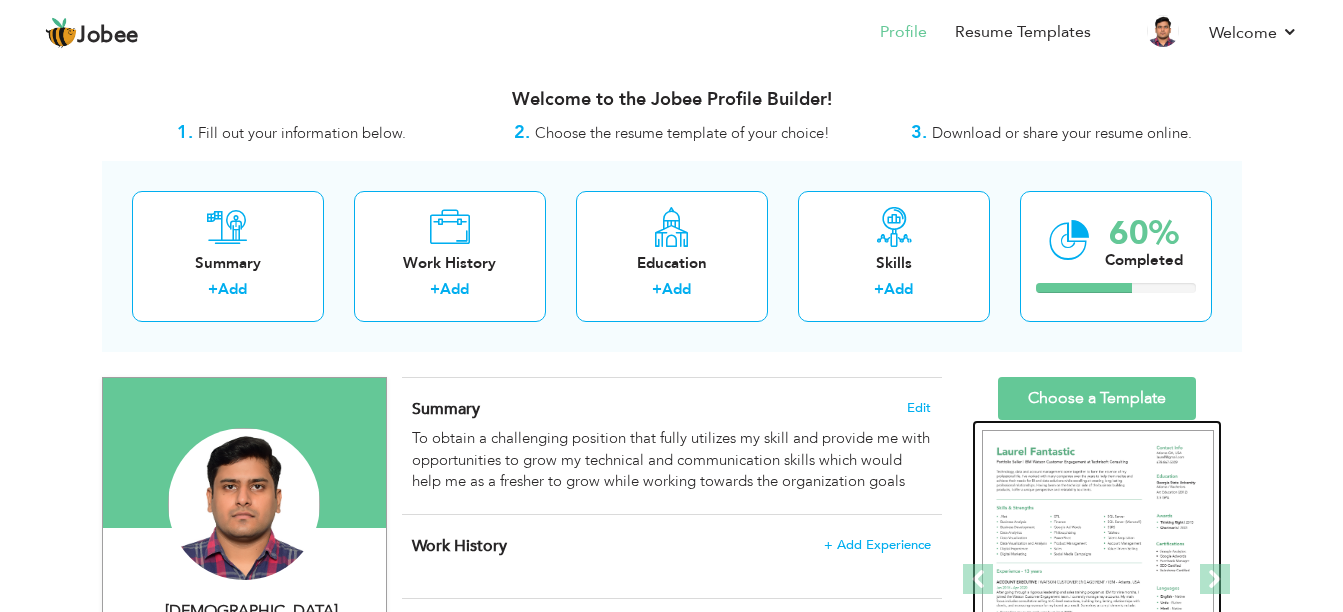 click at bounding box center [1098, 580] 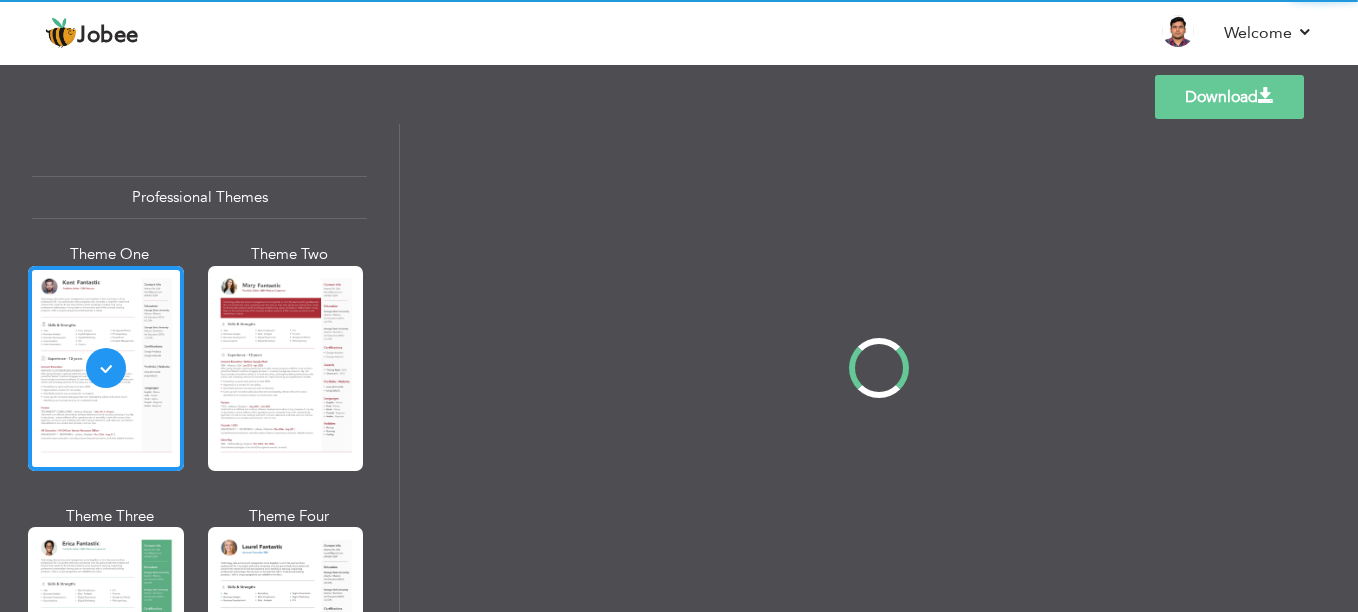 scroll, scrollTop: 0, scrollLeft: 0, axis: both 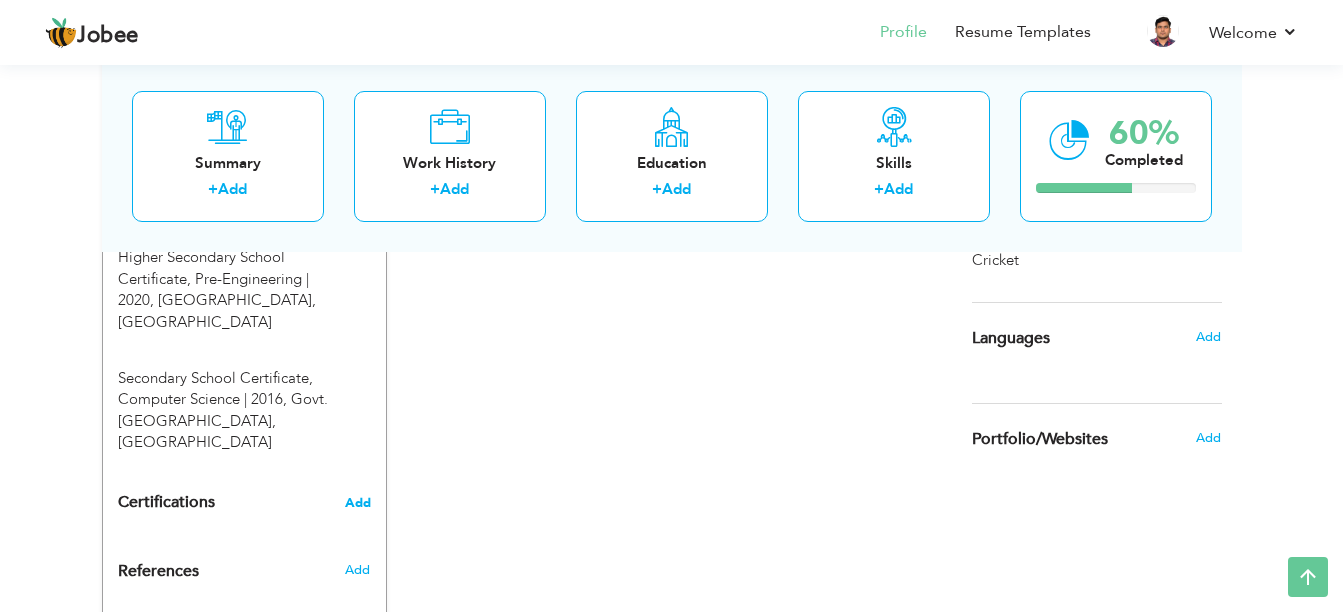 click on "Add" at bounding box center (358, 503) 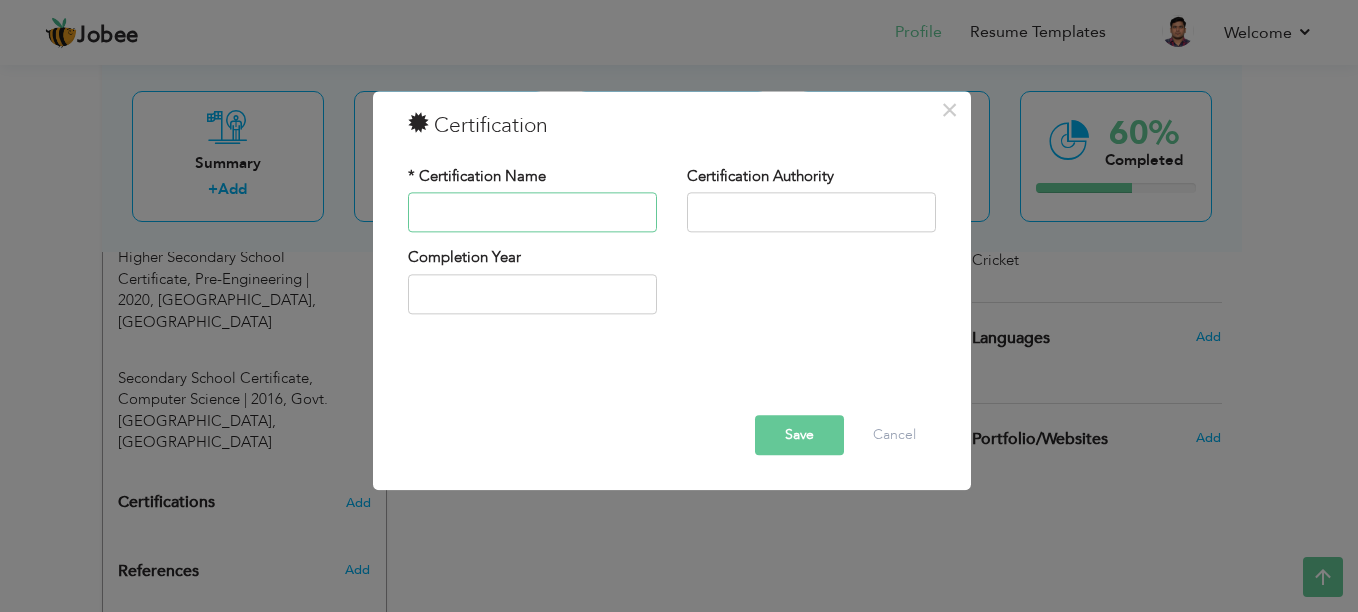 paste on "Cs50x Introduction to Computer Science" 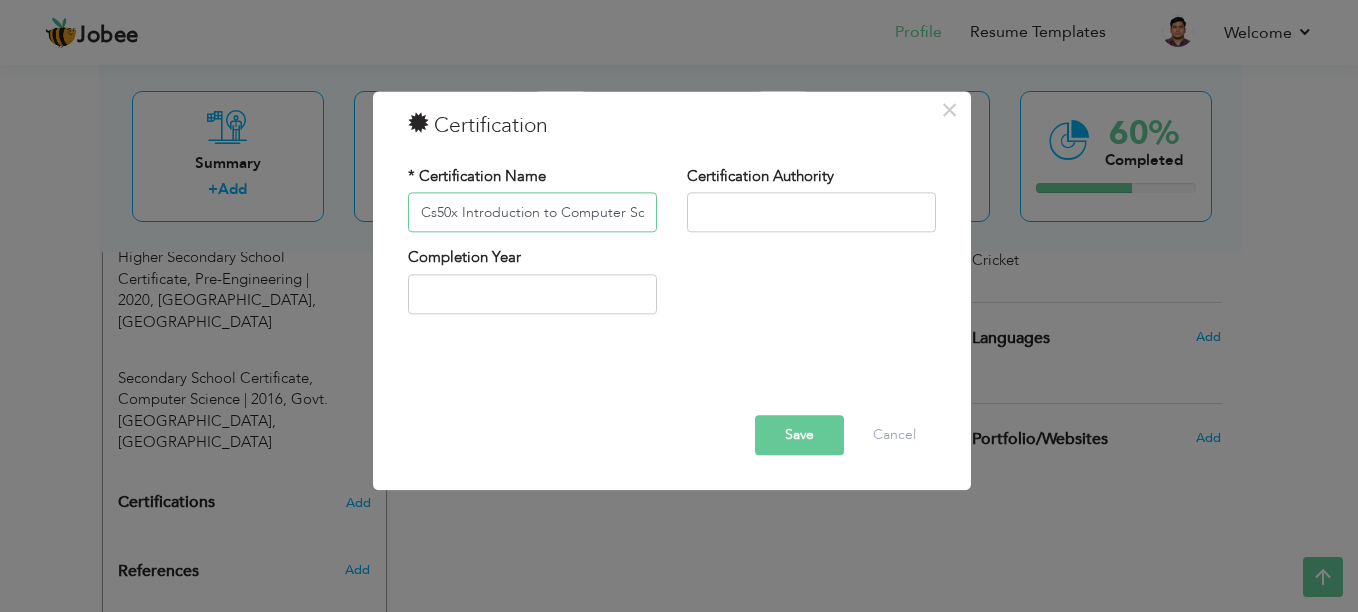 scroll, scrollTop: 0, scrollLeft: 29, axis: horizontal 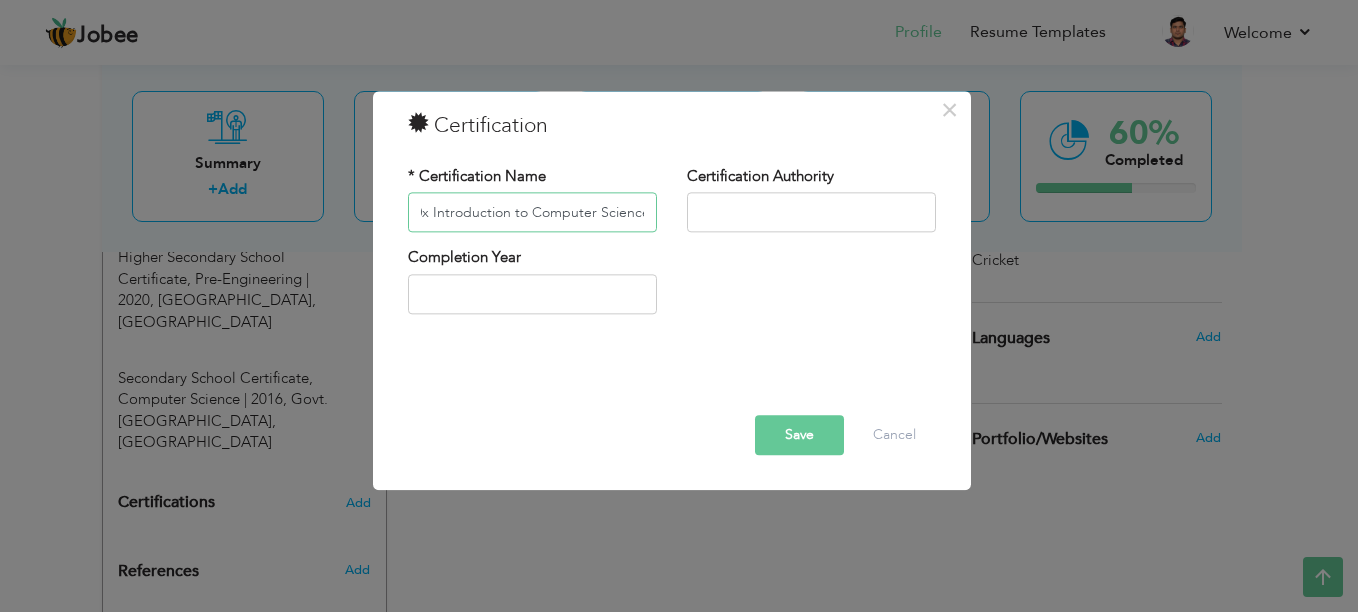 type on "Cs50x Introduction to Computer Science" 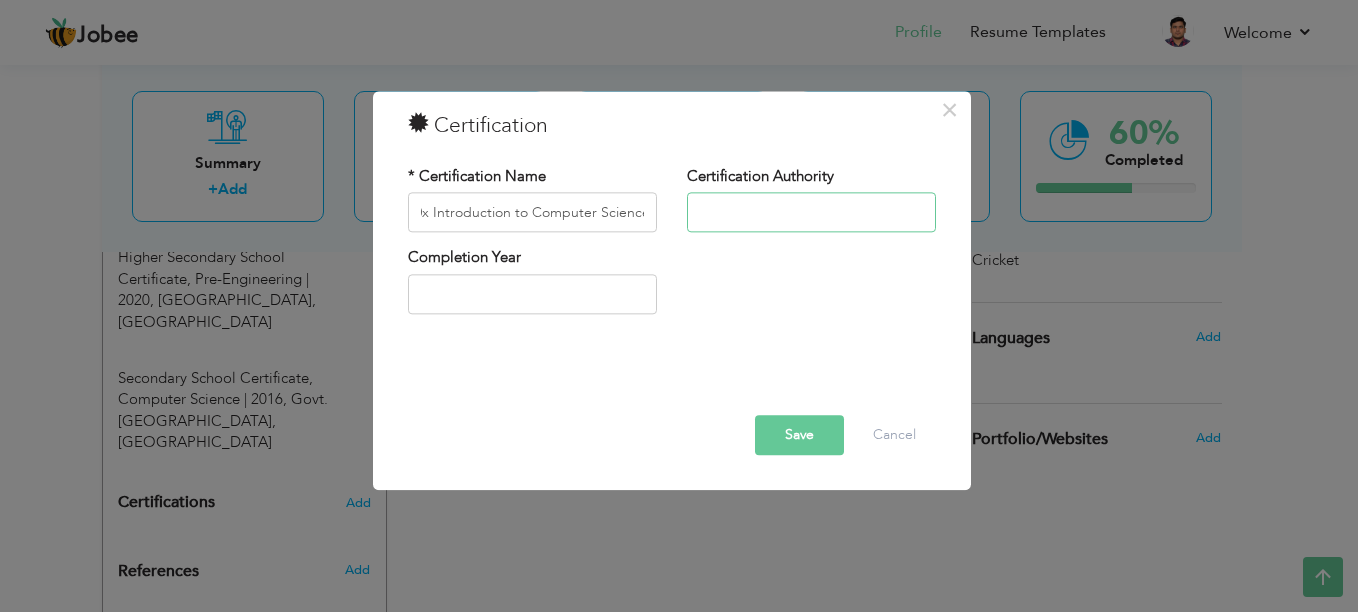 click at bounding box center [811, 213] 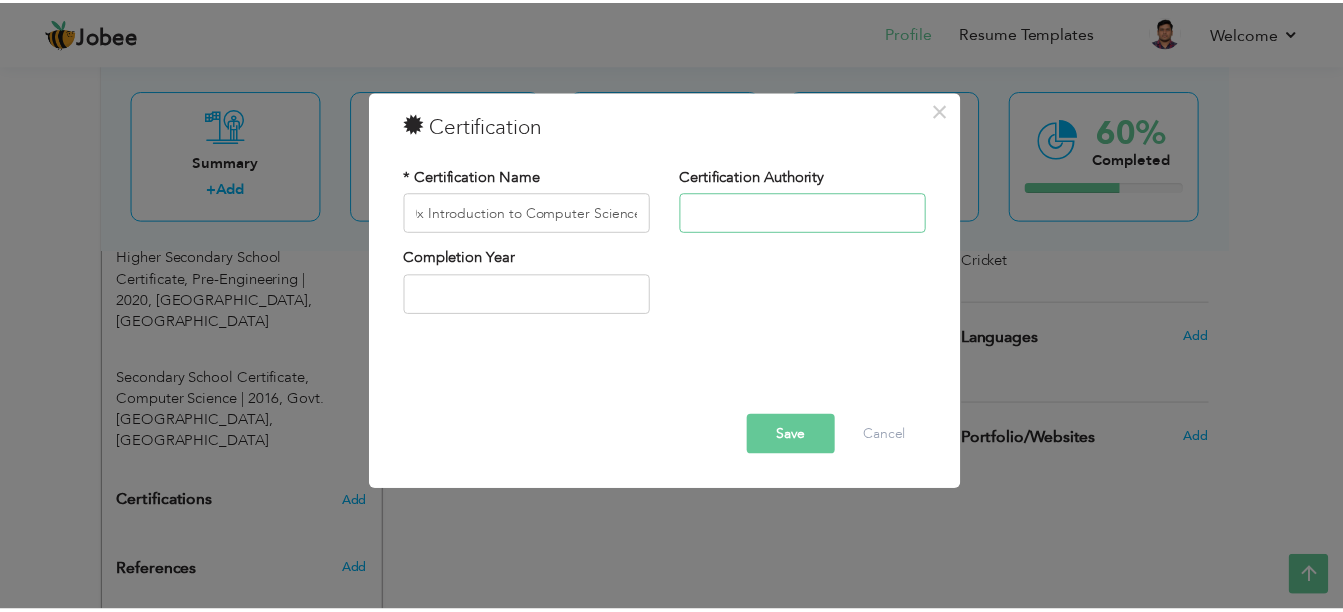 scroll, scrollTop: 0, scrollLeft: 0, axis: both 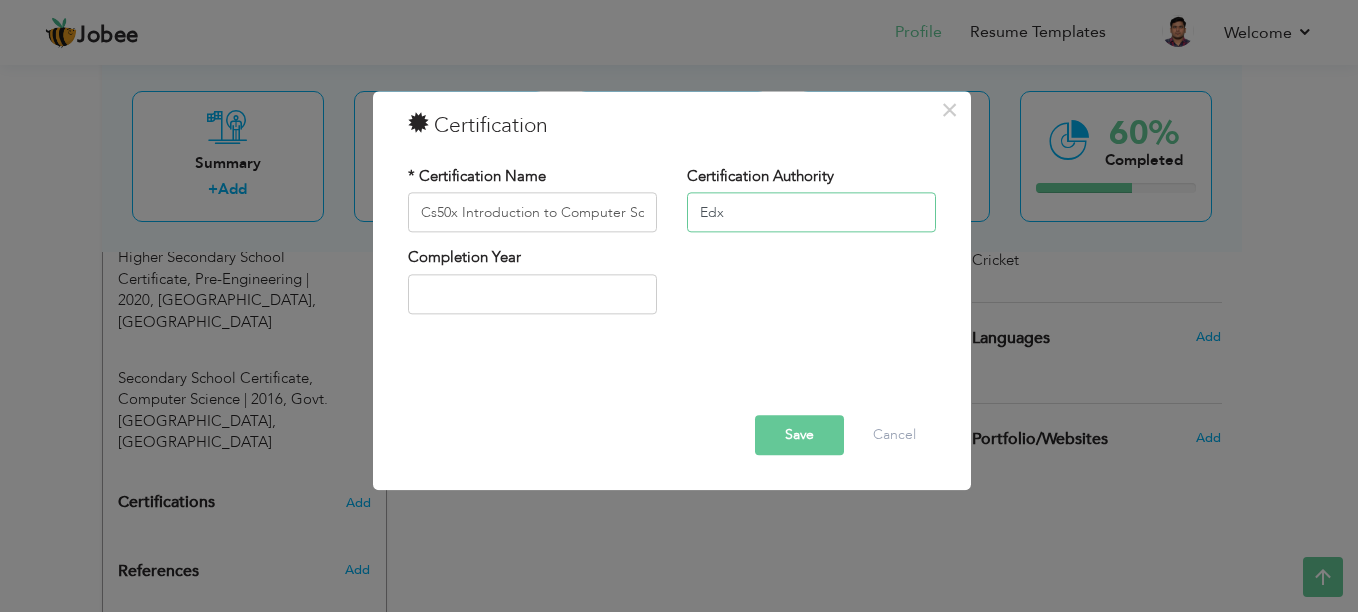 type on "Edx" 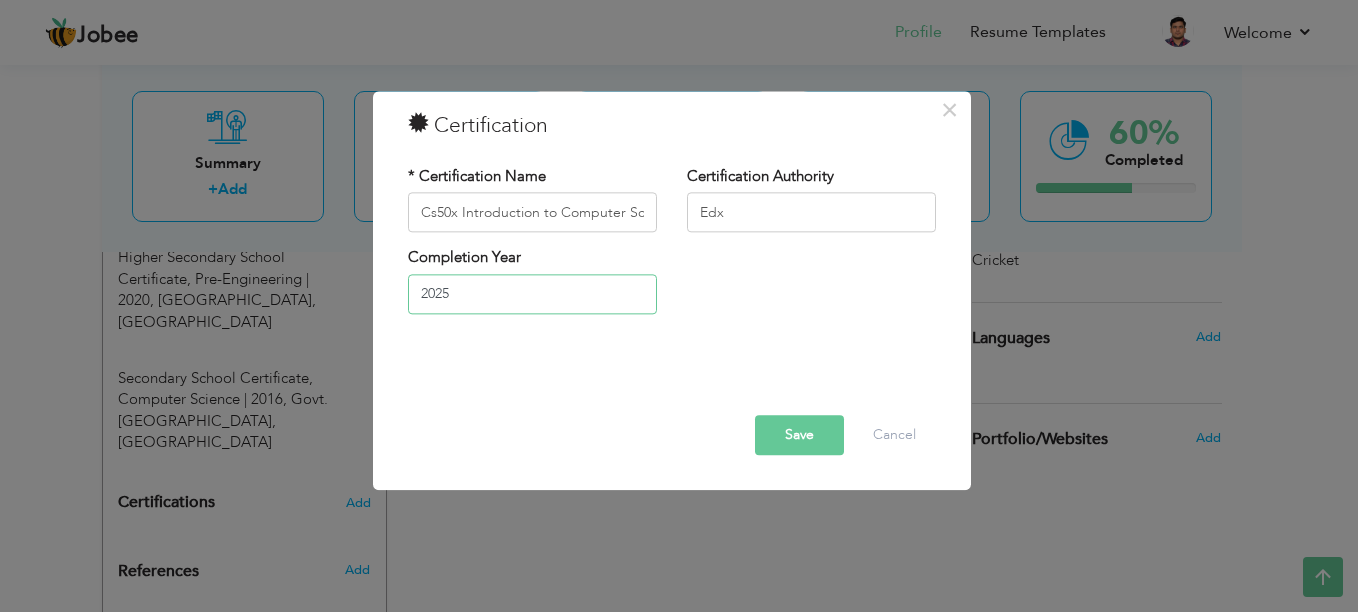 click on "2025" at bounding box center (532, 294) 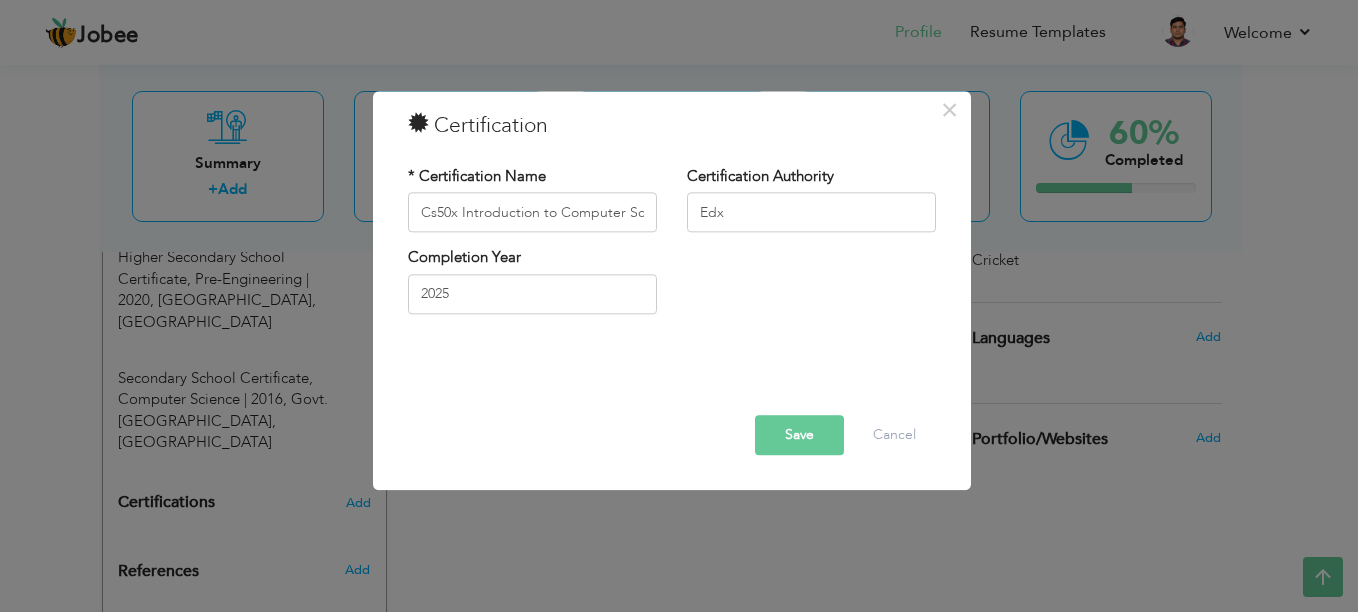 click at bounding box center [672, 372] 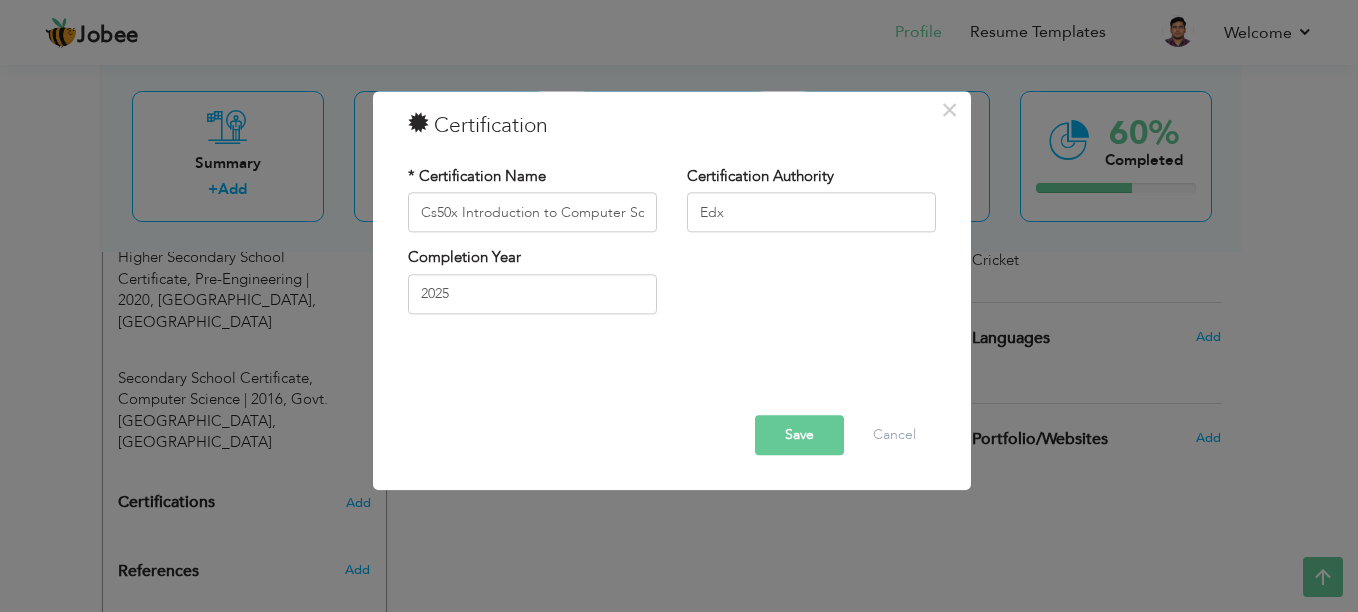 drag, startPoint x: 481, startPoint y: 327, endPoint x: 485, endPoint y: 303, distance: 24.33105 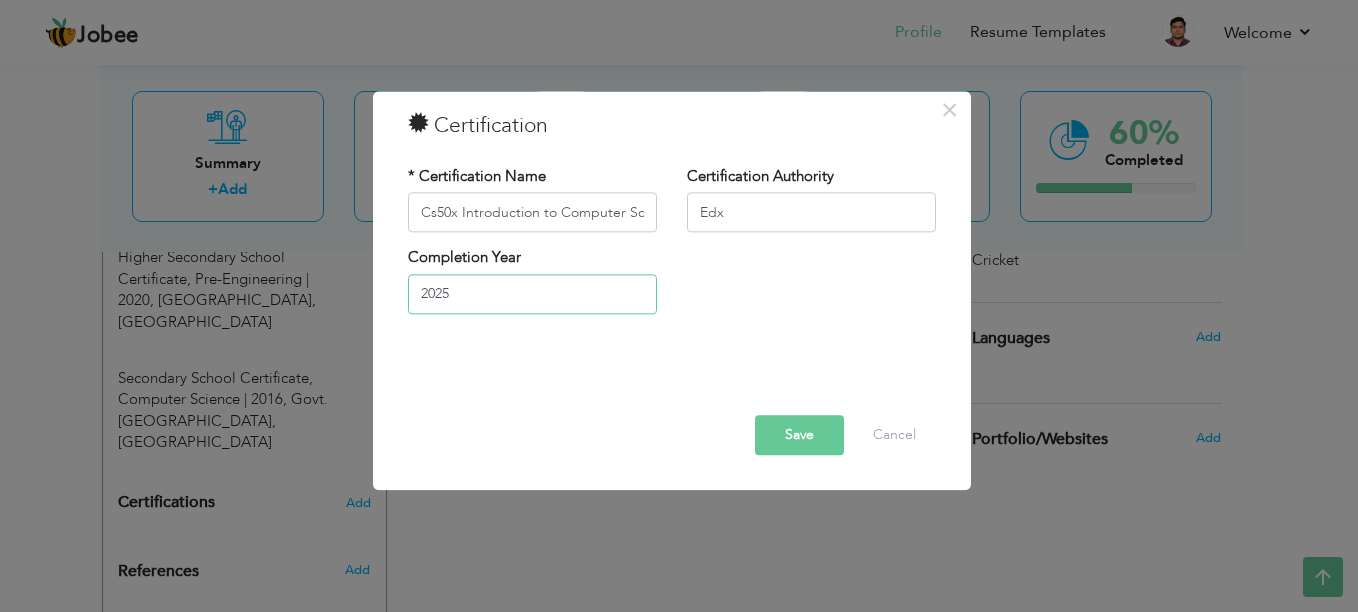 click on "2025" at bounding box center (532, 294) 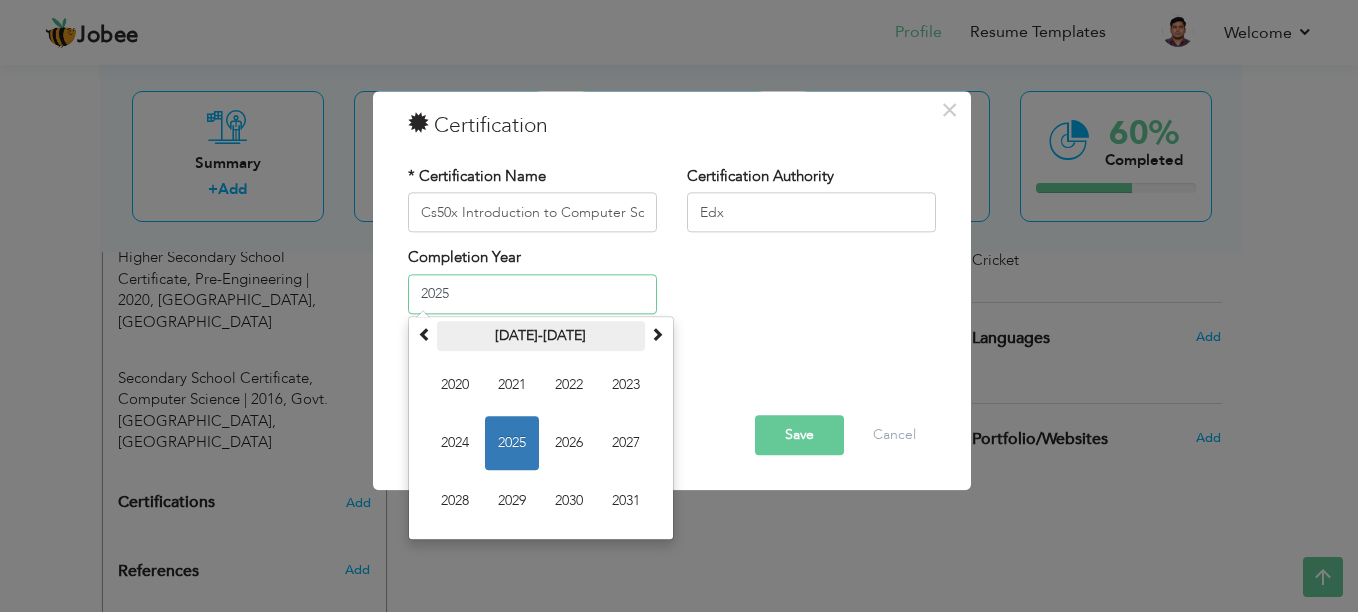 click on "[DATE]-[DATE]" at bounding box center [541, 336] 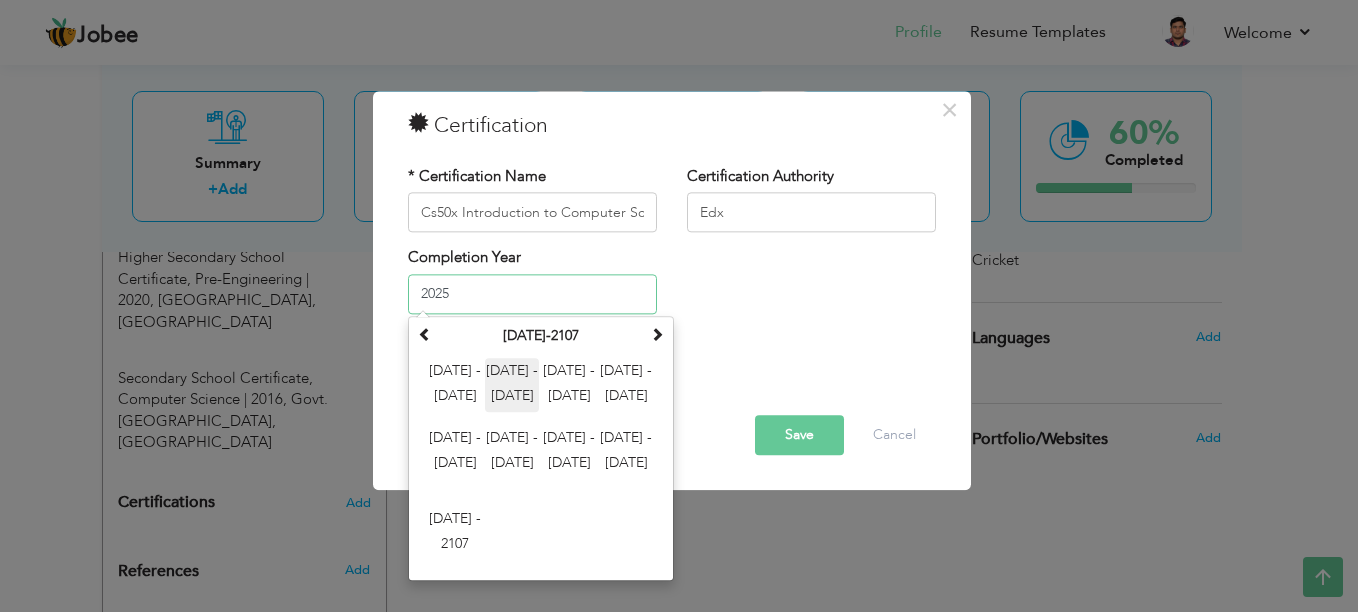 click on "[DATE] - [DATE]" at bounding box center (512, 385) 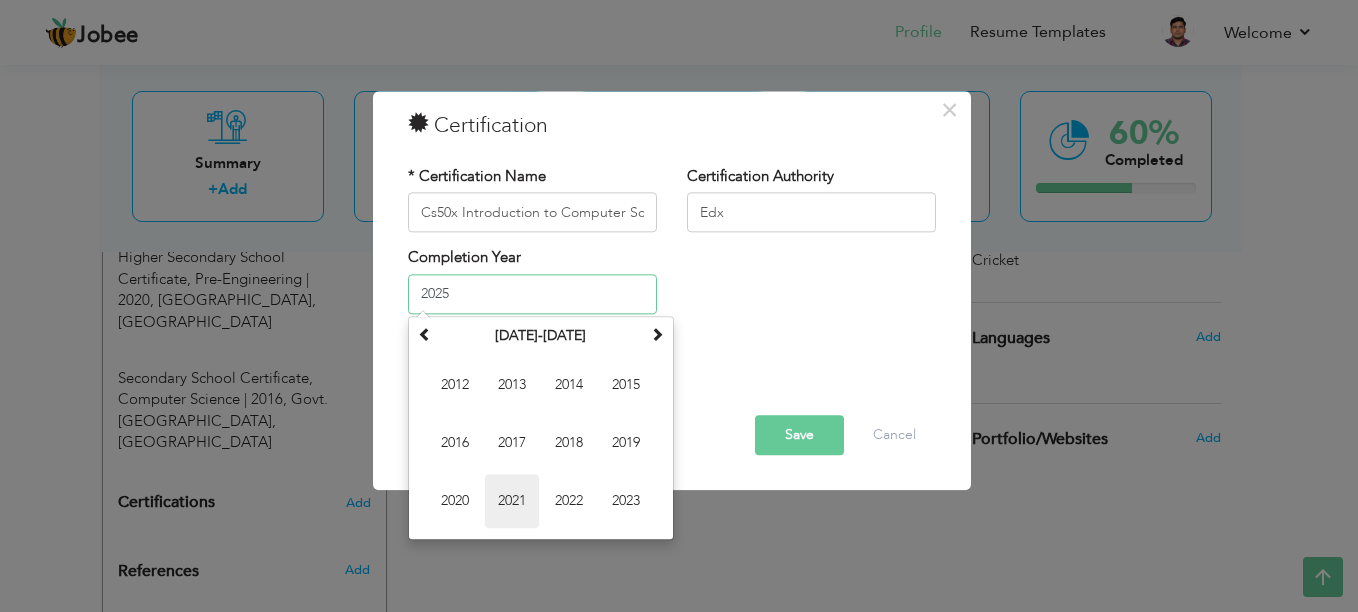 click on "2021" at bounding box center (512, 501) 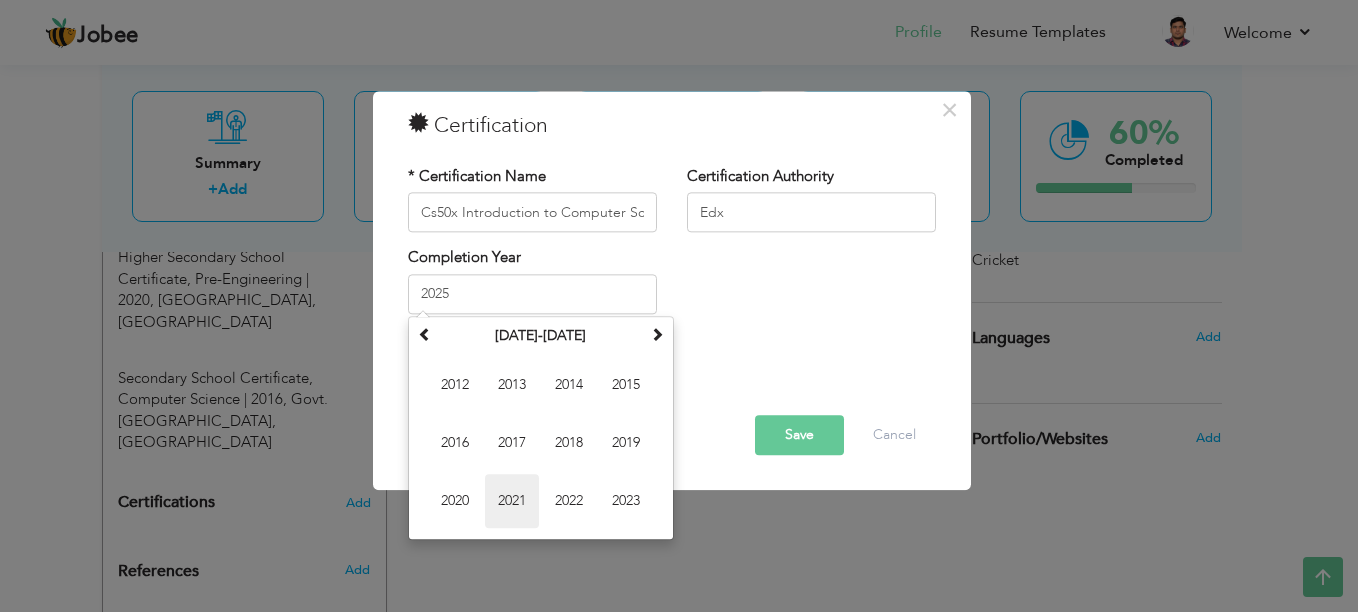 type on "2021" 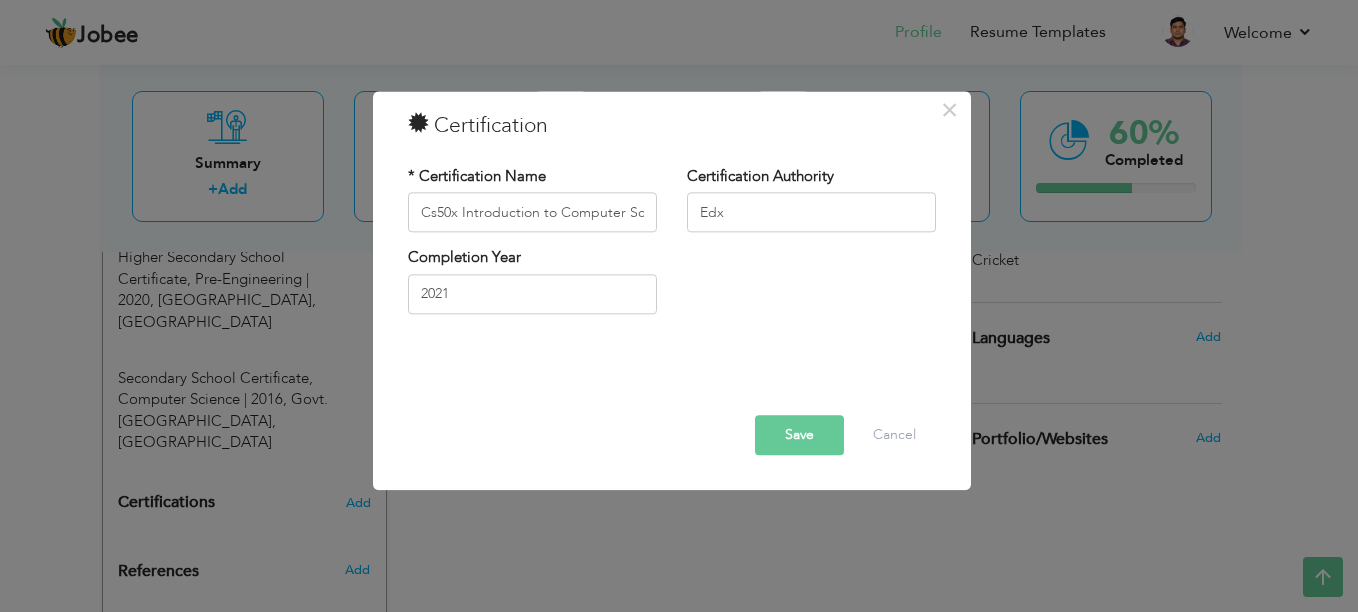 click on "Save" at bounding box center [799, 436] 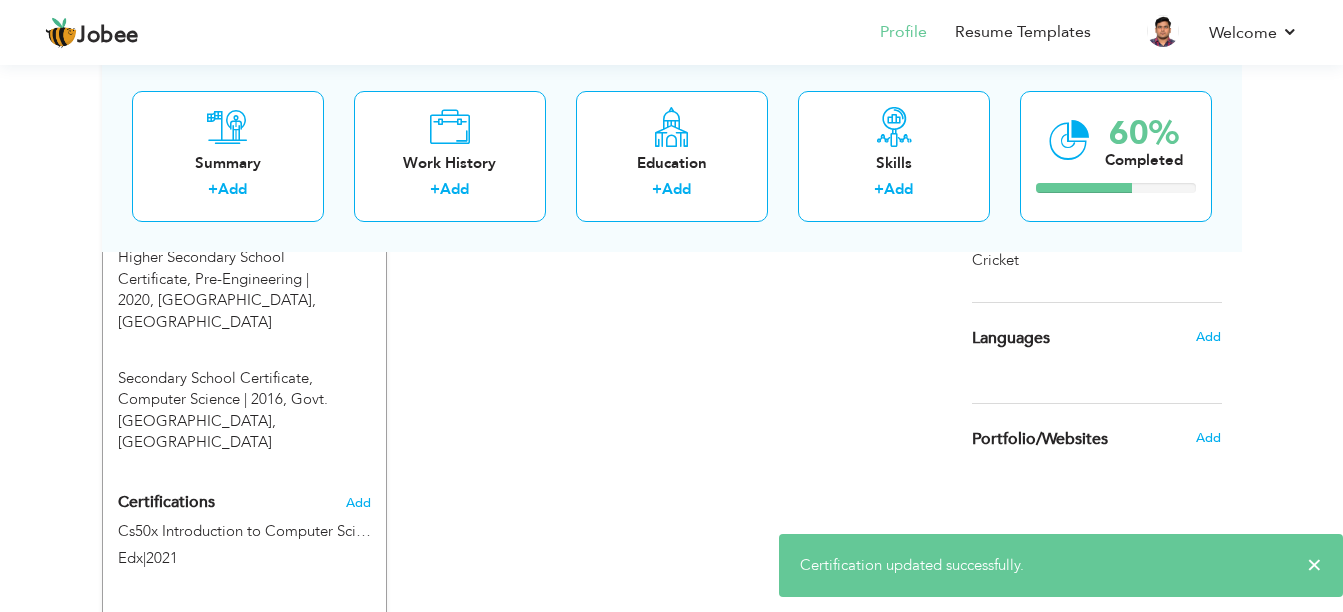scroll, scrollTop: 1003, scrollLeft: 0, axis: vertical 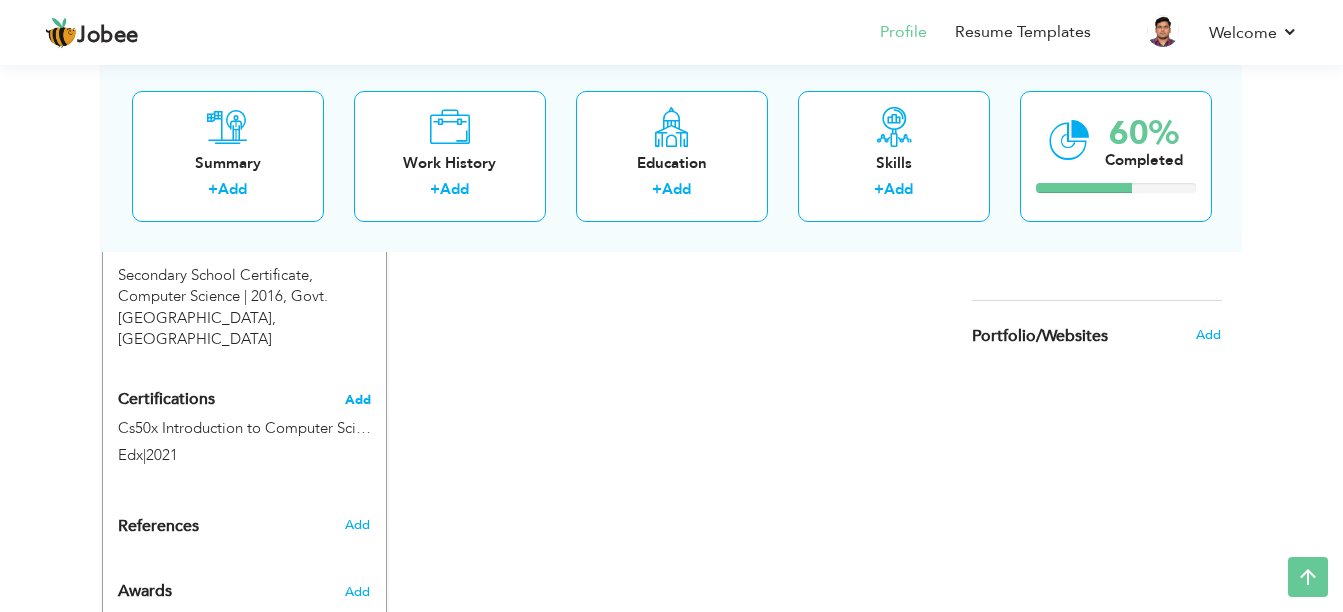 click on "Add" at bounding box center [358, 400] 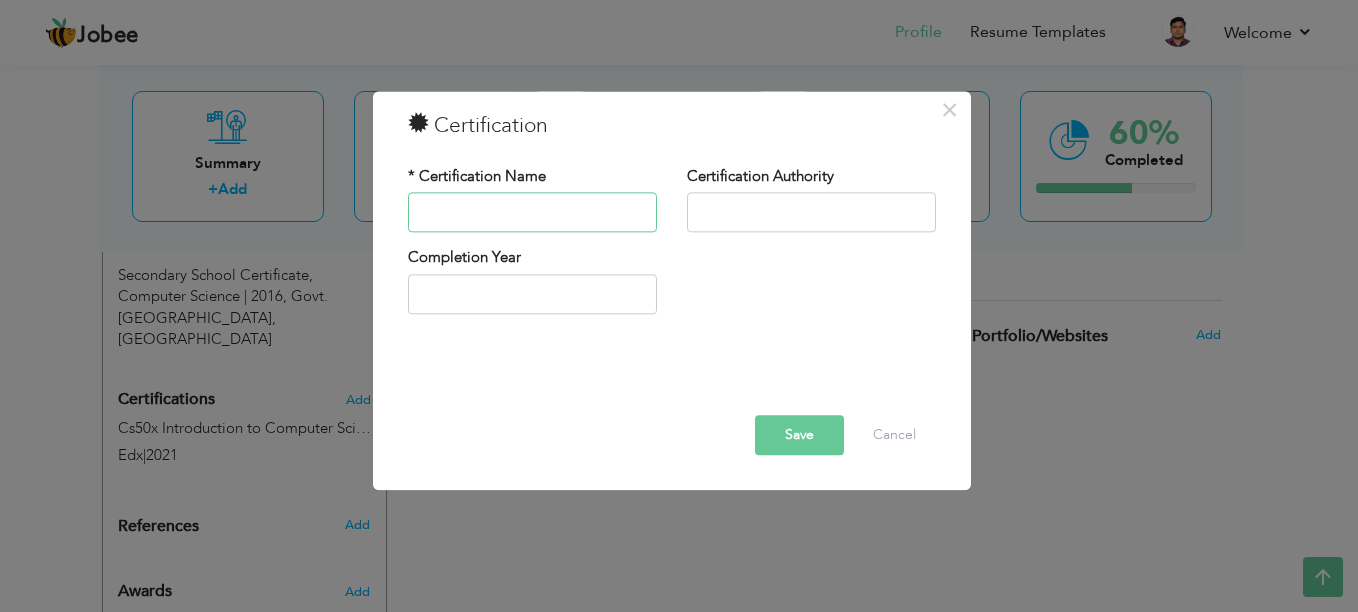 click at bounding box center [532, 213] 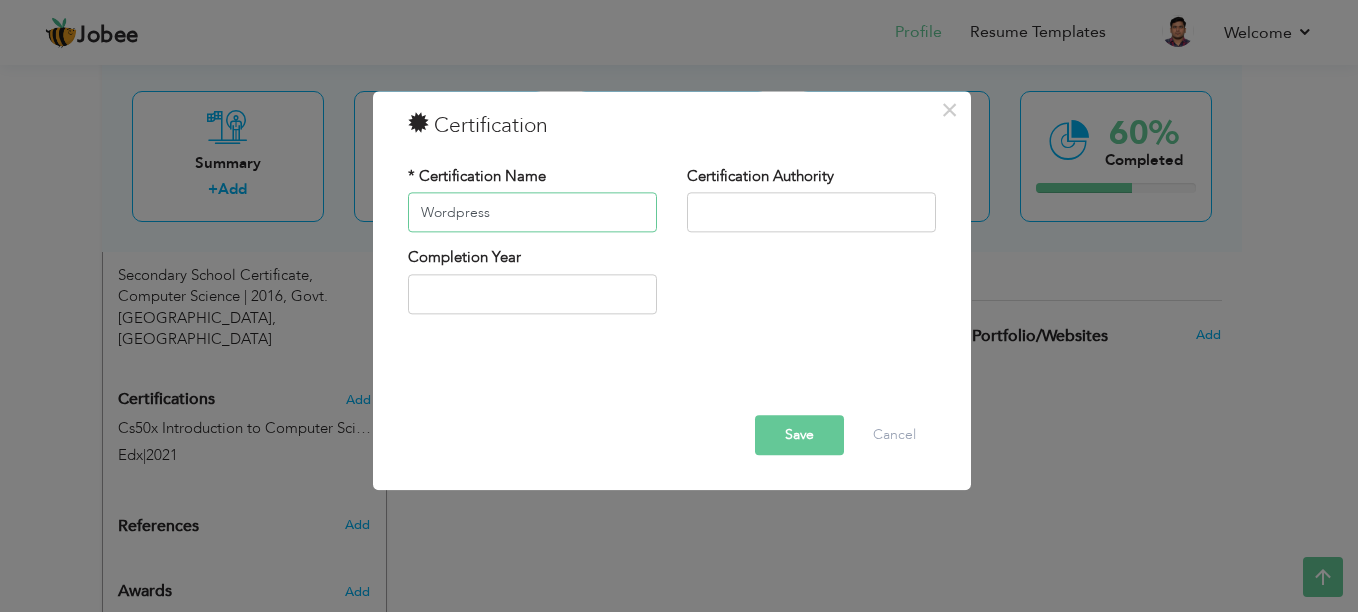 type on "Wordpress" 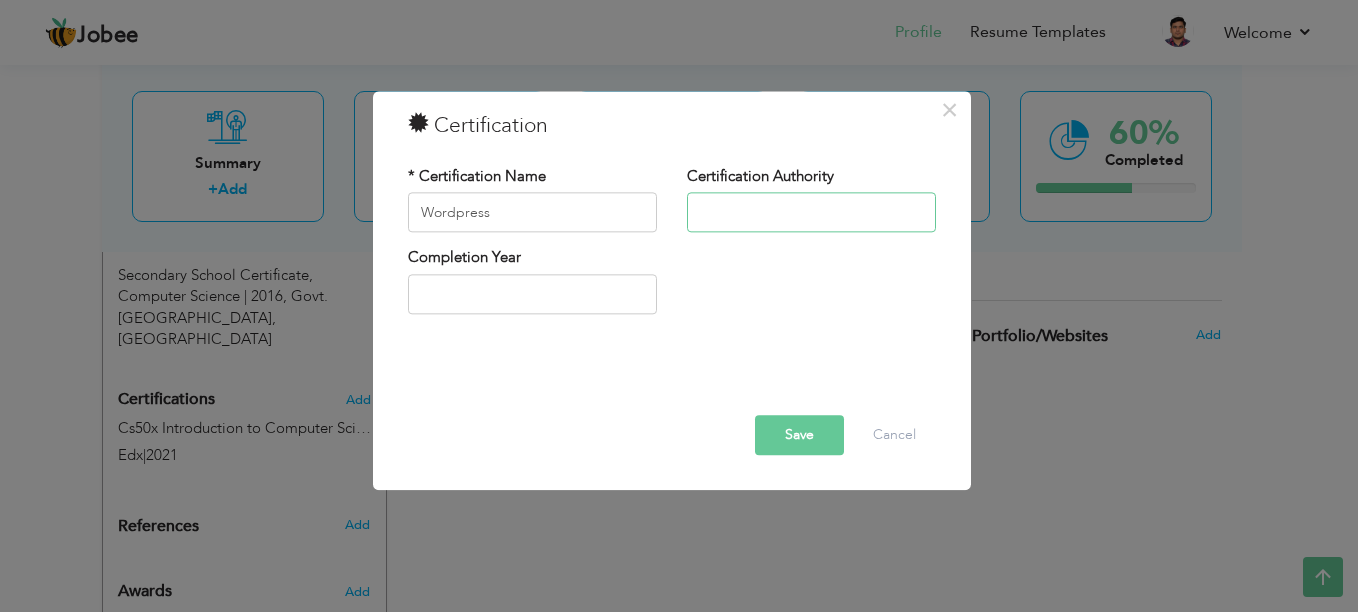 click at bounding box center [811, 213] 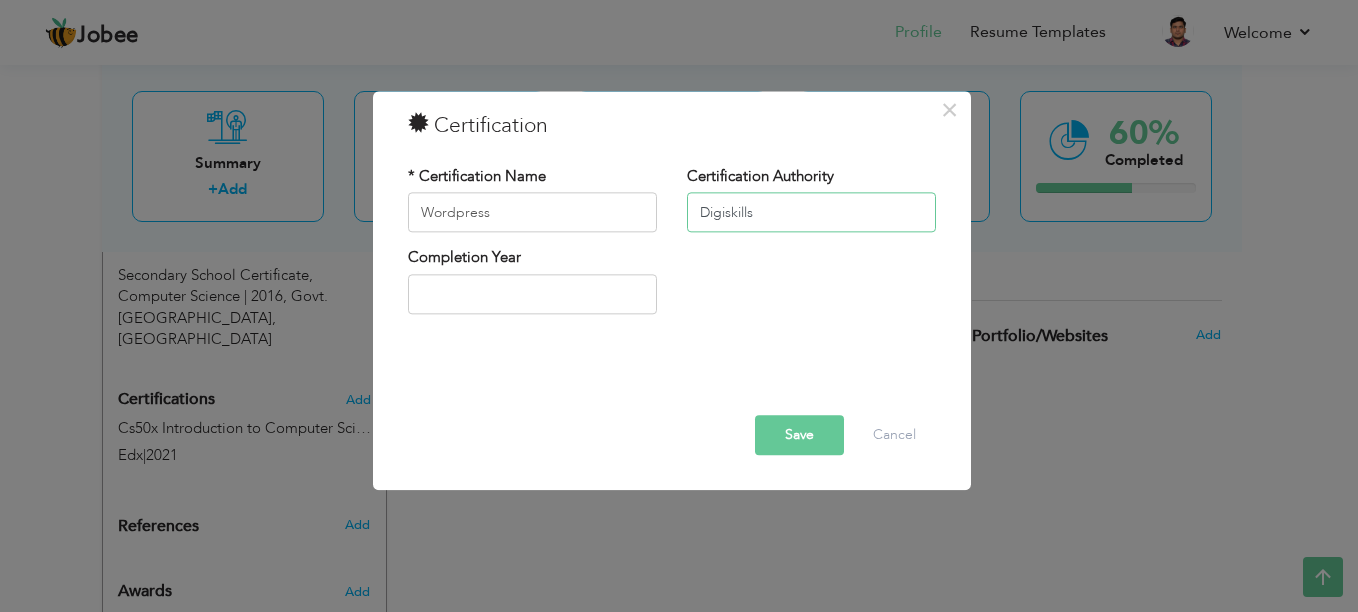 type on "Digiskills" 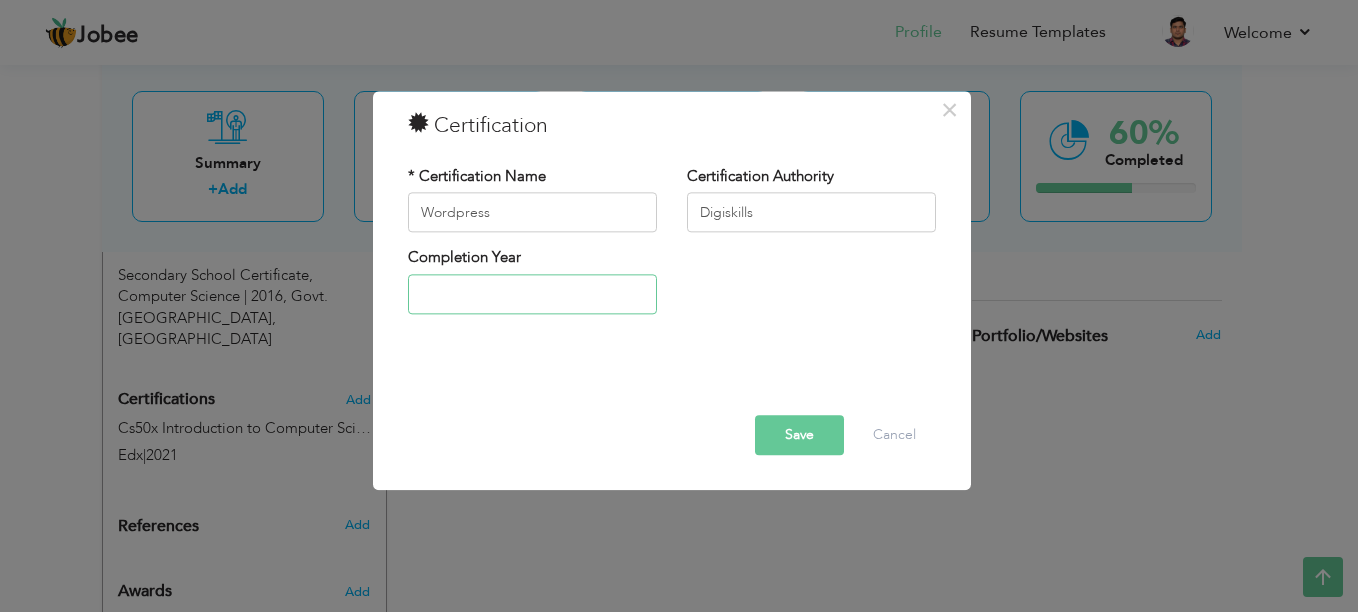 click at bounding box center (532, 294) 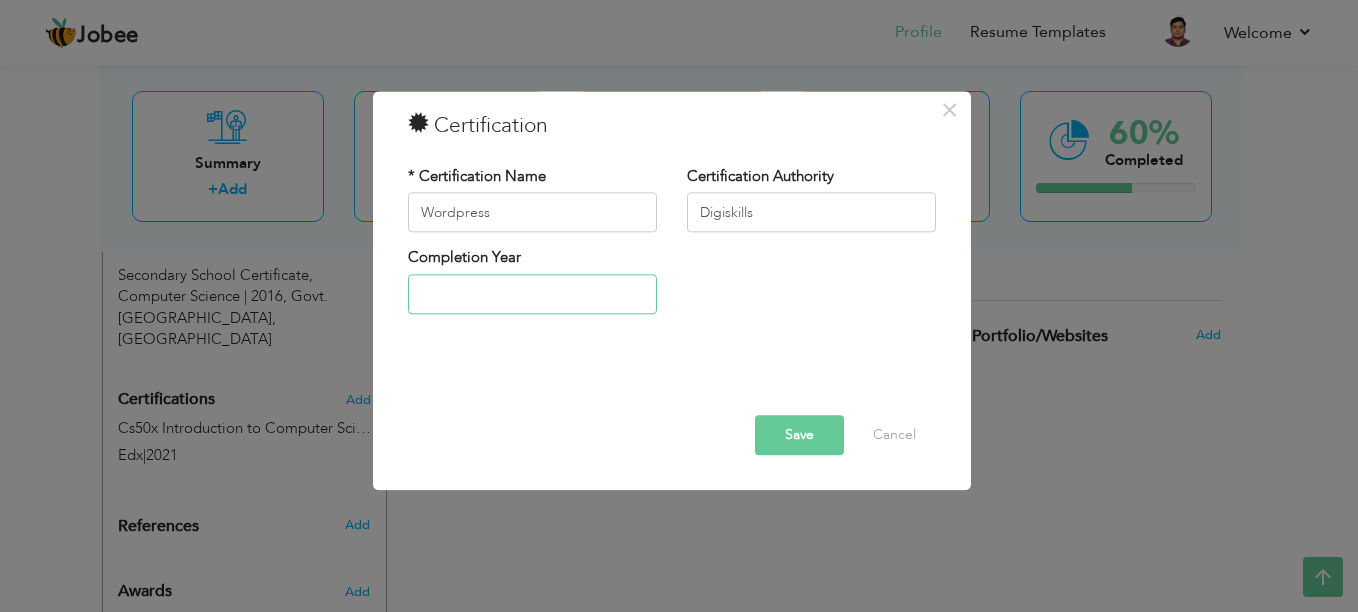 click at bounding box center [532, 294] 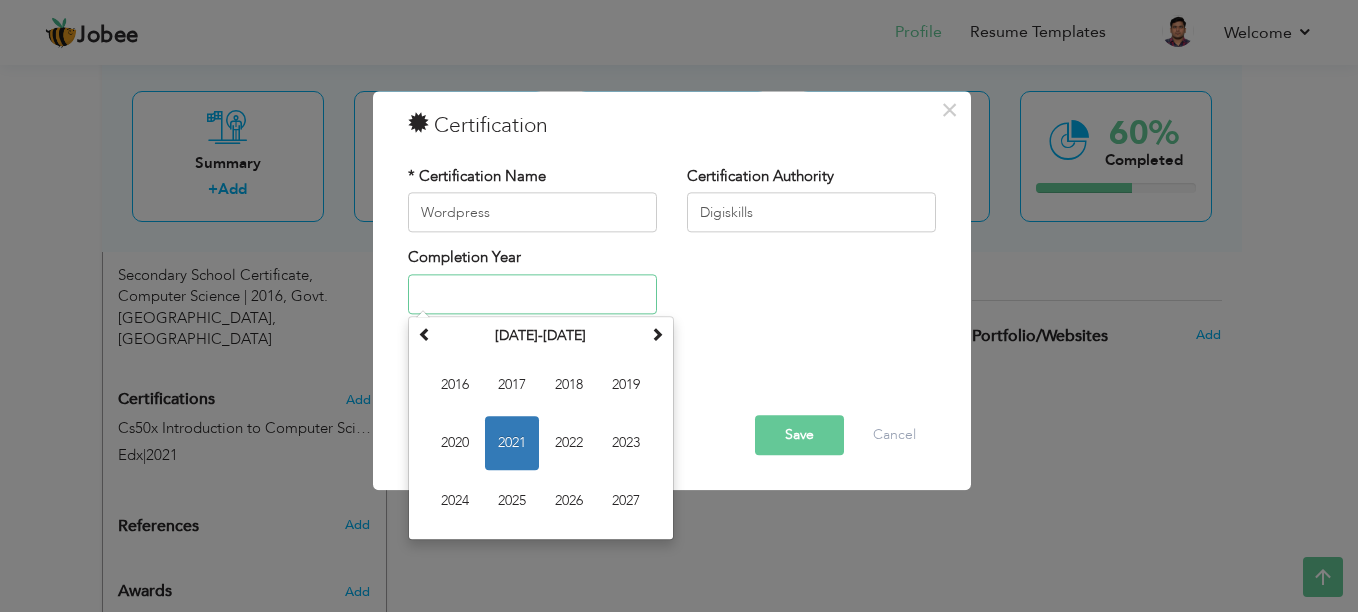 click on "2016 2017 2018 2019 2020 2021 2022 2023 2024 2025 2026 2027" at bounding box center (541, 443) 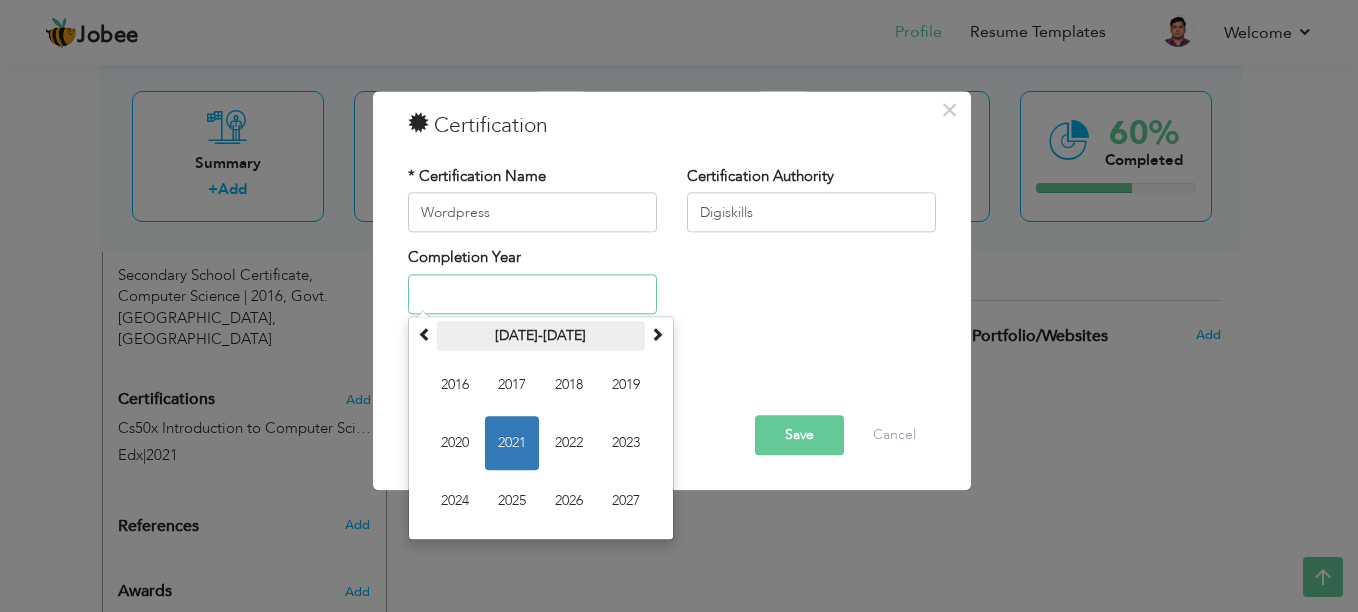 click on "2016-2027" at bounding box center [541, 336] 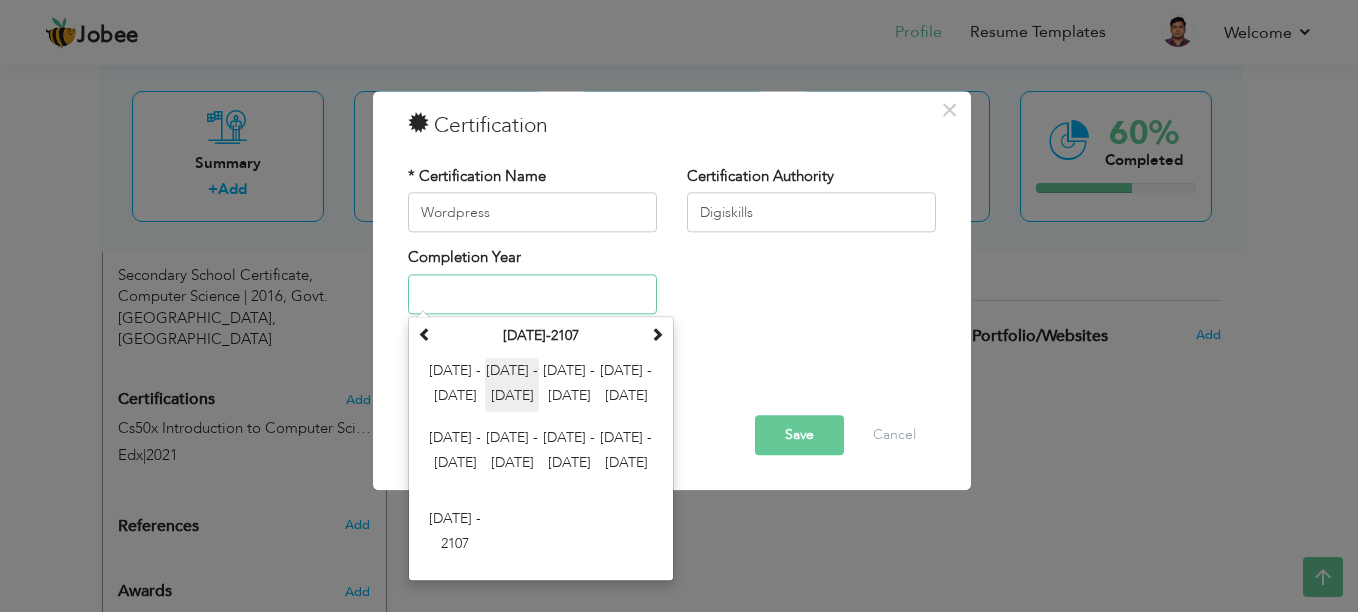 click on "2012 - 2023" at bounding box center [512, 385] 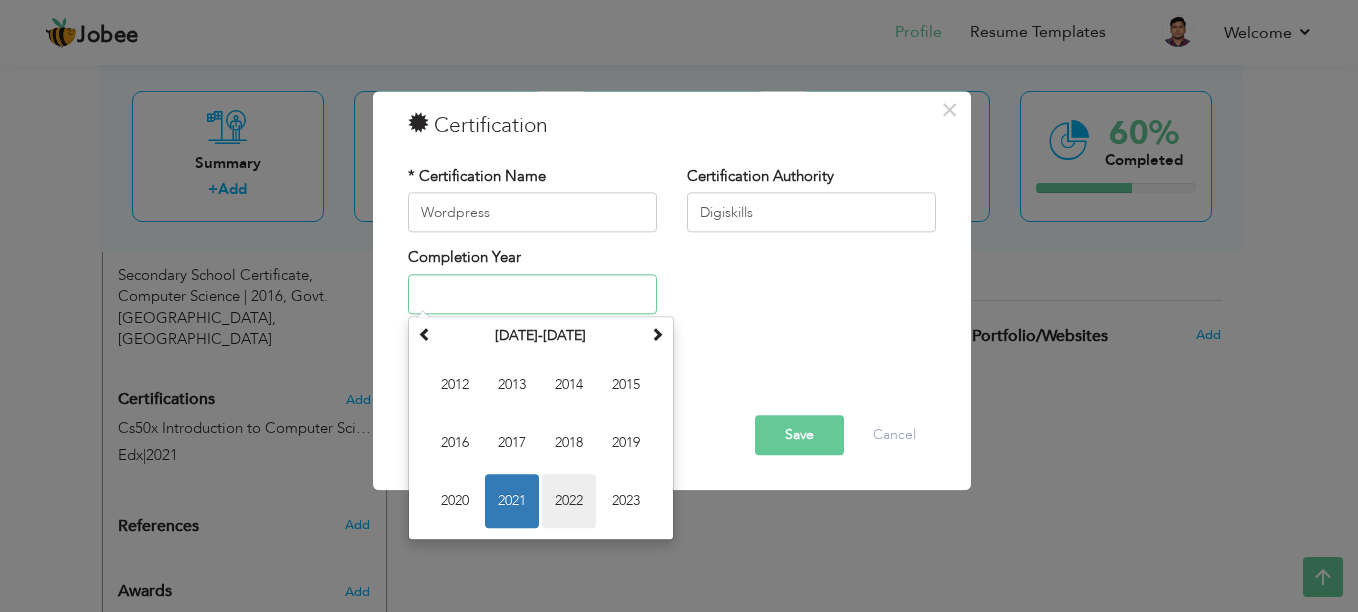 click on "2022" at bounding box center [569, 501] 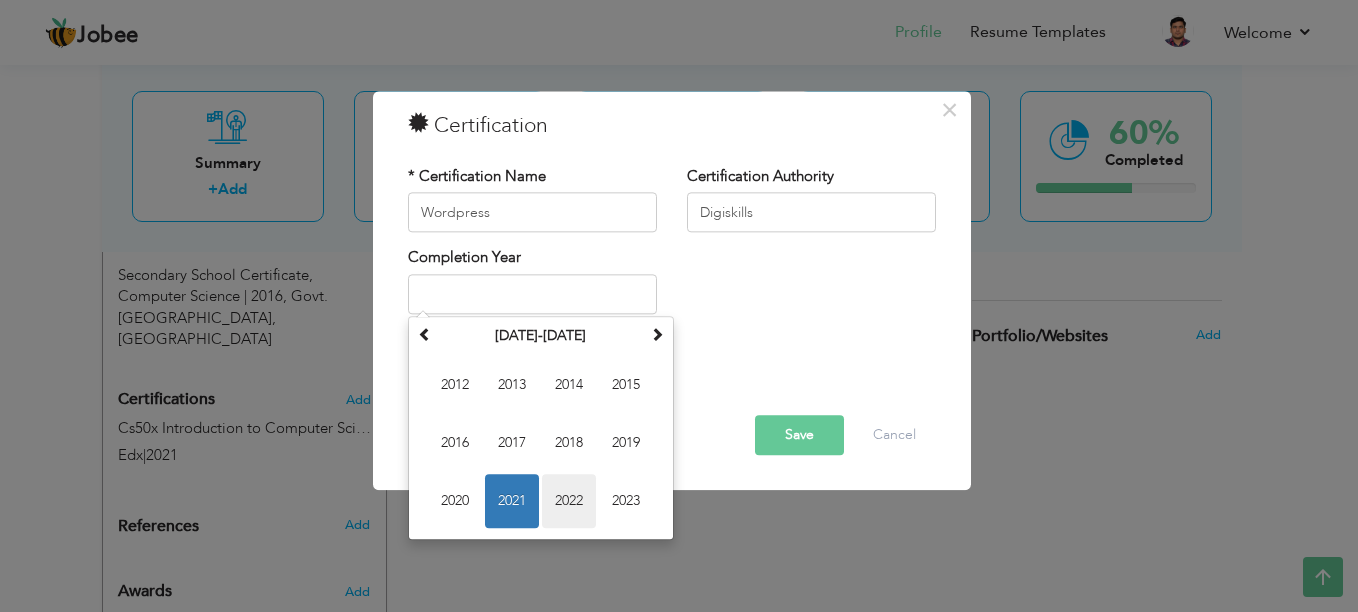 type on "2022" 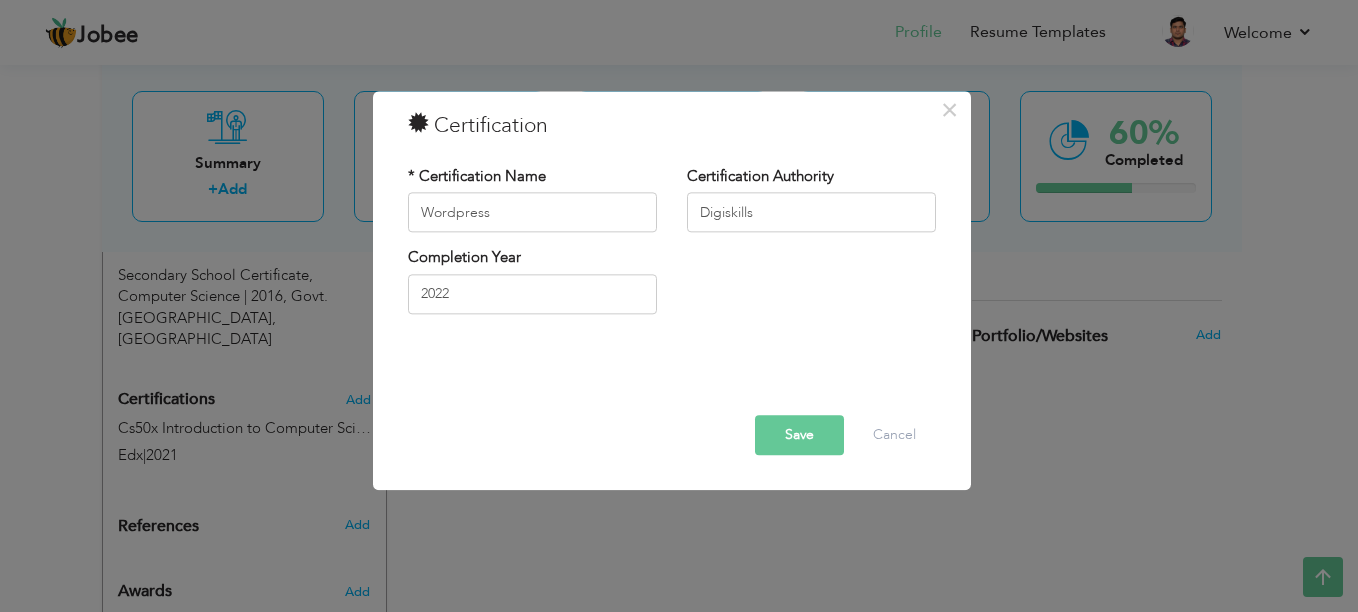 click on "Save" at bounding box center [799, 436] 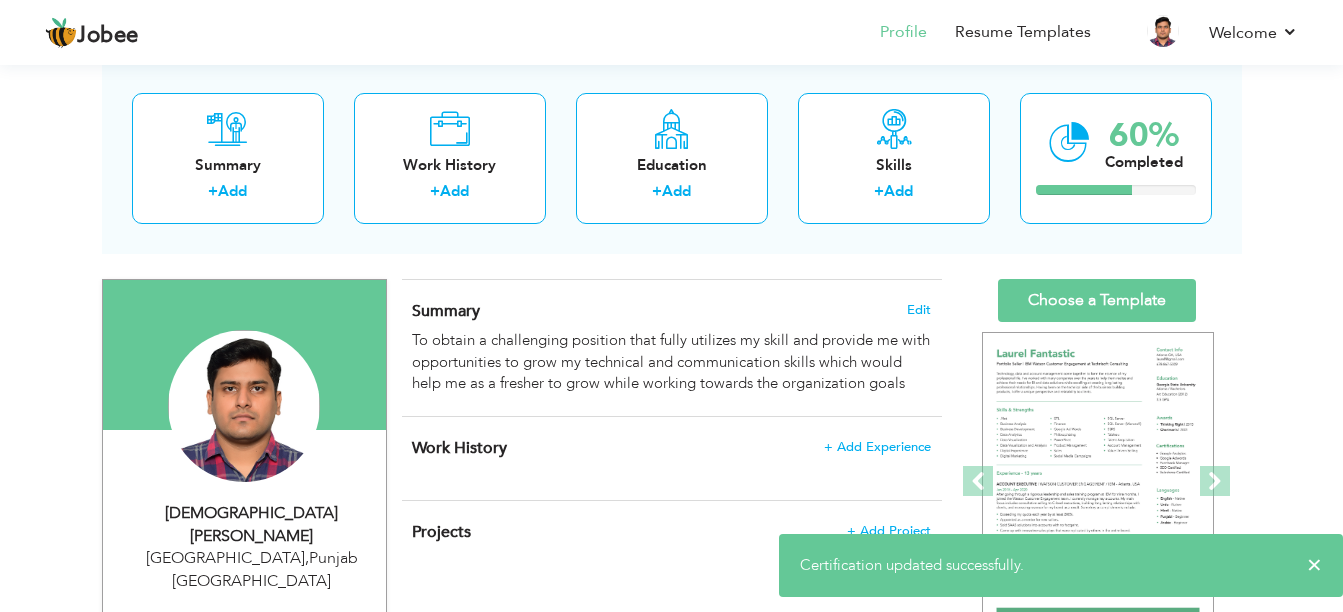 scroll, scrollTop: 91, scrollLeft: 0, axis: vertical 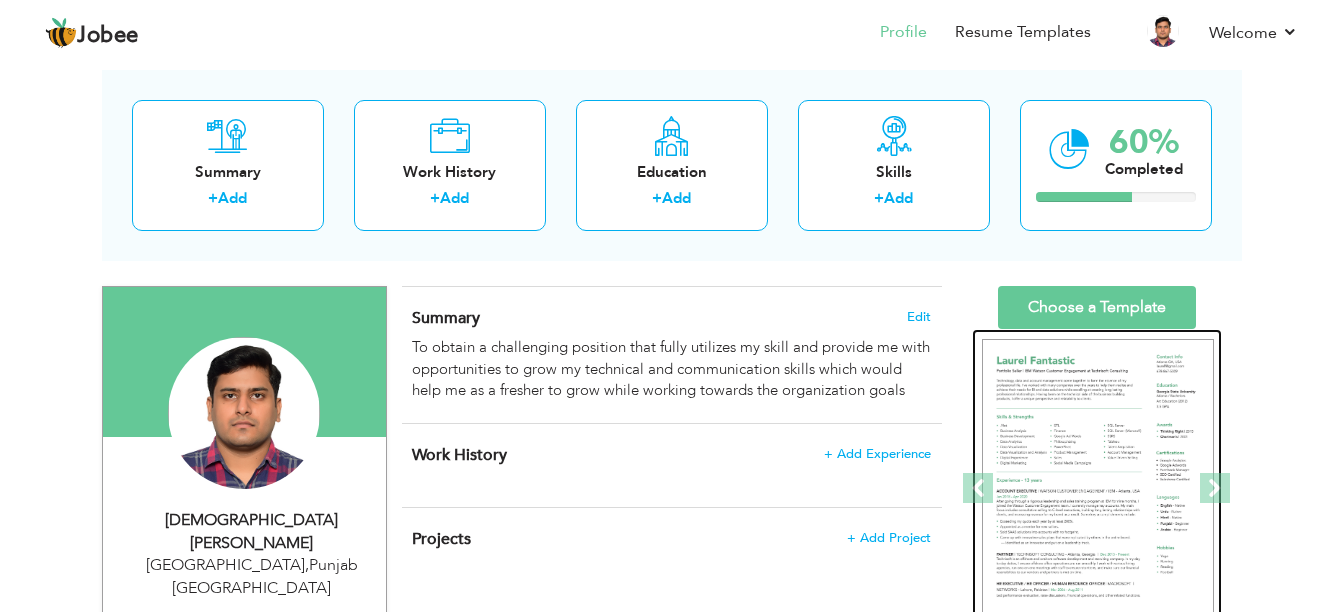 click at bounding box center (1098, 489) 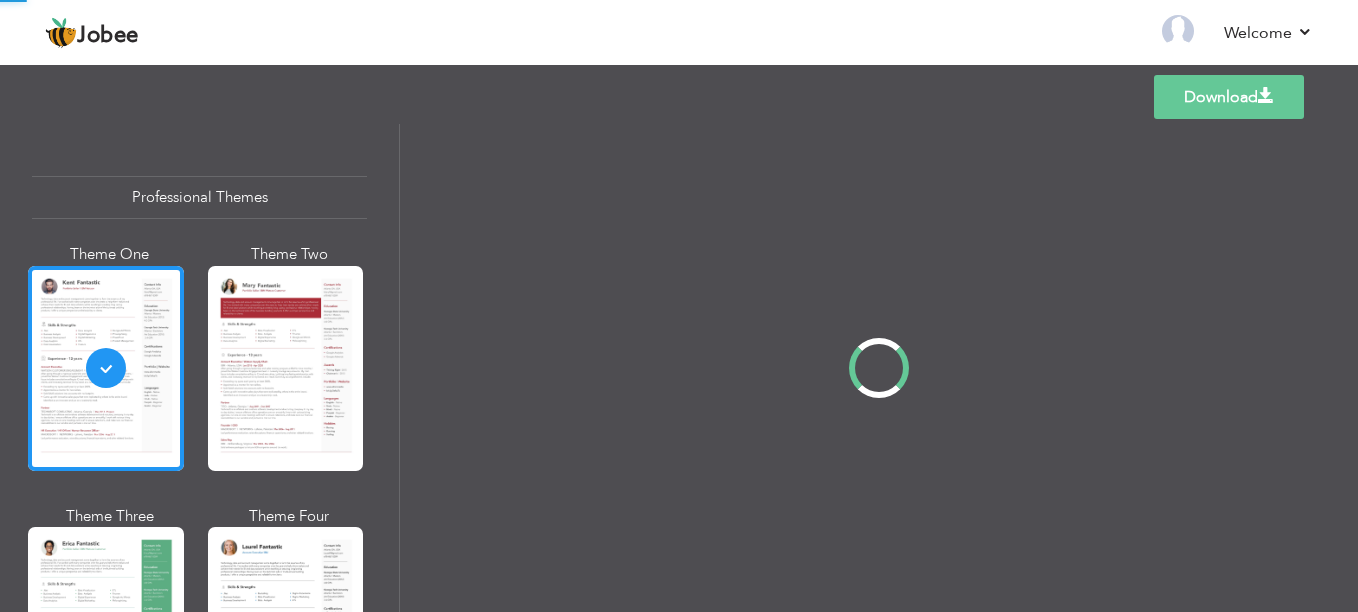 scroll, scrollTop: 0, scrollLeft: 0, axis: both 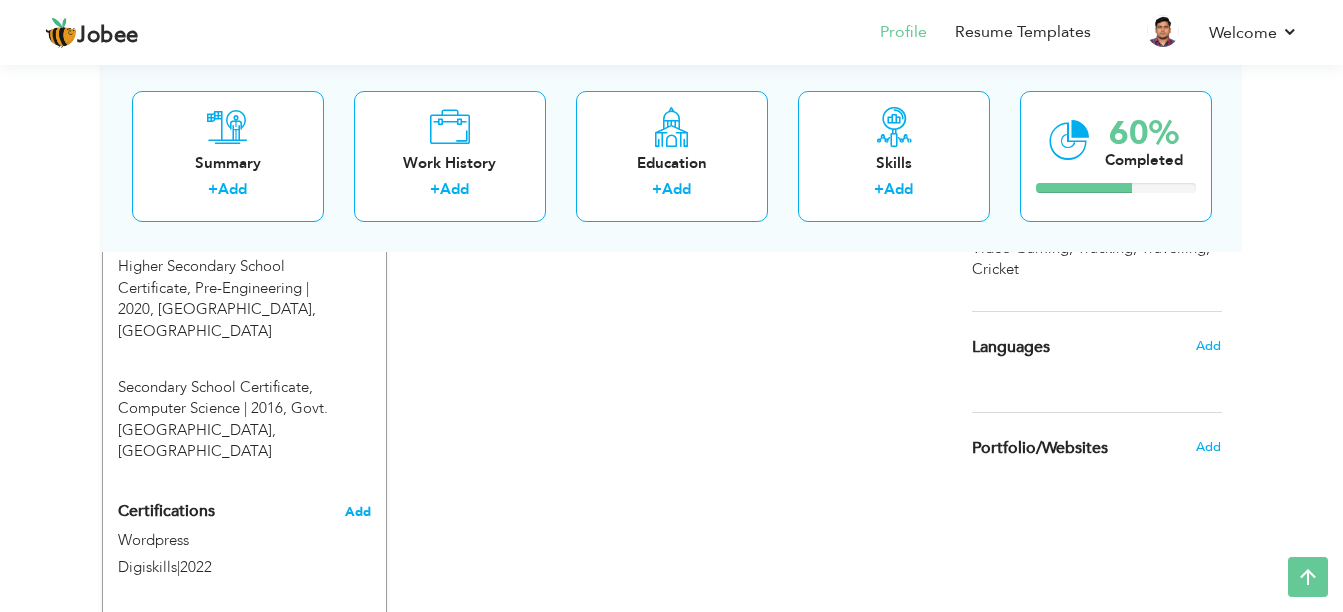 click on "Add" at bounding box center [358, 512] 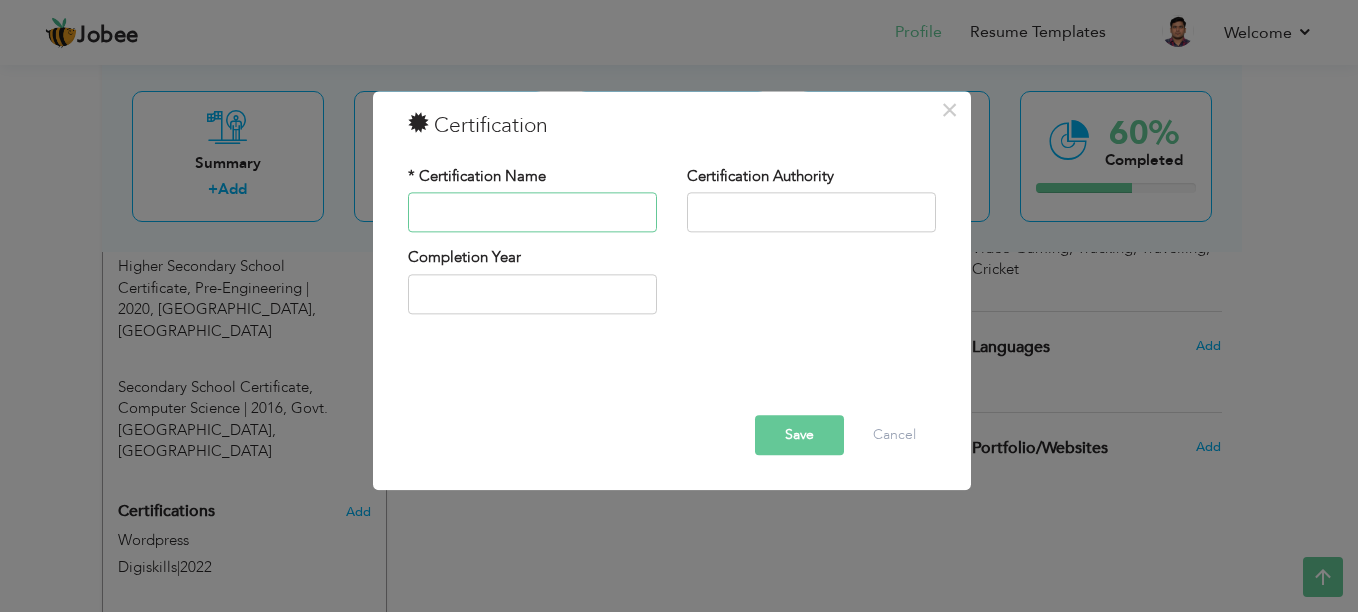 paste on "Build a Webpage with HTML and CSS" 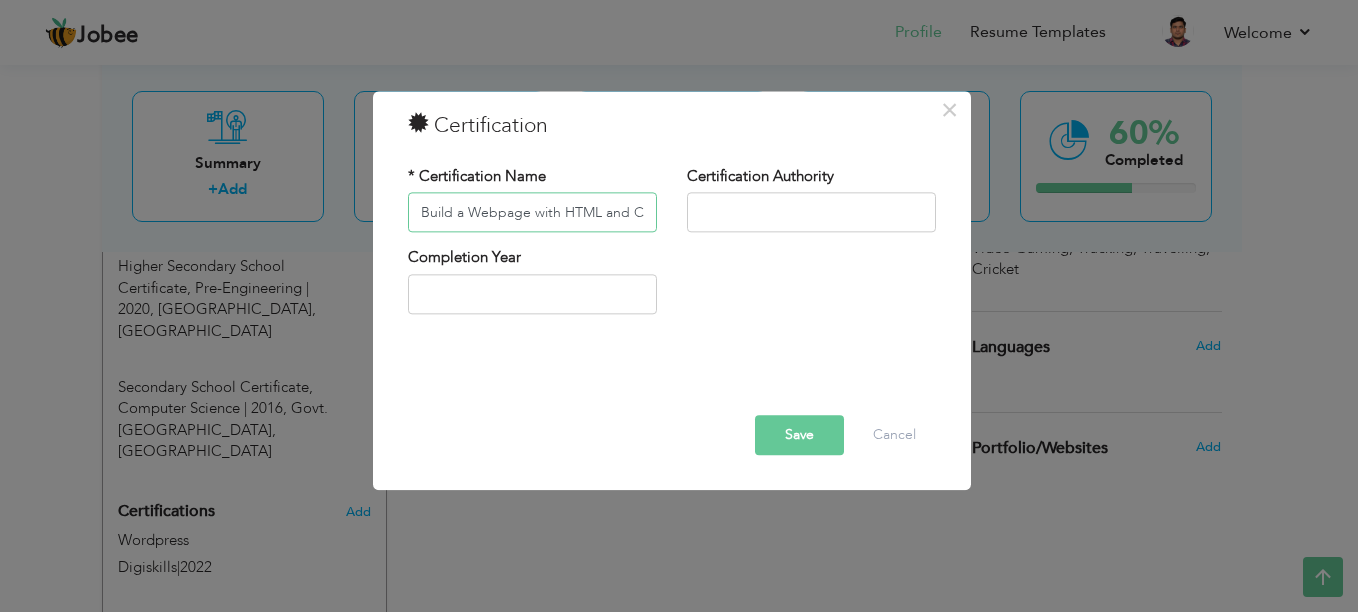 scroll, scrollTop: 0, scrollLeft: 15, axis: horizontal 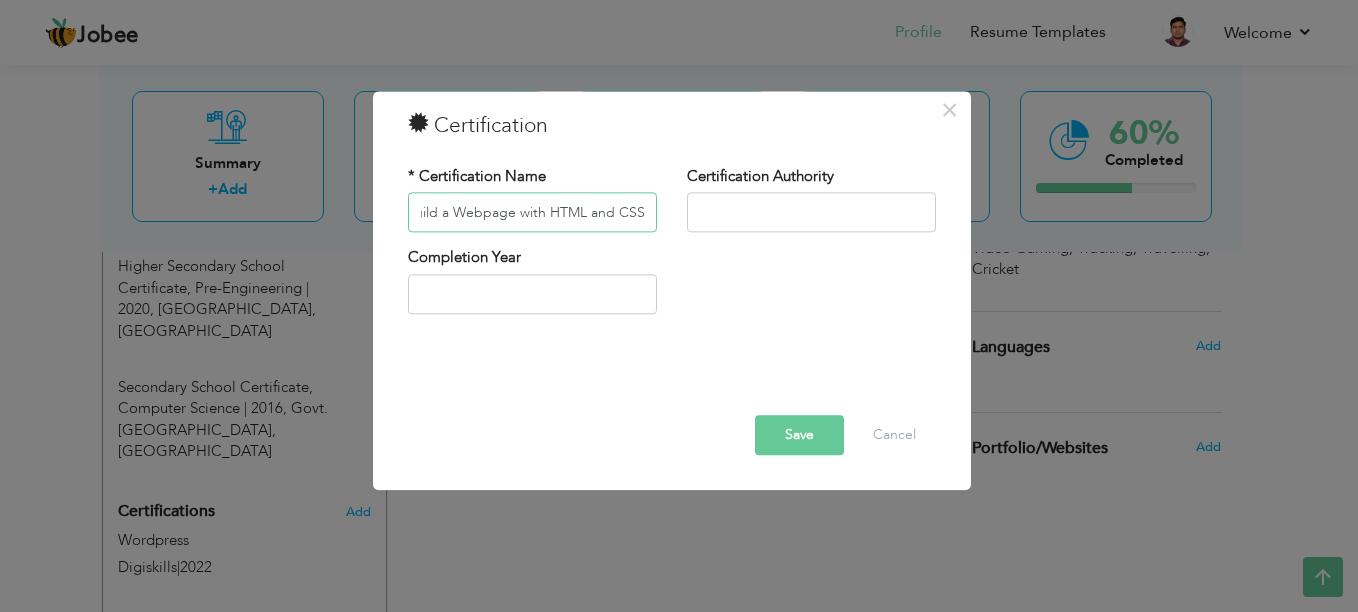 type on "Build a Webpage with HTML and CSS" 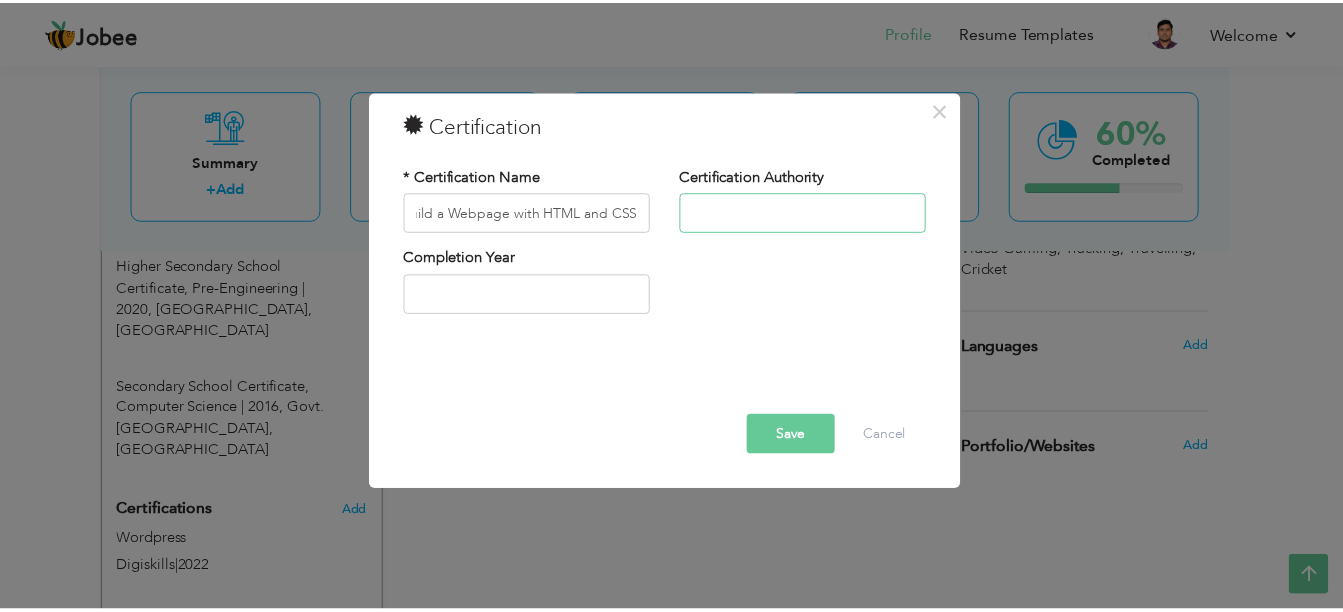 scroll, scrollTop: 0, scrollLeft: 0, axis: both 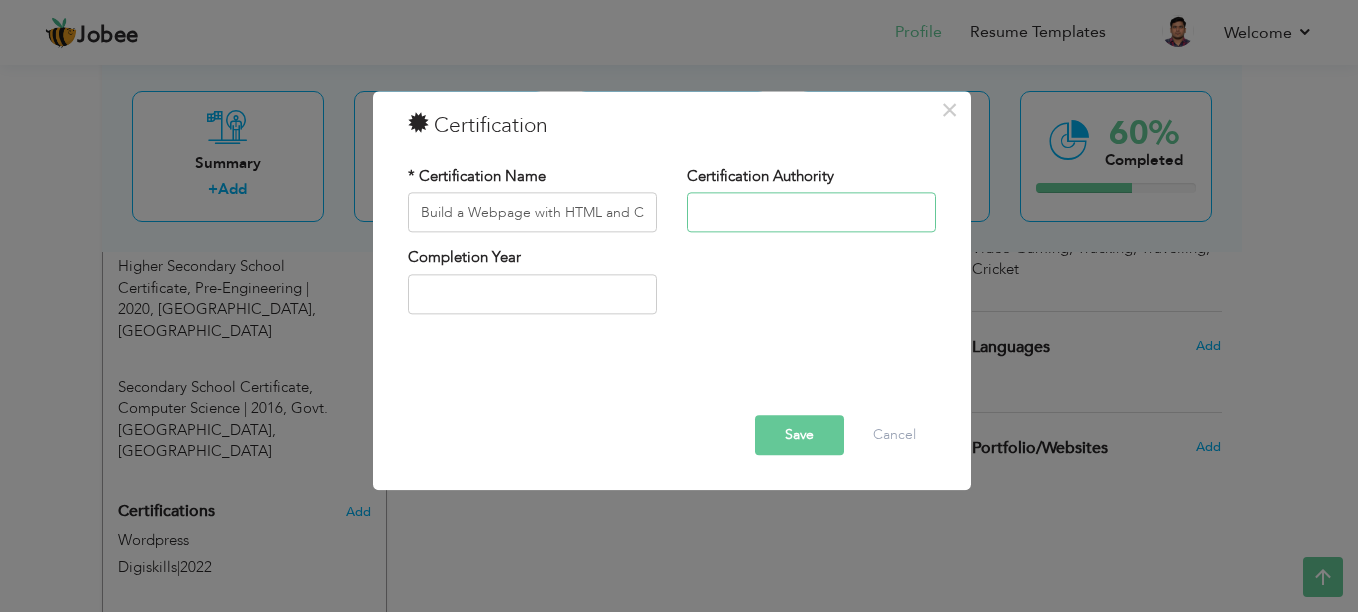 click at bounding box center [811, 213] 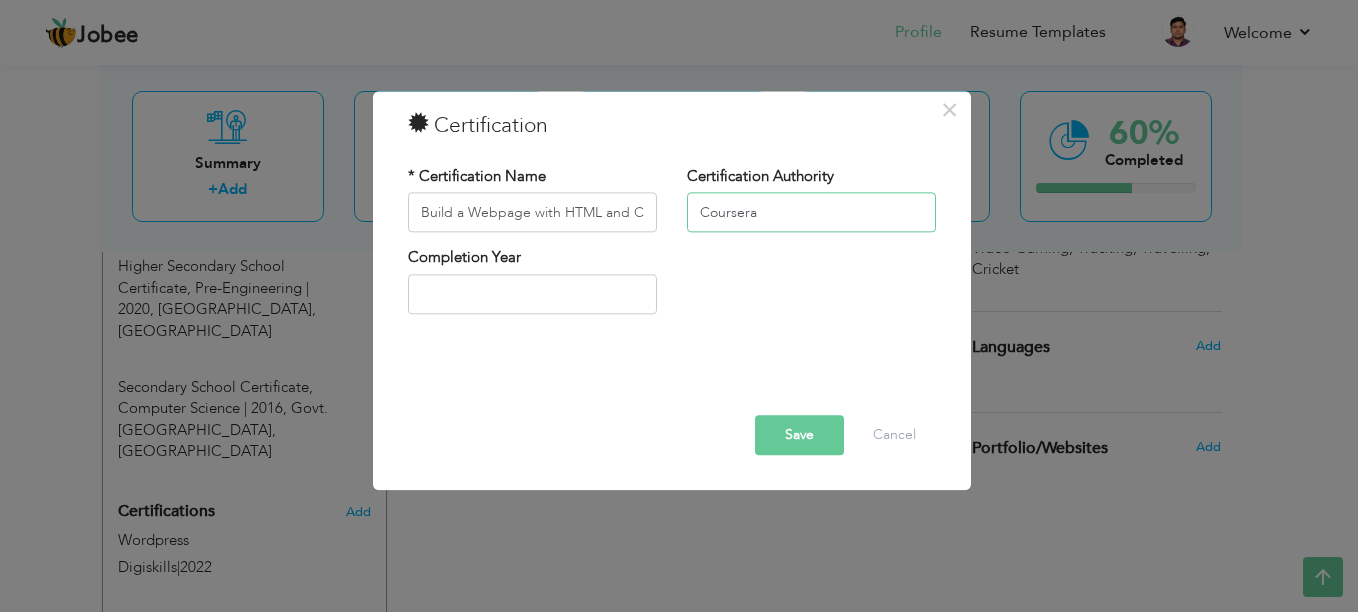 type on "Coursera" 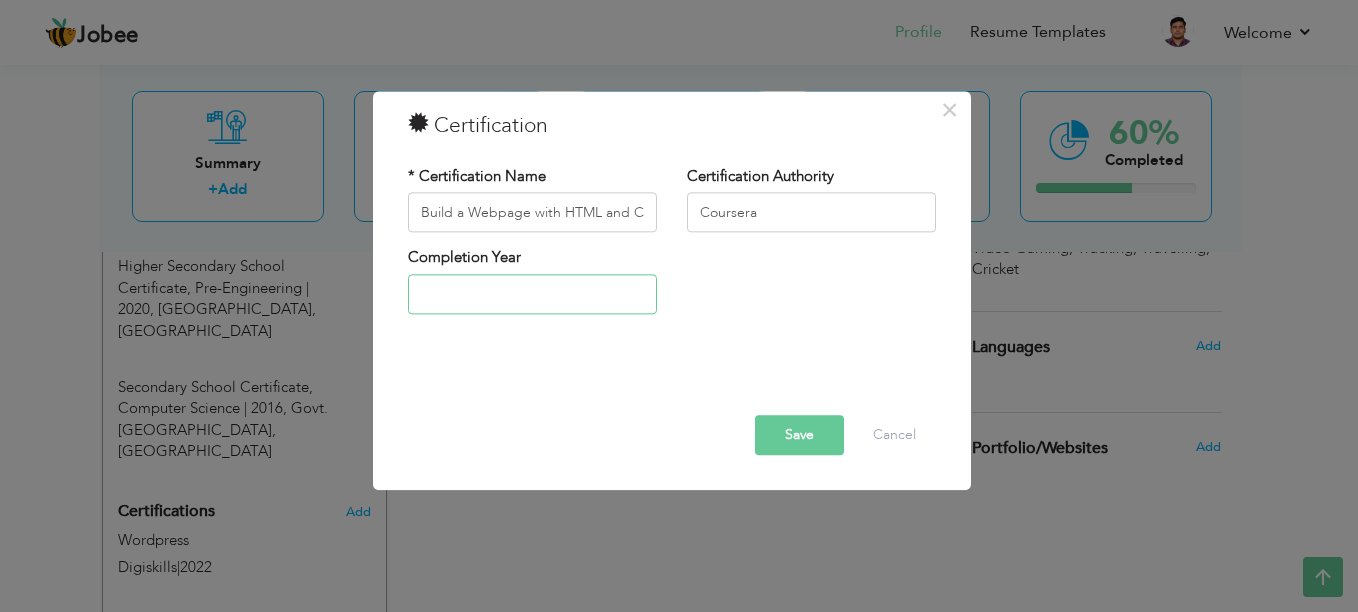 type on "2025" 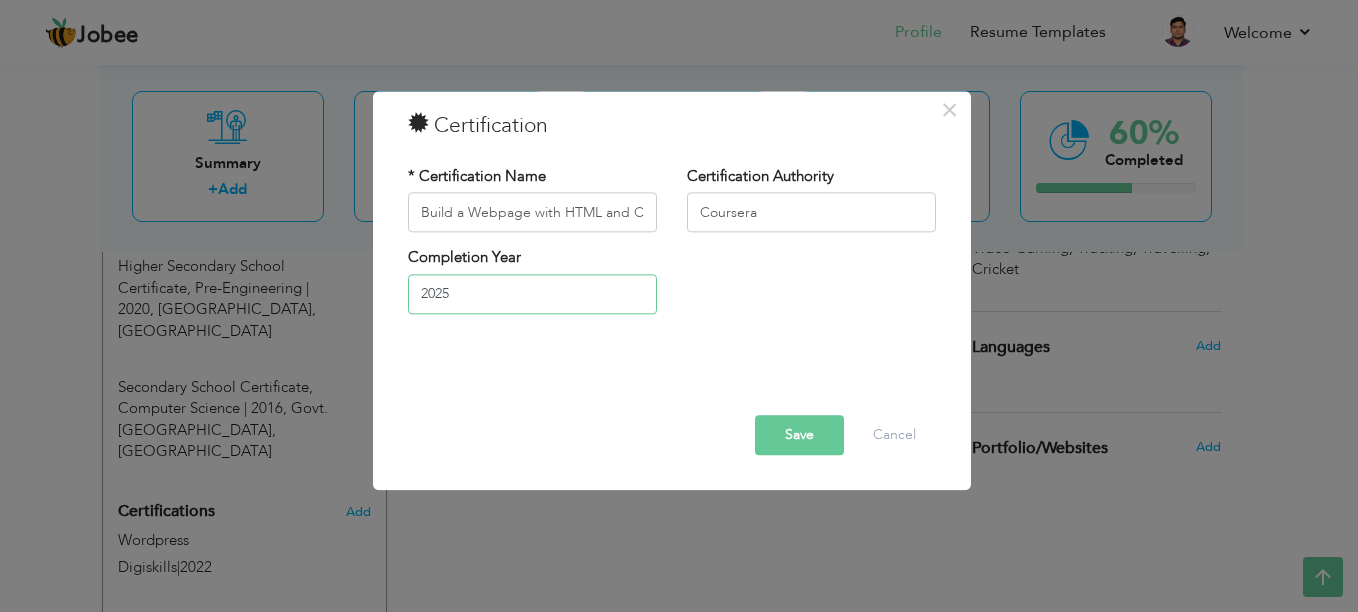 click on "2025" at bounding box center (532, 294) 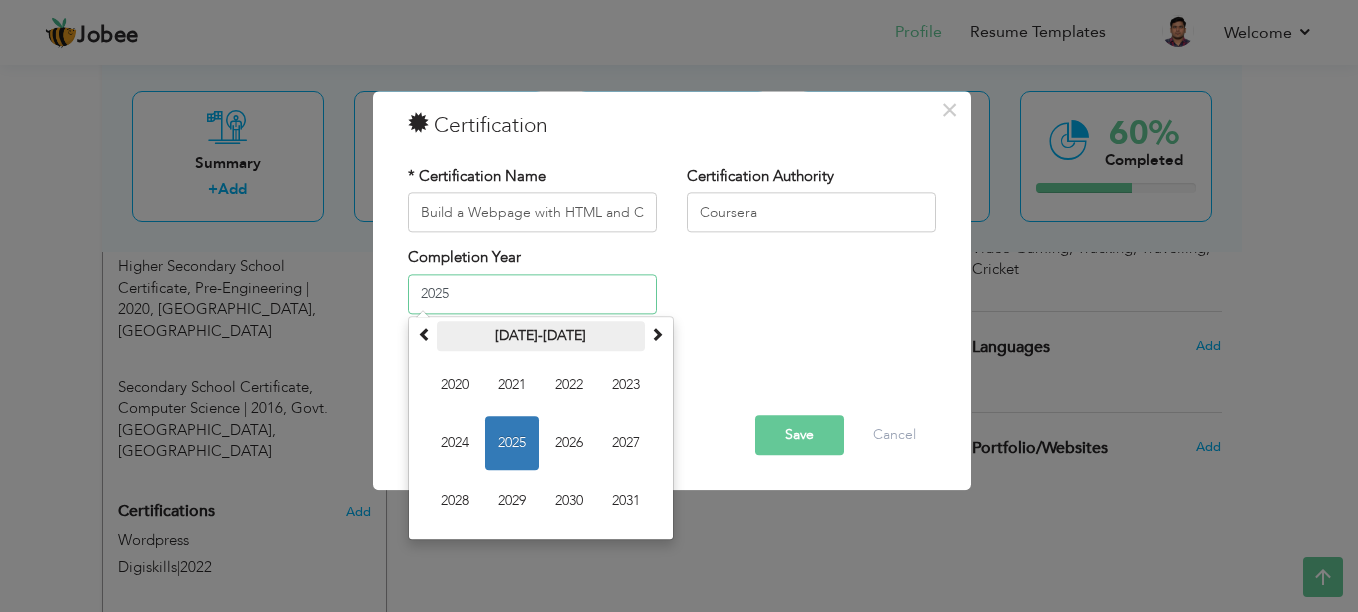 click on "[DATE]-[DATE]" at bounding box center (541, 336) 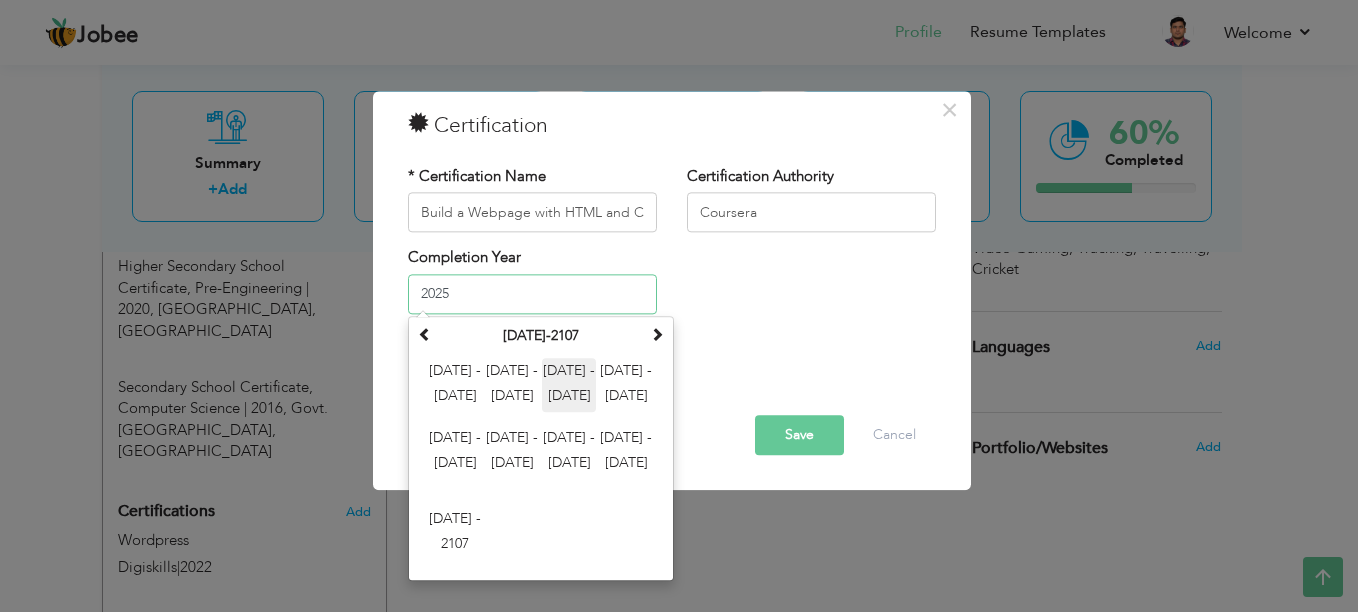 click on "[DATE] - [DATE]" at bounding box center (569, 385) 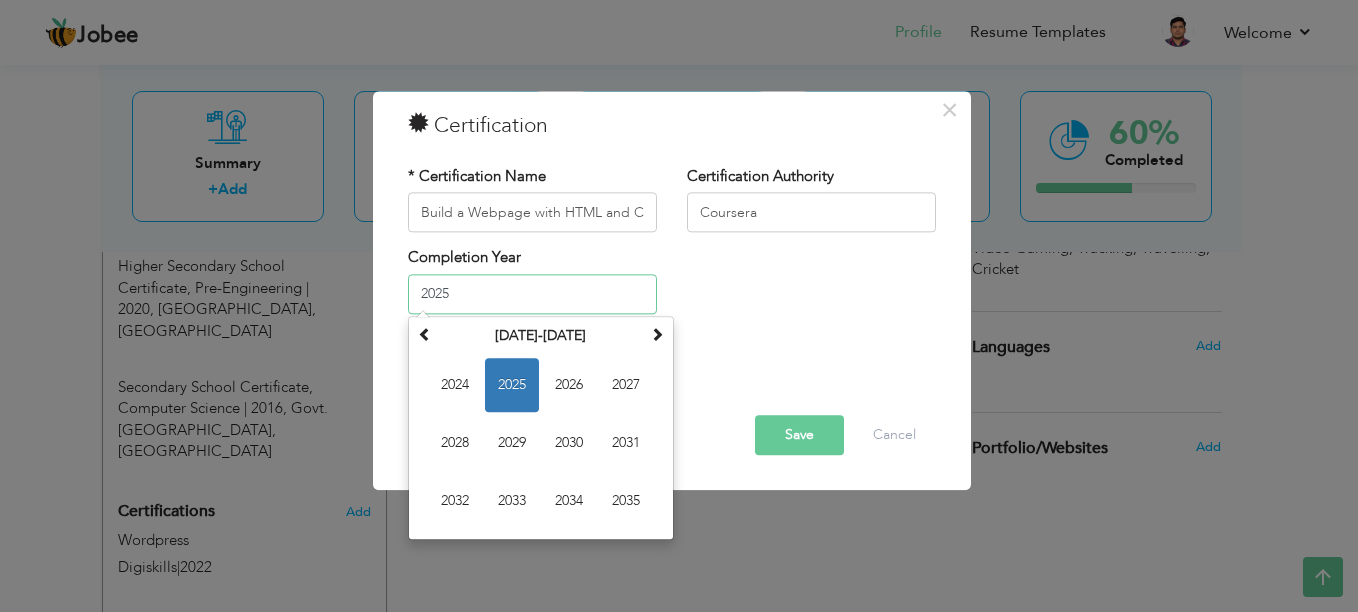 click on "2025" at bounding box center (512, 385) 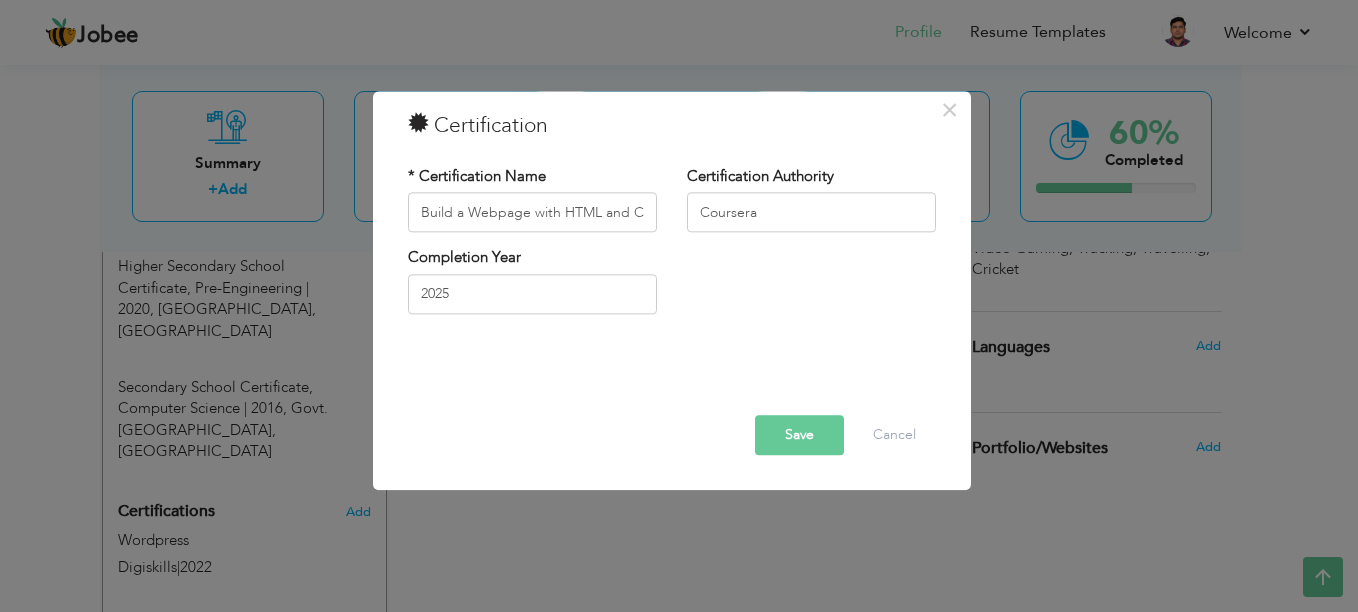 click on "Save" at bounding box center [799, 436] 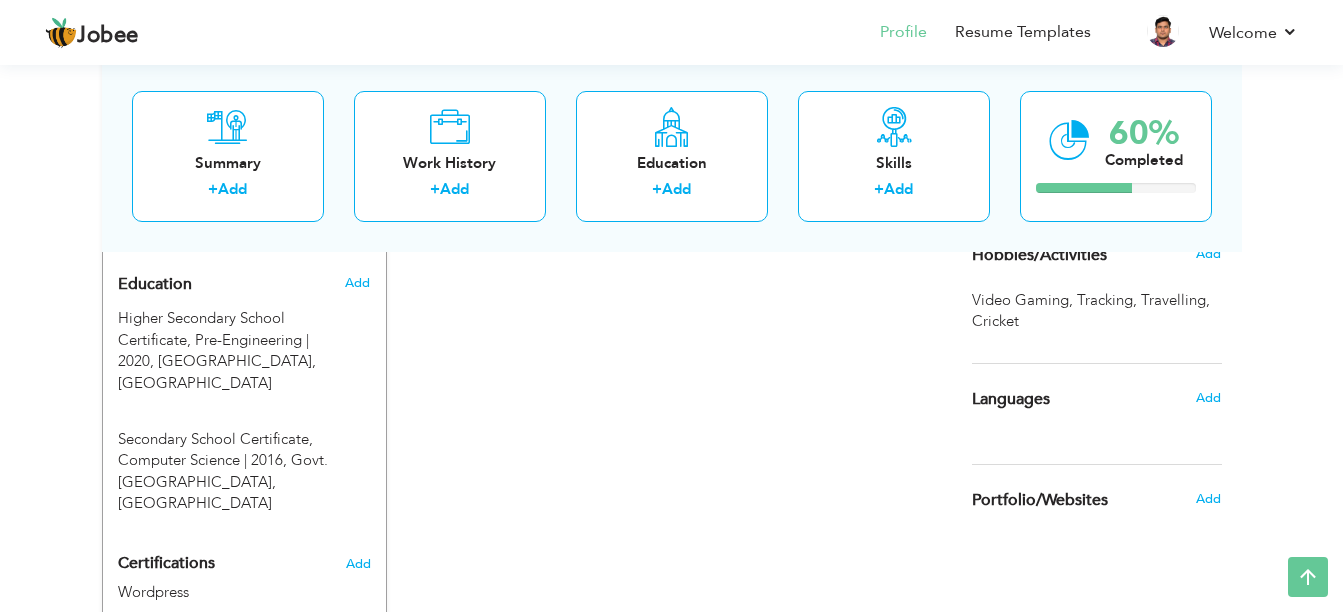 scroll, scrollTop: 779, scrollLeft: 0, axis: vertical 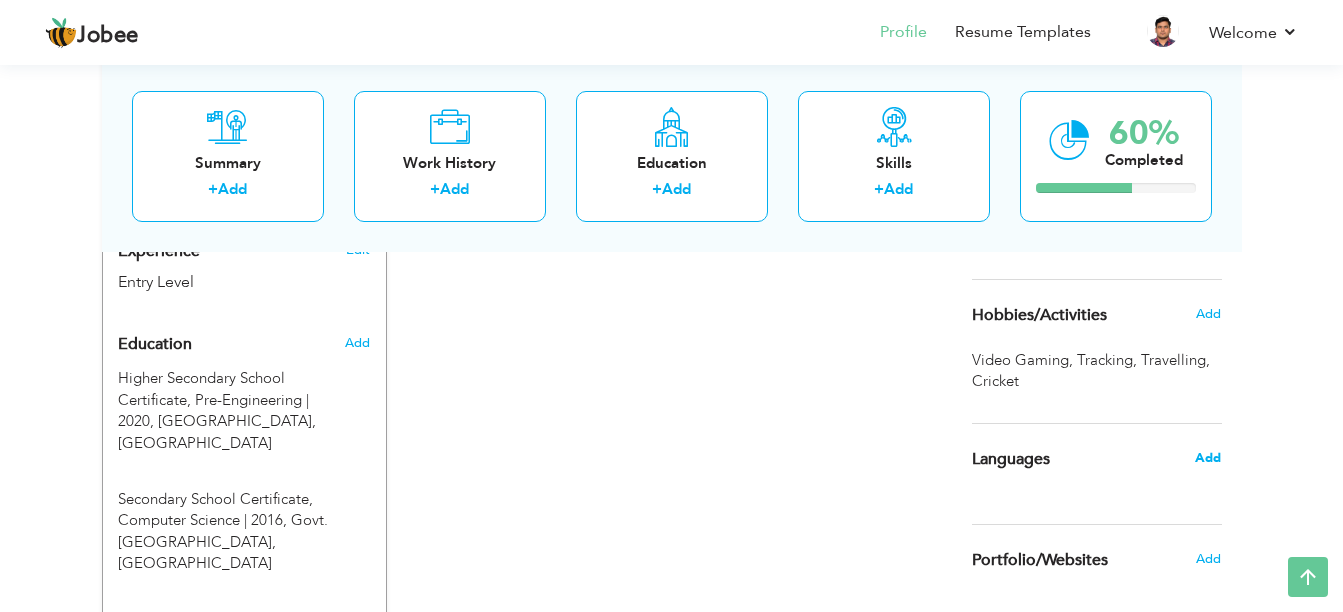 click on "Add" at bounding box center [1208, 458] 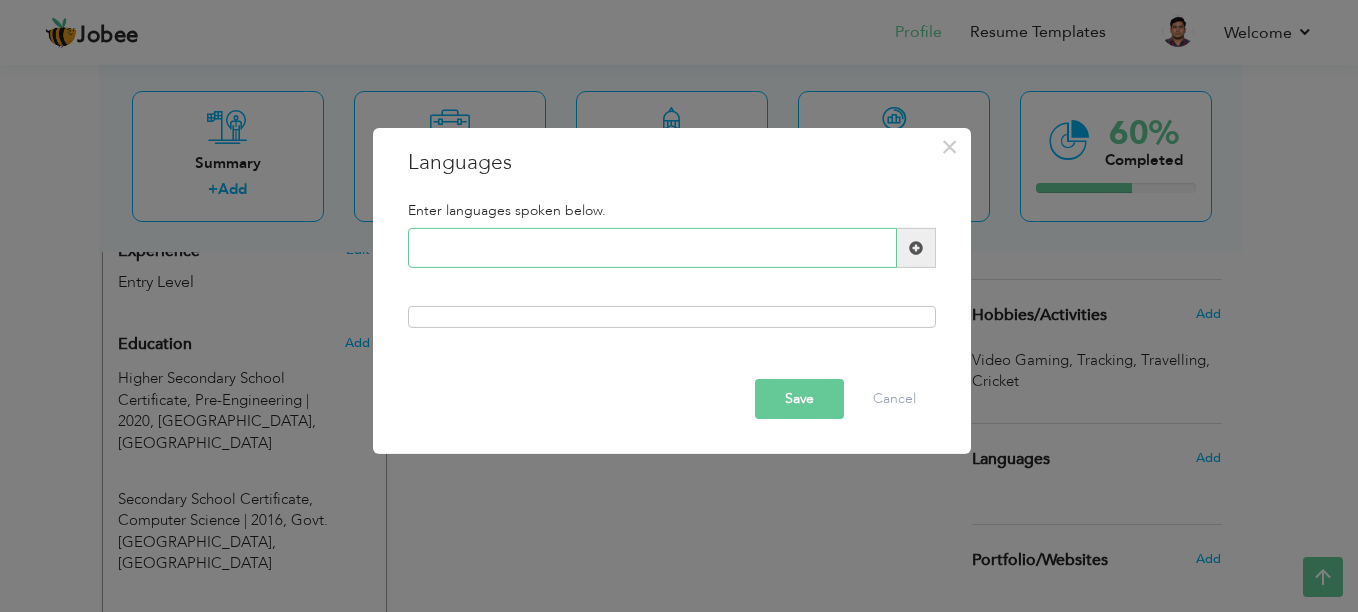 click at bounding box center (652, 248) 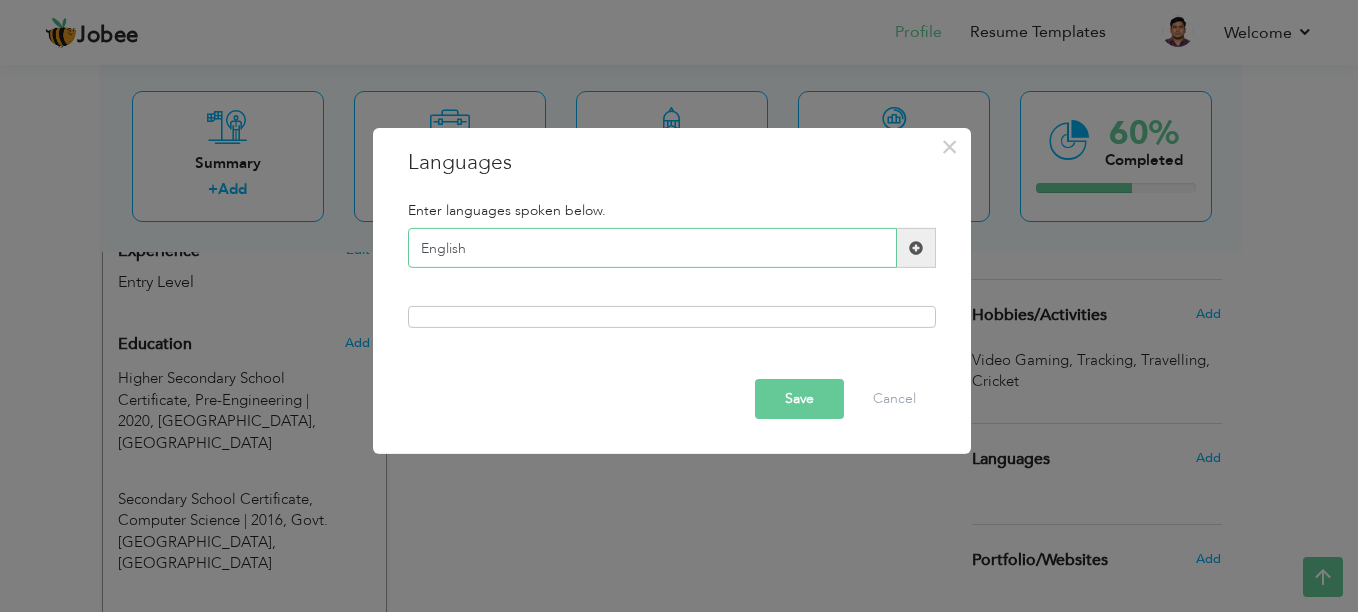 type on "English" 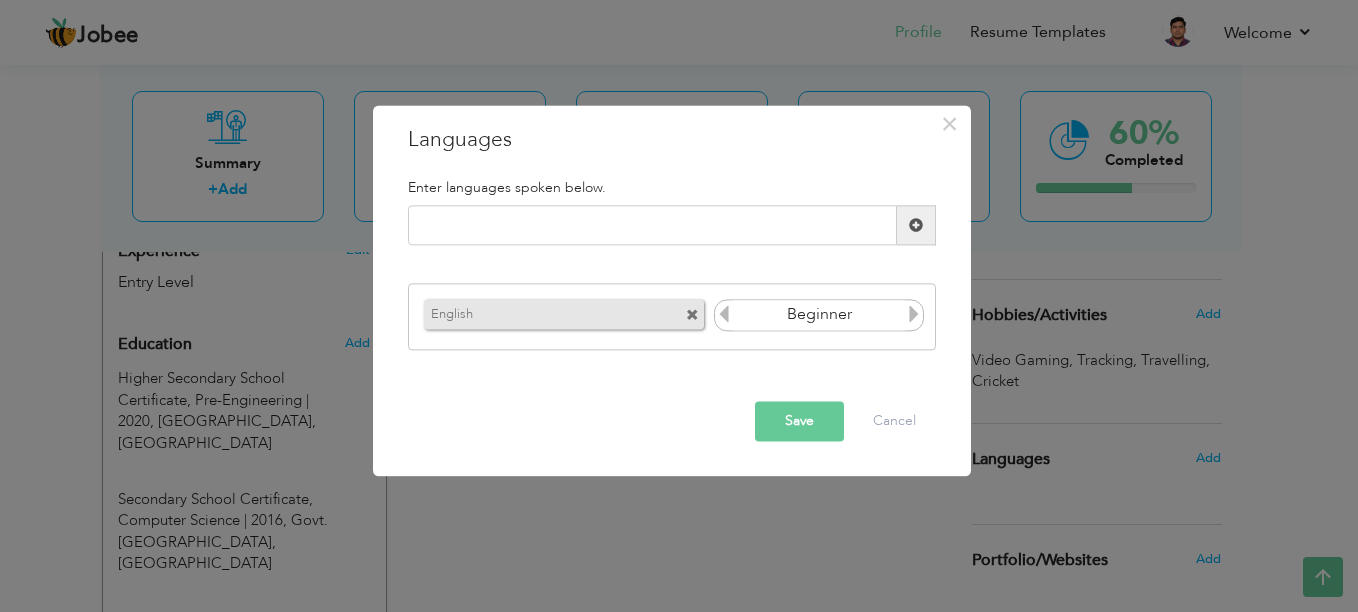 click at bounding box center [914, 314] 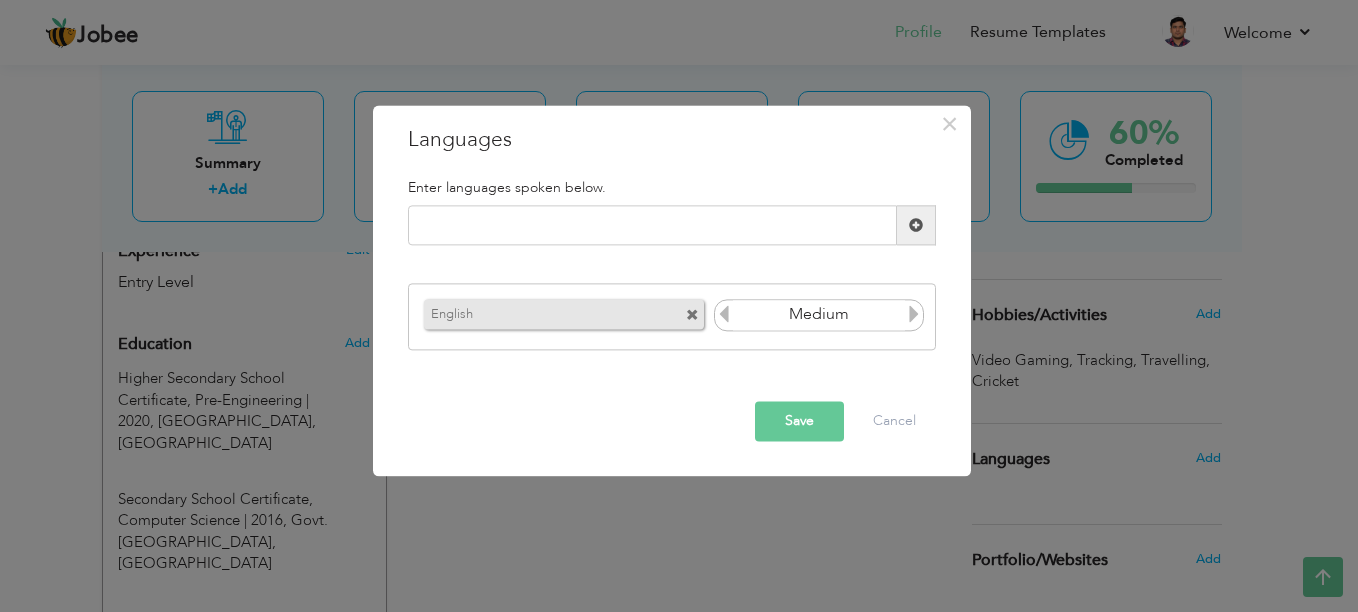 click at bounding box center [914, 314] 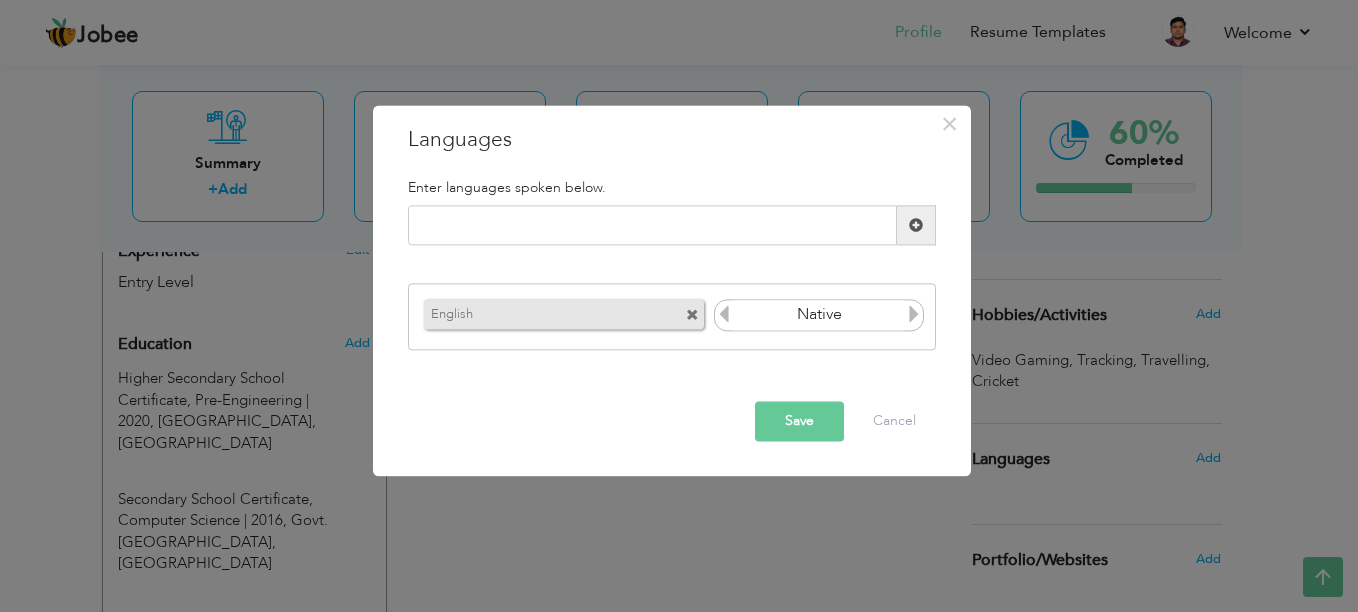 click at bounding box center (914, 314) 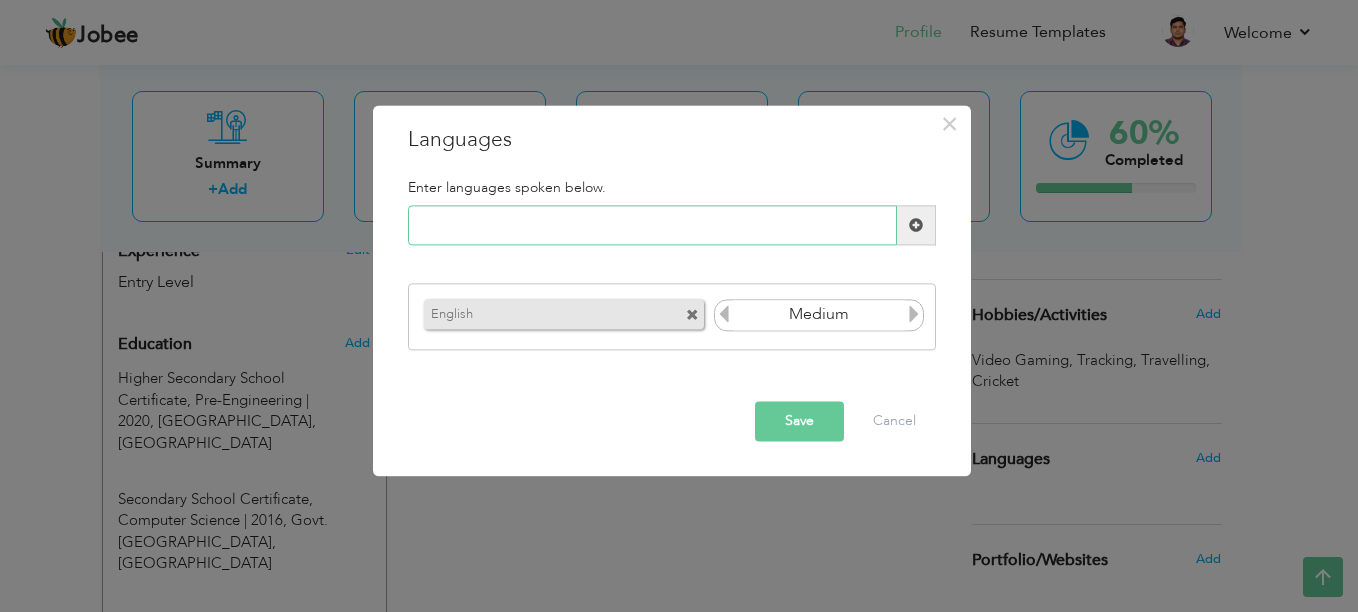click at bounding box center (652, 226) 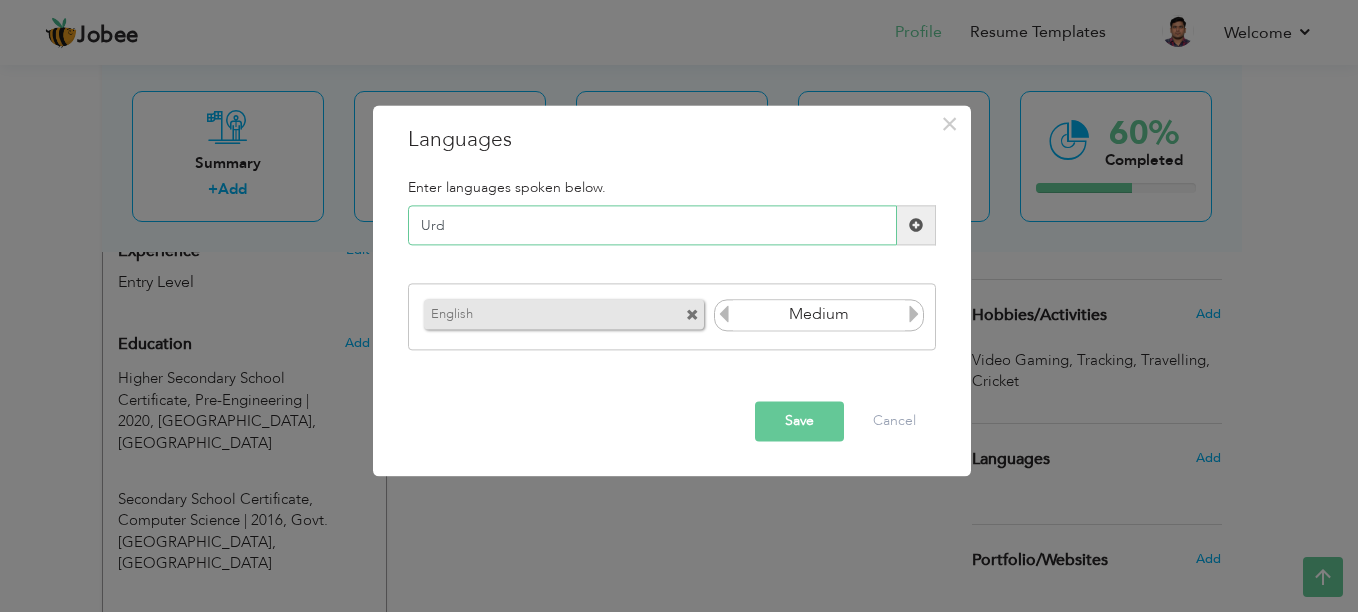 type on "Urdu" 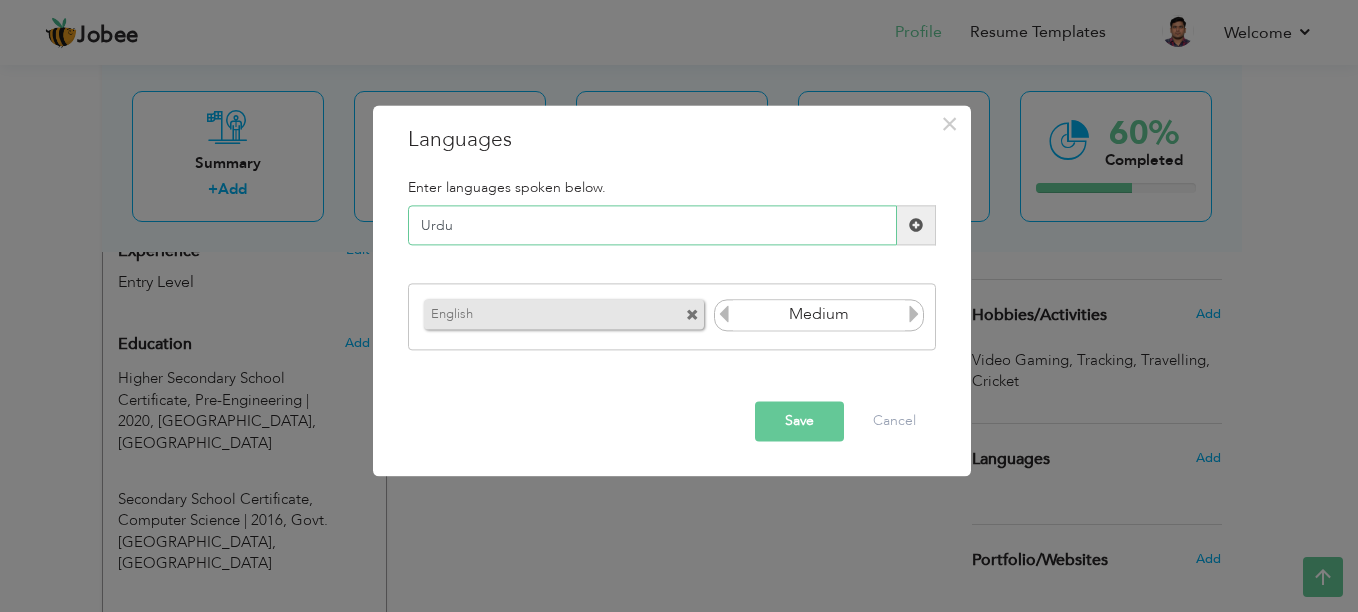 type 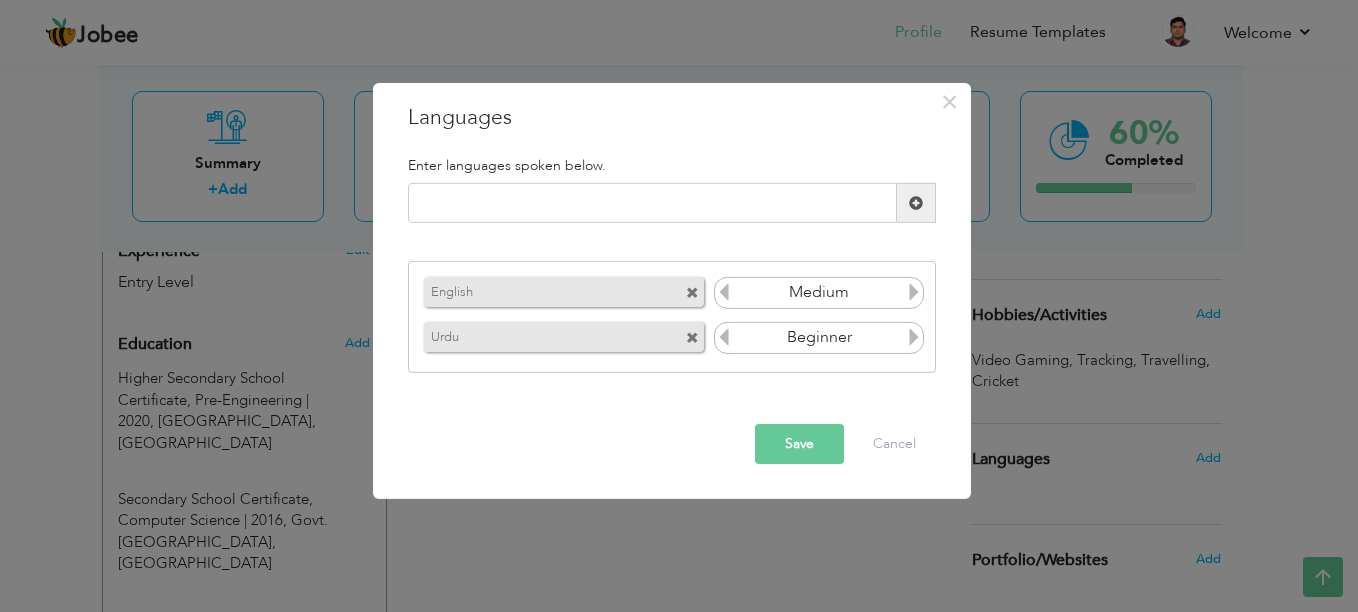 click at bounding box center (914, 337) 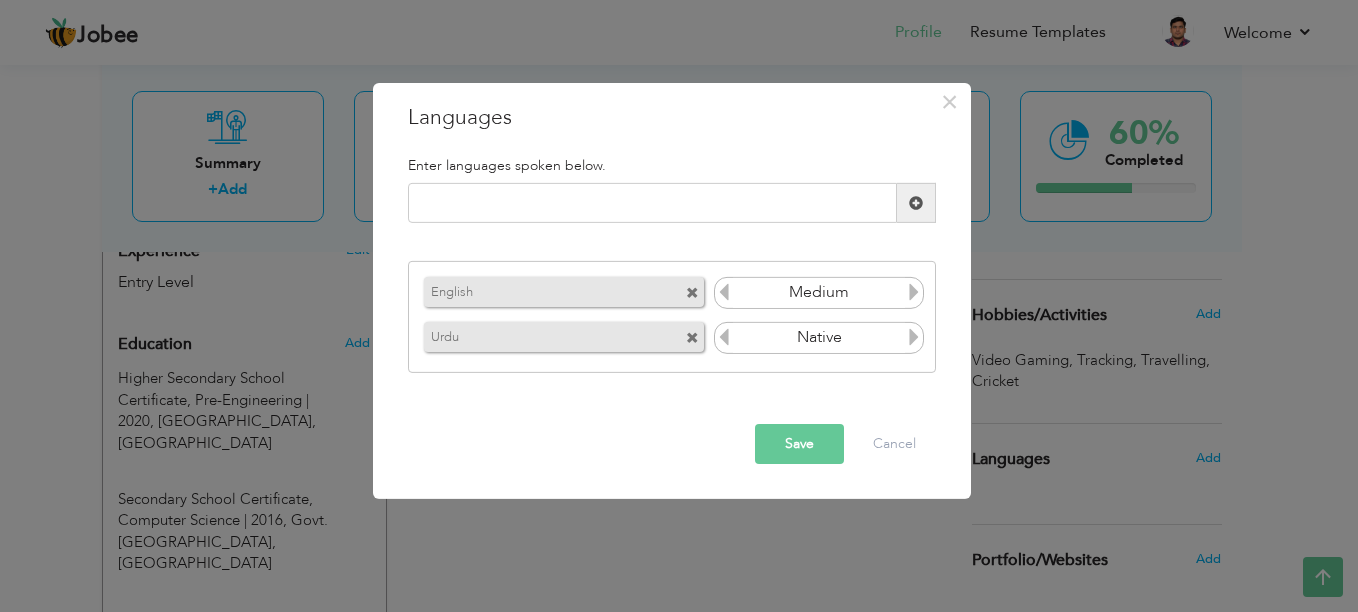 click at bounding box center [914, 337] 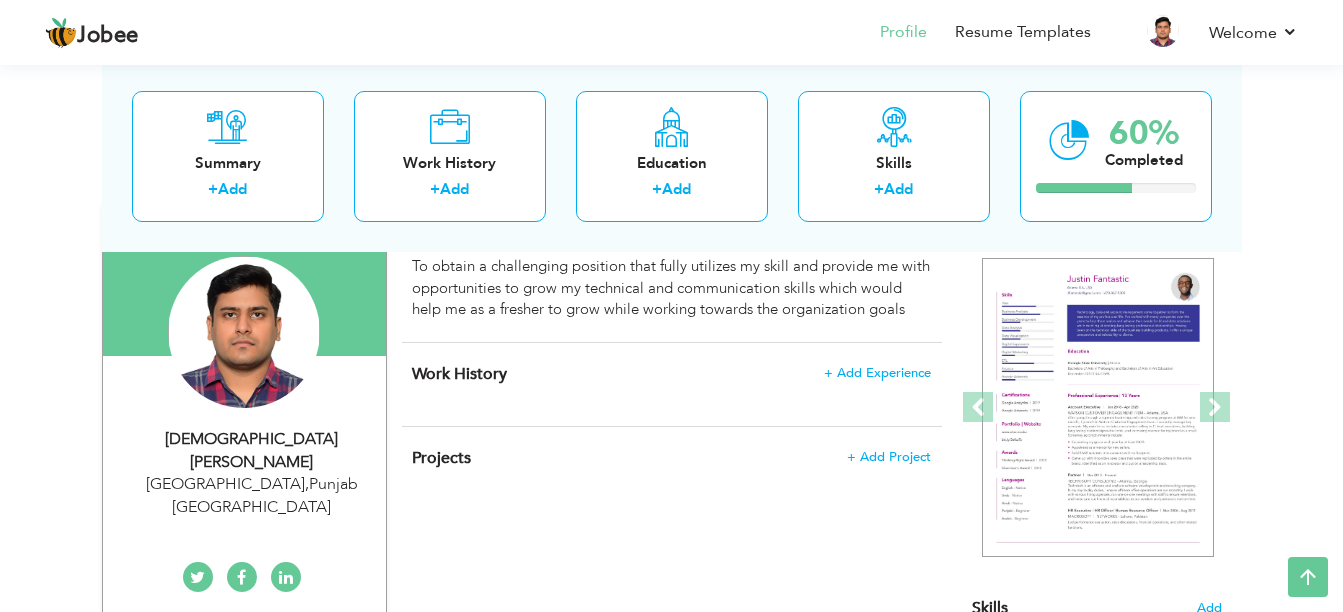 scroll, scrollTop: 79, scrollLeft: 0, axis: vertical 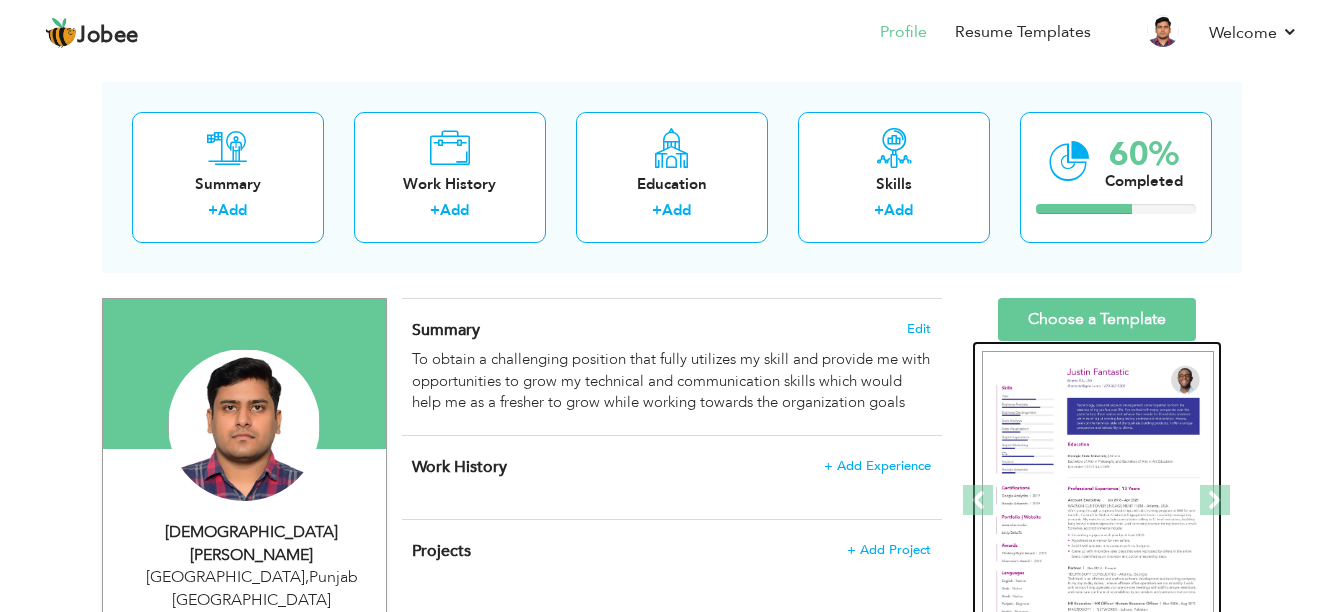 click at bounding box center [1098, 501] 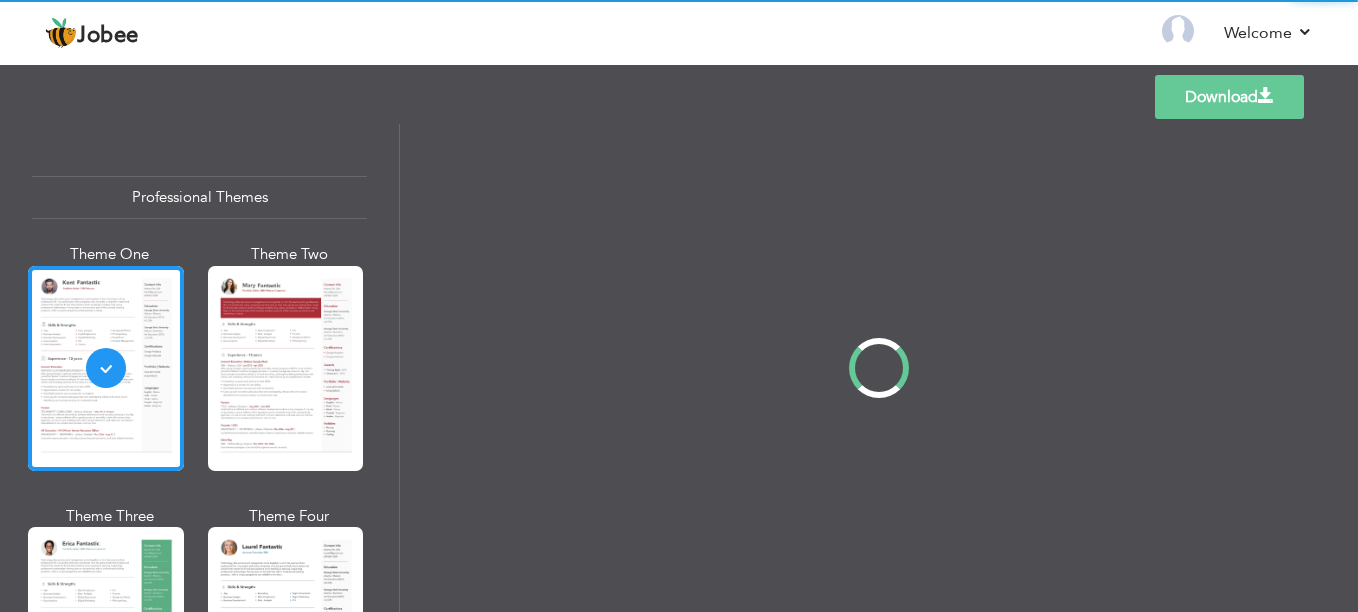 scroll, scrollTop: 0, scrollLeft: 0, axis: both 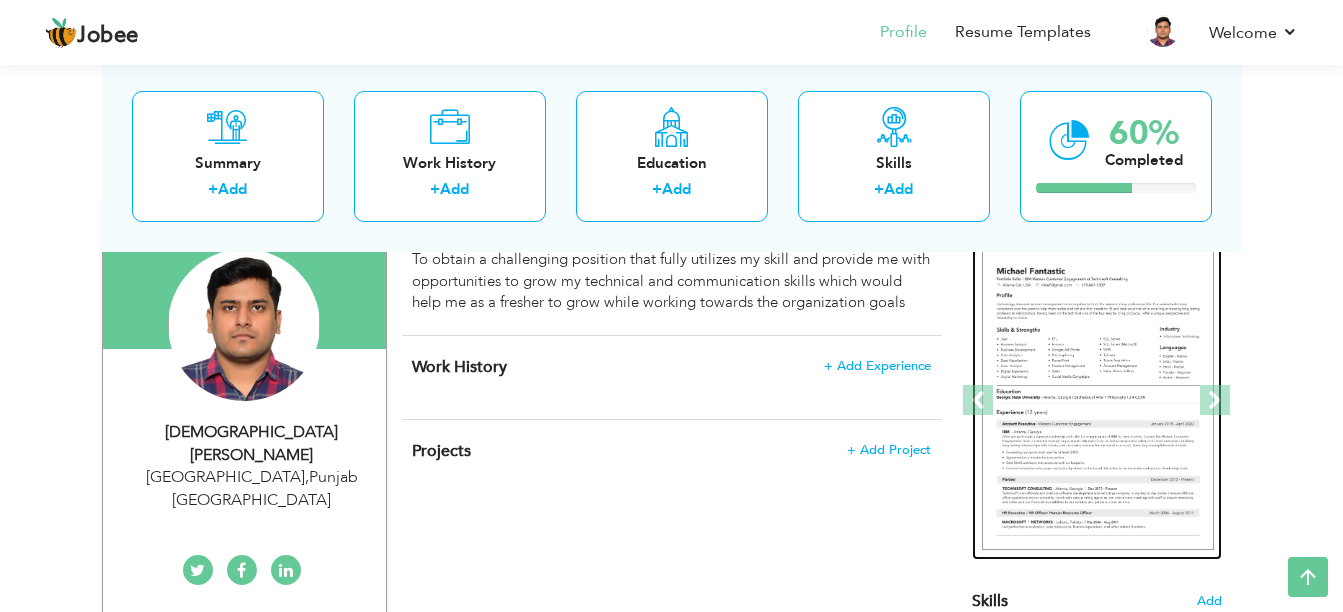 drag, startPoint x: 1154, startPoint y: 374, endPoint x: 1133, endPoint y: 370, distance: 21.377558 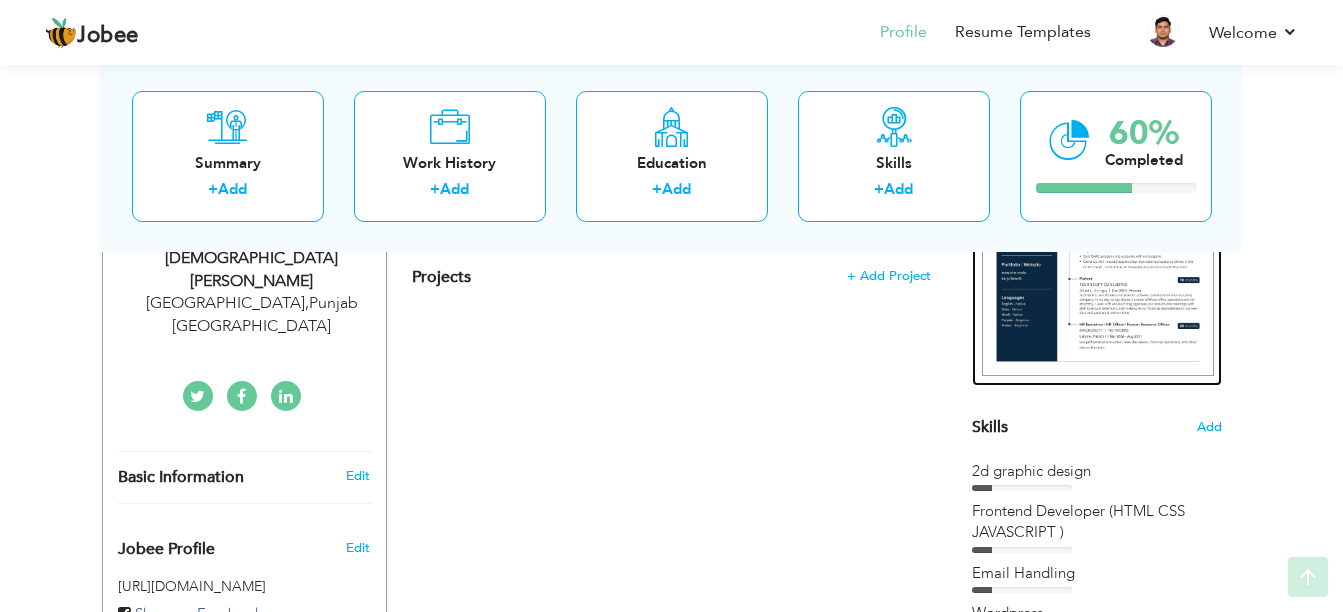 scroll, scrollTop: 379, scrollLeft: 0, axis: vertical 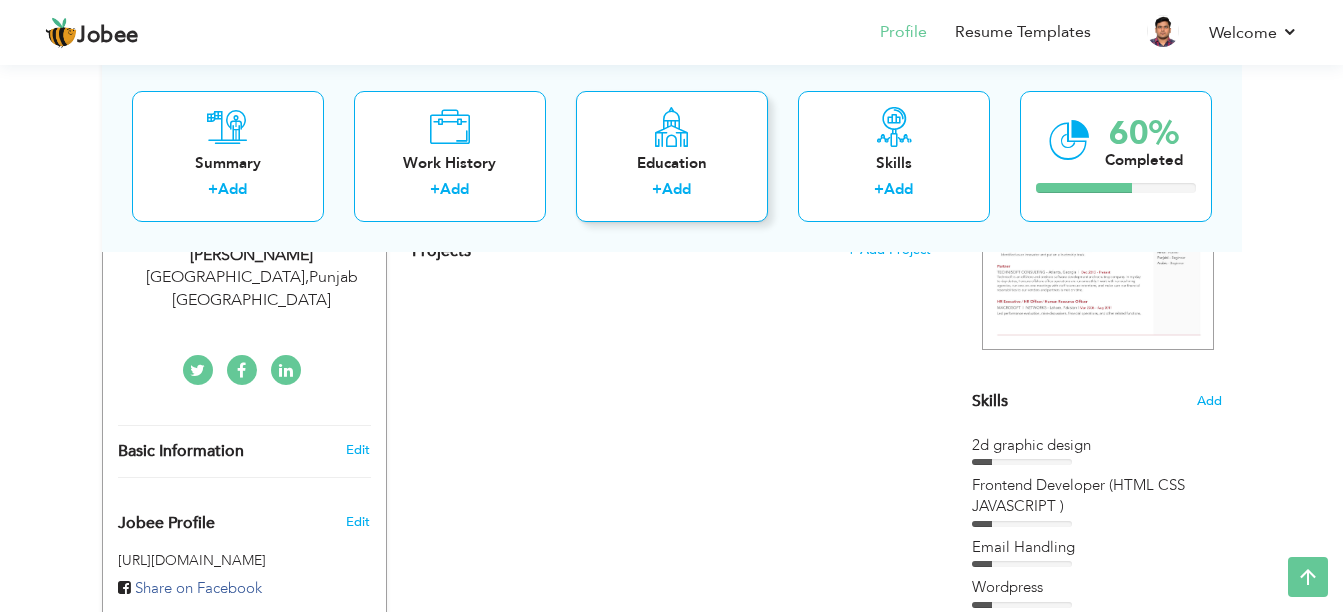 click on "Add" at bounding box center (676, 189) 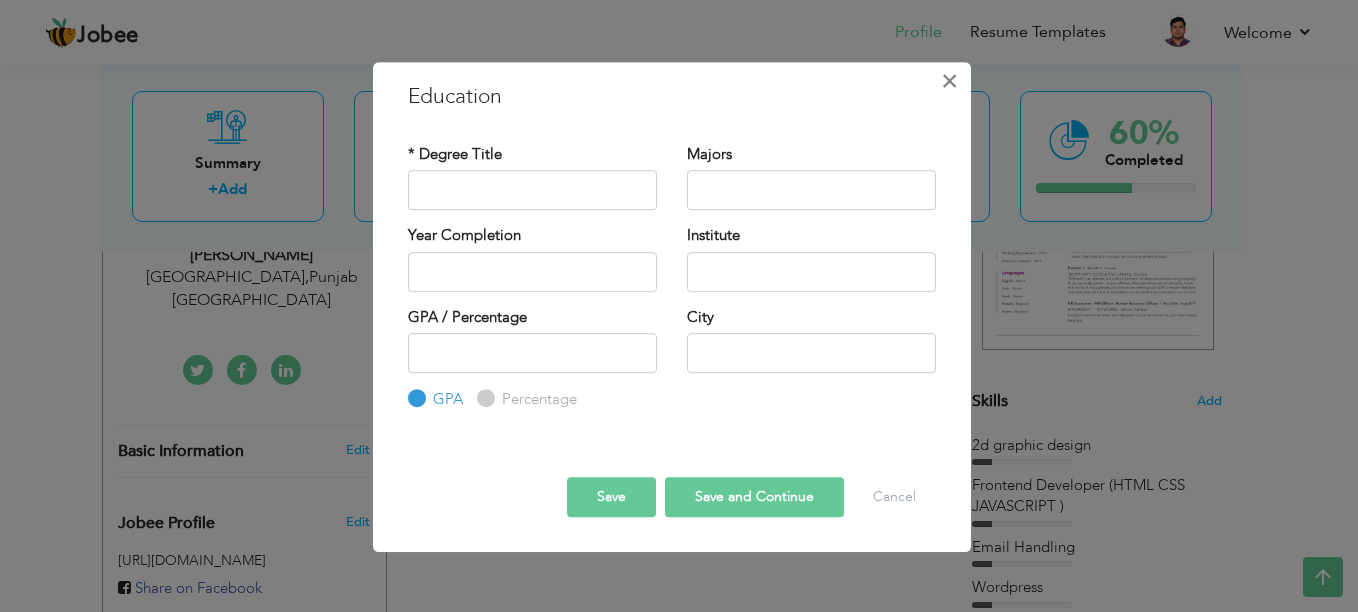 click on "×" at bounding box center (949, 81) 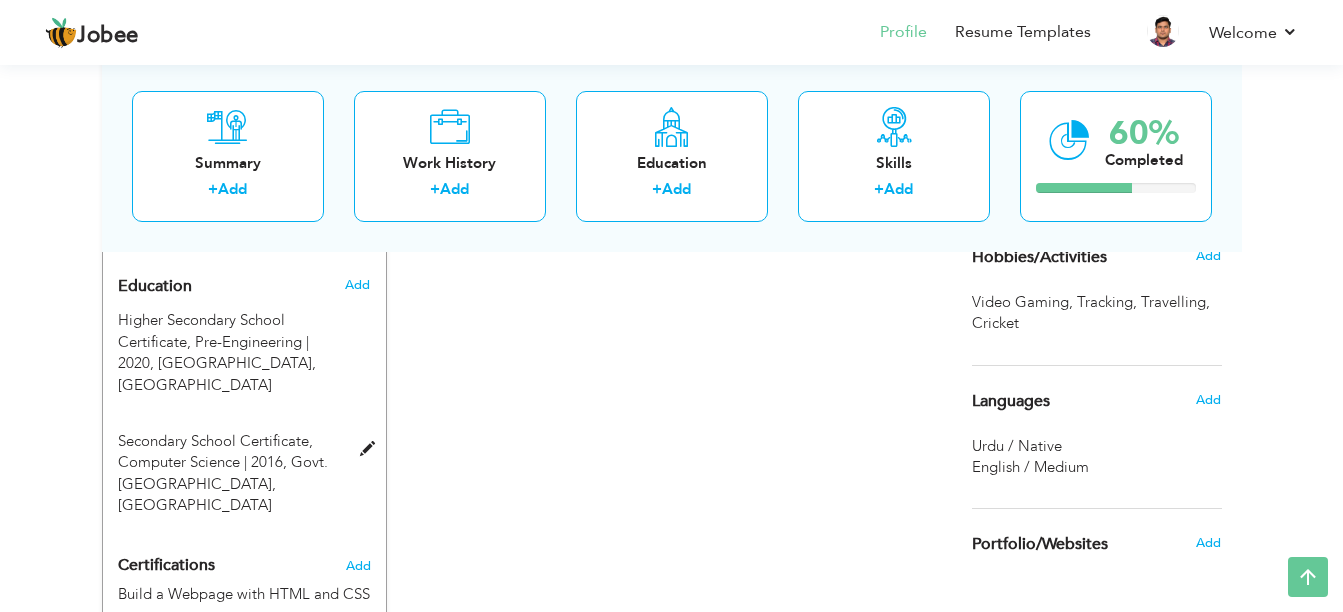 scroll, scrollTop: 979, scrollLeft: 0, axis: vertical 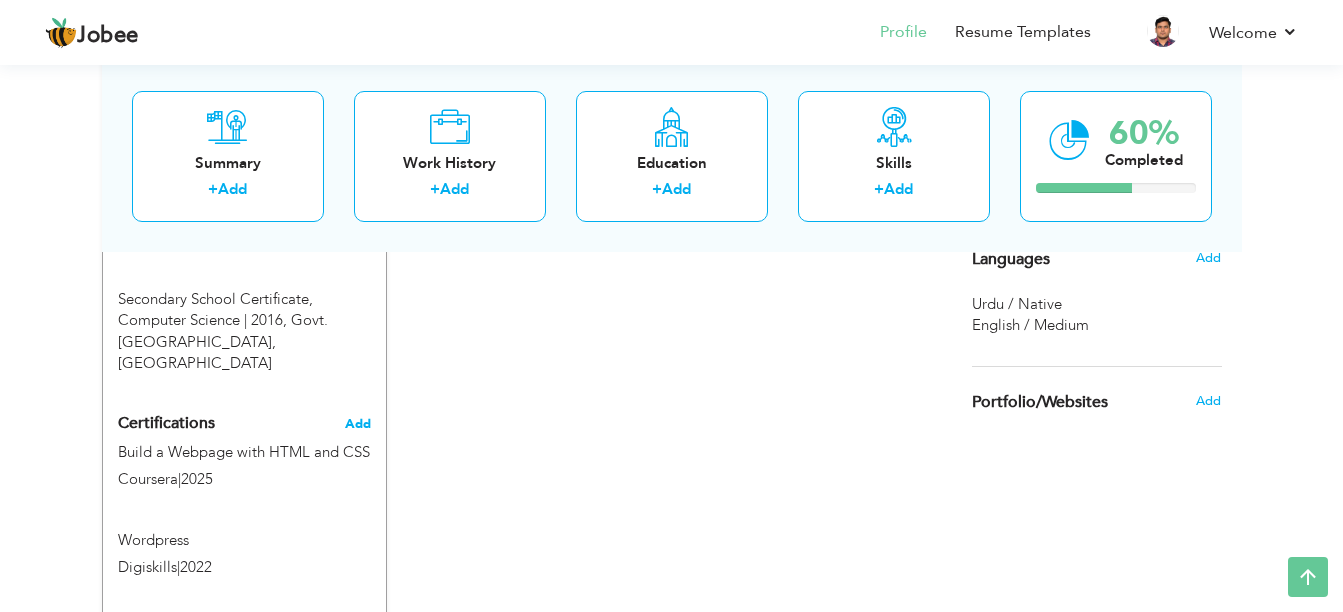click on "Add" at bounding box center (358, 424) 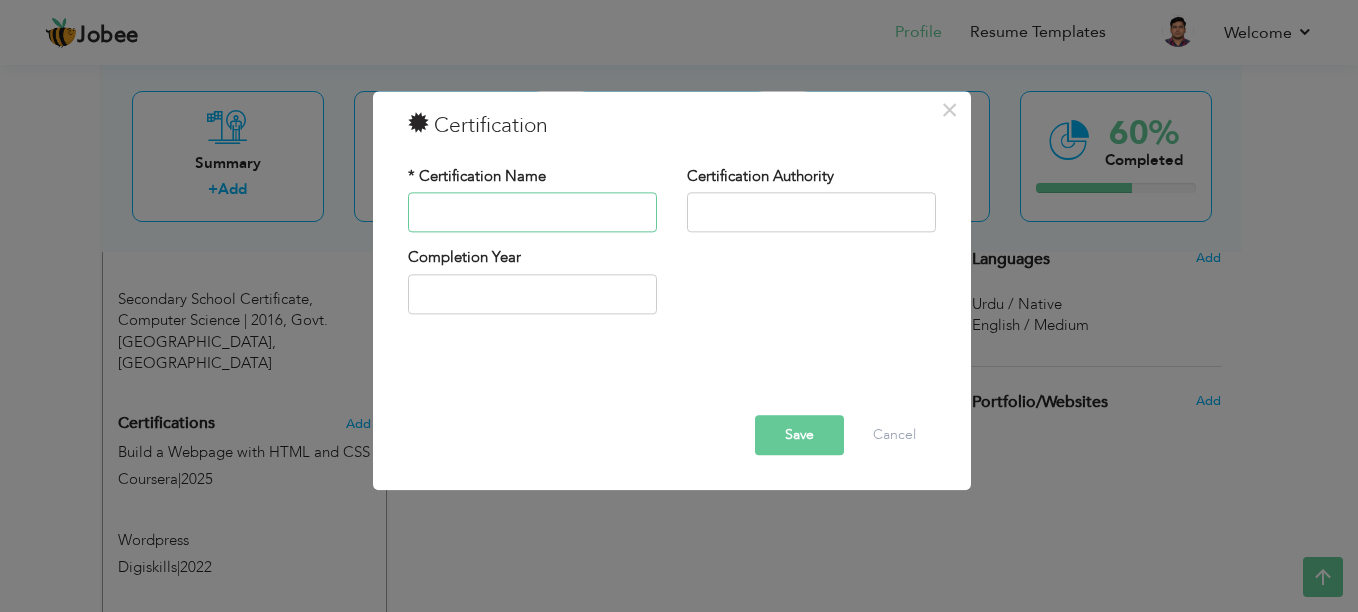 paste on "JavaScript for Web Development" 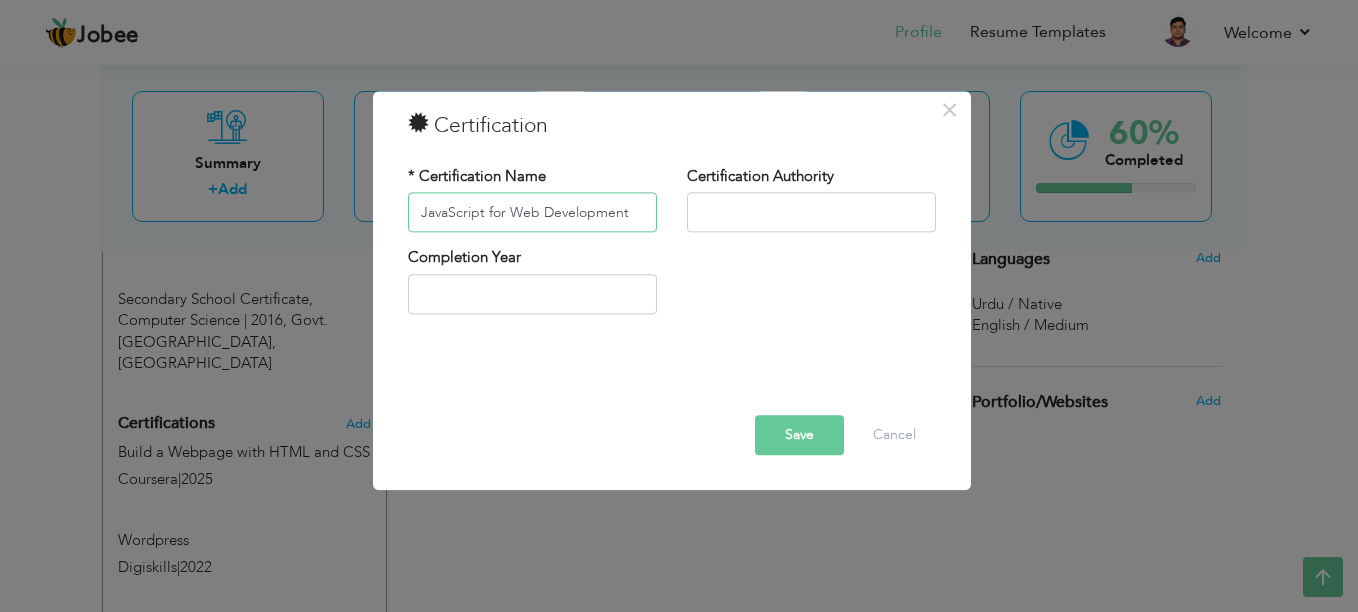 type on "JavaScript for Web Development" 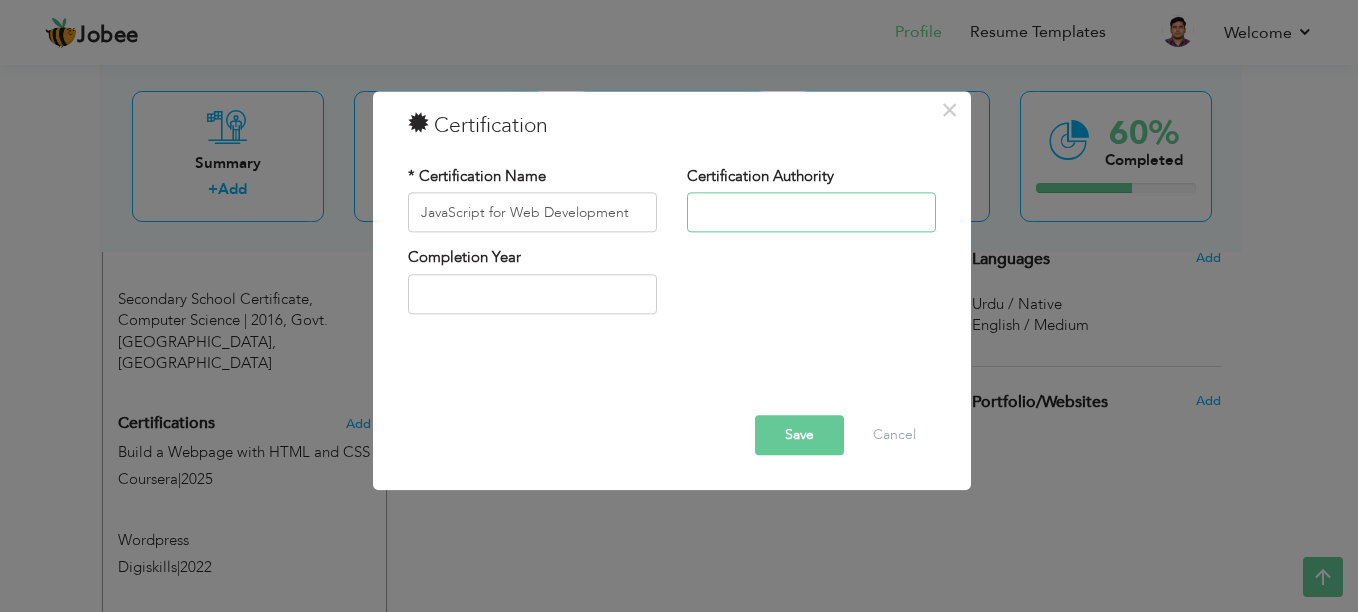 click at bounding box center [811, 213] 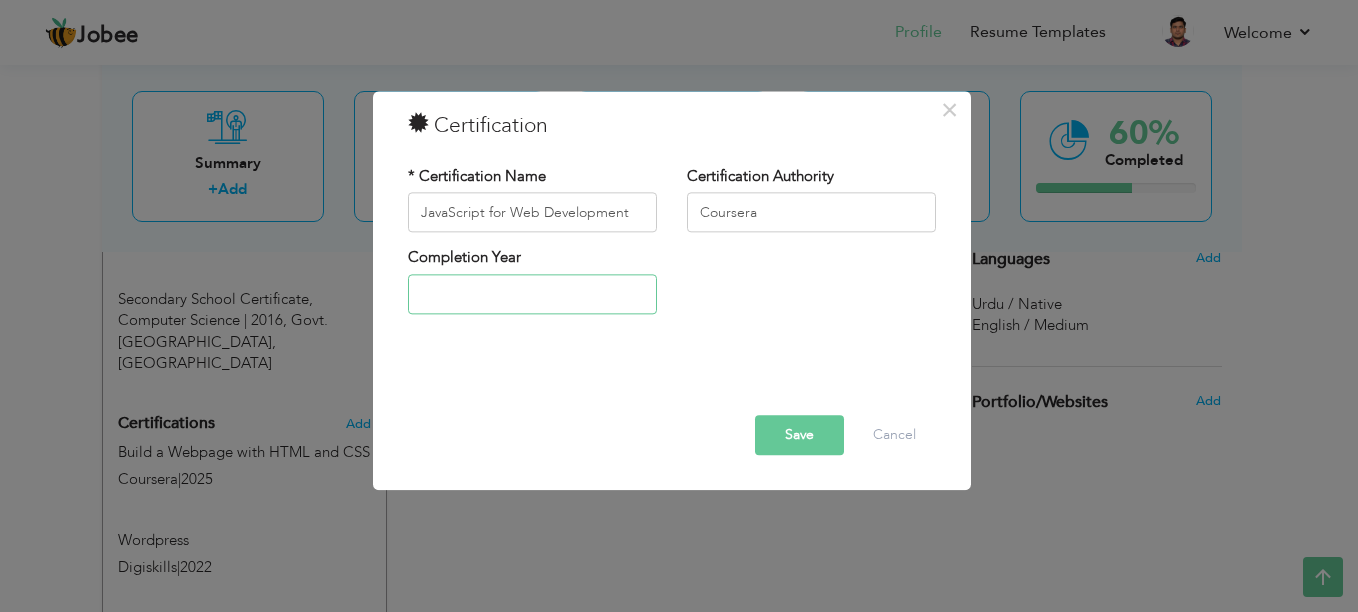 type on "2025" 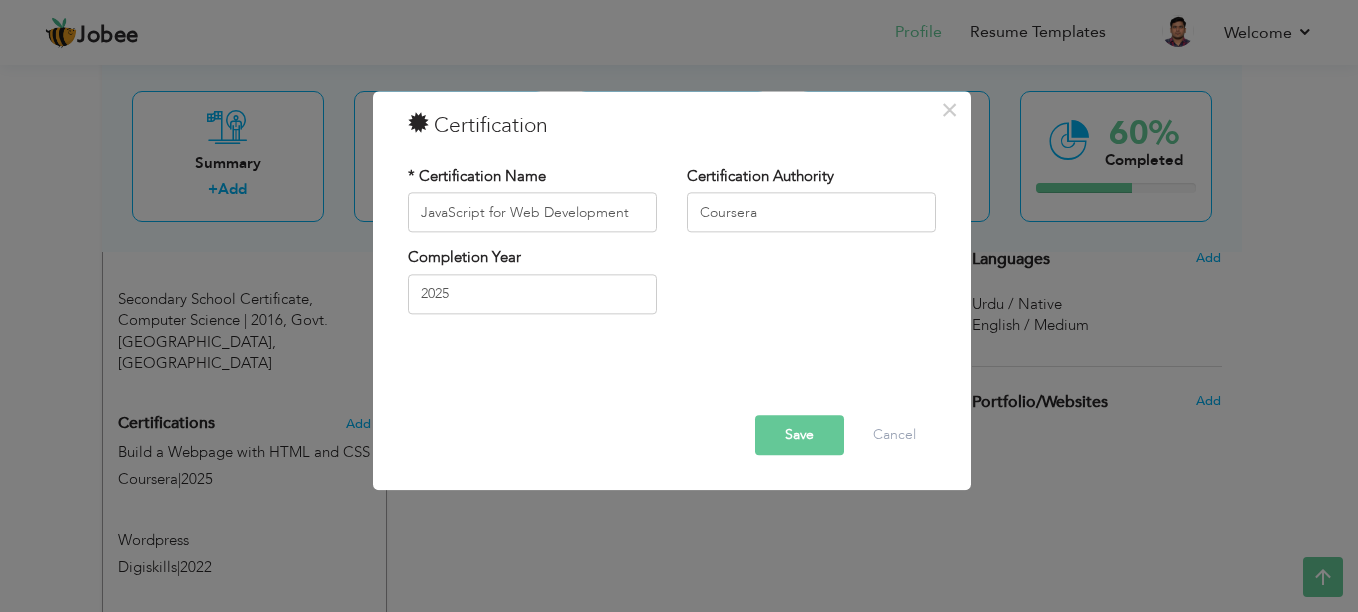 click at bounding box center (672, 387) 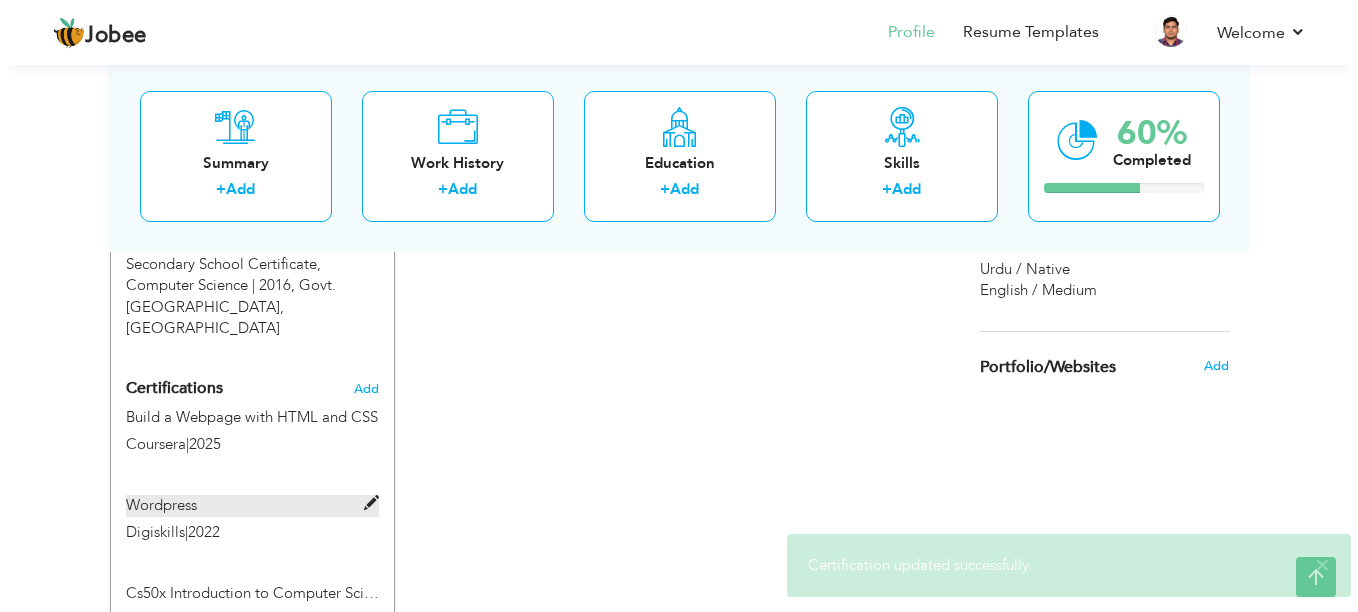 scroll, scrollTop: 979, scrollLeft: 0, axis: vertical 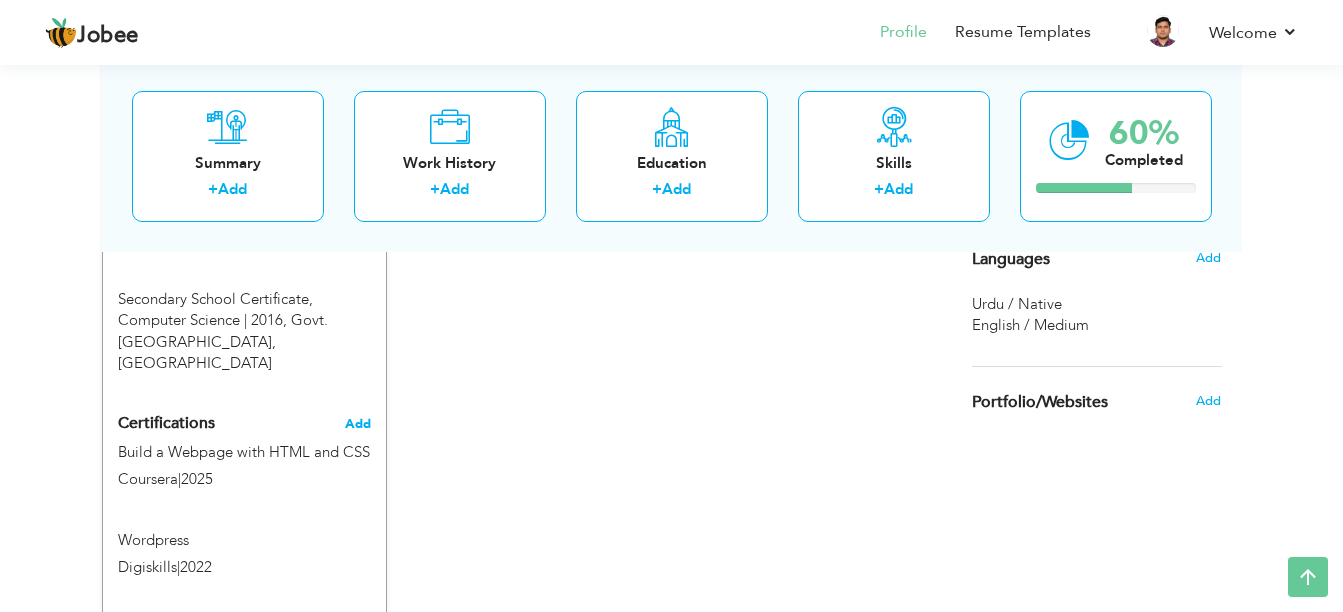 click on "Add" at bounding box center (358, 424) 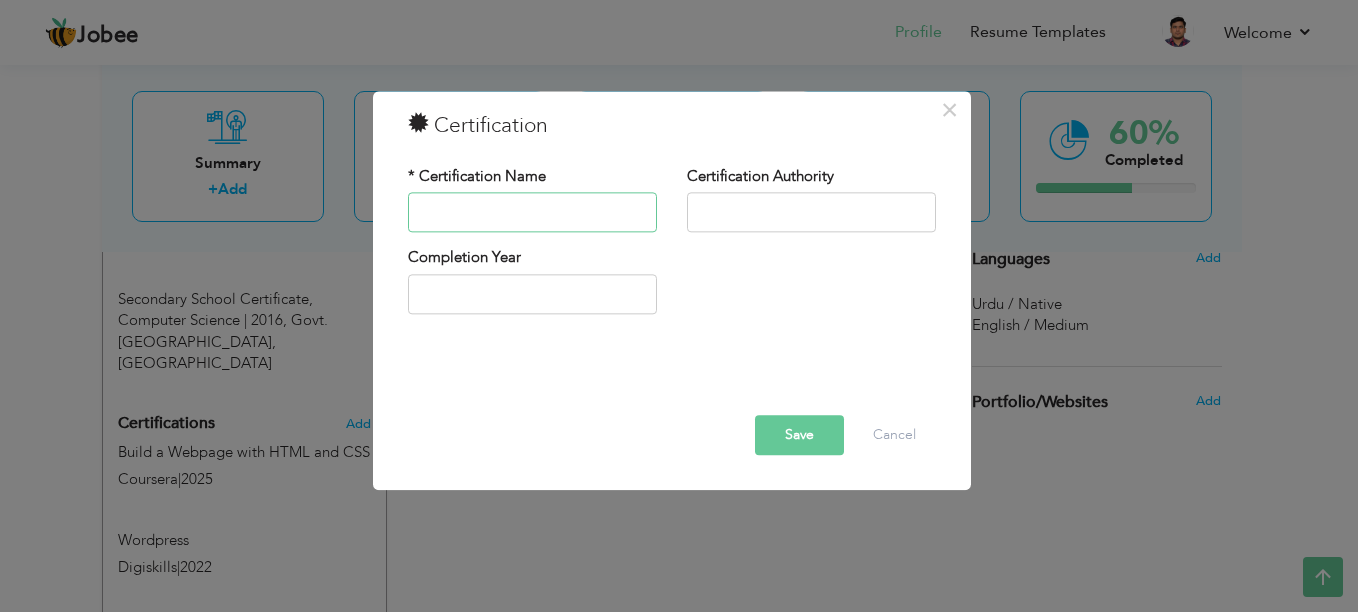 paste on "Programming for Everybody (Getting Started with Python)" 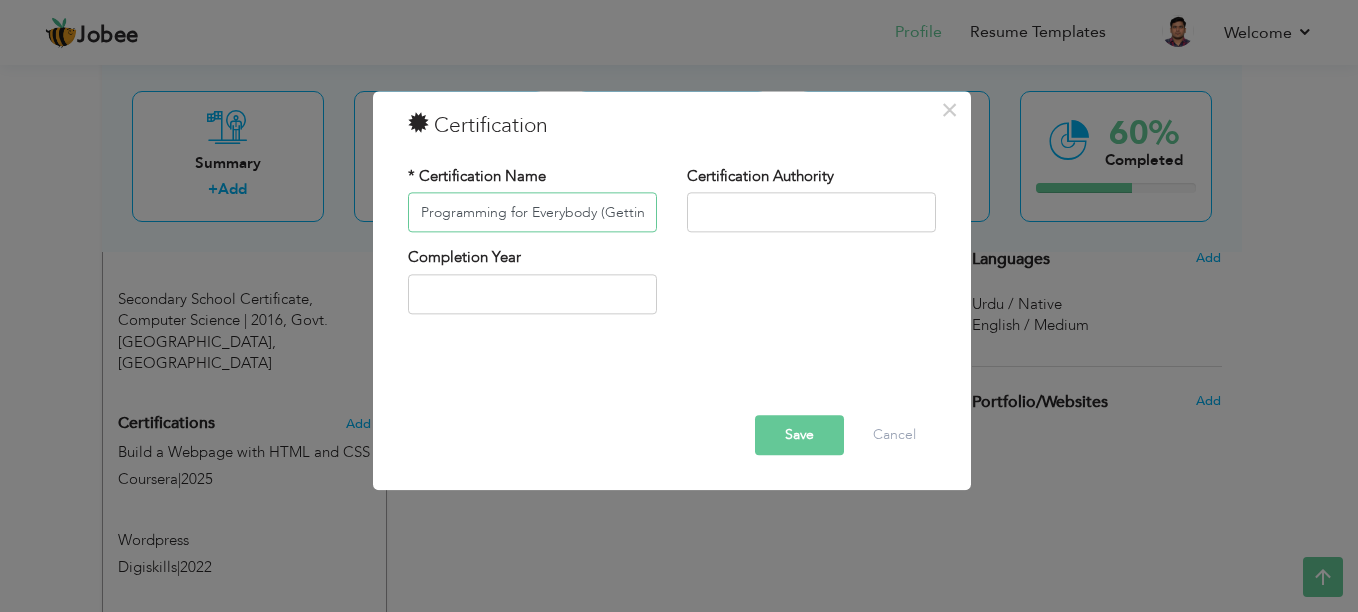 scroll, scrollTop: 0, scrollLeft: 136, axis: horizontal 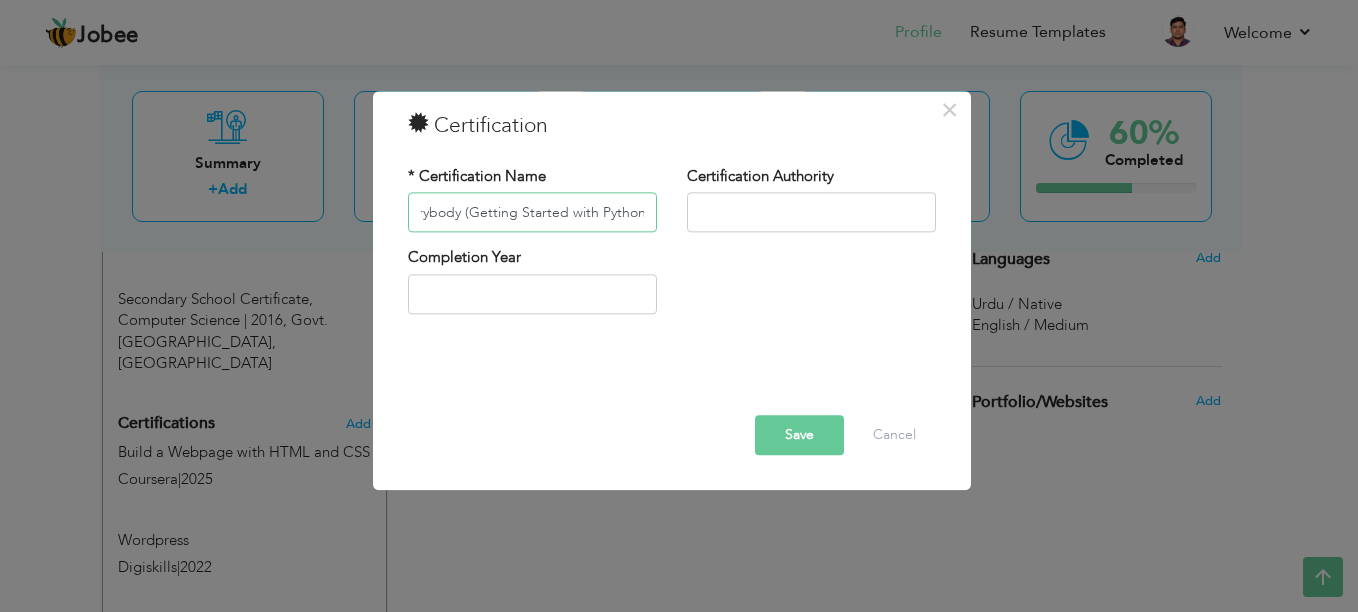 type on "Programming for Everybody (Getting Started with Python)" 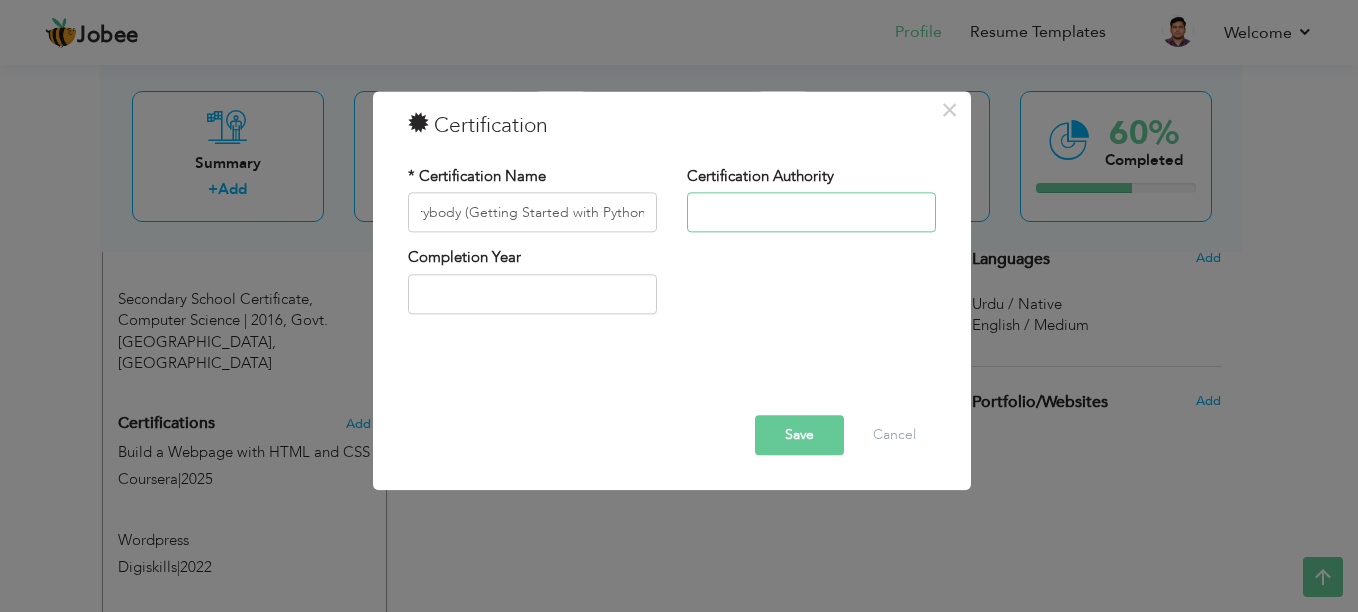 click at bounding box center [811, 213] 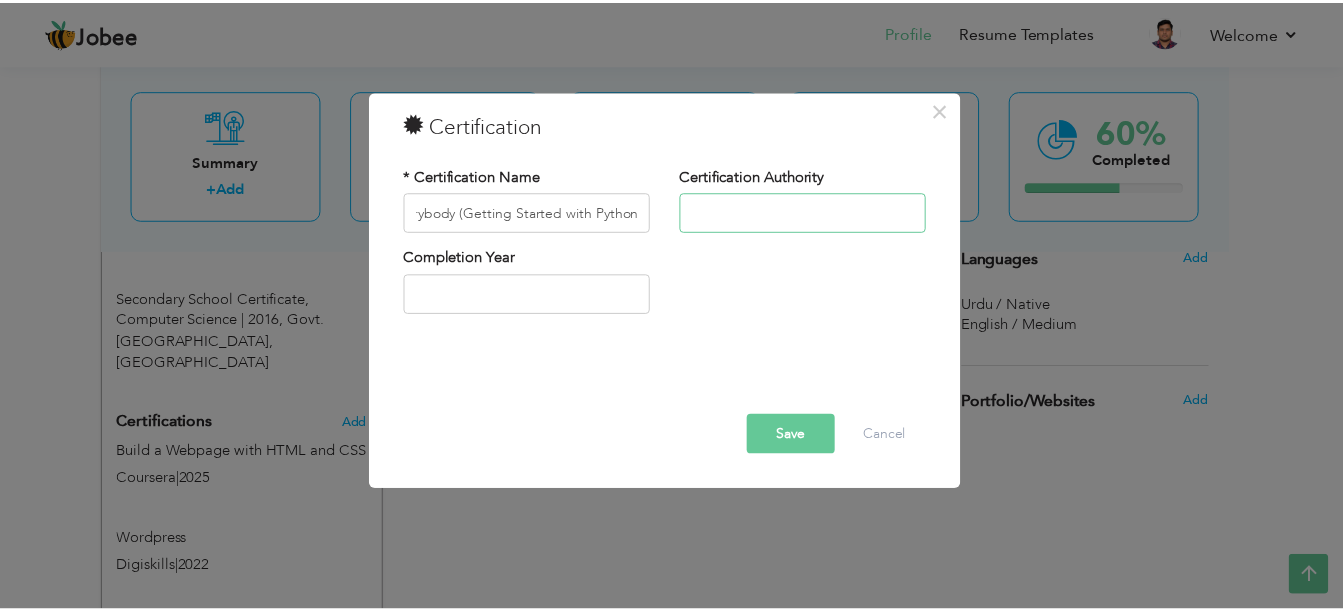 scroll, scrollTop: 0, scrollLeft: 0, axis: both 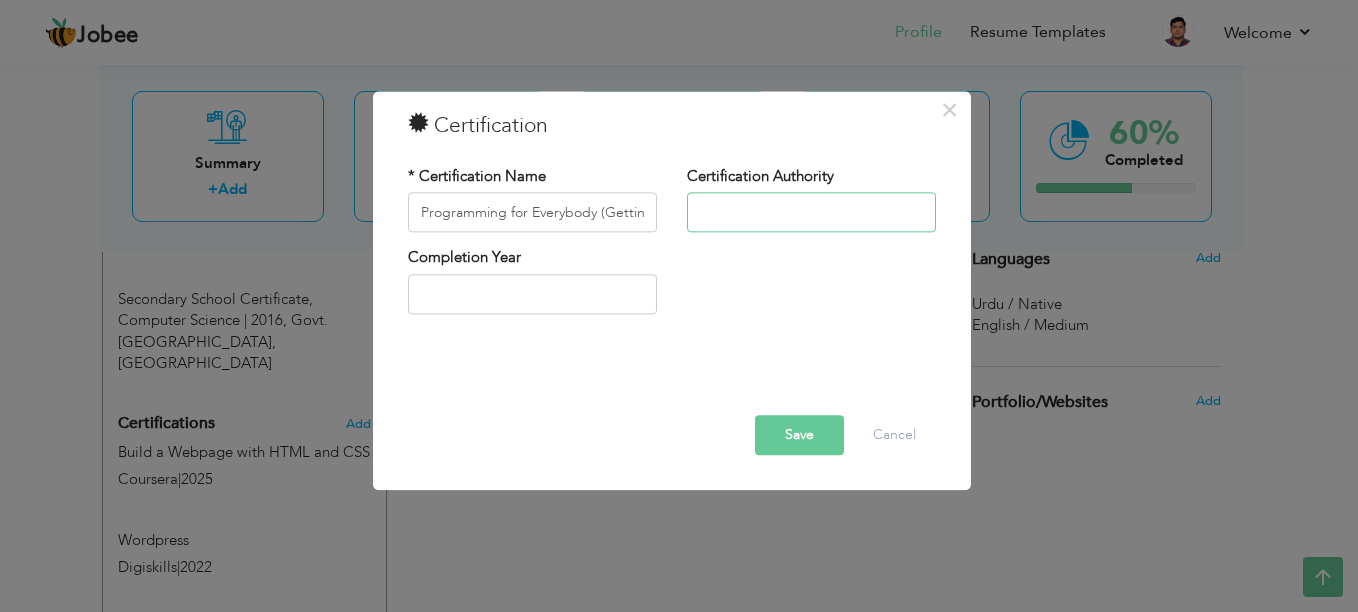 type on "Coursera" 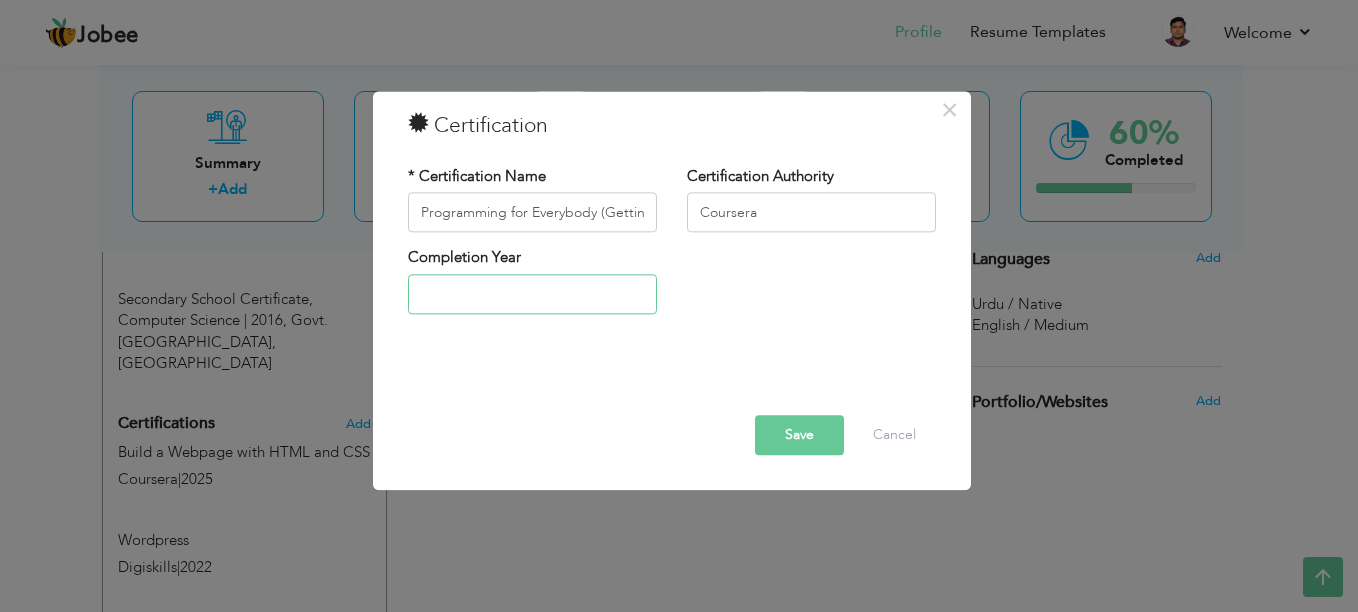 type on "2025" 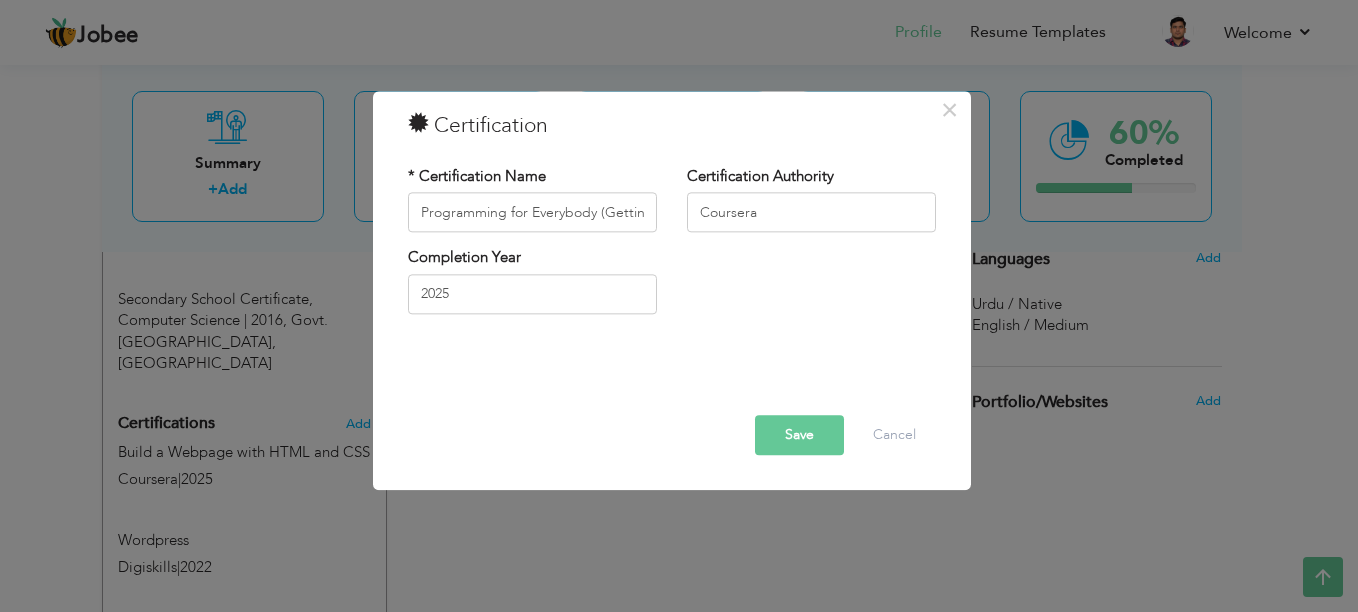 click on "Save" at bounding box center (799, 436) 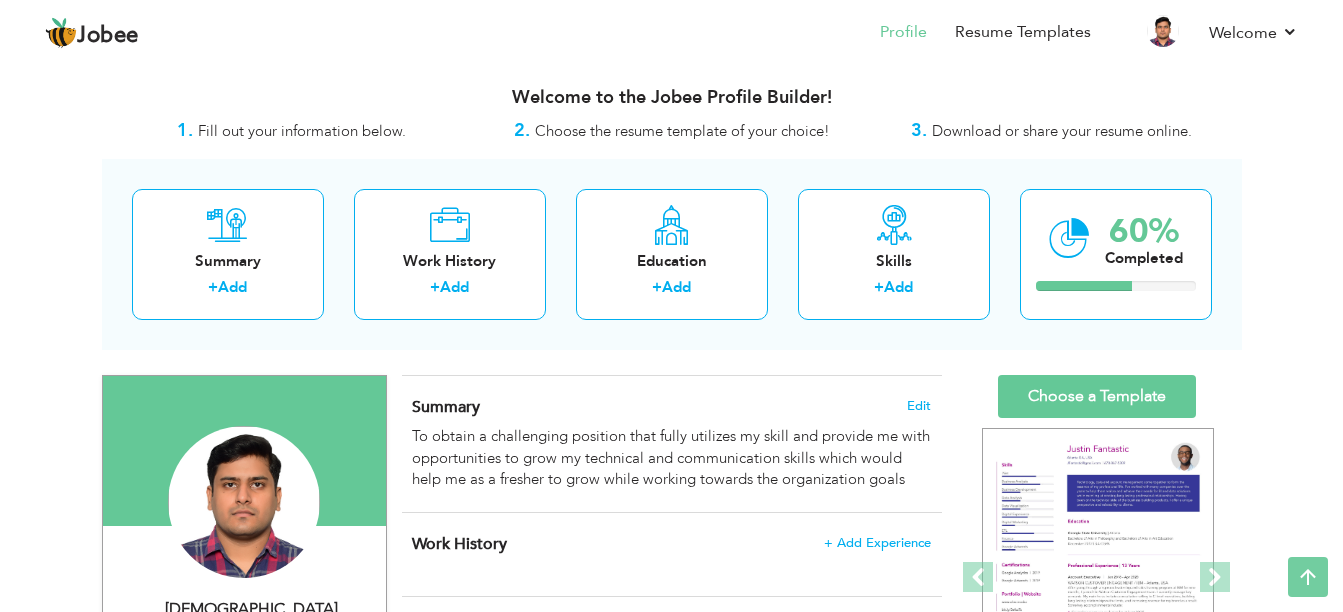 scroll, scrollTop: 0, scrollLeft: 0, axis: both 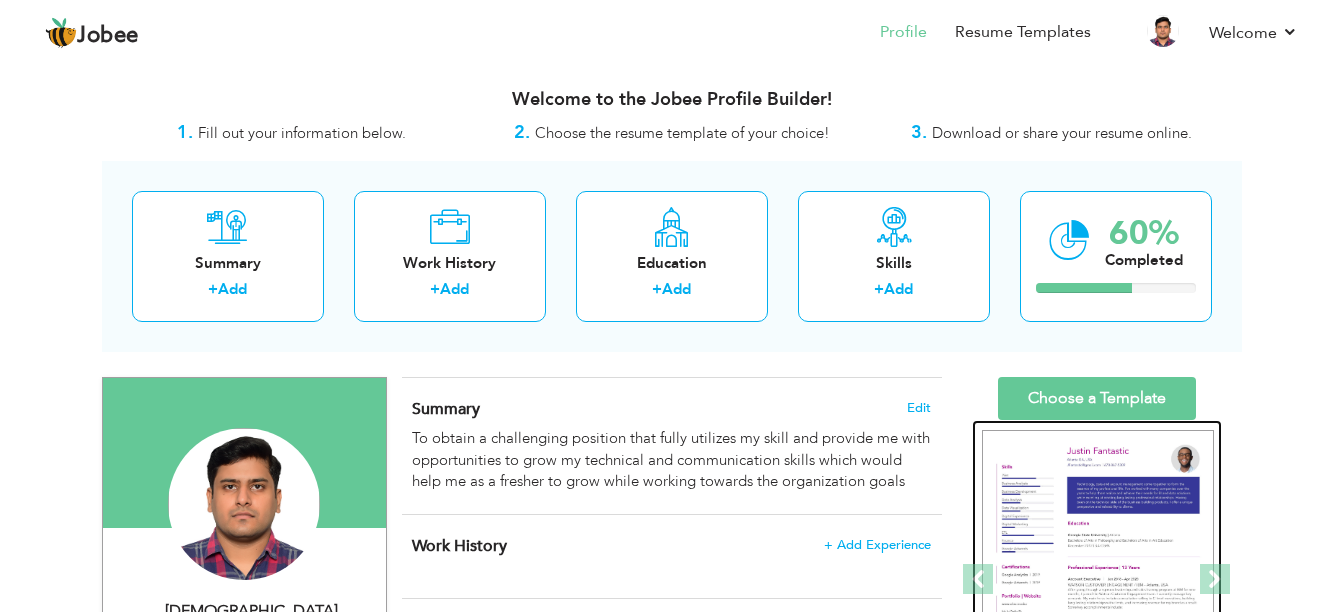 click at bounding box center (1098, 580) 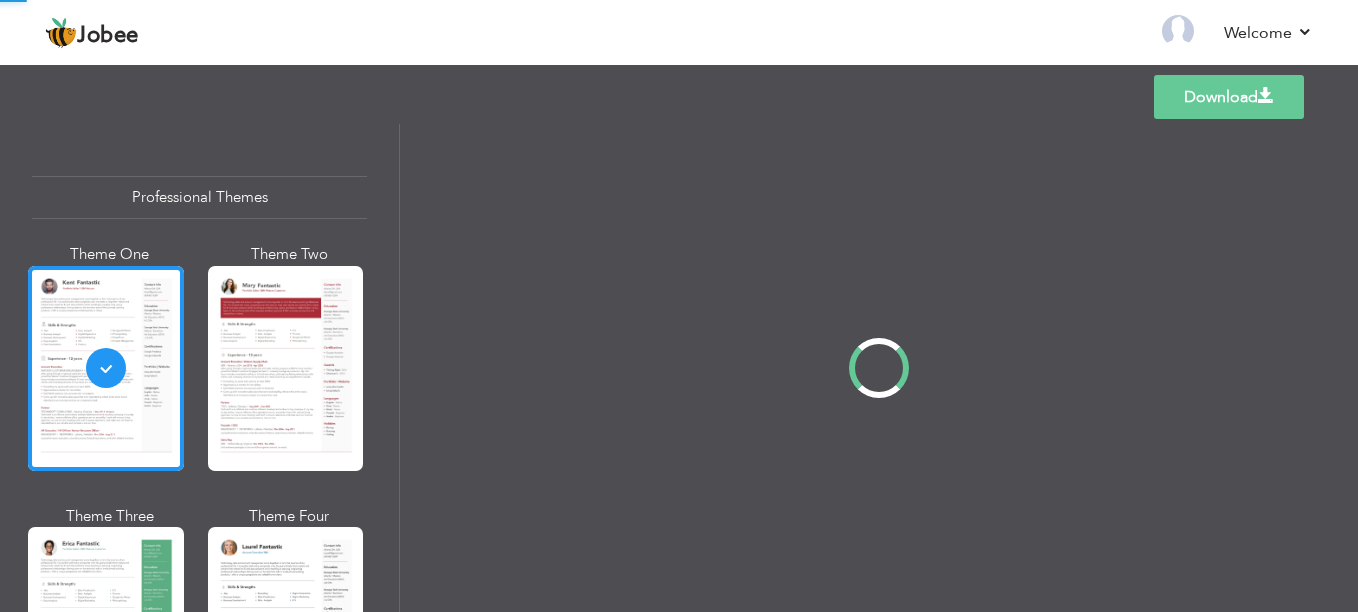 scroll, scrollTop: 0, scrollLeft: 0, axis: both 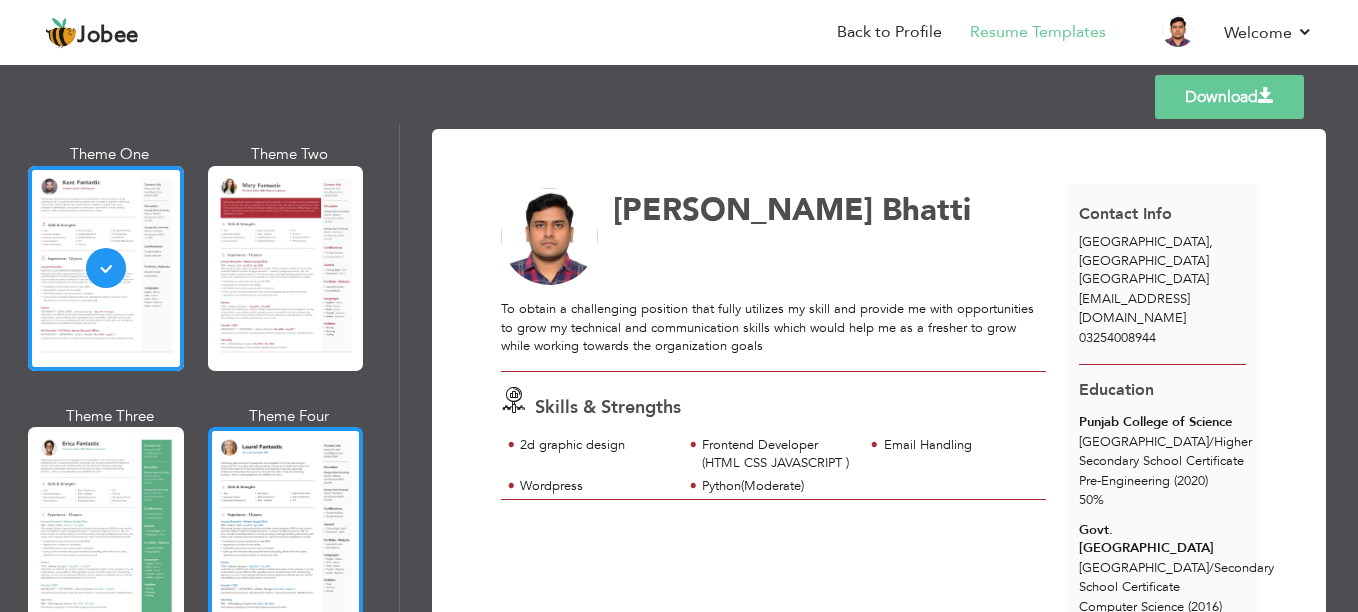 click at bounding box center (286, 529) 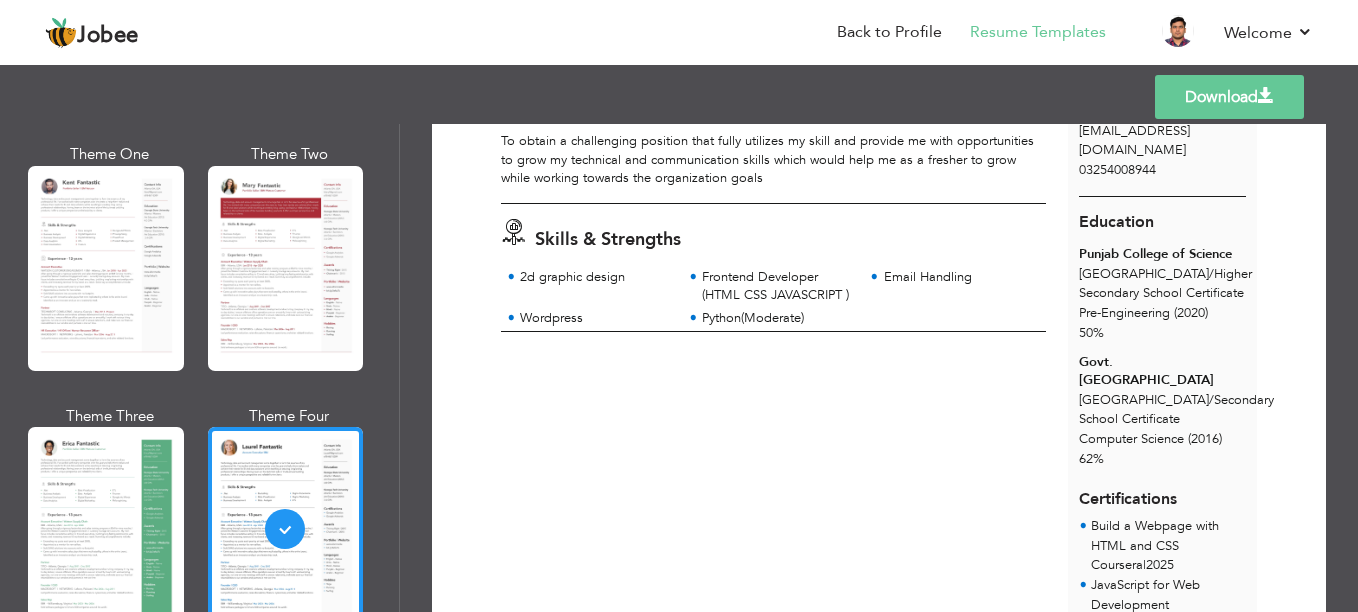 scroll, scrollTop: 0, scrollLeft: 0, axis: both 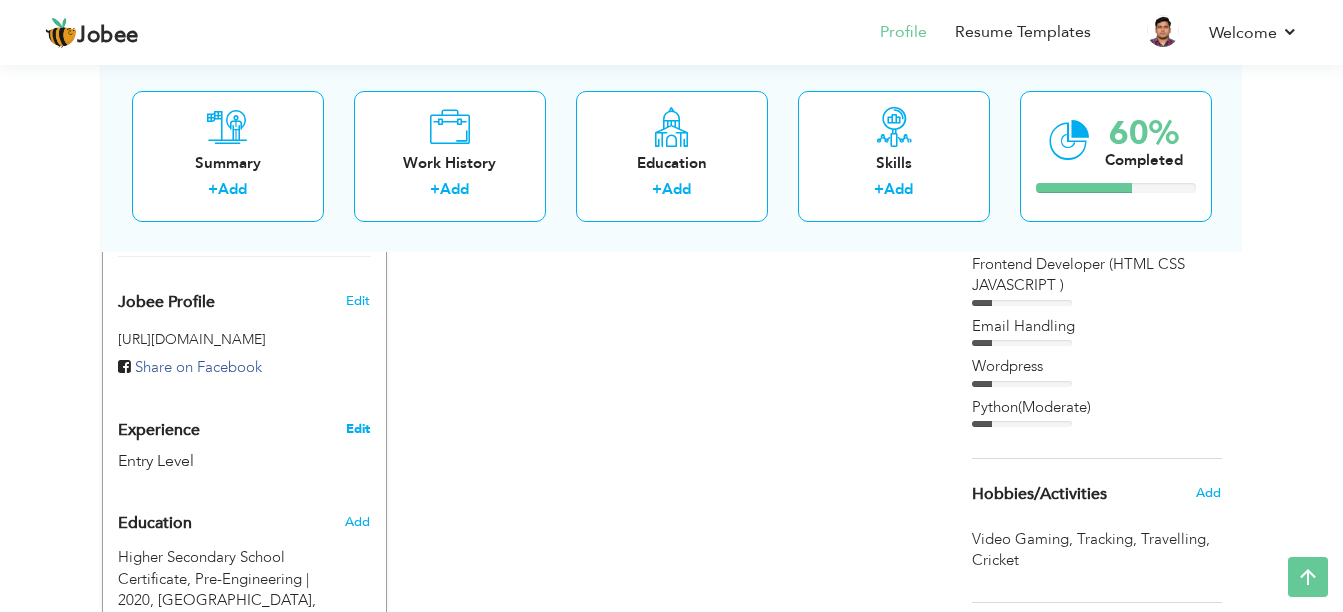 click on "Edit" at bounding box center [358, 429] 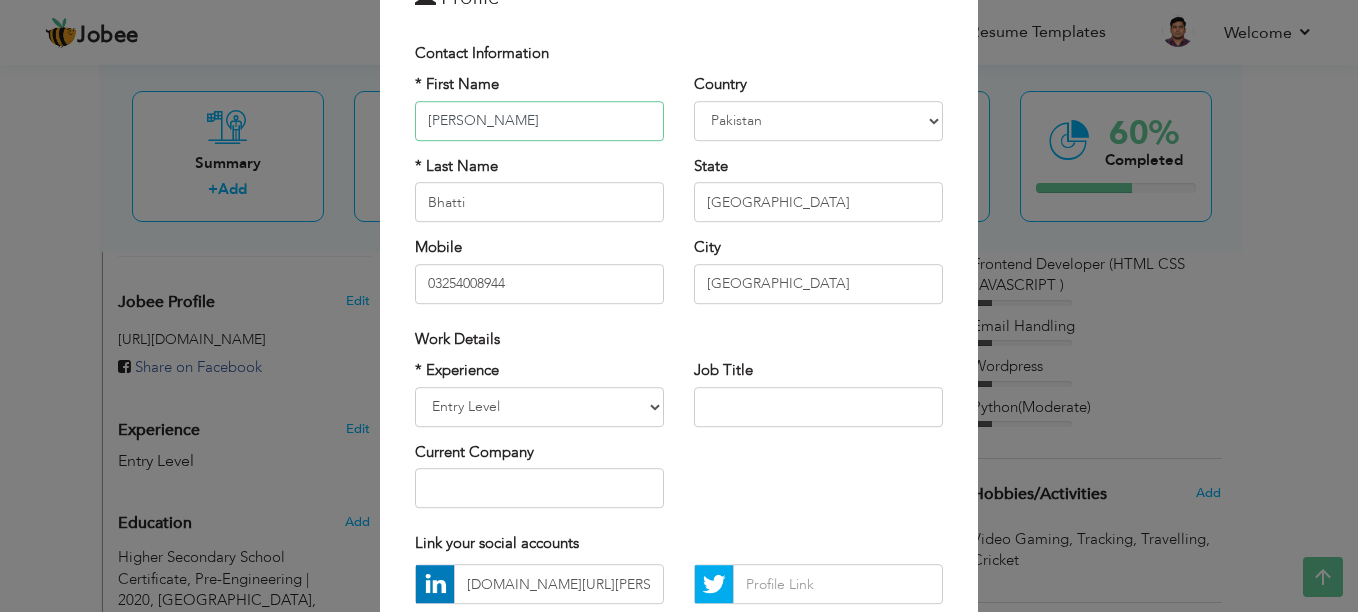 scroll, scrollTop: 288, scrollLeft: 0, axis: vertical 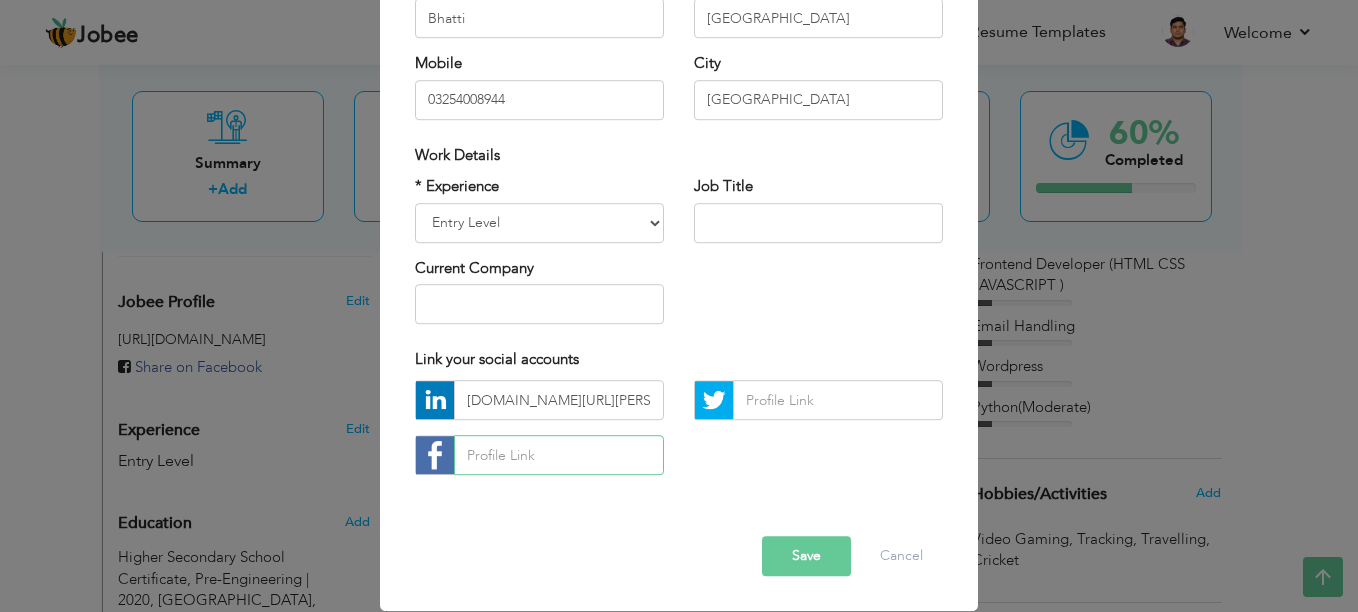 click at bounding box center (559, 456) 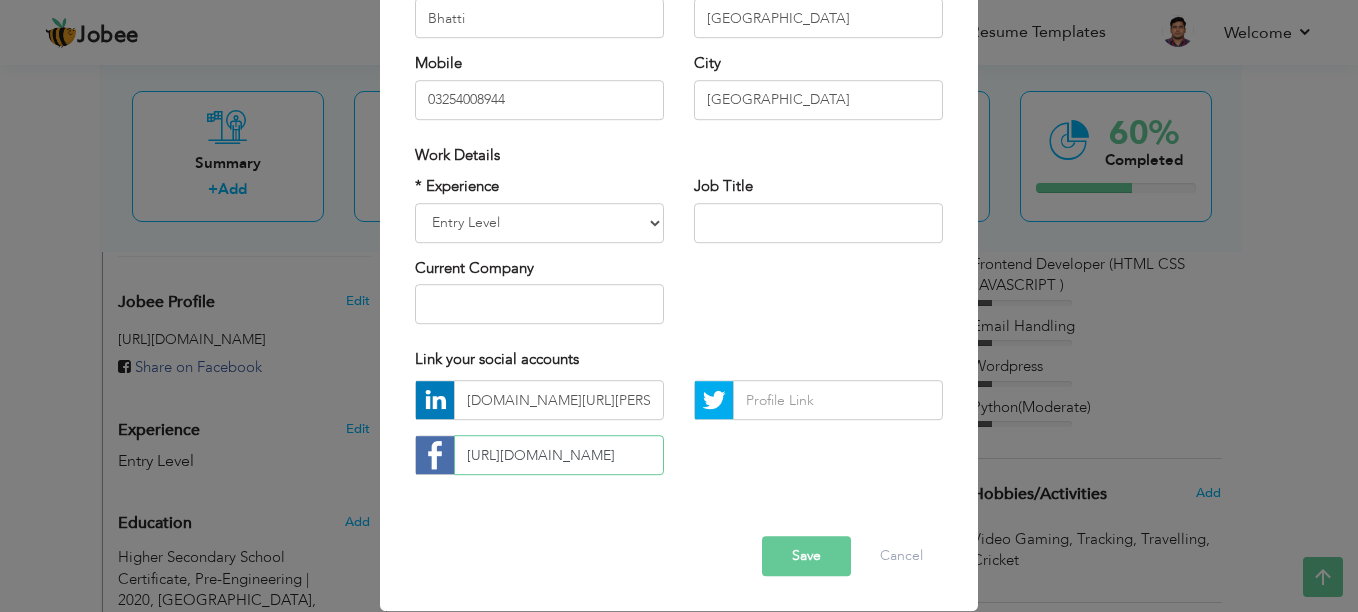 scroll, scrollTop: 0, scrollLeft: 98, axis: horizontal 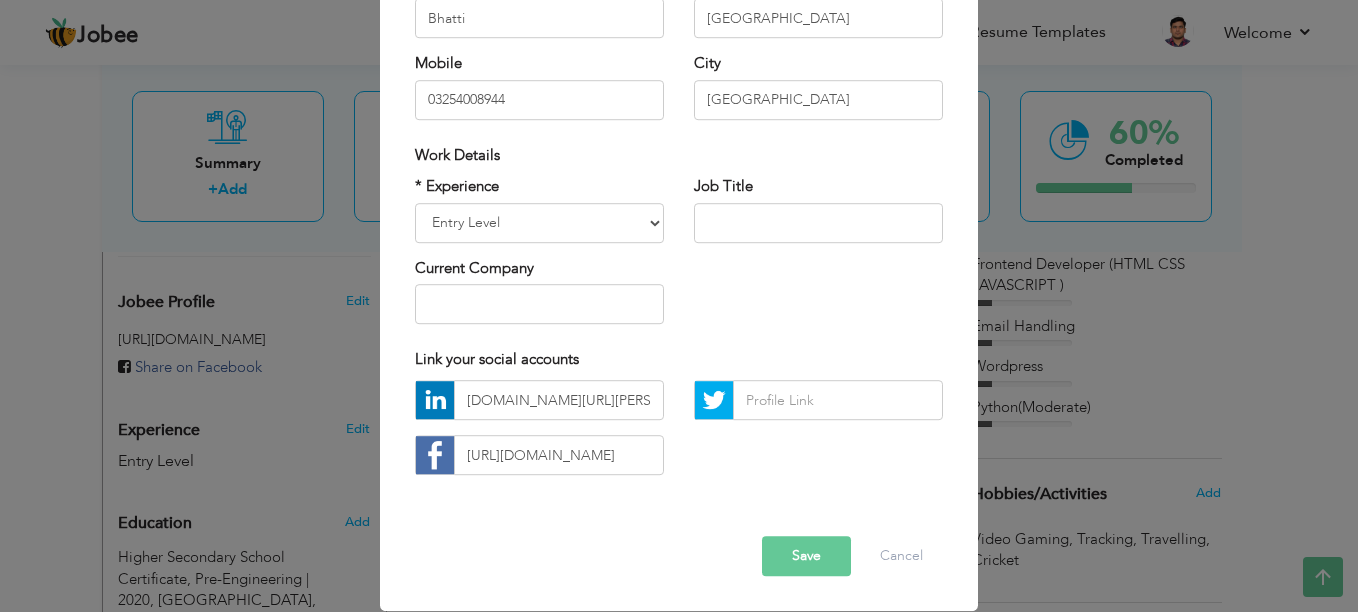 click on "Save" at bounding box center (806, 557) 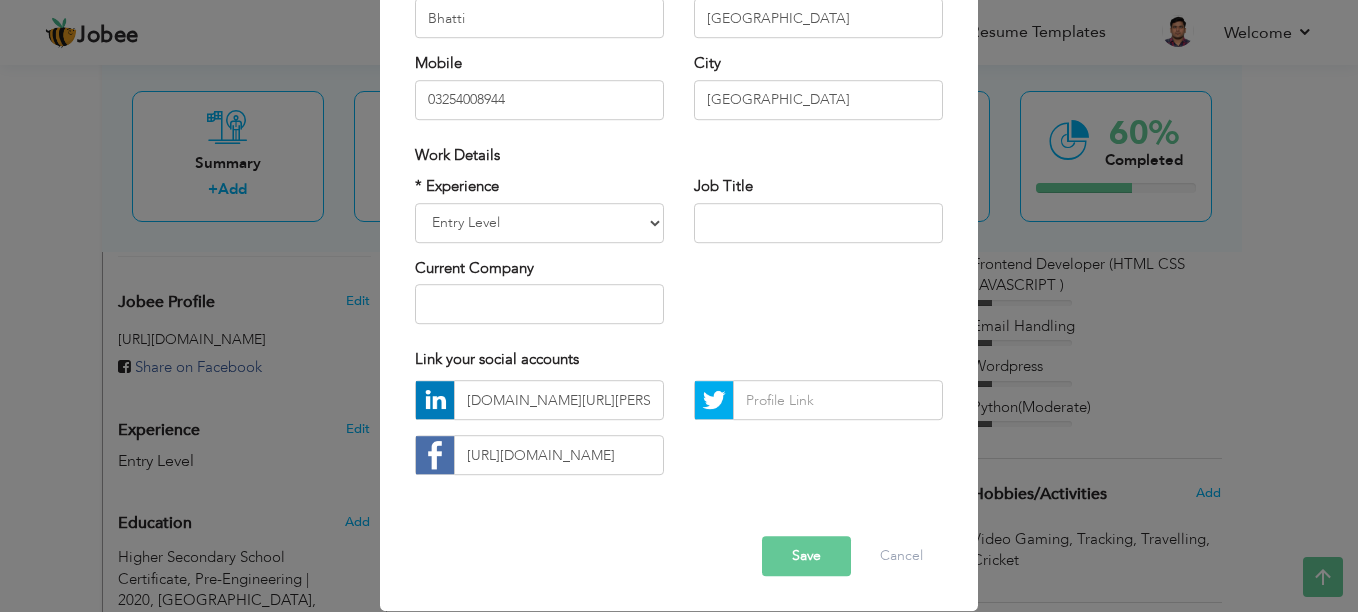 click on "Save" at bounding box center [806, 557] 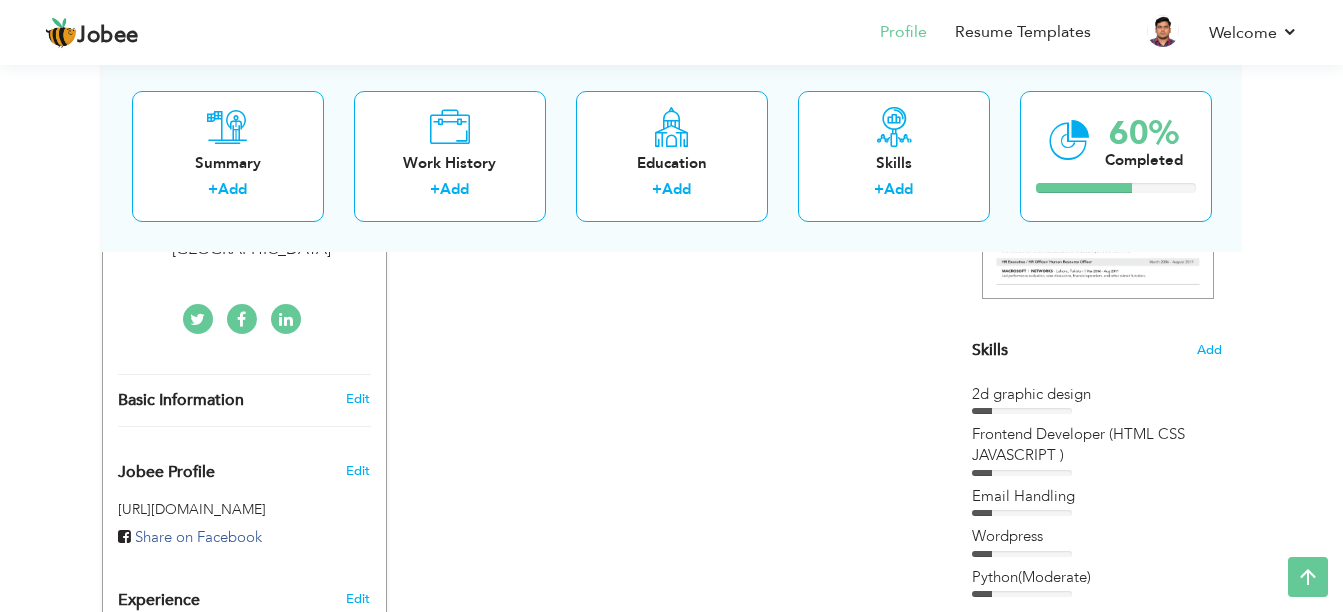 scroll, scrollTop: 200, scrollLeft: 0, axis: vertical 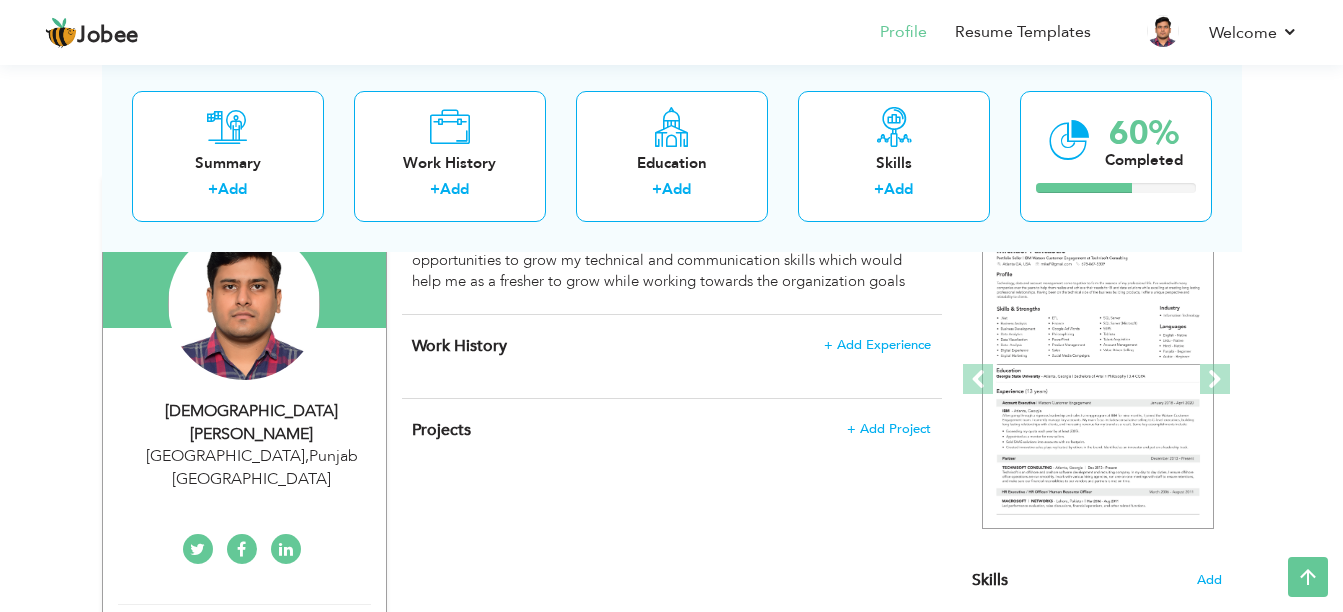 click on "Work History
+ Add Experience
×
Work History
* Job Title
Company Duration" at bounding box center (672, 356) 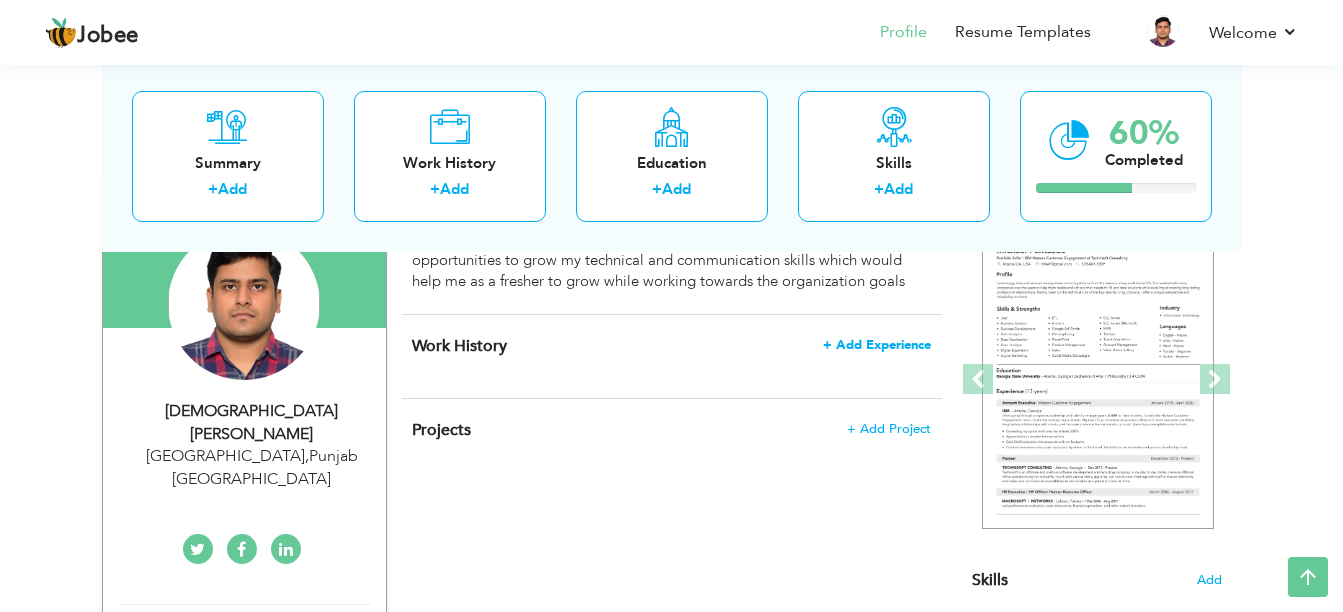 click on "+ Add Experience" at bounding box center (877, 345) 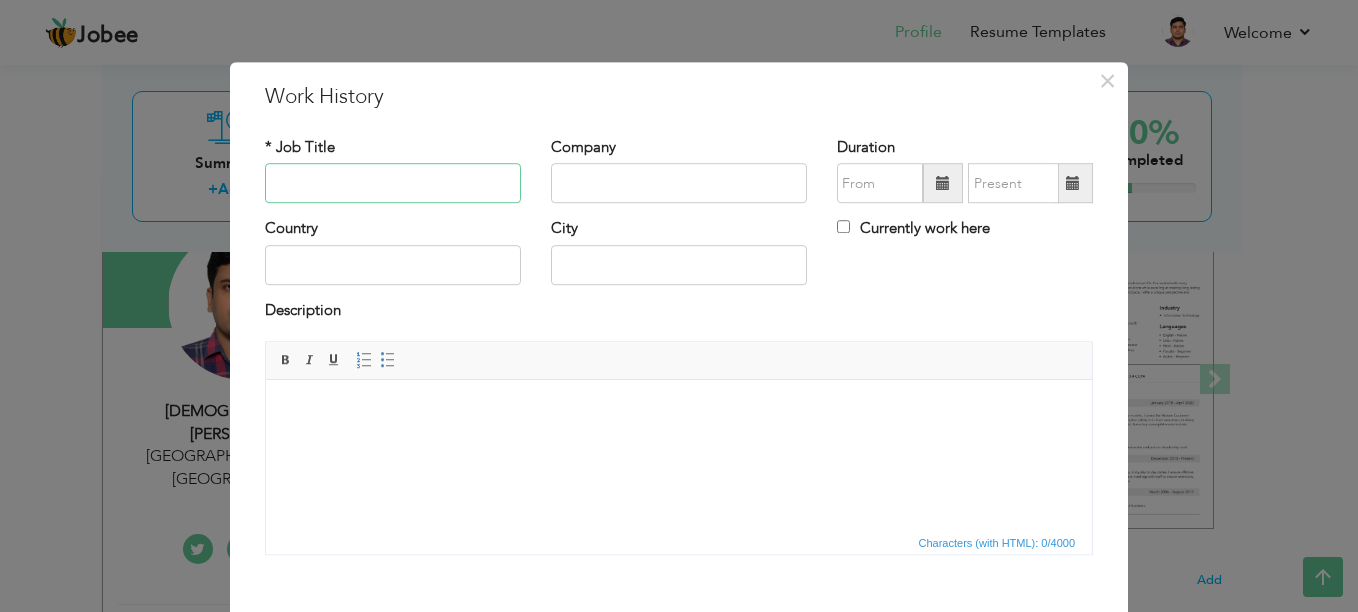click at bounding box center [393, 184] 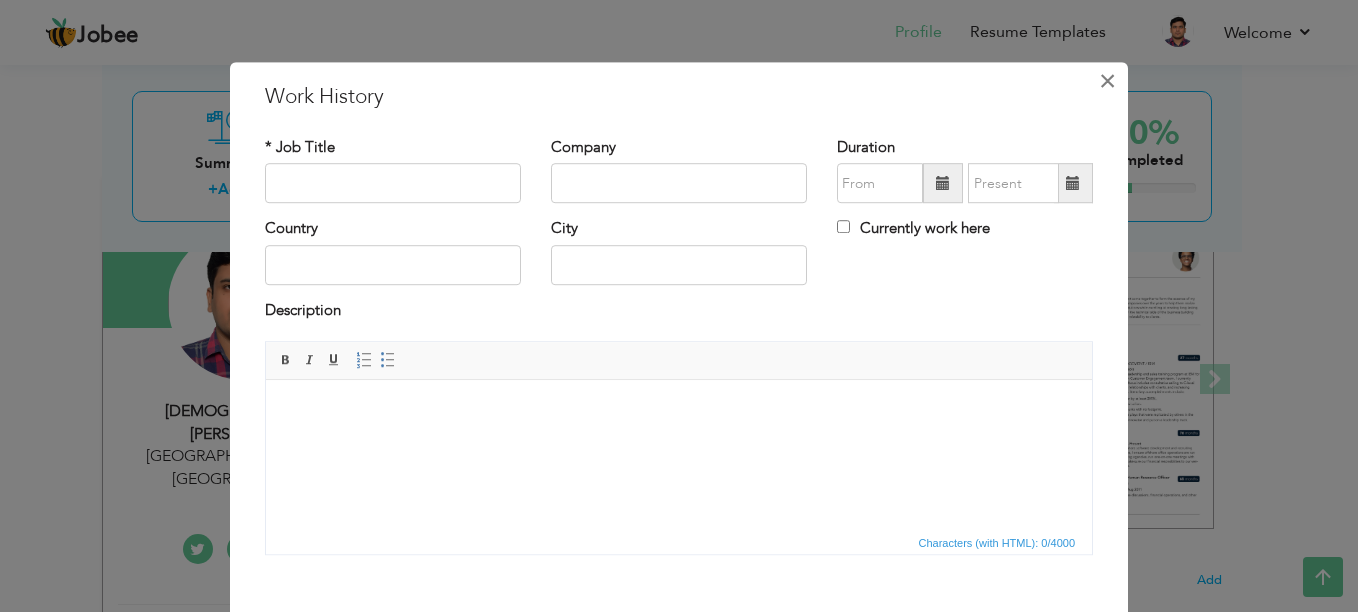 click on "×" at bounding box center (1107, 81) 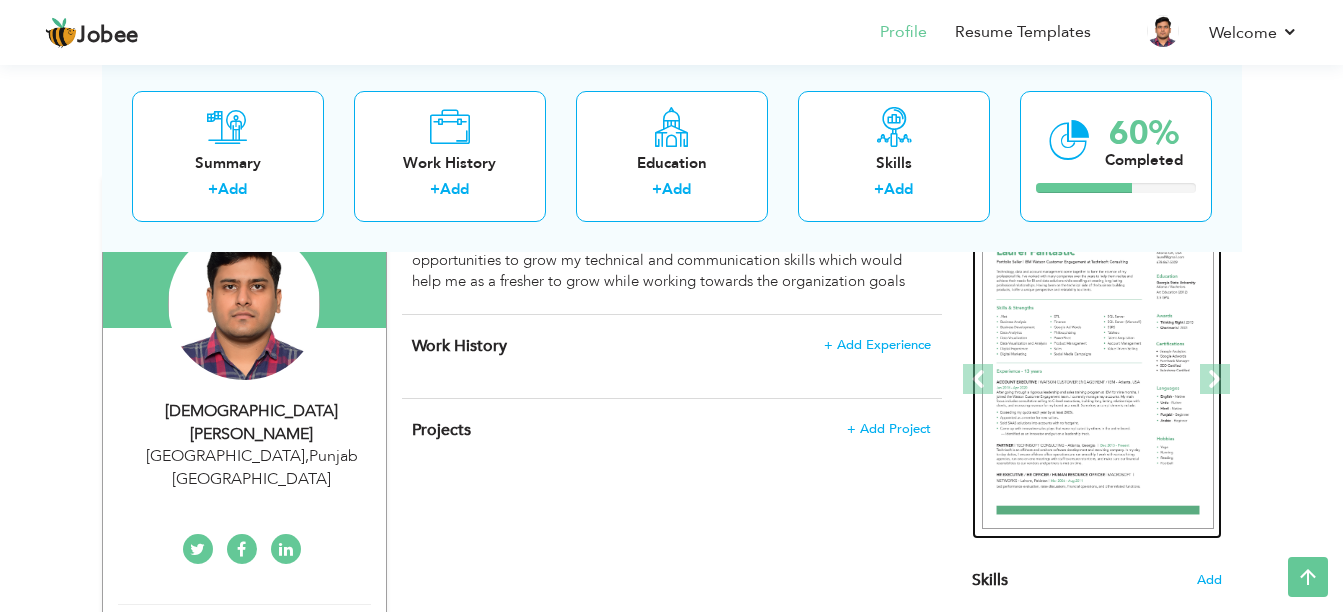 click at bounding box center (1098, 380) 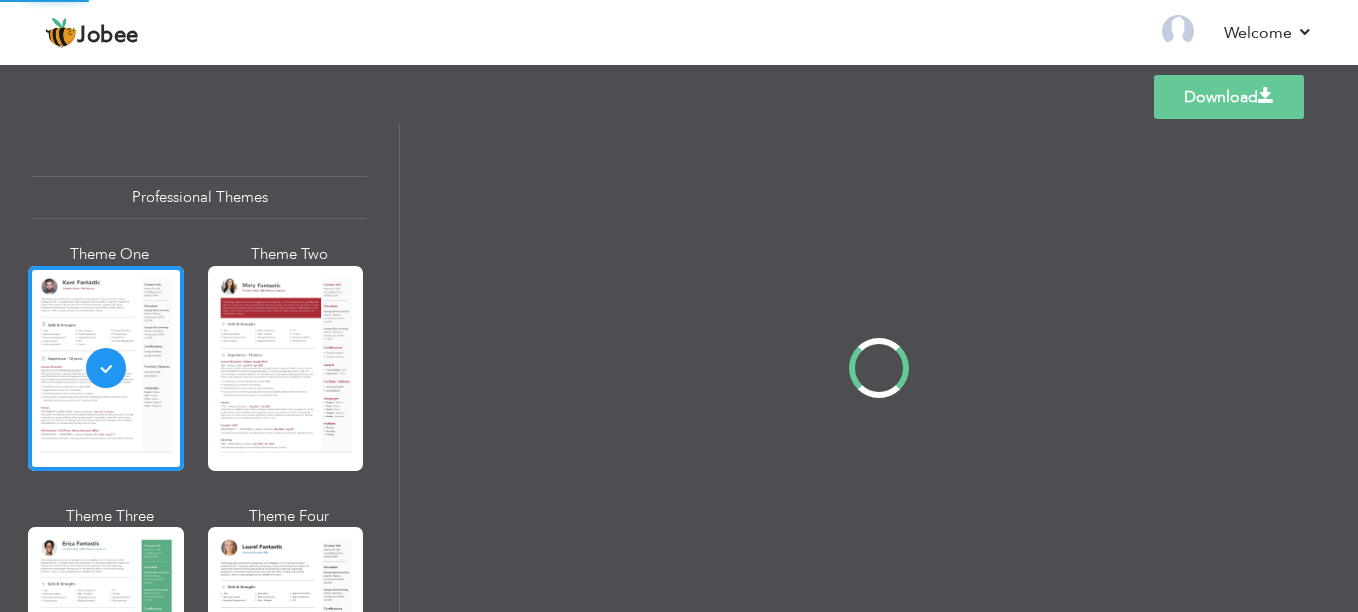 scroll, scrollTop: 0, scrollLeft: 0, axis: both 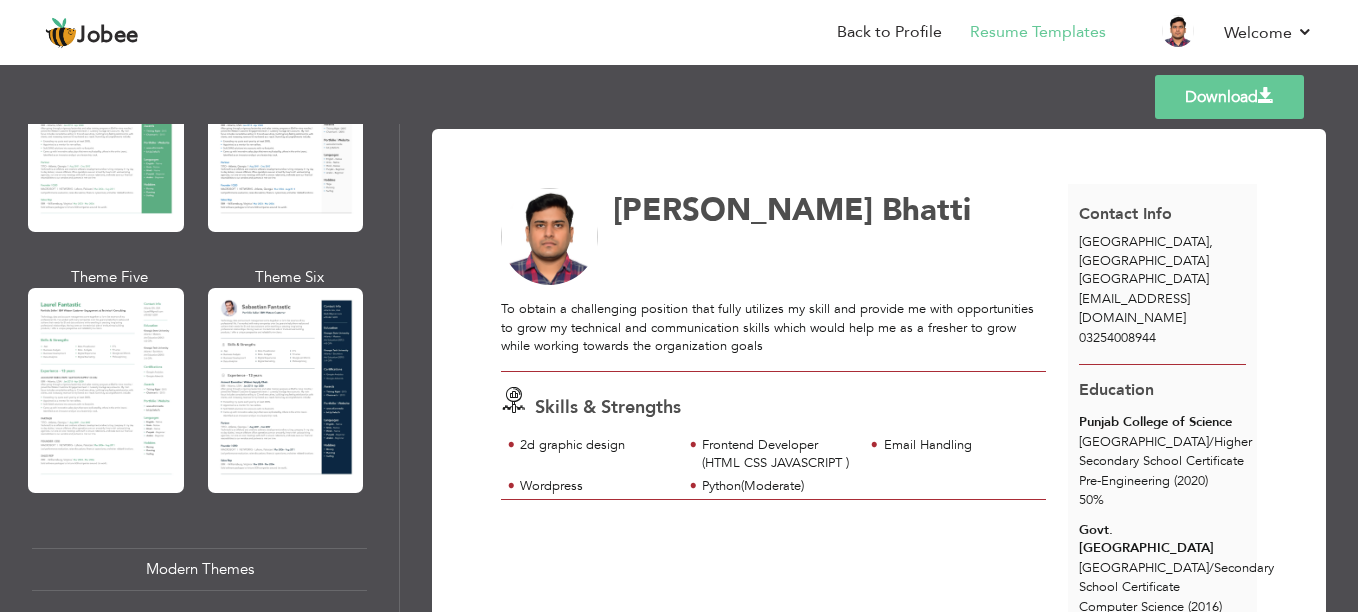 click on "Resume Templates" at bounding box center [1024, 34] 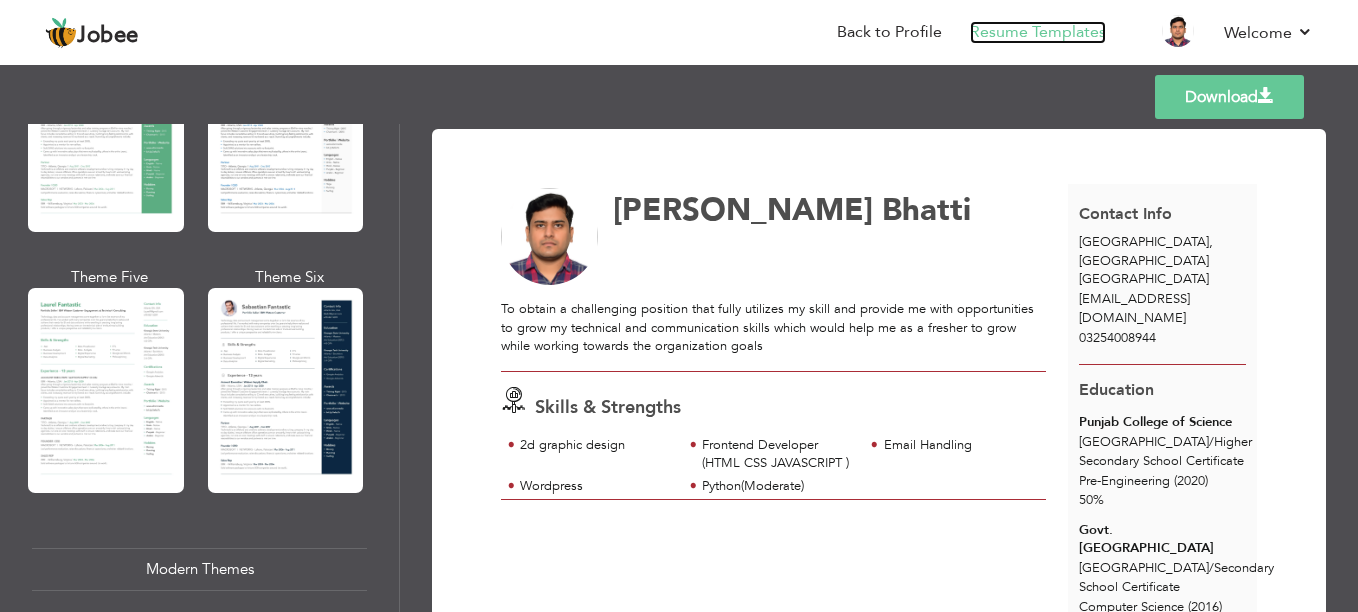 click on "Resume Templates" at bounding box center [1038, 32] 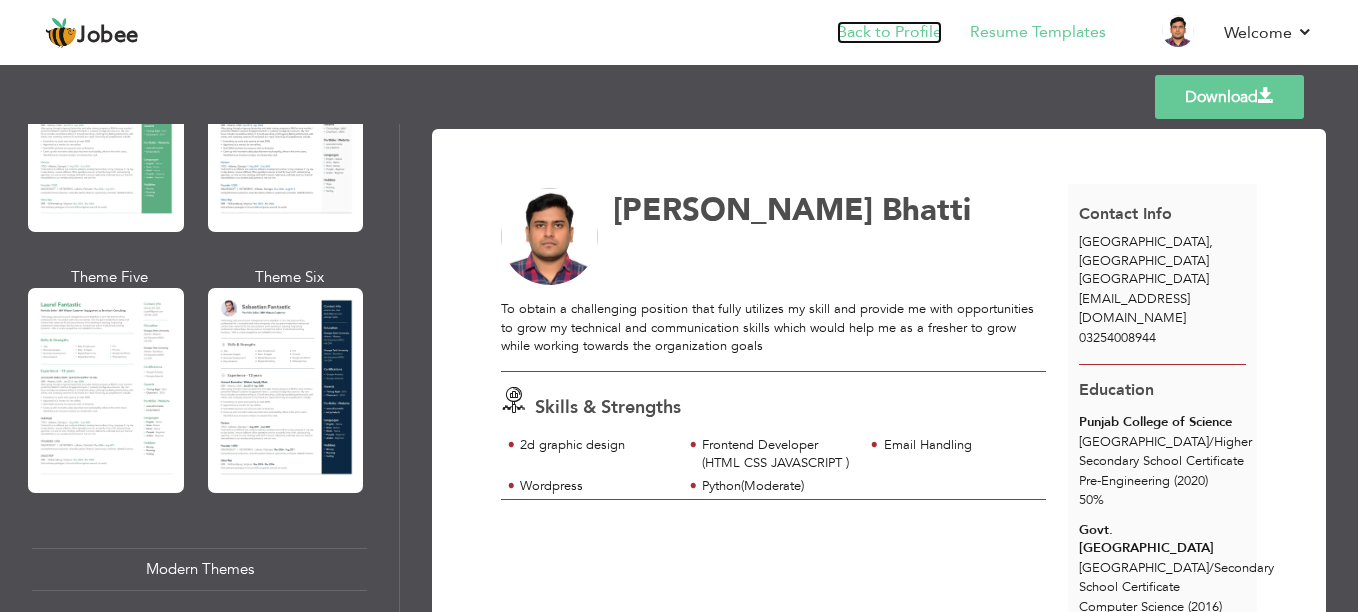 click on "Back to Profile" at bounding box center (889, 32) 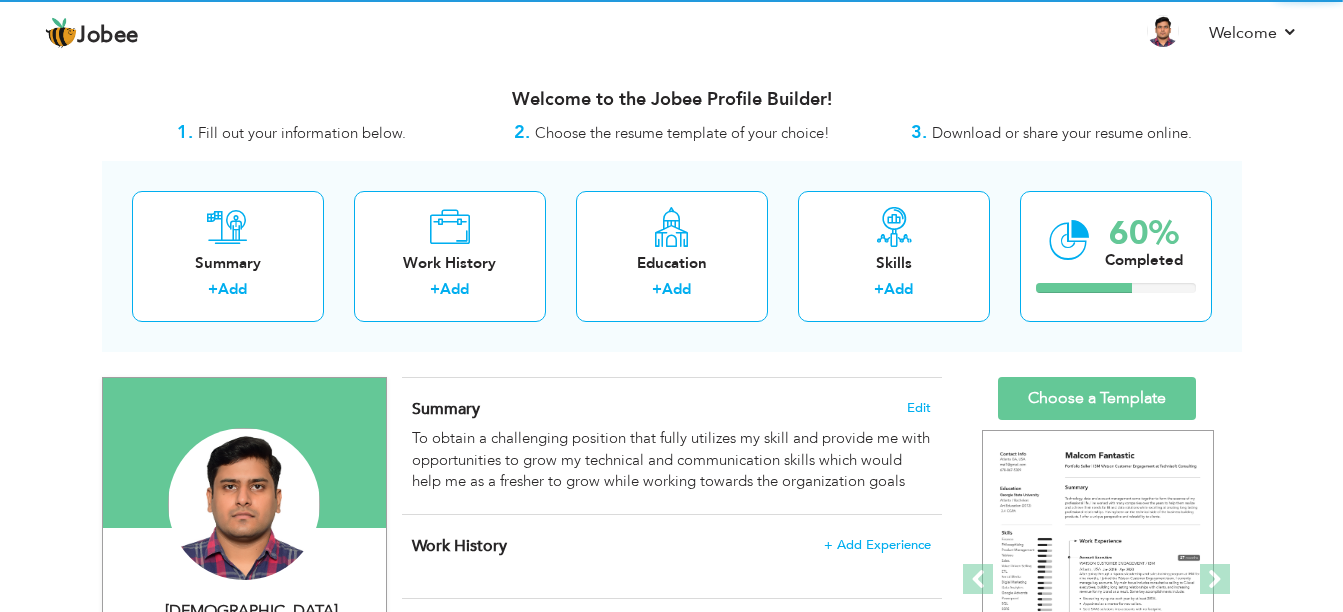 scroll, scrollTop: 0, scrollLeft: 0, axis: both 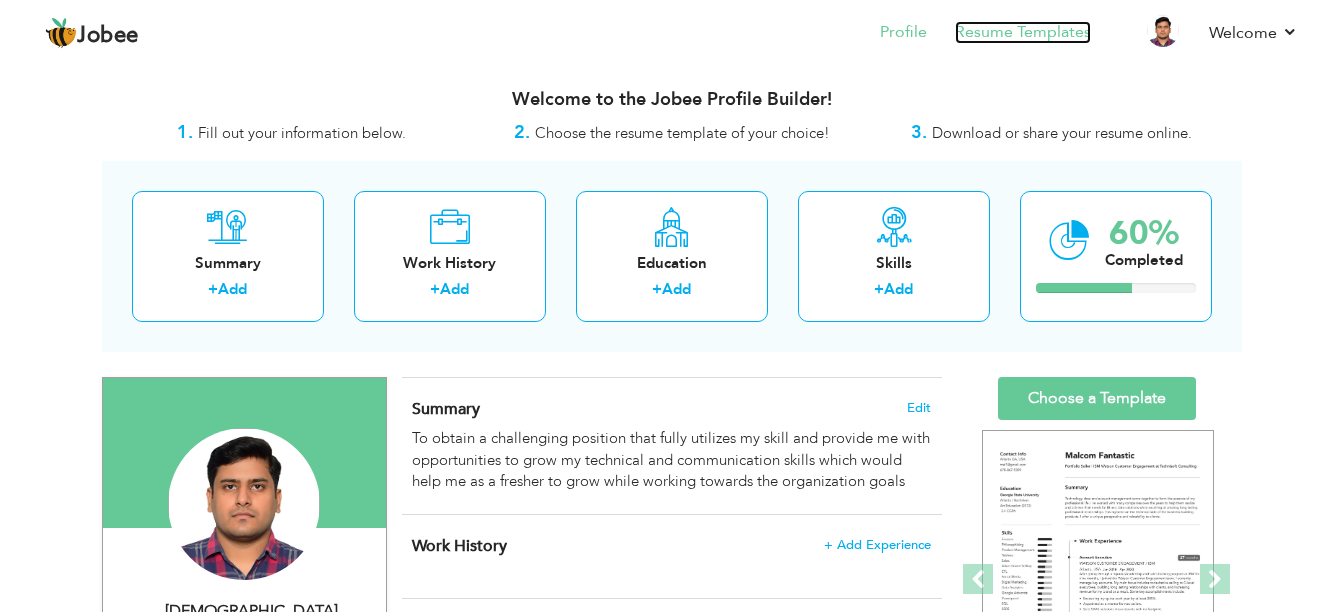 click on "Resume Templates" at bounding box center [1023, 32] 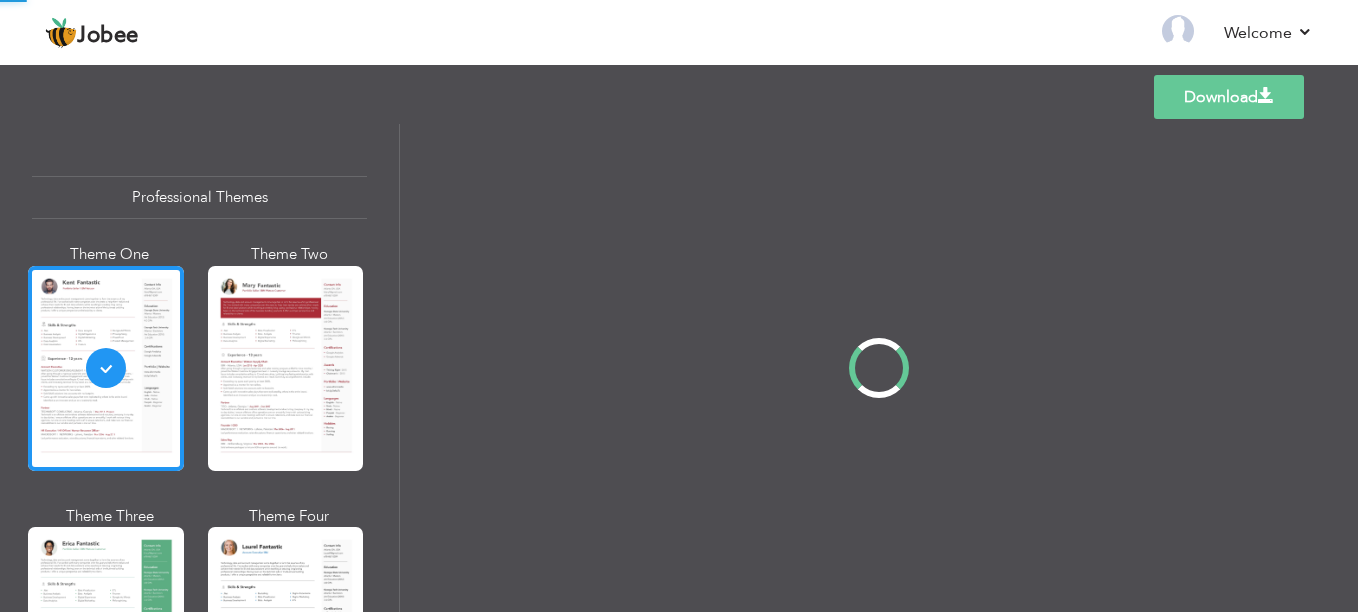 scroll, scrollTop: 0, scrollLeft: 0, axis: both 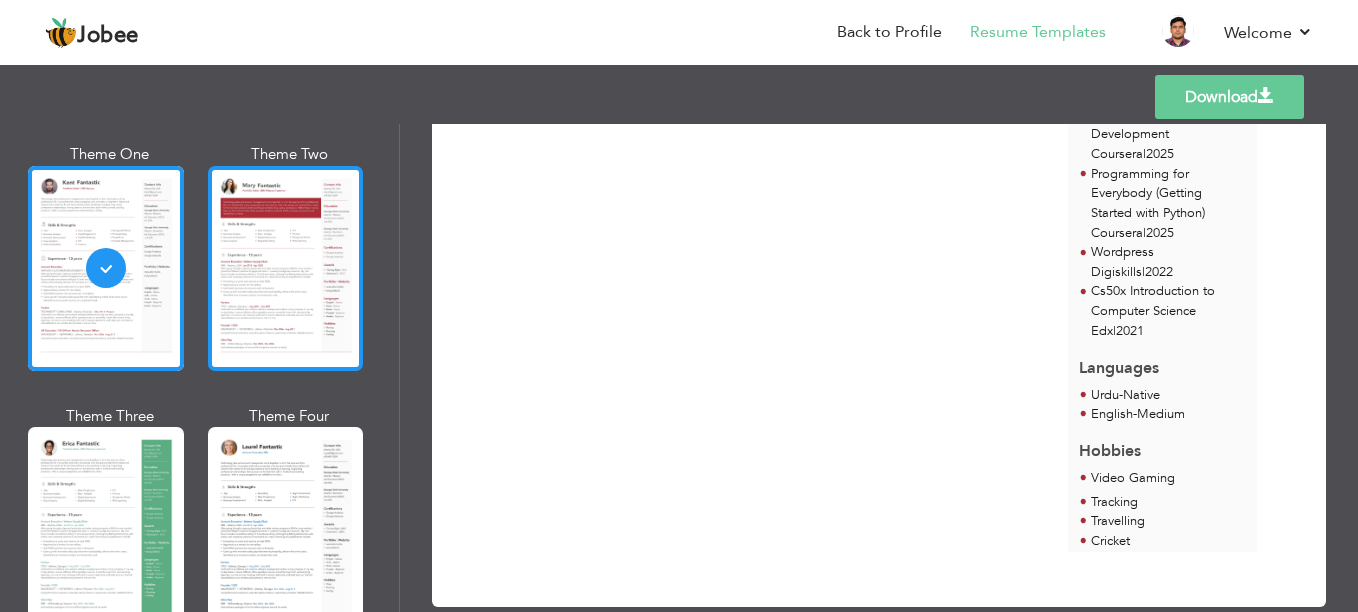 click at bounding box center [286, 268] 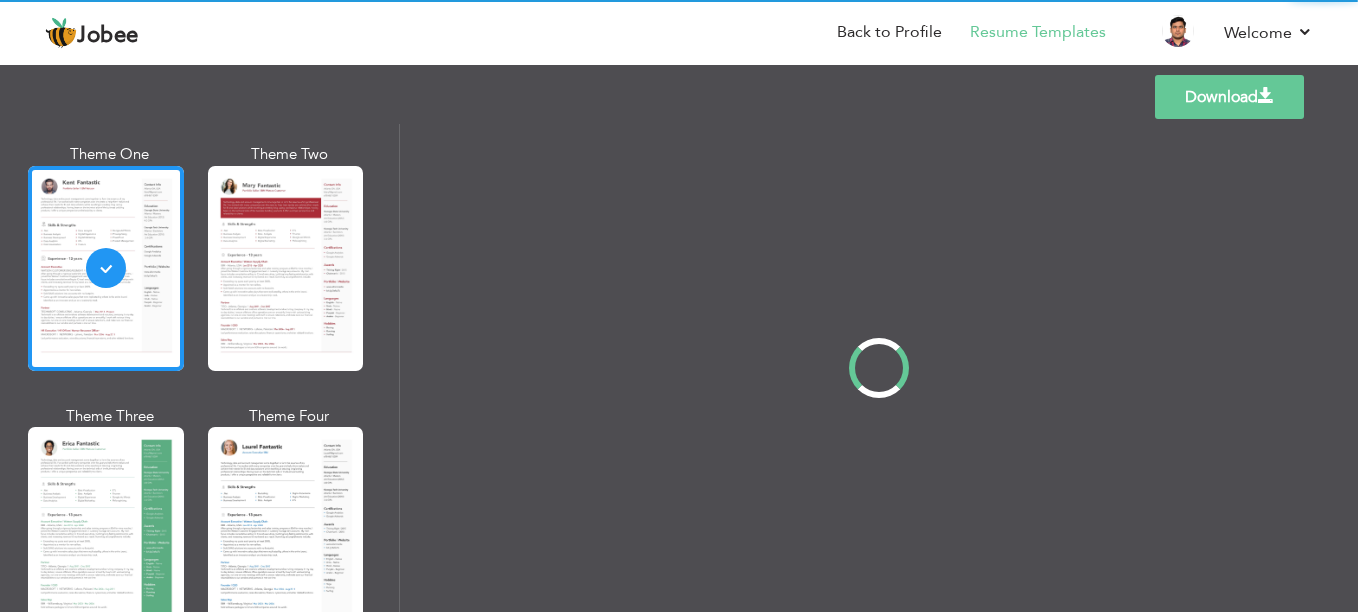 scroll, scrollTop: 0, scrollLeft: 0, axis: both 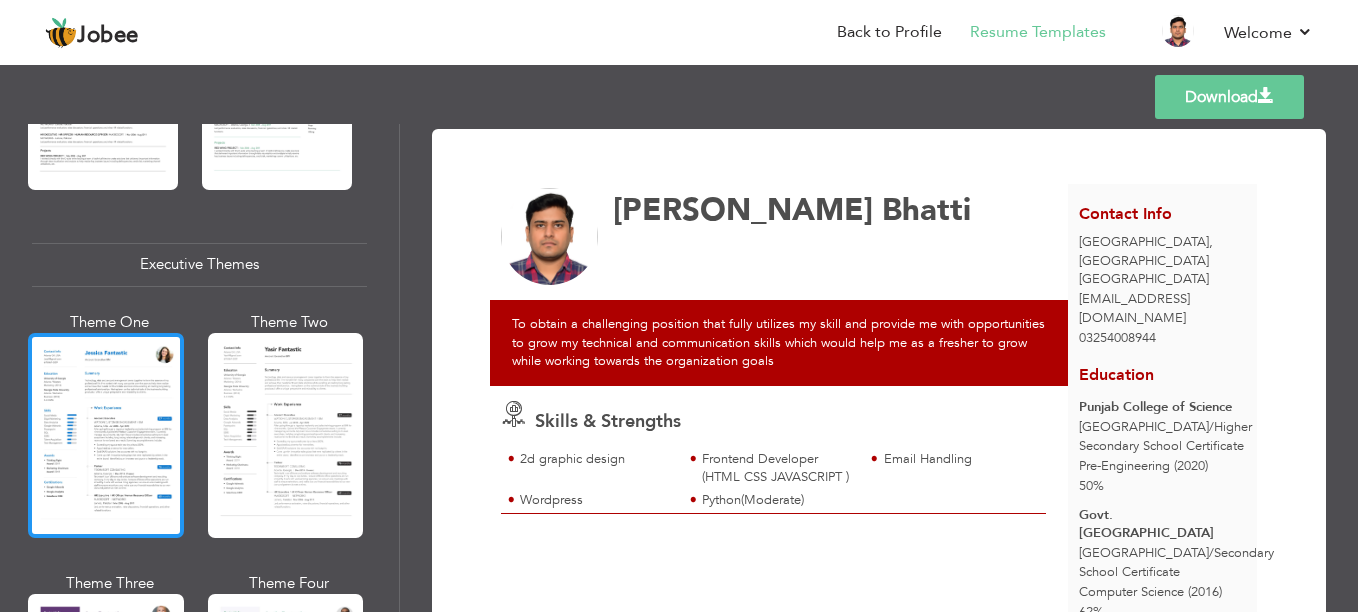 click at bounding box center [106, 435] 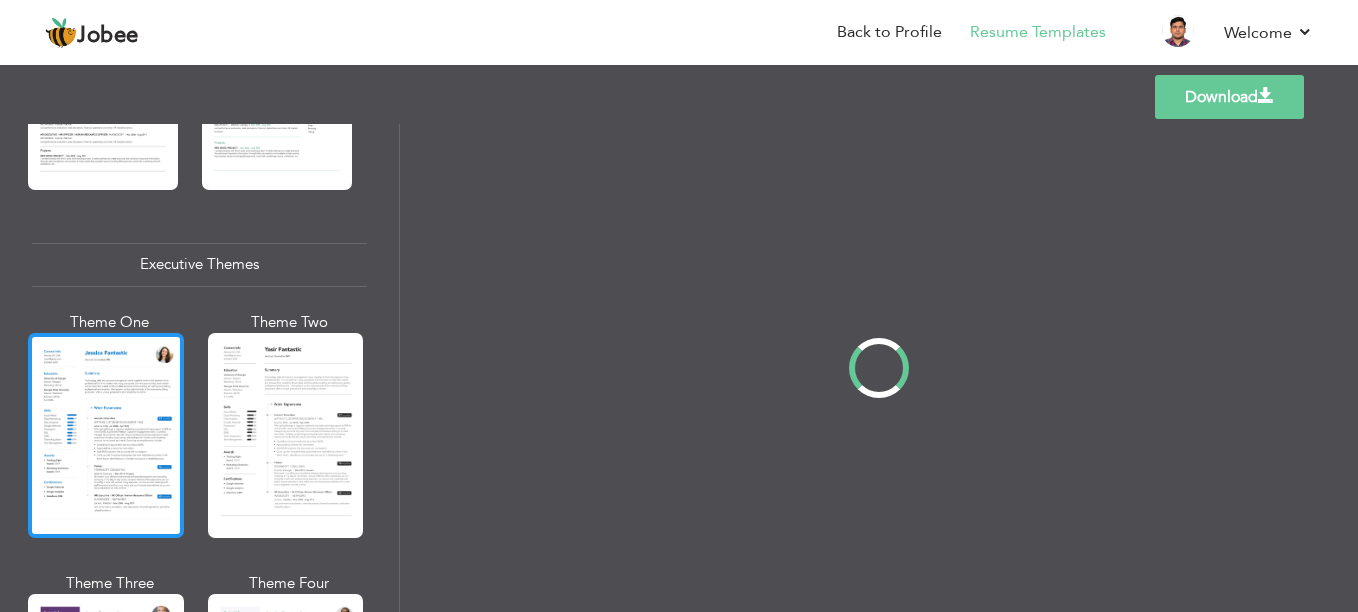 scroll, scrollTop: 1399, scrollLeft: 0, axis: vertical 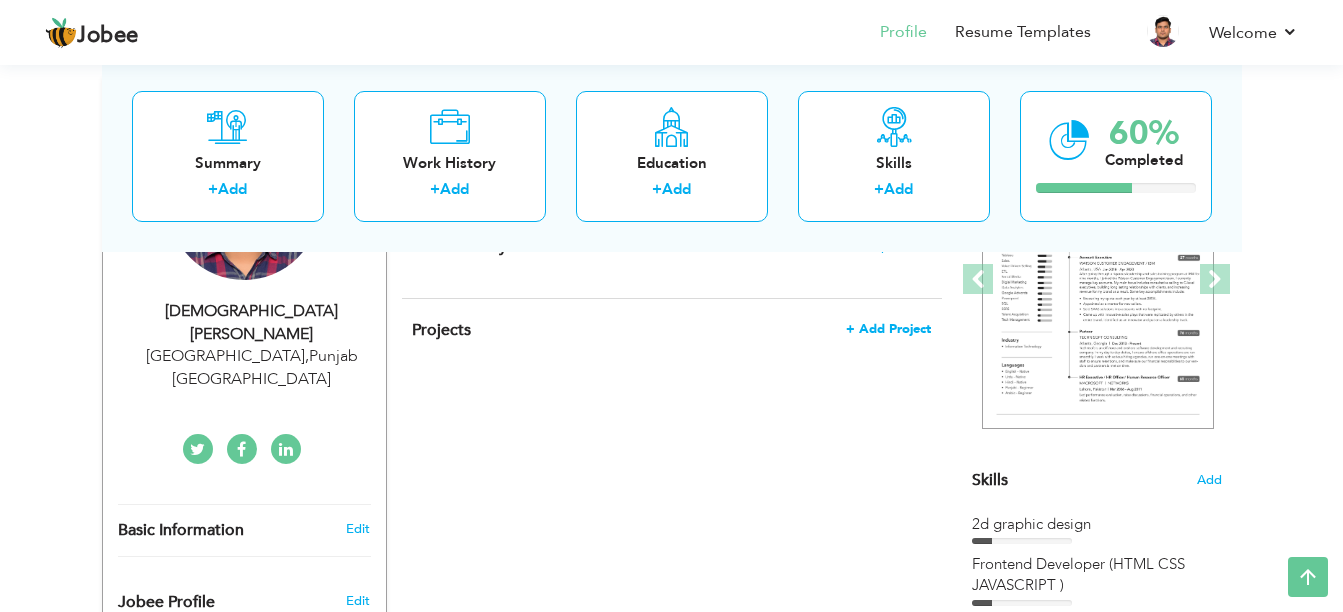 click on "+ Add Project" at bounding box center (888, 329) 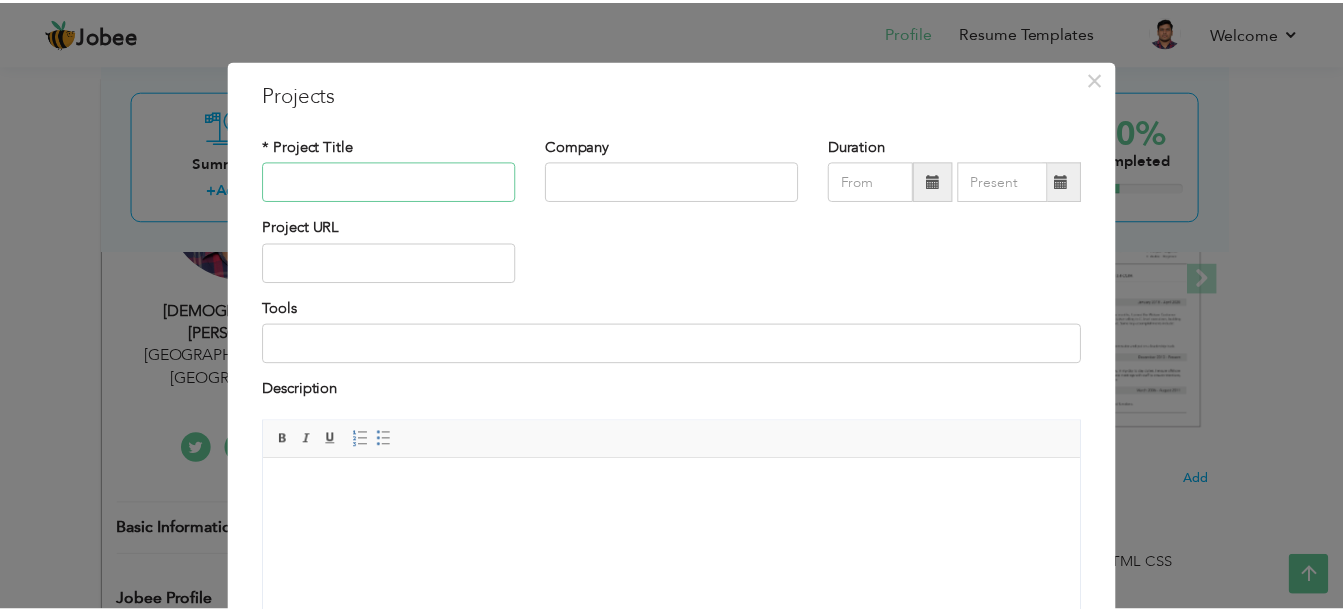 scroll, scrollTop: 0, scrollLeft: 0, axis: both 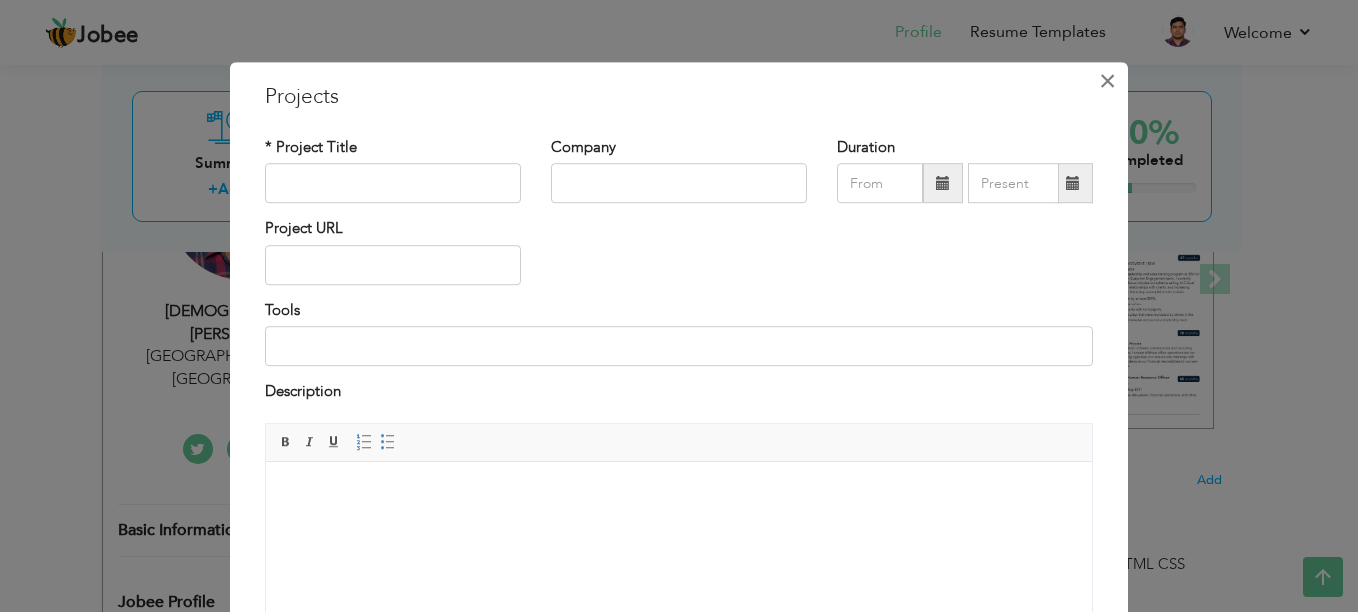 click on "×" at bounding box center (1107, 81) 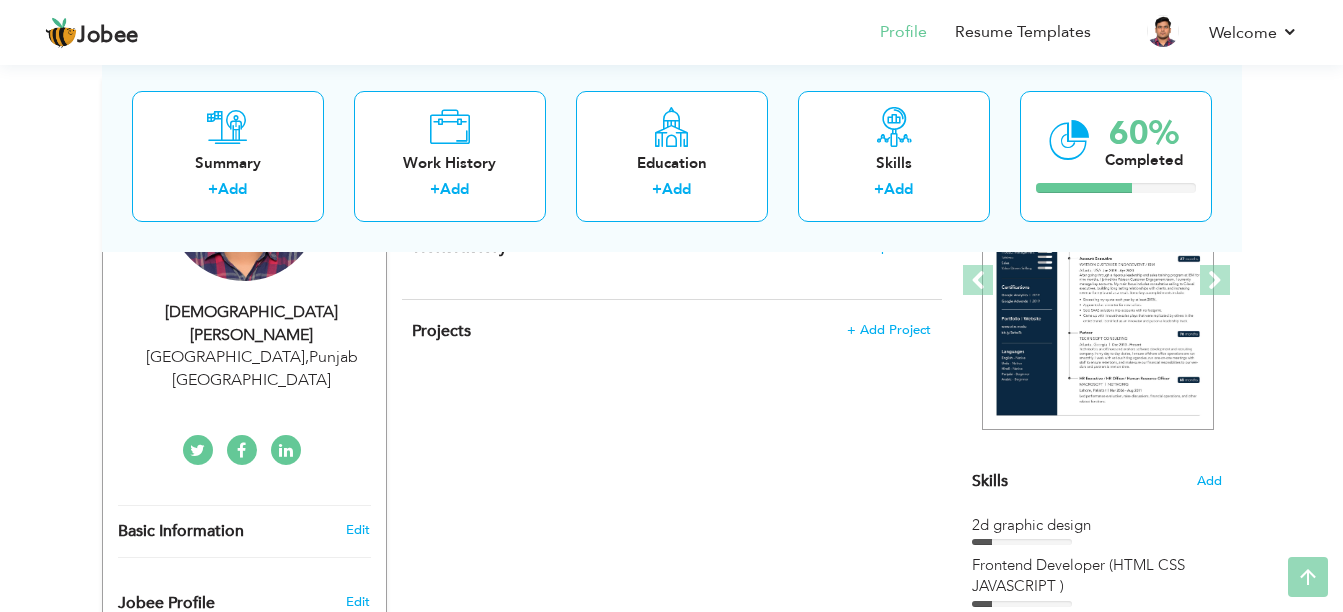 scroll, scrollTop: 300, scrollLeft: 0, axis: vertical 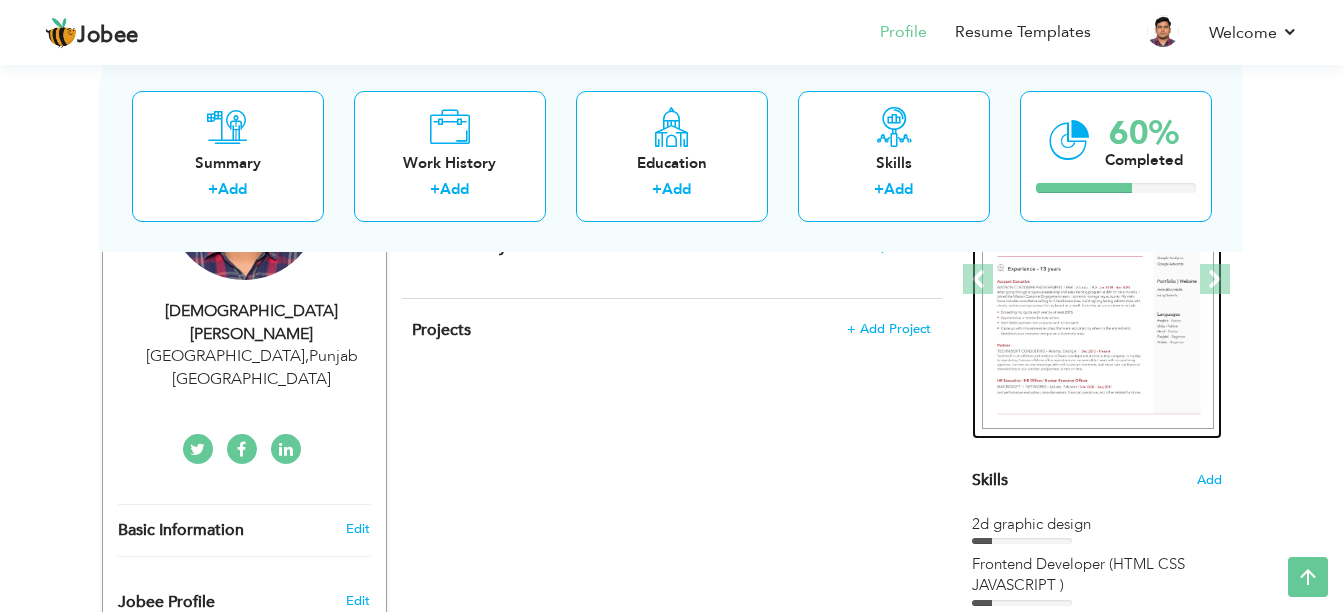 click at bounding box center [1098, 280] 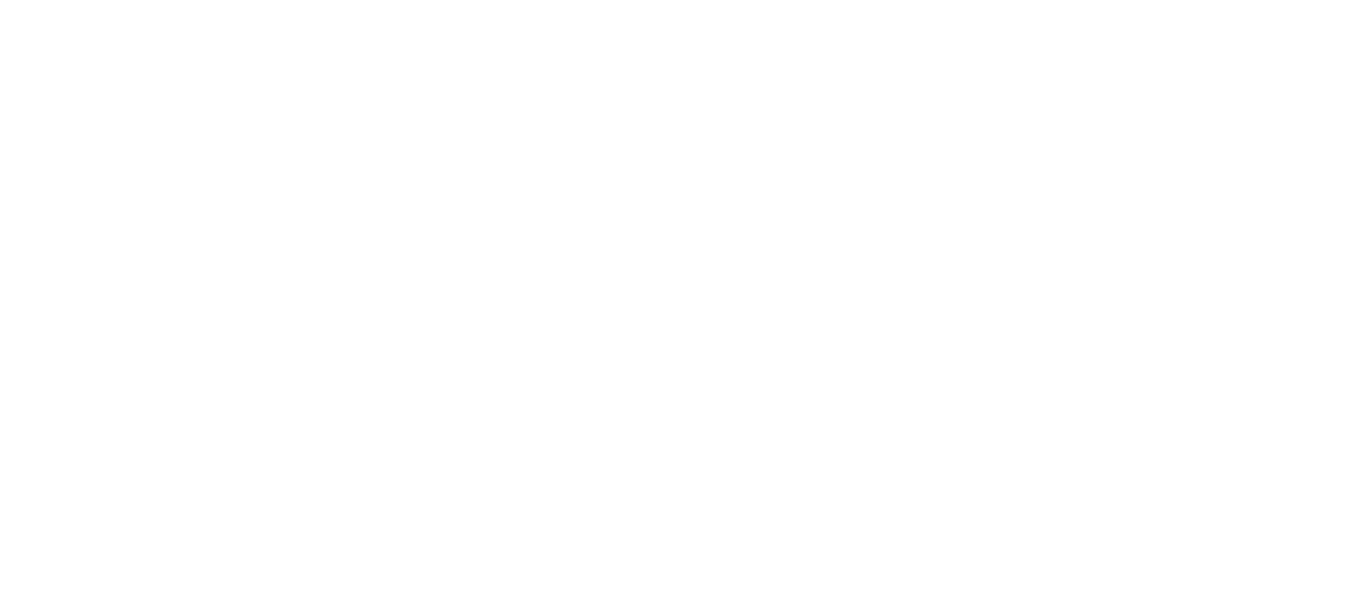 scroll, scrollTop: 0, scrollLeft: 0, axis: both 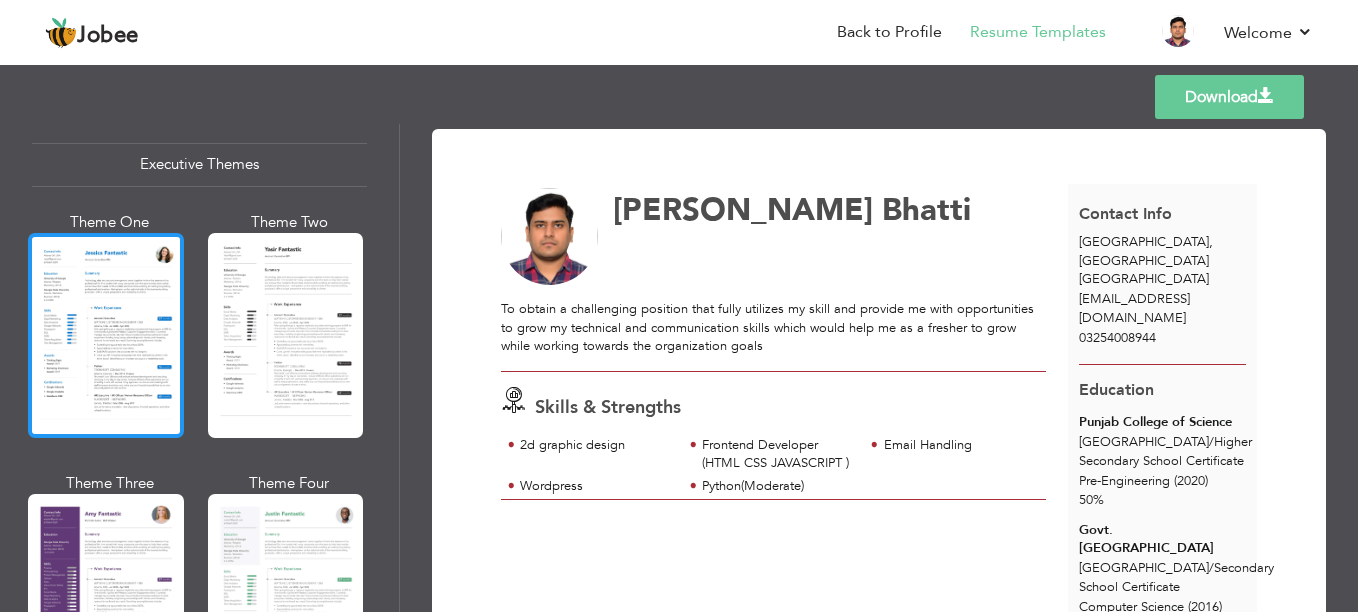 click at bounding box center [106, 335] 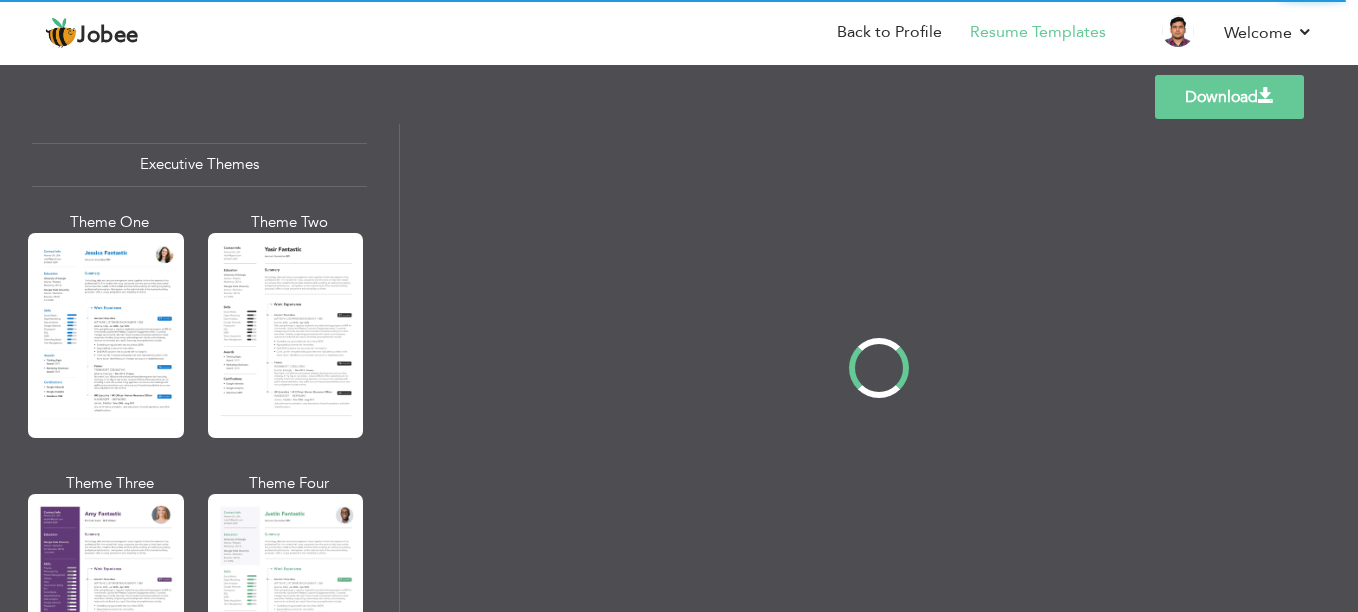 click at bounding box center (879, 368) 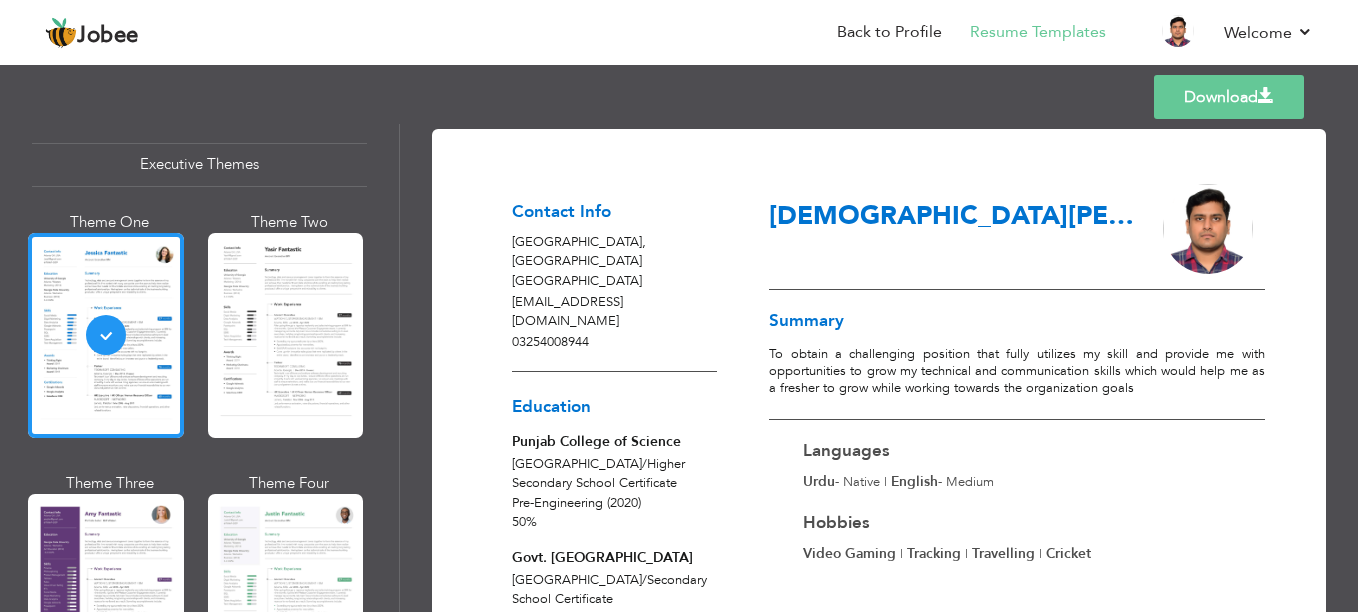 scroll, scrollTop: 1498, scrollLeft: 0, axis: vertical 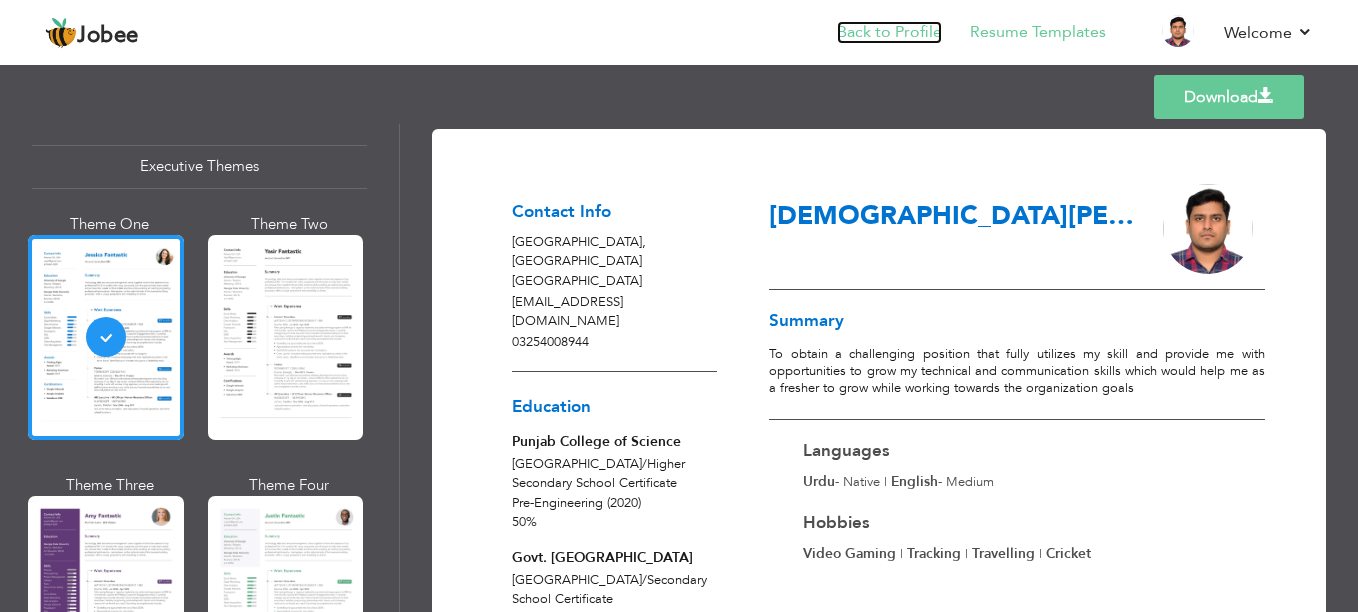 click on "Back to Profile" at bounding box center (889, 32) 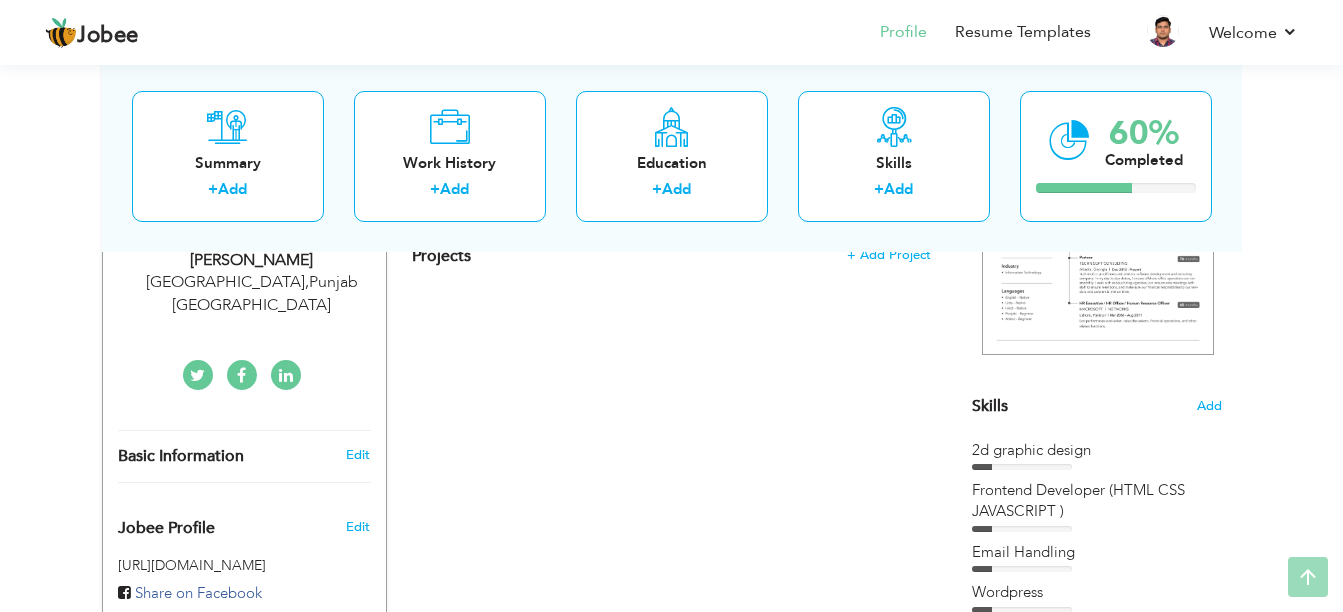 scroll, scrollTop: 400, scrollLeft: 0, axis: vertical 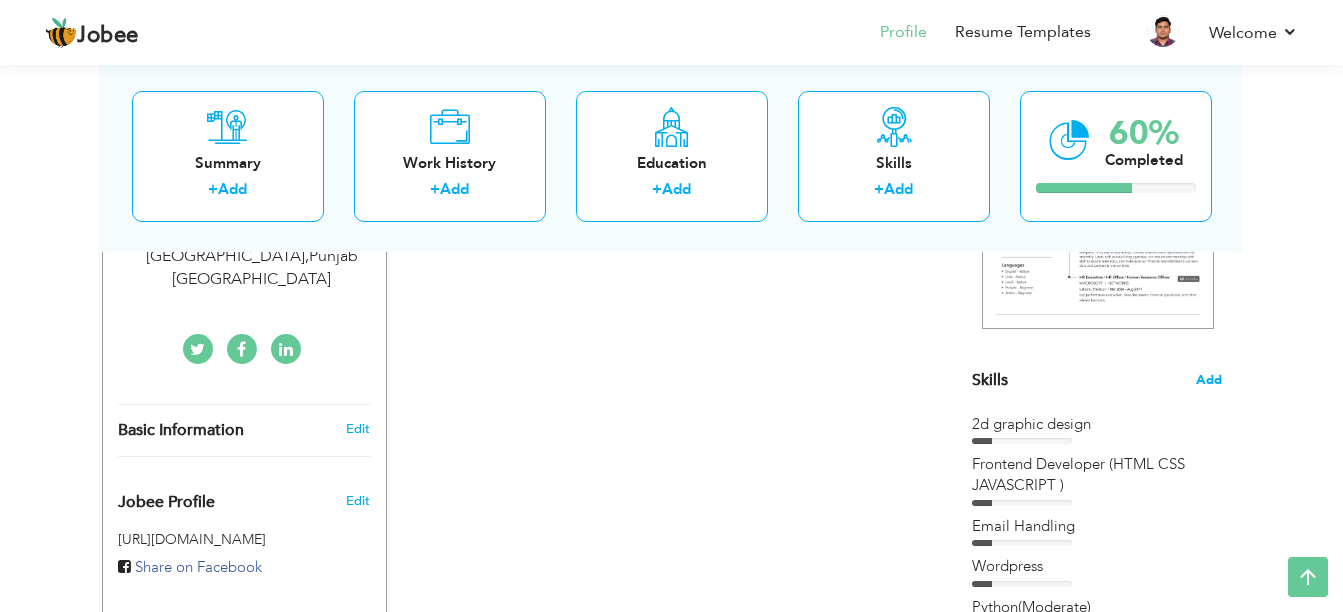 click on "Add" at bounding box center (1209, 380) 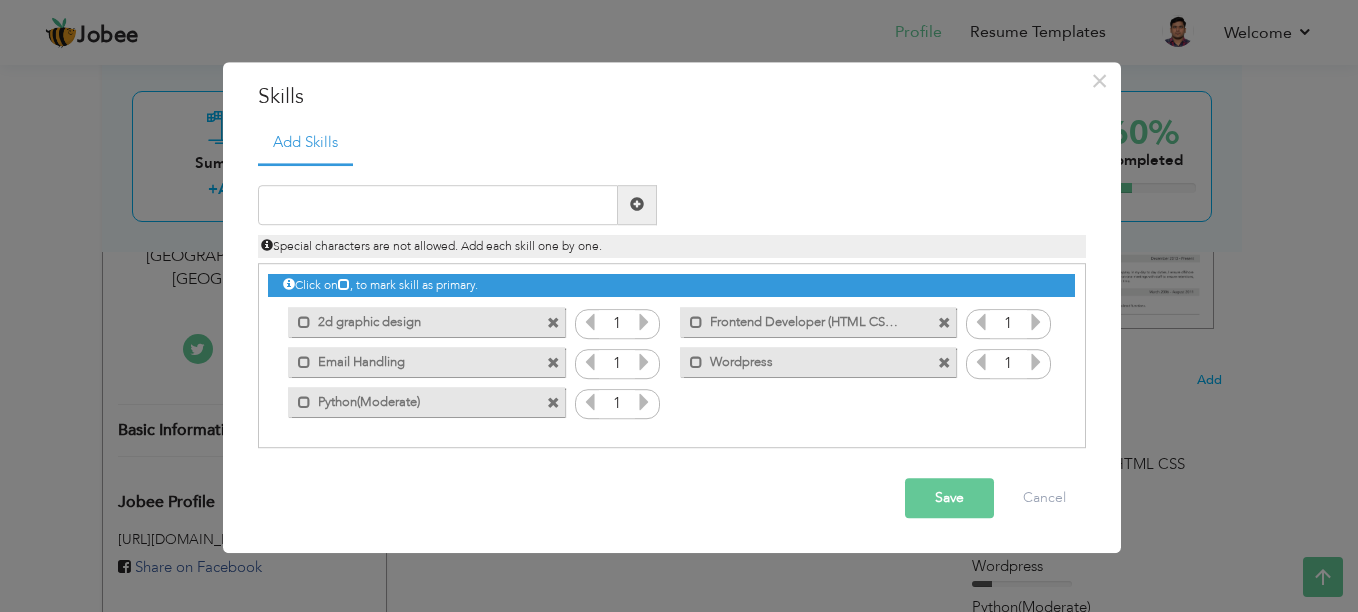 click at bounding box center [644, 322] 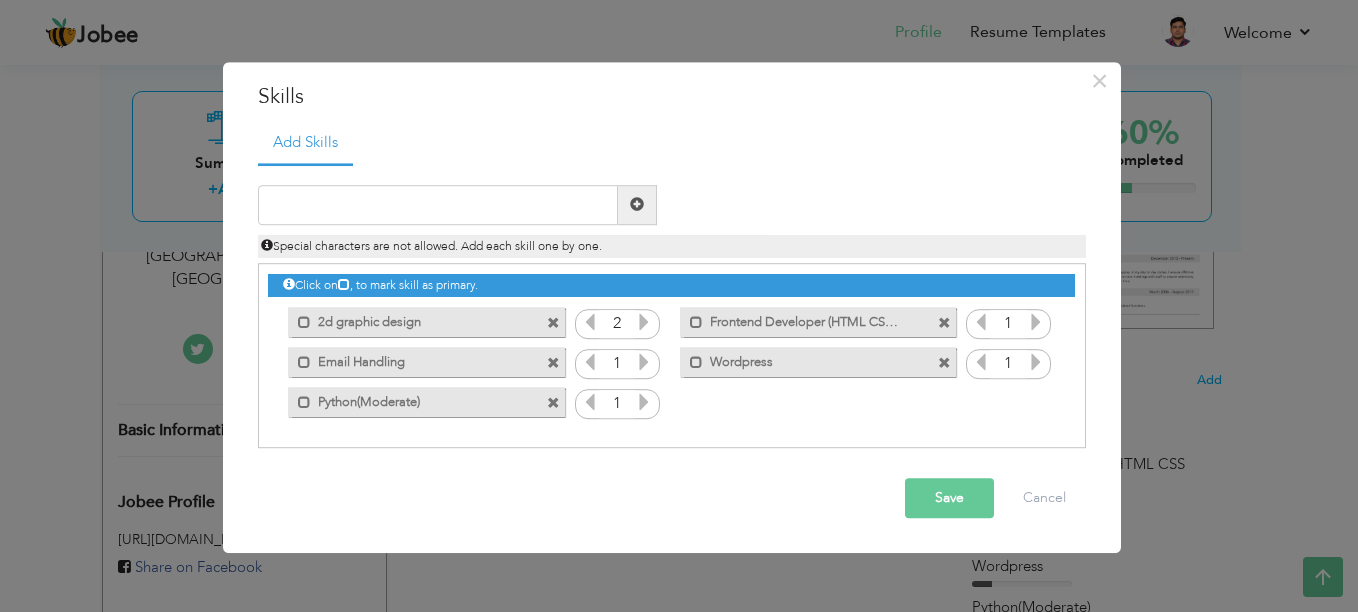 click at bounding box center [644, 322] 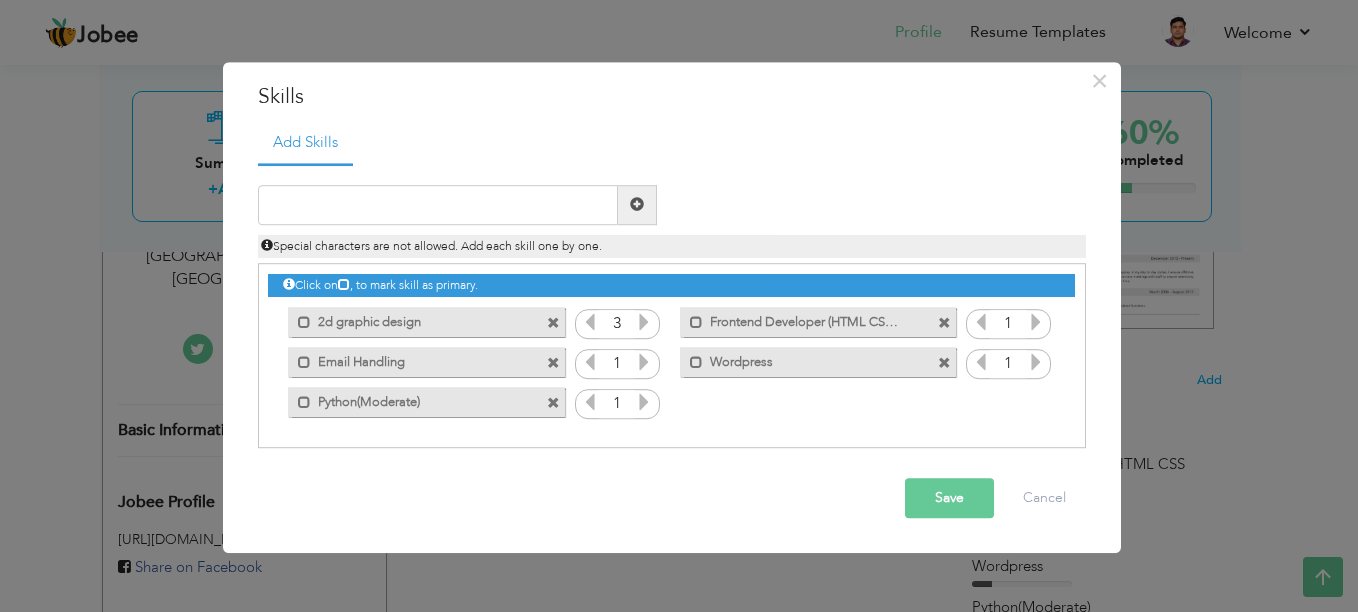 click at bounding box center (644, 322) 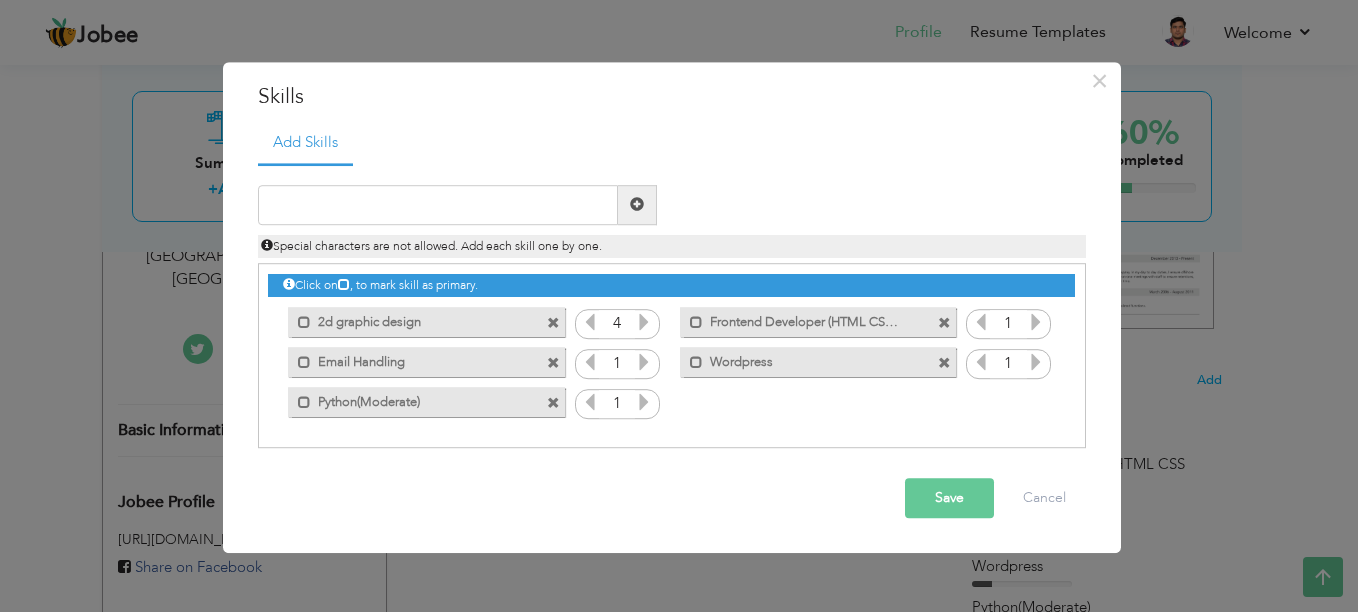 click at bounding box center (644, 322) 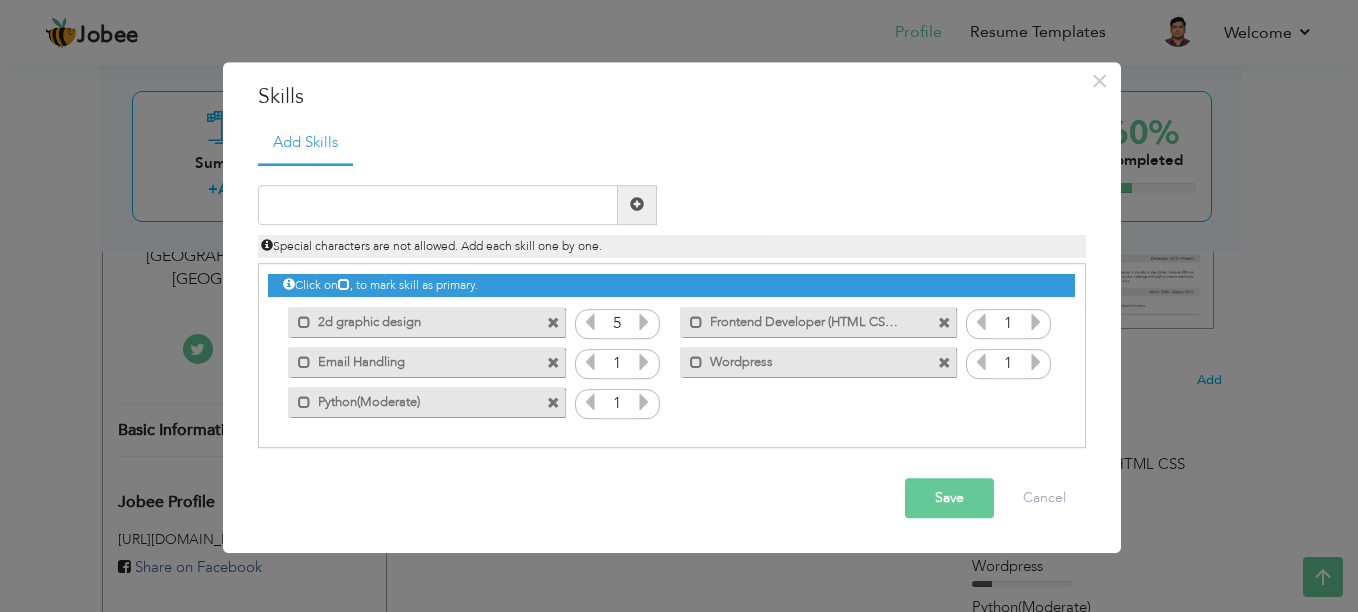 click at bounding box center (644, 322) 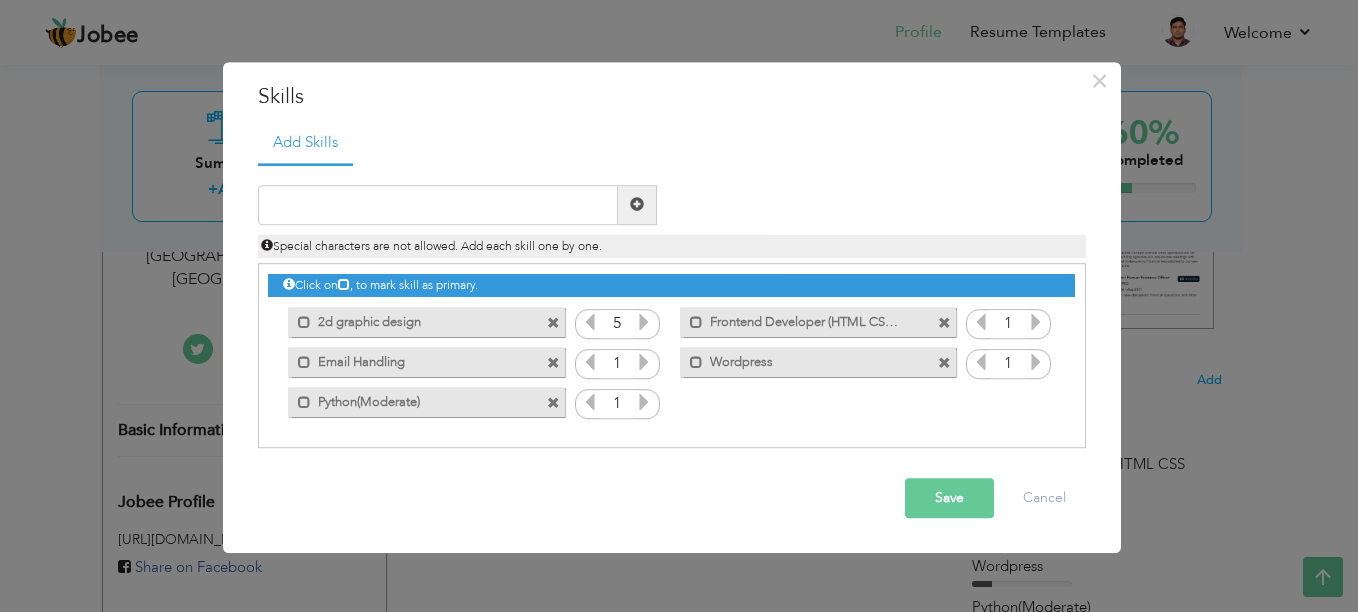 click at bounding box center (590, 322) 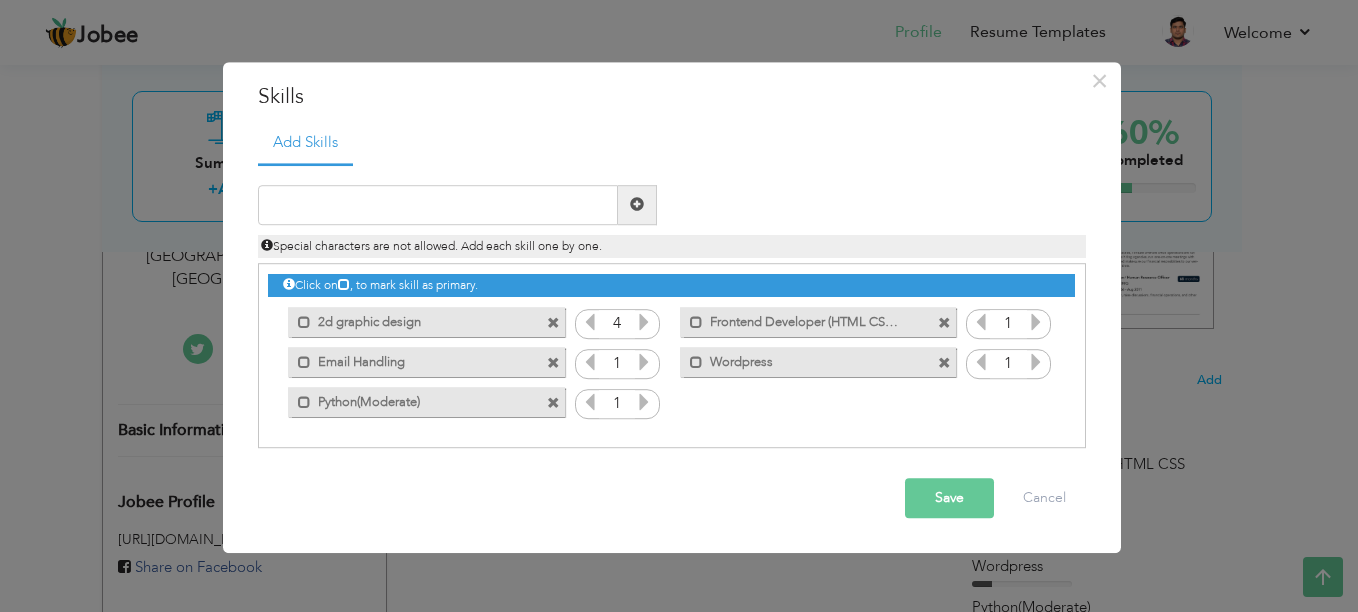 click at bounding box center [1036, 322] 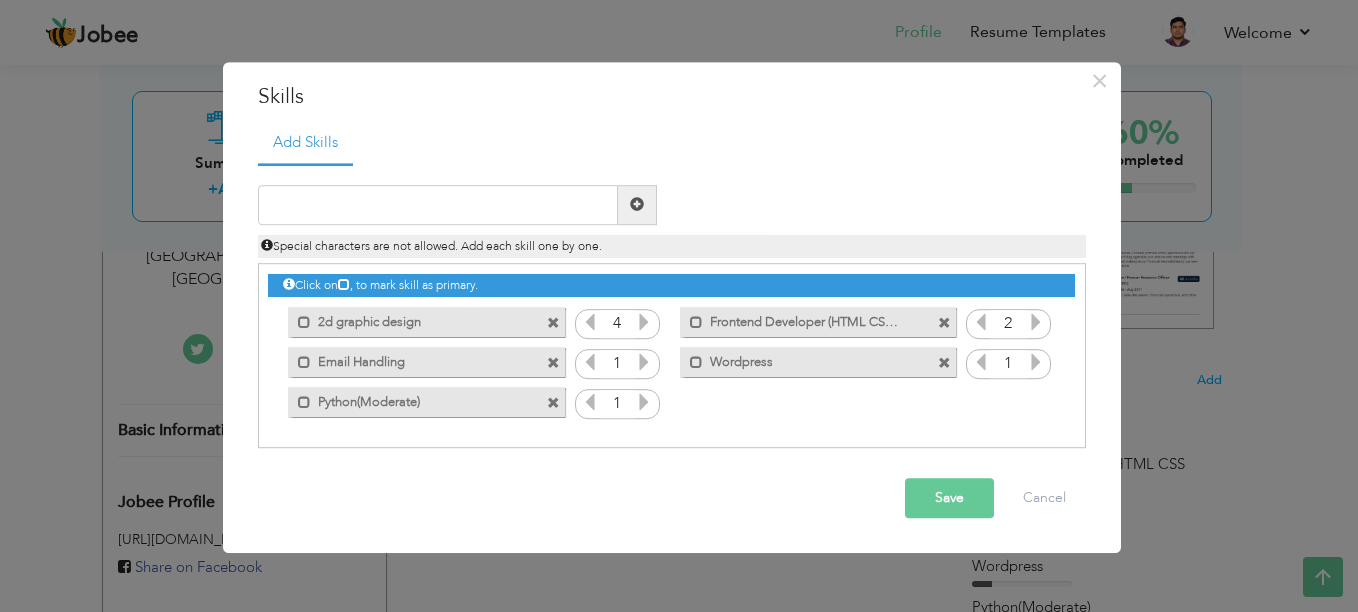 click at bounding box center [1036, 322] 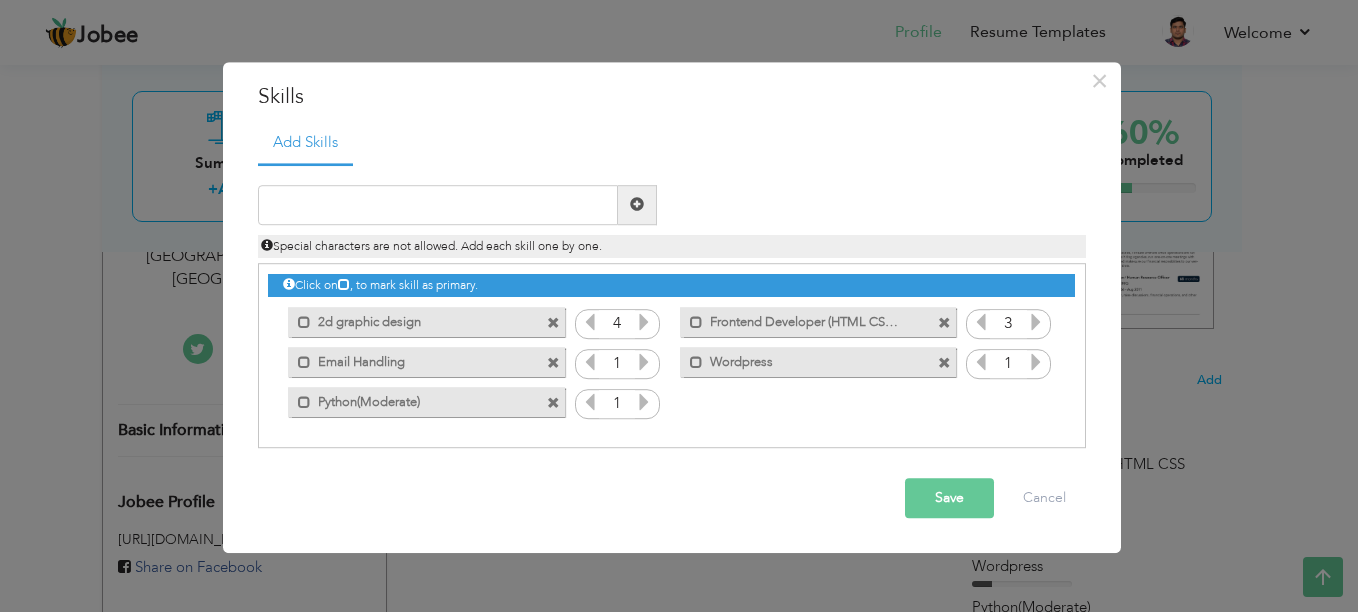 click at bounding box center (644, 362) 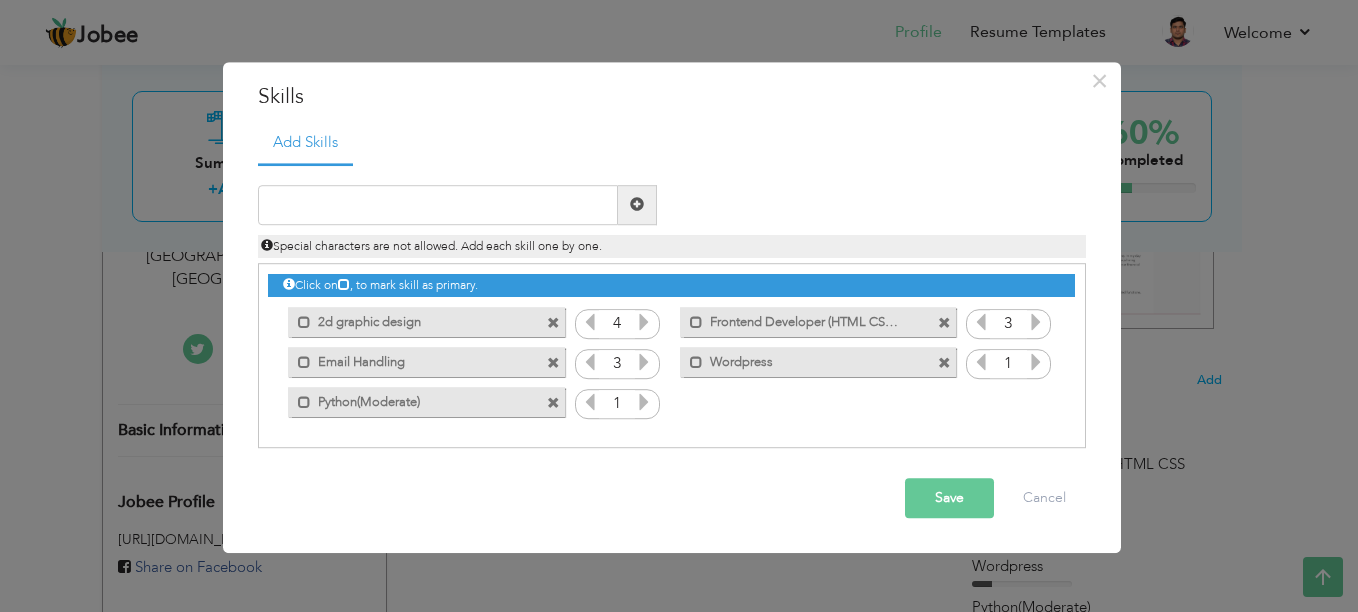 click at bounding box center [644, 362] 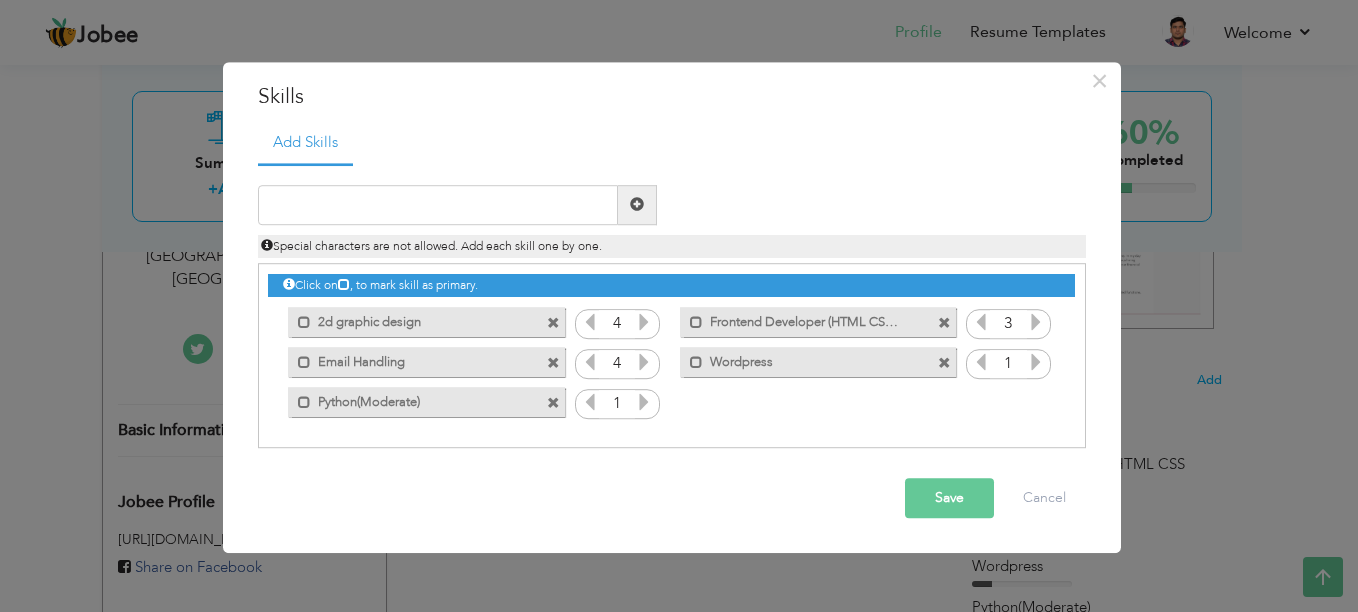 click at bounding box center (1036, 362) 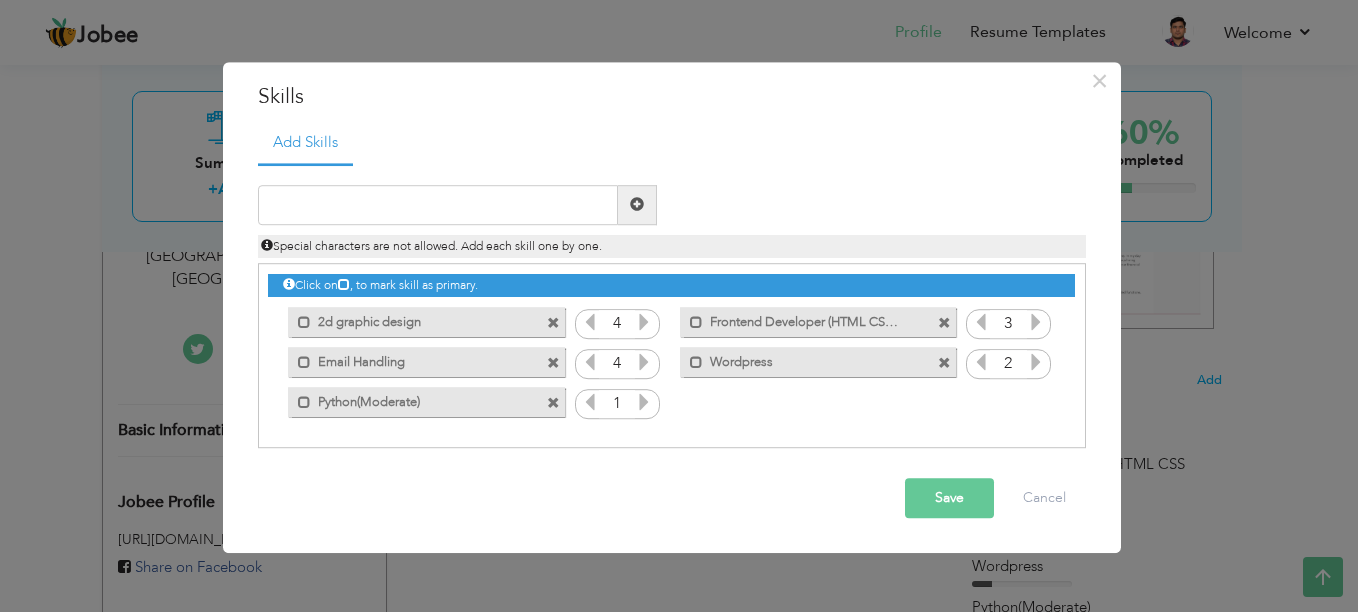 click at bounding box center (1036, 362) 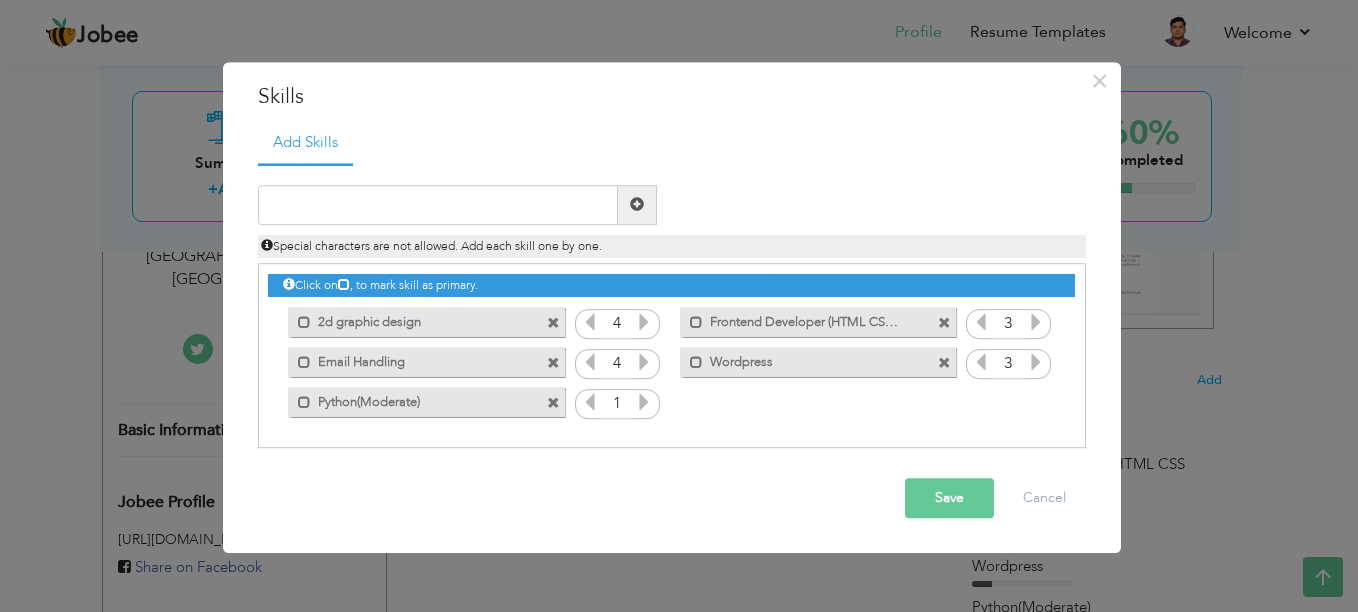 click at bounding box center [644, 402] 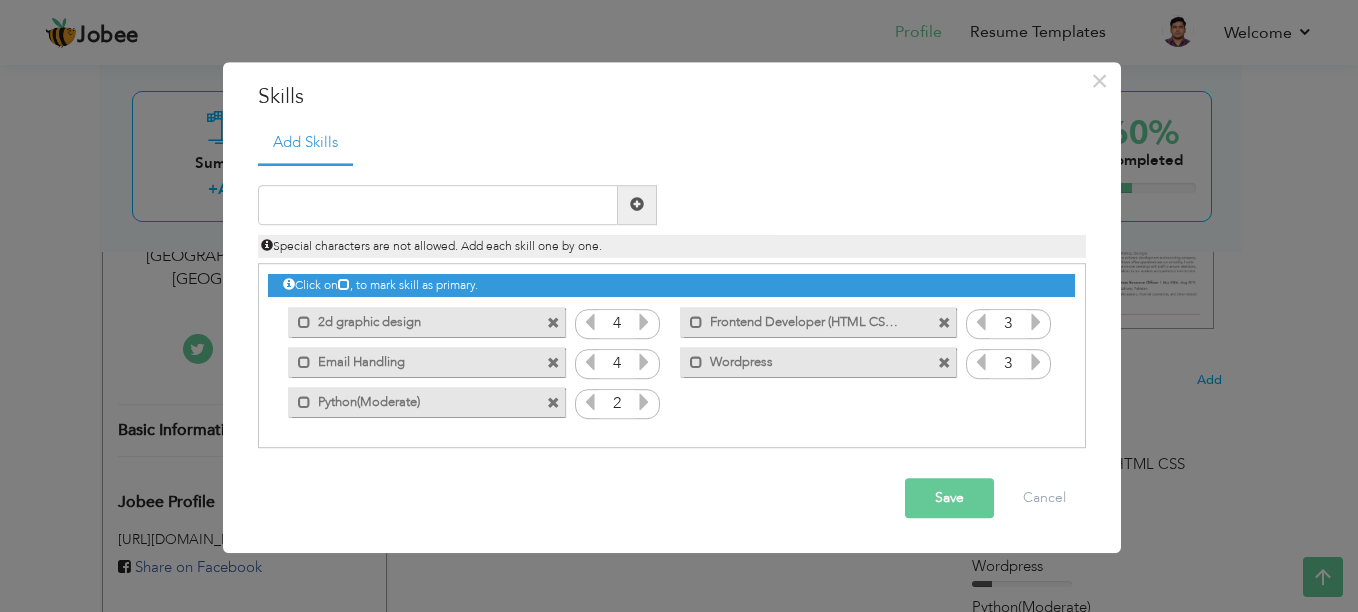 click at bounding box center (644, 402) 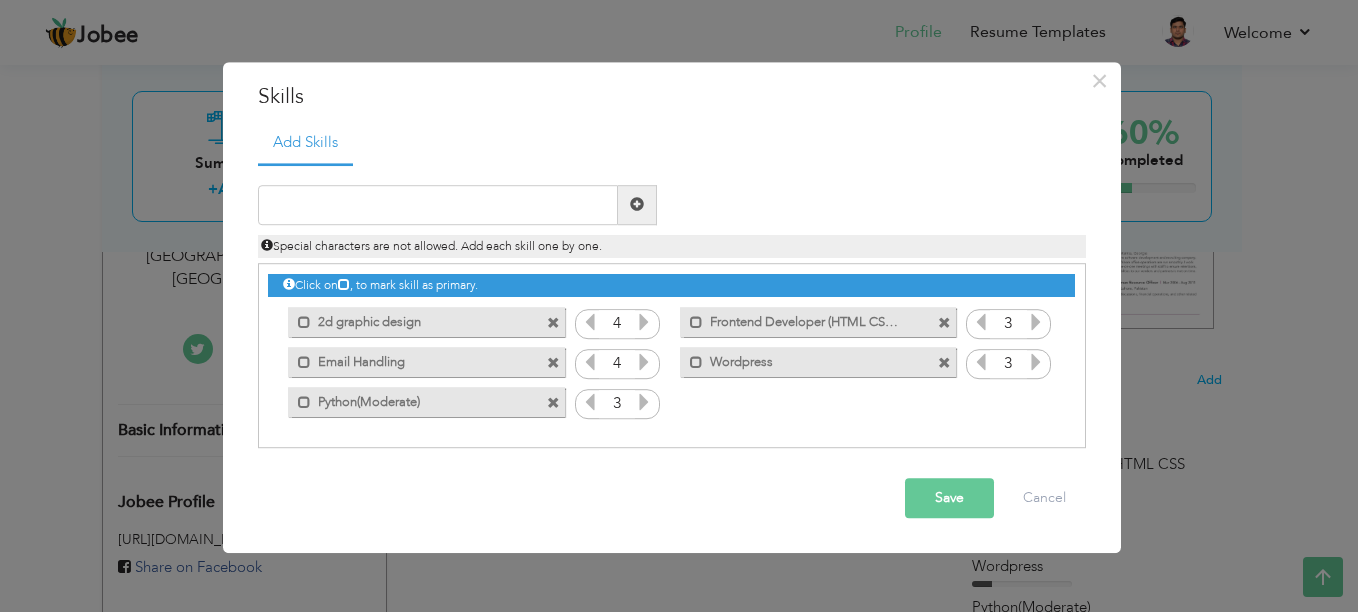 click on "1" at bounding box center [617, 404] 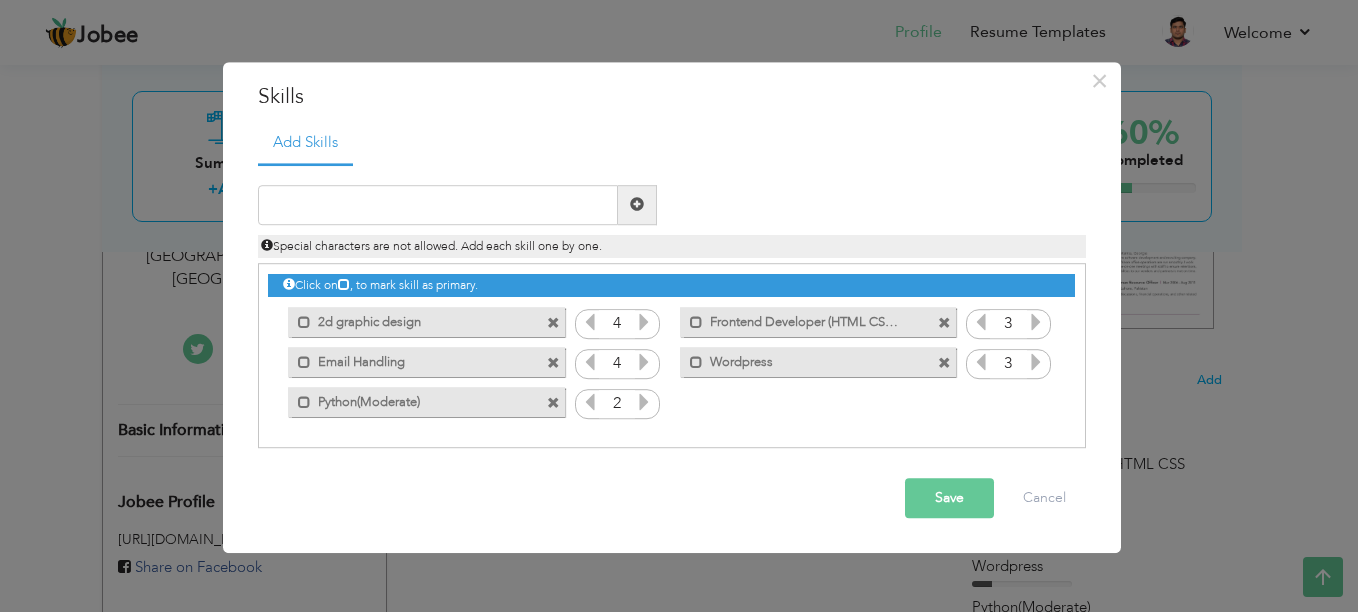 click on "Save" at bounding box center [949, 498] 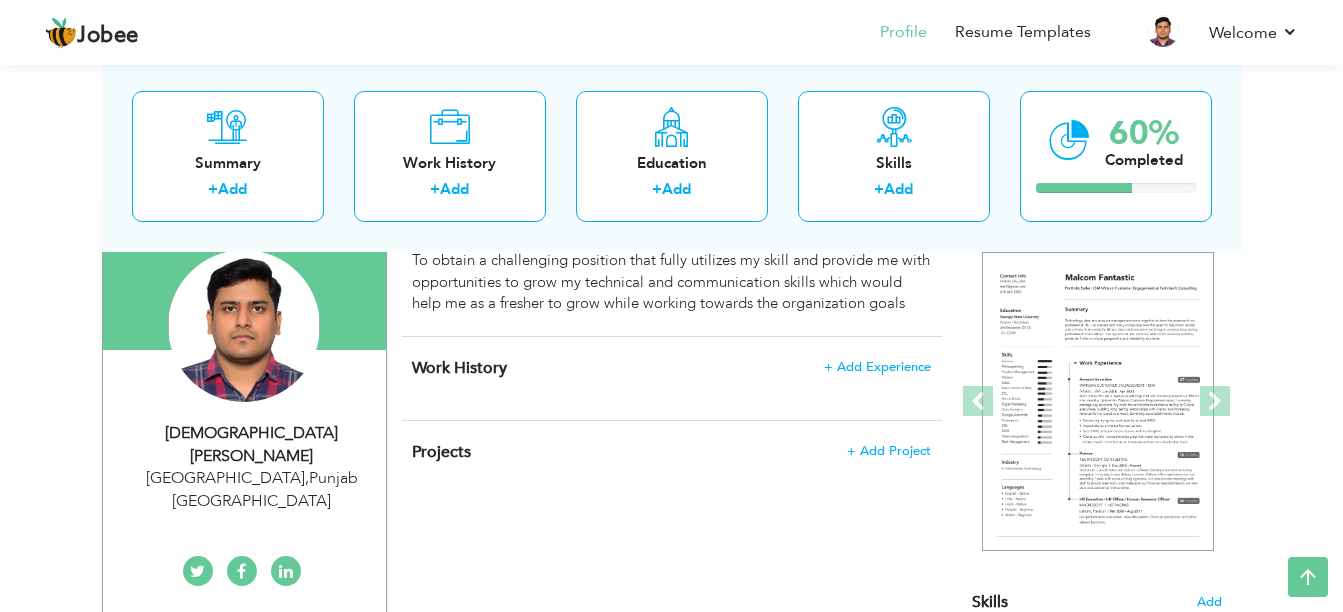 scroll, scrollTop: 100, scrollLeft: 0, axis: vertical 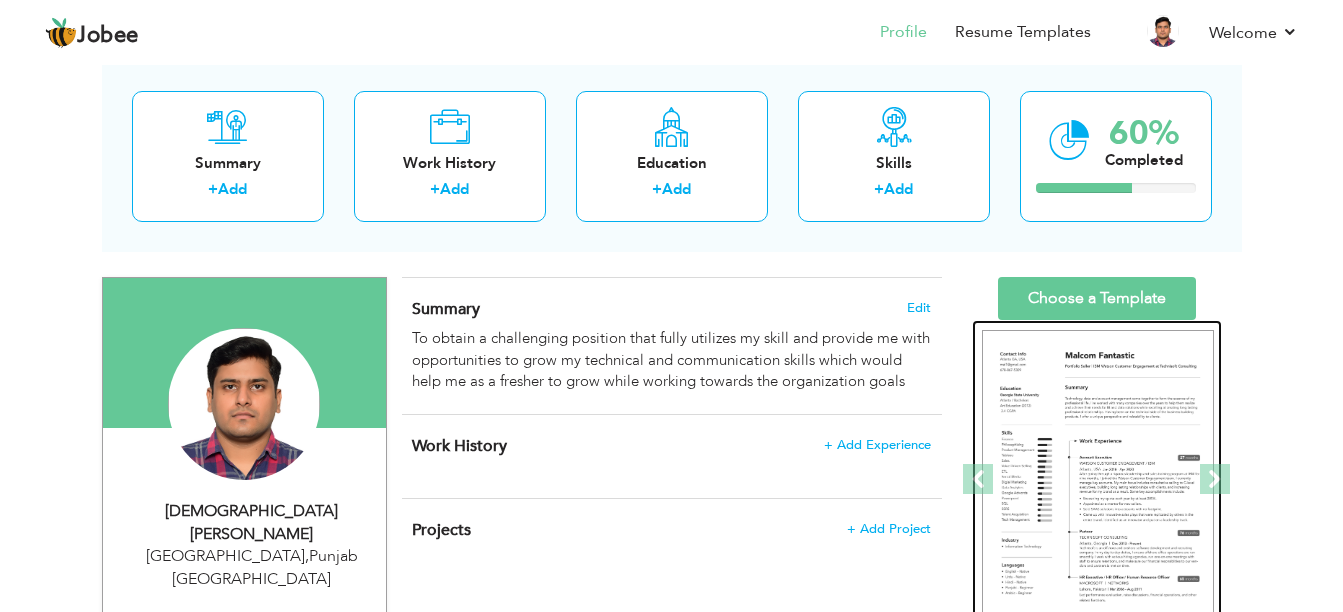 click at bounding box center (1098, 480) 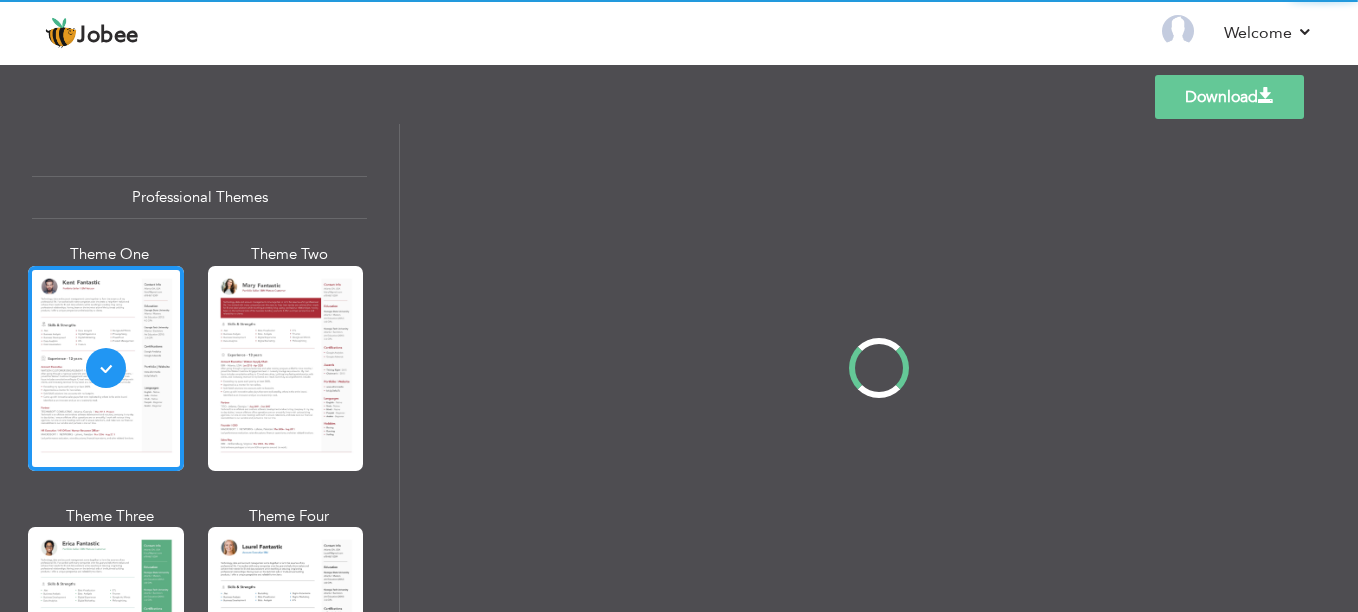 scroll, scrollTop: 0, scrollLeft: 0, axis: both 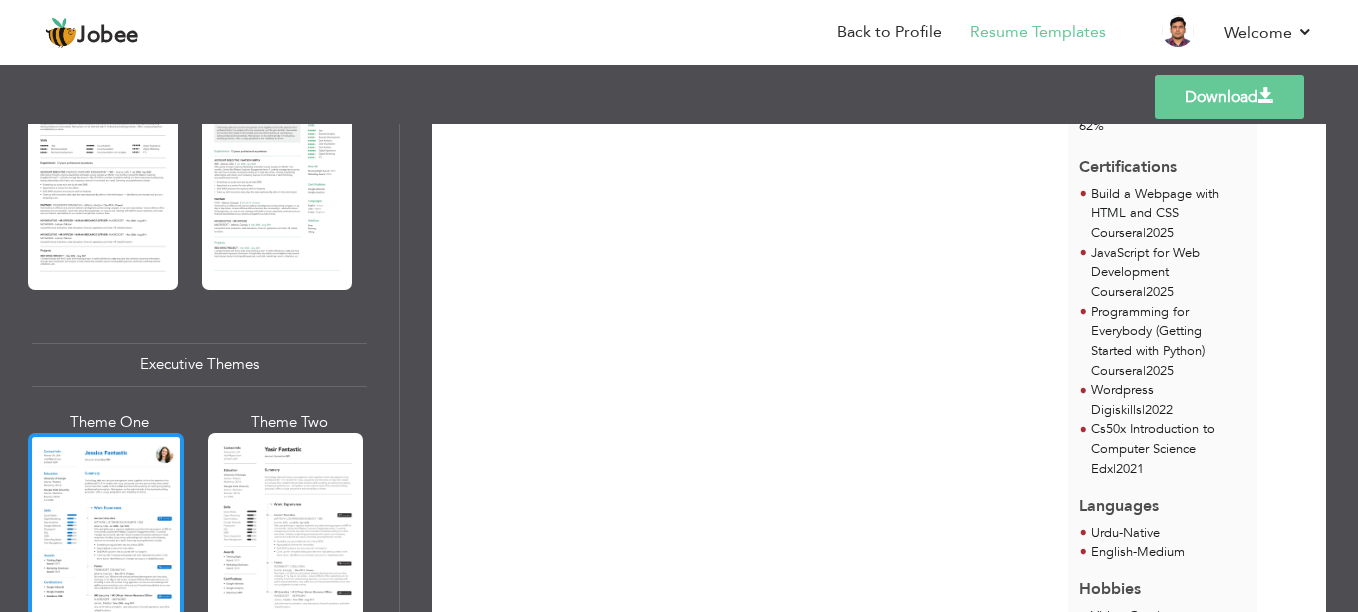 click at bounding box center [106, 535] 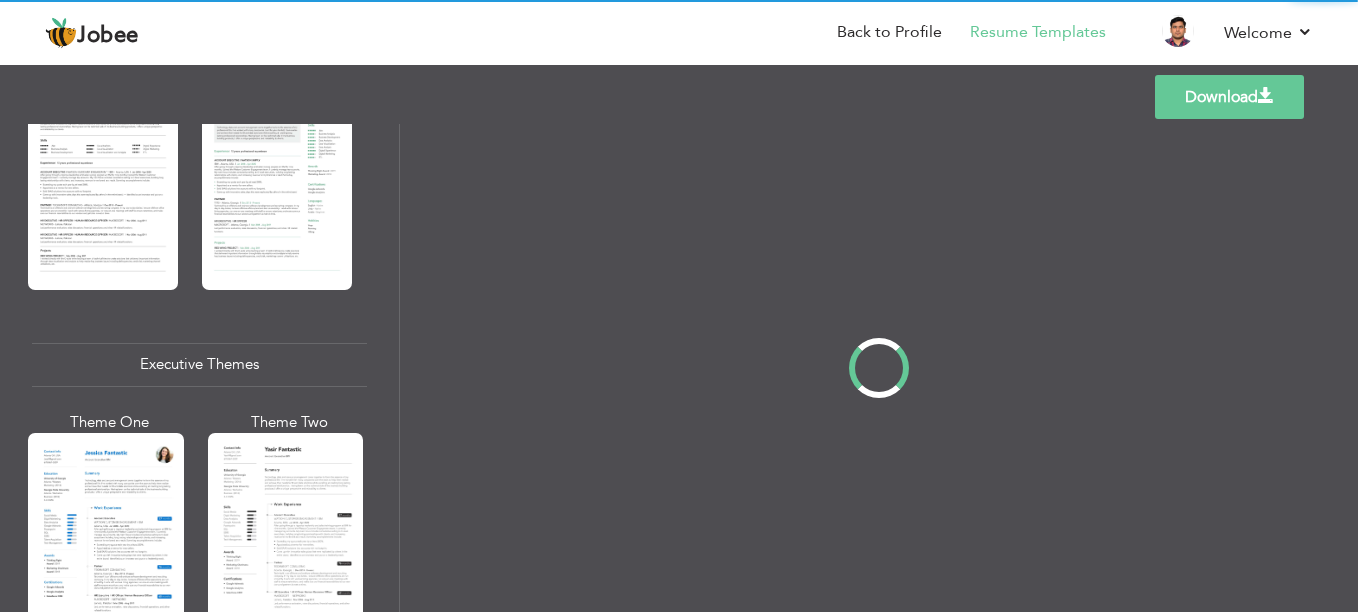 scroll, scrollTop: 0, scrollLeft: 0, axis: both 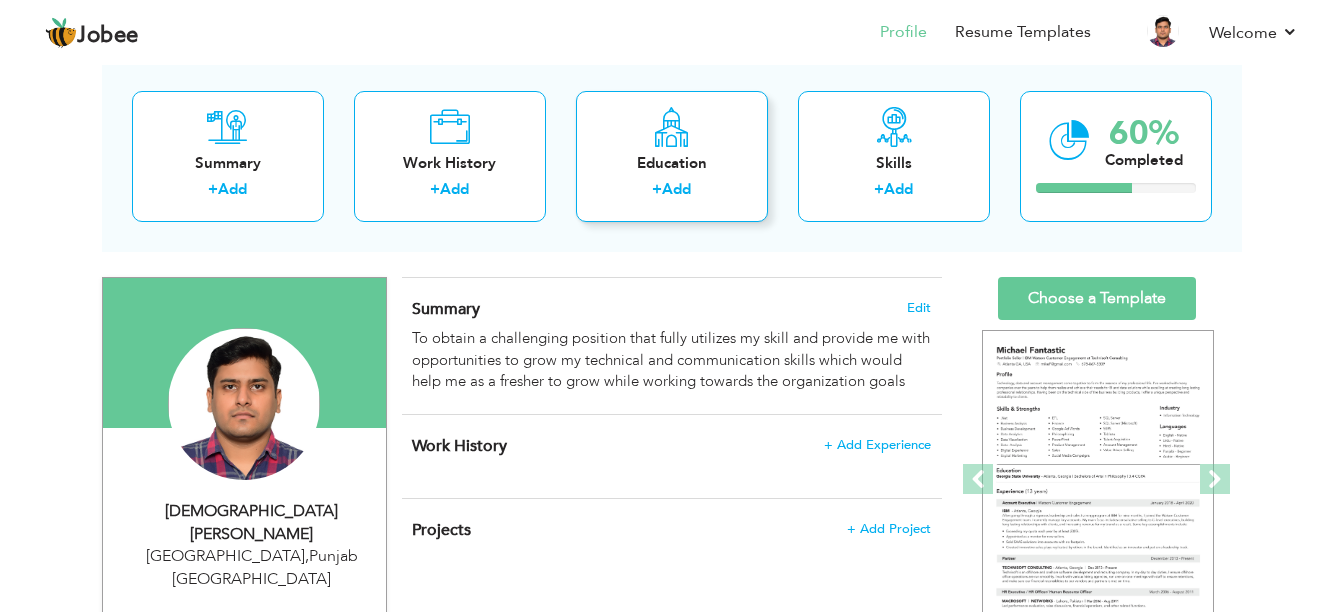 click on "Add" at bounding box center (676, 189) 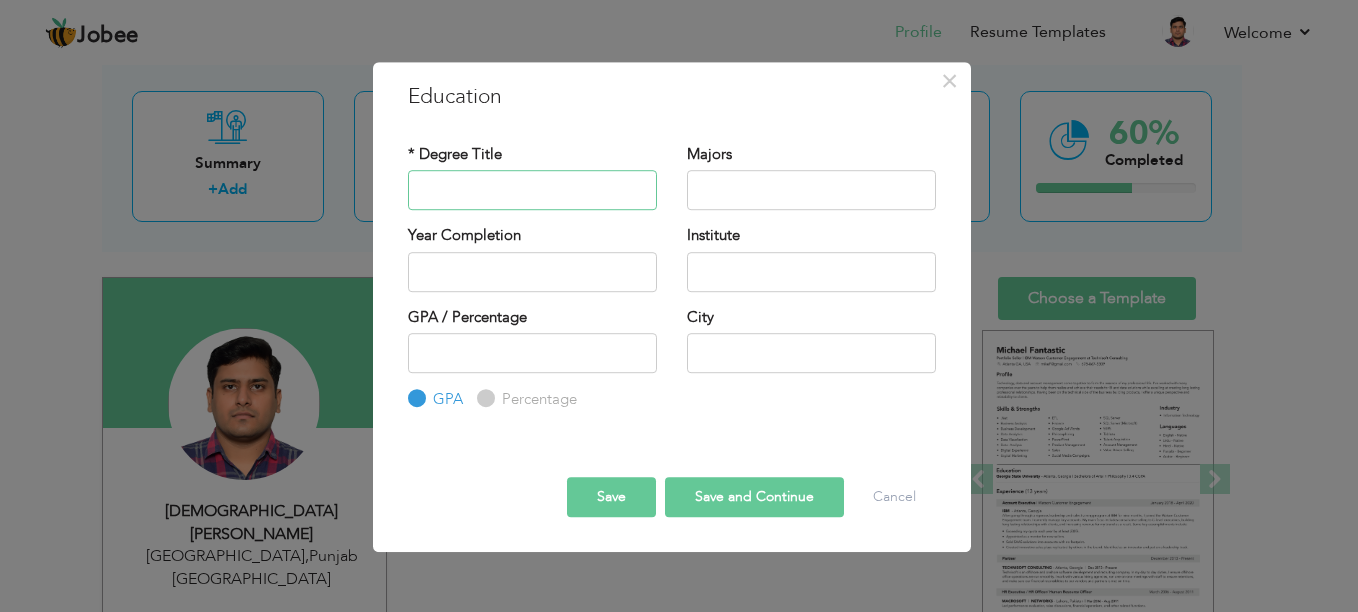 click at bounding box center [532, 190] 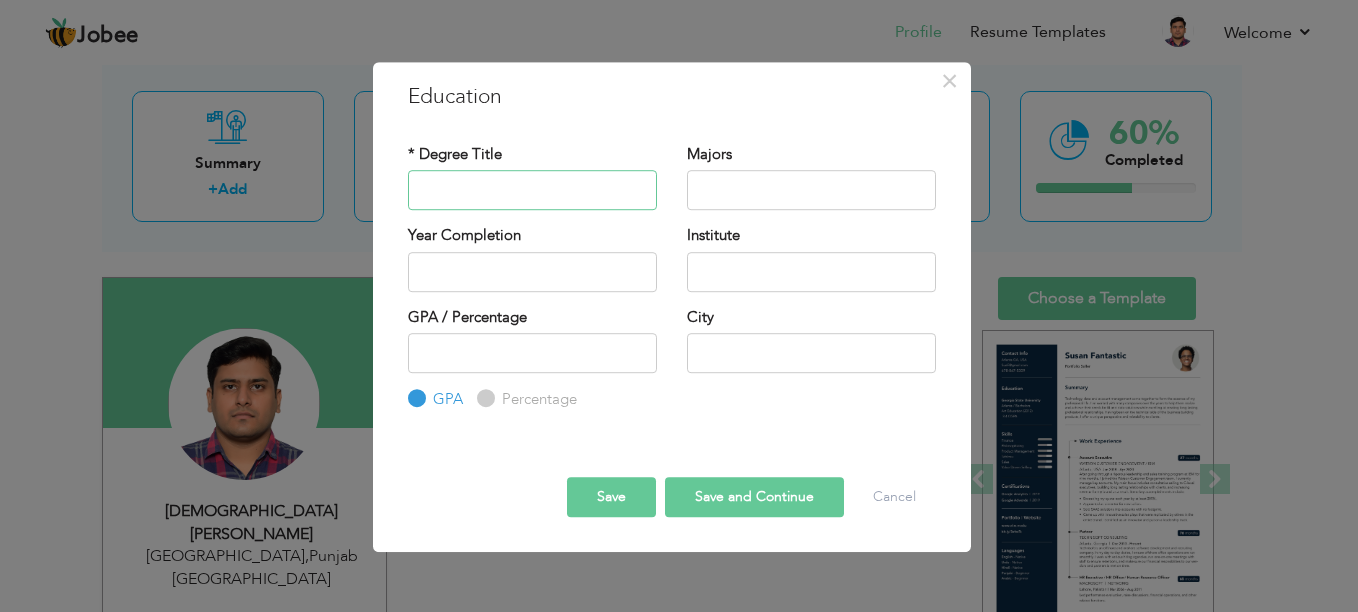 paste on "BSSE" 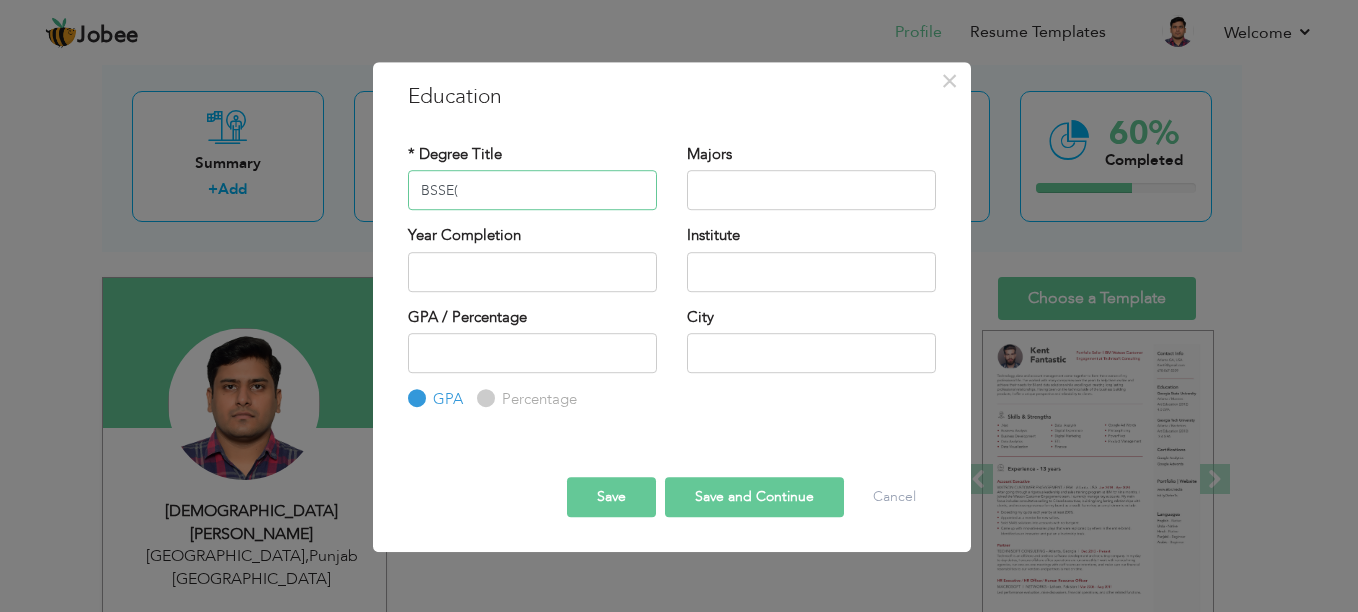click on "BSSE(" at bounding box center [532, 190] 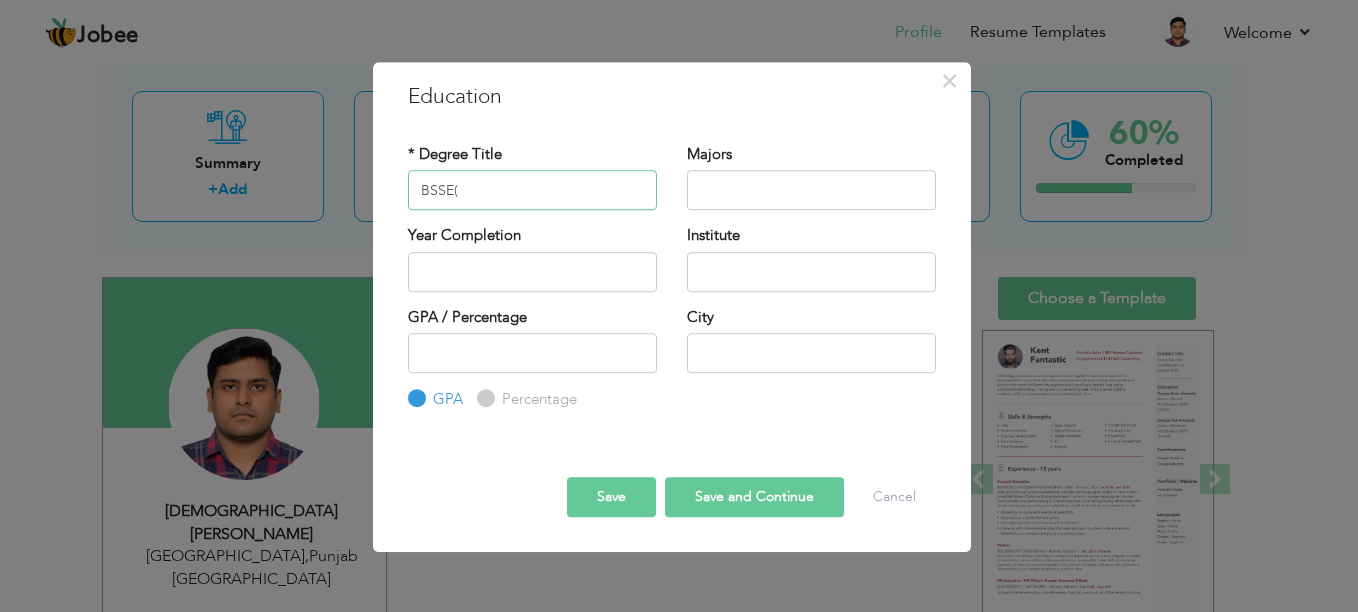 paste on "Bachelor in Software Engineering" 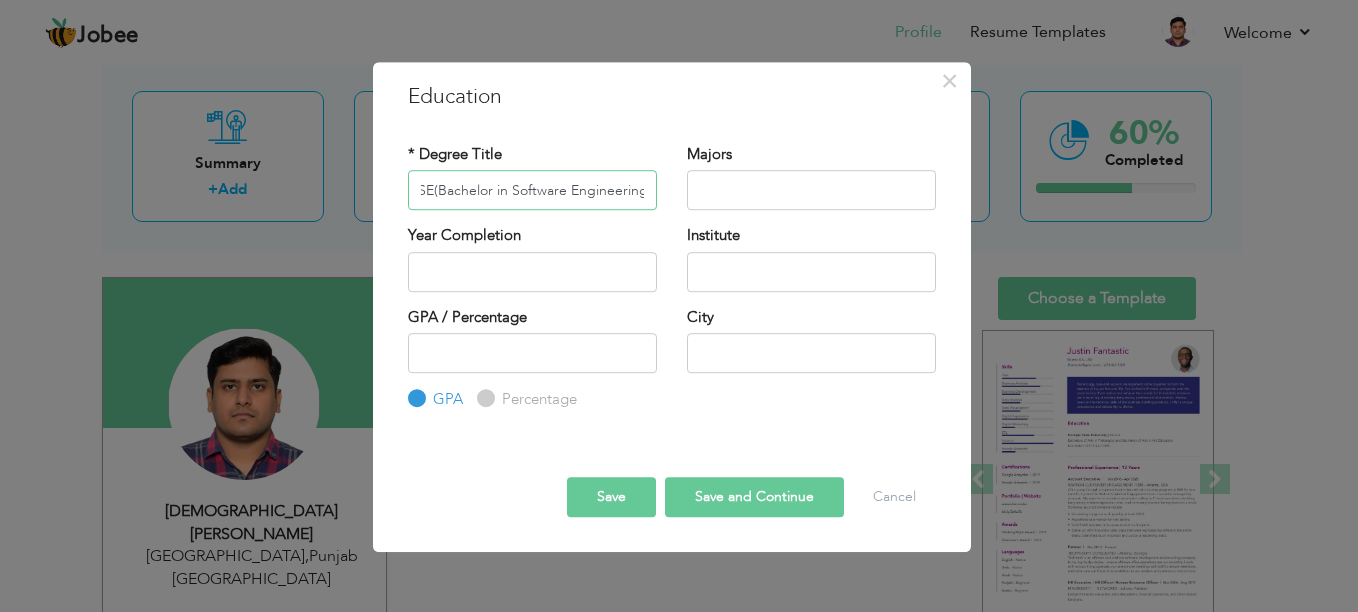 scroll, scrollTop: 0, scrollLeft: 24, axis: horizontal 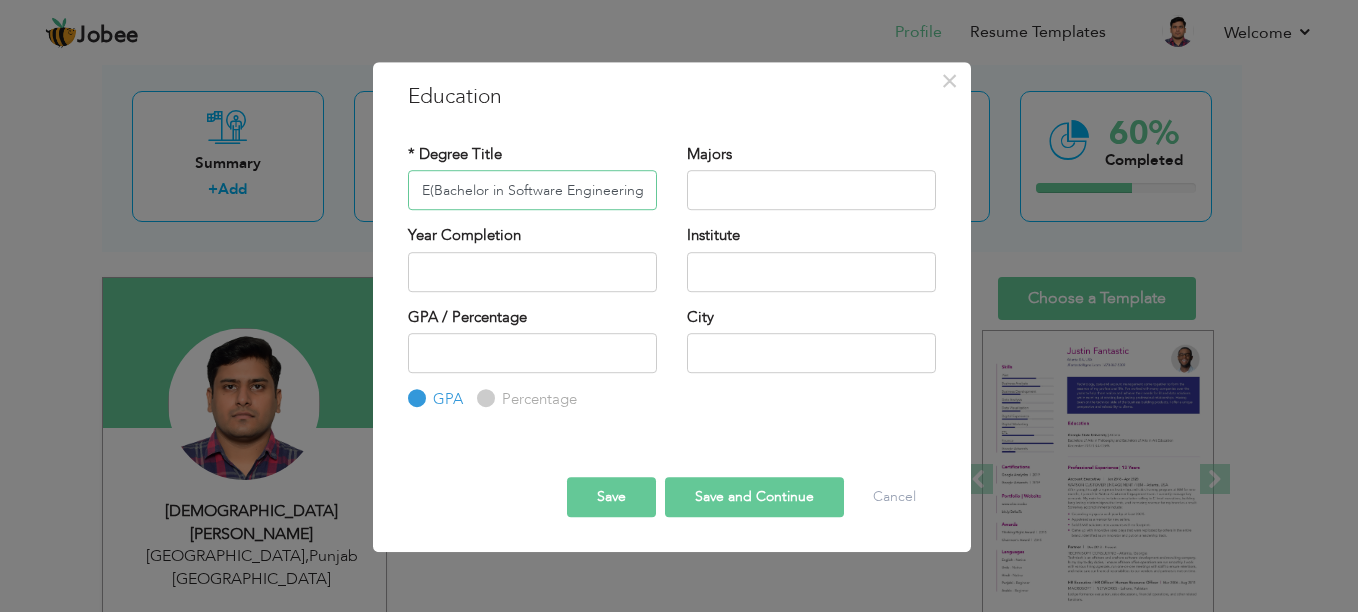 type on "BSSE(Bachelor in Software Engineering)" 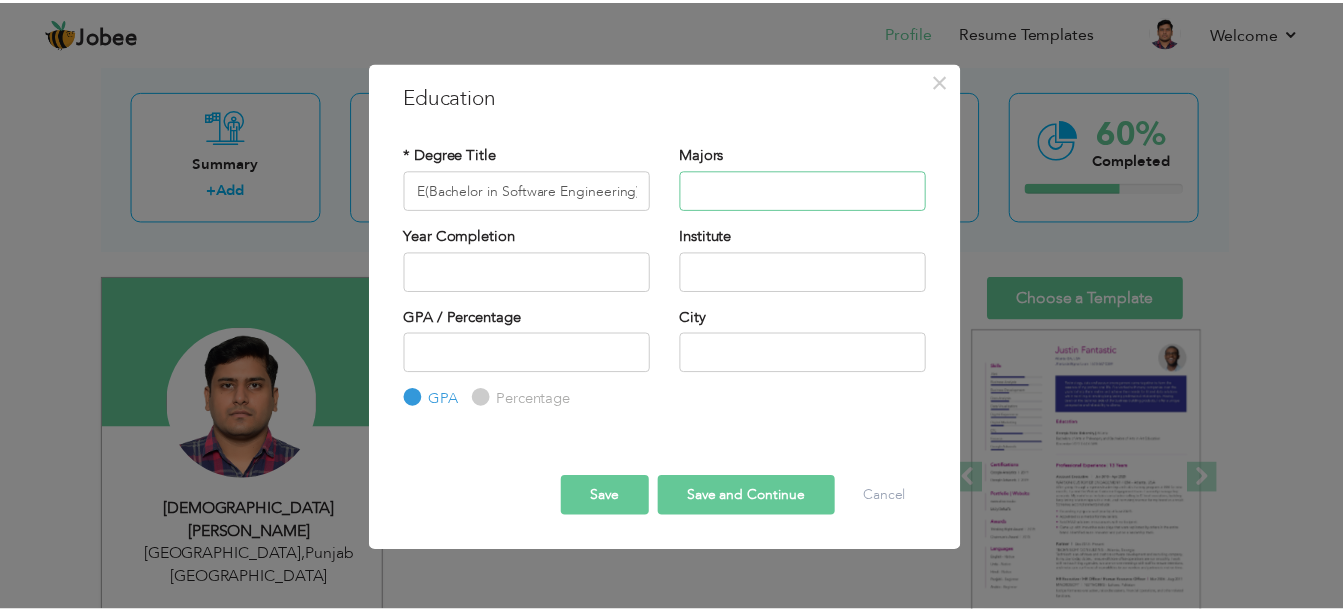 scroll, scrollTop: 0, scrollLeft: 0, axis: both 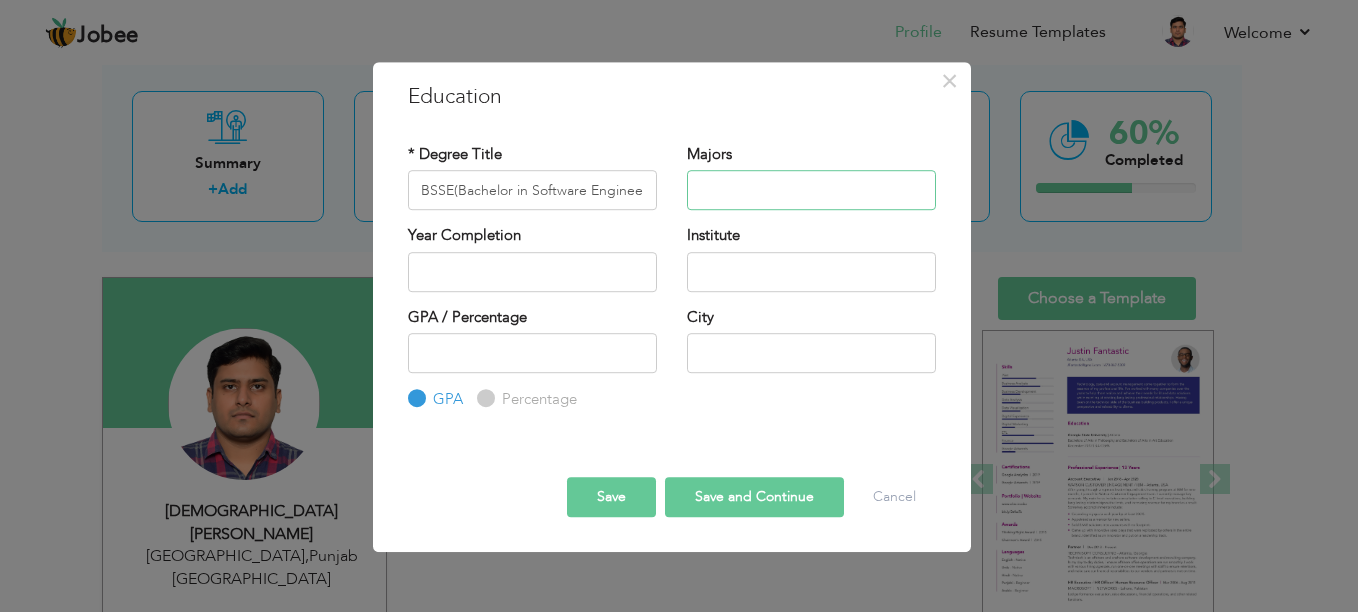 click at bounding box center (811, 190) 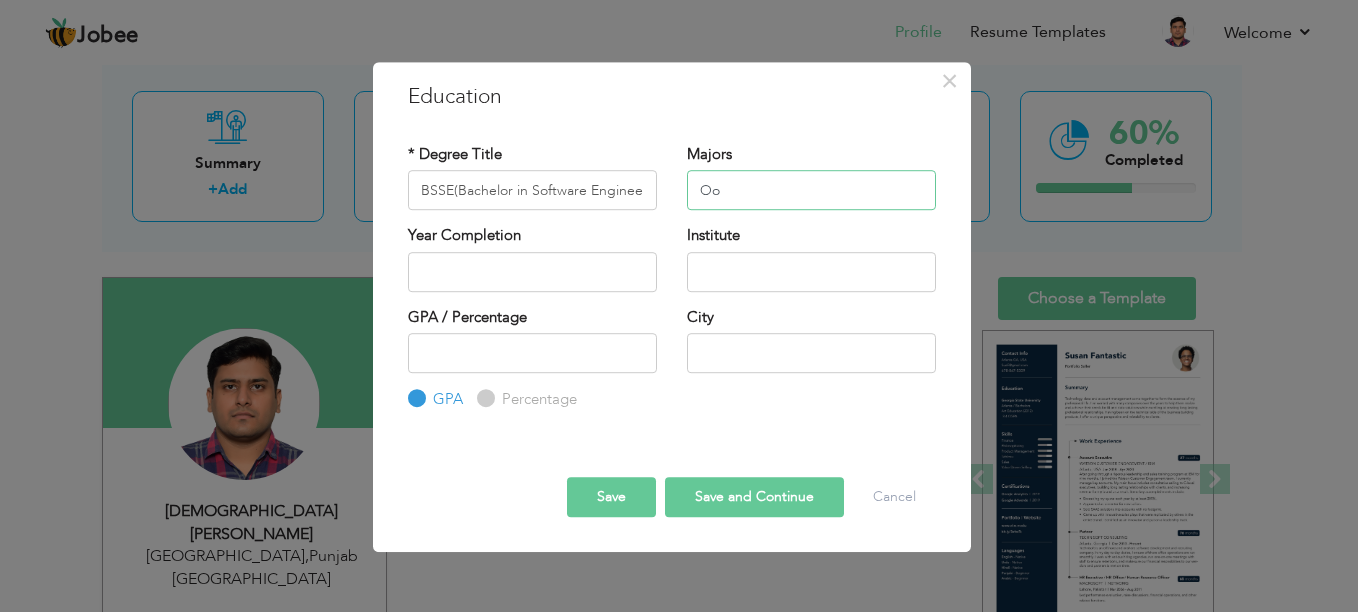 type on "O" 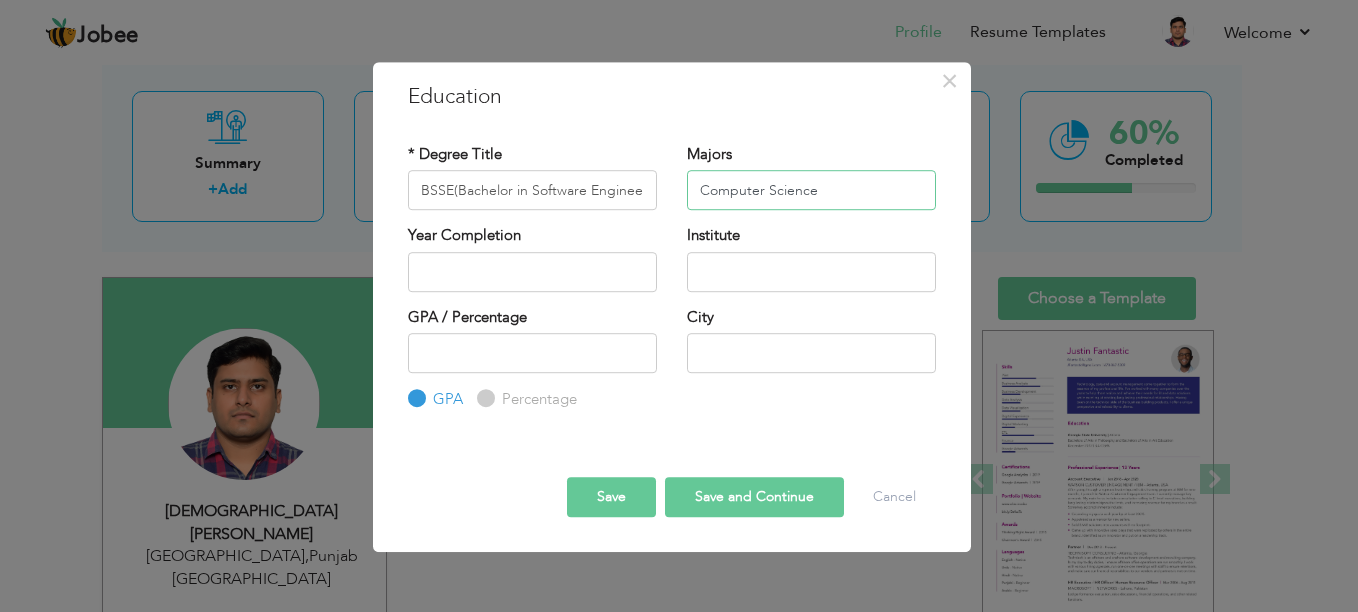 type on "Computer Science" 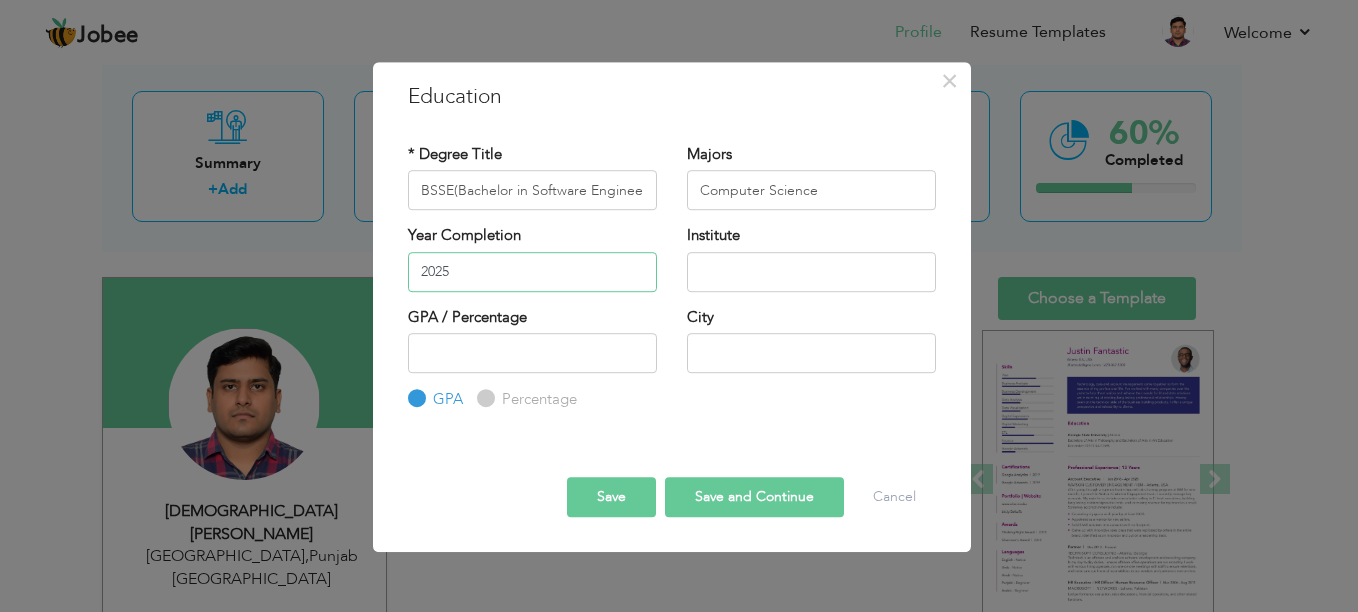 click on "2025" at bounding box center (532, 272) 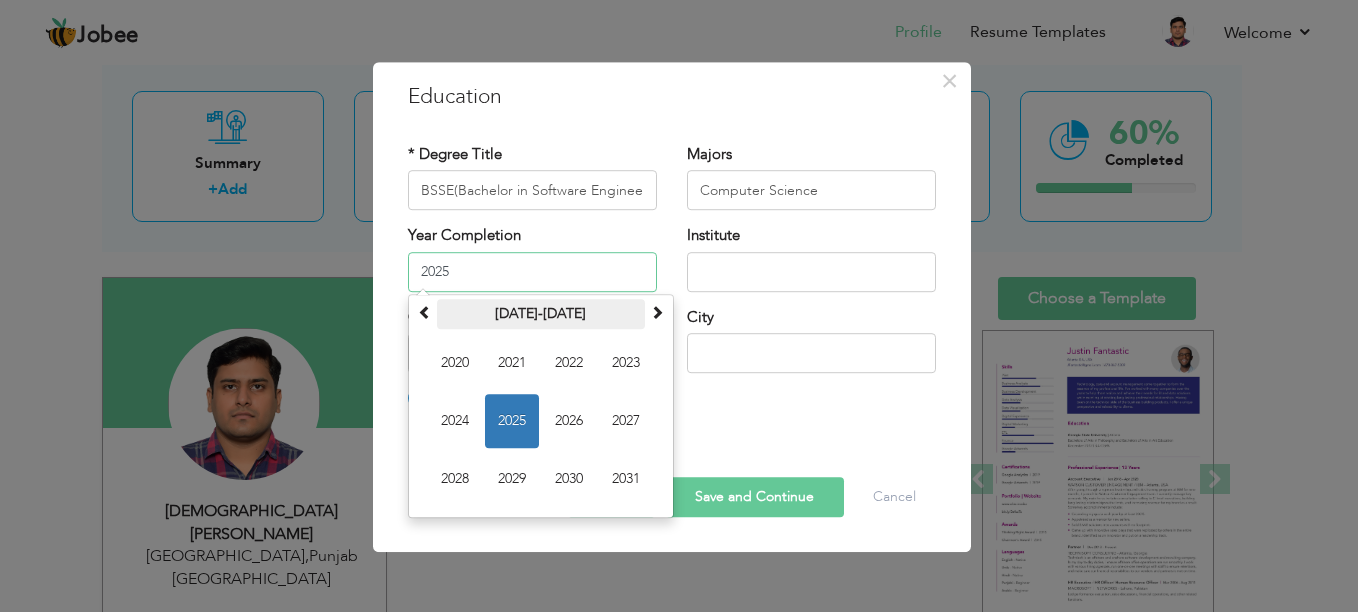 click on "2020-2031" at bounding box center (541, 314) 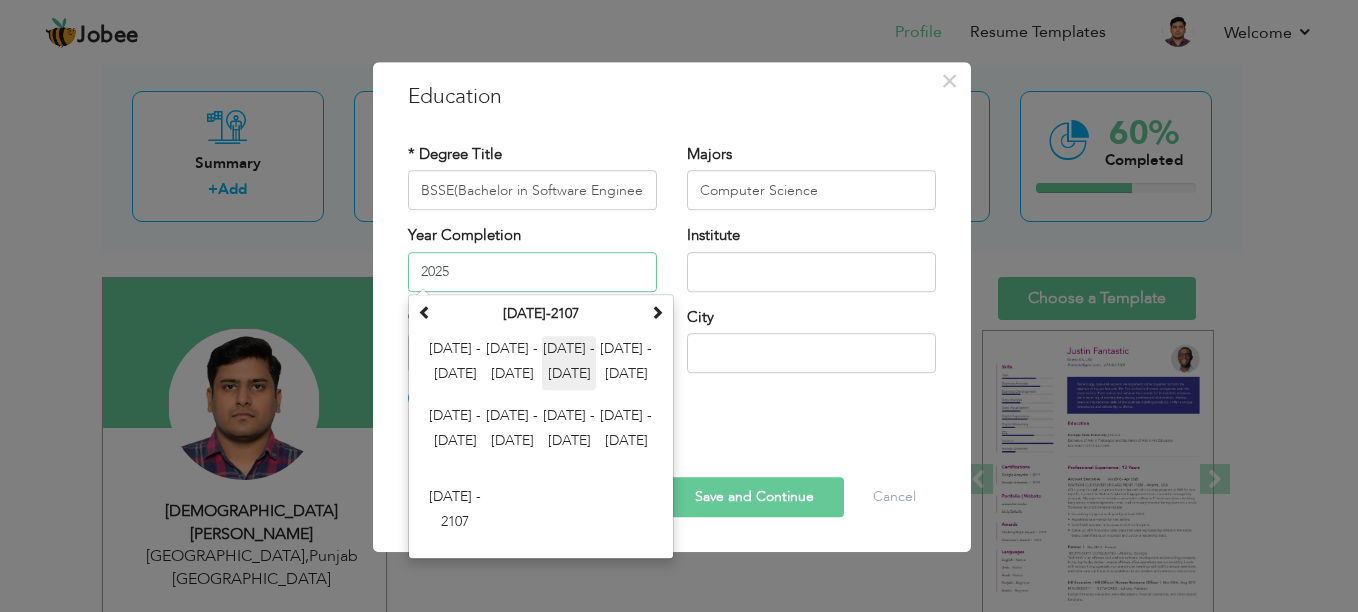 click on "2024 - 2035" at bounding box center [569, 363] 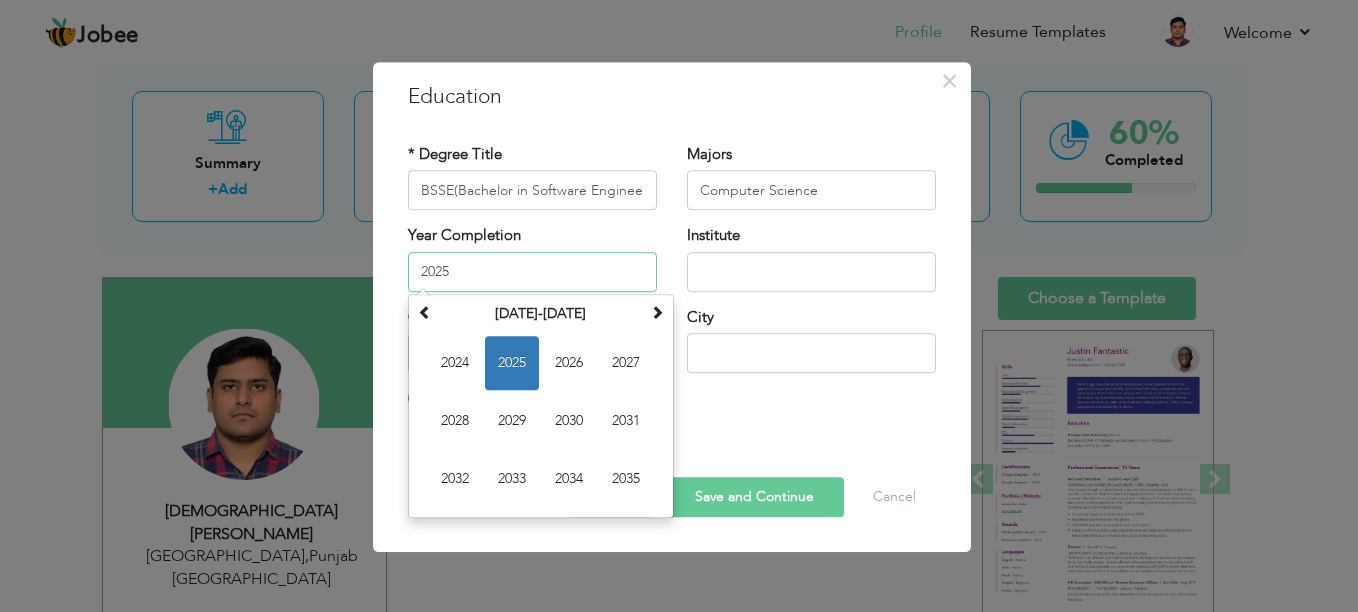 click on "2026" at bounding box center (569, 363) 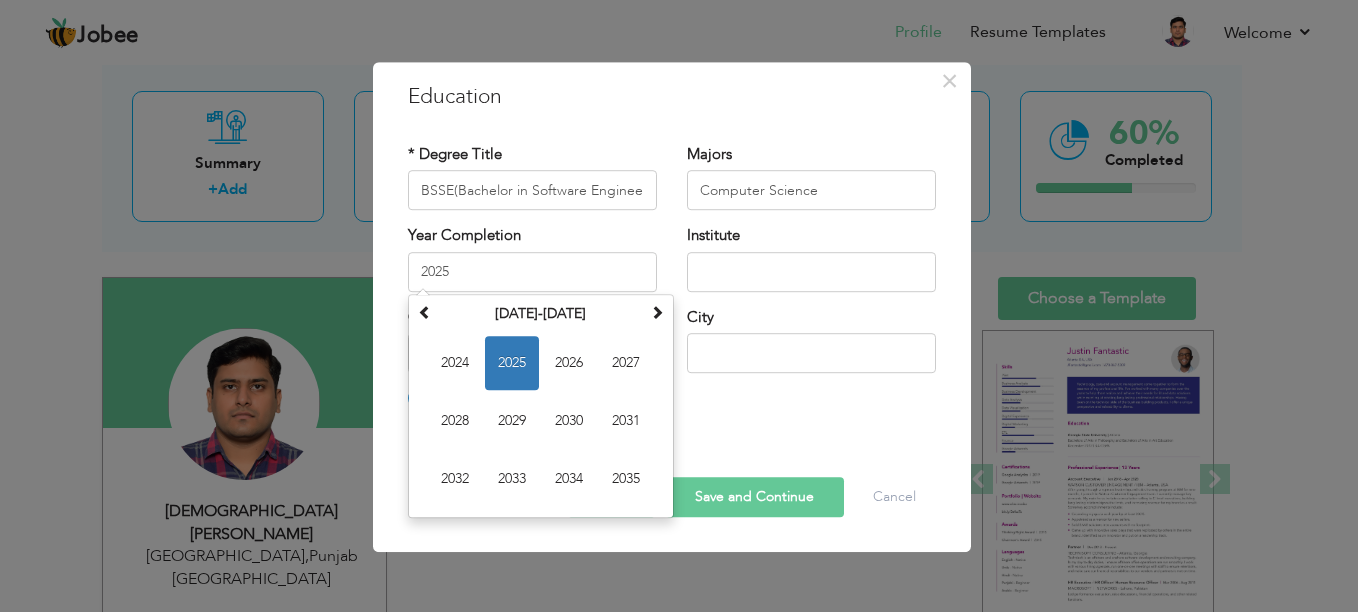 type on "2026" 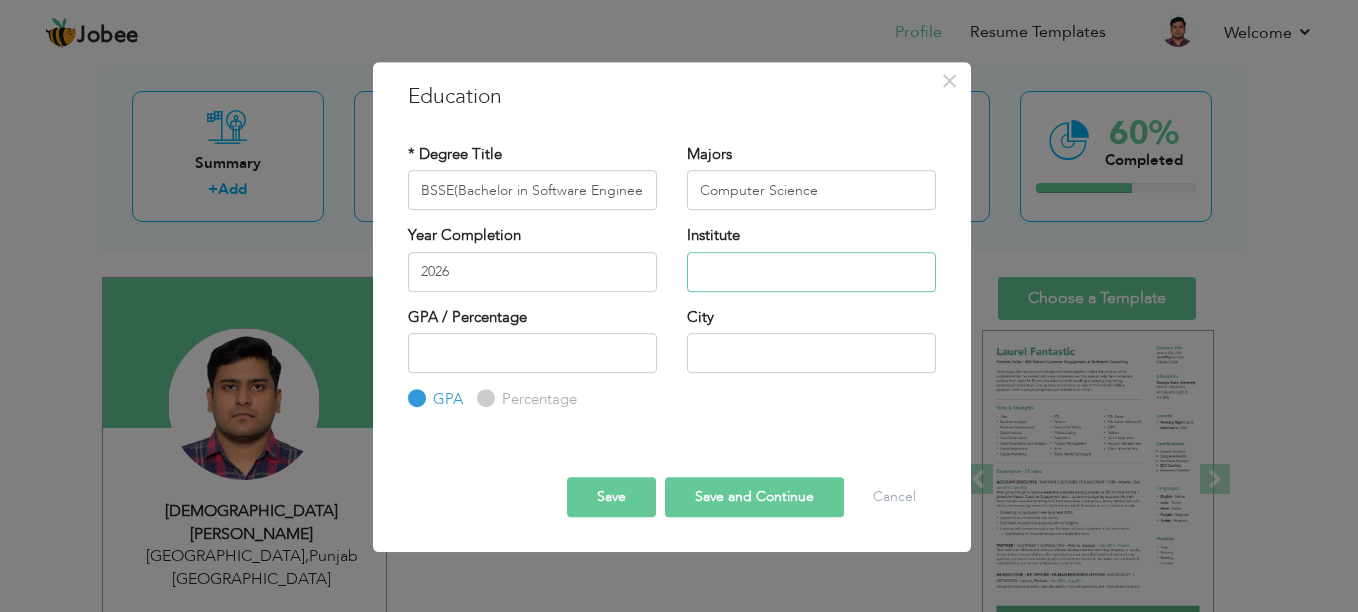 click at bounding box center (811, 272) 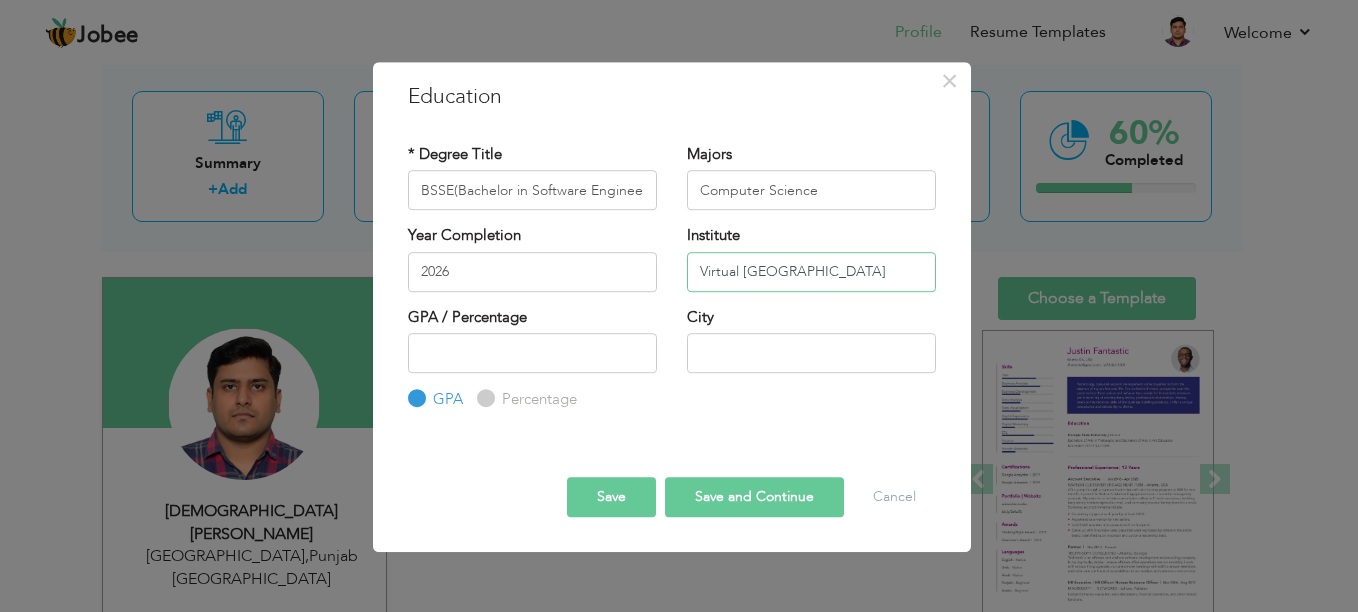 type on "Virtual University of Pakistan" 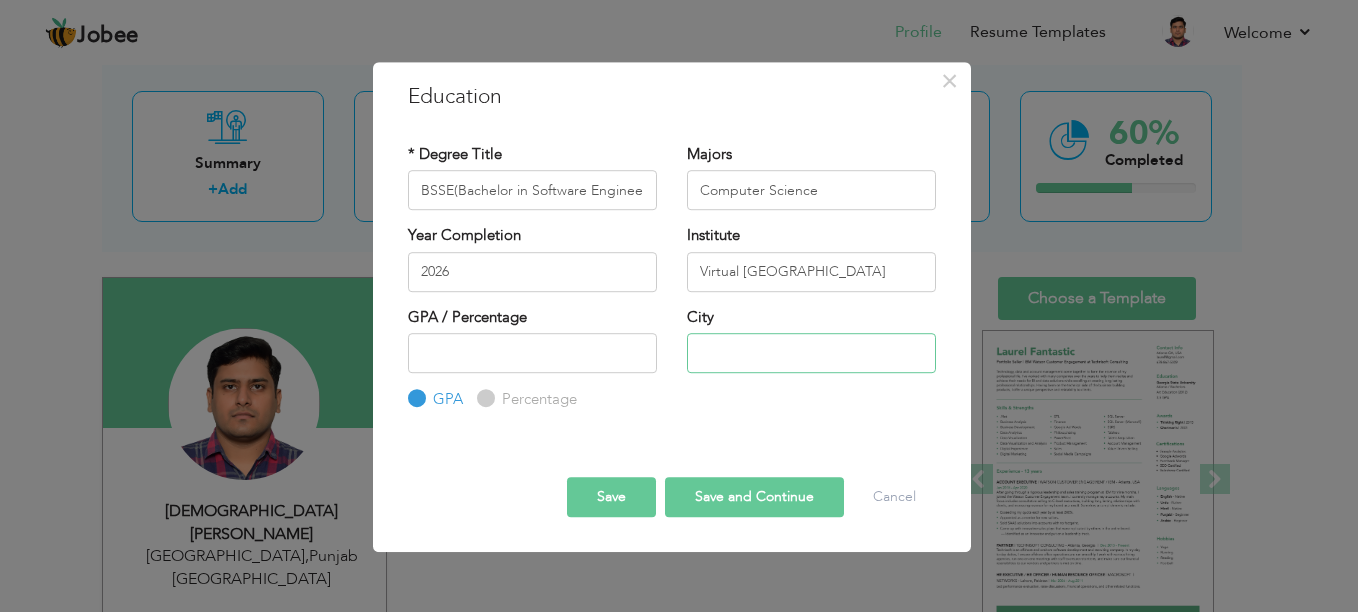 click at bounding box center (811, 353) 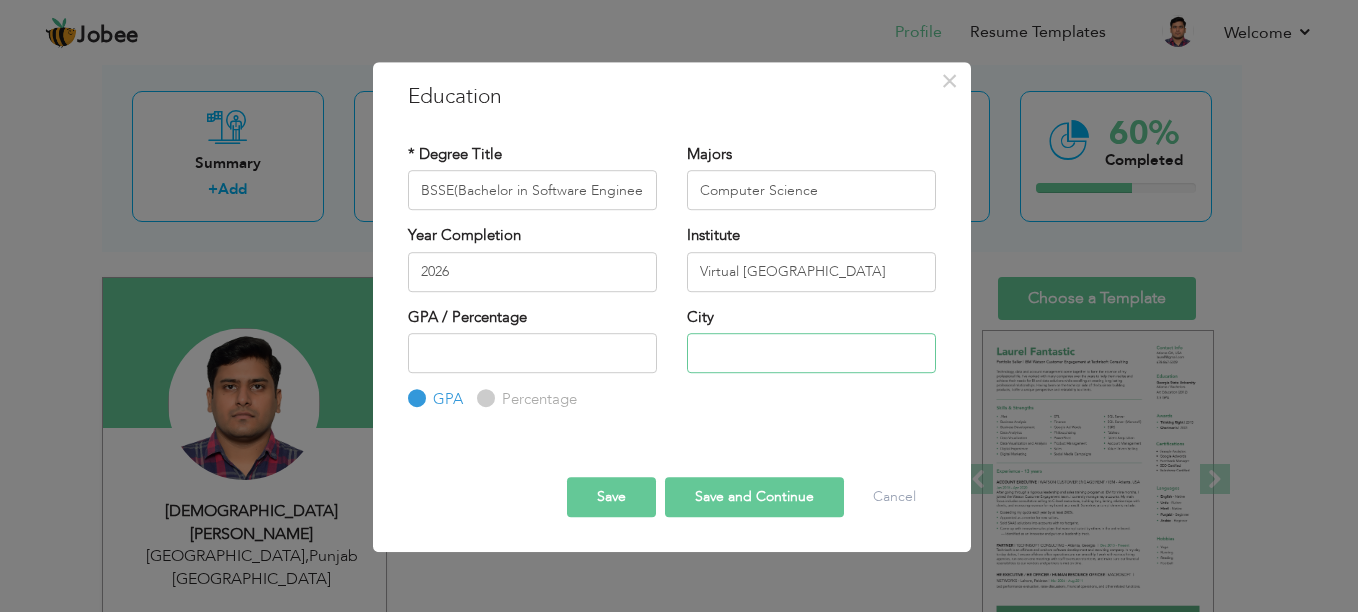 type on "[GEOGRAPHIC_DATA]" 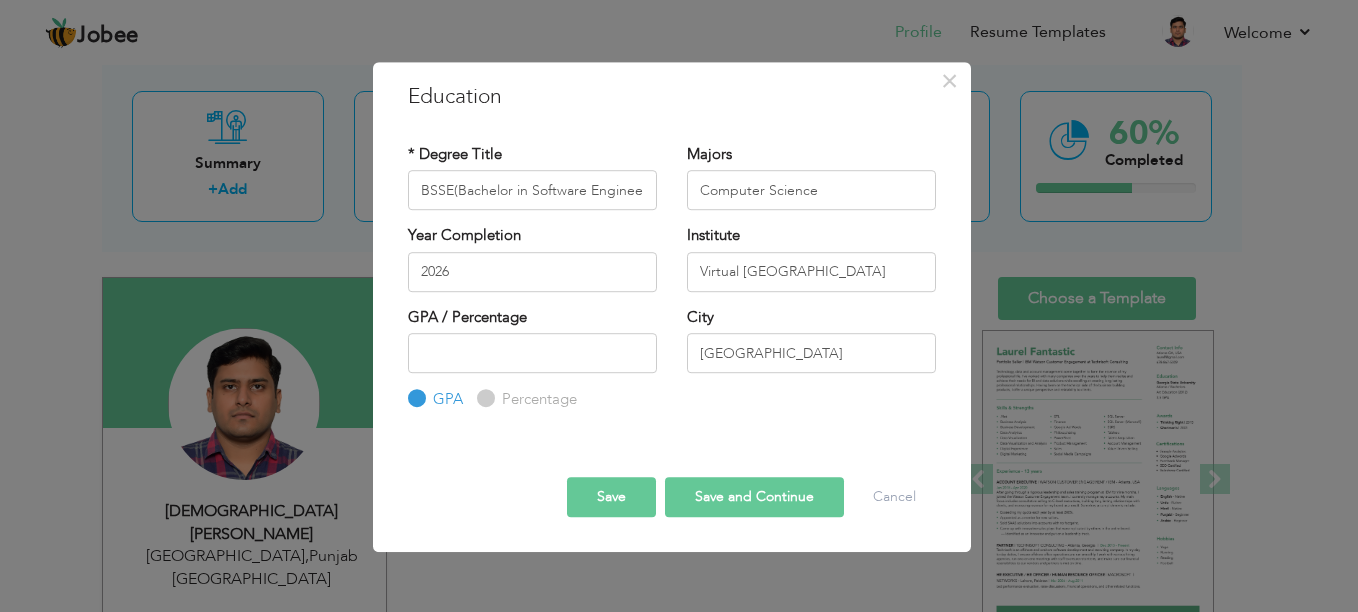 click on "GPA
Percentage" at bounding box center (532, 372) 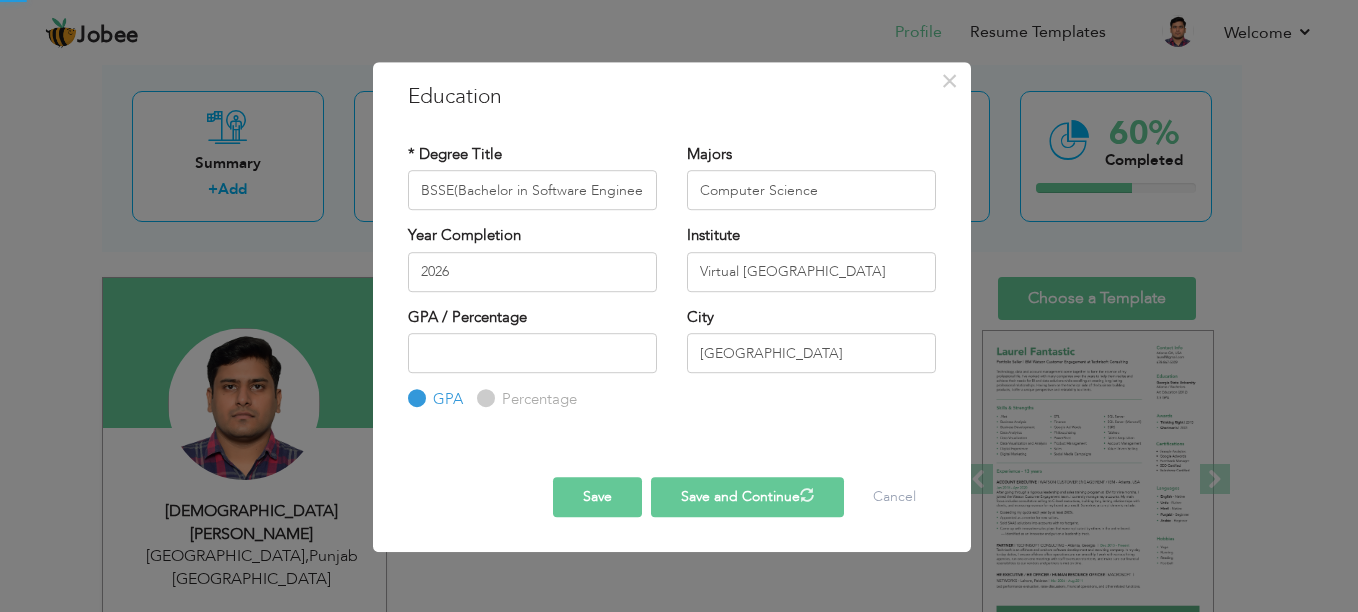 type 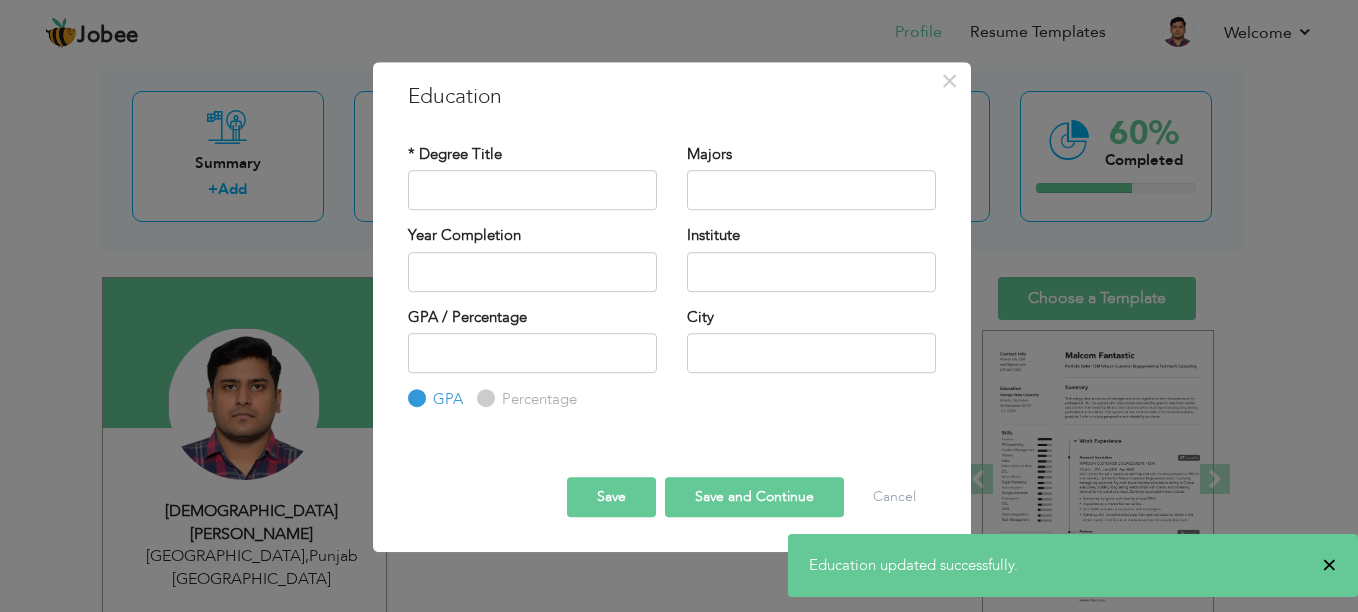 click on "×" at bounding box center (1329, 565) 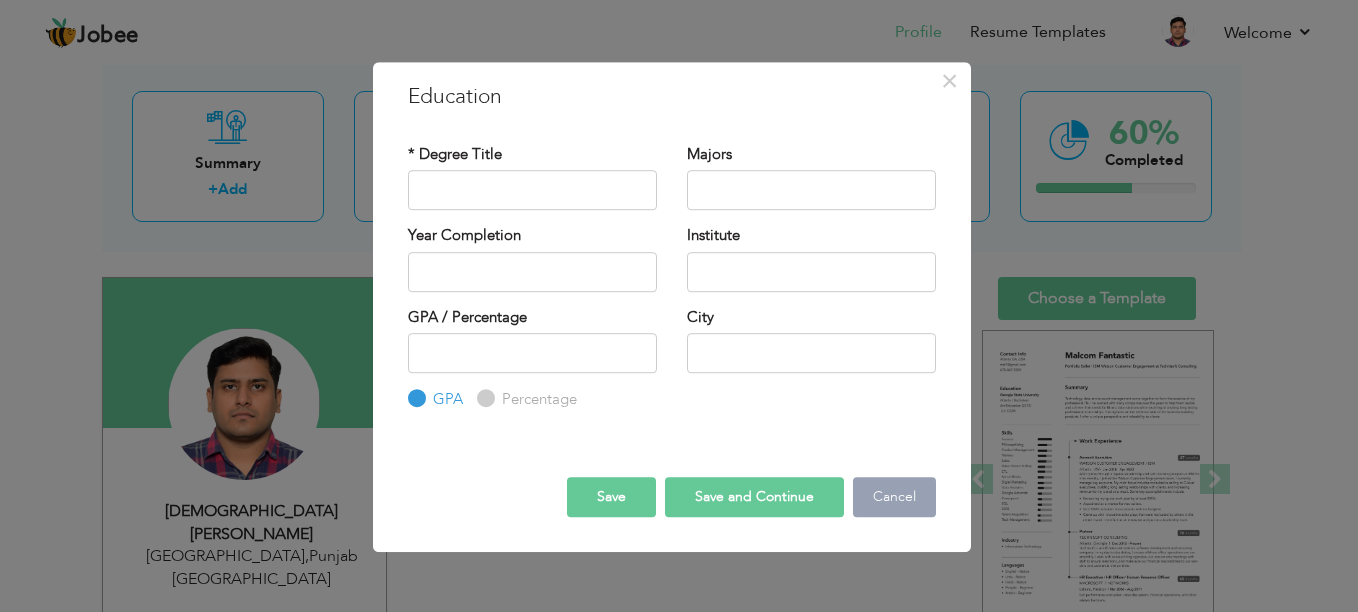 click on "Cancel" at bounding box center (894, 497) 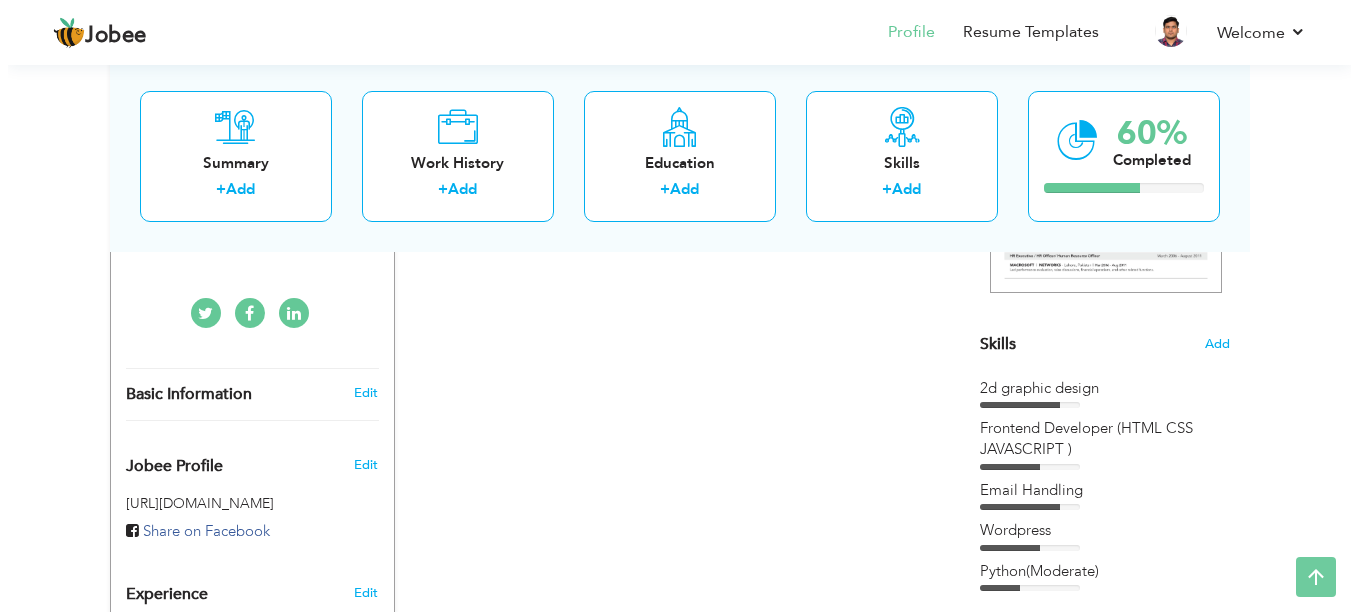 scroll, scrollTop: 400, scrollLeft: 0, axis: vertical 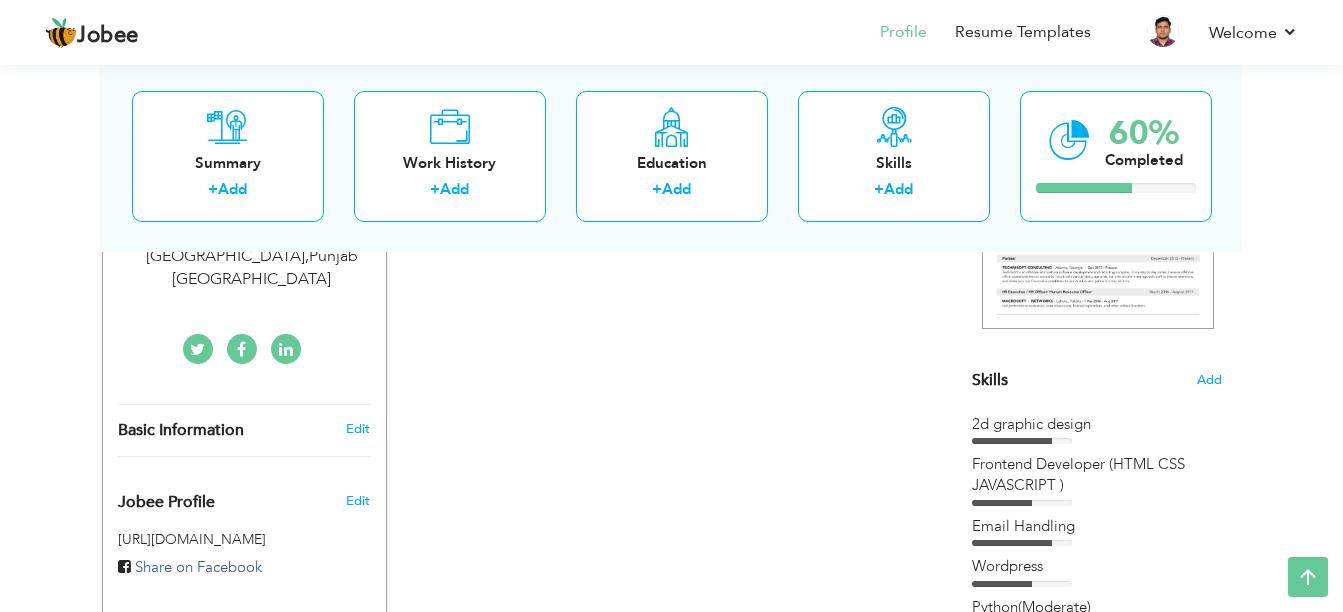 click on "Basic Information
Edit" at bounding box center [244, 430] 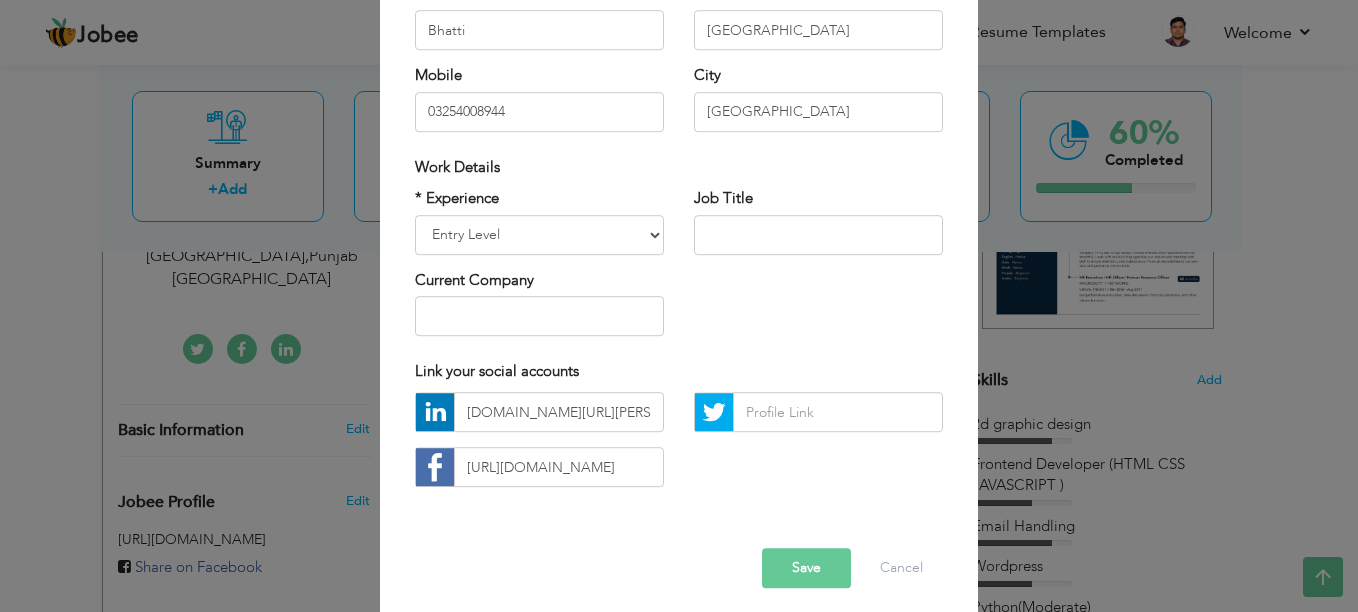 scroll, scrollTop: 288, scrollLeft: 0, axis: vertical 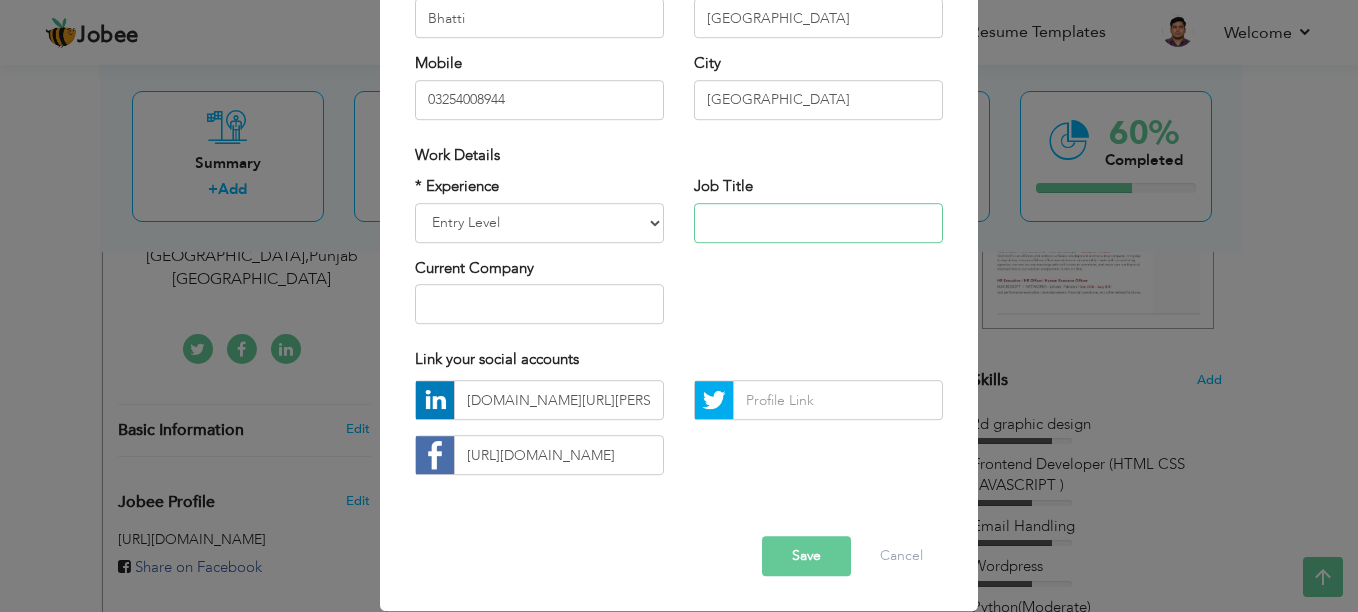 click at bounding box center [818, 223] 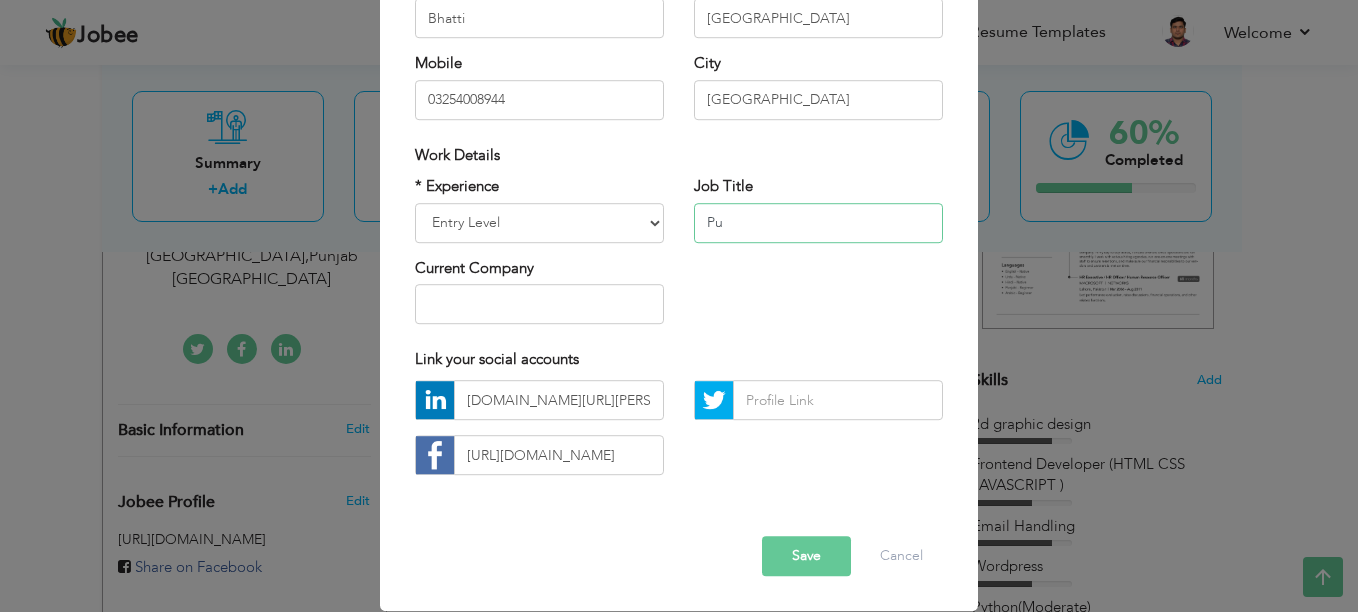 type on "P" 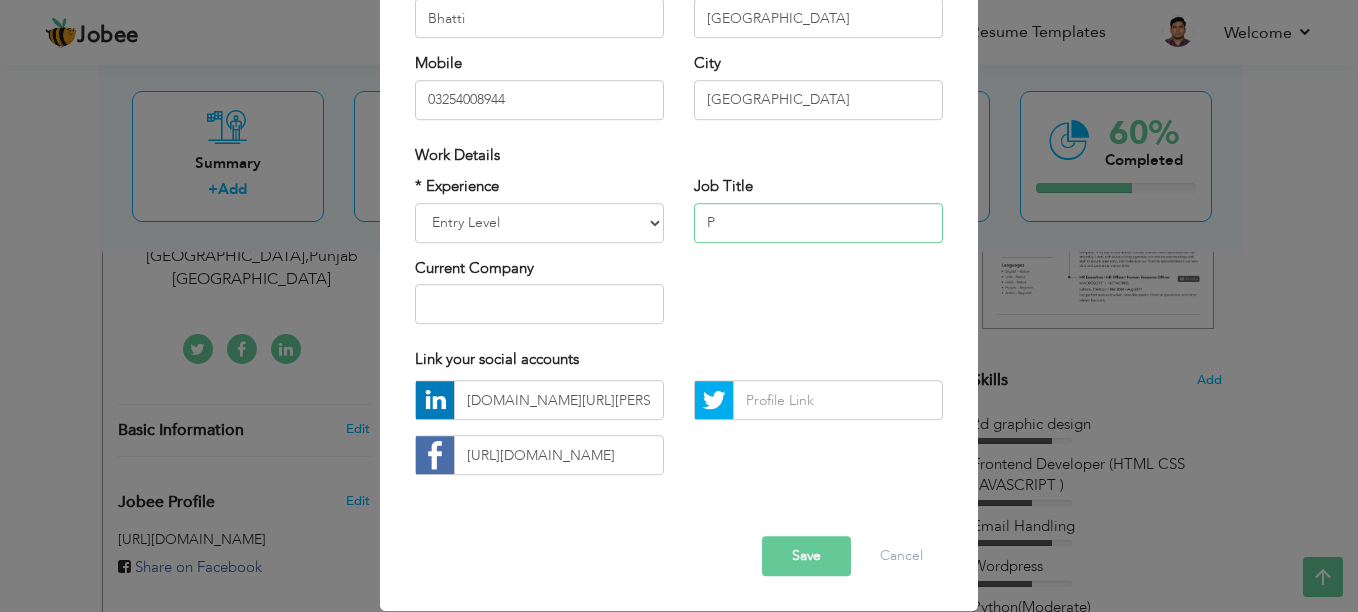 type 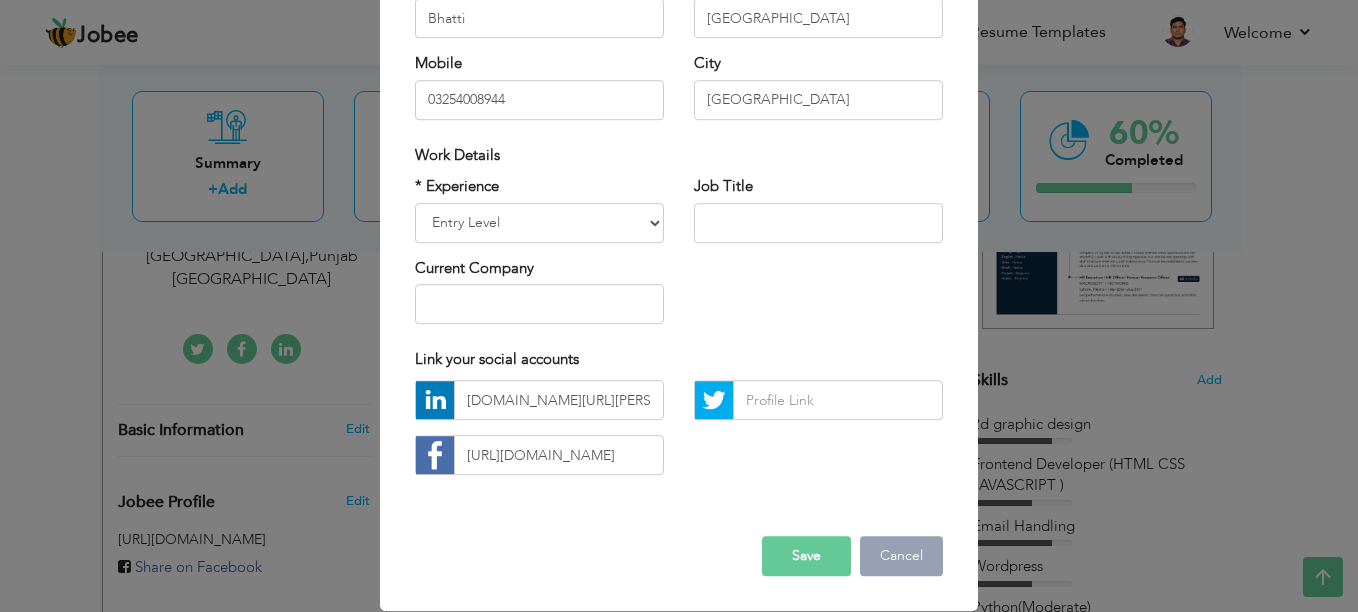 click on "Cancel" at bounding box center [901, 557] 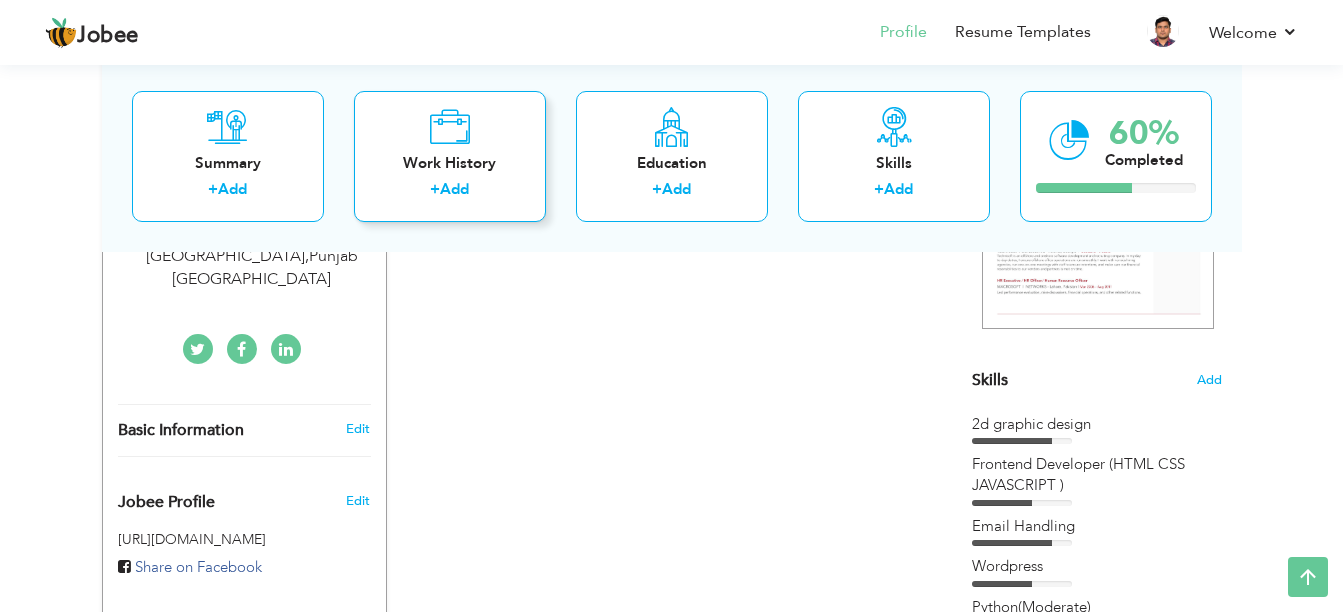 click on "Add" at bounding box center (454, 189) 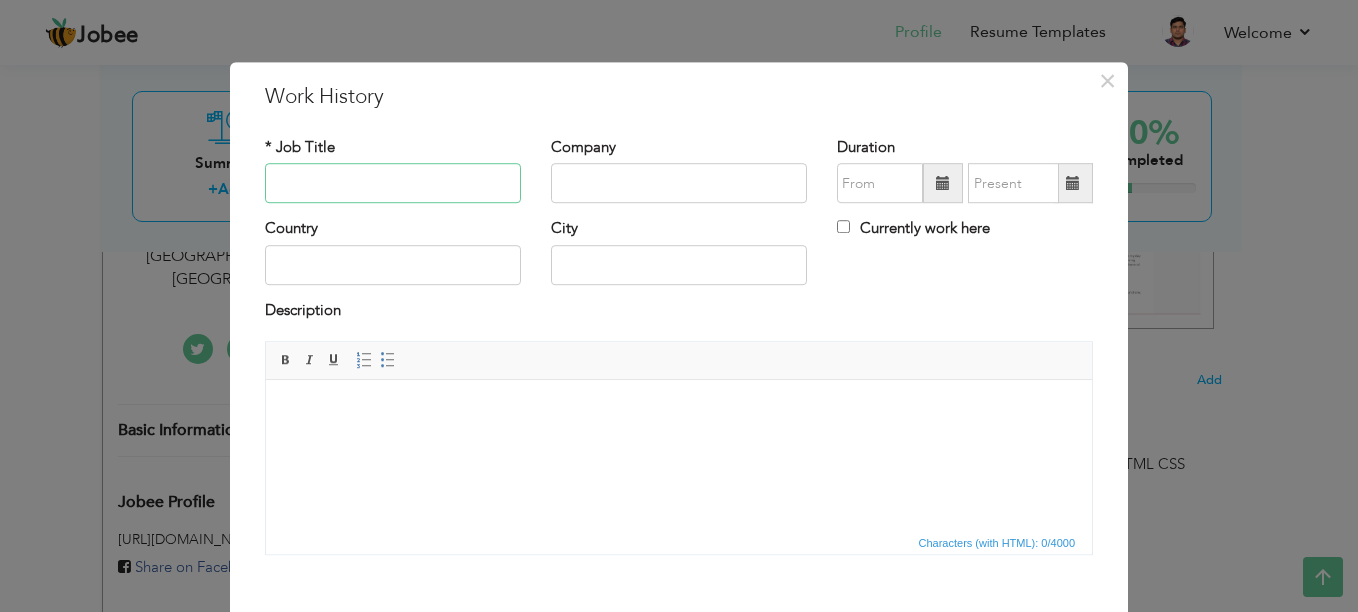 click at bounding box center [393, 184] 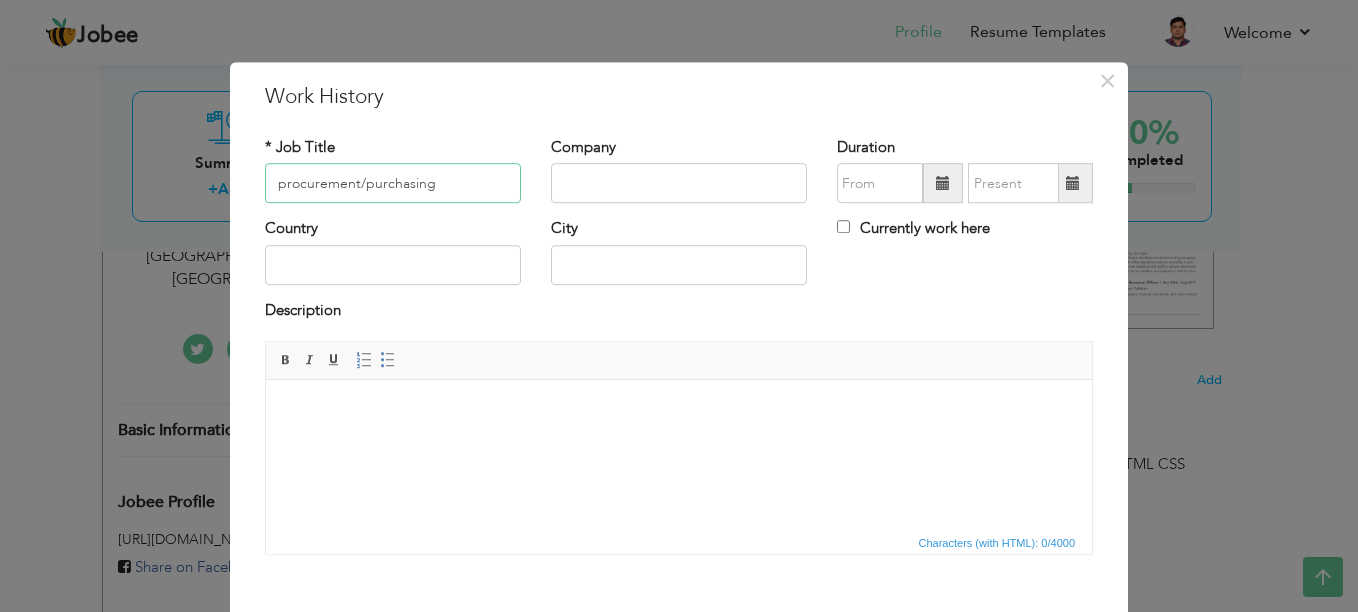 click on "procurement/purchasing" at bounding box center (393, 184) 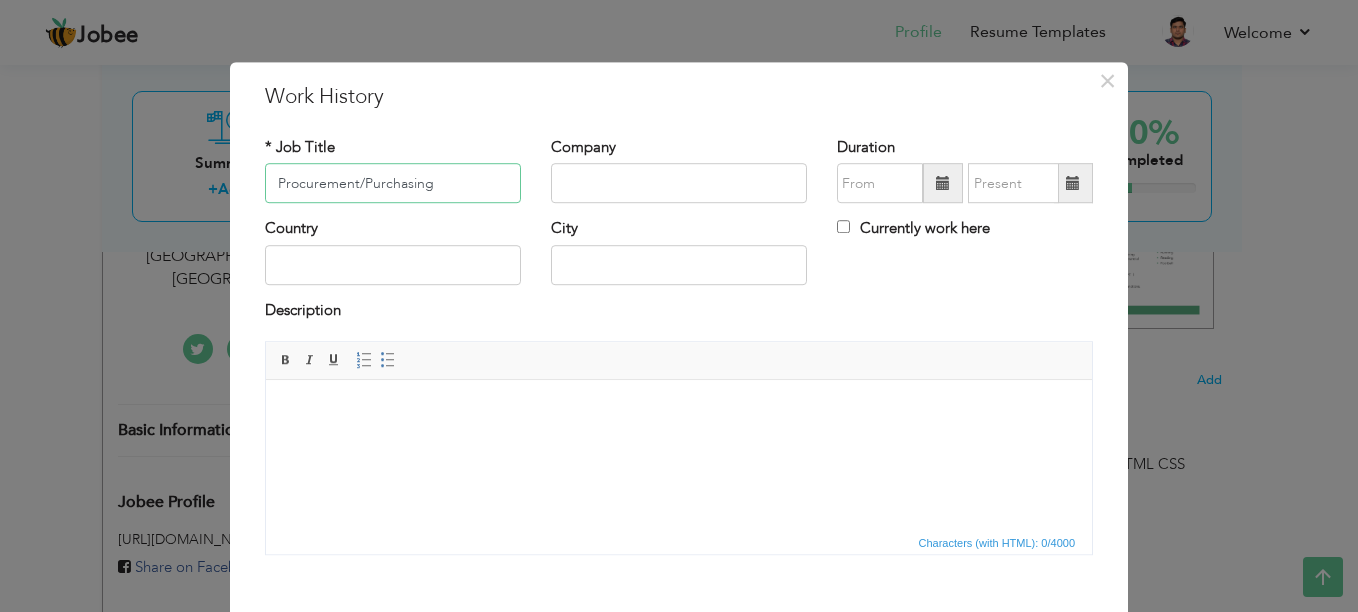 type on "Procurement/Purchasing" 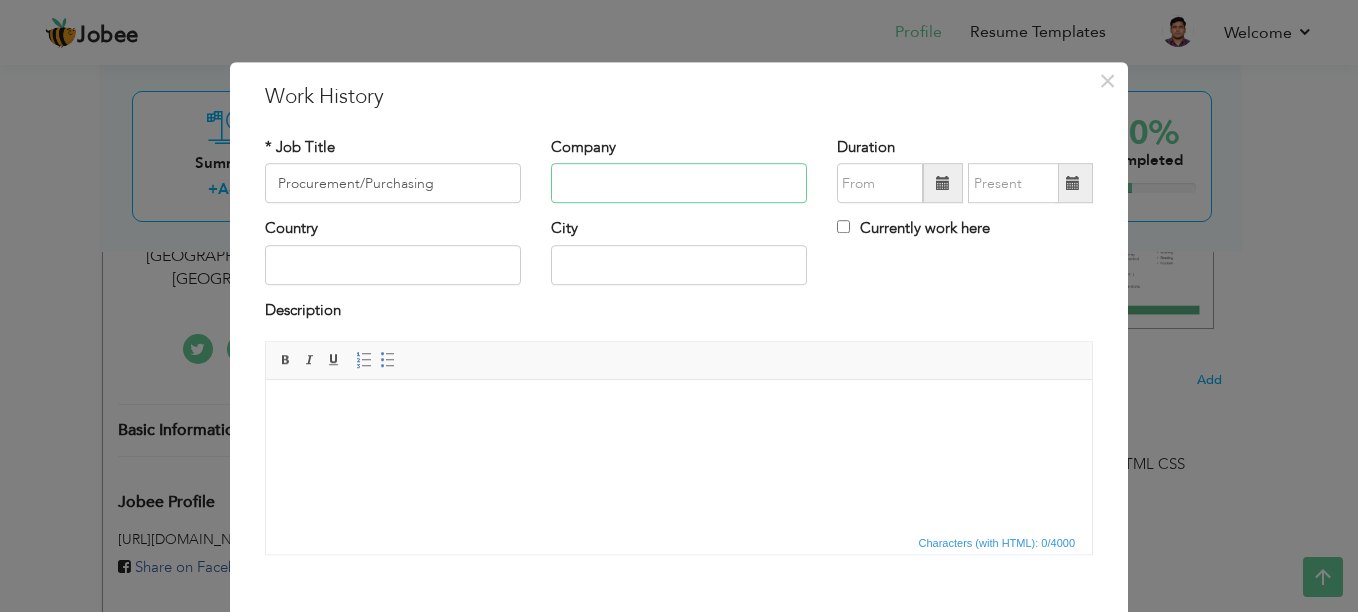 click at bounding box center (679, 184) 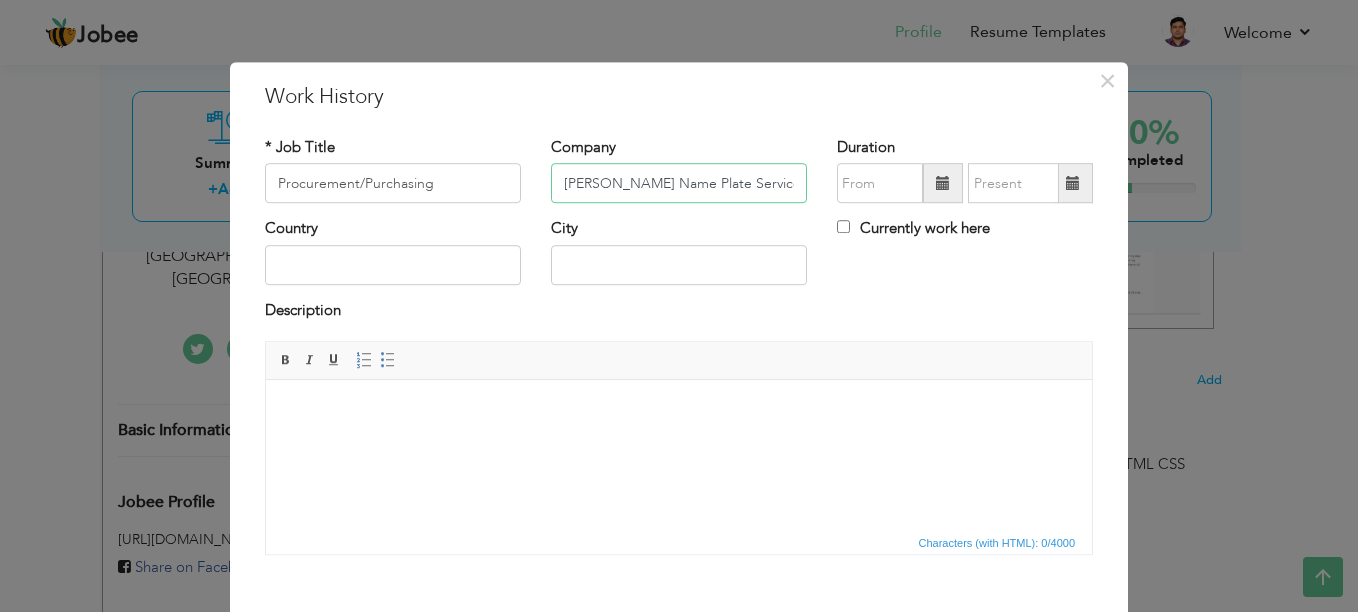 type on "Al-Saeed Name Plate Service" 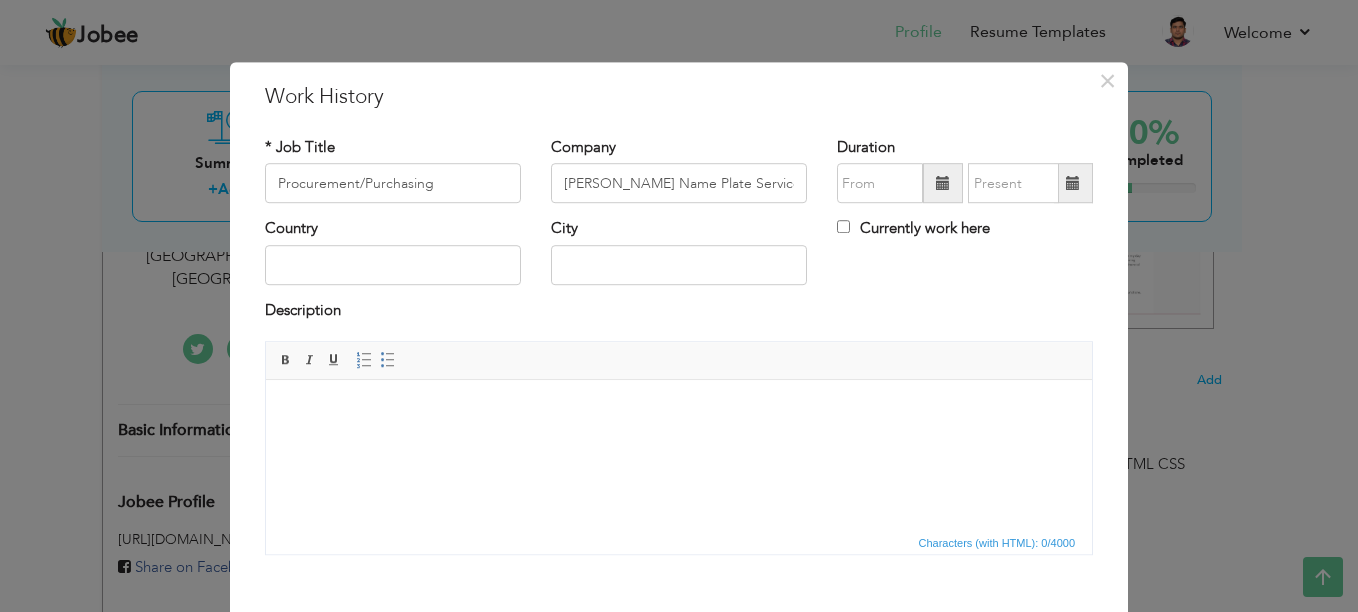 click at bounding box center [943, 184] 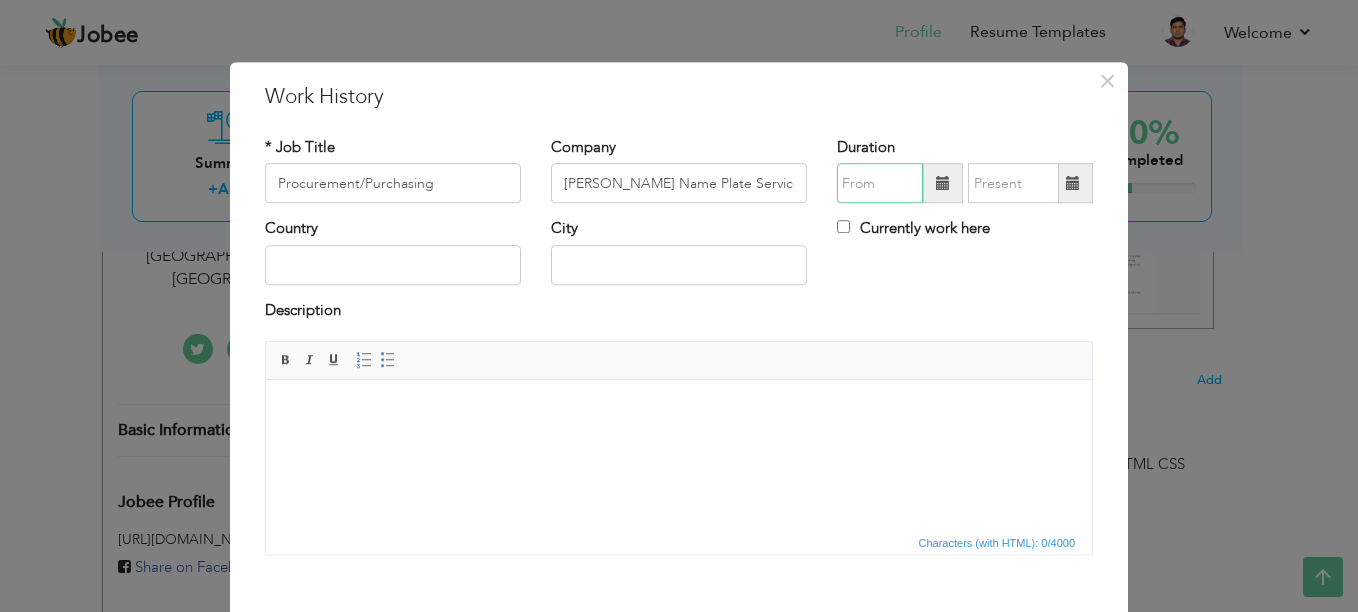 type on "07/2025" 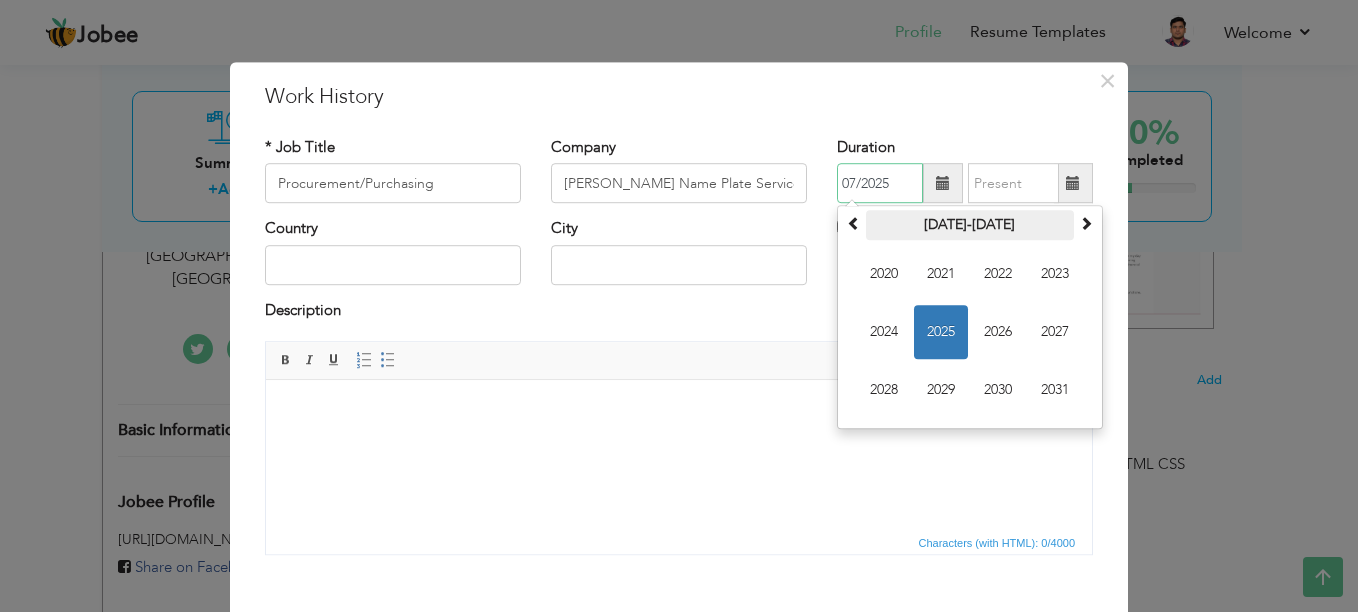 click on "[DATE]-[DATE]" at bounding box center (970, 226) 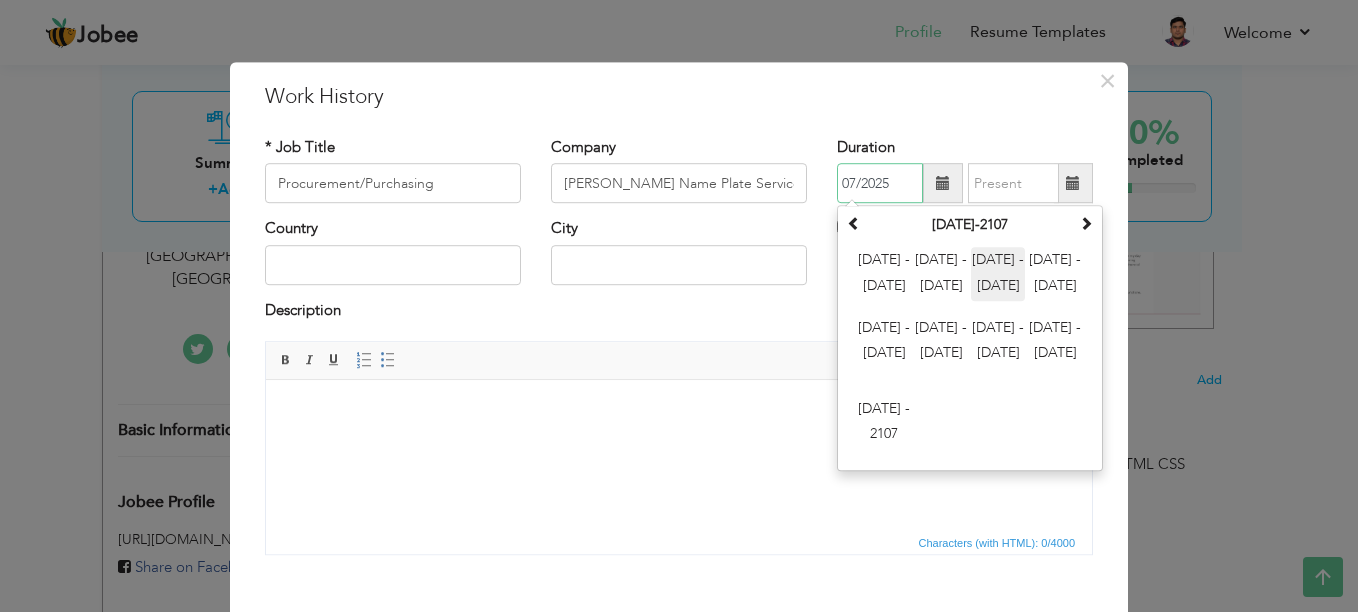 click on "[DATE] - [DATE]" at bounding box center [998, 275] 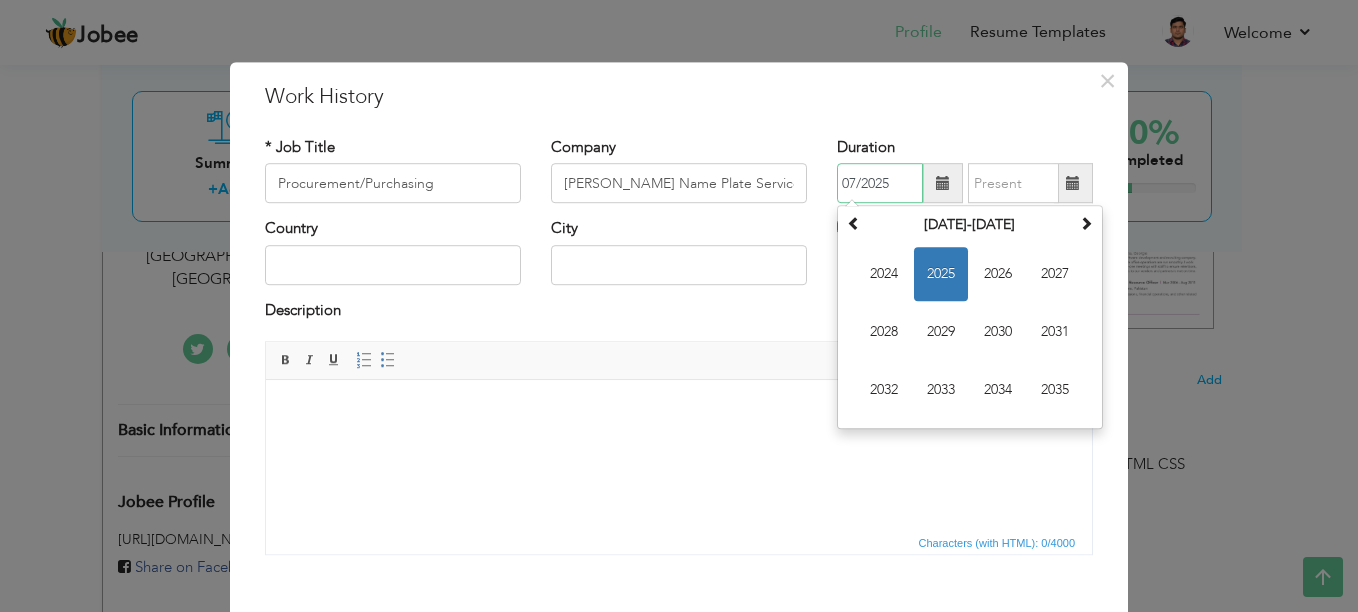 click on "July 2029 Su Mo Tu We Th Fr Sa 1 2 3 4 5 6 7 8 9 10 11 12 13 14 15 16 17 18 19 20 21 22 23 24 25 26 27 28 29 30 31 1 2 3 4 5 6 7 8 9 10 11 2029 Jan Feb Mar Apr May Jun Jul Aug Sep Oct Nov Dec 2024-2035 2024 2025 2026 2027 2028 2029 2030 2031 2032 2033 2034 2035 2000-2107 2000 - 2011 2012 - 2023 2024 - 2035 2036 - 2047 2048 - 2059 2060 - 2071 2072 - 2083 2084 - 2095 2096 - 2107" at bounding box center [970, 318] 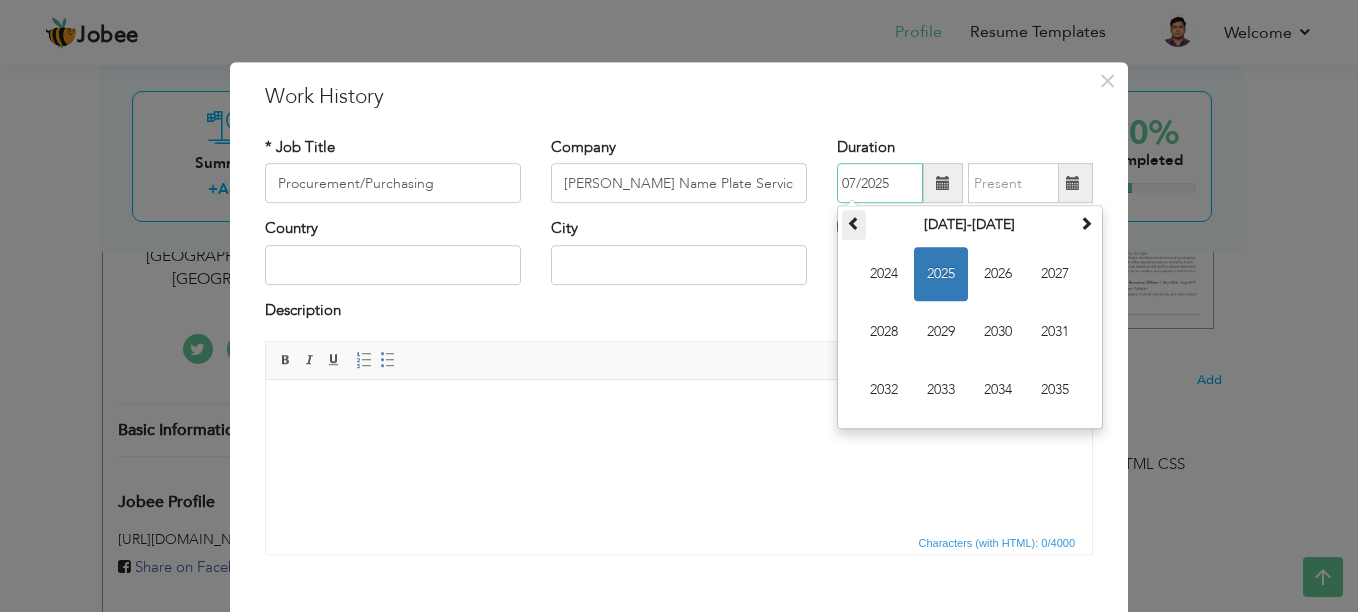 click at bounding box center (854, 226) 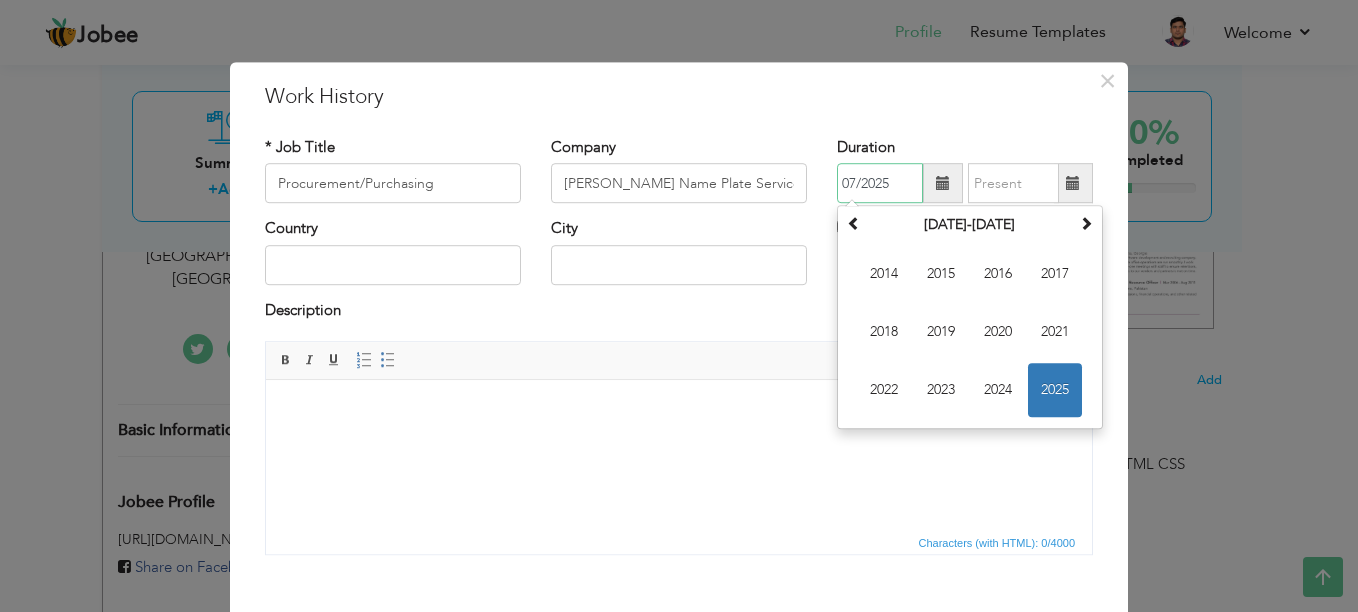 click on "2022" at bounding box center (884, 391) 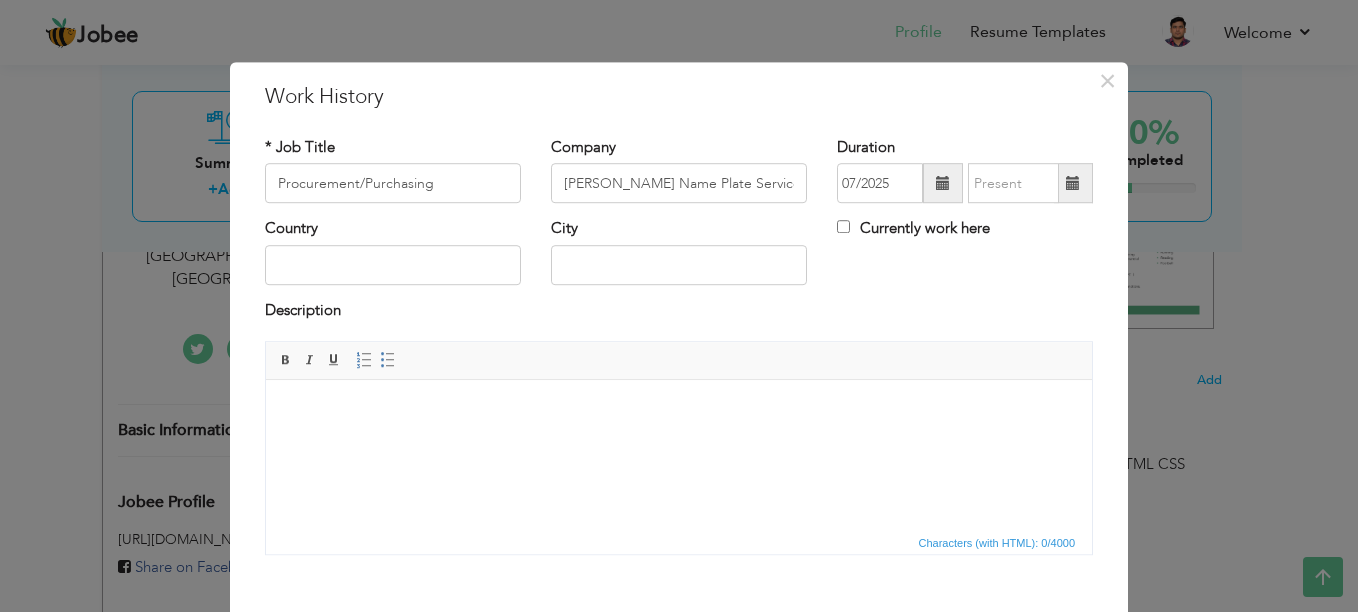click at bounding box center [1073, 184] 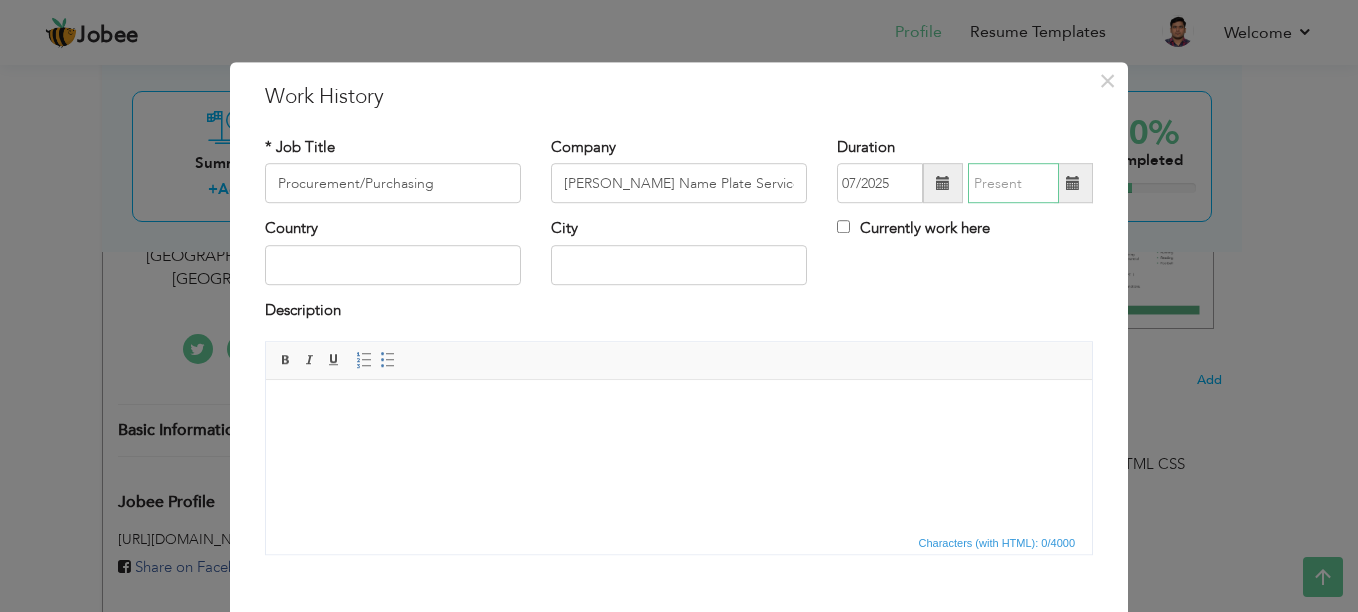 type on "07/2025" 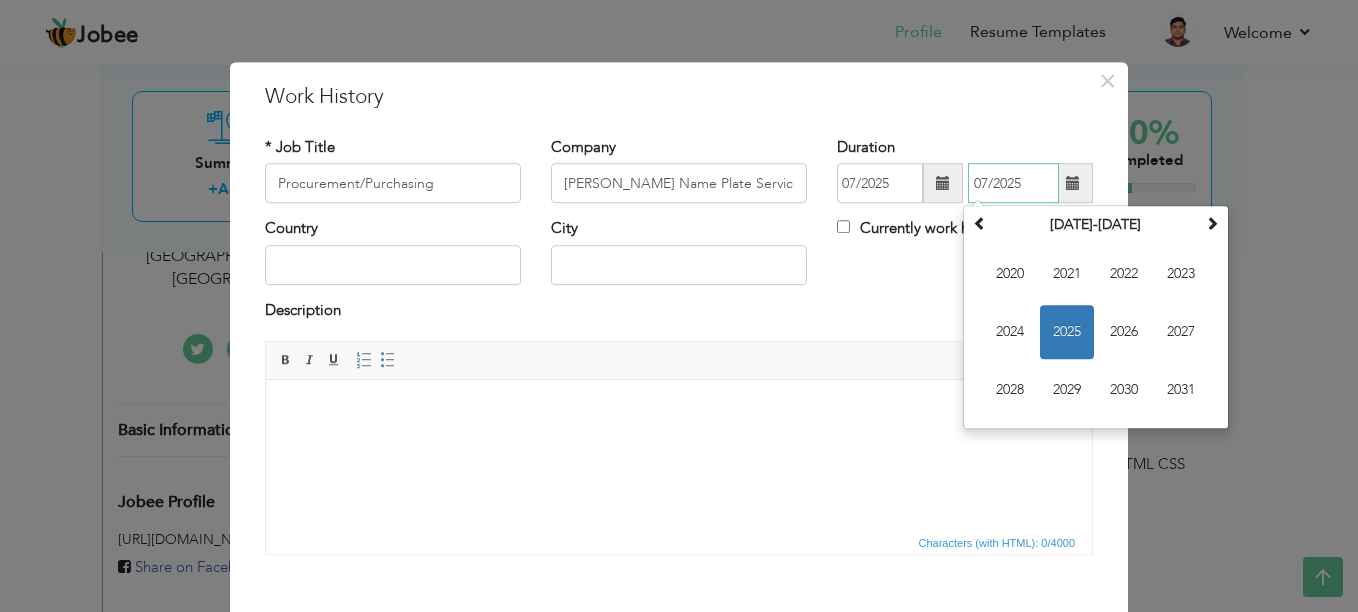 click on "2025" at bounding box center (1067, 333) 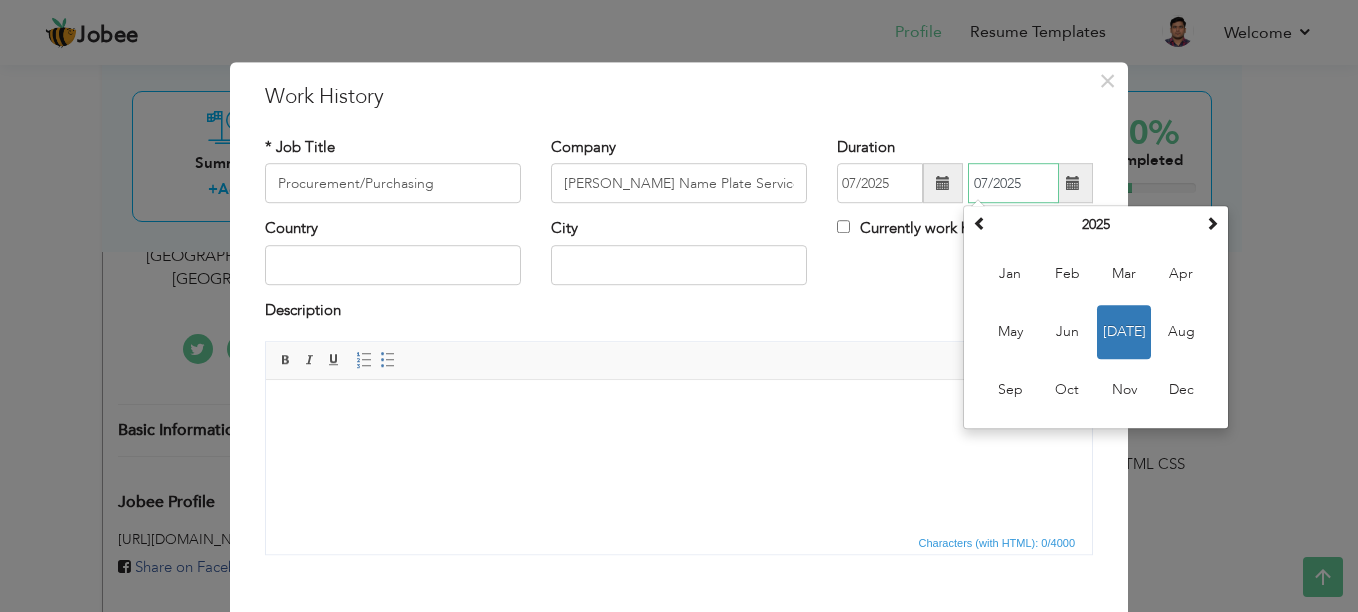 click on "[DATE]" at bounding box center (1124, 333) 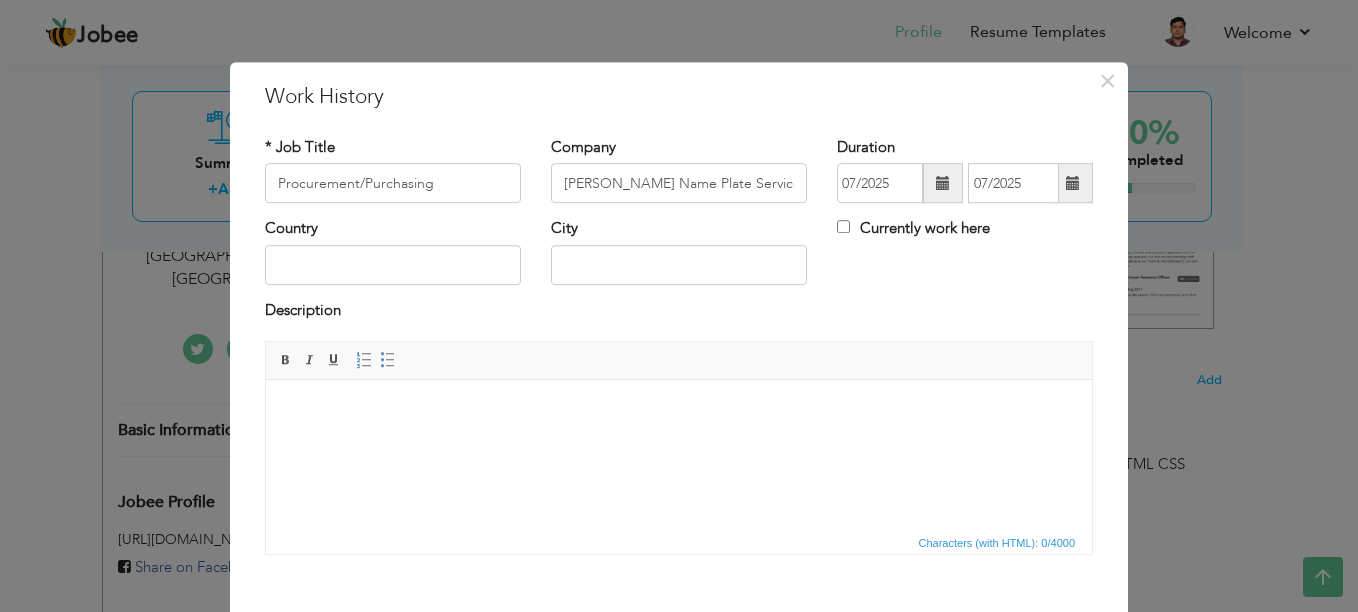 click at bounding box center [943, 184] 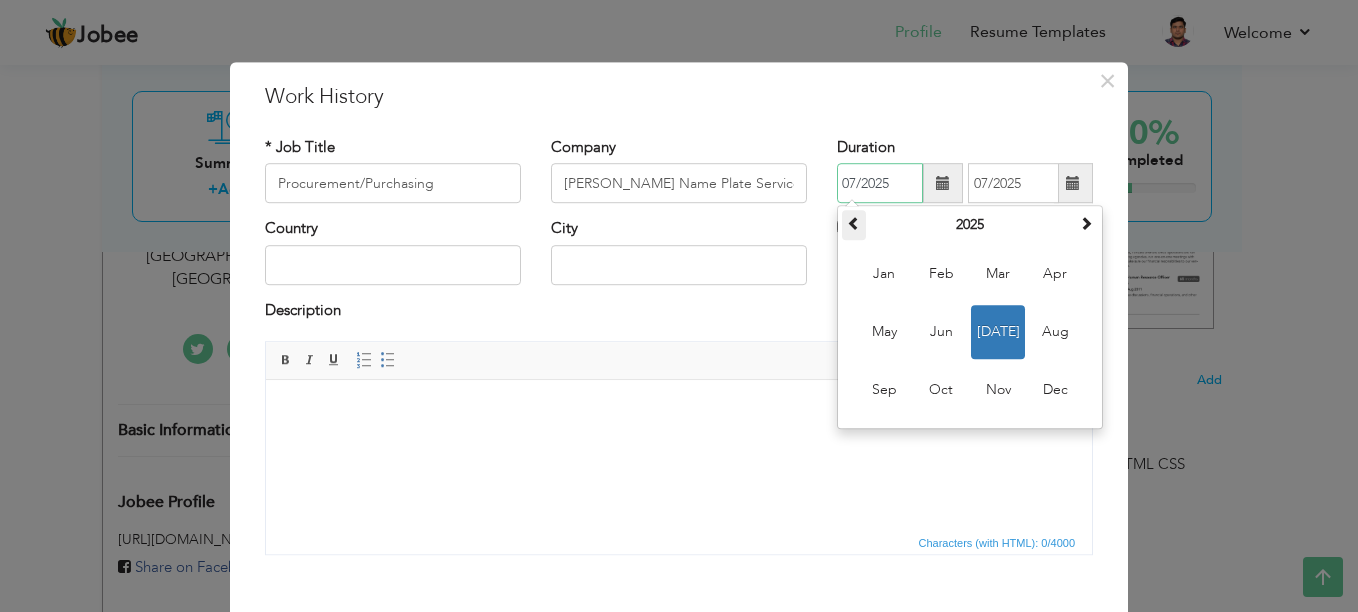 click at bounding box center (854, 224) 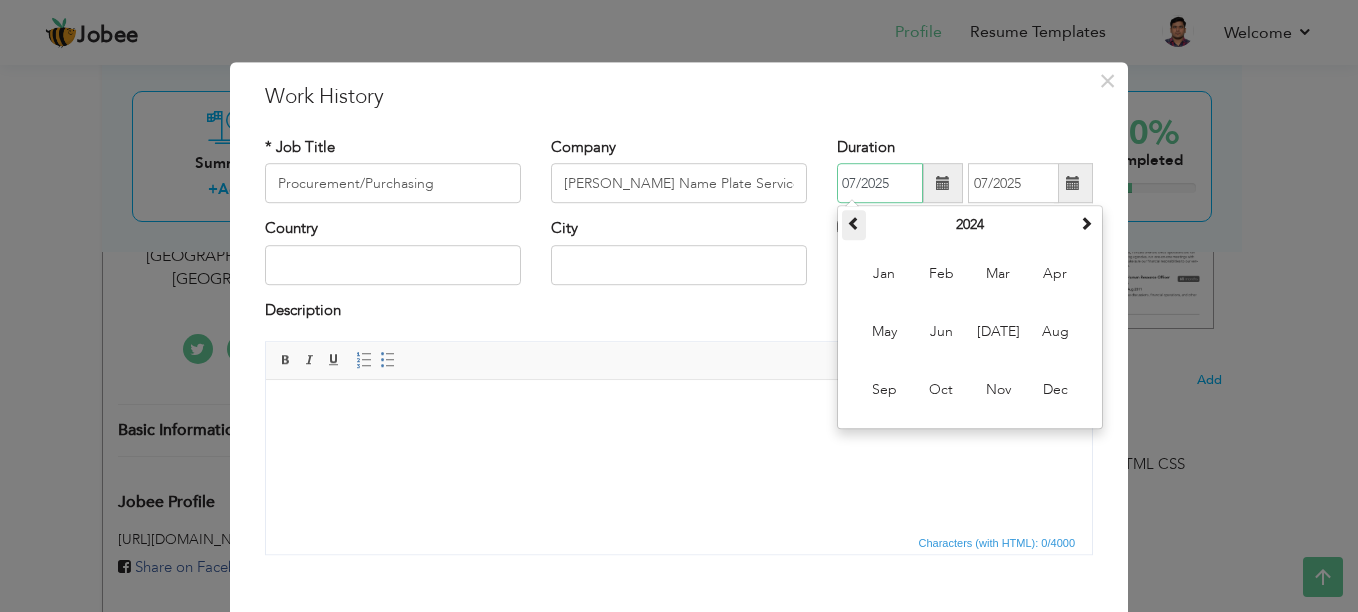 click at bounding box center [854, 224] 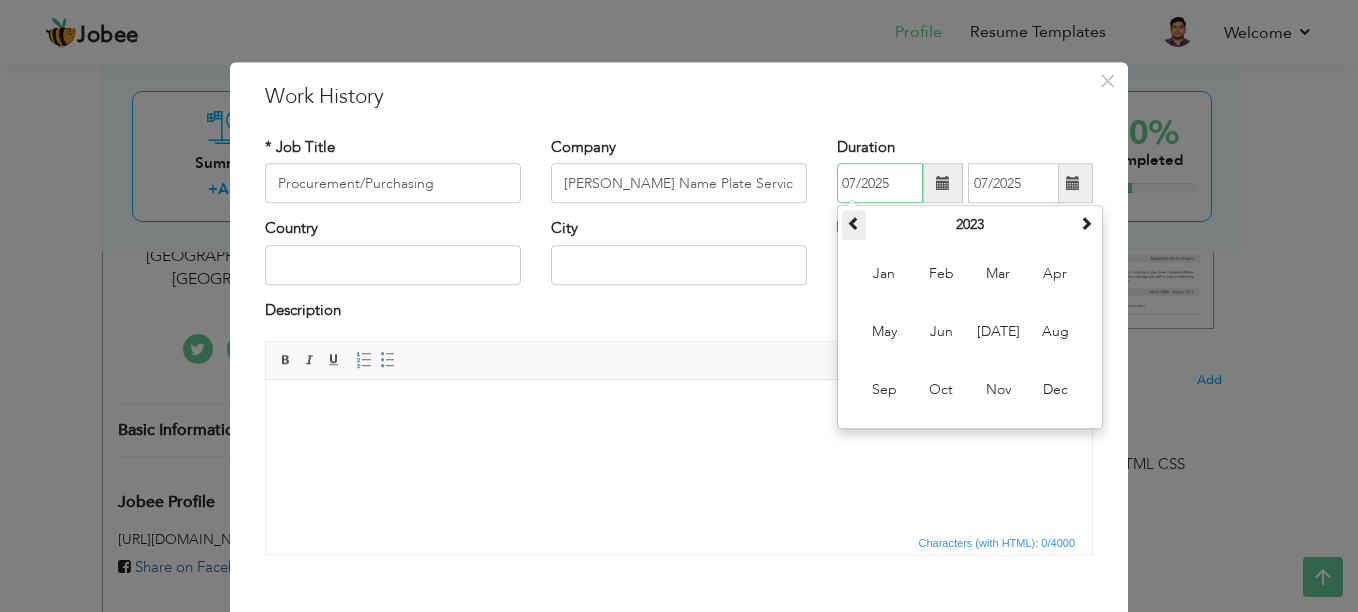 click at bounding box center (854, 224) 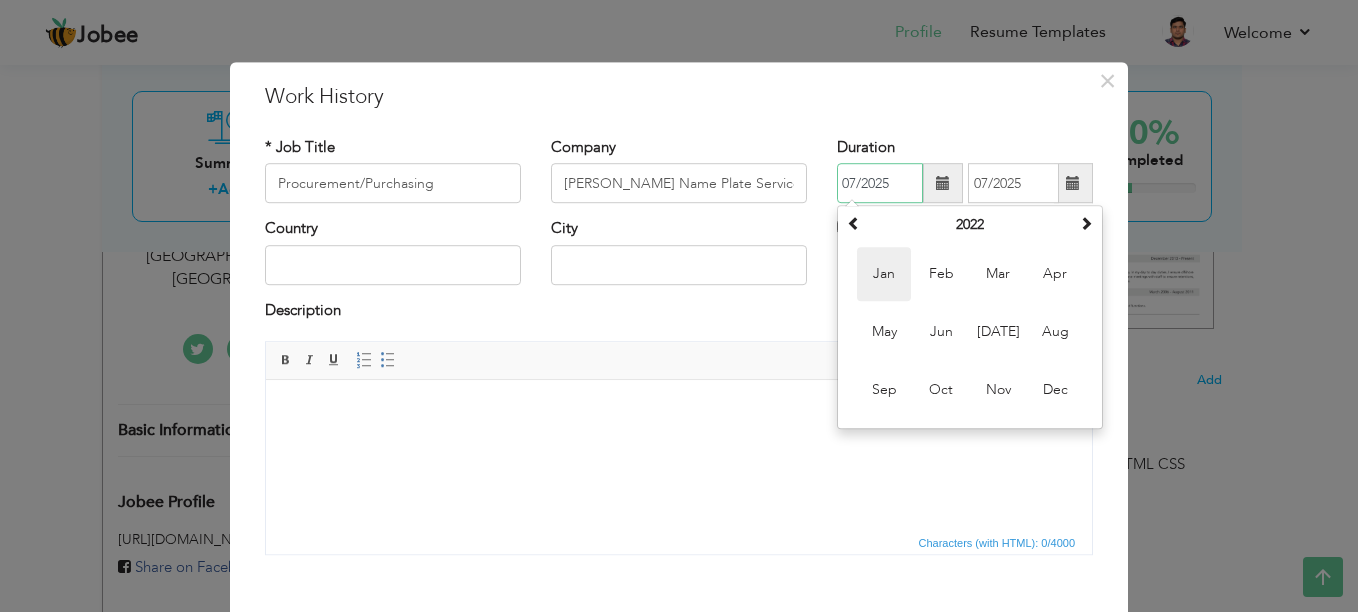 click on "Jan" at bounding box center [884, 275] 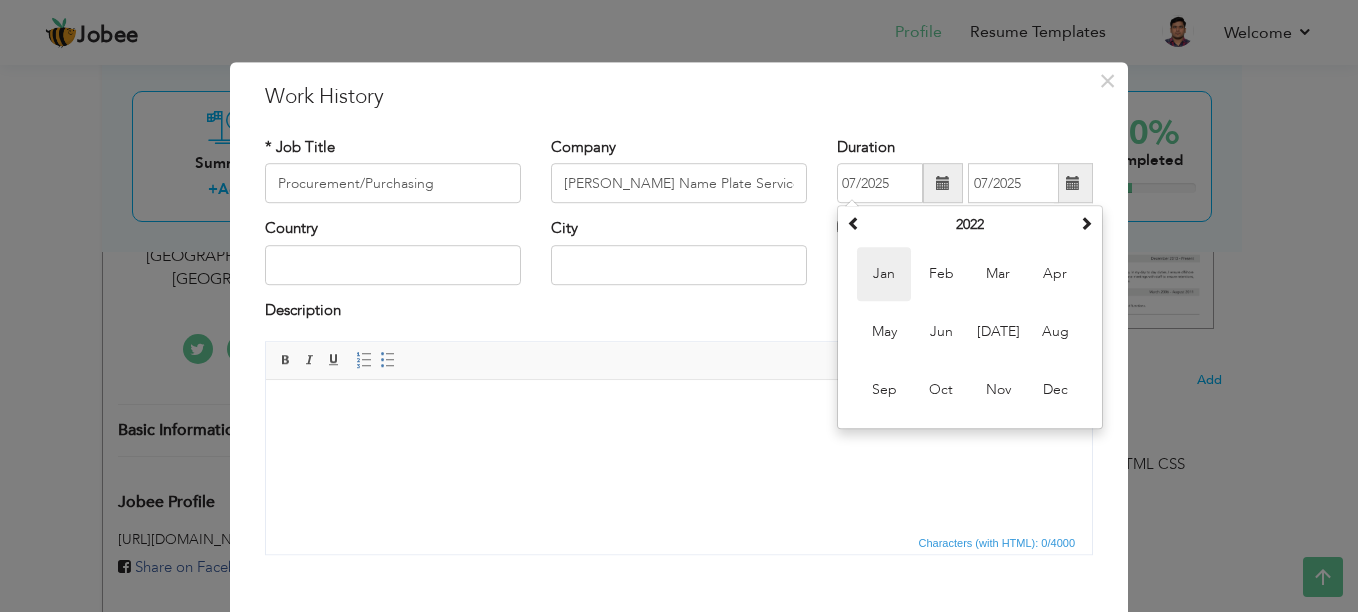 type on "01/2022" 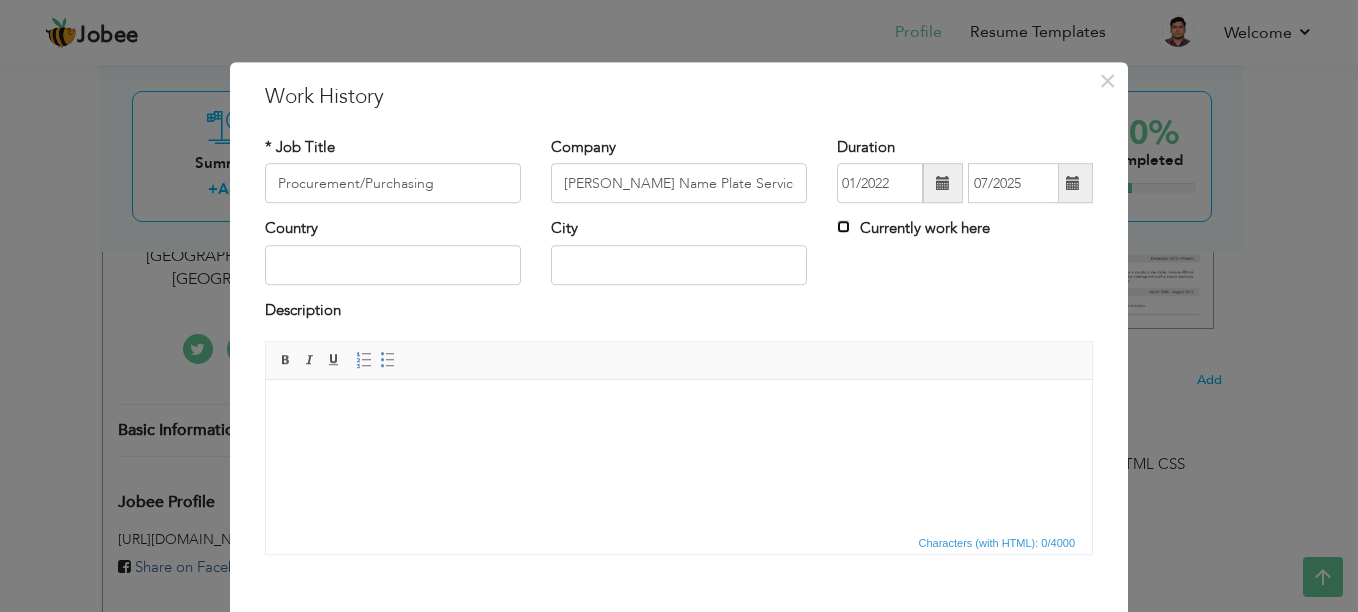 click on "Currently work here" at bounding box center [843, 227] 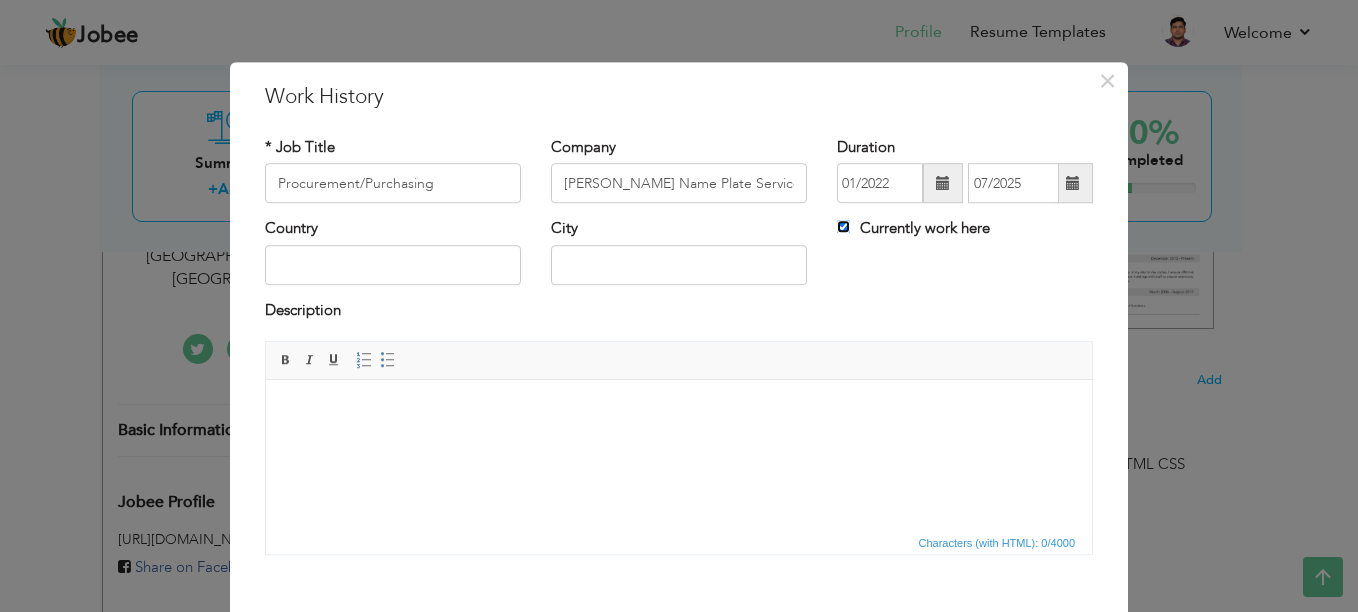type 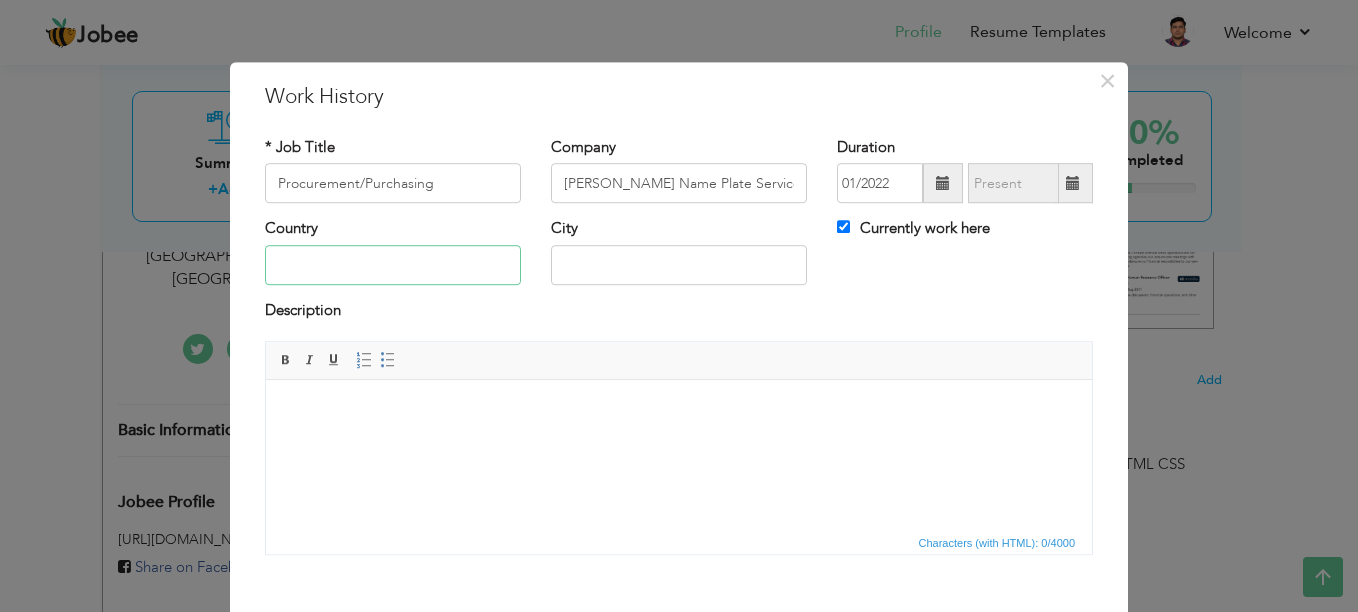 click at bounding box center (393, 265) 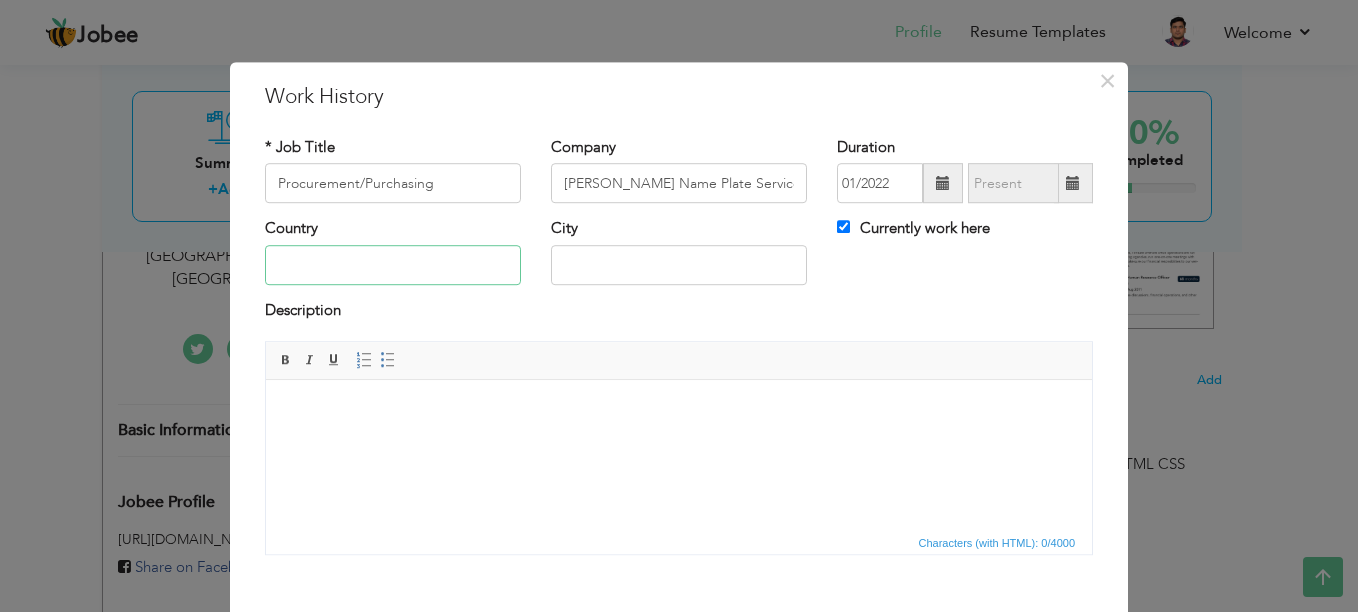 type on "[GEOGRAPHIC_DATA]" 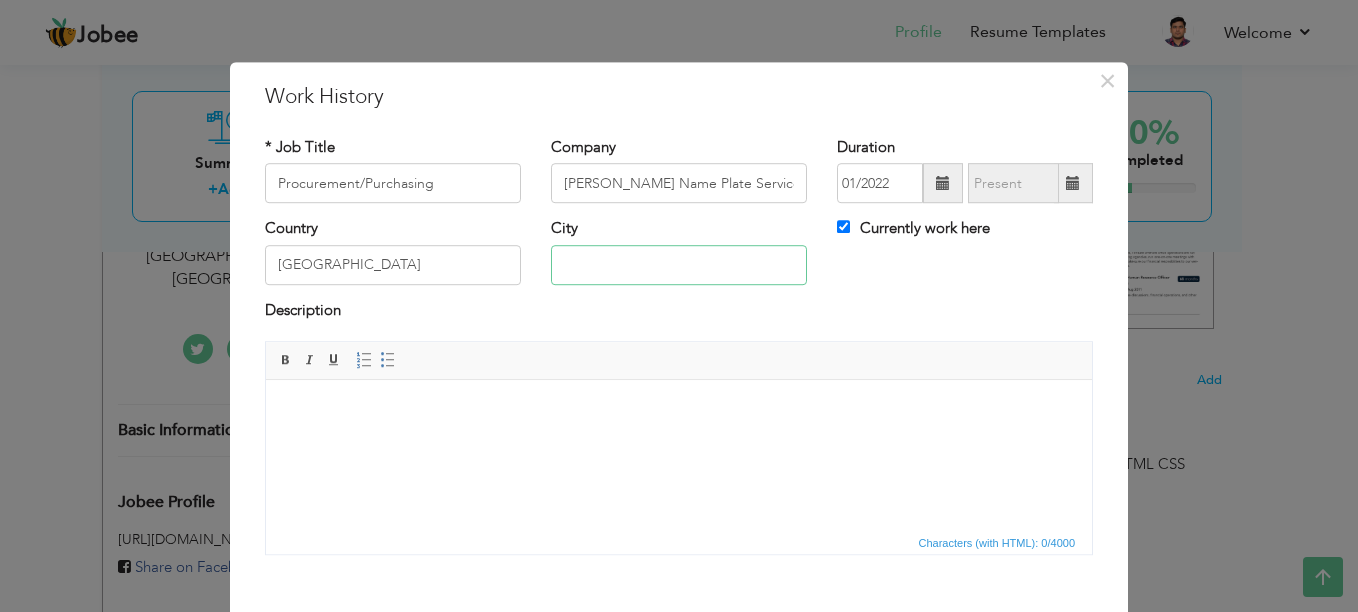 type on "[GEOGRAPHIC_DATA]" 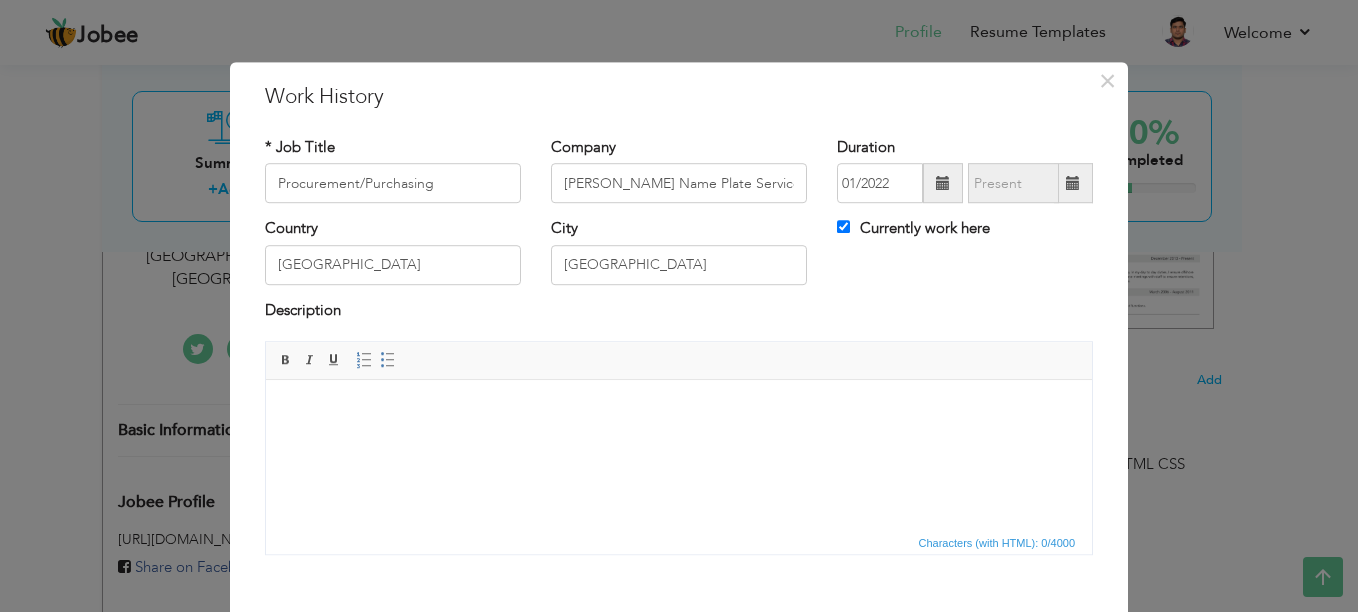 click at bounding box center (679, 410) 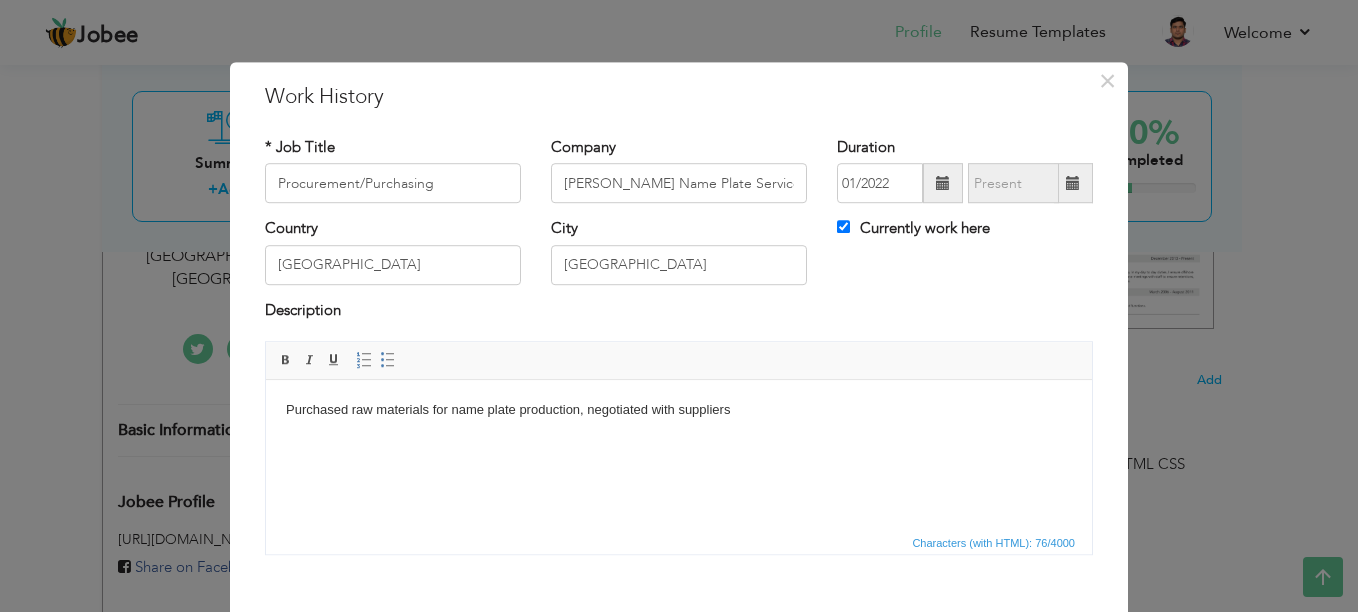 type 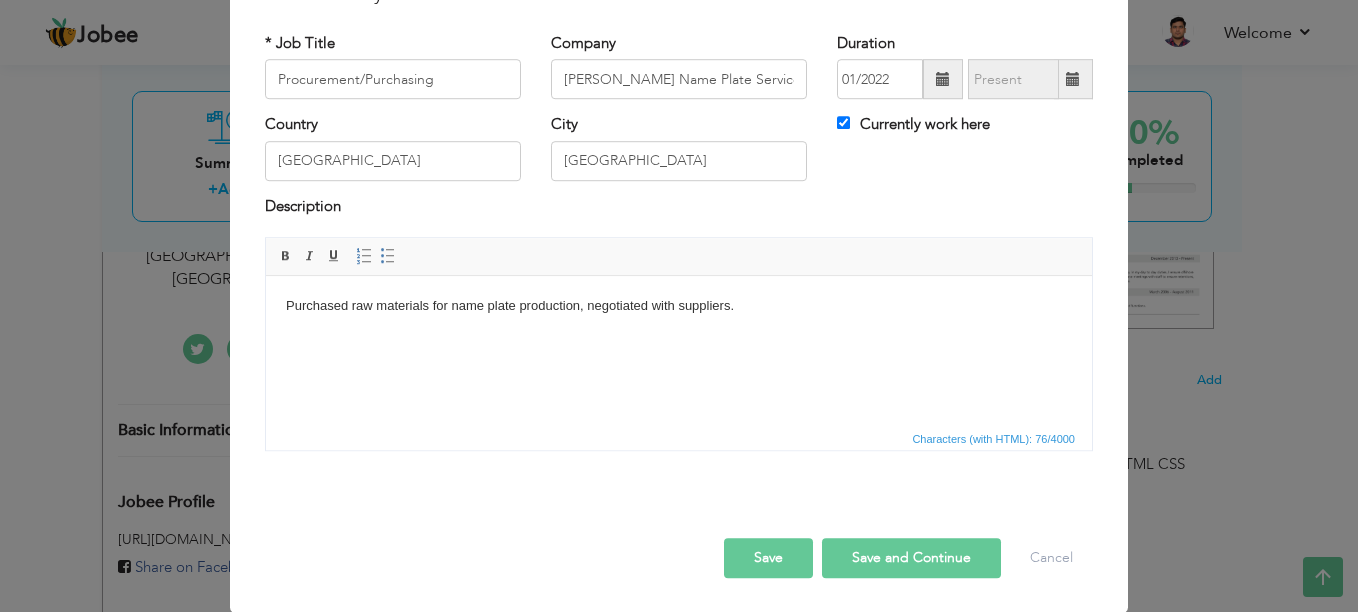 scroll, scrollTop: 105, scrollLeft: 0, axis: vertical 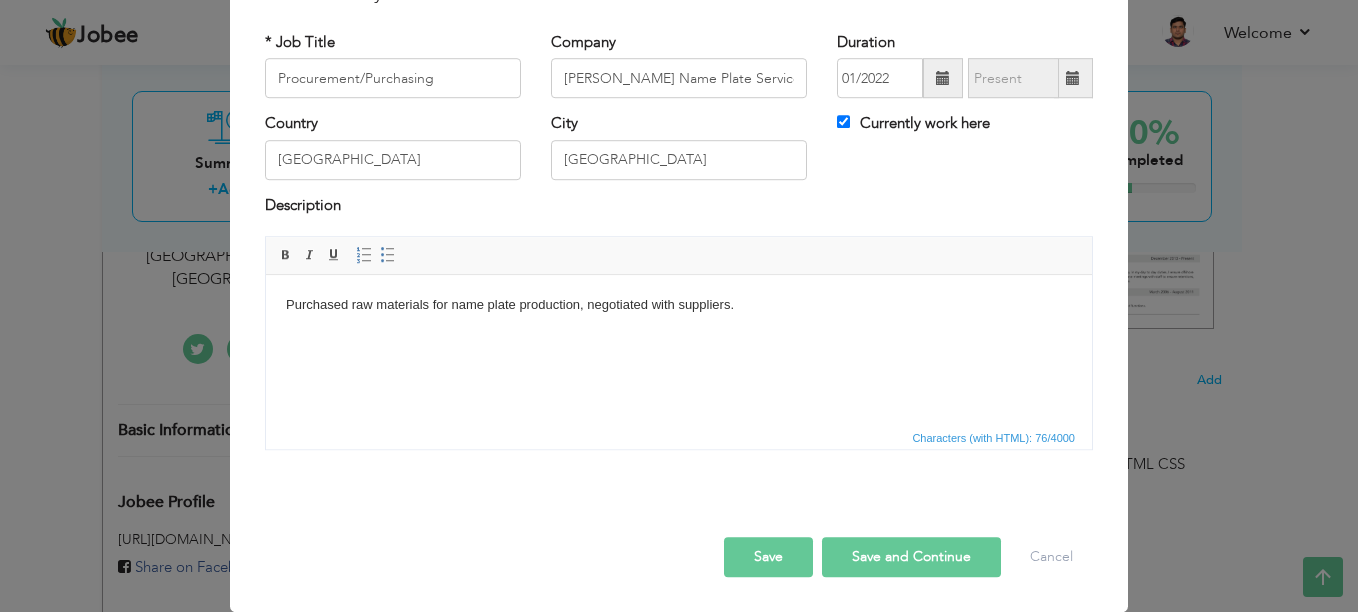 click on "Save and Continue" at bounding box center [911, 557] 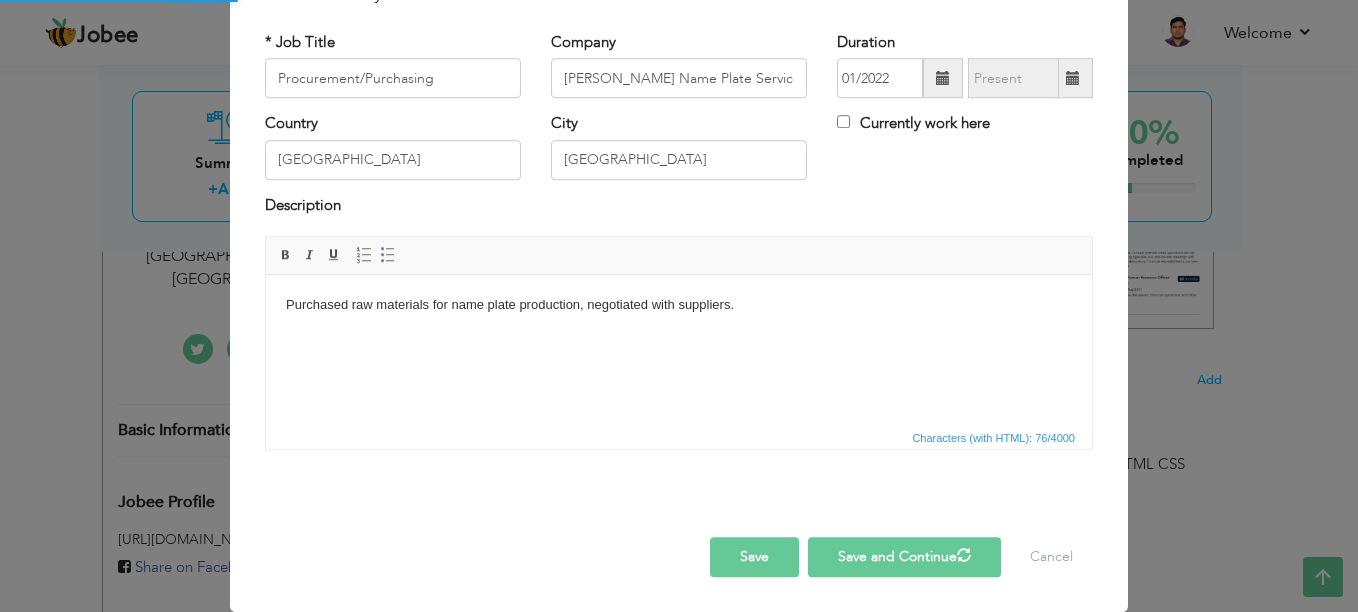 type 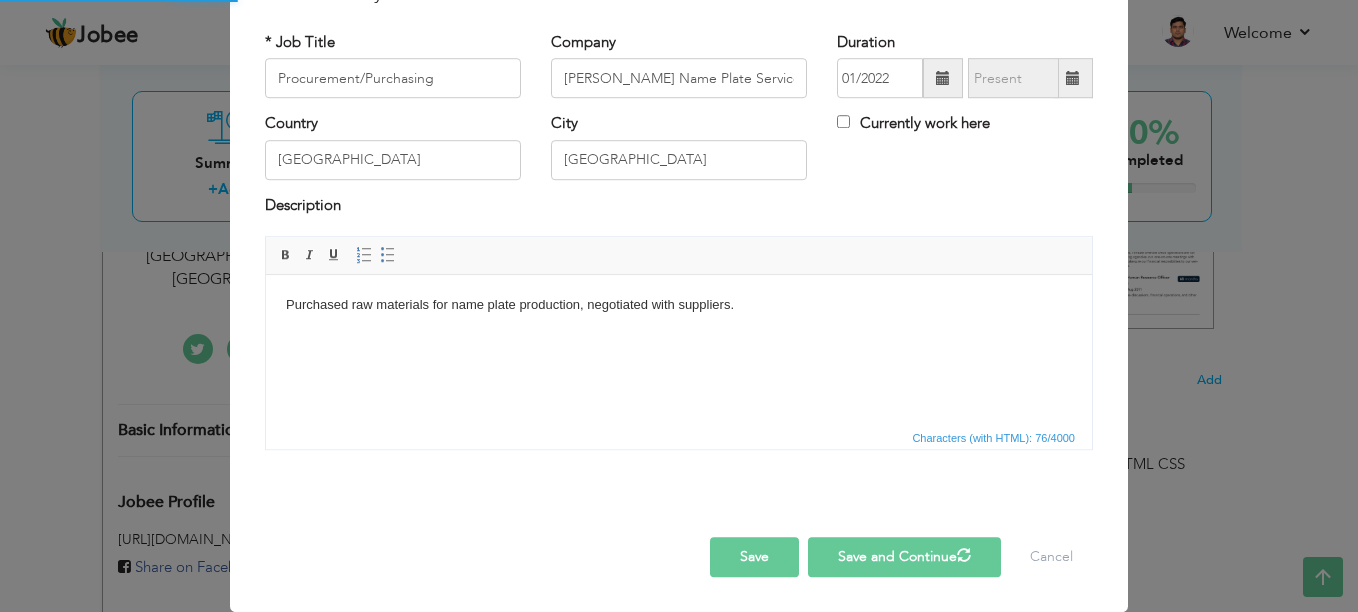 type 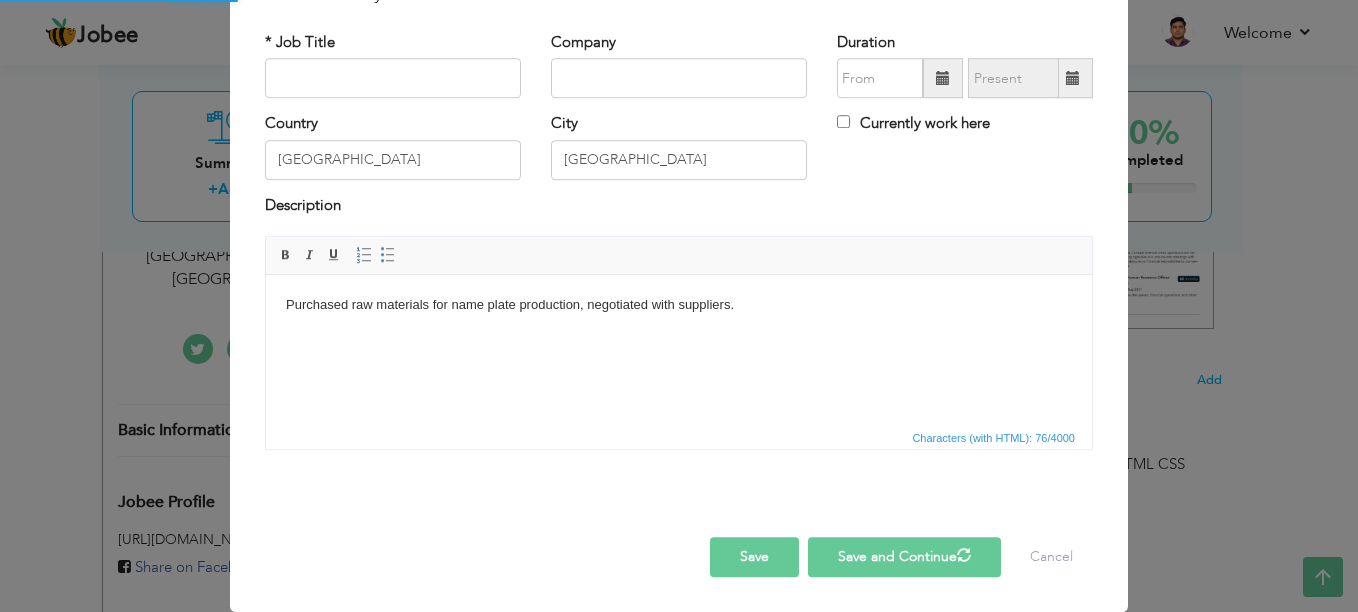 type 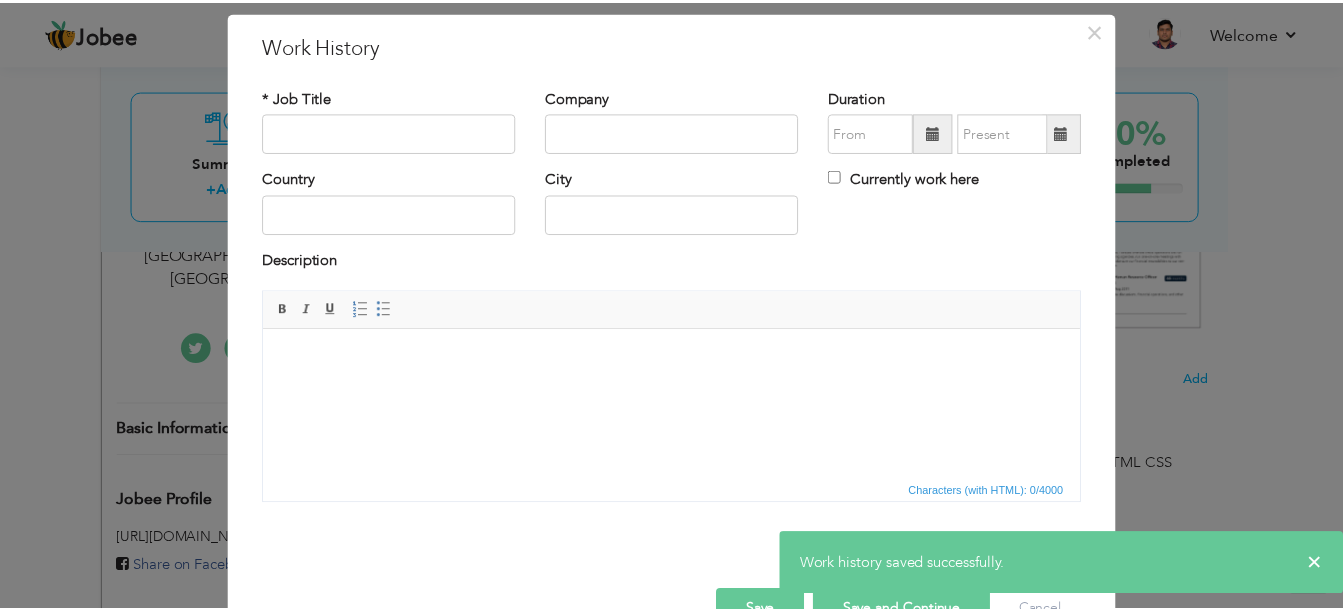 scroll, scrollTop: 0, scrollLeft: 0, axis: both 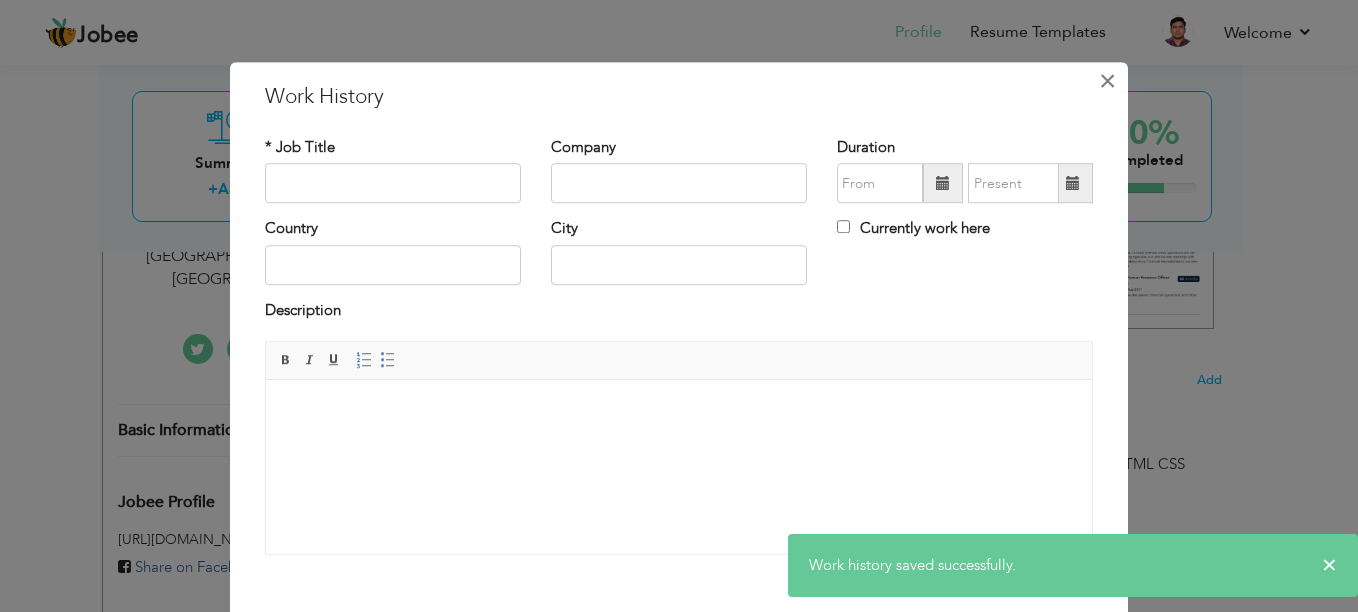 click on "×" at bounding box center [1107, 81] 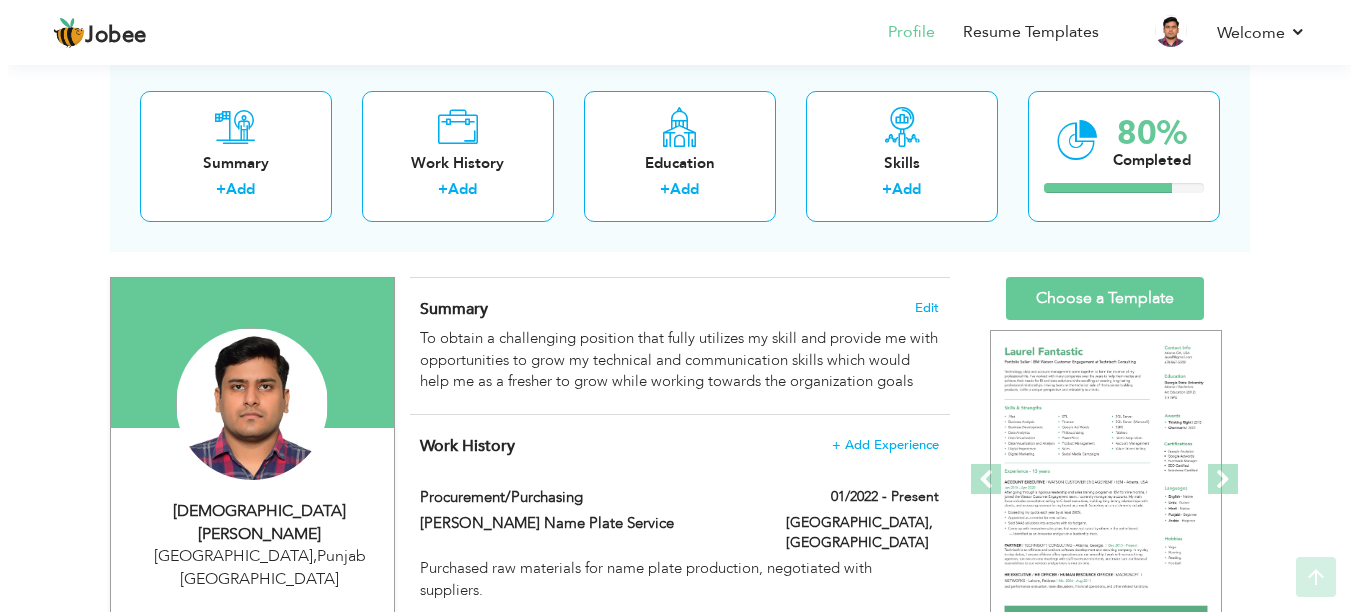 scroll, scrollTop: 200, scrollLeft: 0, axis: vertical 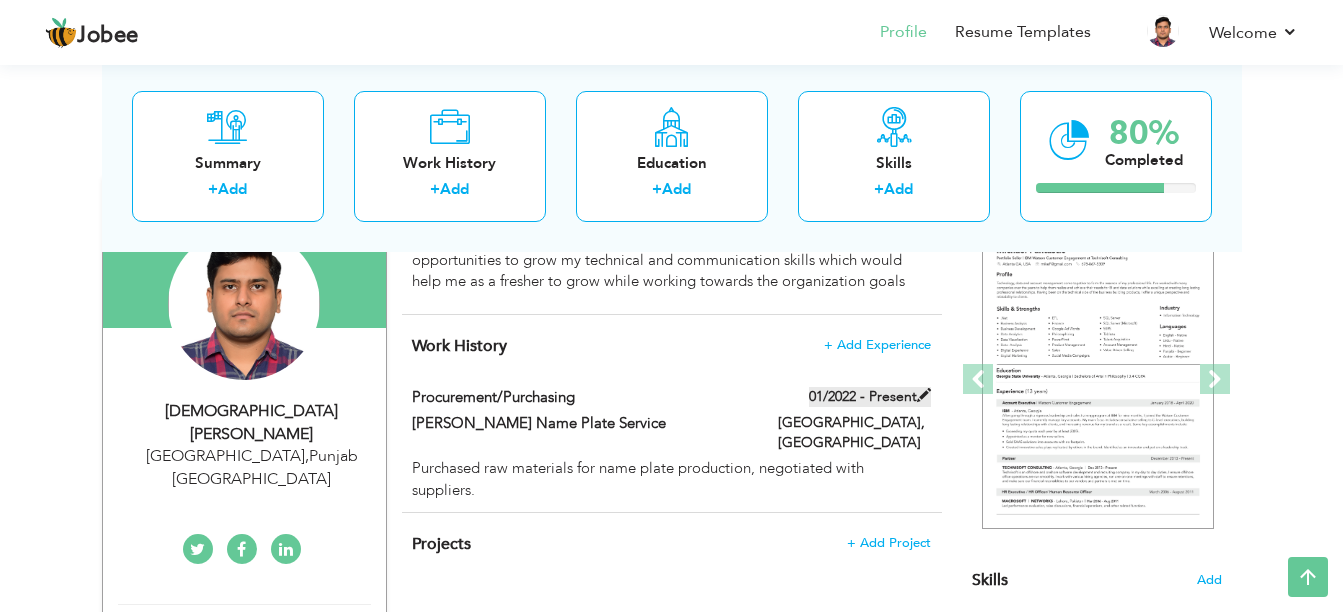 click at bounding box center (924, 395) 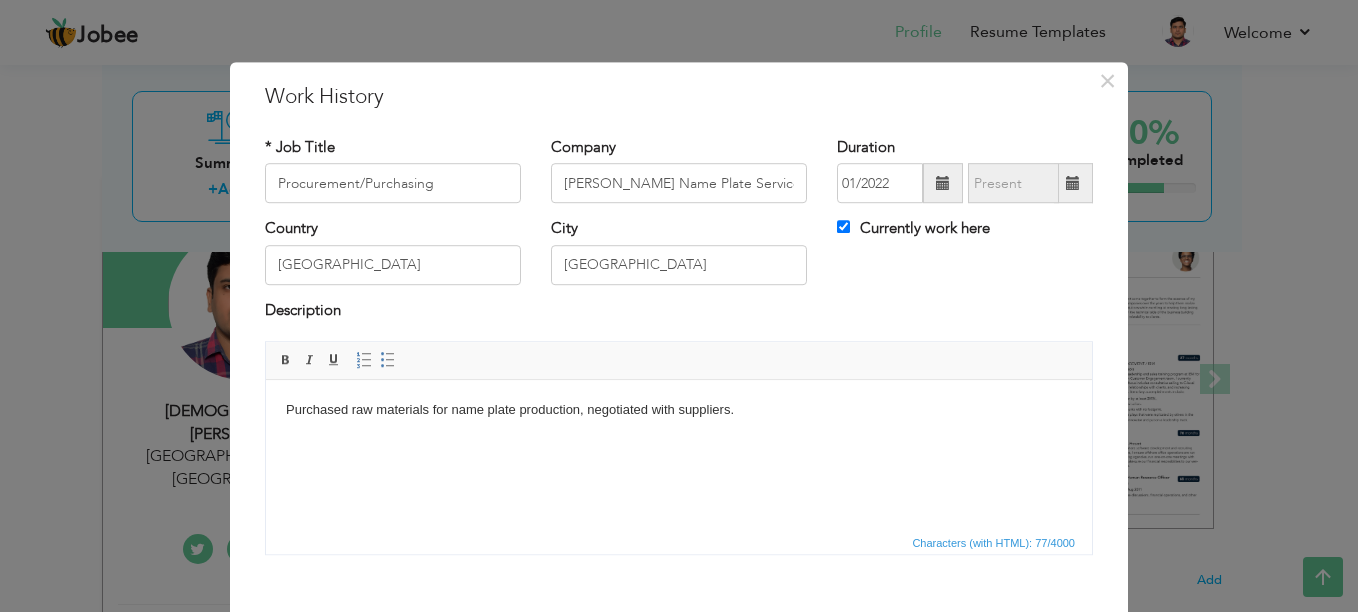 click at bounding box center [943, 184] 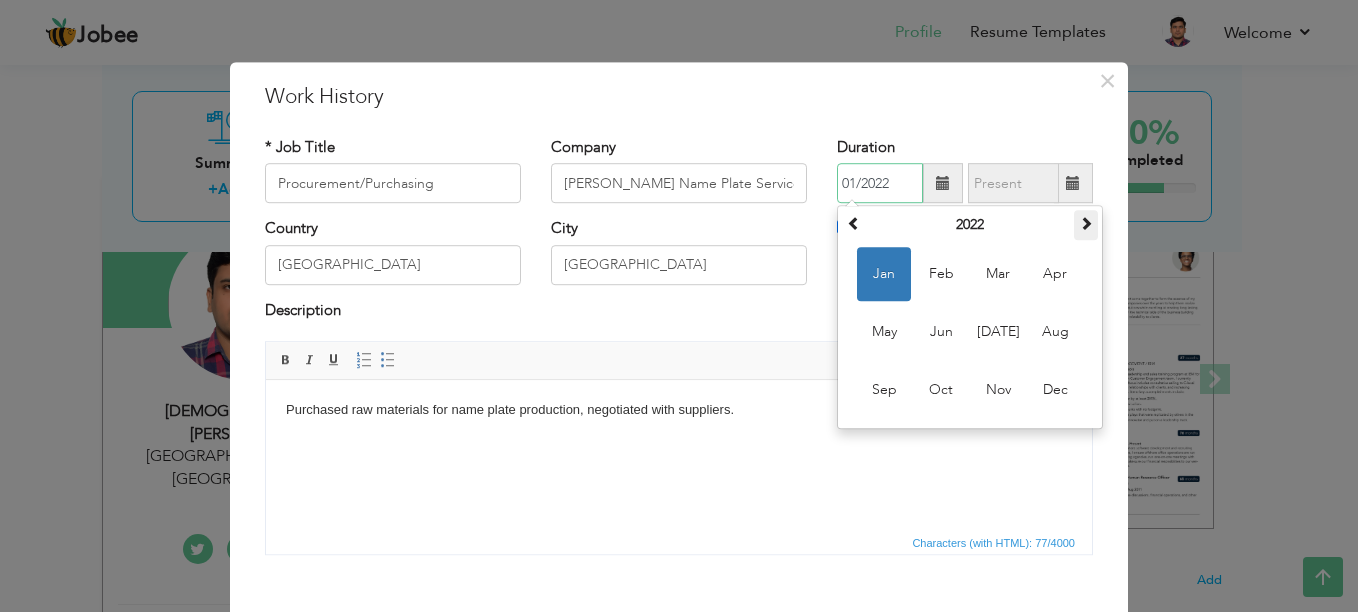 click at bounding box center [1086, 224] 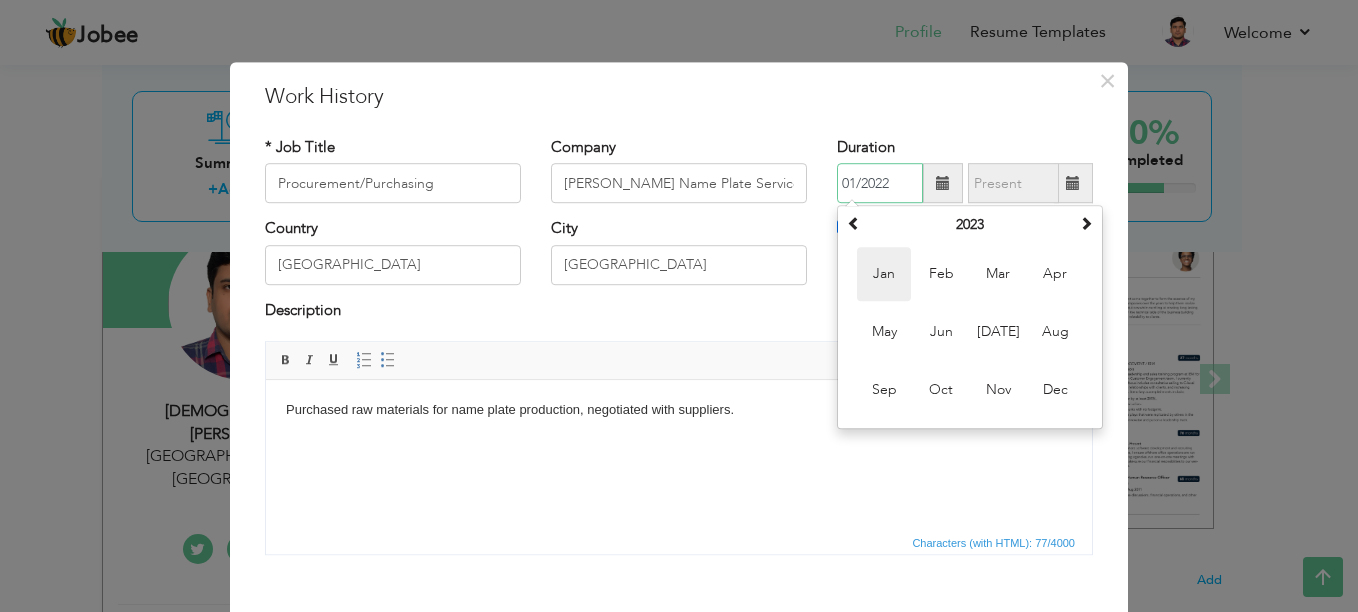 click on "Jan" at bounding box center [884, 275] 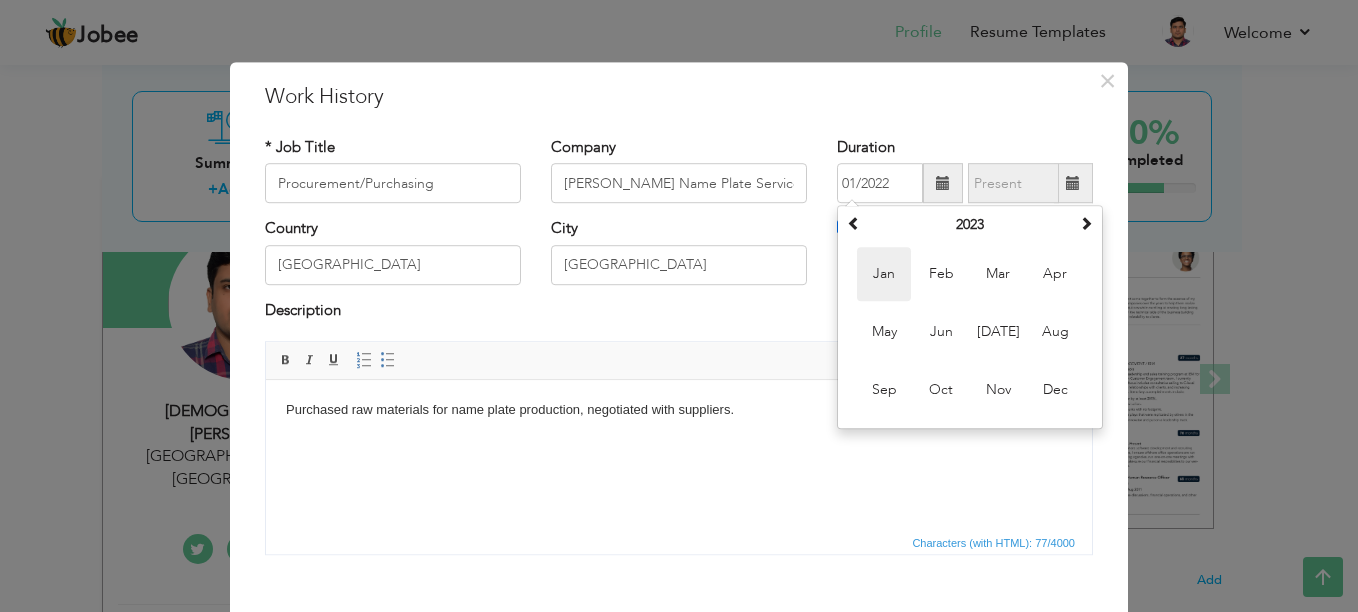 type on "01/2023" 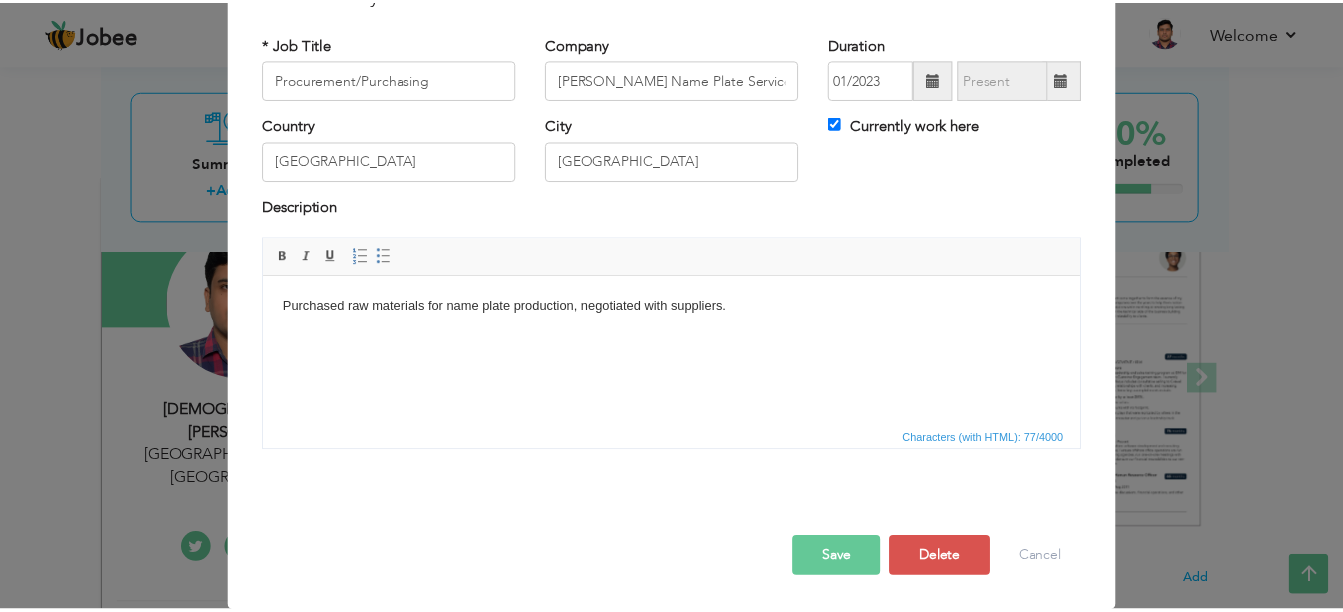 scroll, scrollTop: 105, scrollLeft: 0, axis: vertical 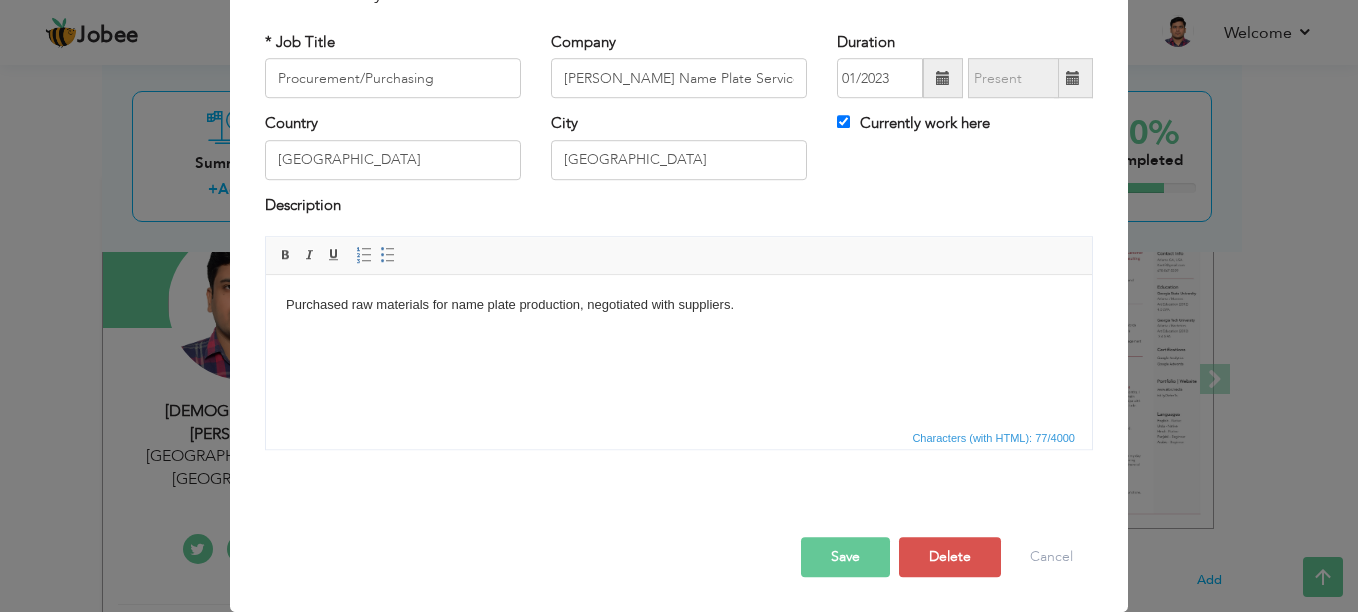 click on "Save" at bounding box center [845, 557] 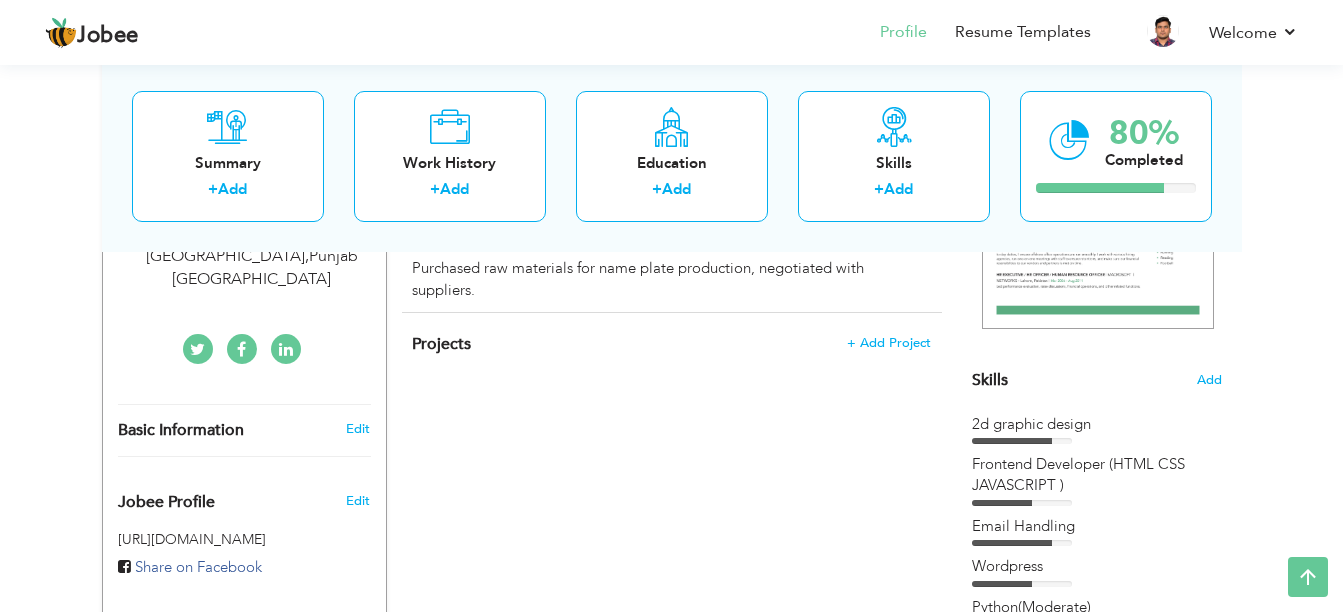 scroll, scrollTop: 500, scrollLeft: 0, axis: vertical 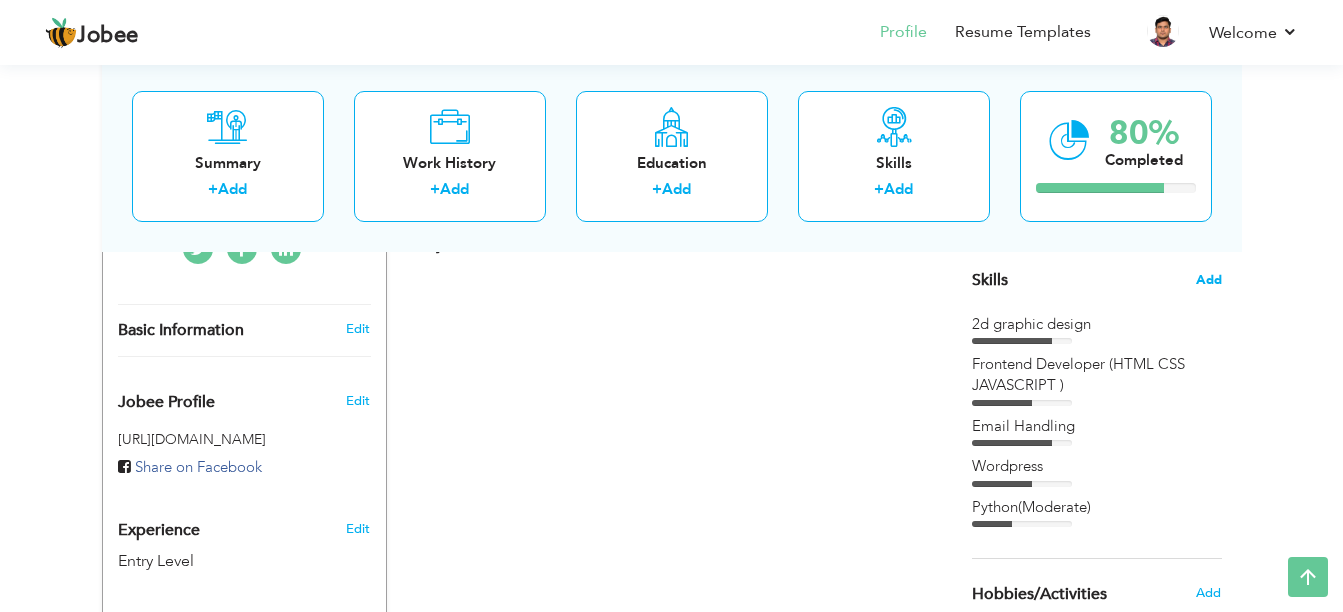click on "Add" at bounding box center (1209, 280) 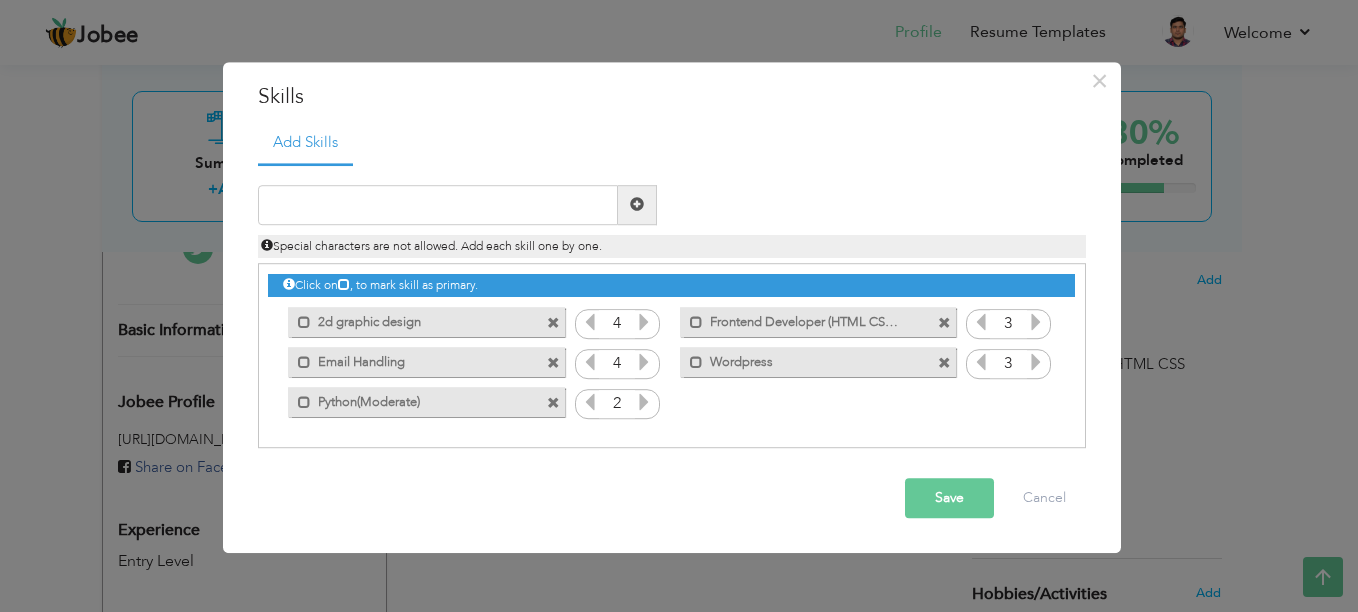 click on "Save" at bounding box center (949, 498) 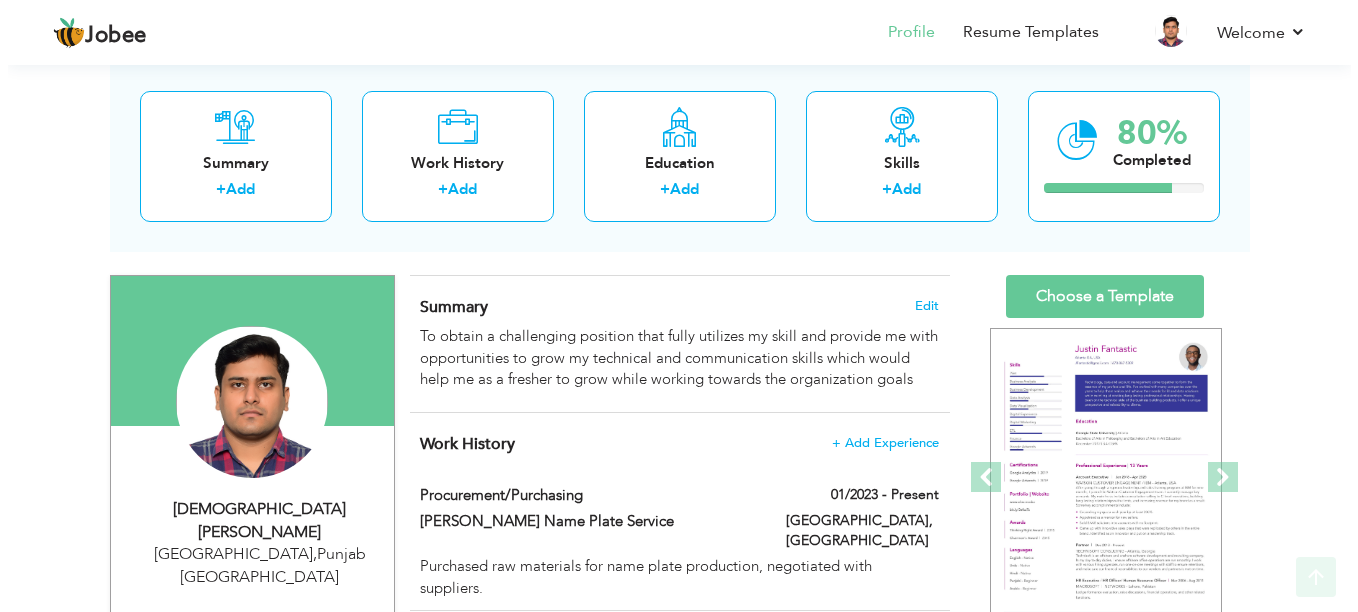 scroll, scrollTop: 200, scrollLeft: 0, axis: vertical 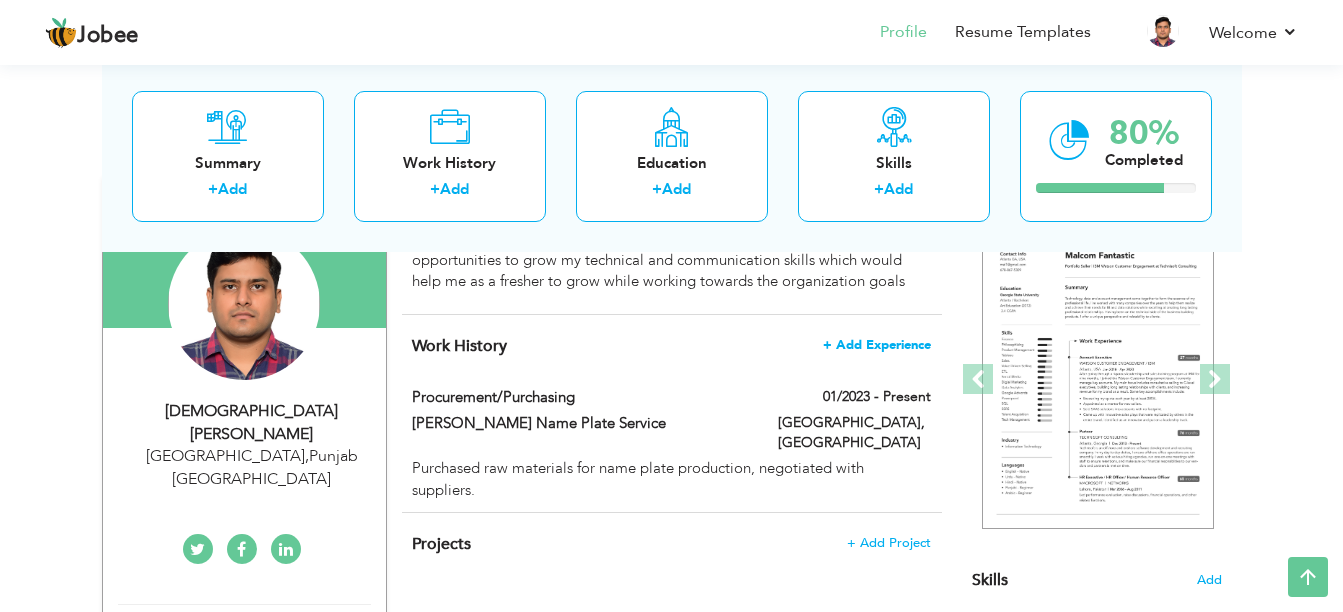 click on "+ Add Experience" at bounding box center (877, 345) 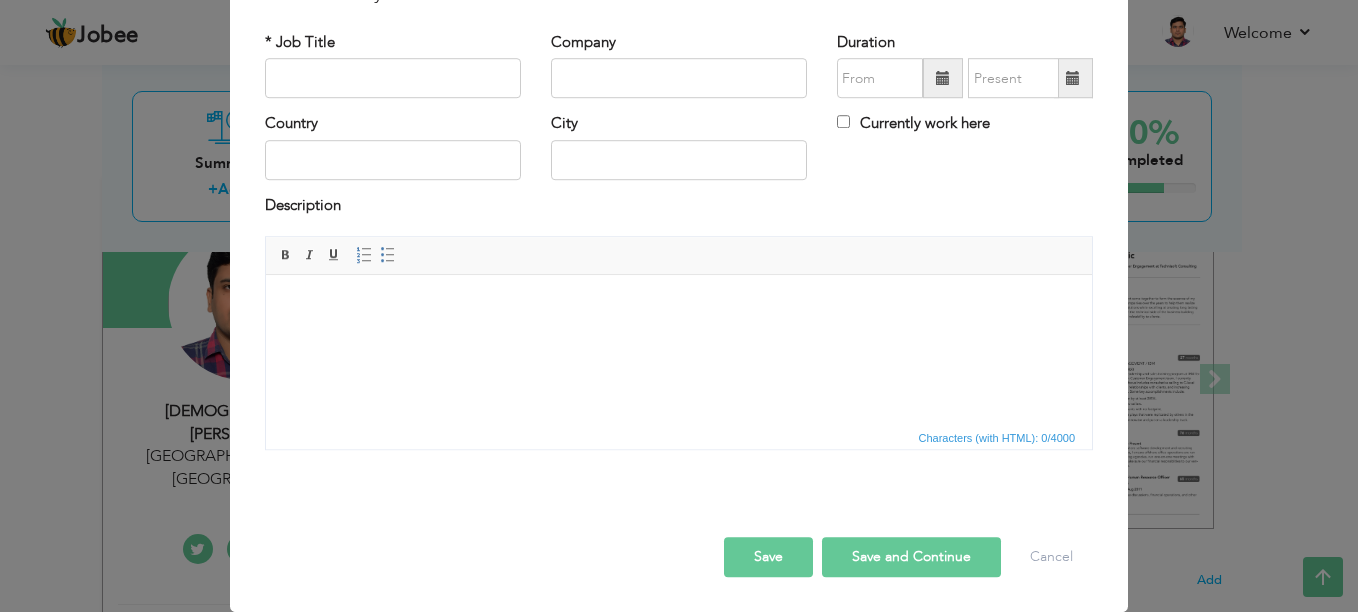 scroll, scrollTop: 0, scrollLeft: 0, axis: both 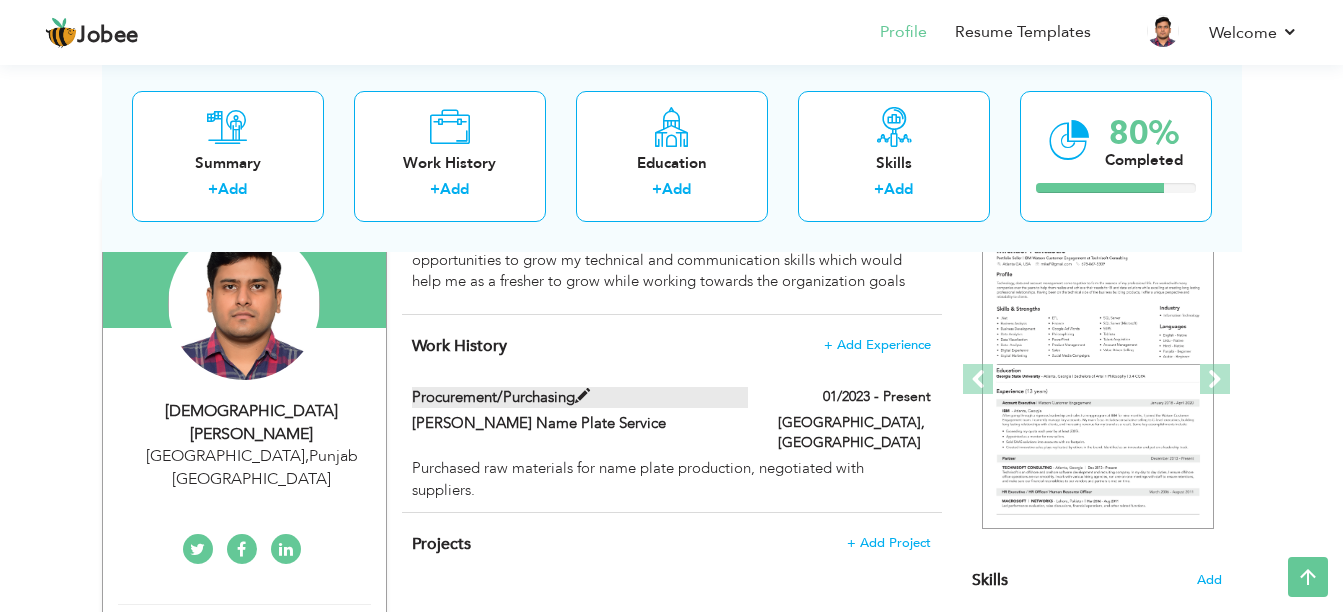 click at bounding box center (582, 396) 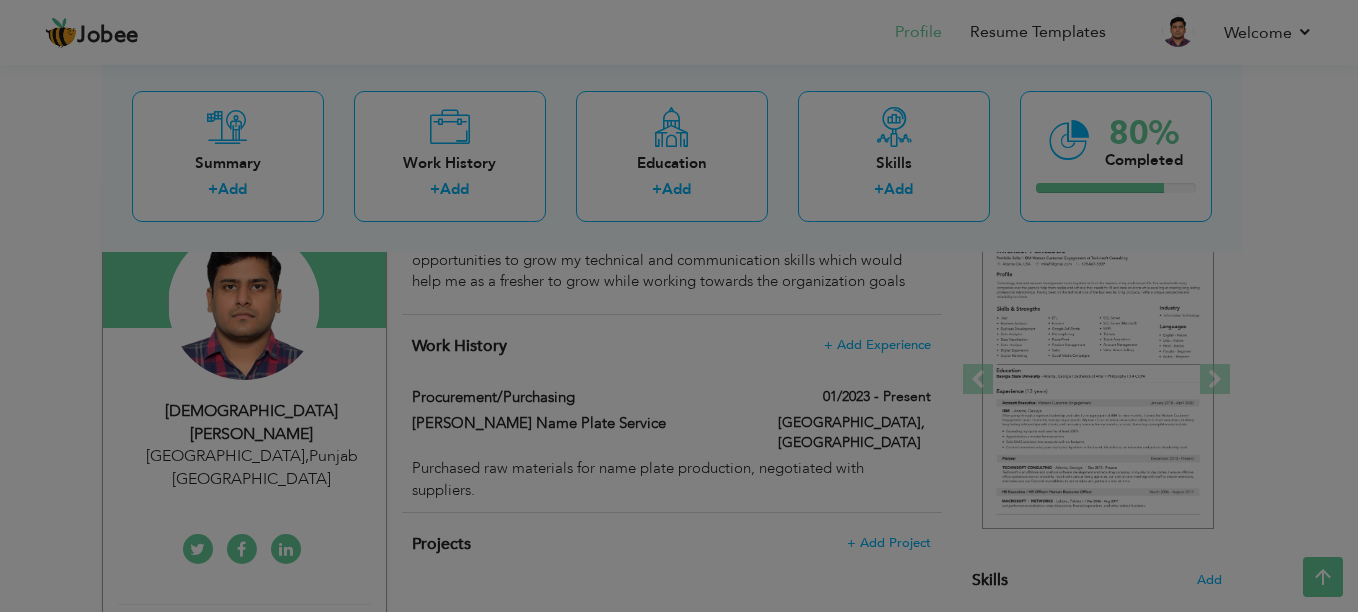 scroll, scrollTop: 0, scrollLeft: 0, axis: both 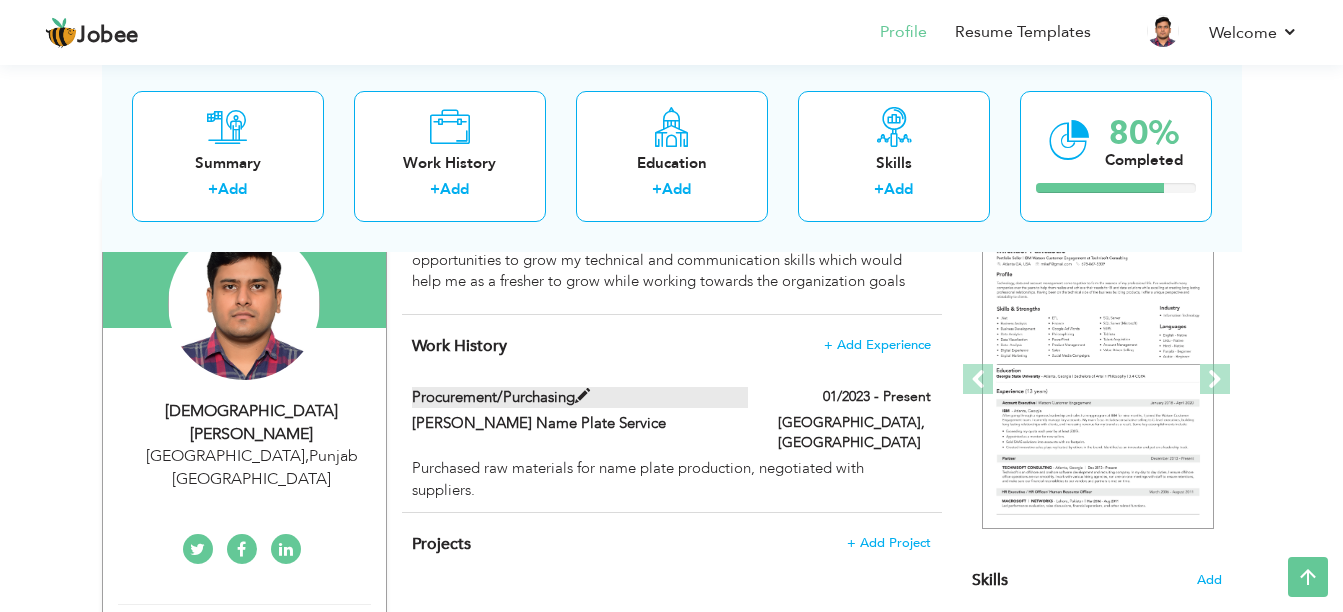 click at bounding box center (582, 396) 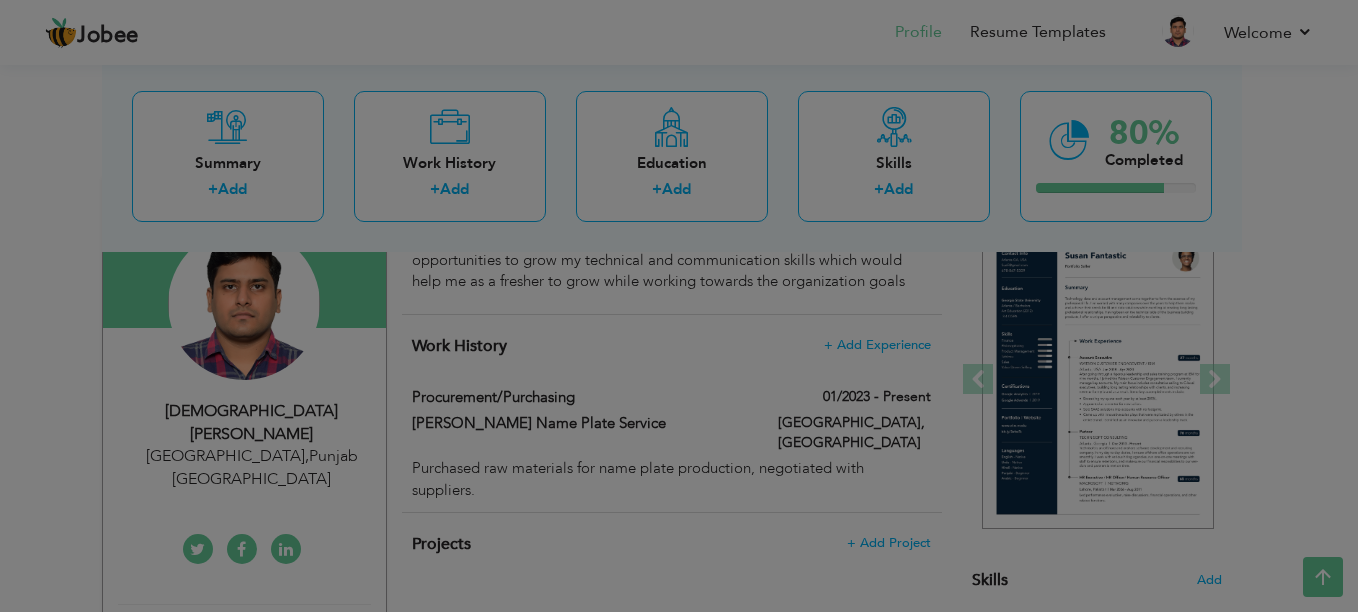 scroll, scrollTop: 0, scrollLeft: 0, axis: both 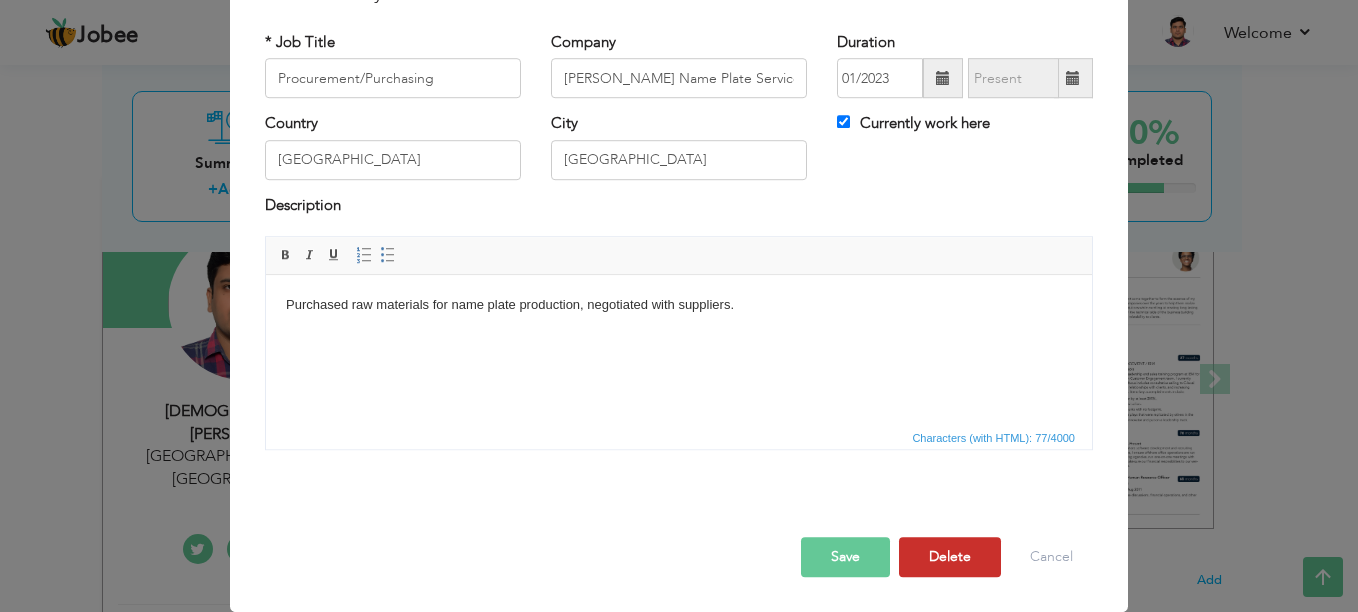 click on "Delete" at bounding box center (950, 557) 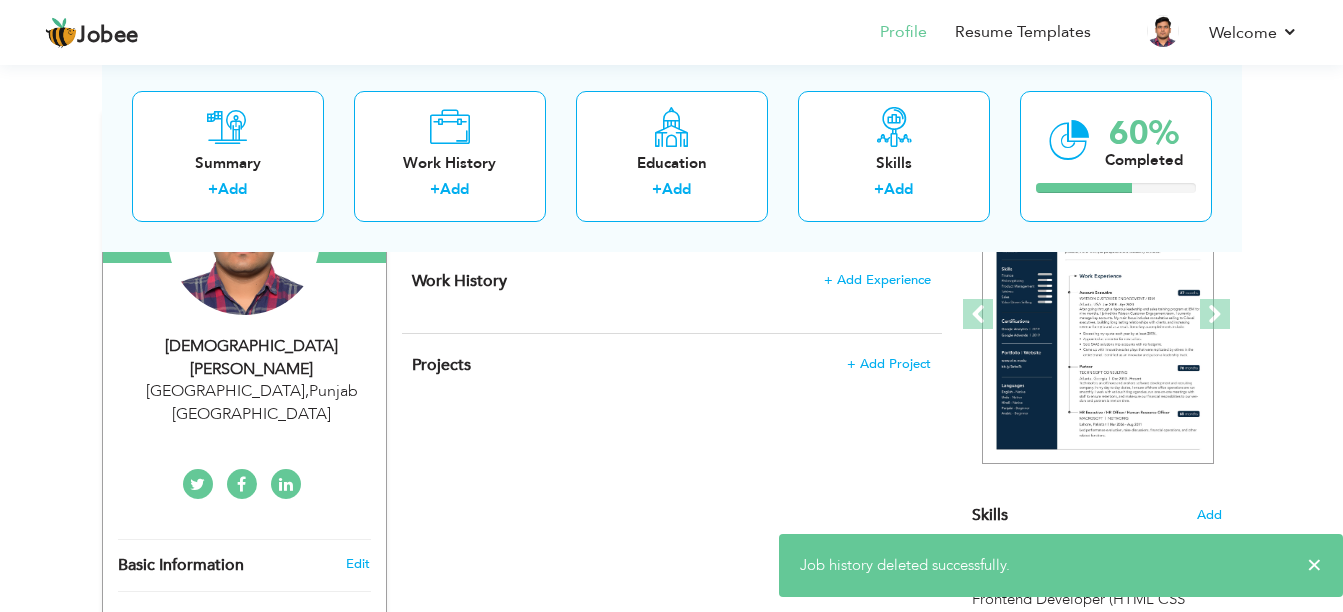 scroll, scrollTop: 300, scrollLeft: 0, axis: vertical 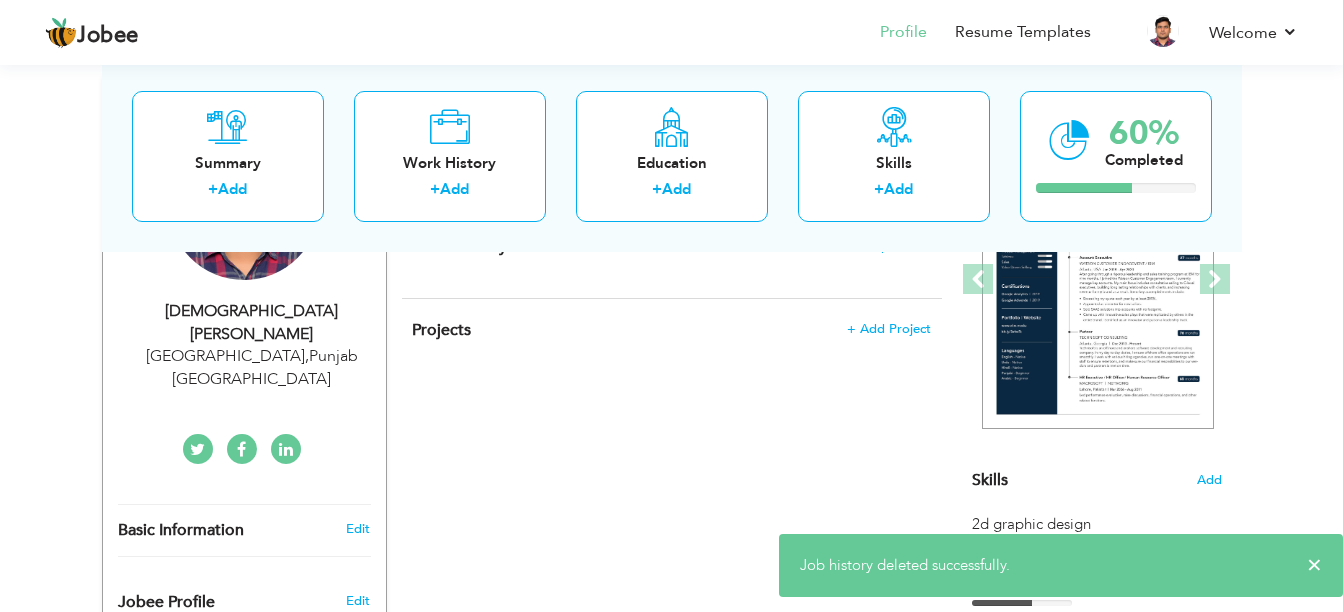 click on "CV Import
Profile Strength
0%
Select an Item from right menu
Work History
* Job Title Tools" at bounding box center [672, 904] 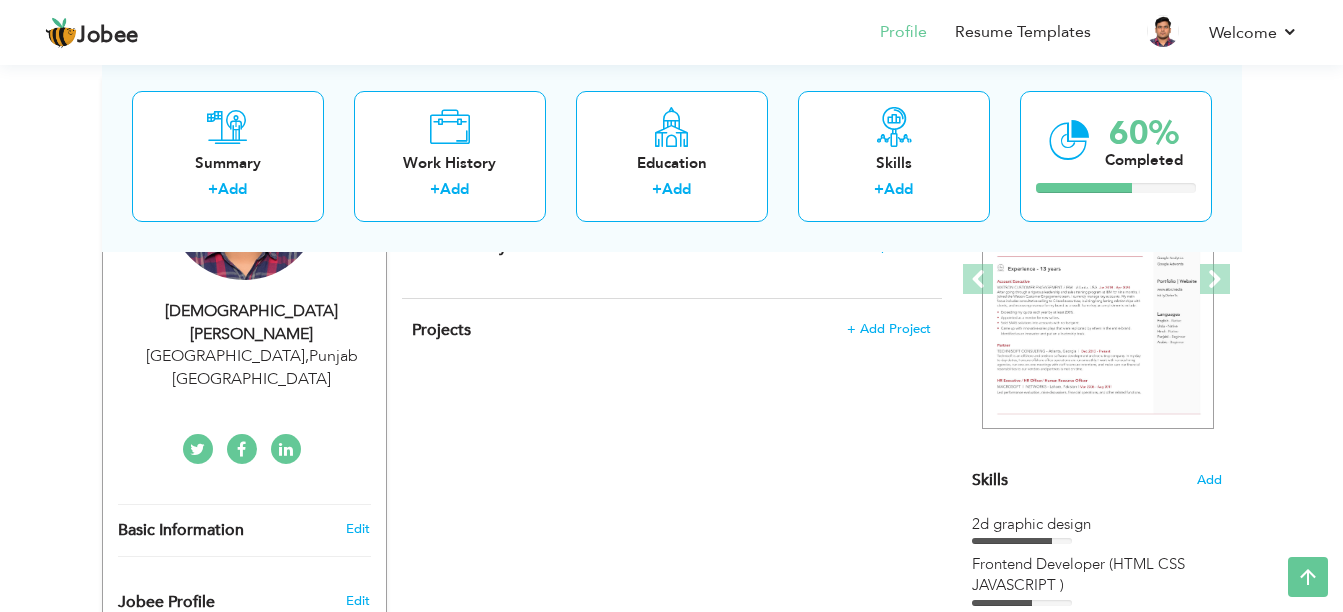 click on "CV Import
Profile Strength
0%
Select an Item from right menu
Work History
* Job Title Tools" at bounding box center [672, 904] 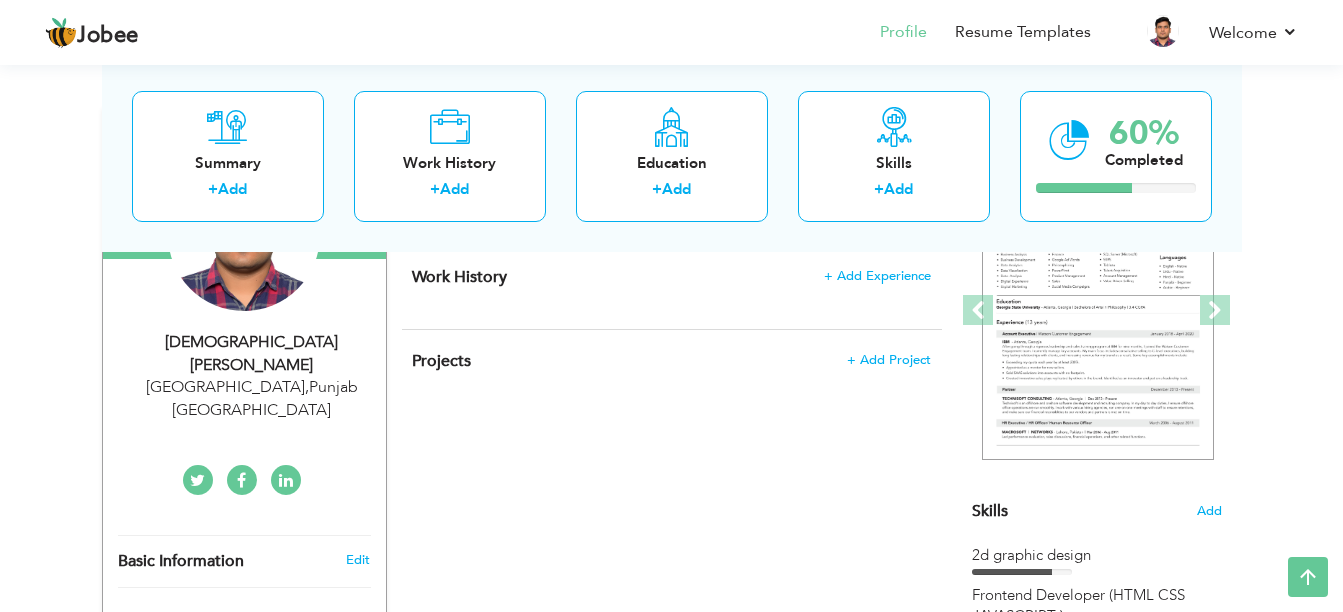 scroll, scrollTop: 300, scrollLeft: 0, axis: vertical 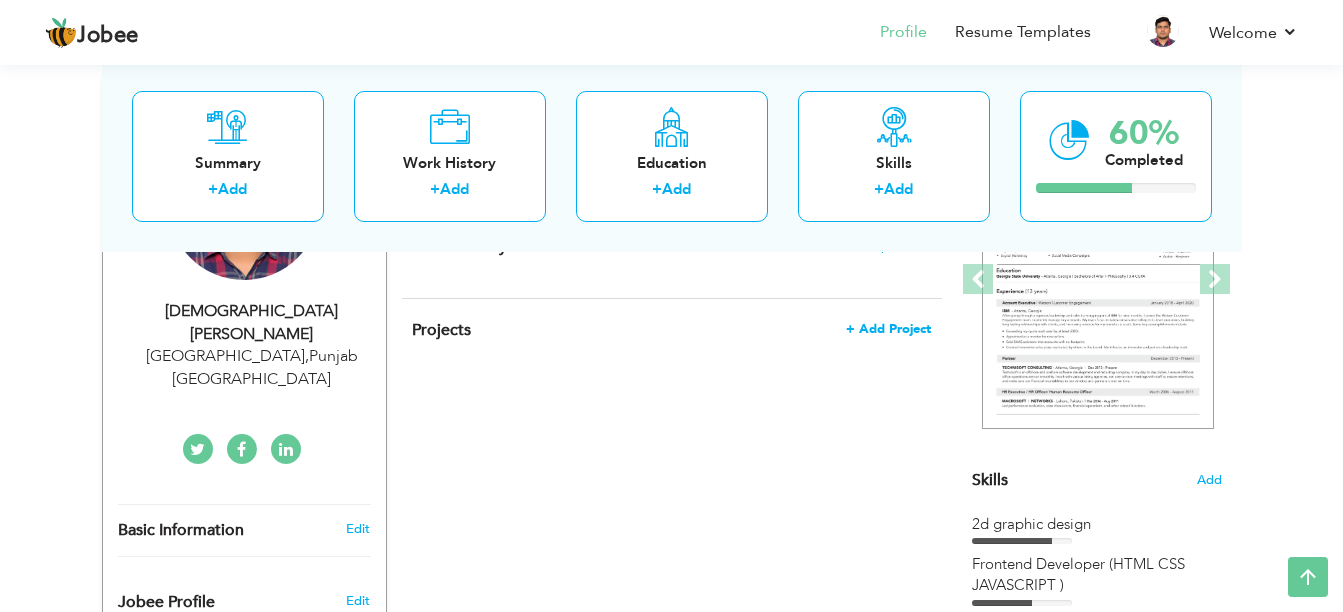 click on "+ Add Project" at bounding box center [888, 329] 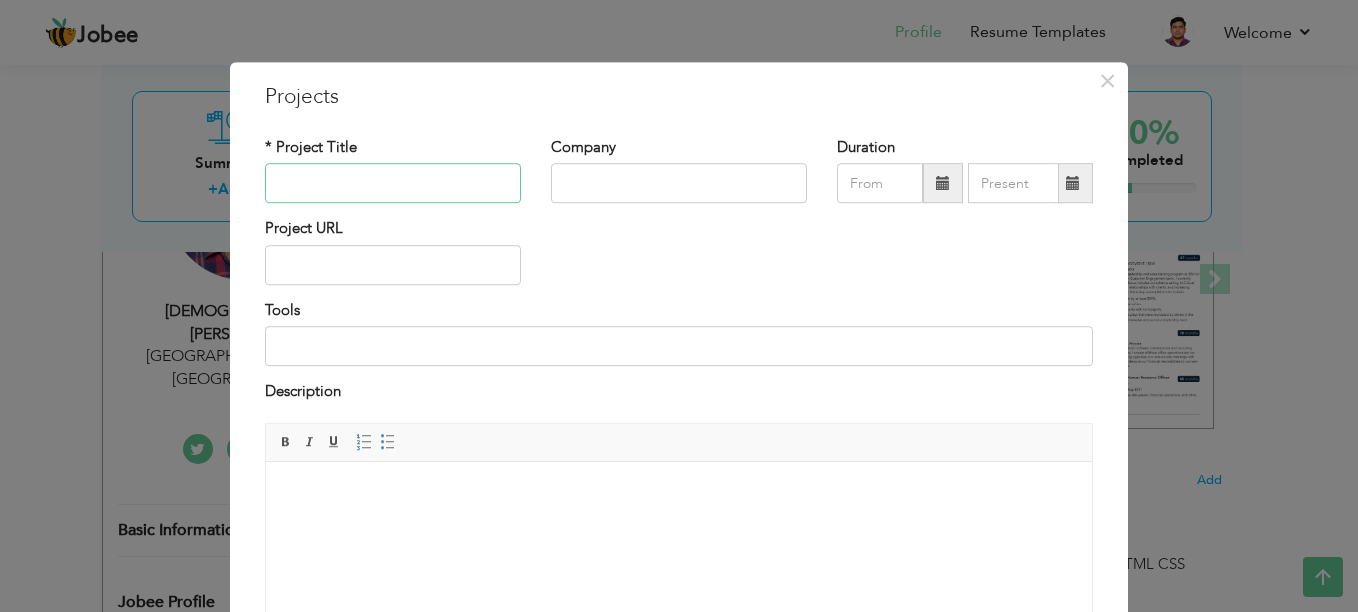 paste on "Virtual Work Experience" 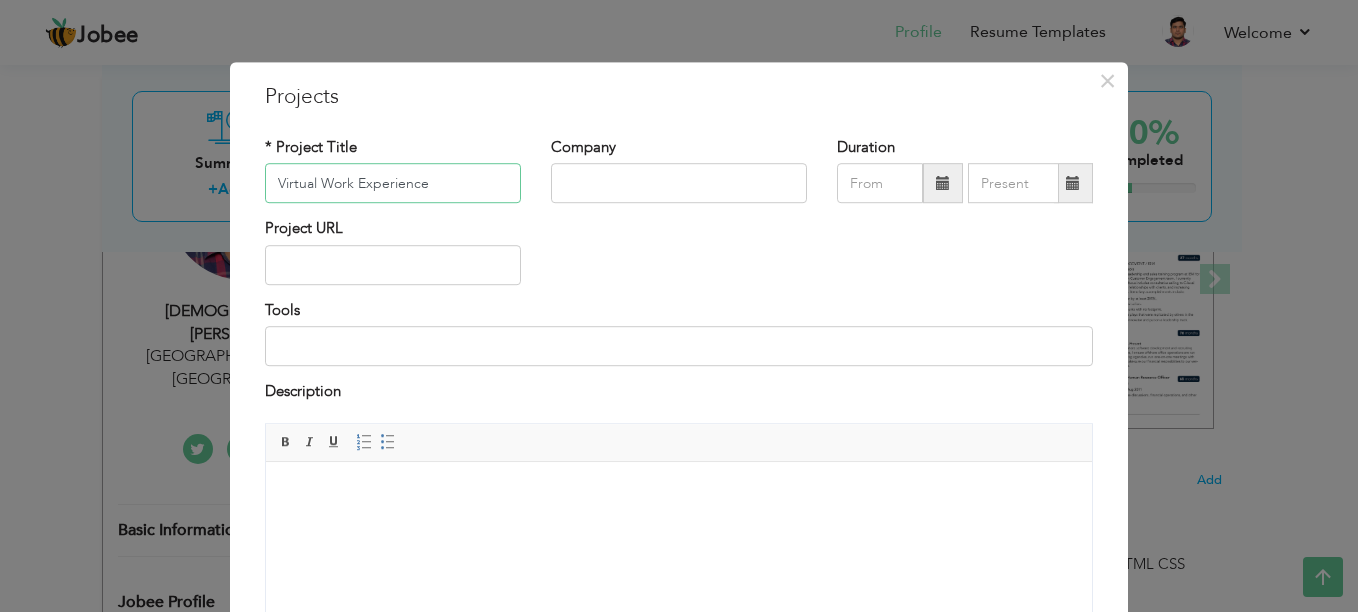 type on "Virtual Work Experience" 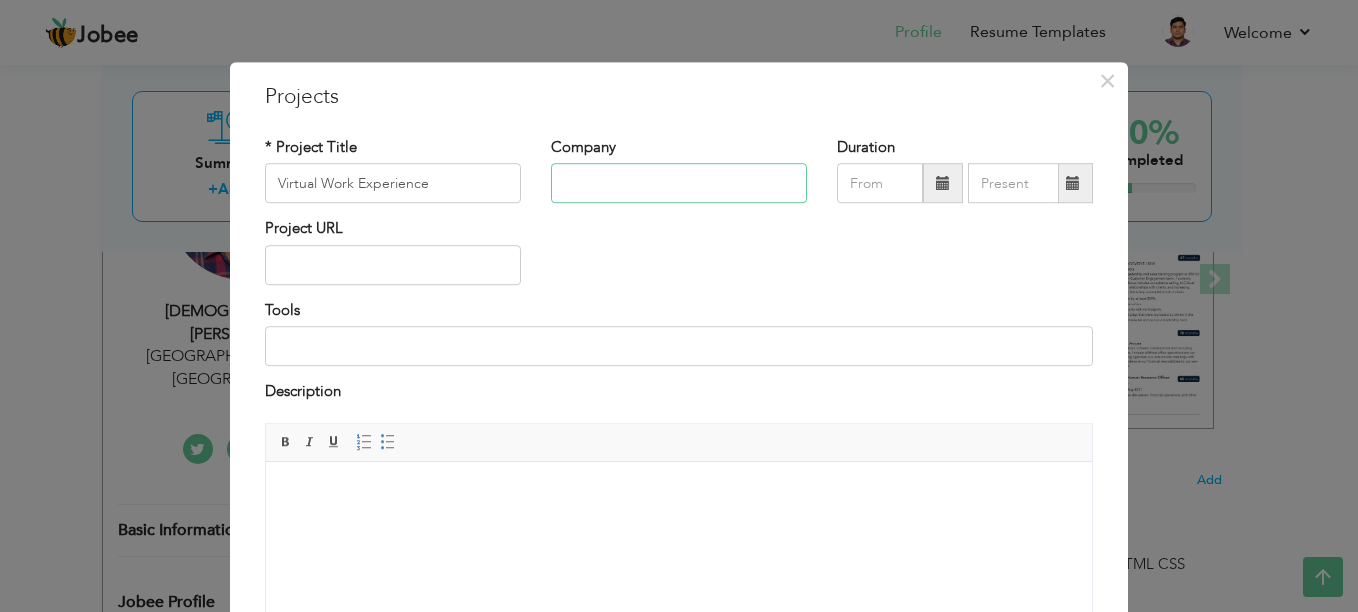 click at bounding box center (679, 184) 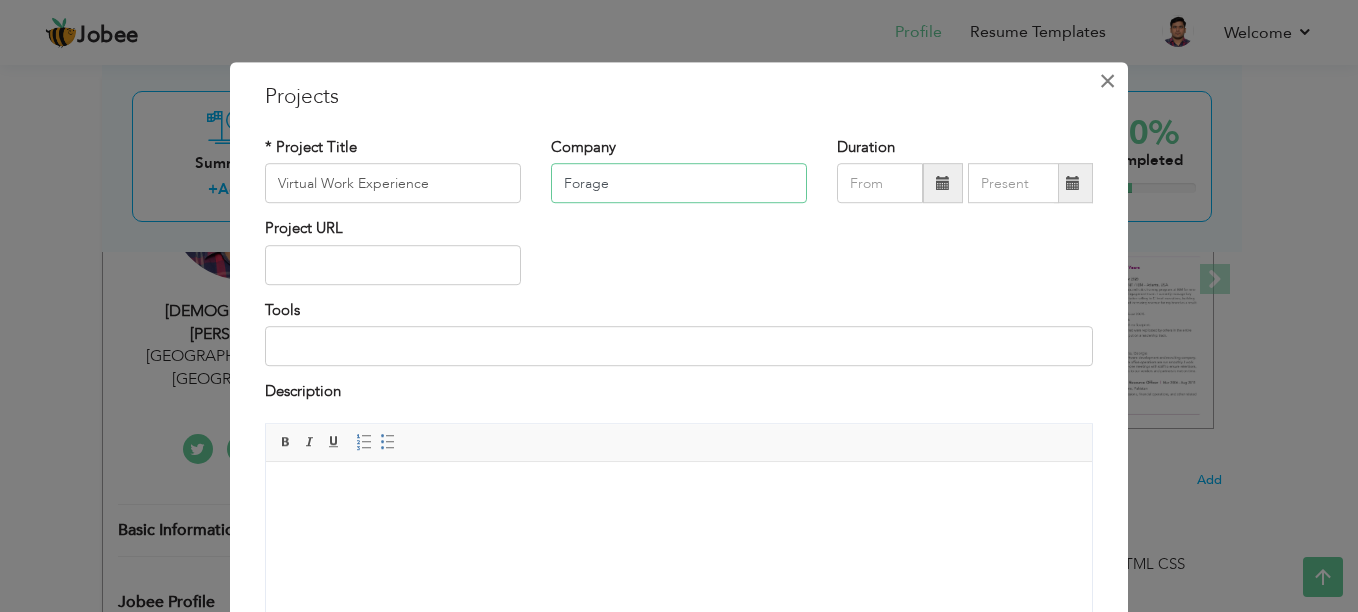 type on "Forage" 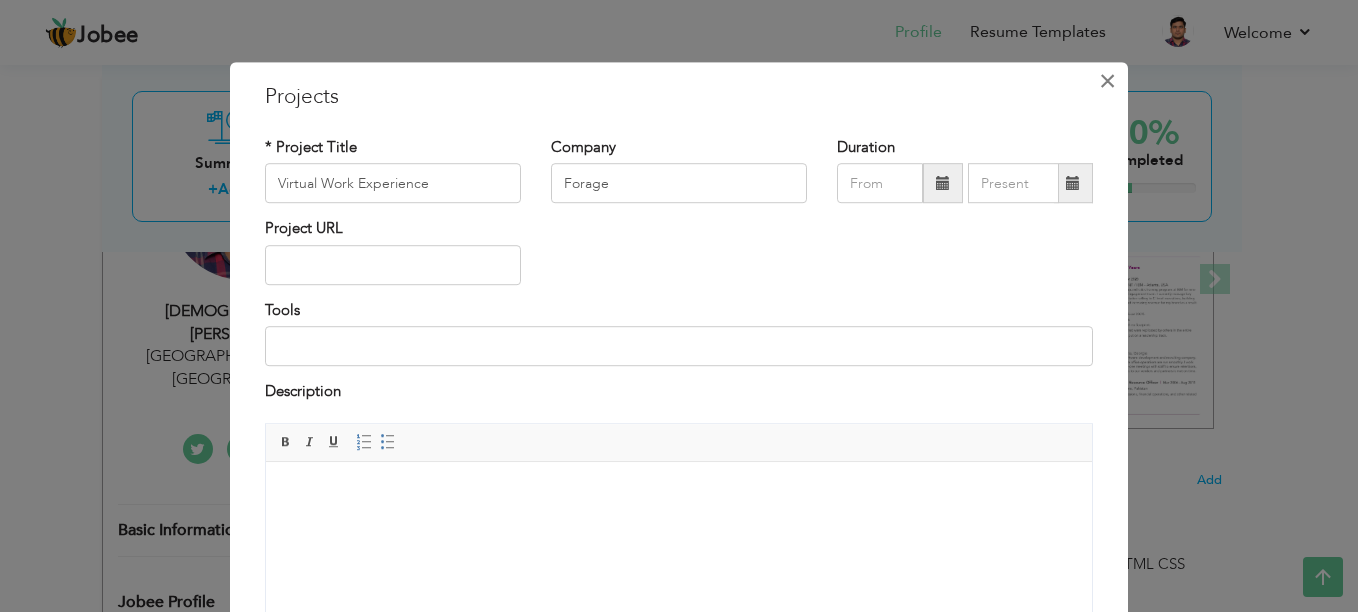 click on "×" at bounding box center [1107, 81] 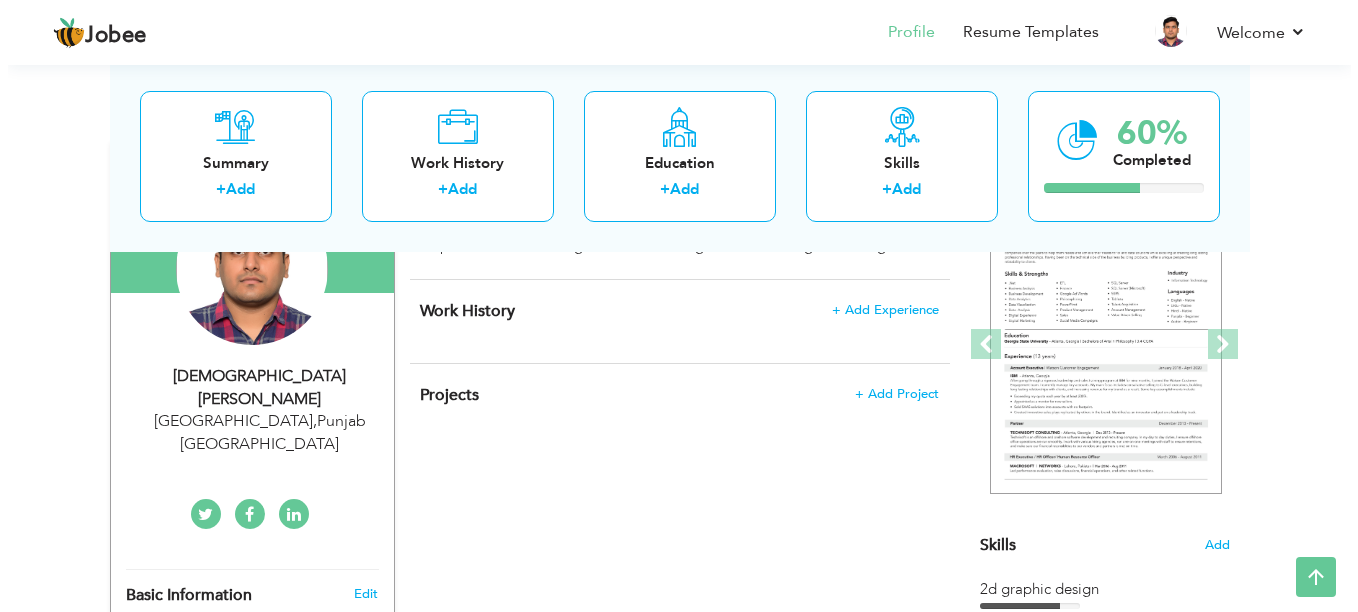 scroll, scrollTop: 200, scrollLeft: 0, axis: vertical 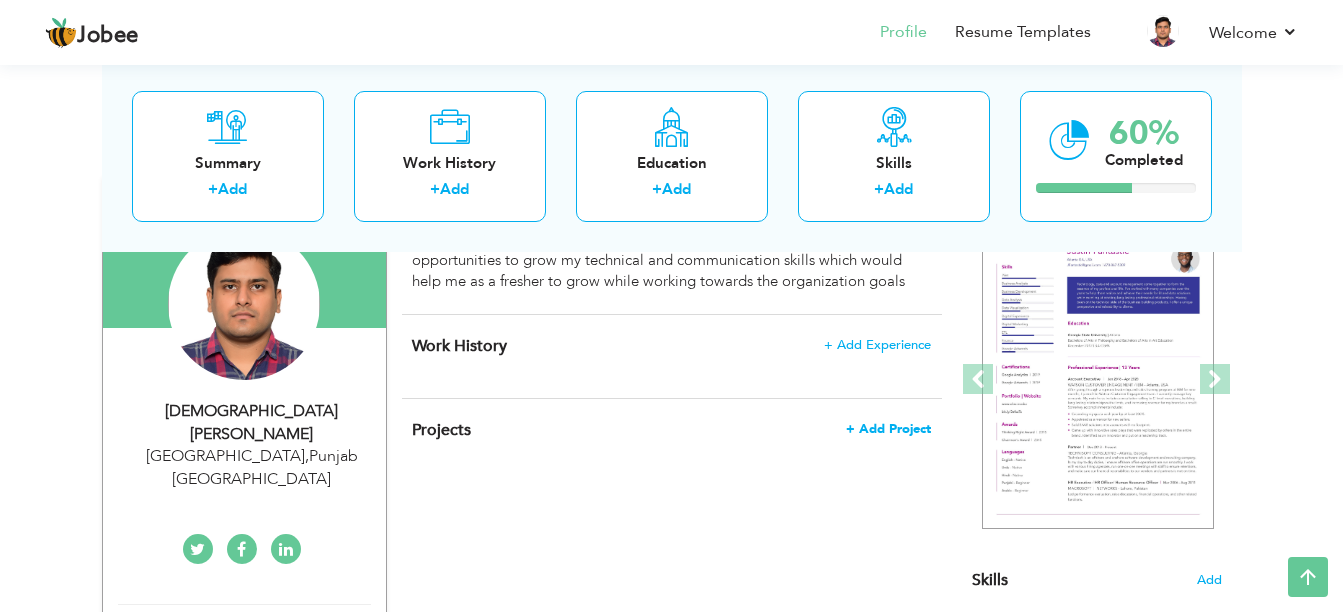 click on "+ Add Project" at bounding box center (888, 429) 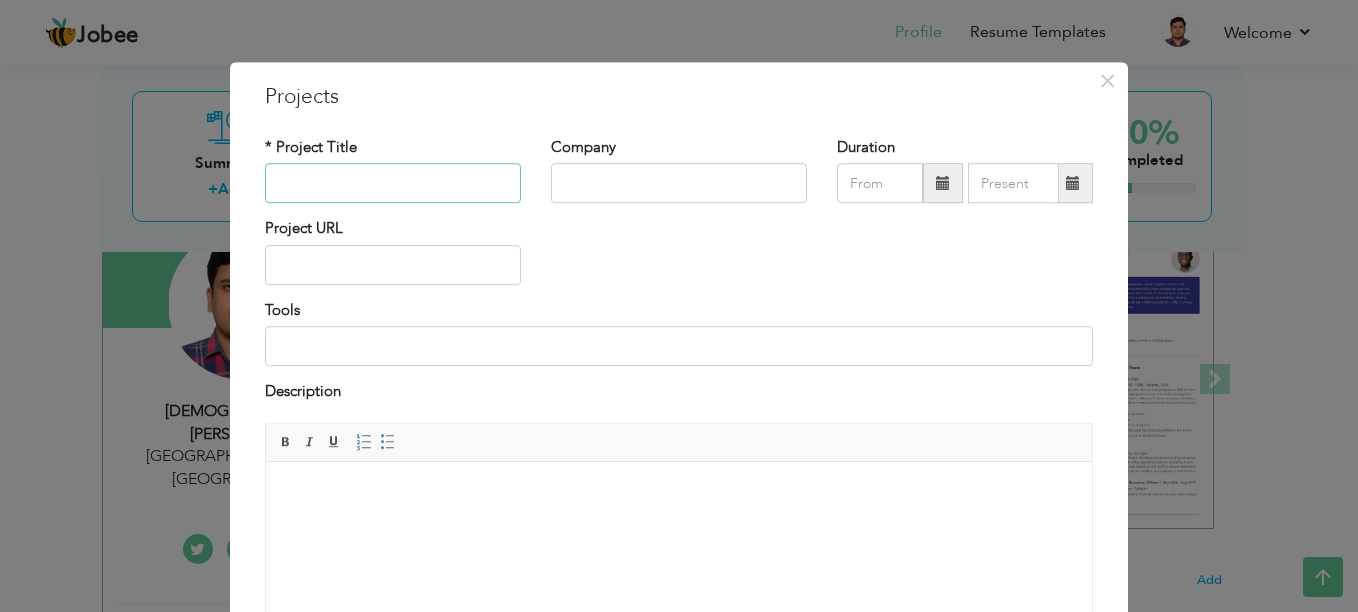 click at bounding box center [393, 184] 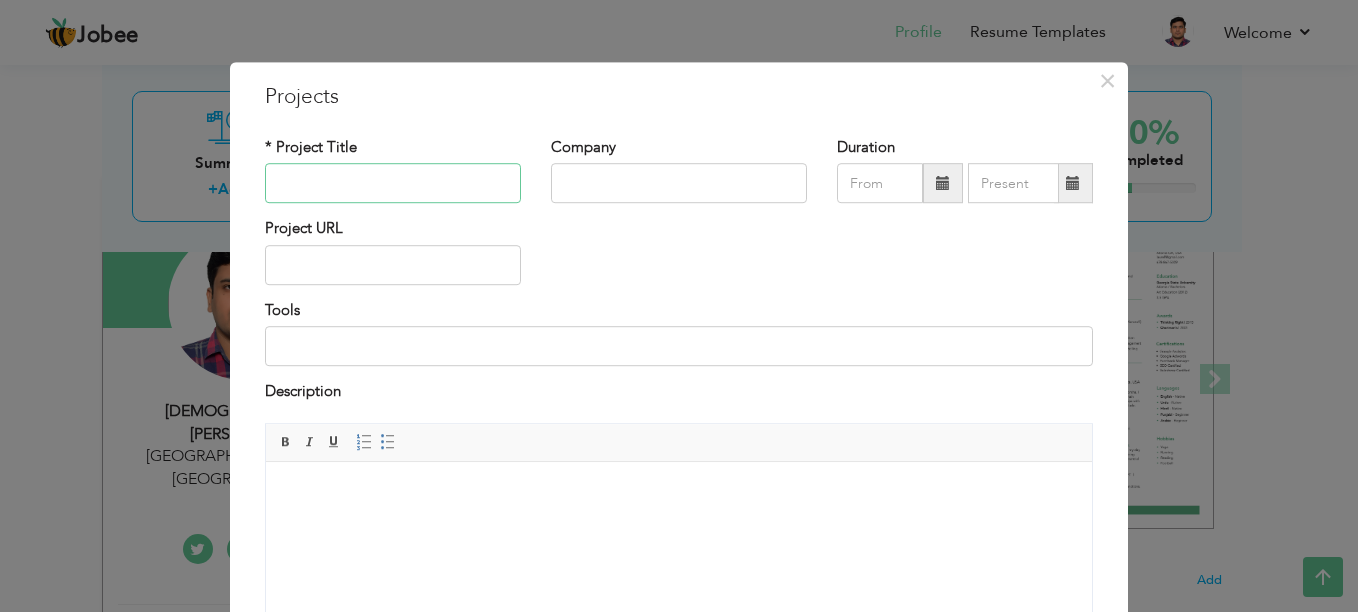 paste on "Electronic Arts Software Engineering Virtual Experience Program" 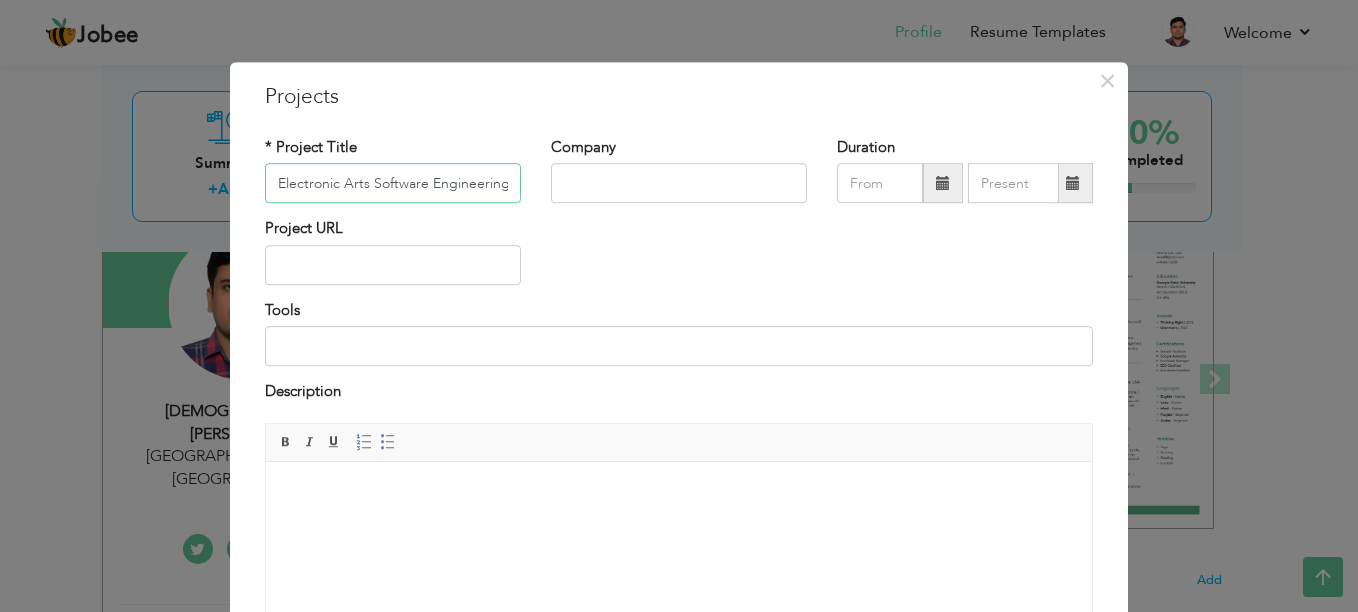 scroll, scrollTop: 0, scrollLeft: 170, axis: horizontal 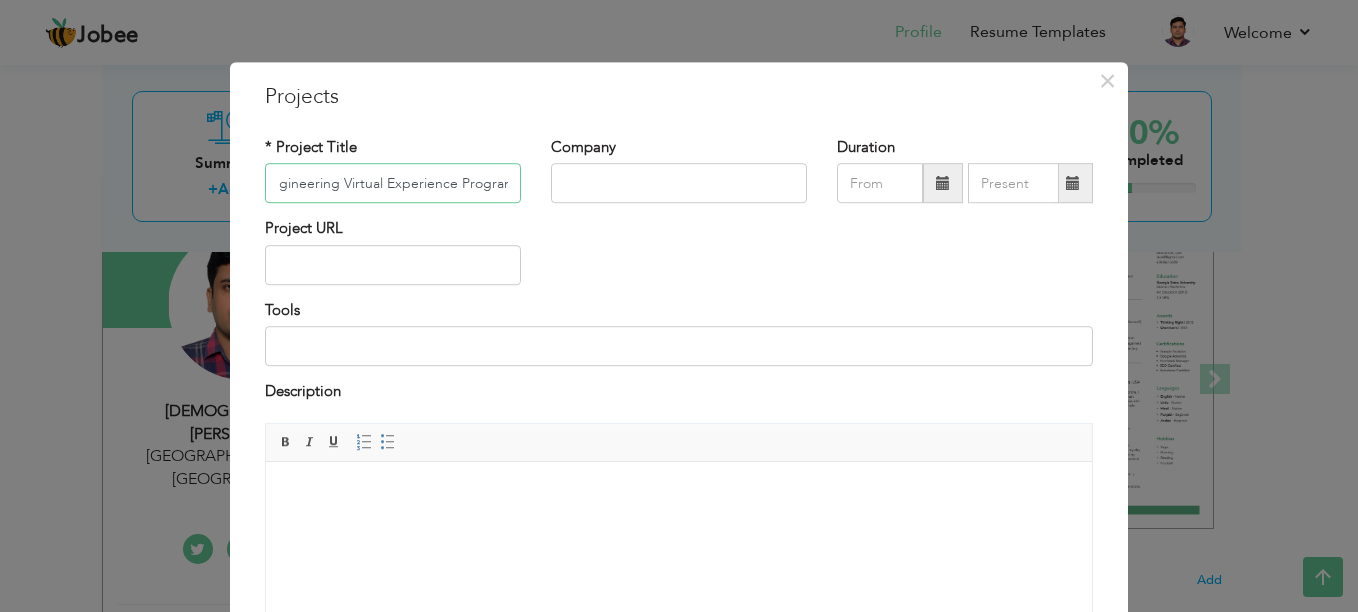 type on "Electronic Arts Software Engineering Virtual Experience Program" 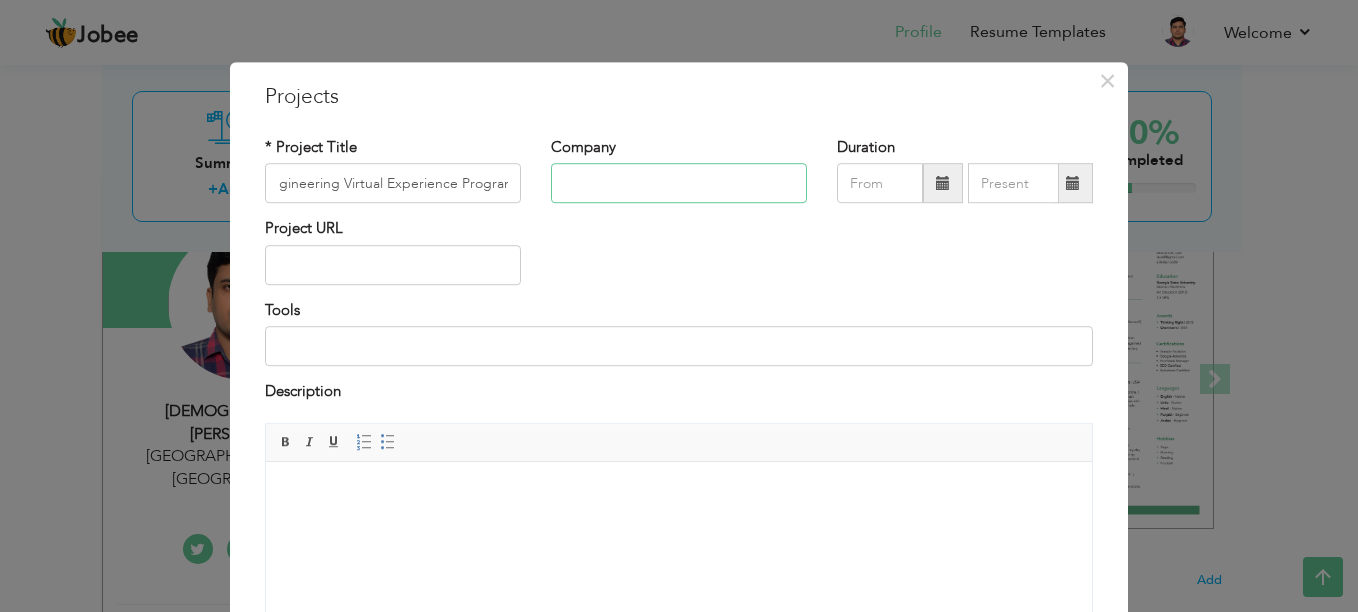 click at bounding box center (679, 184) 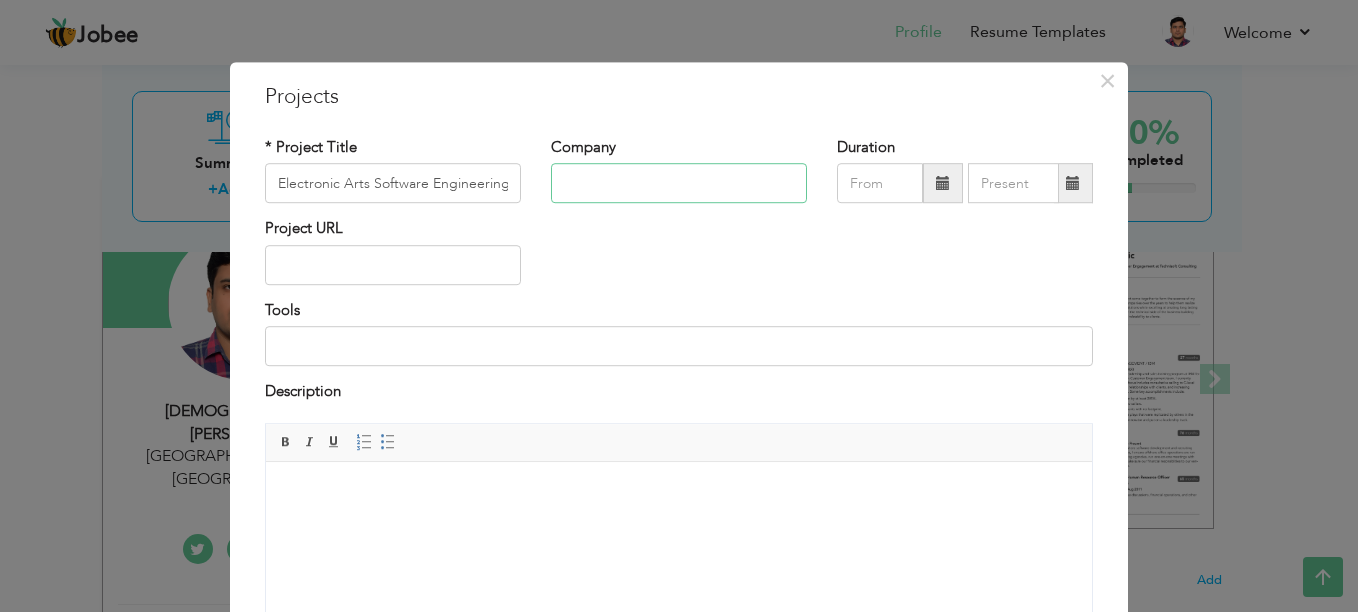 type on "Forage" 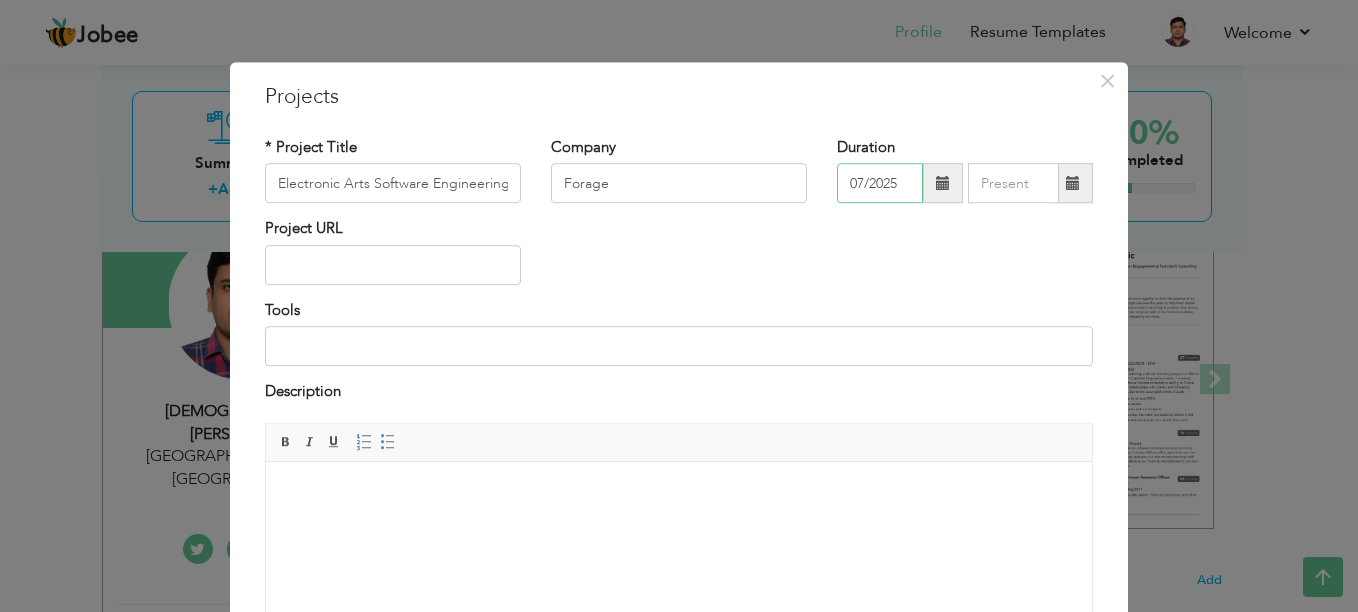 type on "01/2022" 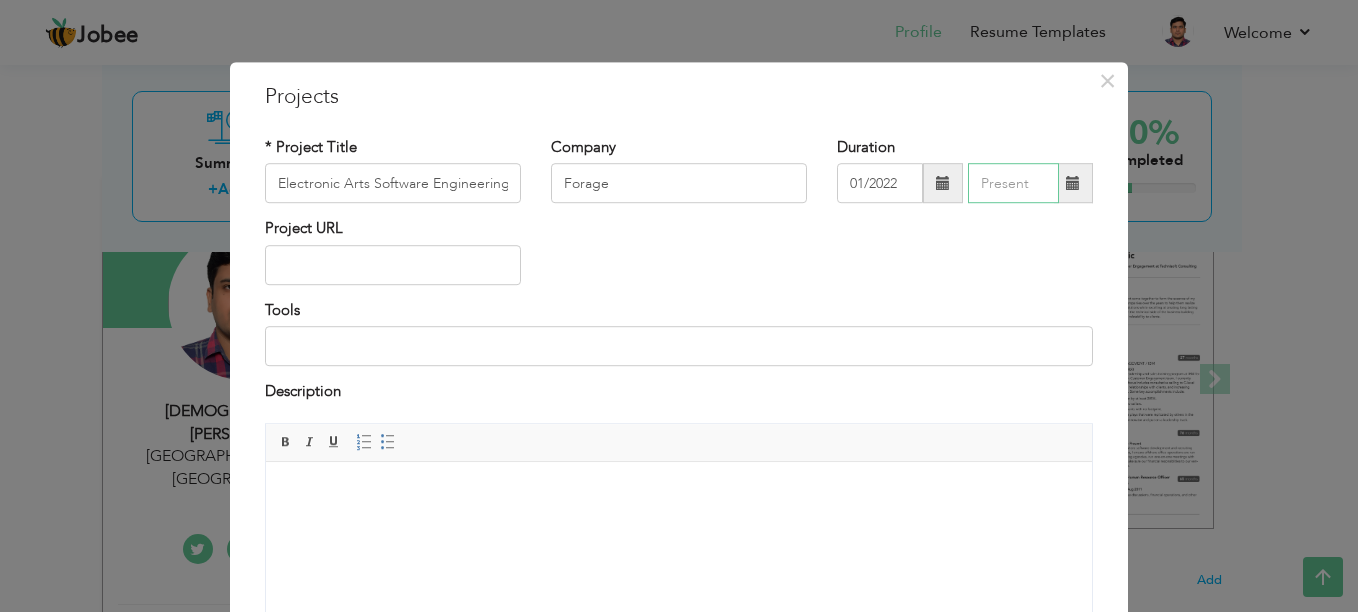 type on "07/2025" 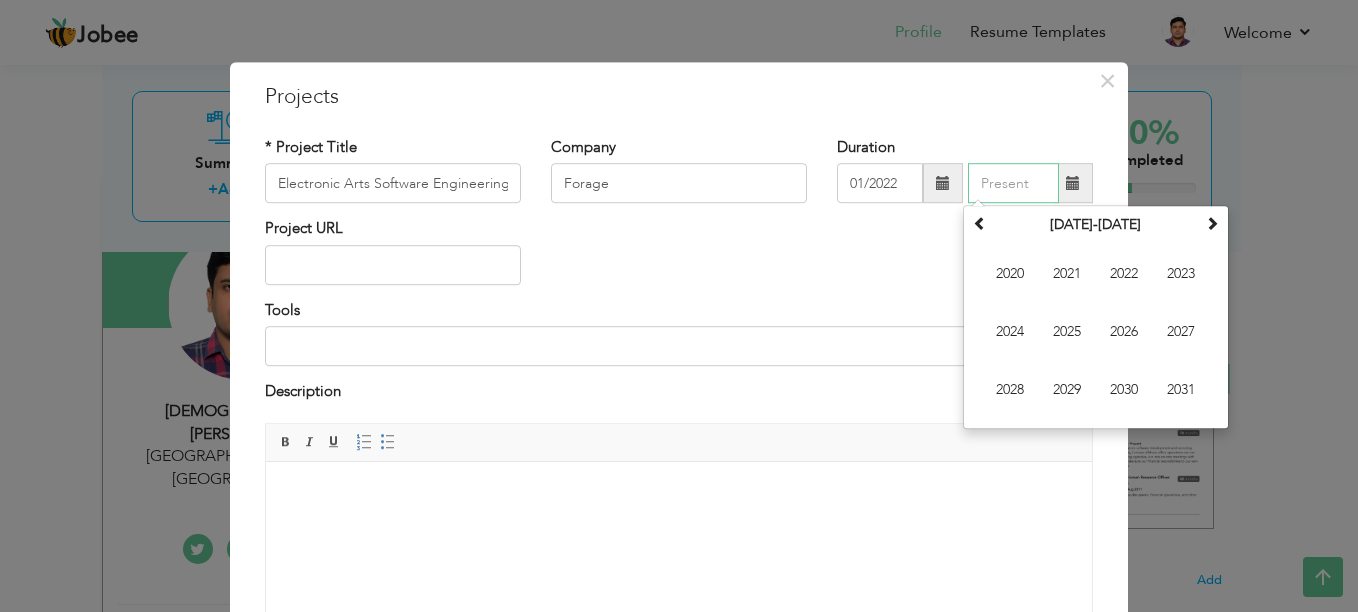 type on "07/2025" 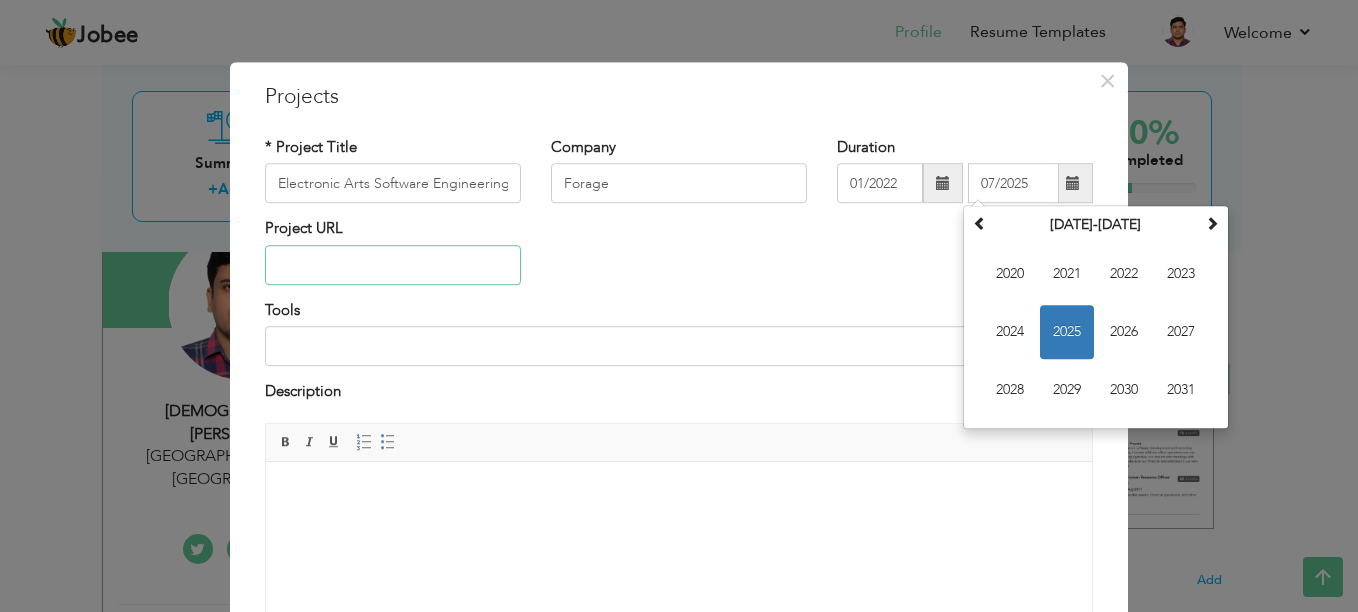 click at bounding box center [393, 265] 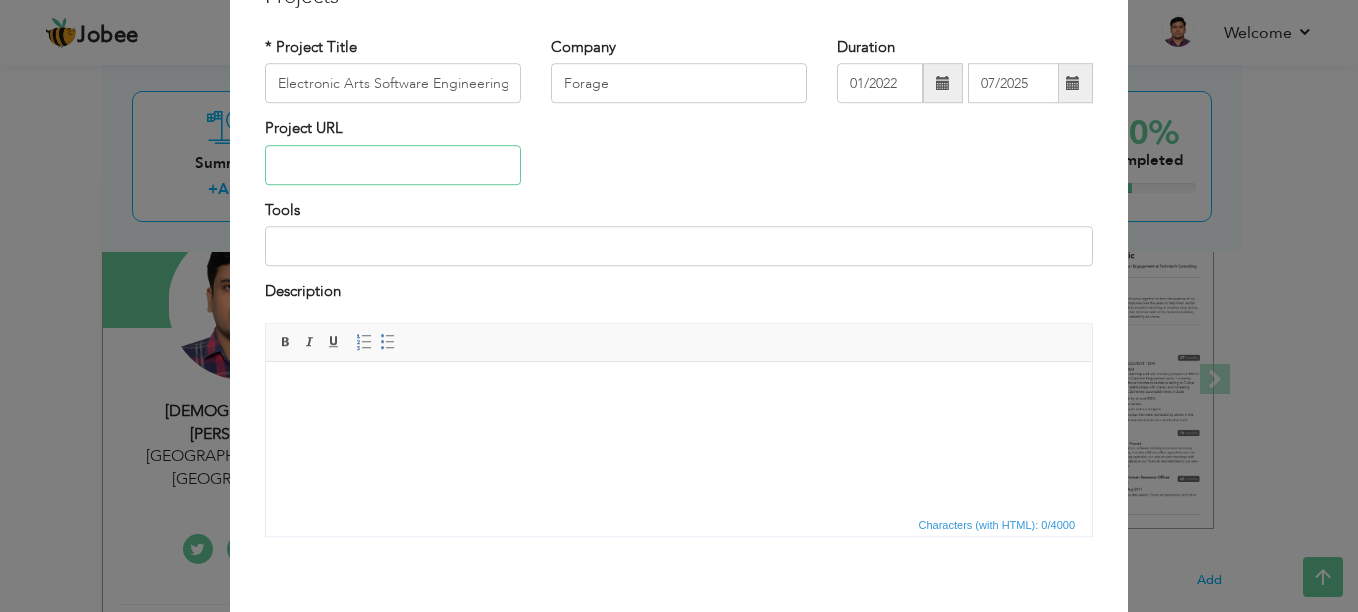 scroll, scrollTop: 0, scrollLeft: 0, axis: both 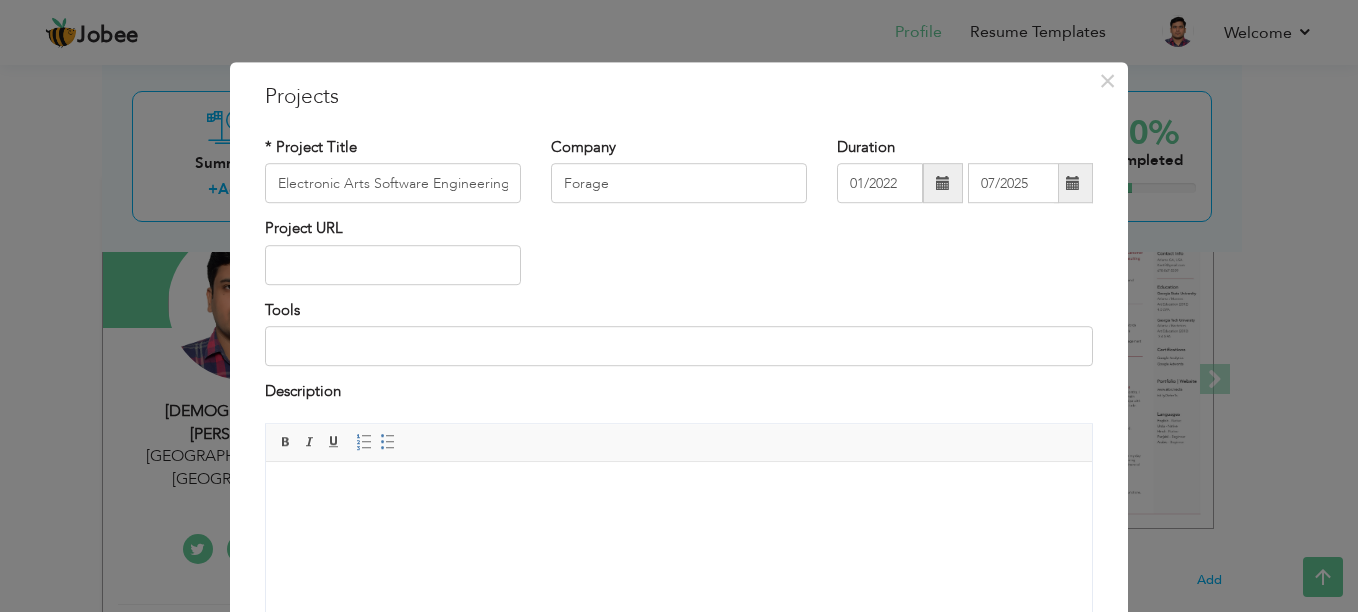 drag, startPoint x: 84, startPoint y: 105, endPoint x: 172, endPoint y: 83, distance: 90.70832 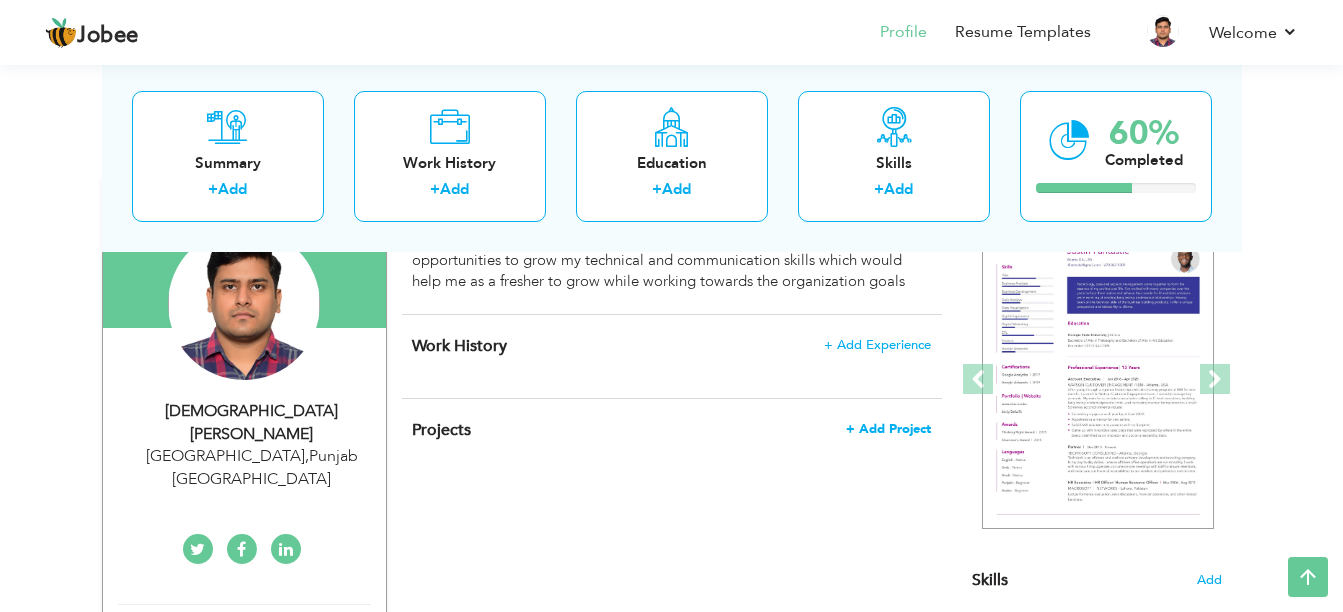 click on "+ Add Project" at bounding box center (888, 429) 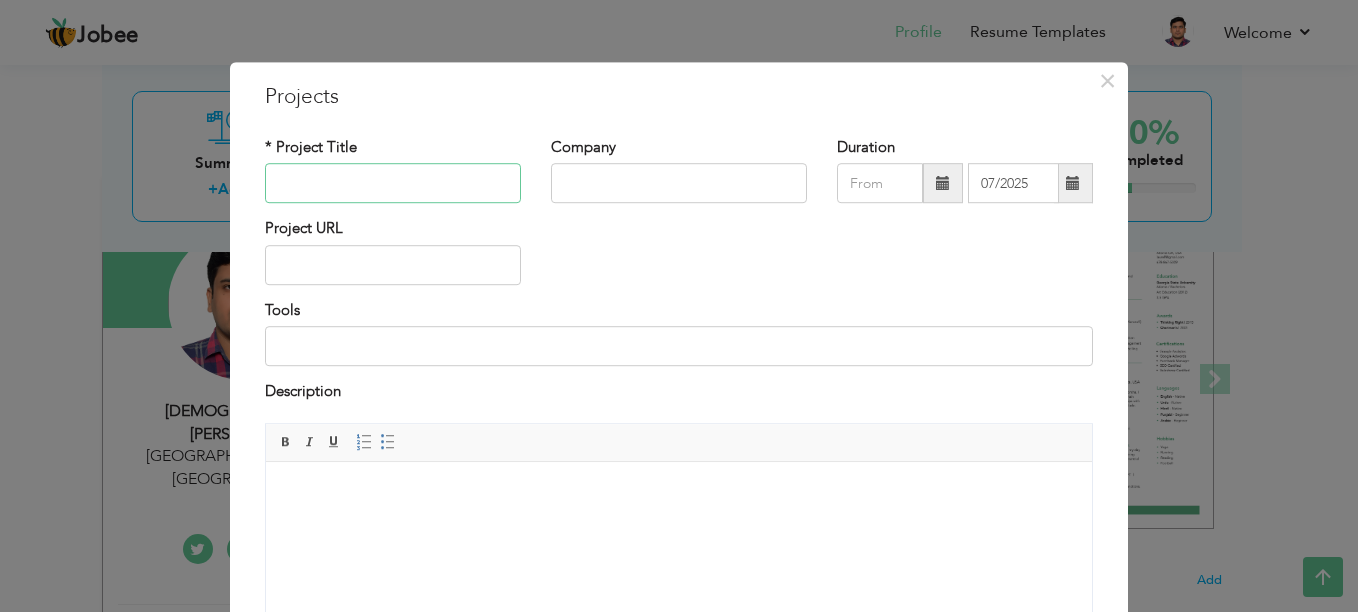 paste on "Electronic Arts Software Engineering Virtual Experience" 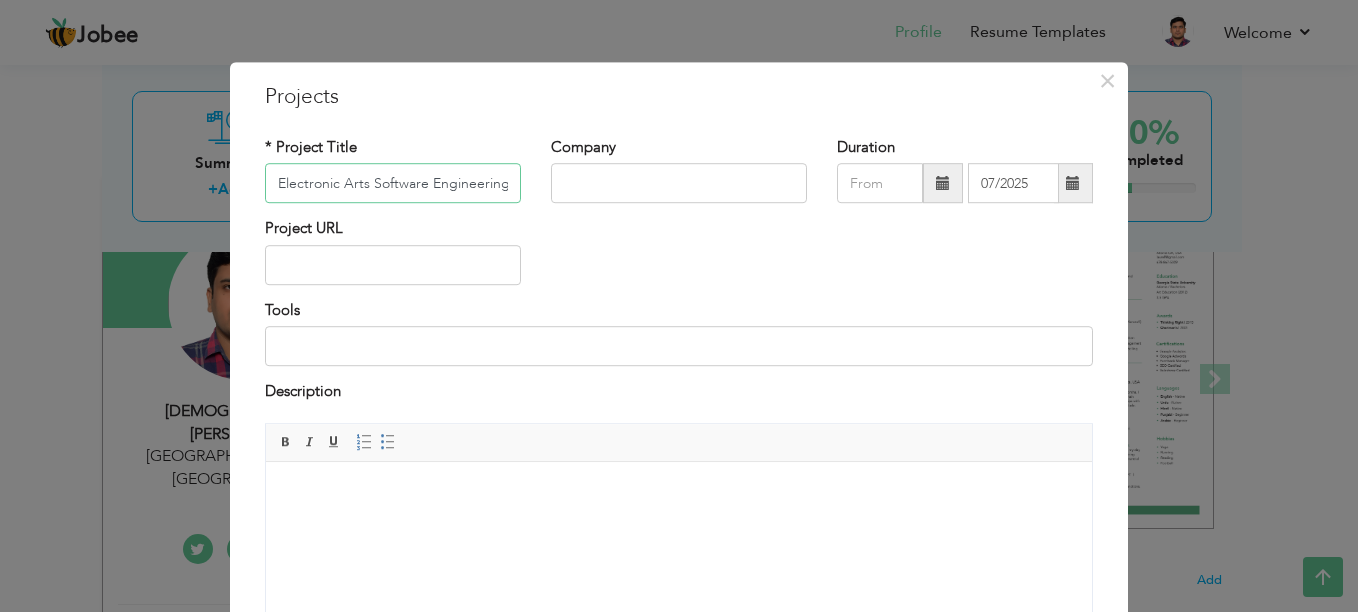 scroll, scrollTop: 0, scrollLeft: 113, axis: horizontal 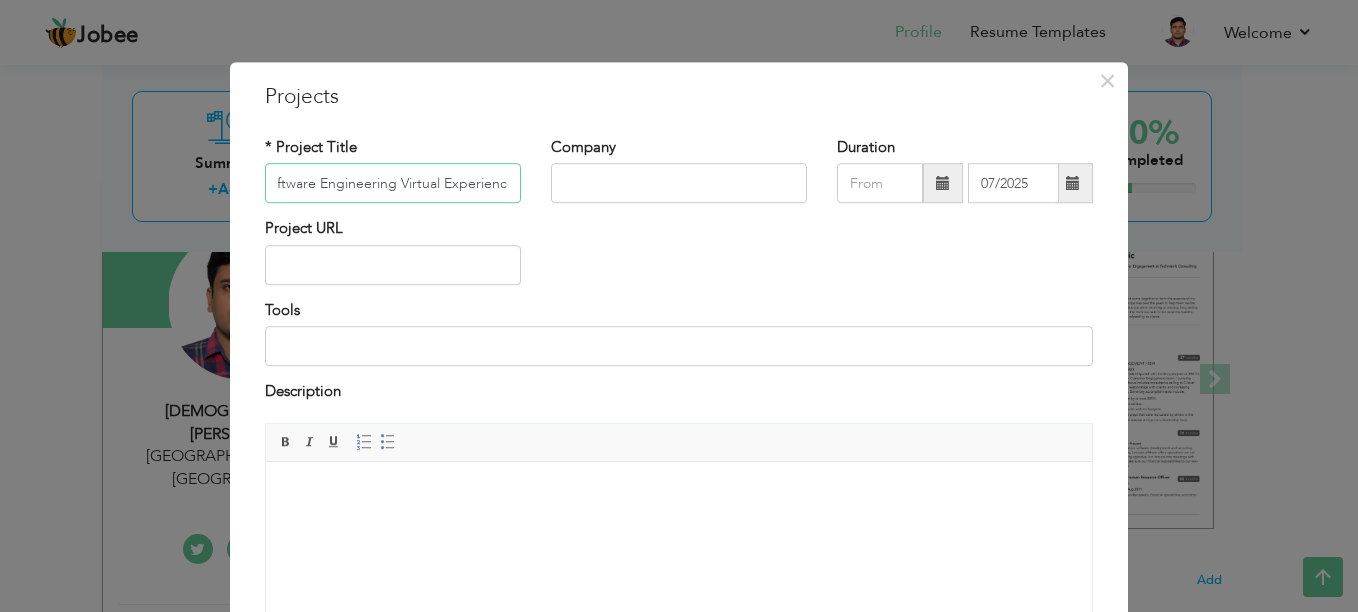 type on "Electronic Arts Software Engineering Virtual Experience Program" 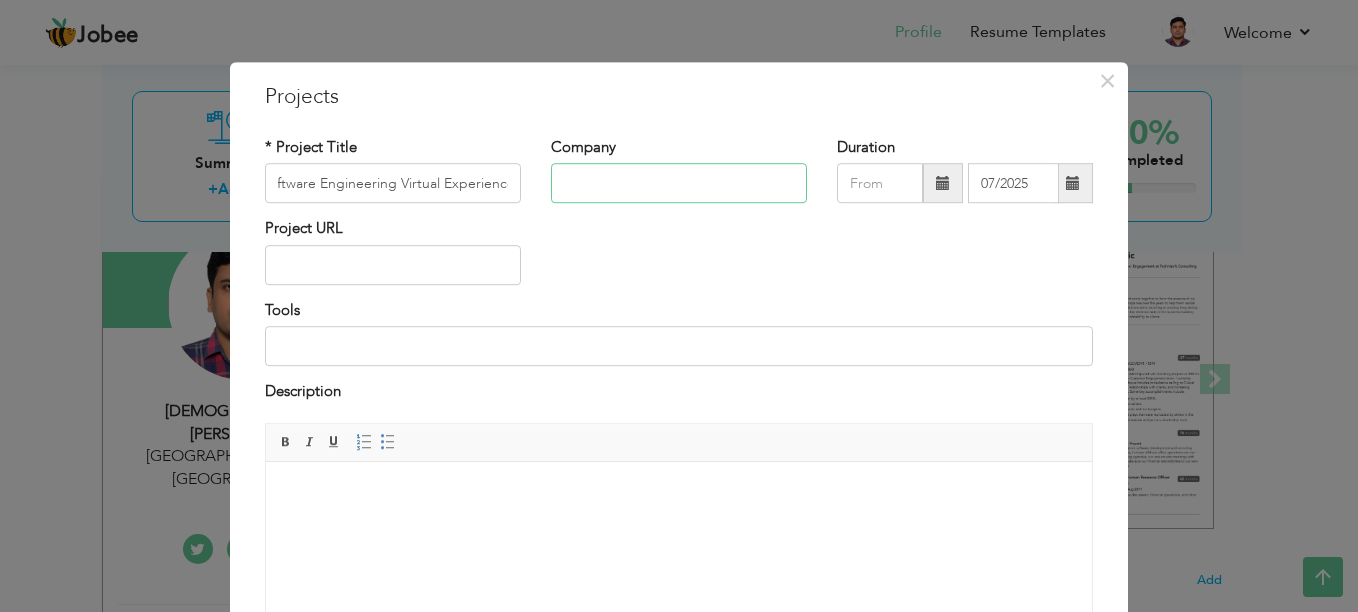 type on "Forage" 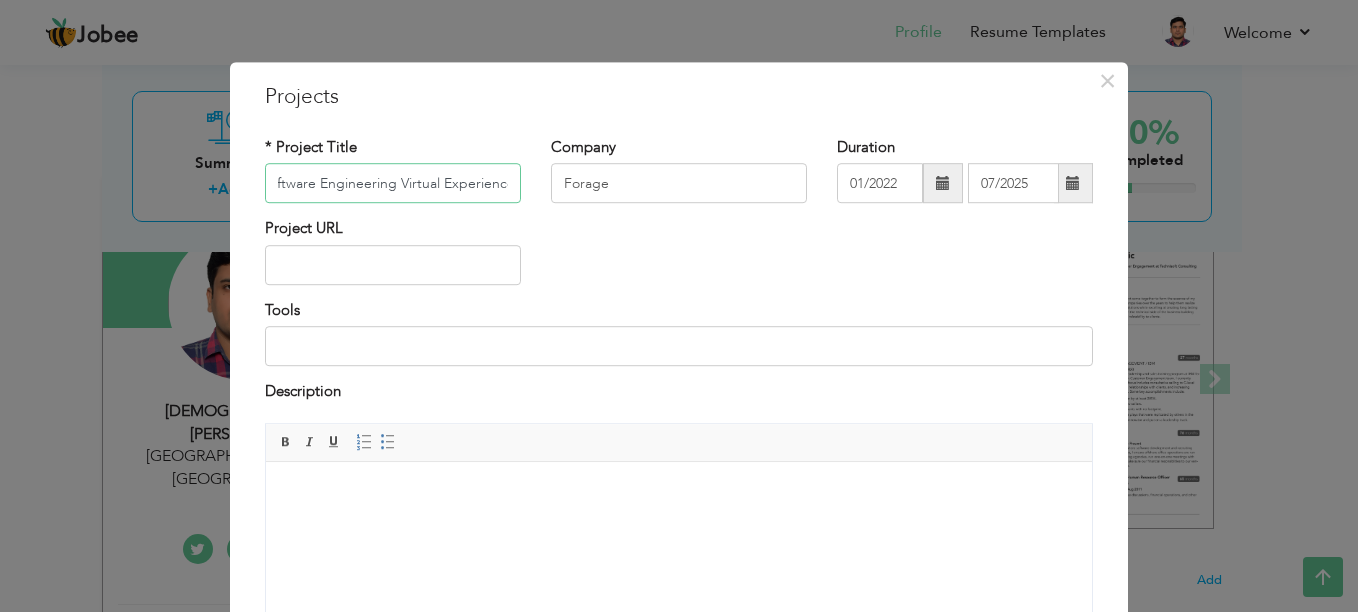scroll, scrollTop: 0, scrollLeft: 0, axis: both 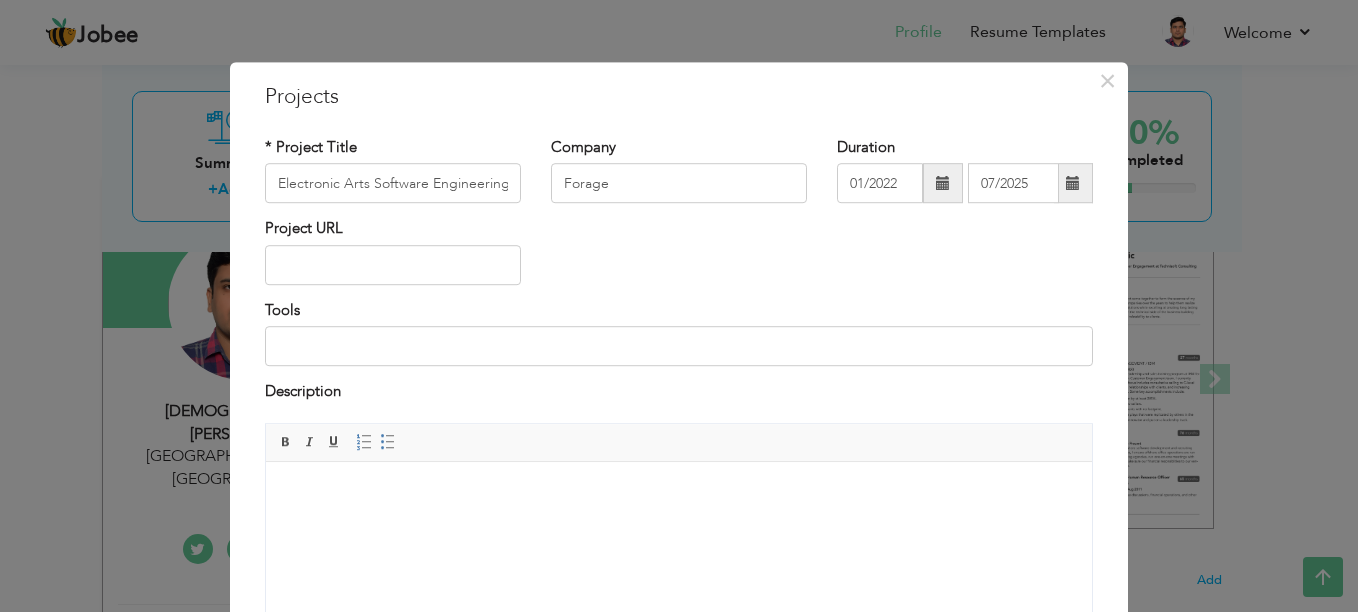 click at bounding box center [943, 184] 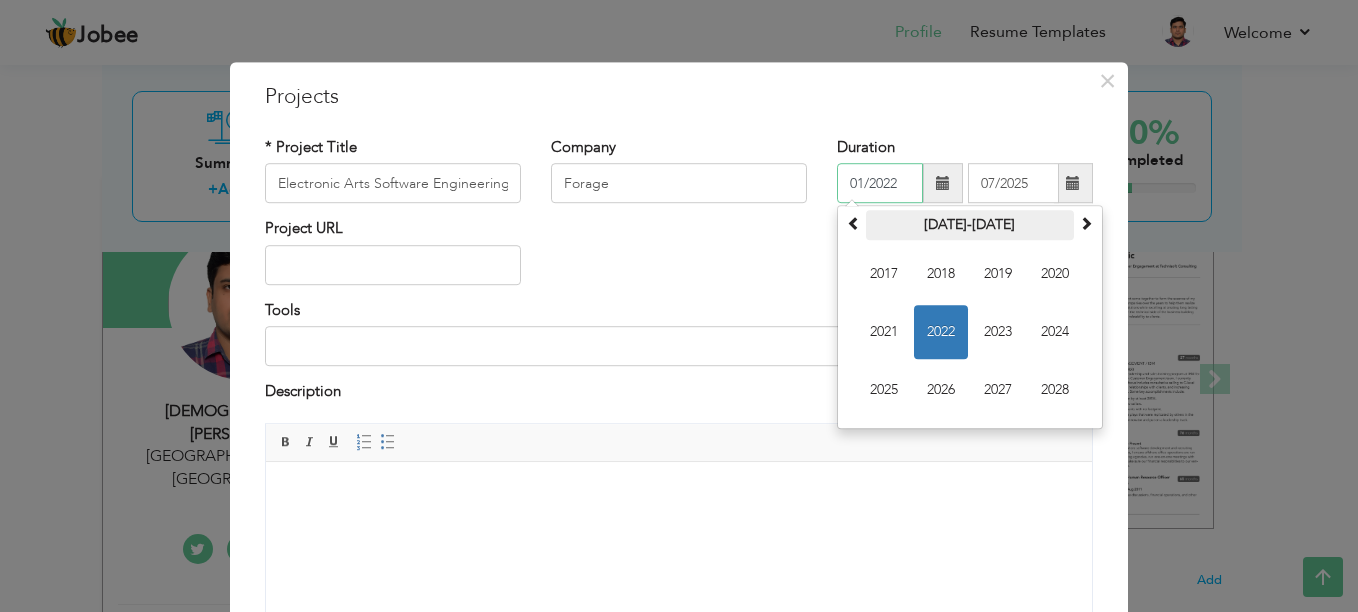 click on "2017-2028" at bounding box center [970, 226] 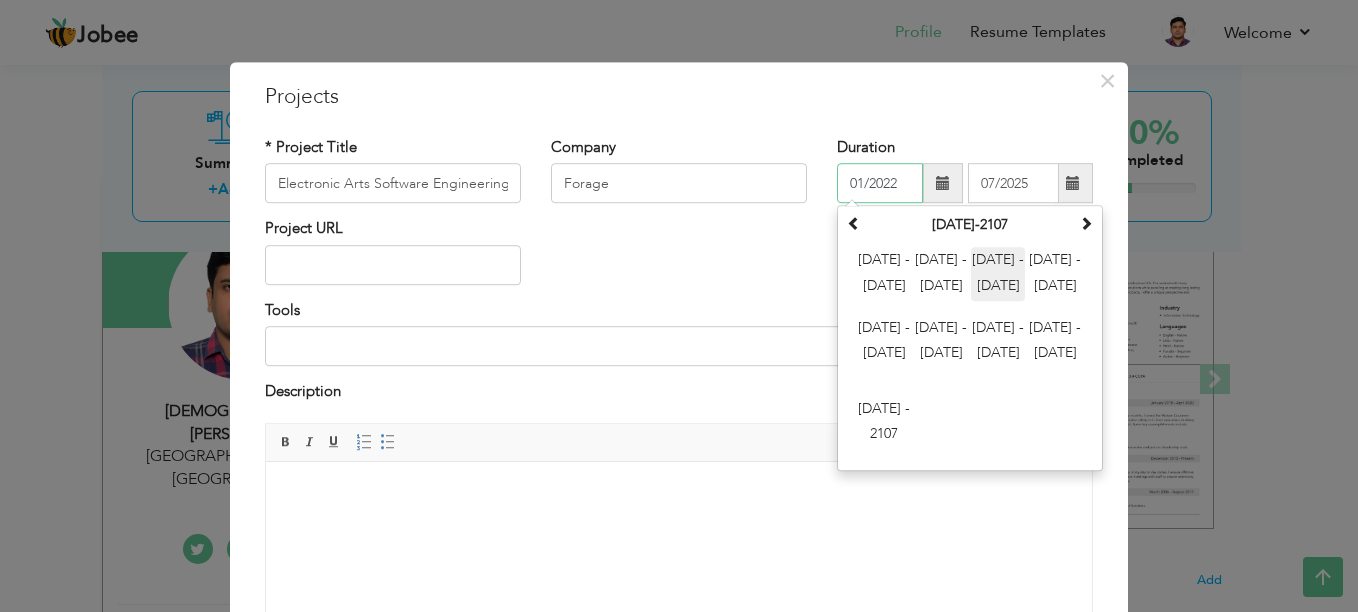 click on "[DATE] - [DATE]" at bounding box center [998, 275] 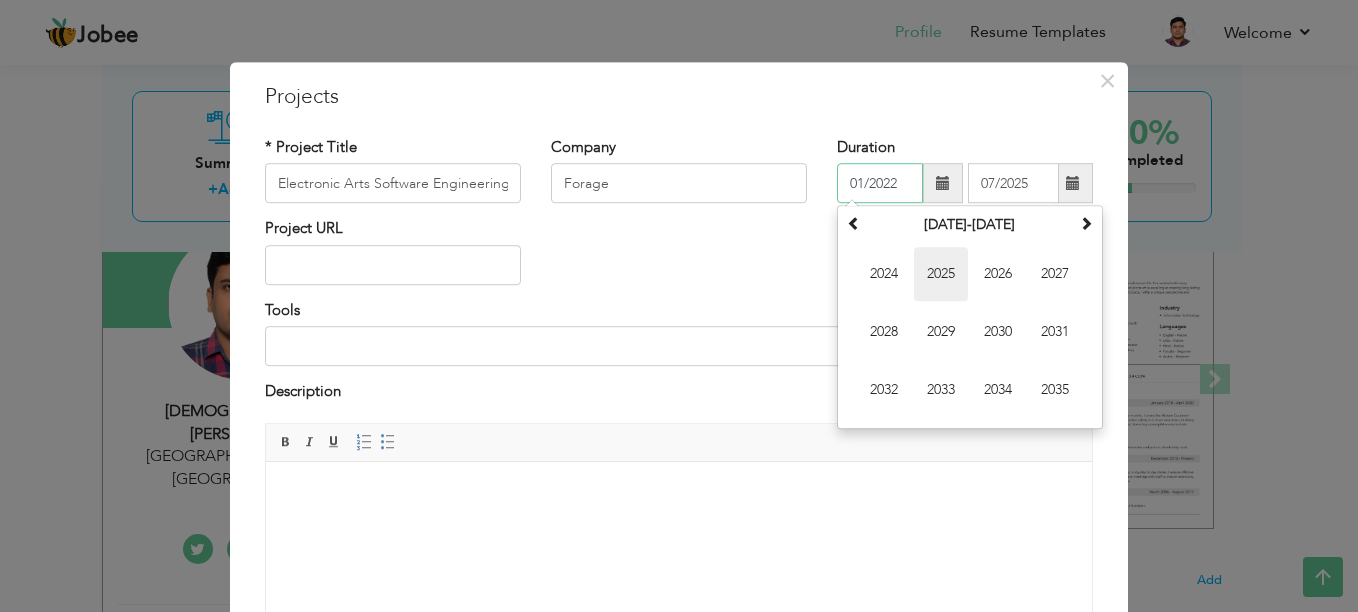 click on "2025" at bounding box center (941, 275) 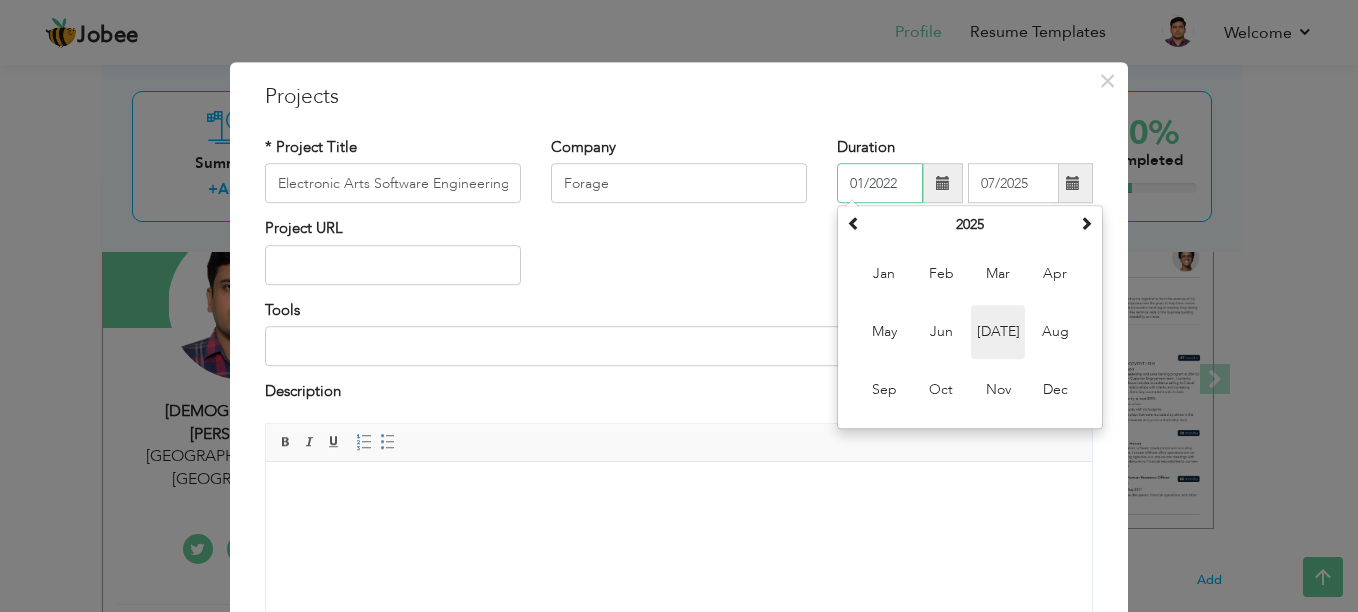 click on "[DATE]" at bounding box center [998, 333] 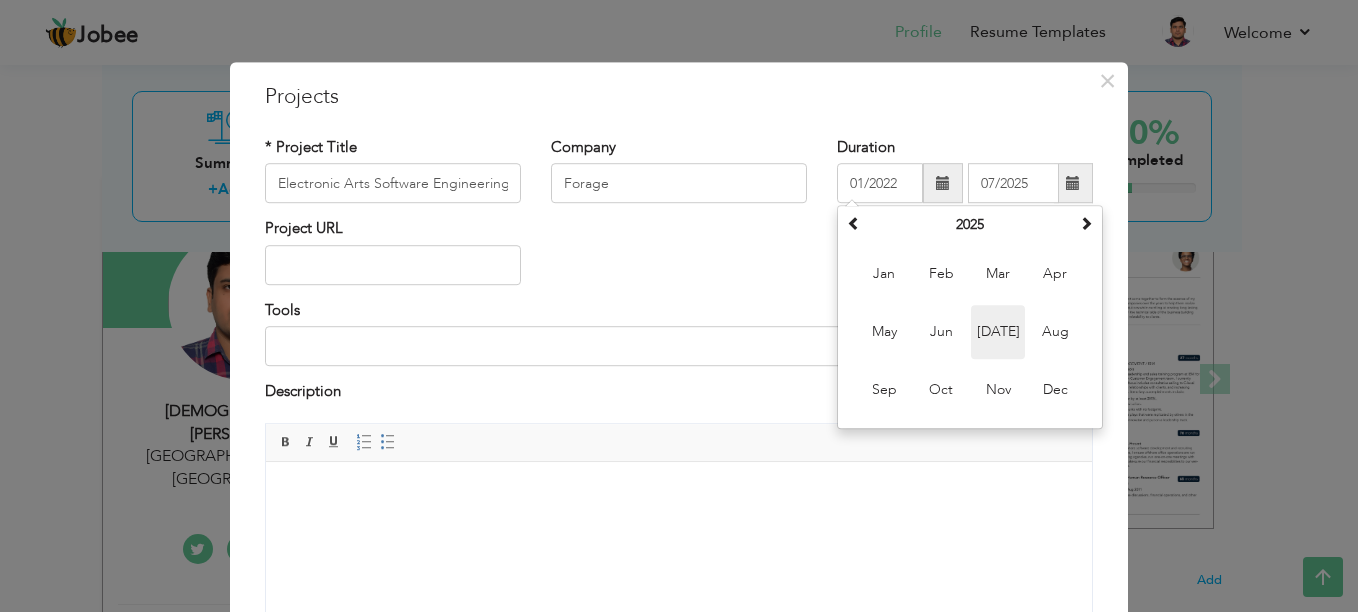 type on "07/2025" 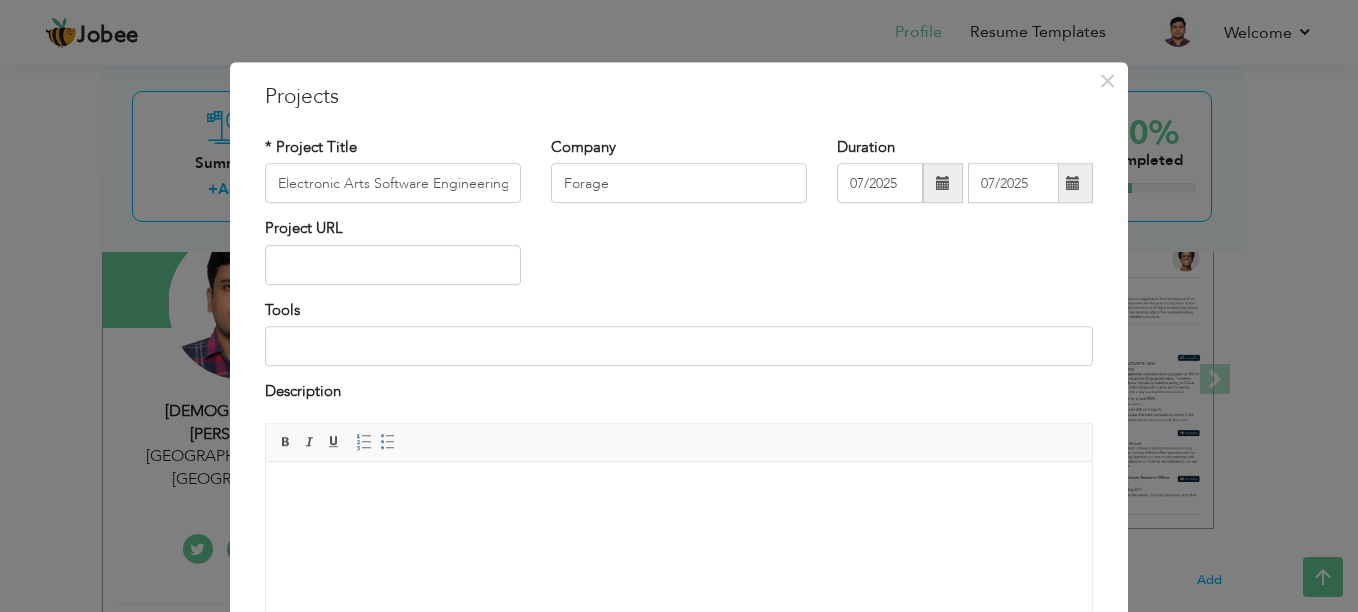 click on "×
Projects
* Project Title
Electronic Arts Software Engineering Virtual Experience Program
Company
Forage
Duration" at bounding box center (679, 306) 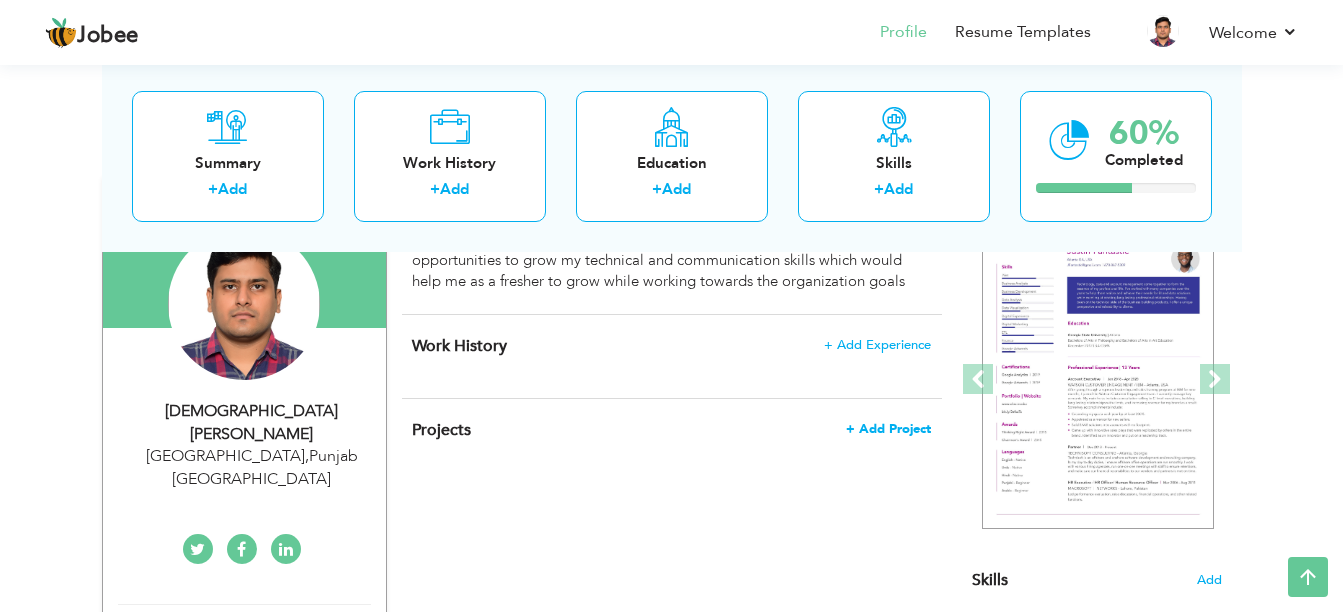 click on "+ Add Project" at bounding box center (888, 429) 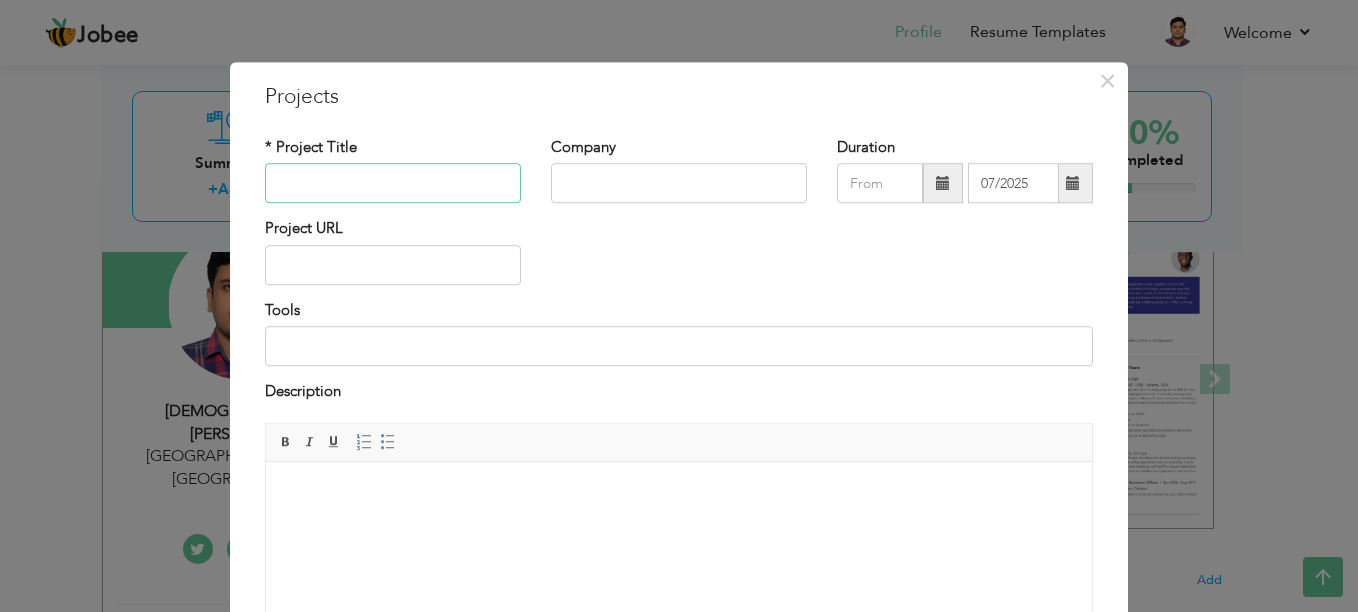 paste on "Electronic Arts Software Engineering Virtual Experience" 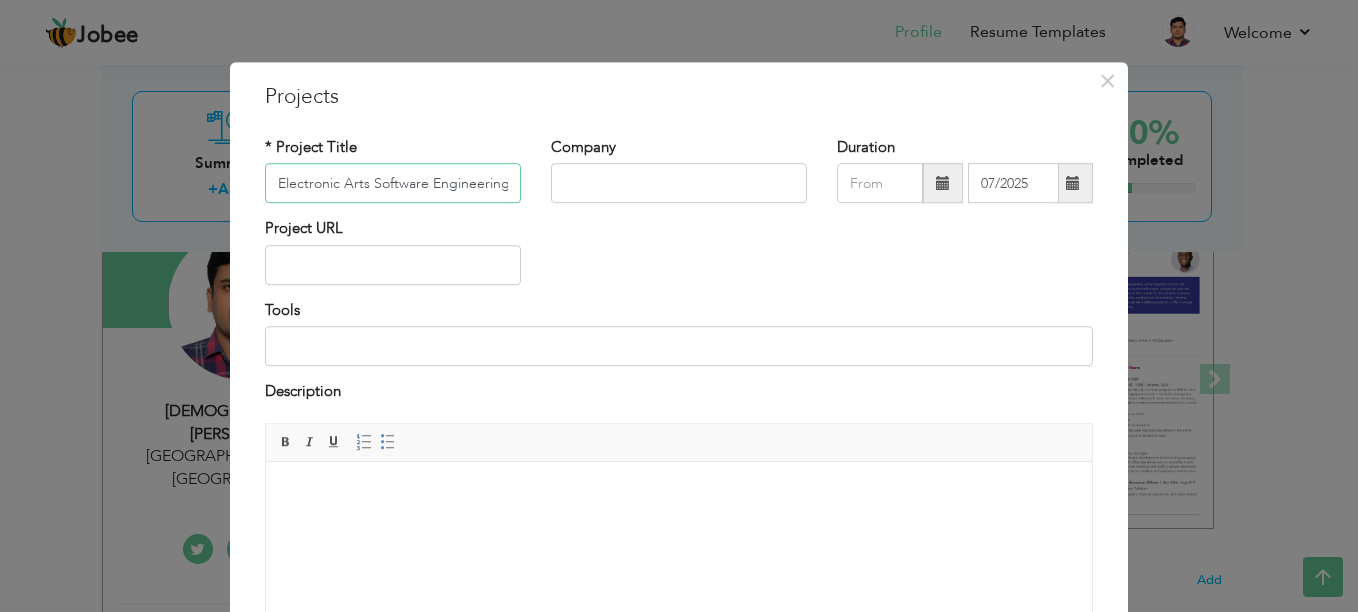 scroll, scrollTop: 0, scrollLeft: 113, axis: horizontal 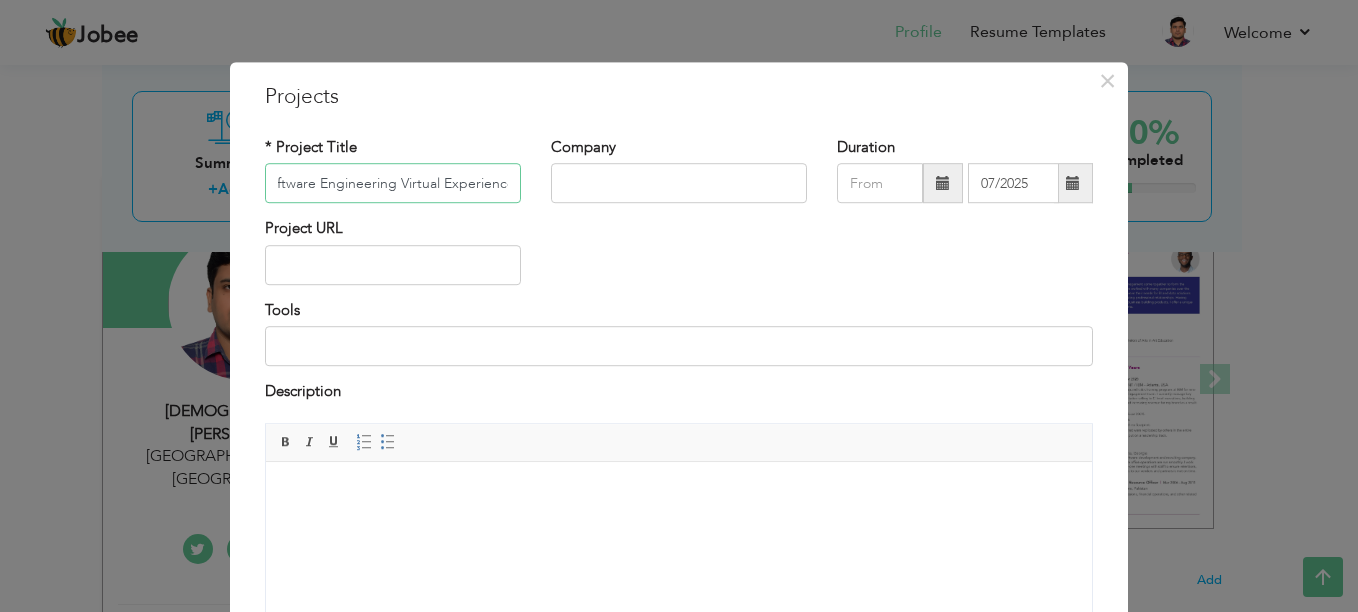 type on "Electronic Arts Software Engineering Virtual Experience Program" 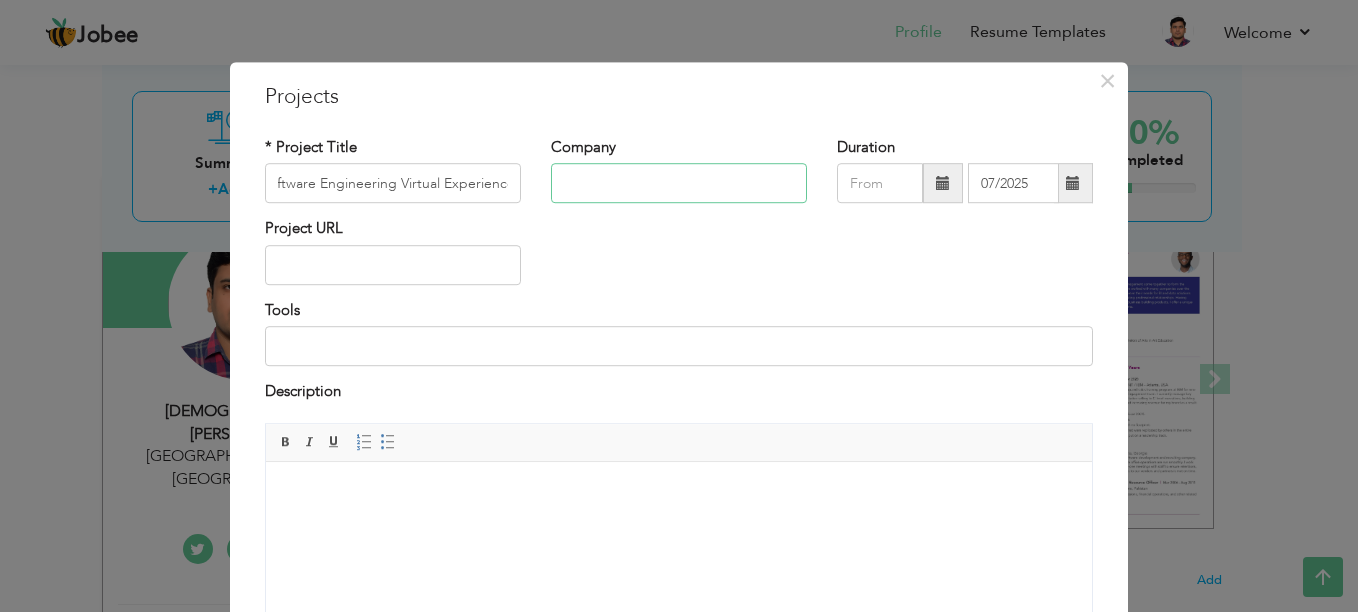 type on "Forage" 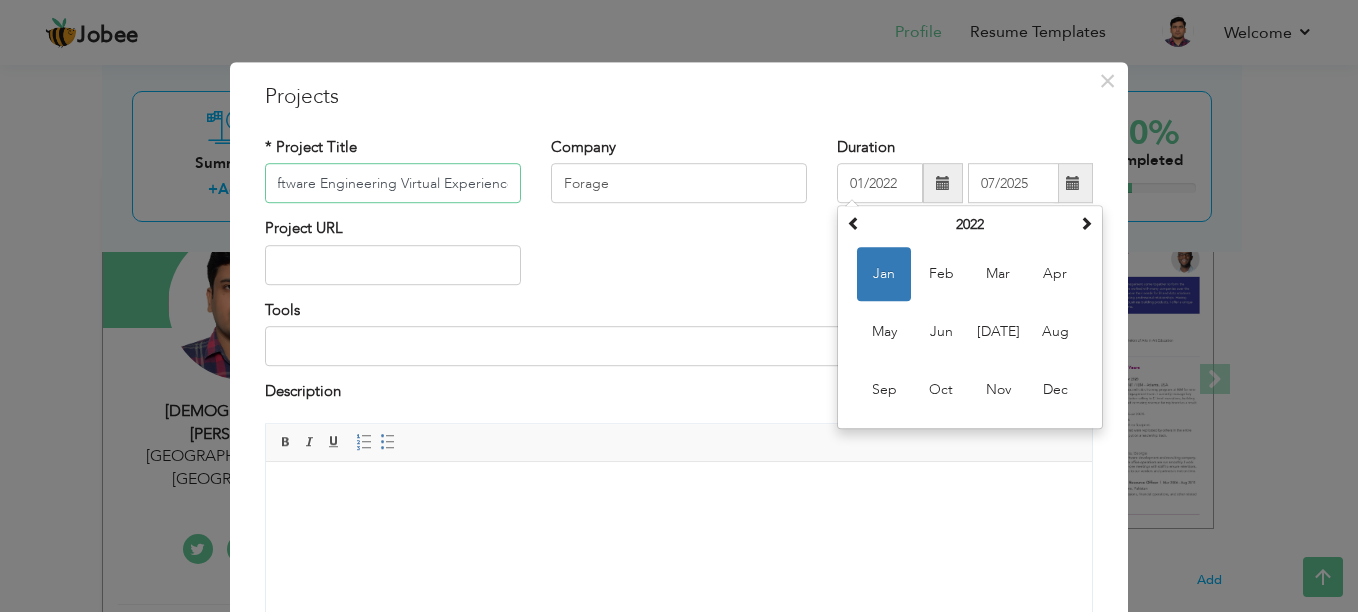 scroll, scrollTop: 0, scrollLeft: 0, axis: both 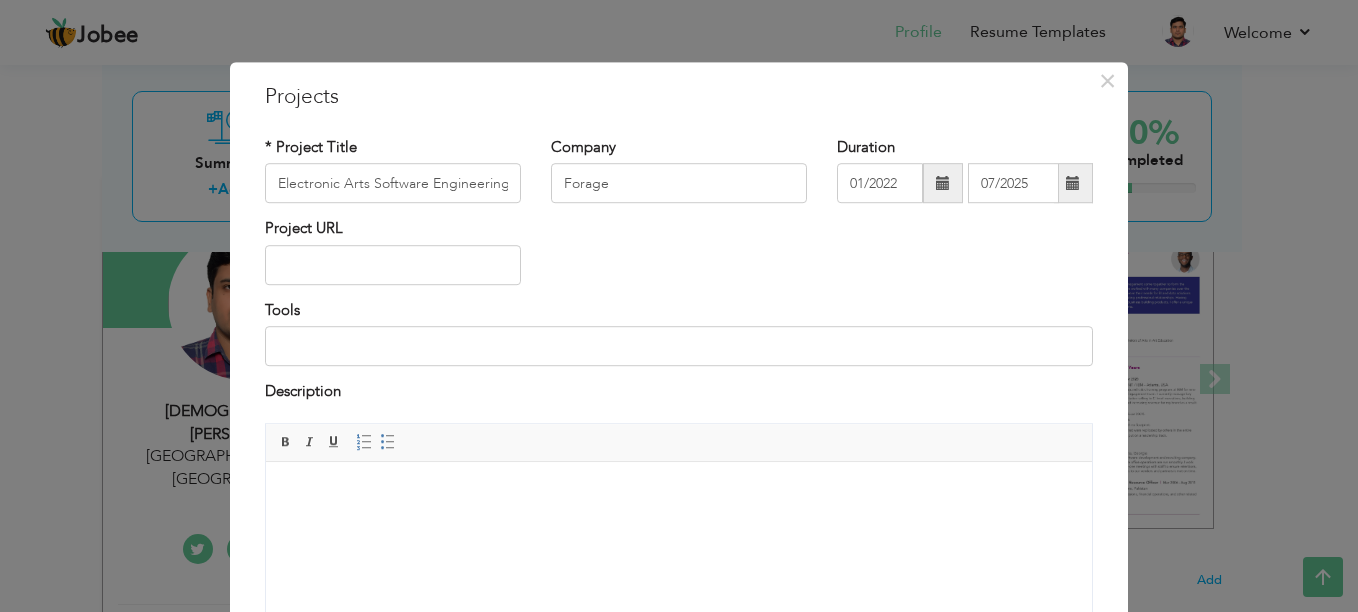 click at bounding box center (943, 184) 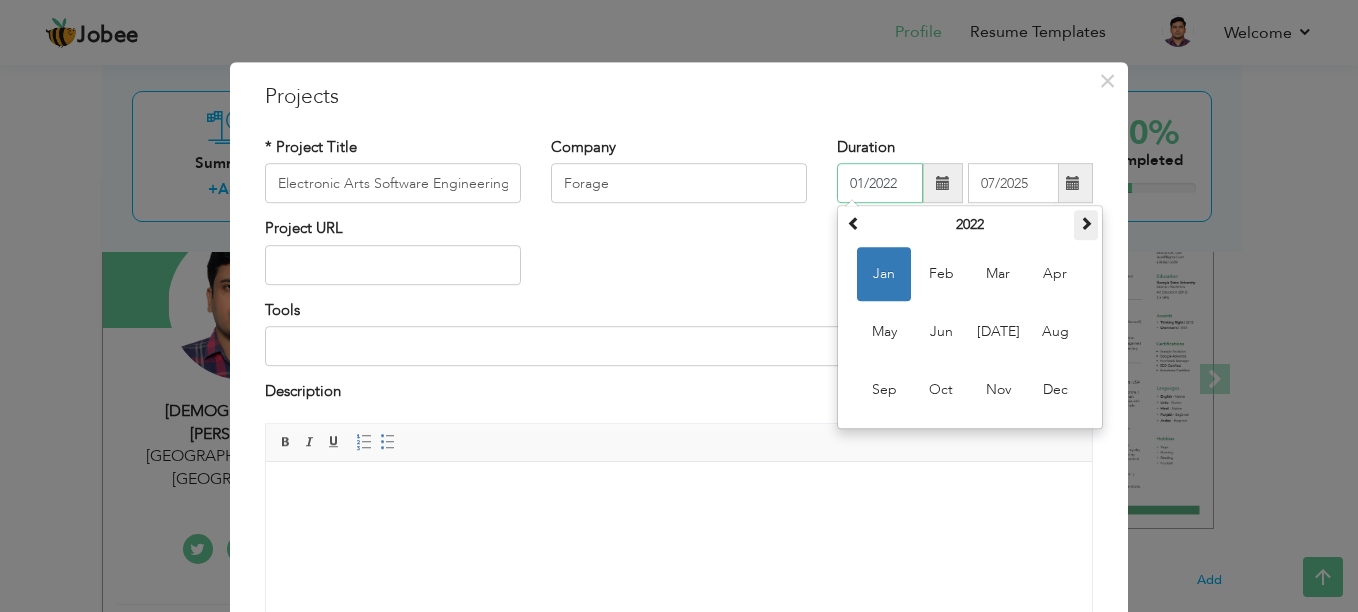 click at bounding box center [1086, 224] 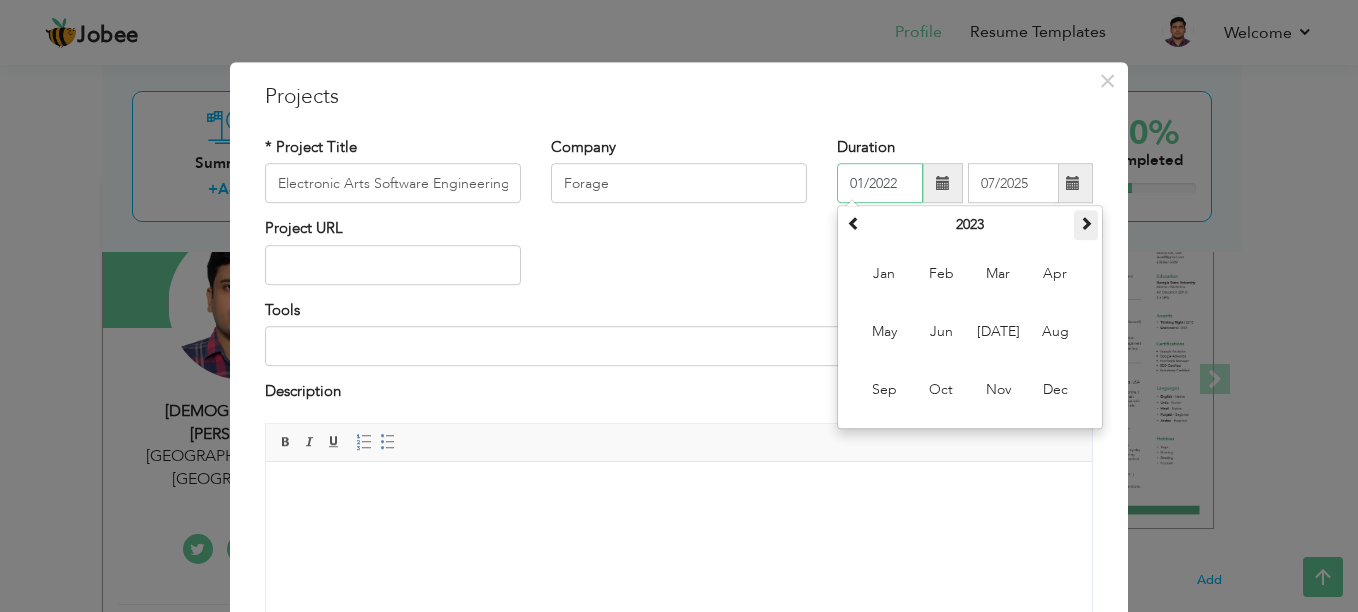 click at bounding box center (1086, 224) 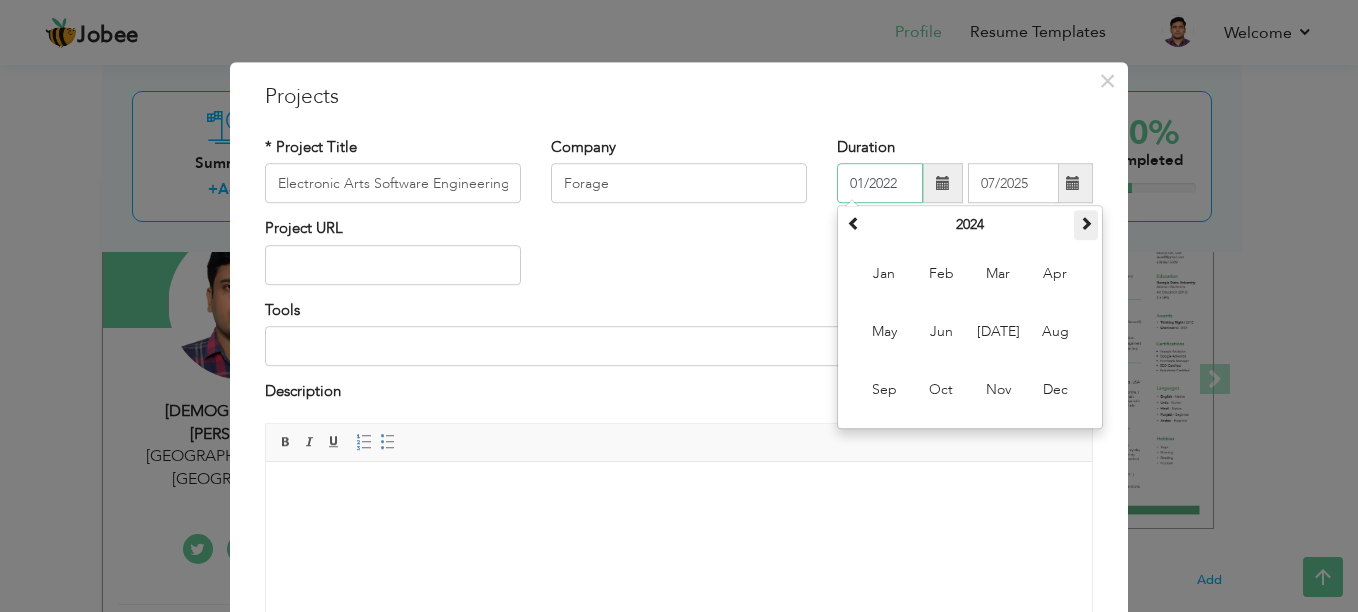 click at bounding box center (1086, 224) 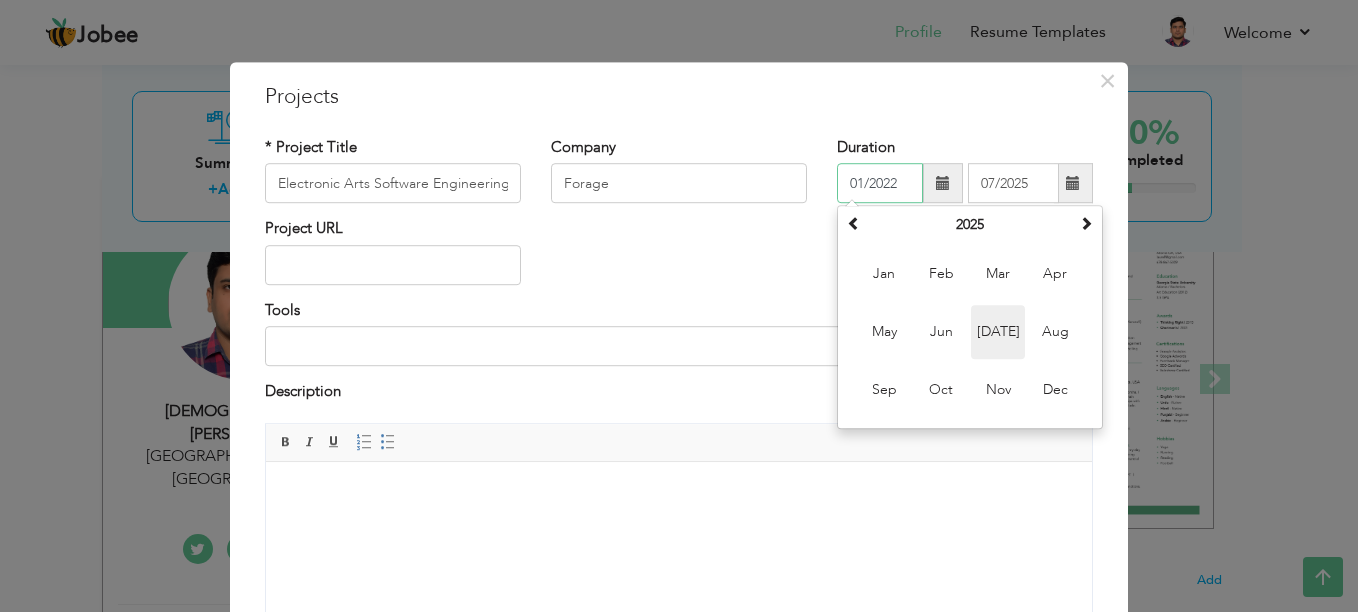 click on "[DATE]" at bounding box center (998, 333) 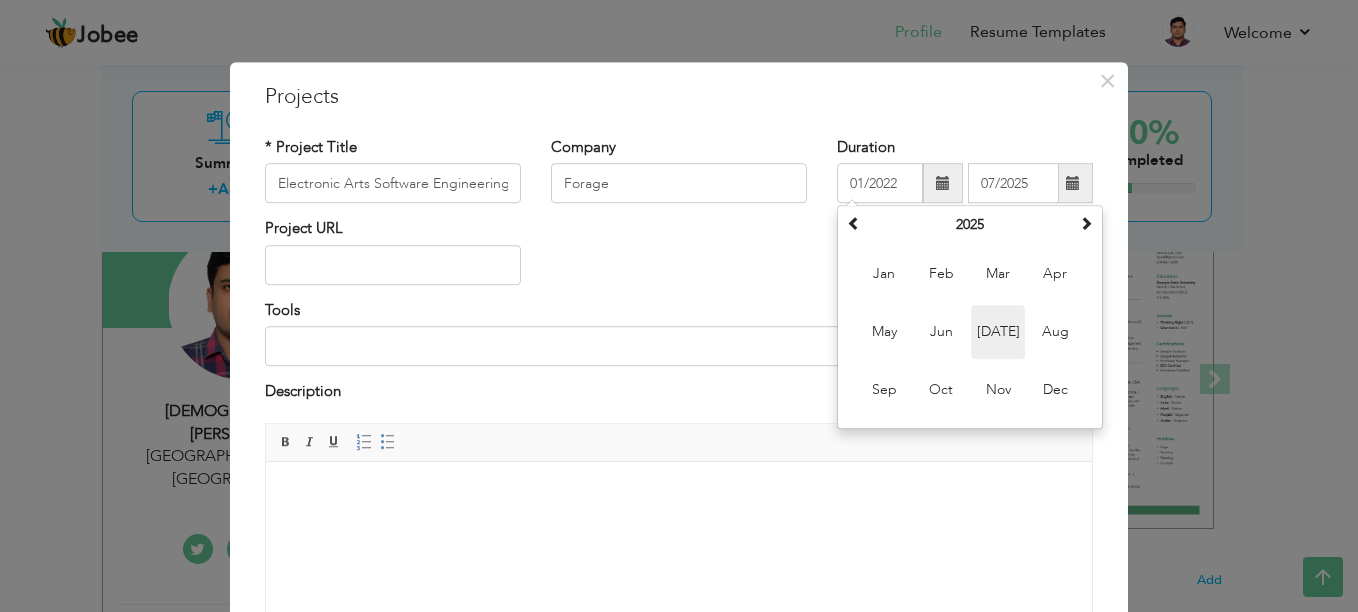 type on "07/2025" 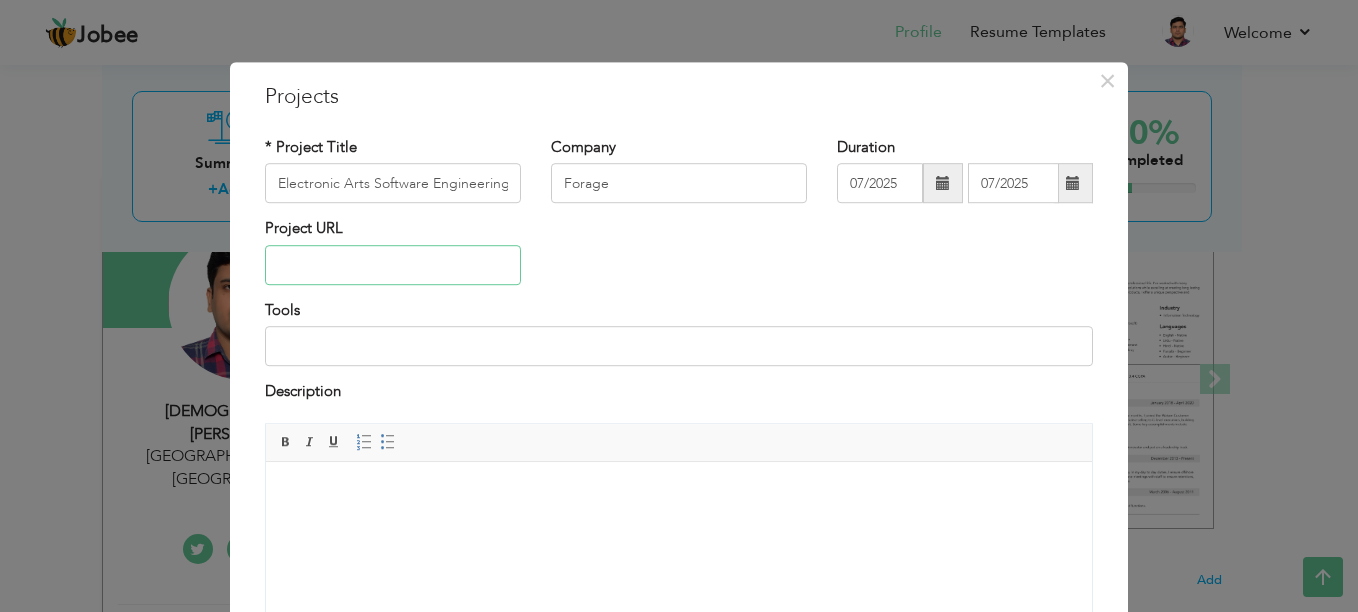 click at bounding box center (393, 265) 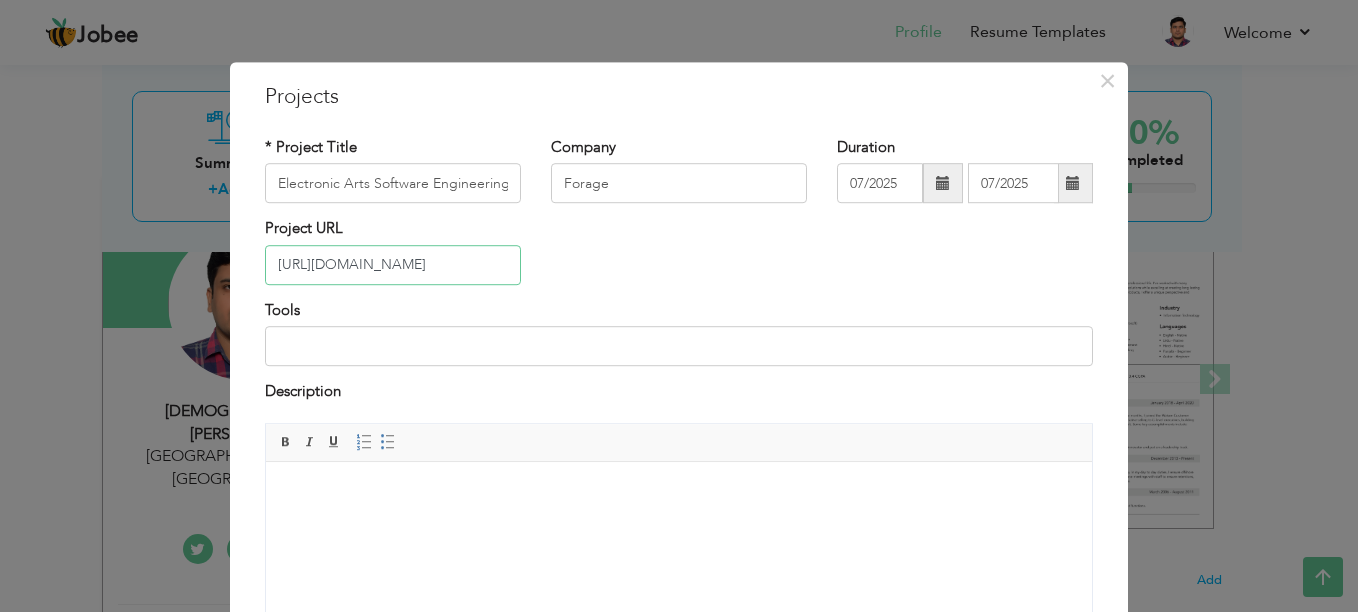 scroll, scrollTop: 0, scrollLeft: 280, axis: horizontal 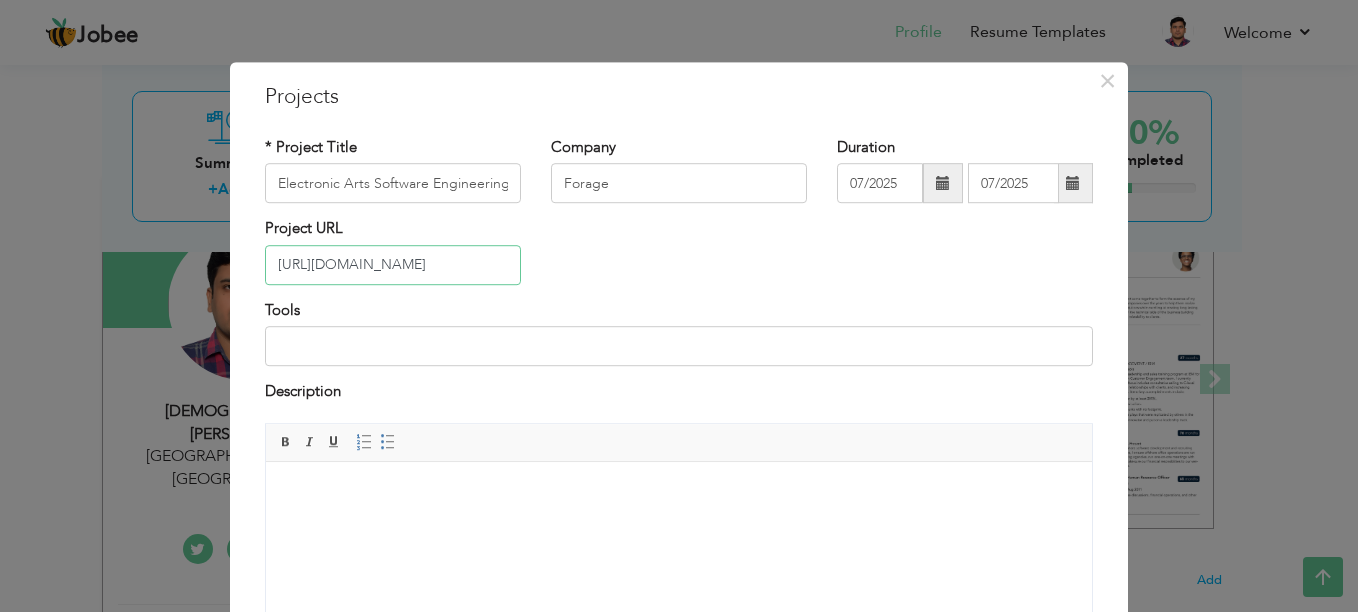 type on "[URL][DOMAIN_NAME]" 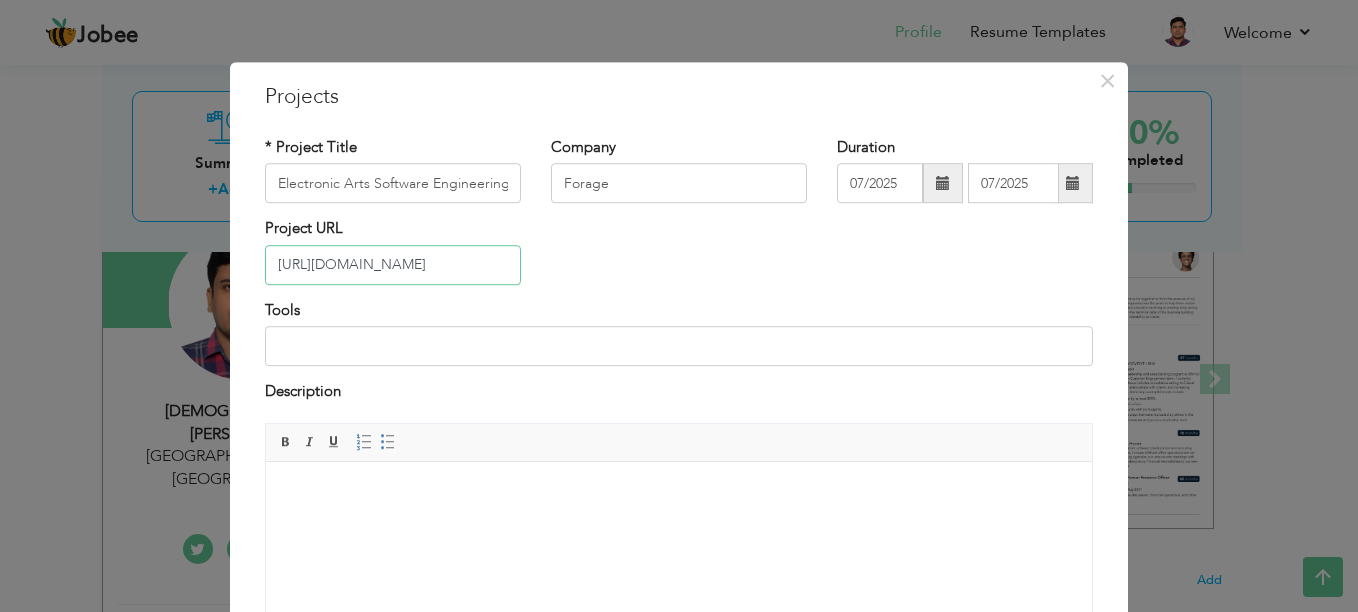 scroll, scrollTop: 0, scrollLeft: 0, axis: both 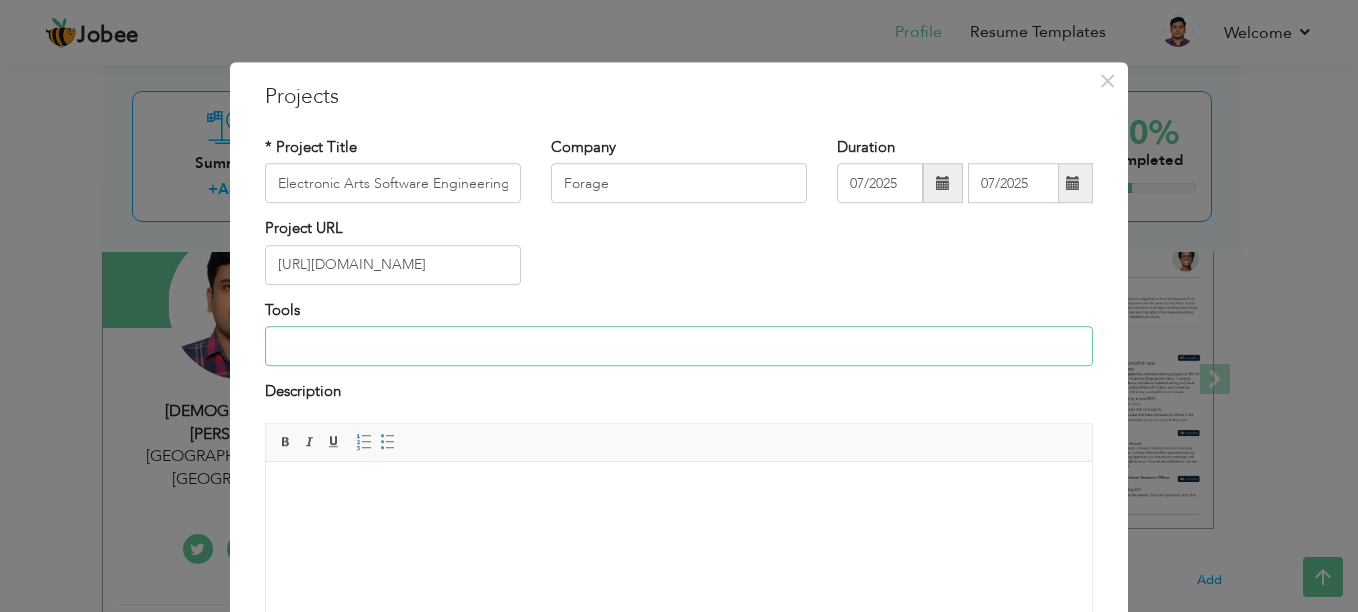 click at bounding box center (679, 346) 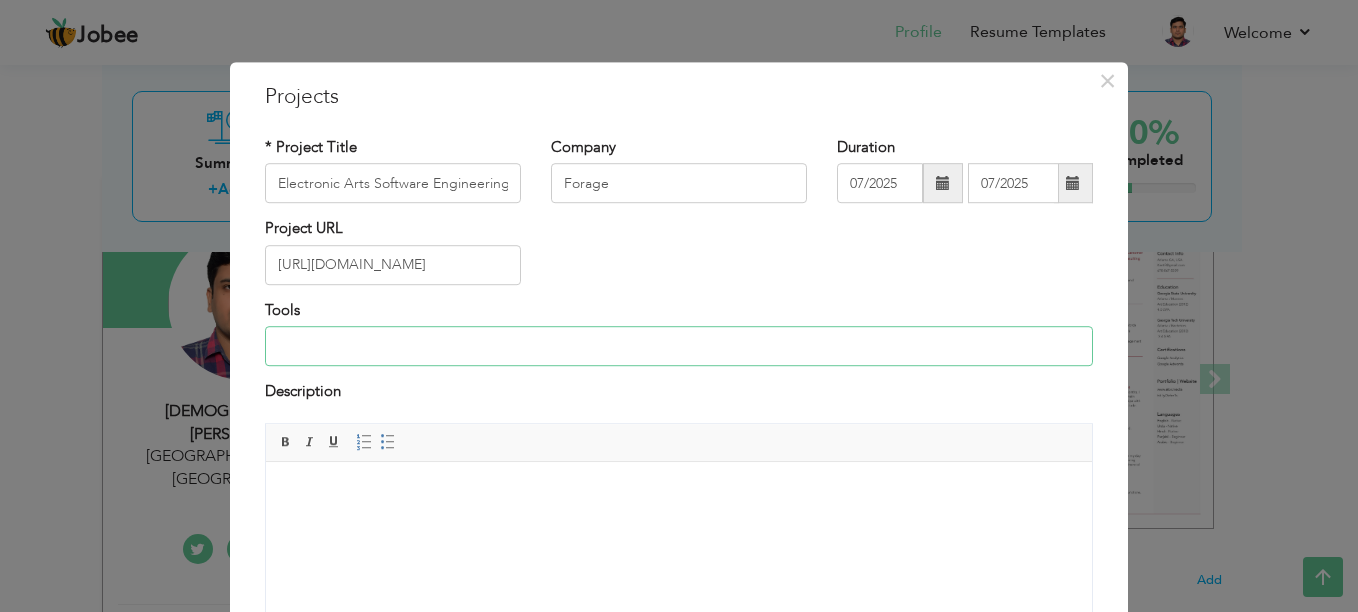 paste on "C++, UML, Software Design" 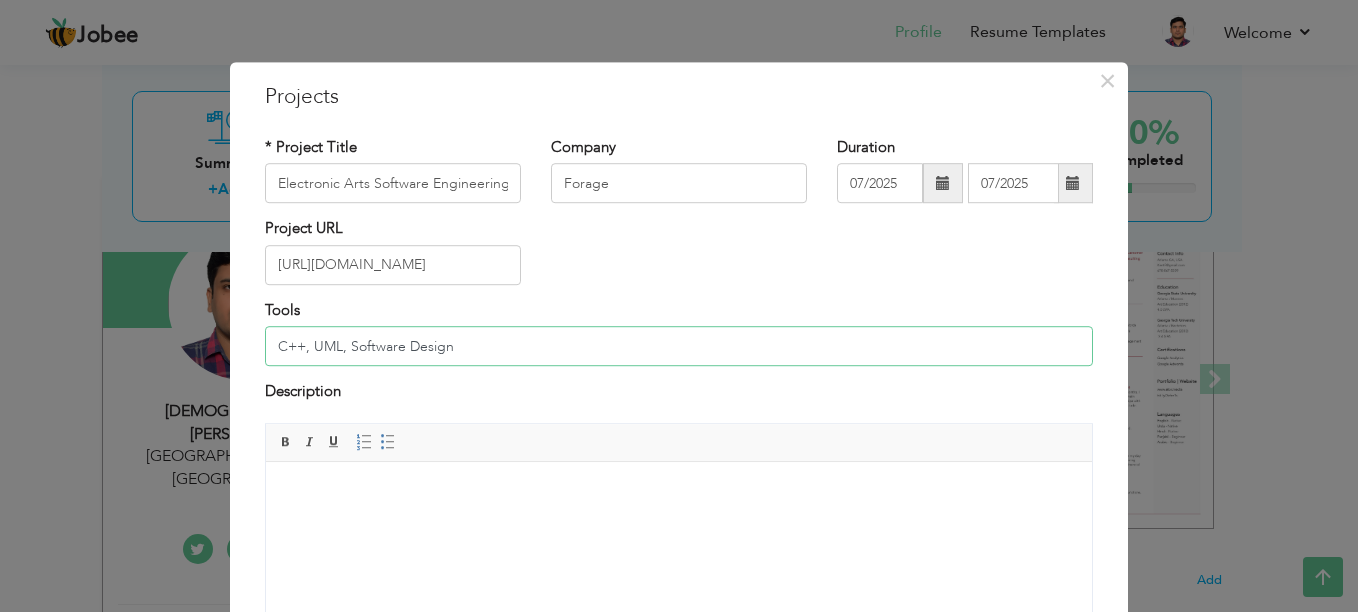 type on "C++, UML, Software Design" 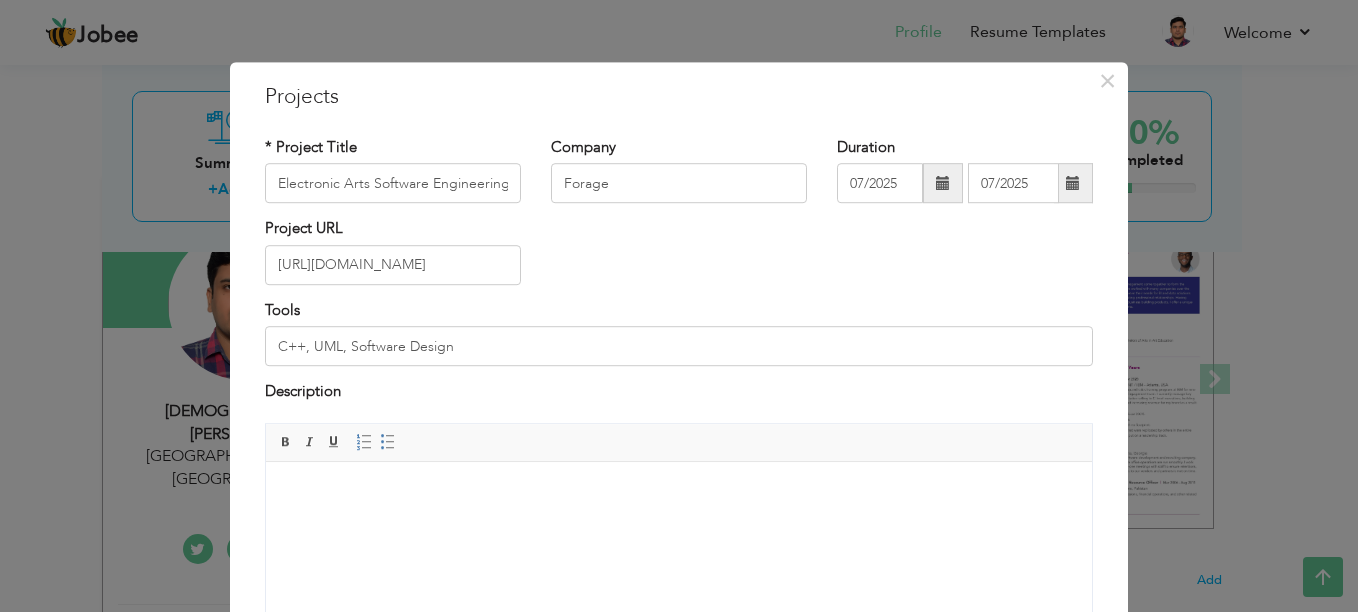 click at bounding box center [679, 491] 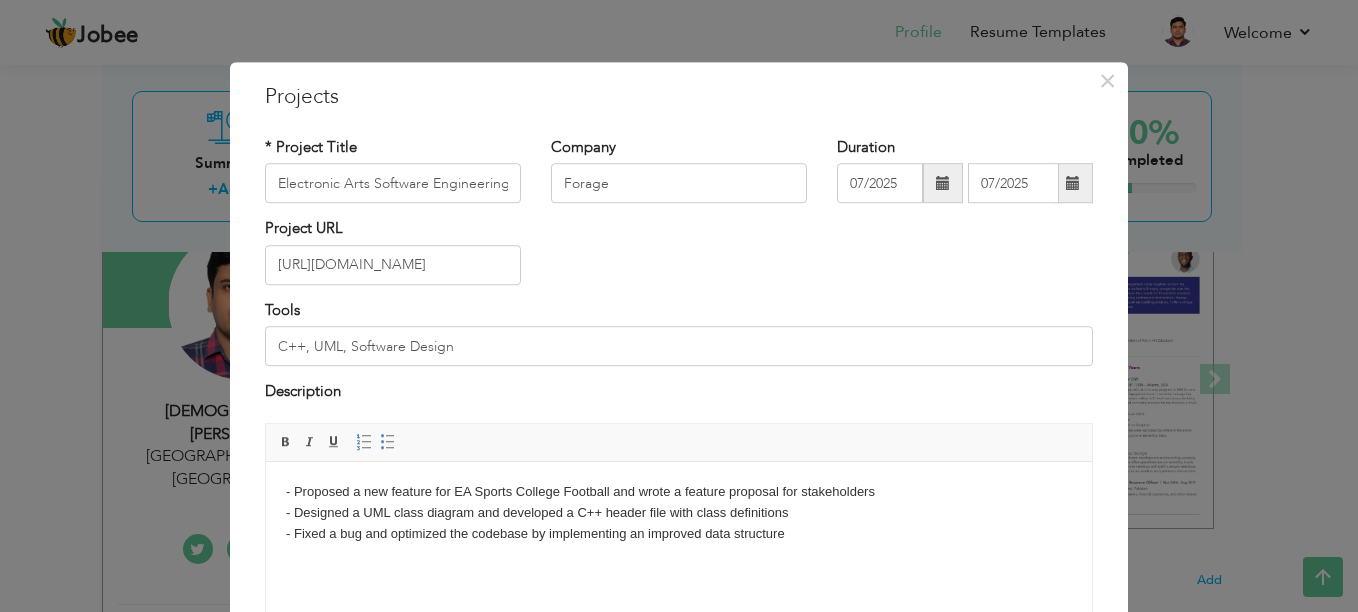 drag, startPoint x: 295, startPoint y: 532, endPoint x: 359, endPoint y: 519, distance: 65.30697 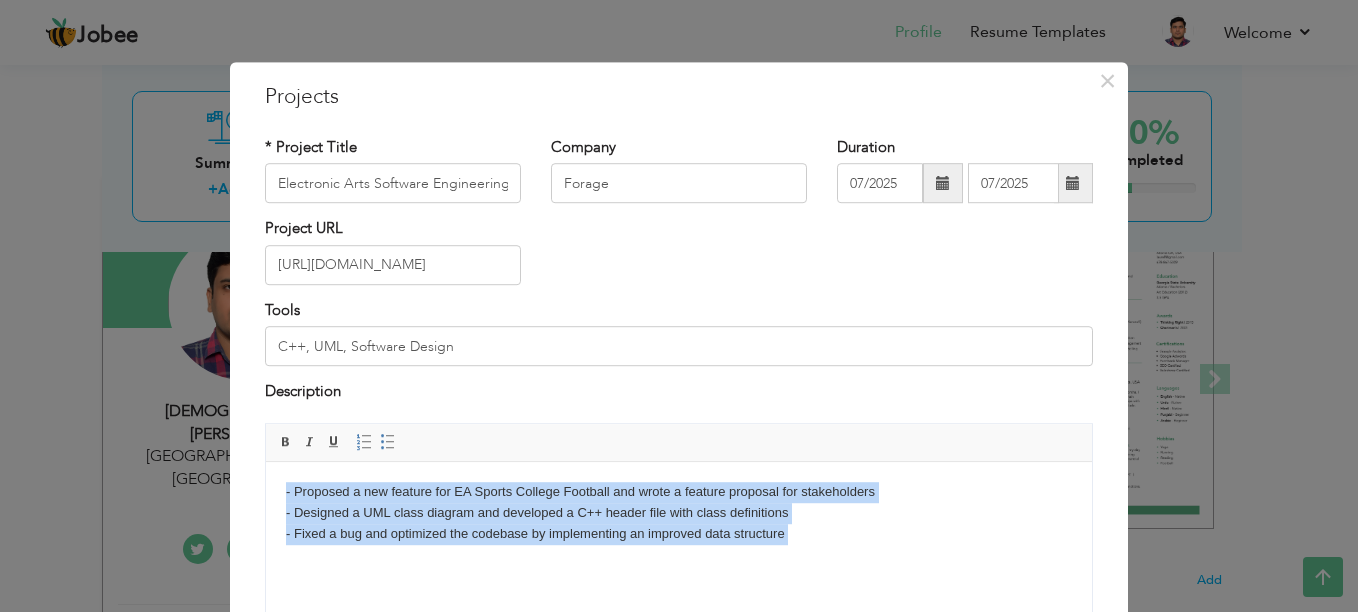 click on "Paragraph   Insert/Remove Numbered List   Insert/Remove Bulleted List" at bounding box center [379, 444] 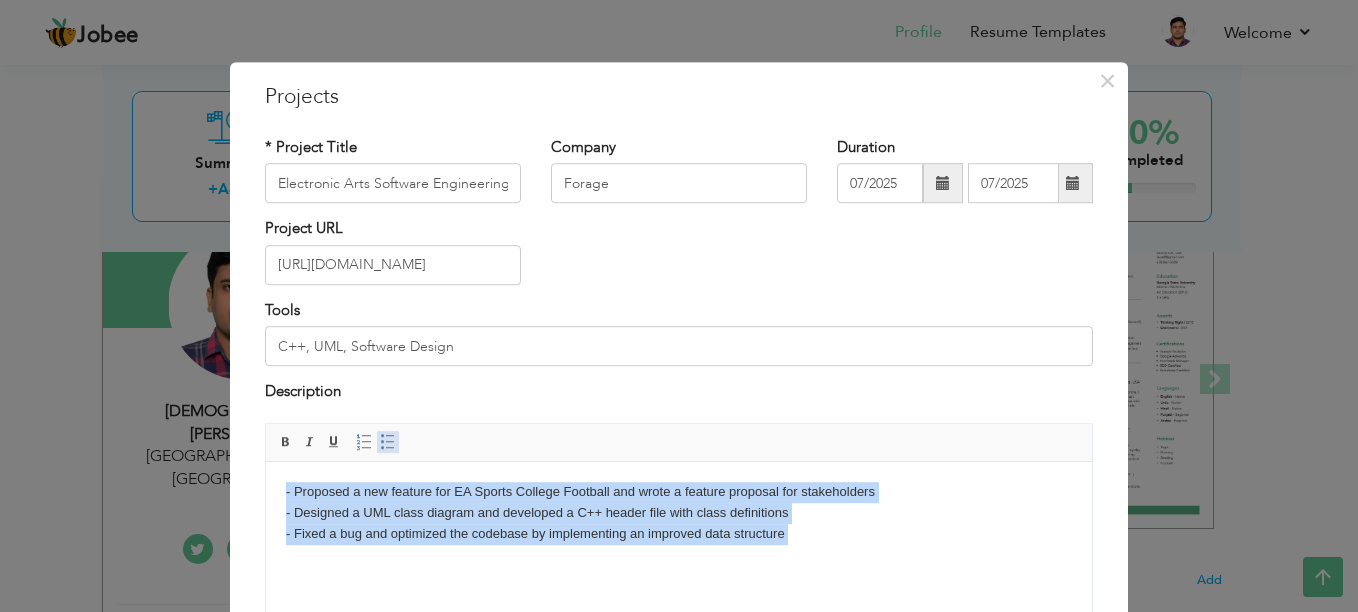 click at bounding box center (388, 442) 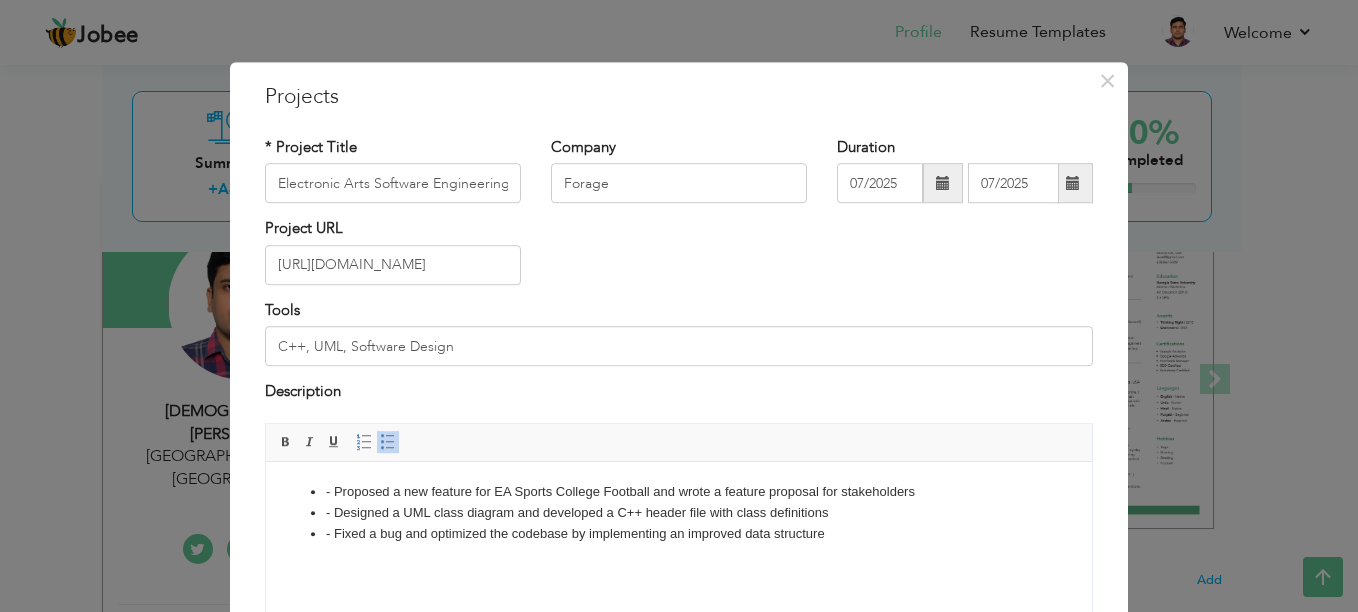 click on "- Proposed a new feature for EA Sports College Football and wrote a feature proposal for stakeholders" at bounding box center [679, 491] 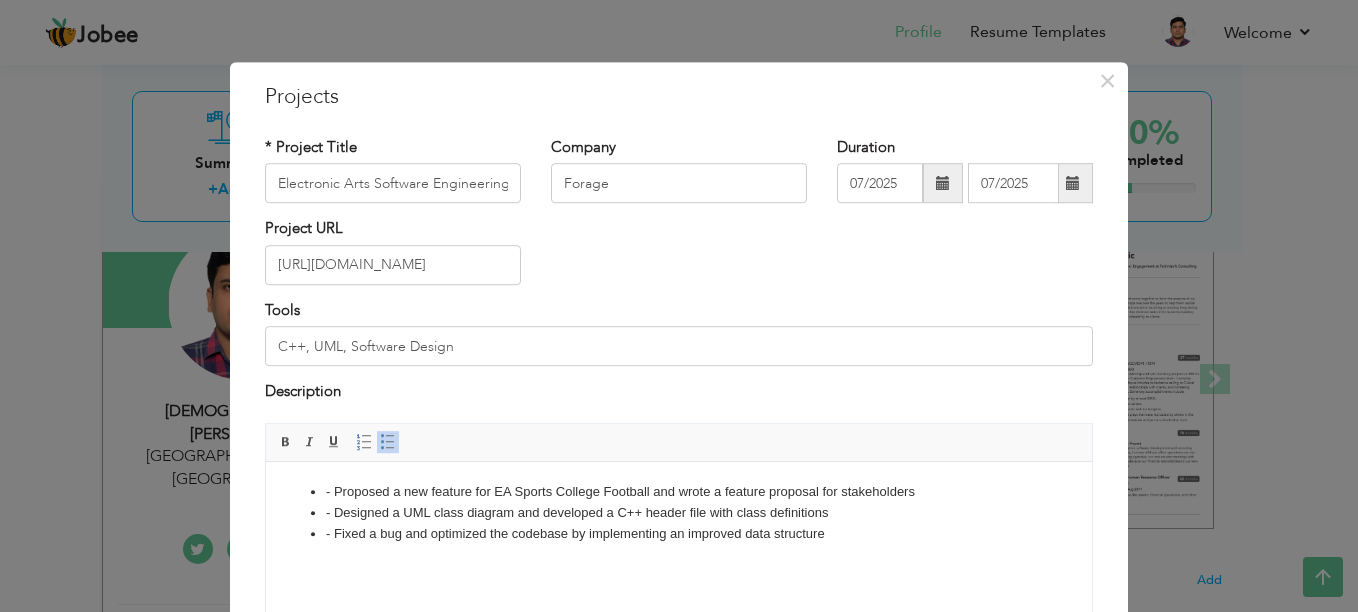 type 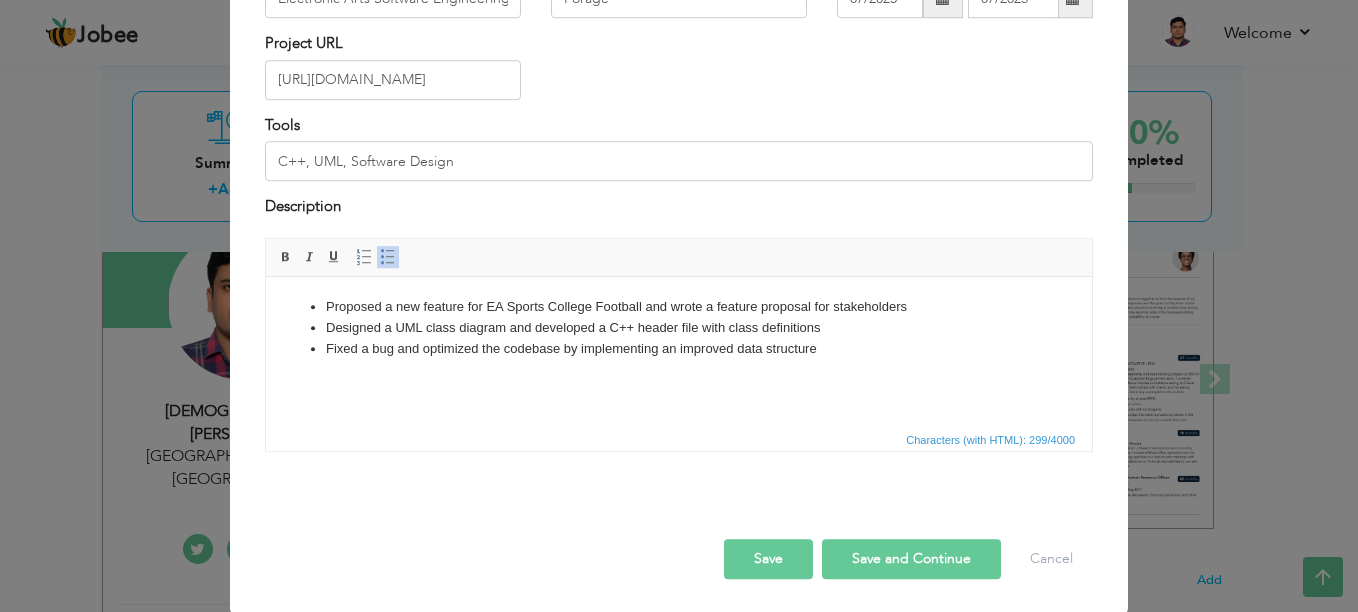 scroll, scrollTop: 187, scrollLeft: 0, axis: vertical 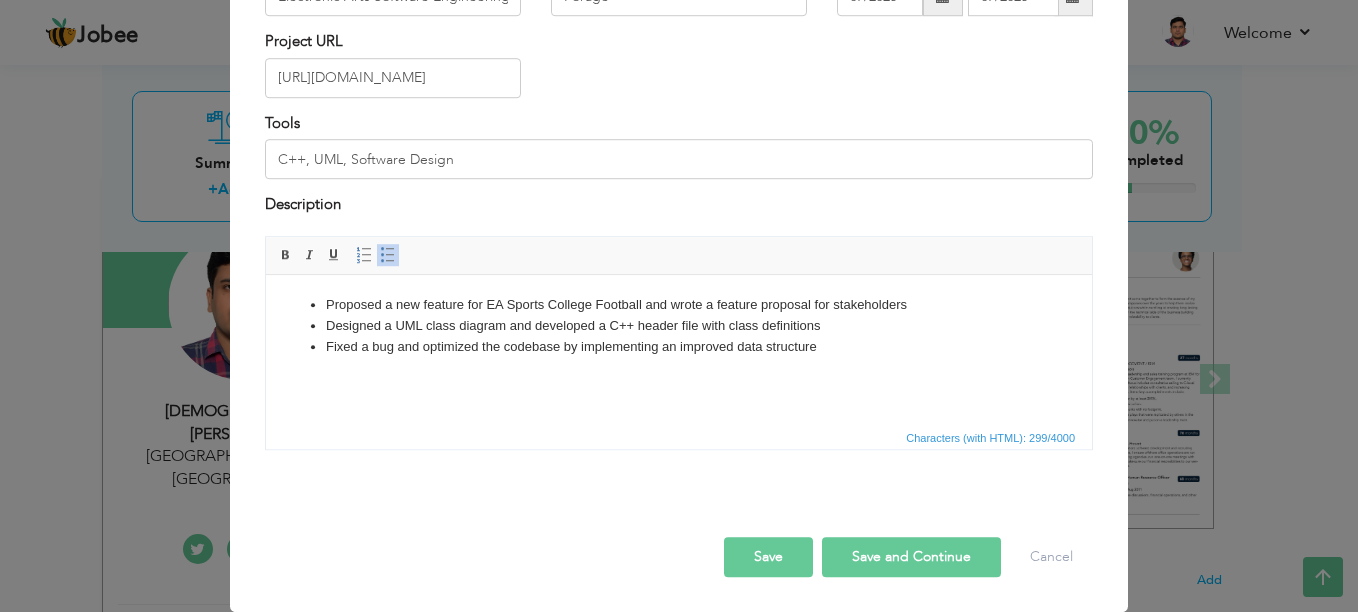 click on "Save and Continue" at bounding box center [911, 557] 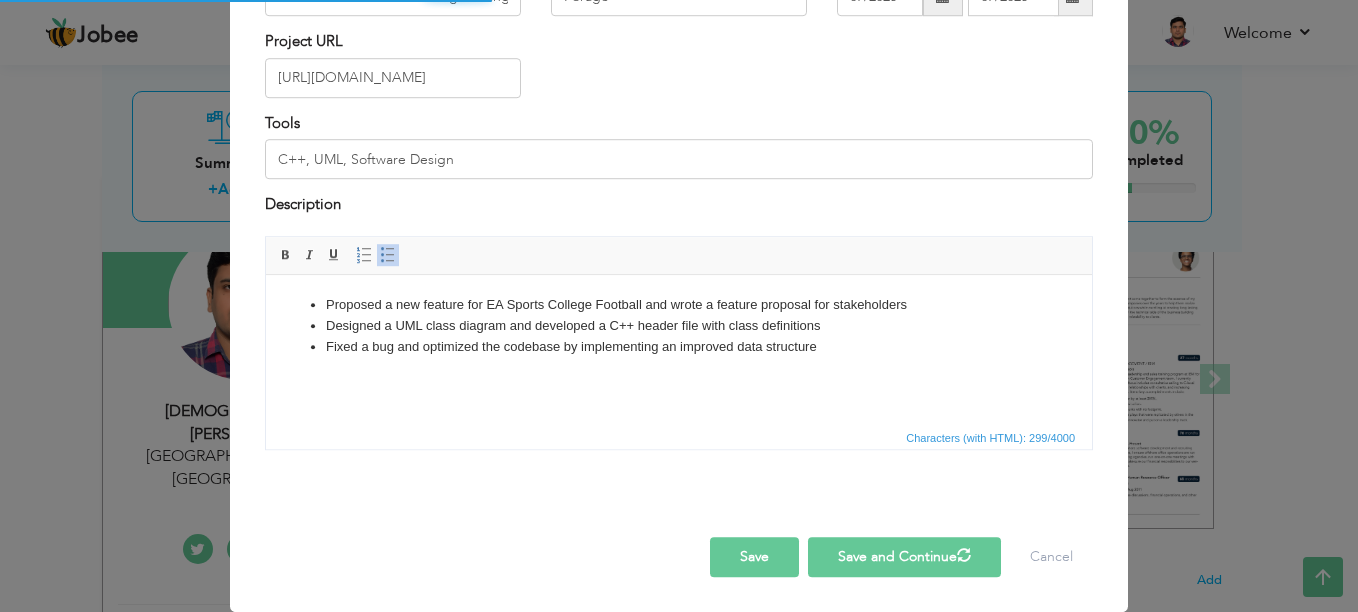 type 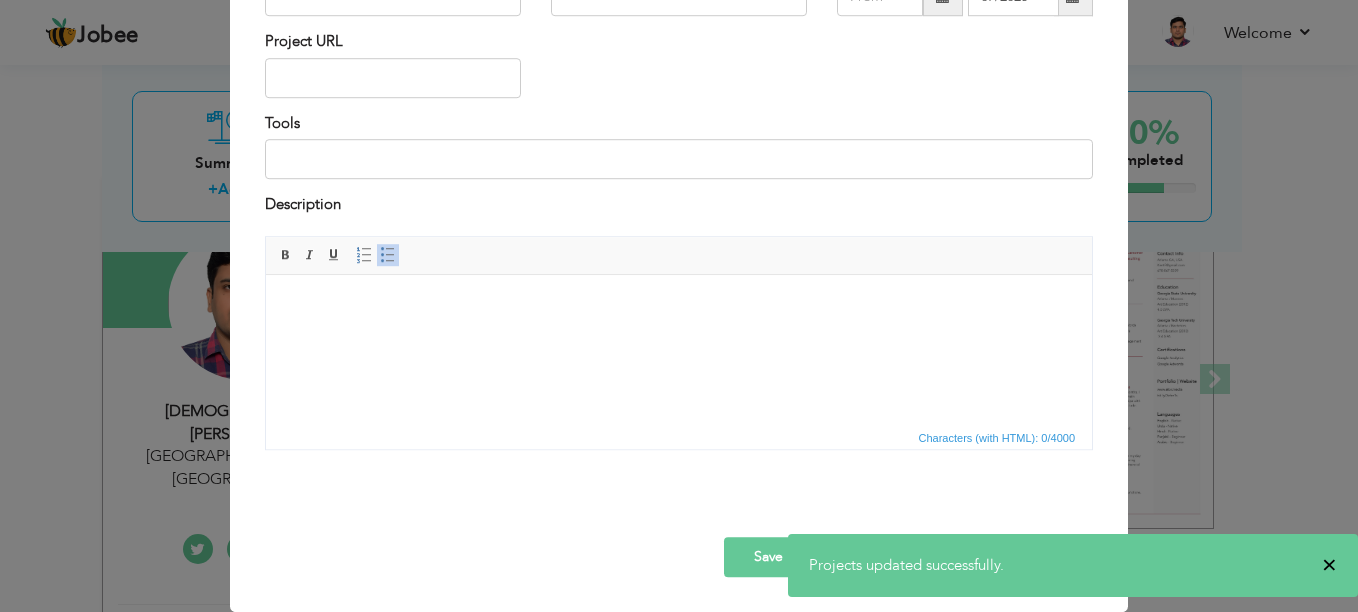 click on "×" at bounding box center (1329, 565) 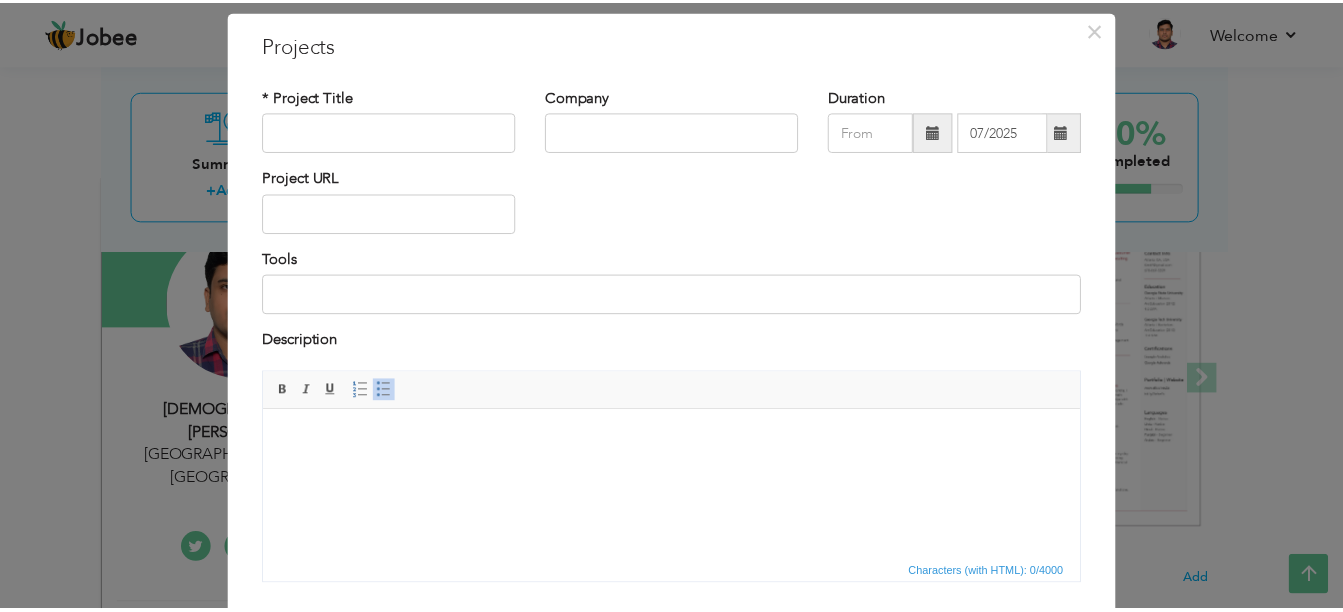 scroll, scrollTop: 0, scrollLeft: 0, axis: both 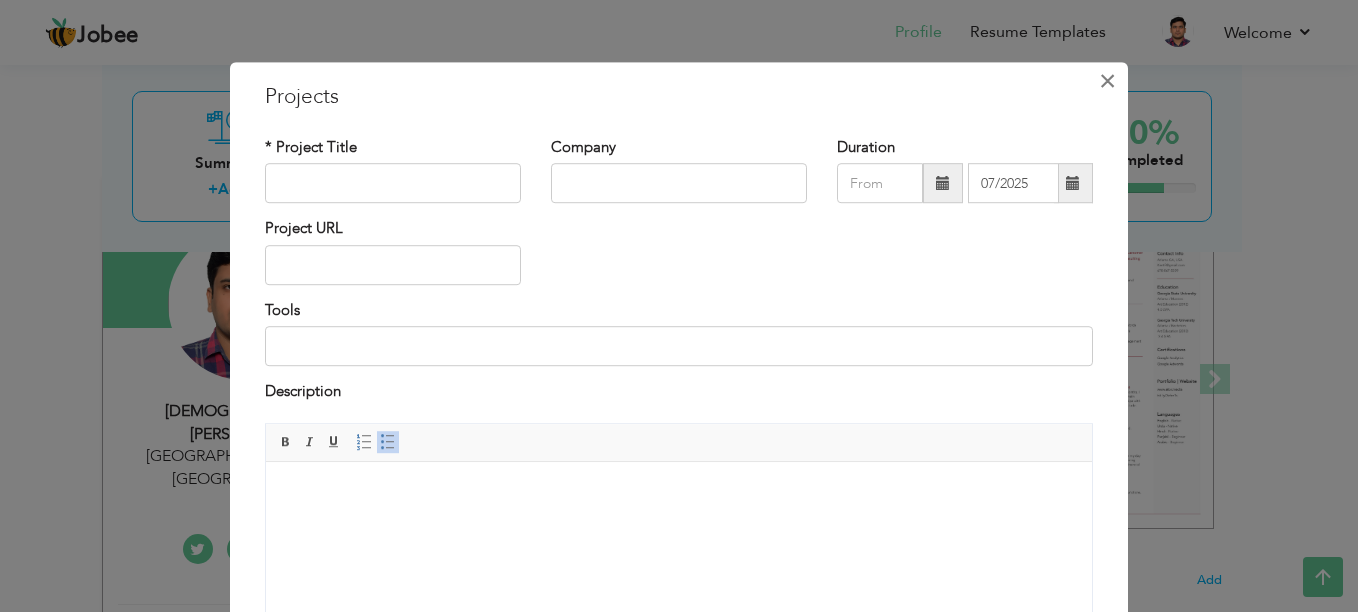 click on "×" at bounding box center (1107, 81) 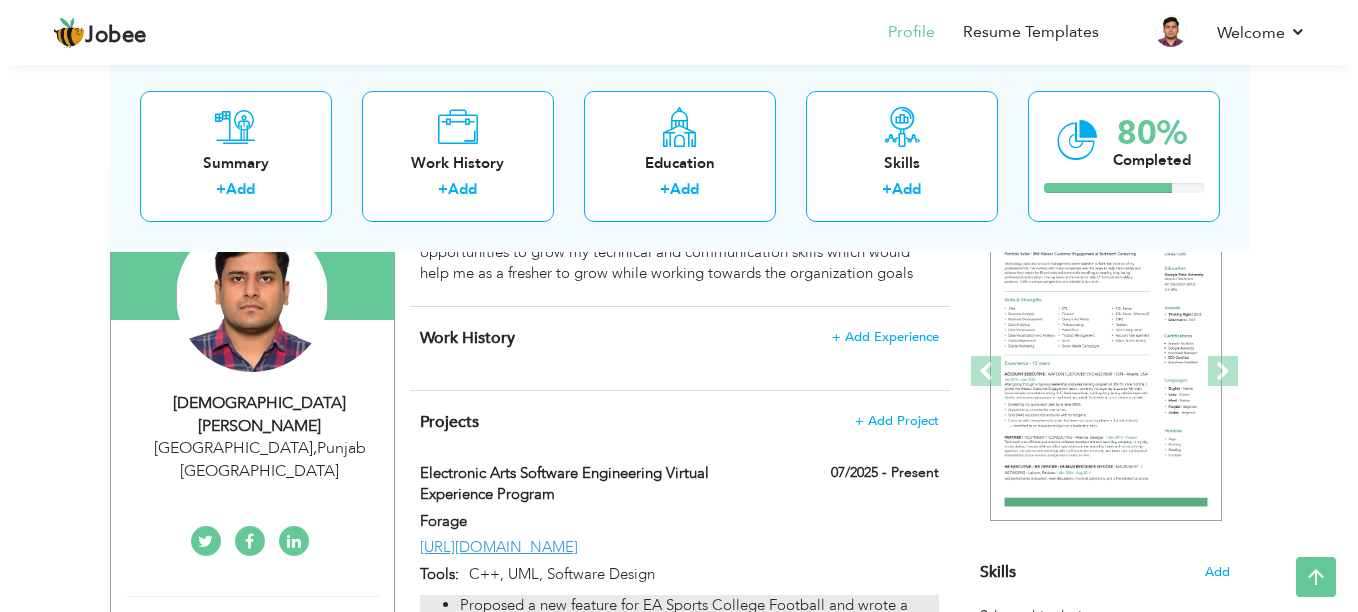 scroll, scrollTop: 200, scrollLeft: 0, axis: vertical 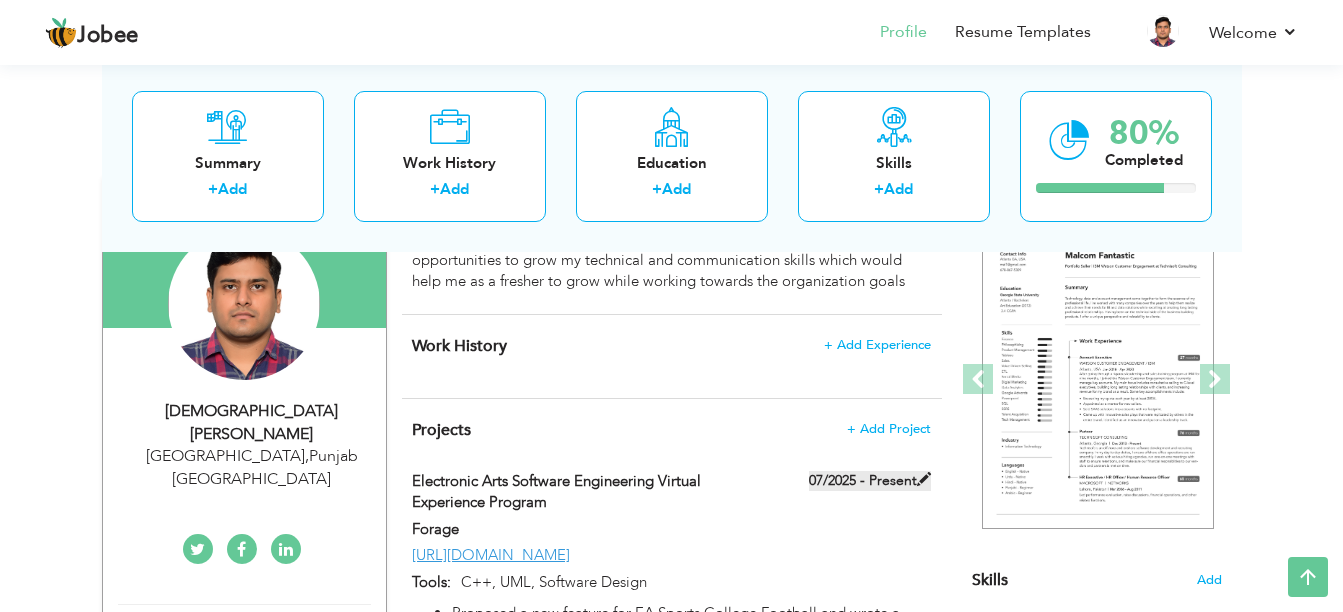 click at bounding box center (924, 479) 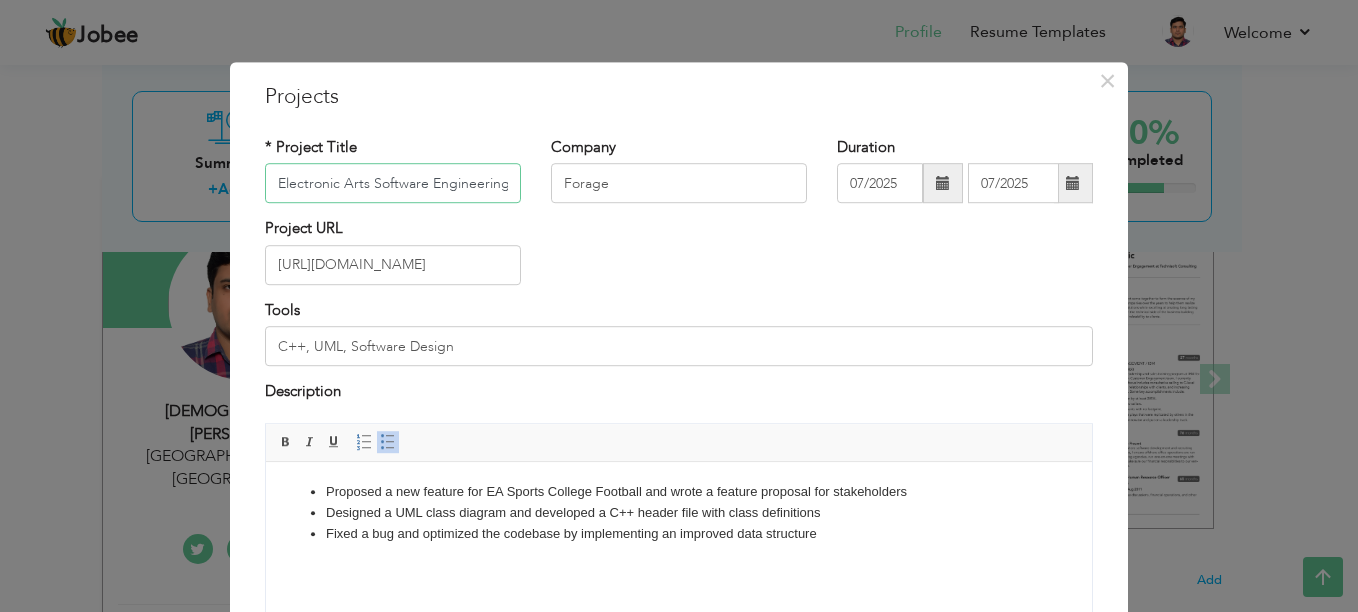 scroll, scrollTop: 0, scrollLeft: 170, axis: horizontal 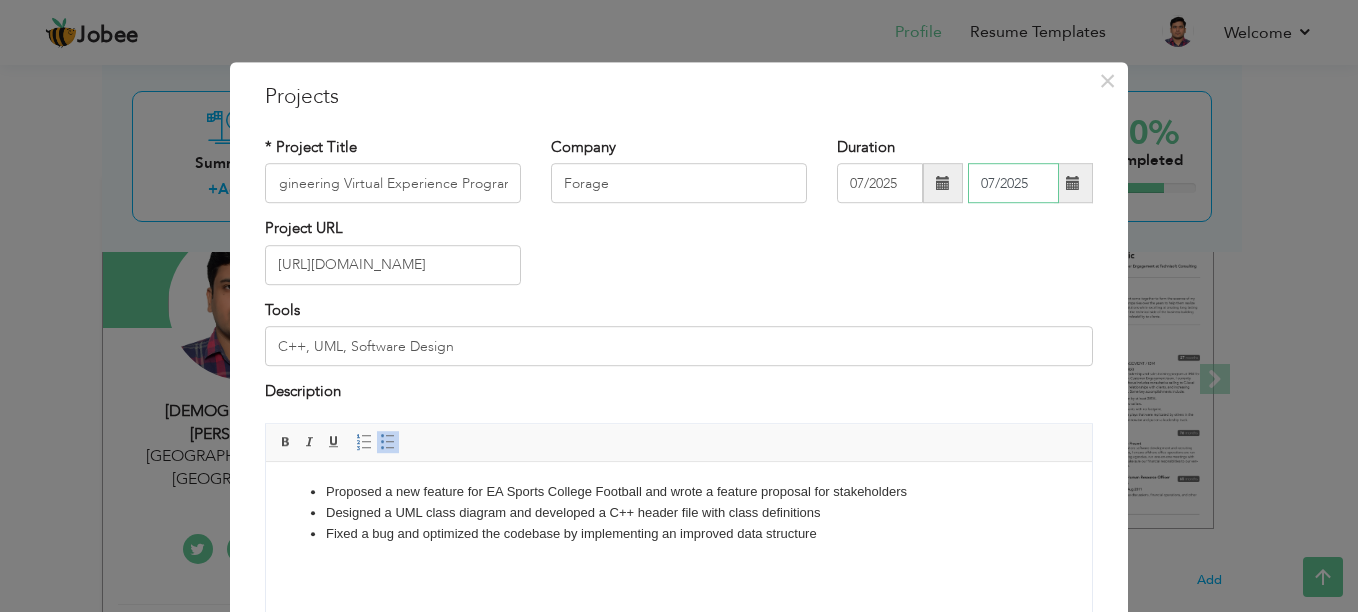 drag, startPoint x: 968, startPoint y: 196, endPoint x: 946, endPoint y: 198, distance: 22.090721 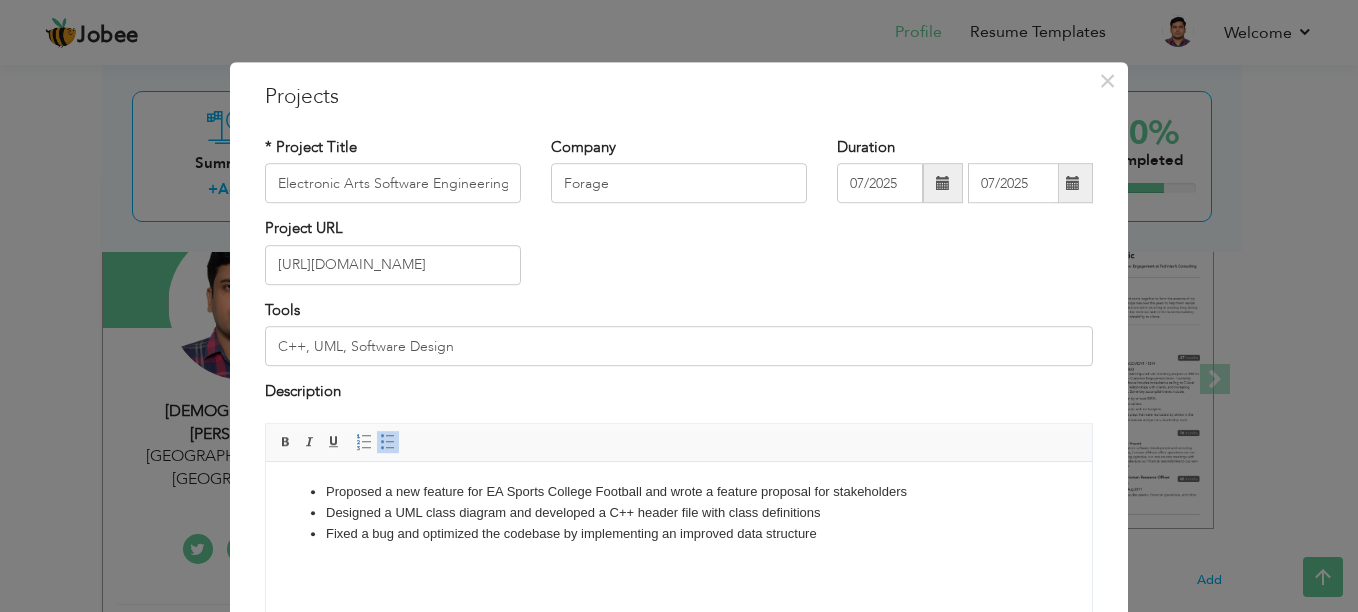 click at bounding box center [943, 184] 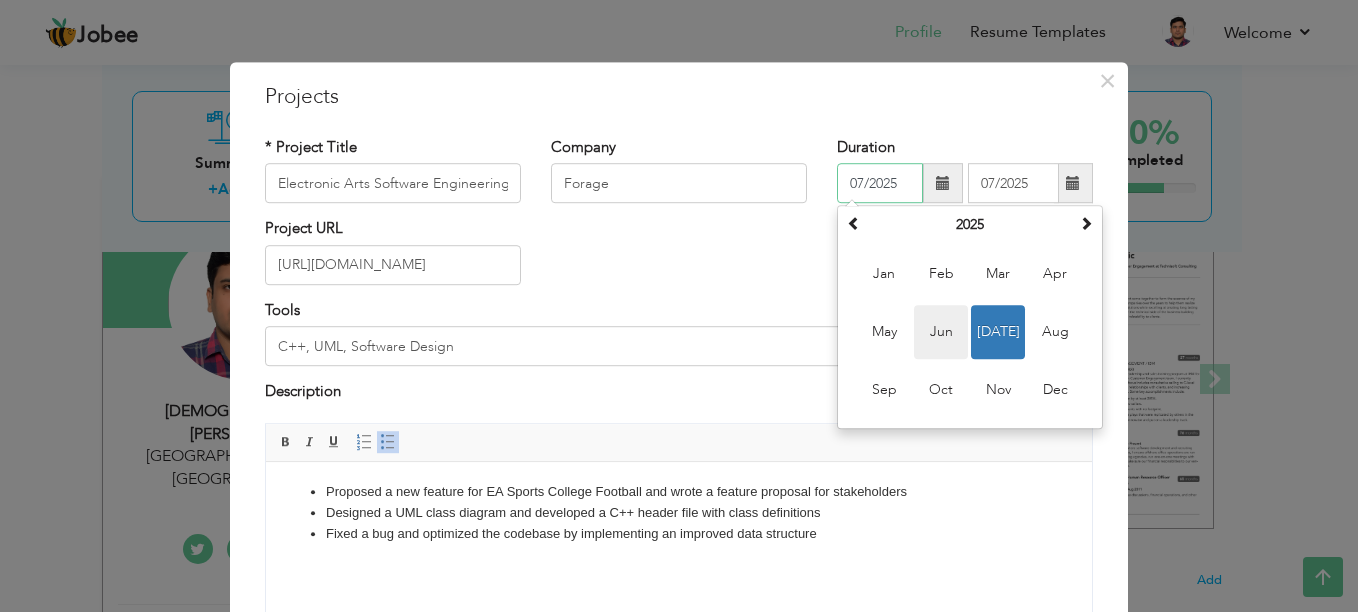 click on "Jun" at bounding box center (941, 333) 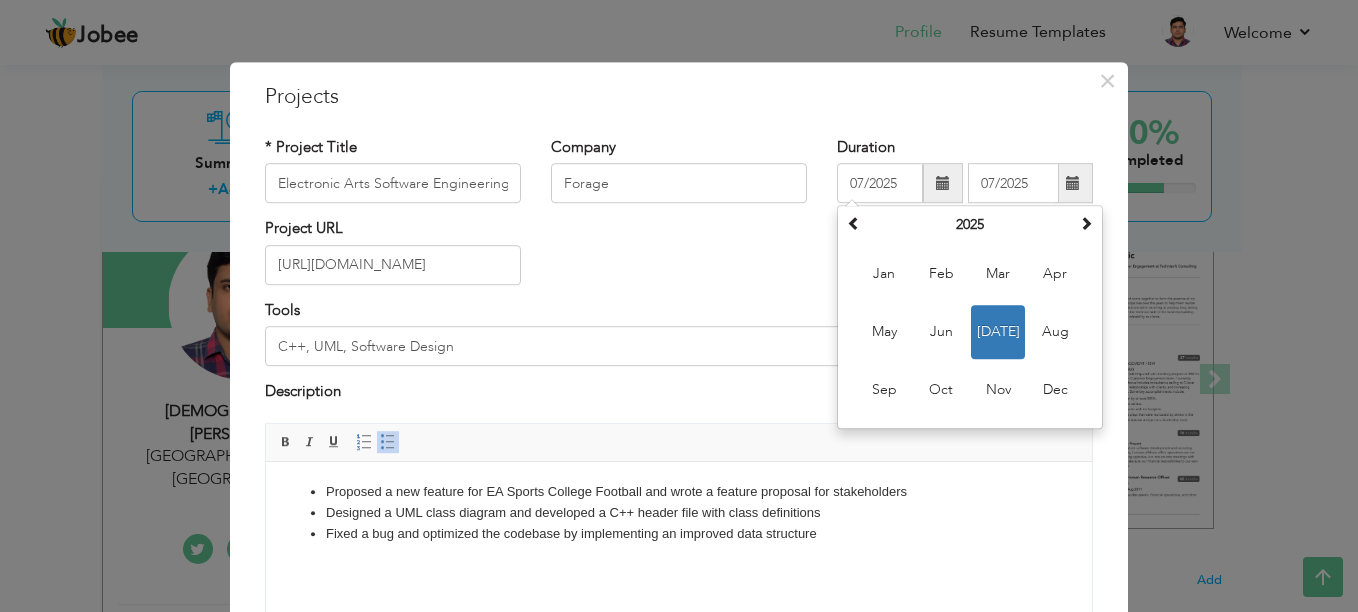 type on "06/2025" 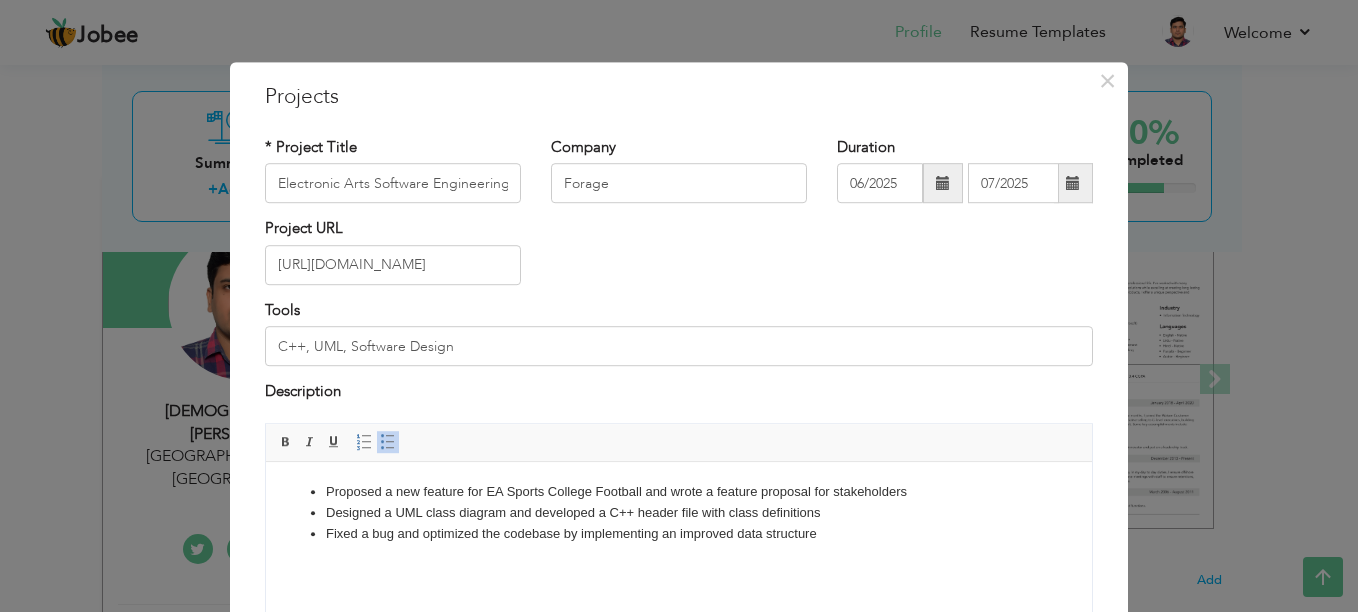 click at bounding box center (1073, 184) 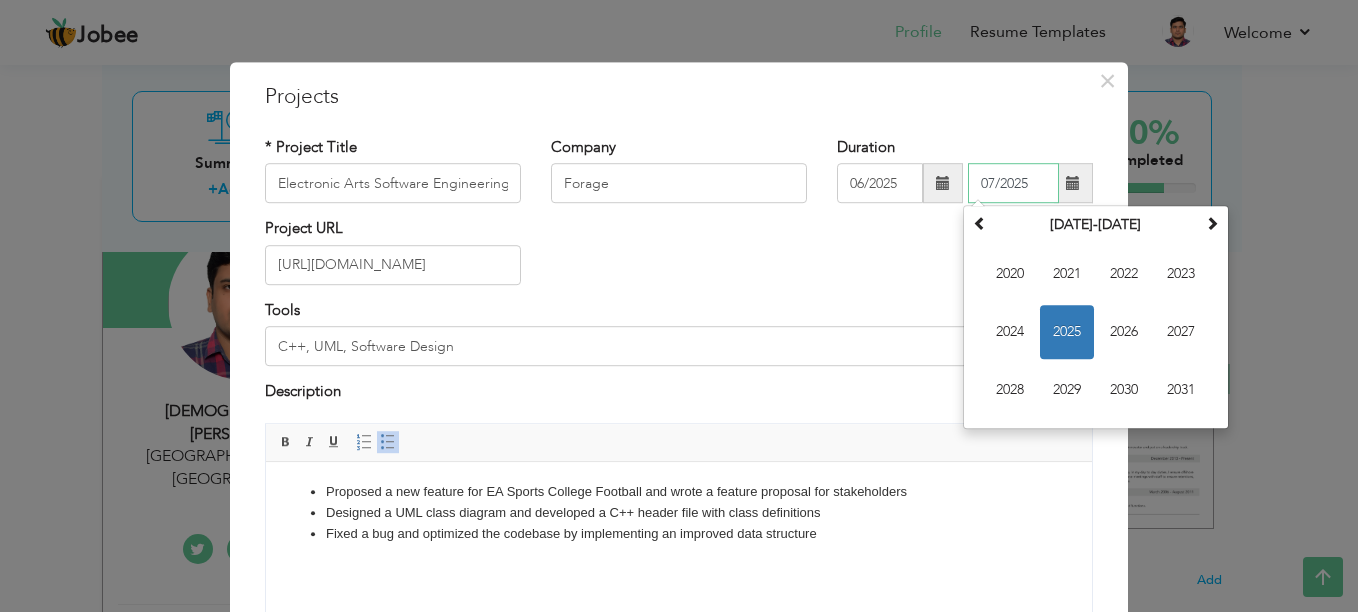 click on "2025" at bounding box center [1067, 333] 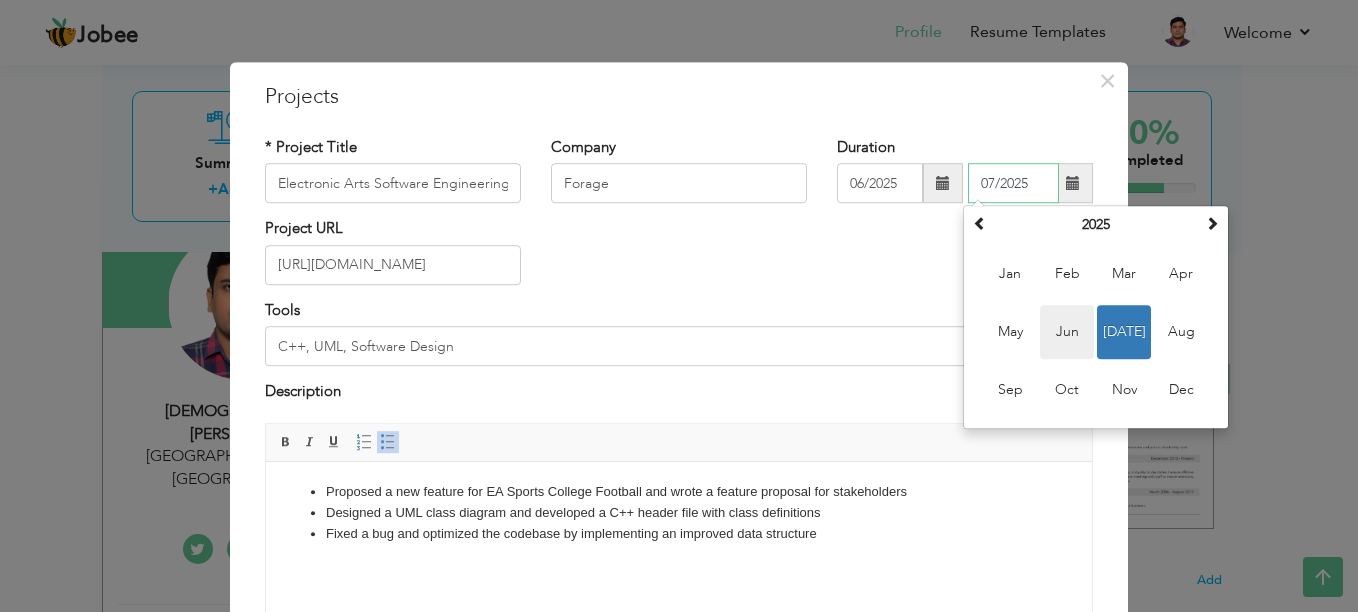 click on "Jun" at bounding box center (1067, 333) 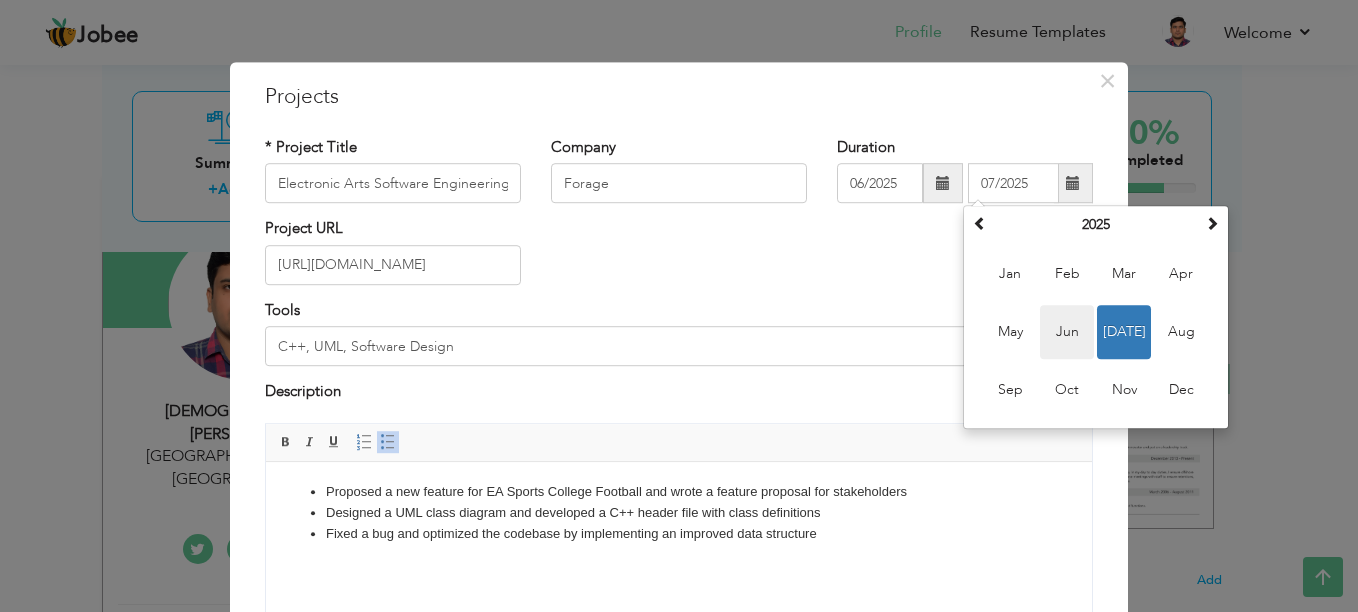 type on "06/2025" 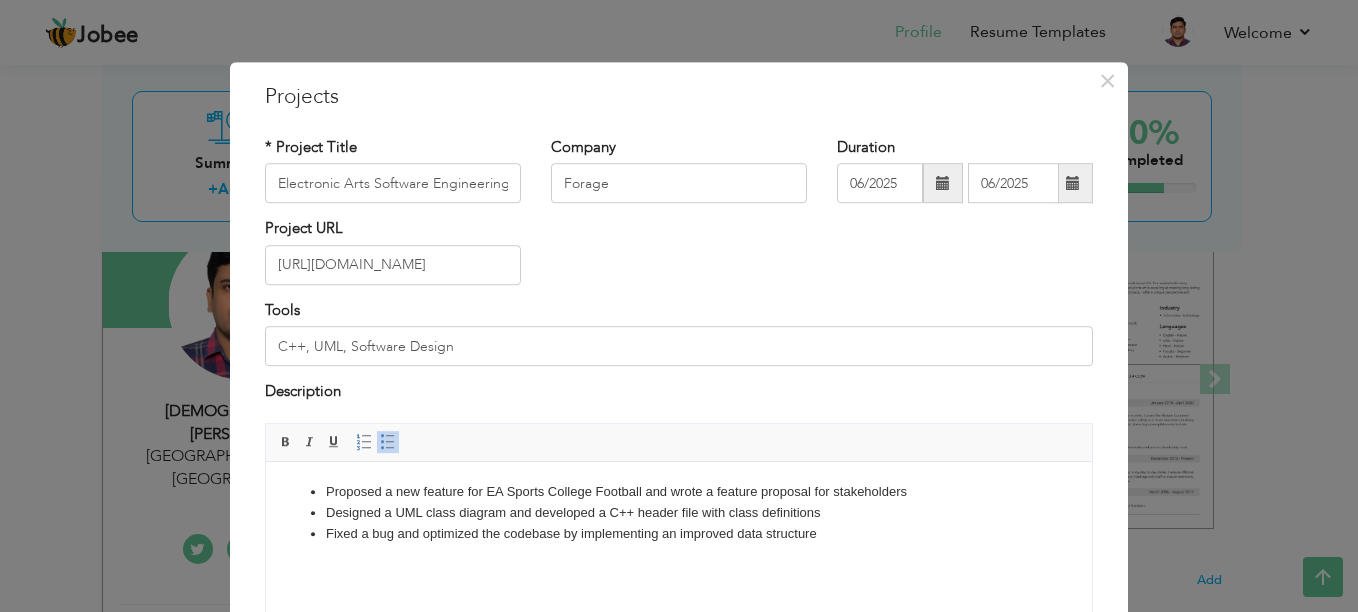click on "Tools
C++, UML, Software Design" at bounding box center (679, 333) 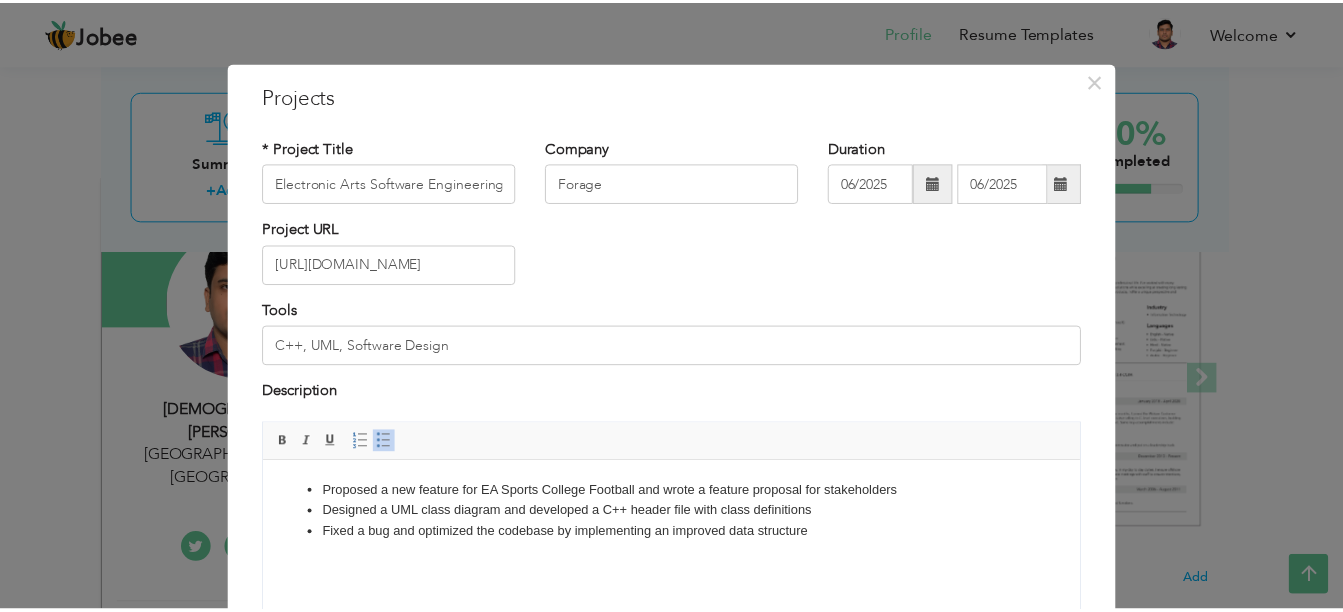 scroll, scrollTop: 187, scrollLeft: 0, axis: vertical 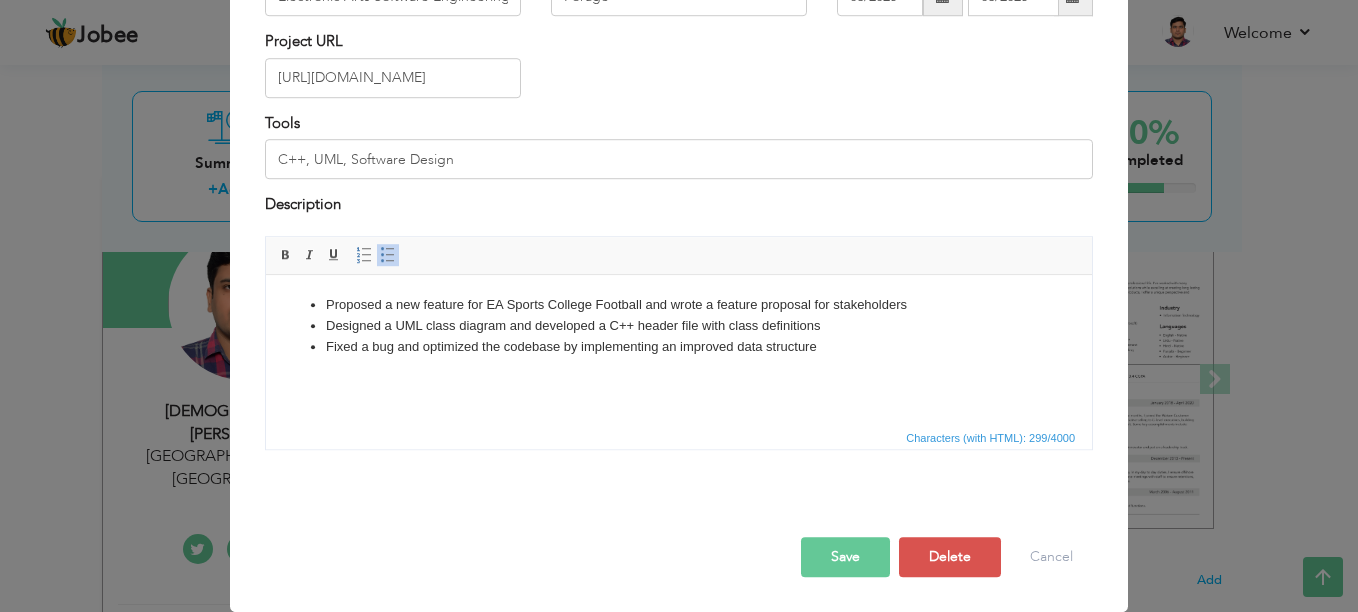 click on "Save" at bounding box center (845, 557) 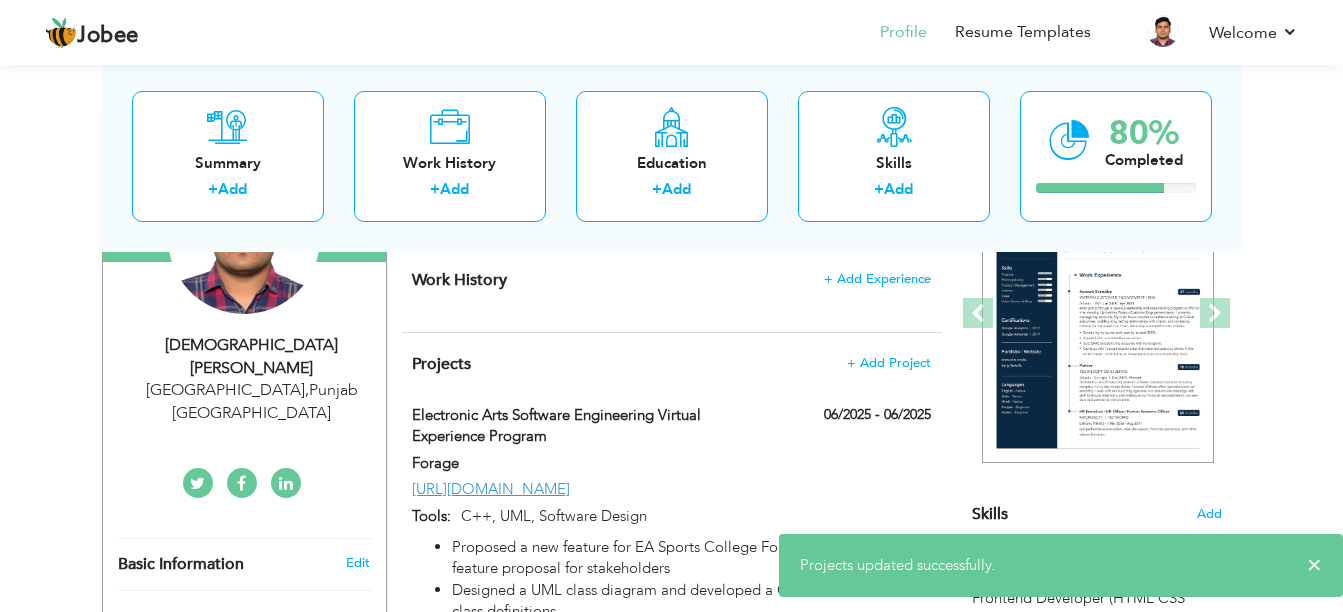 scroll, scrollTop: 400, scrollLeft: 0, axis: vertical 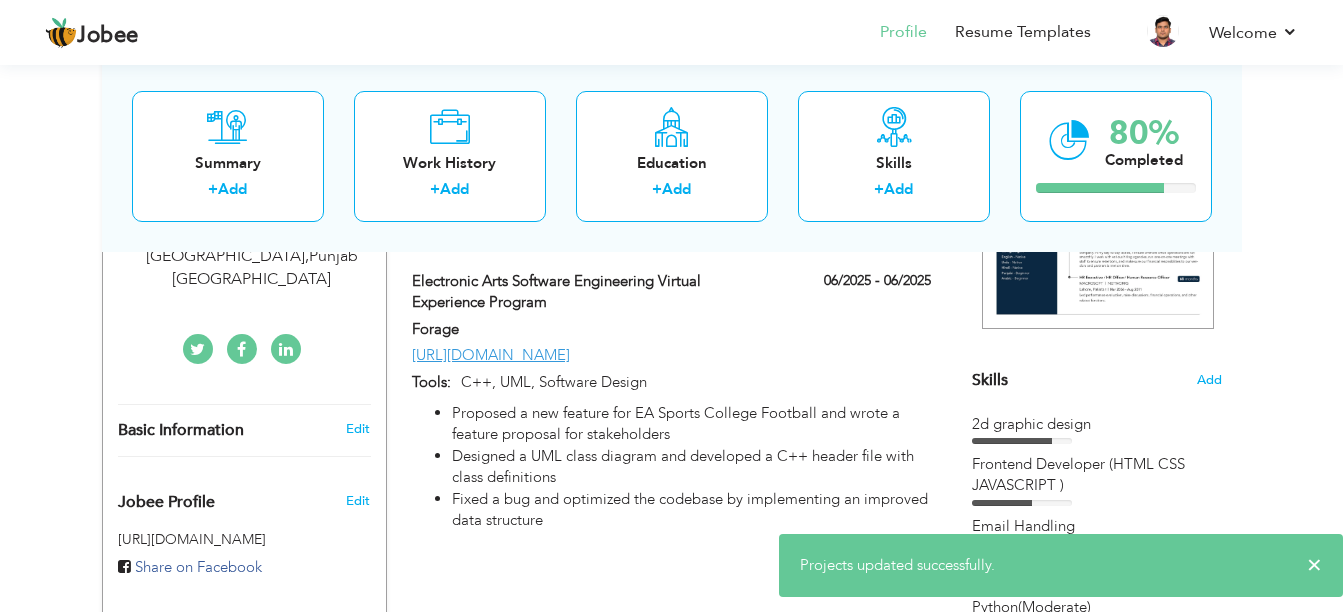 click on "View Resume
Export PDF
Profile
Summary
Public Link
Experience
Education
Awards
Work Histroy
Projects
Certifications
Skills
Preferred Job City" at bounding box center [671, 704] 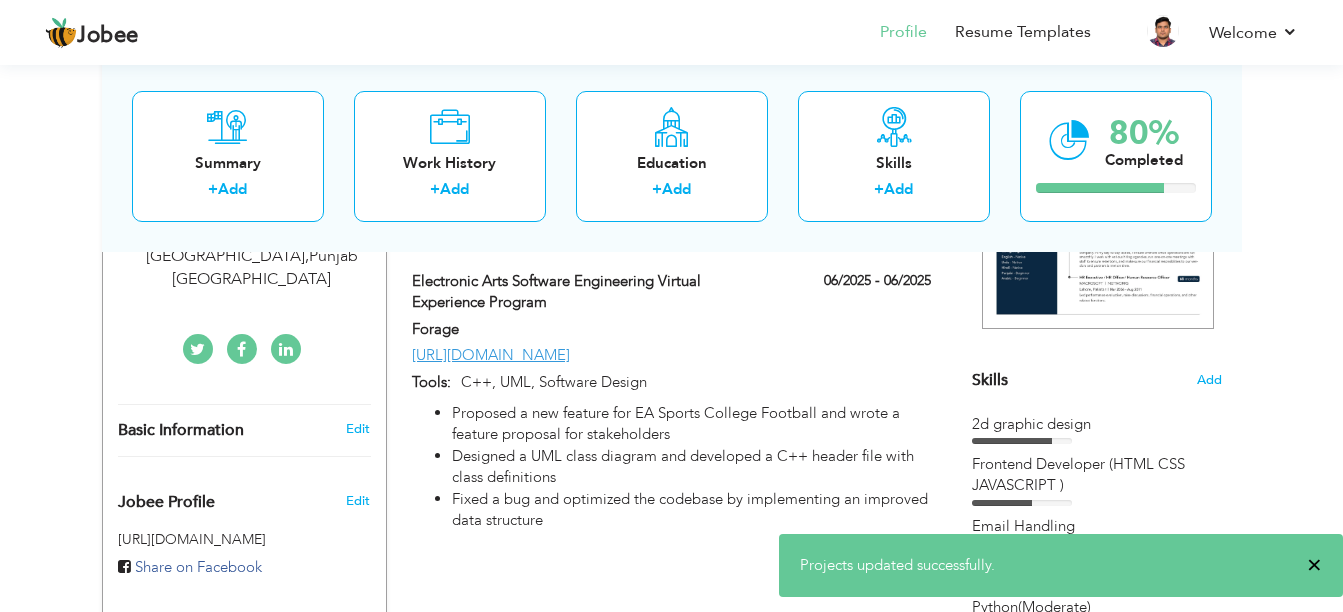 click on "×" at bounding box center (1314, 565) 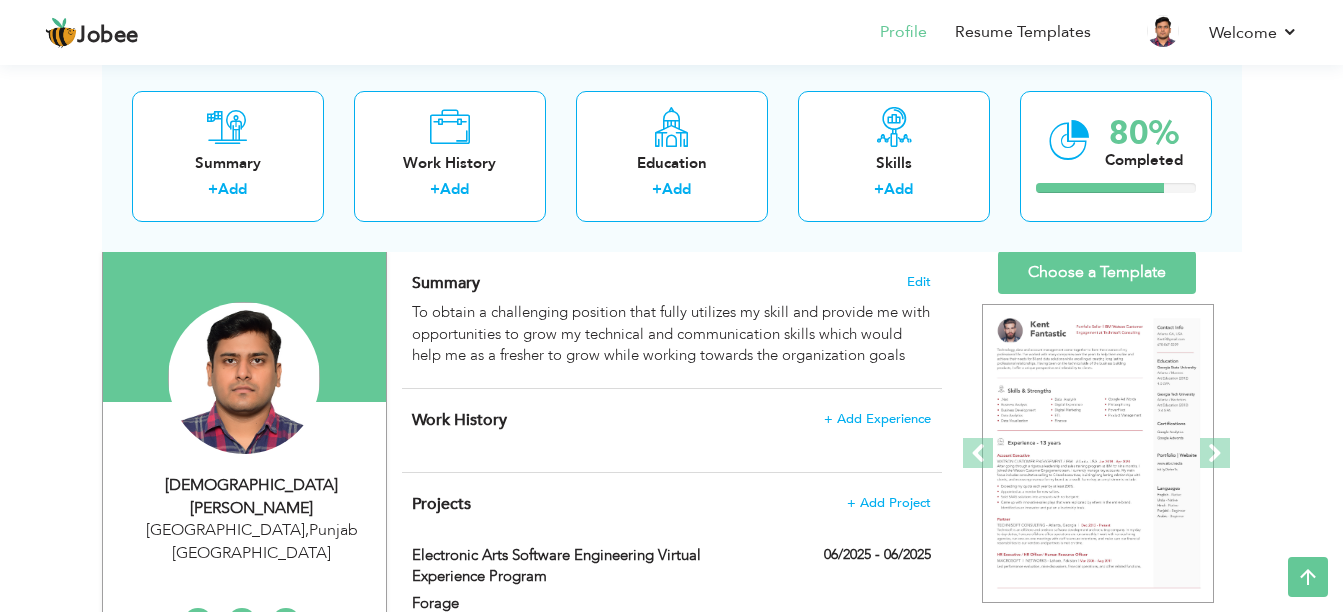 scroll, scrollTop: 100, scrollLeft: 0, axis: vertical 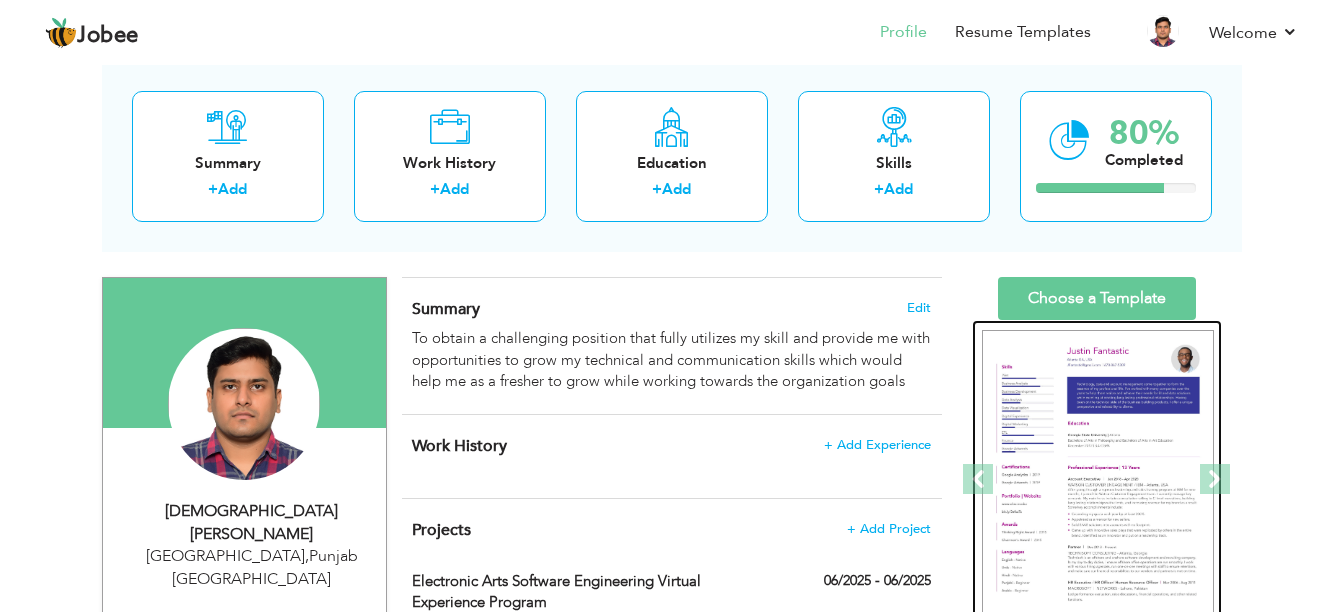 click at bounding box center [1098, 480] 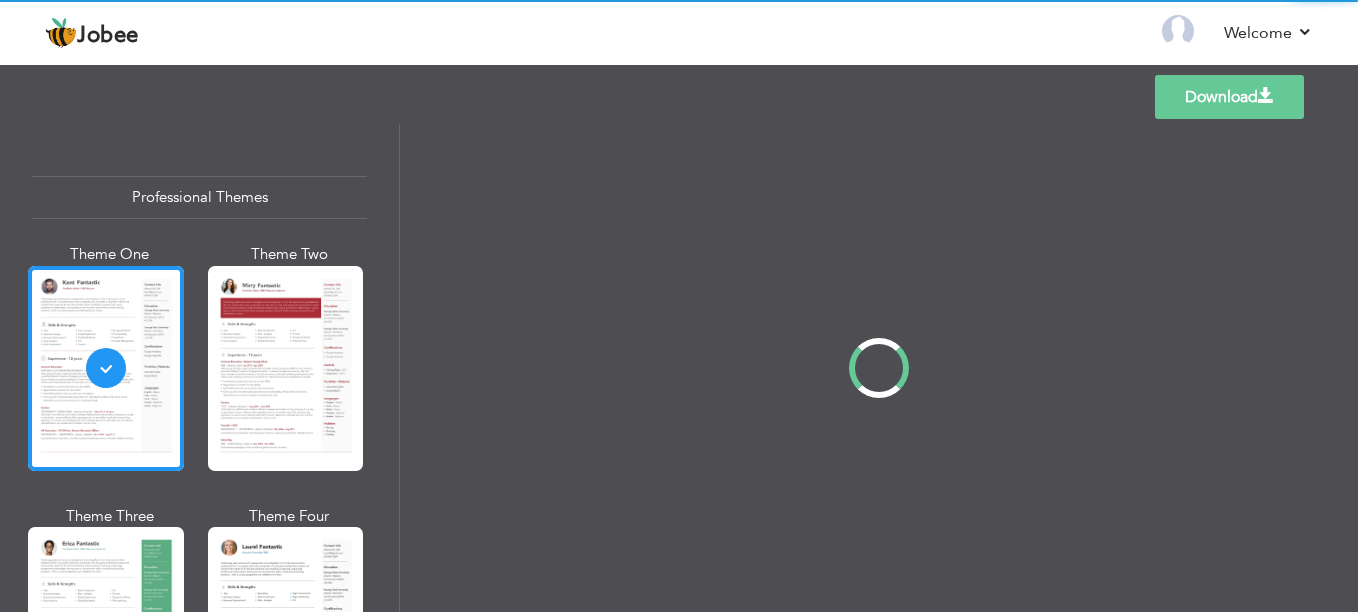 scroll, scrollTop: 0, scrollLeft: 0, axis: both 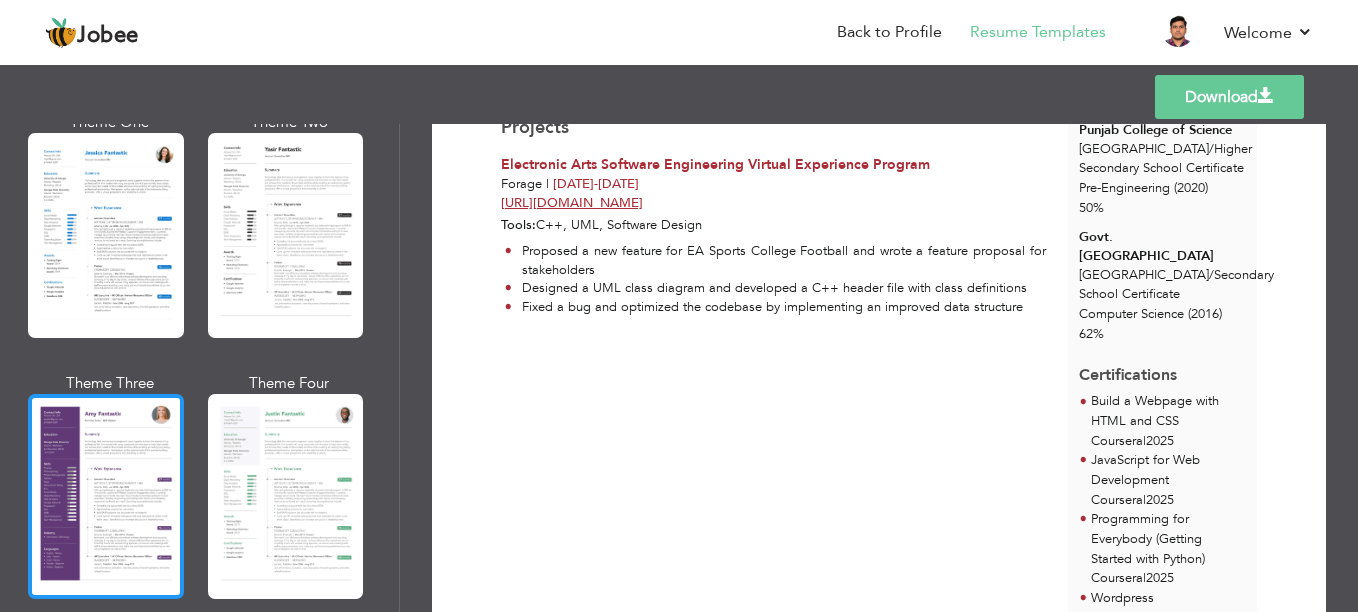 click at bounding box center [106, 496] 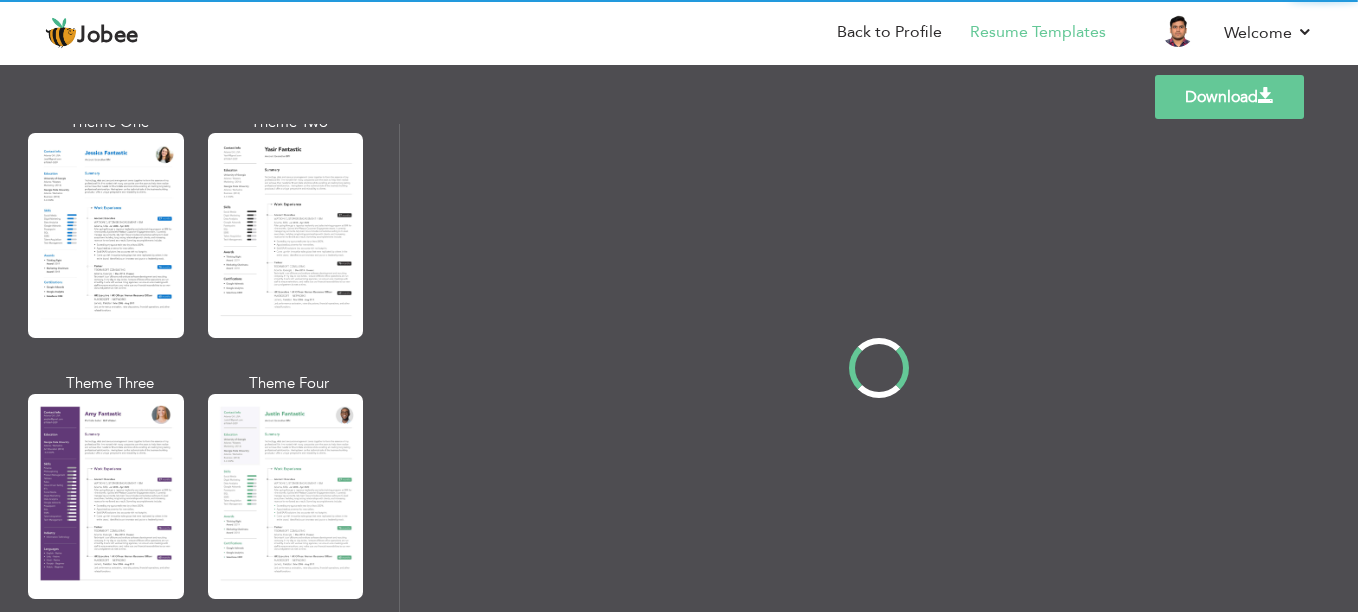 scroll, scrollTop: 0, scrollLeft: 0, axis: both 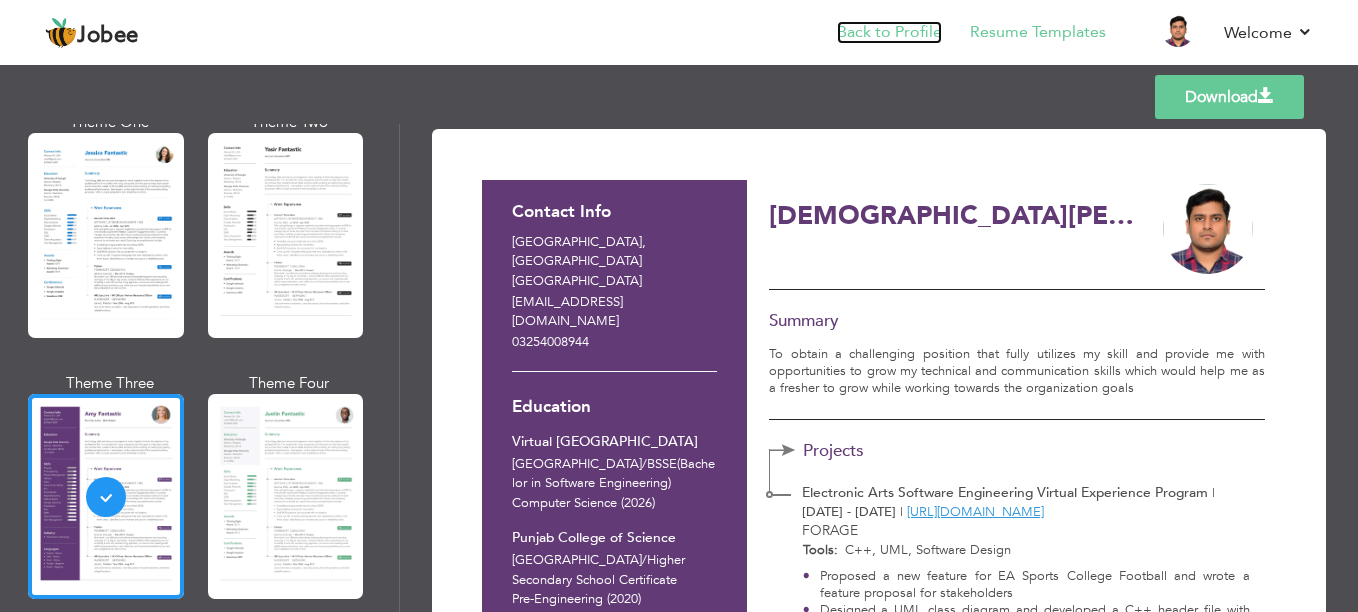 click on "Back to Profile" at bounding box center (889, 32) 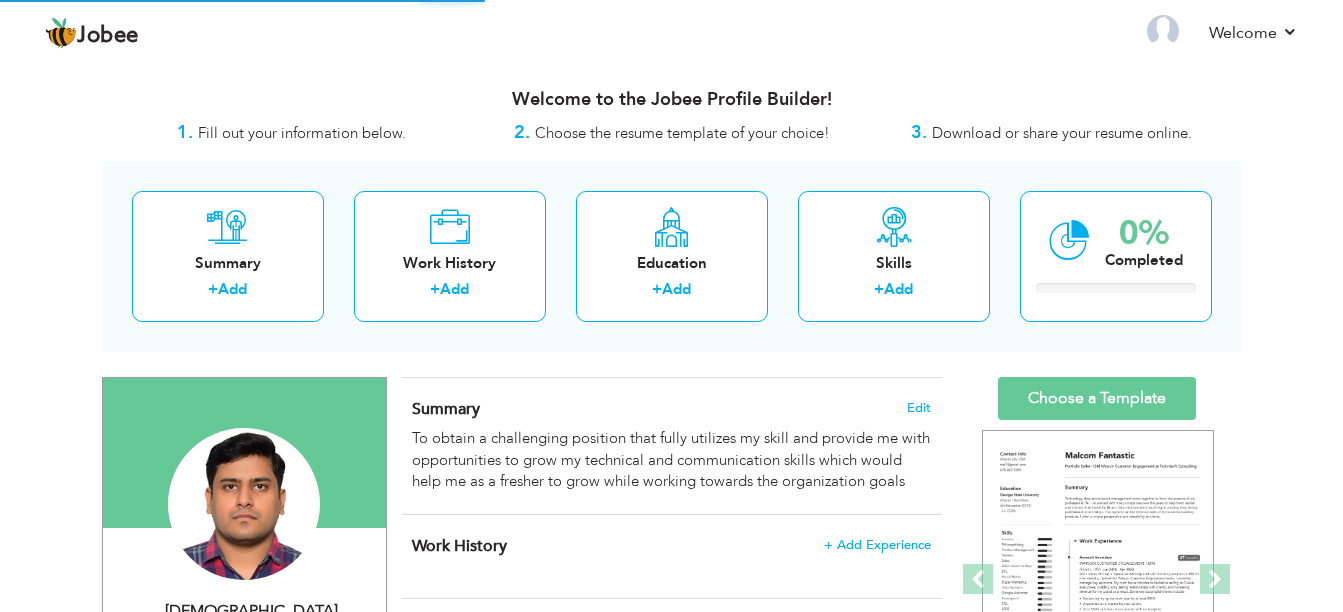 scroll, scrollTop: 100, scrollLeft: 0, axis: vertical 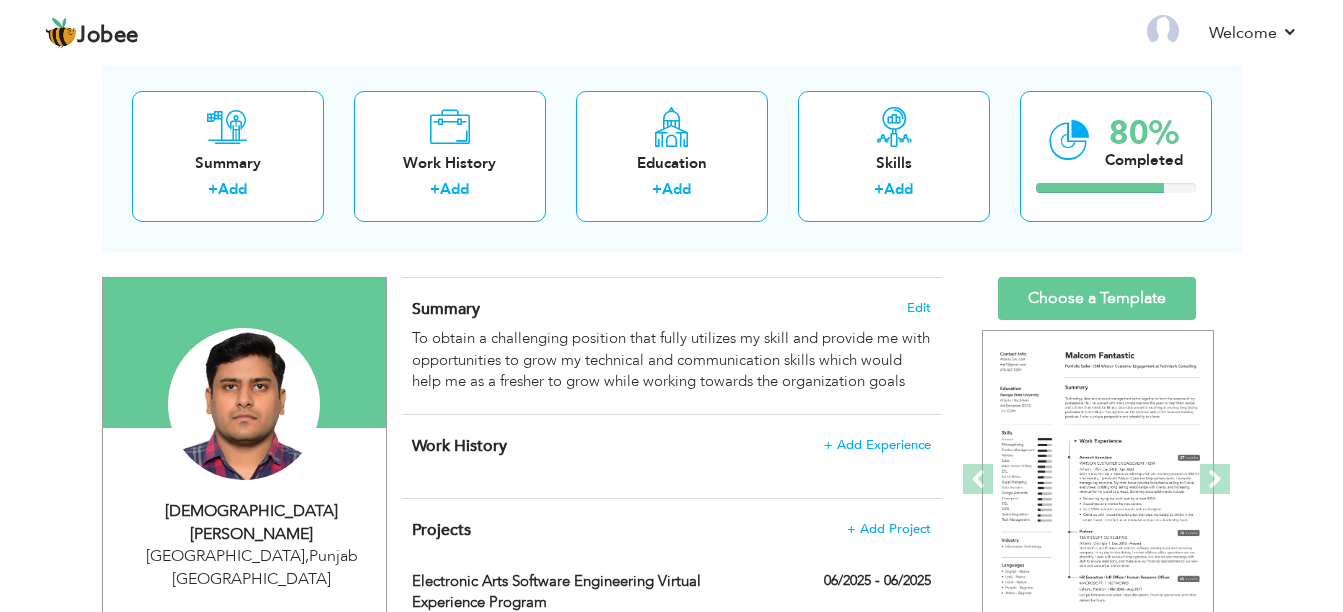 click at bounding box center (244, 404) 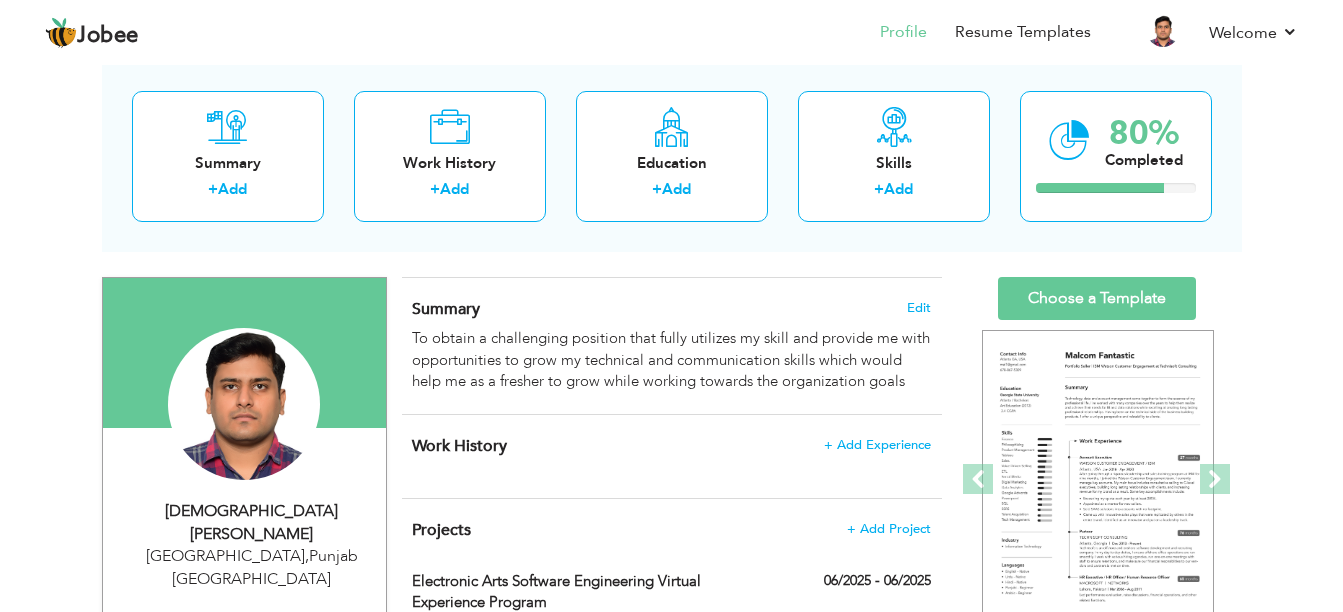 click at bounding box center (244, 404) 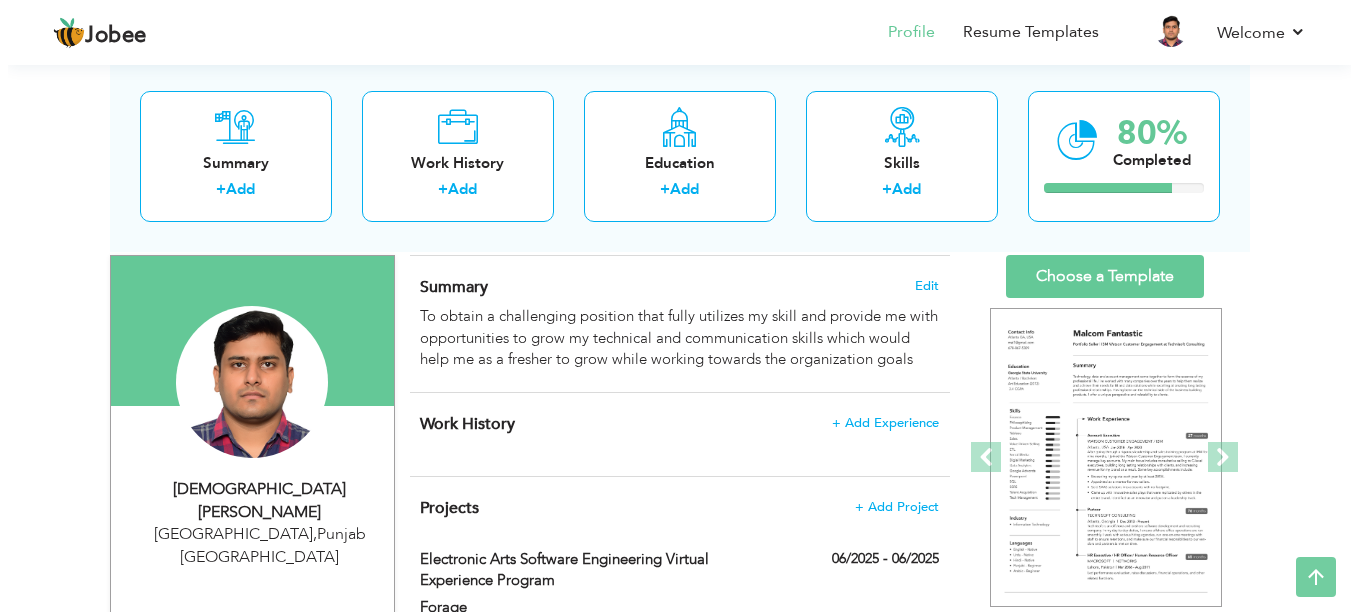 scroll, scrollTop: 0, scrollLeft: 0, axis: both 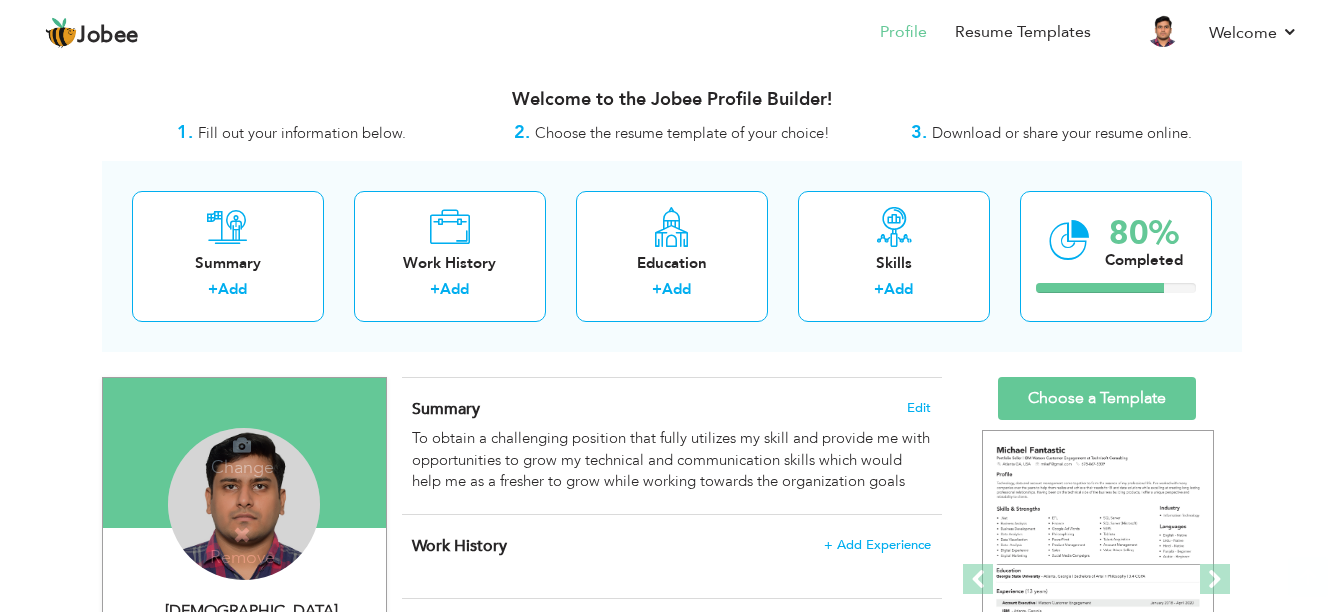 click on "Change" at bounding box center (242, 454) 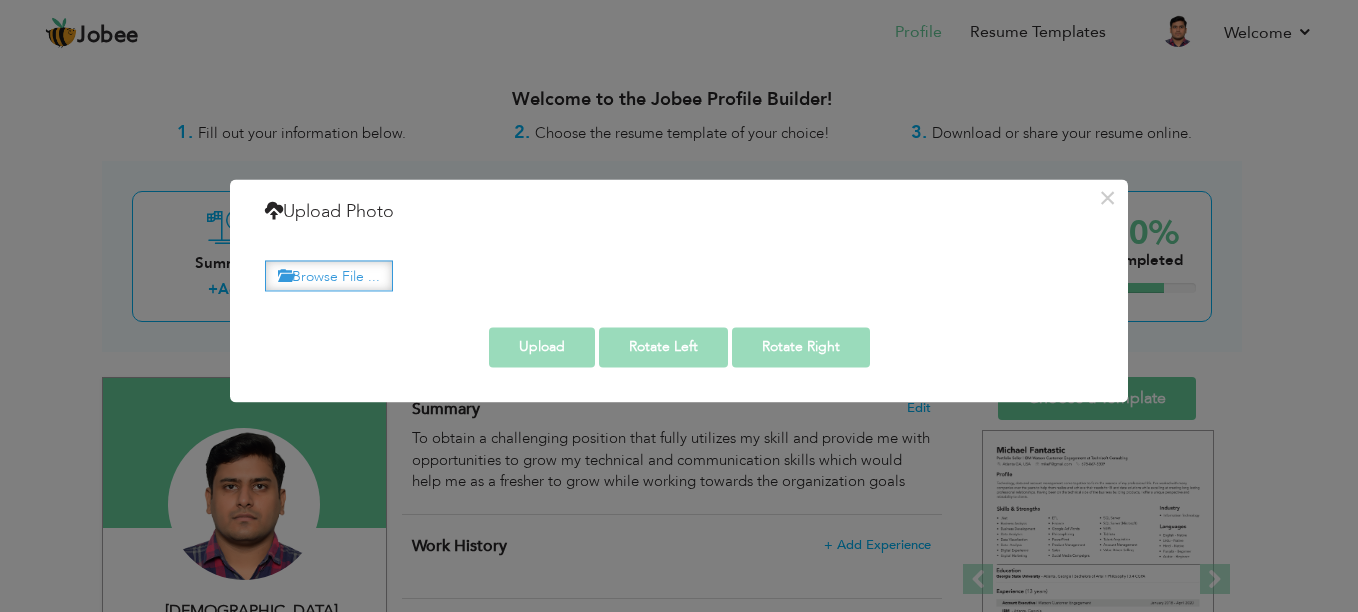 click on "Browse File ..." at bounding box center [329, 275] 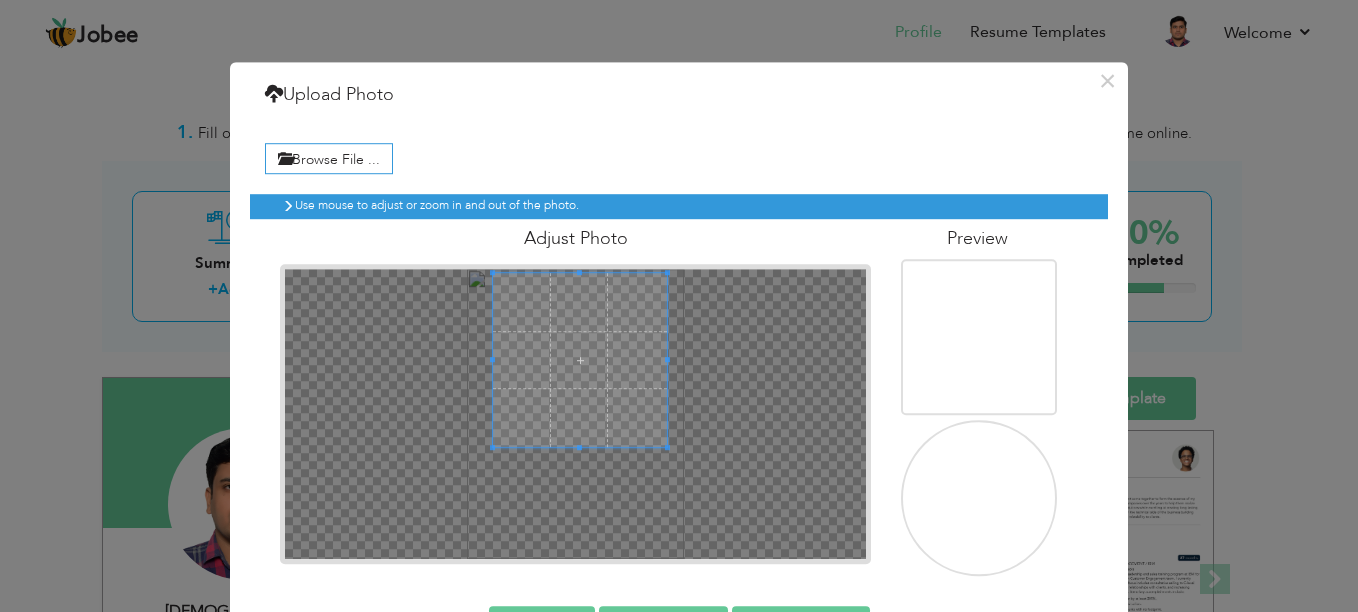 click at bounding box center (580, 360) 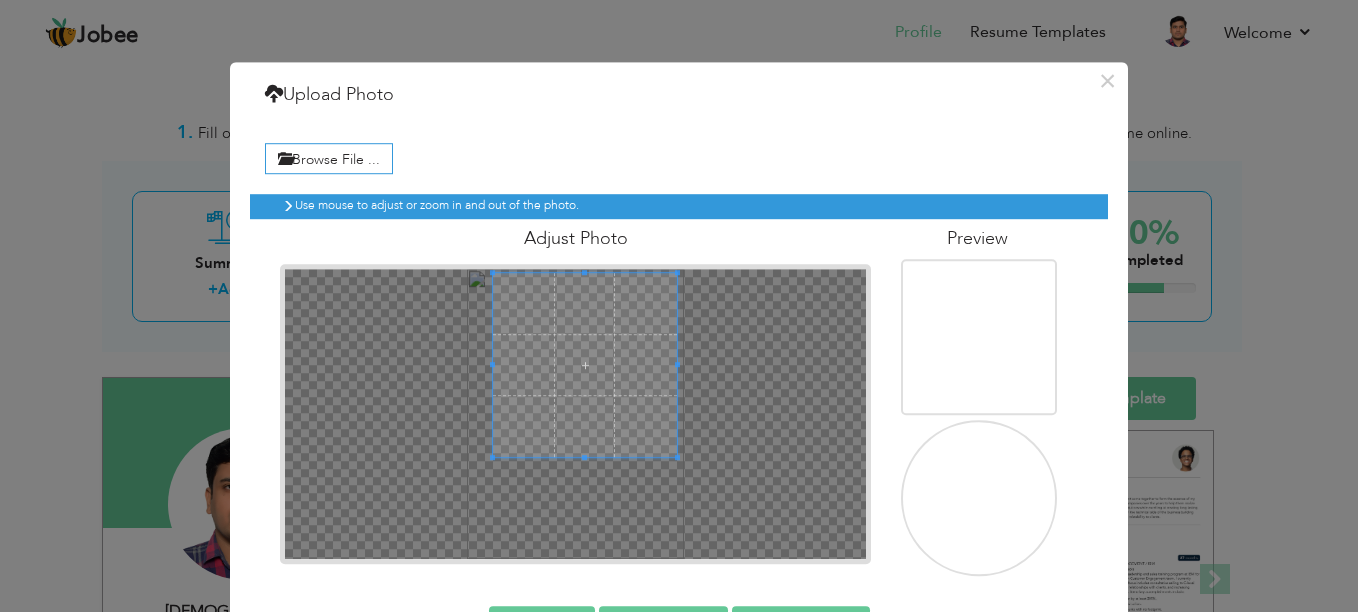 click at bounding box center [677, 457] 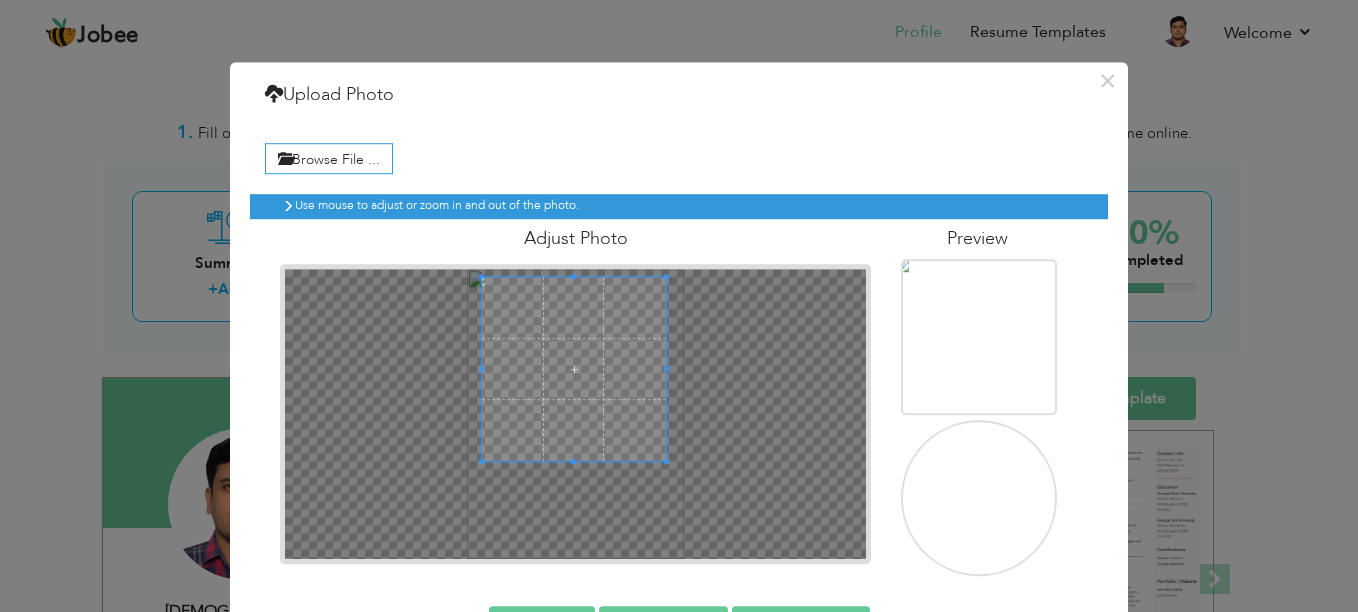 click at bounding box center [574, 369] 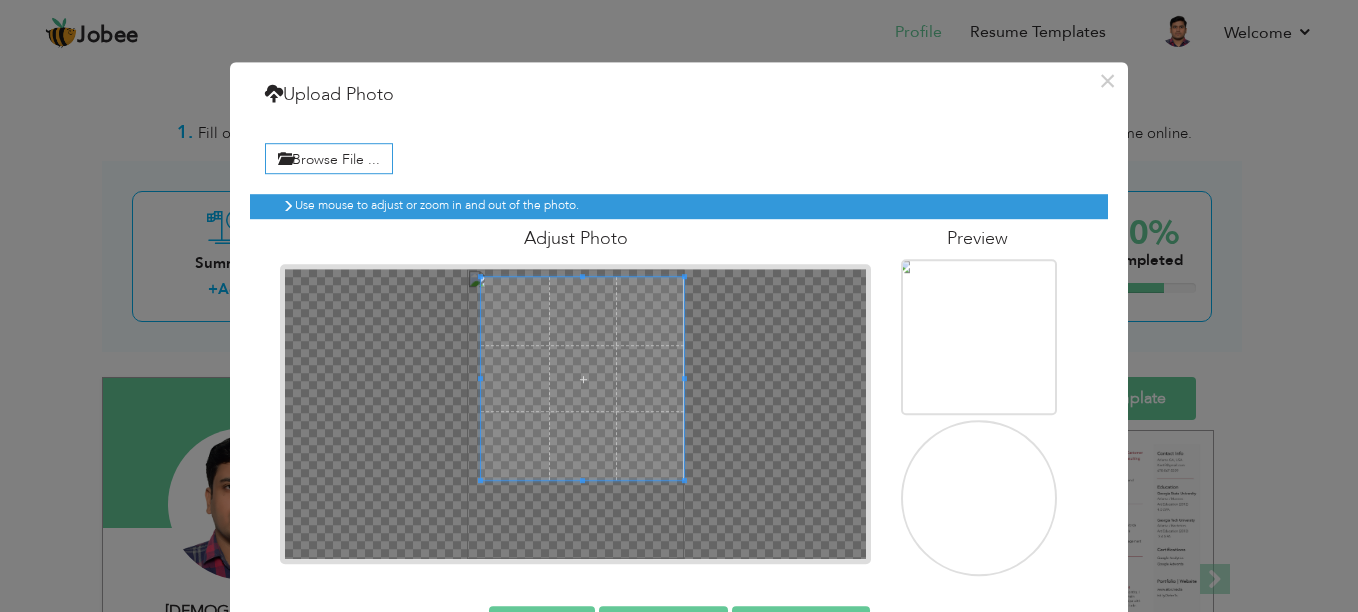 click at bounding box center [684, 480] 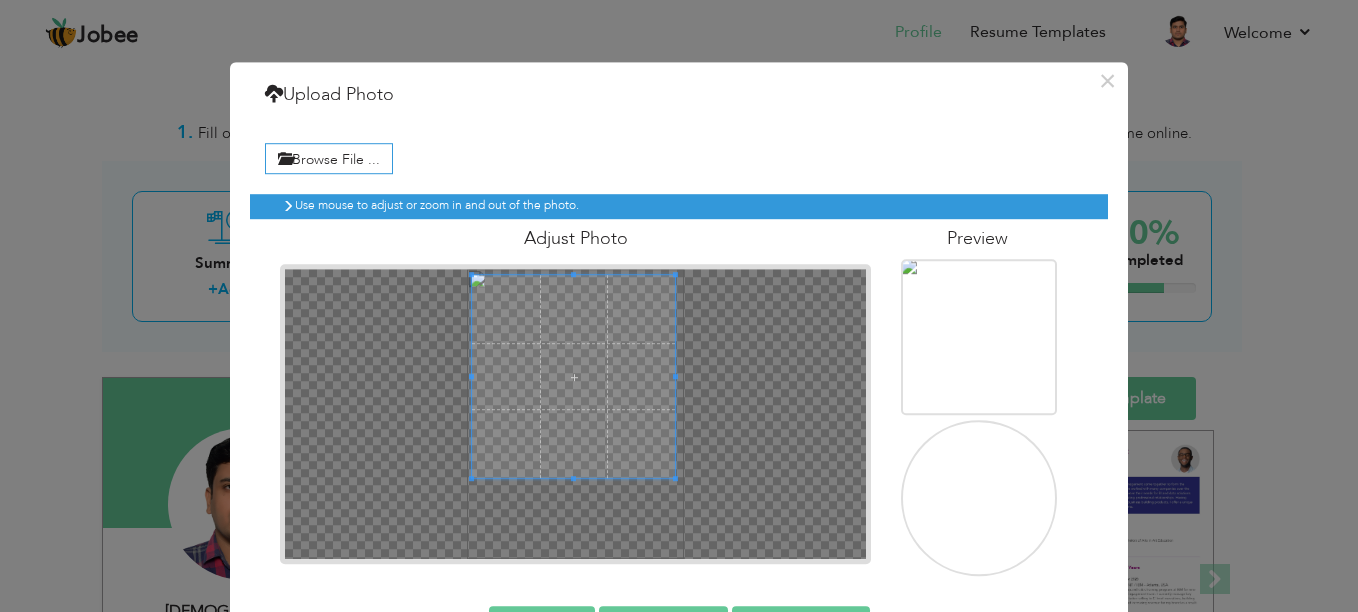 click at bounding box center [573, 376] 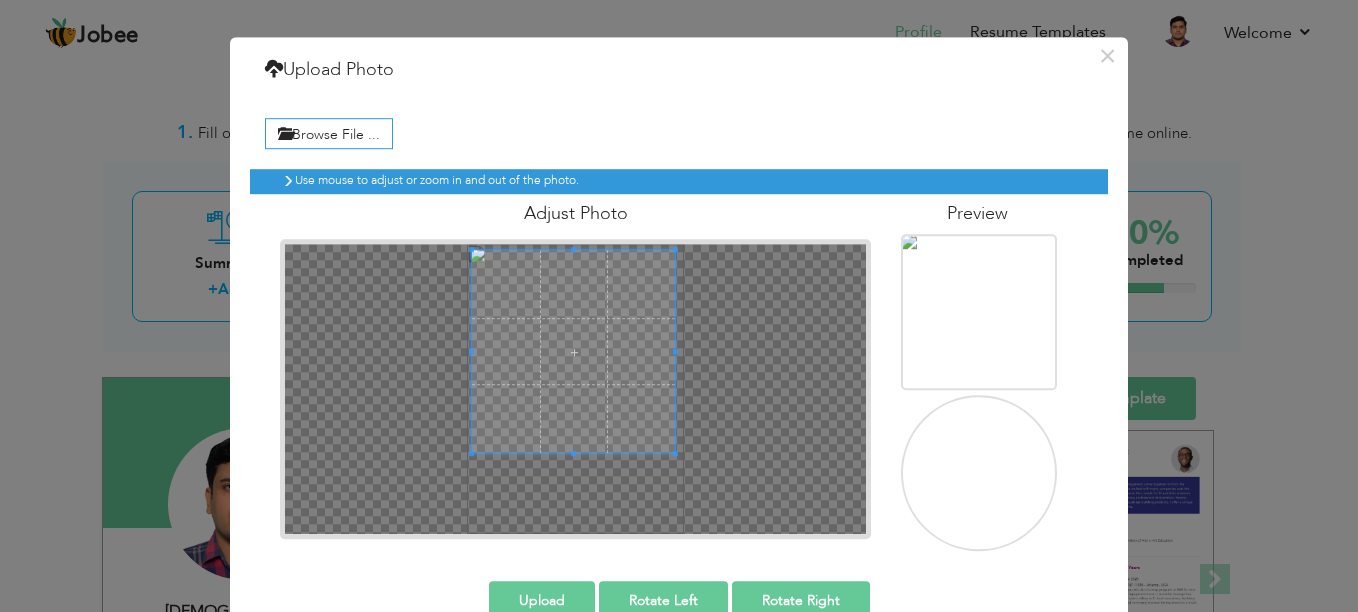 scroll, scrollTop: 69, scrollLeft: 0, axis: vertical 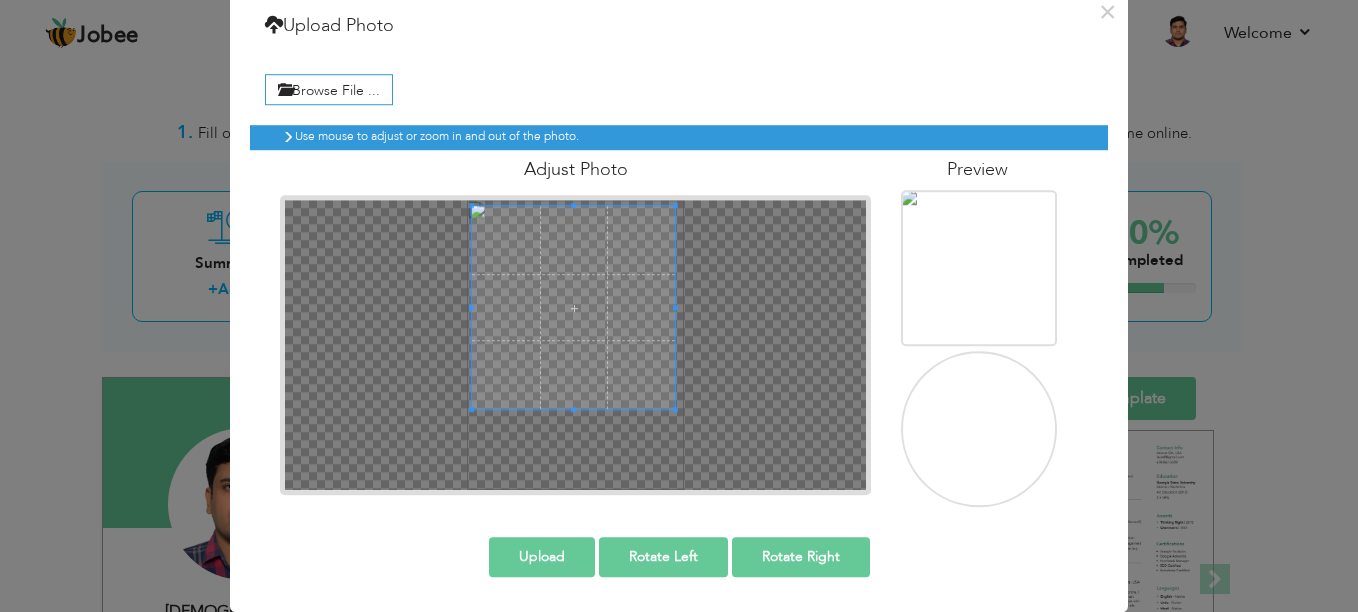 click on "Upload" at bounding box center (542, 557) 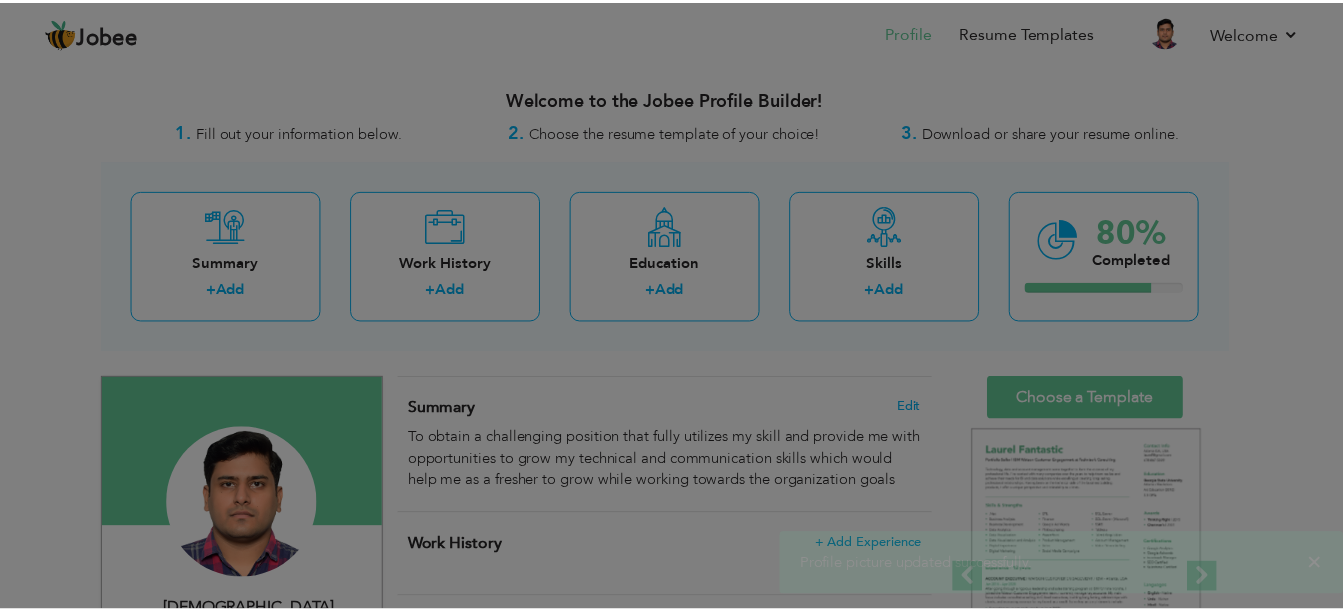 scroll, scrollTop: 0, scrollLeft: 0, axis: both 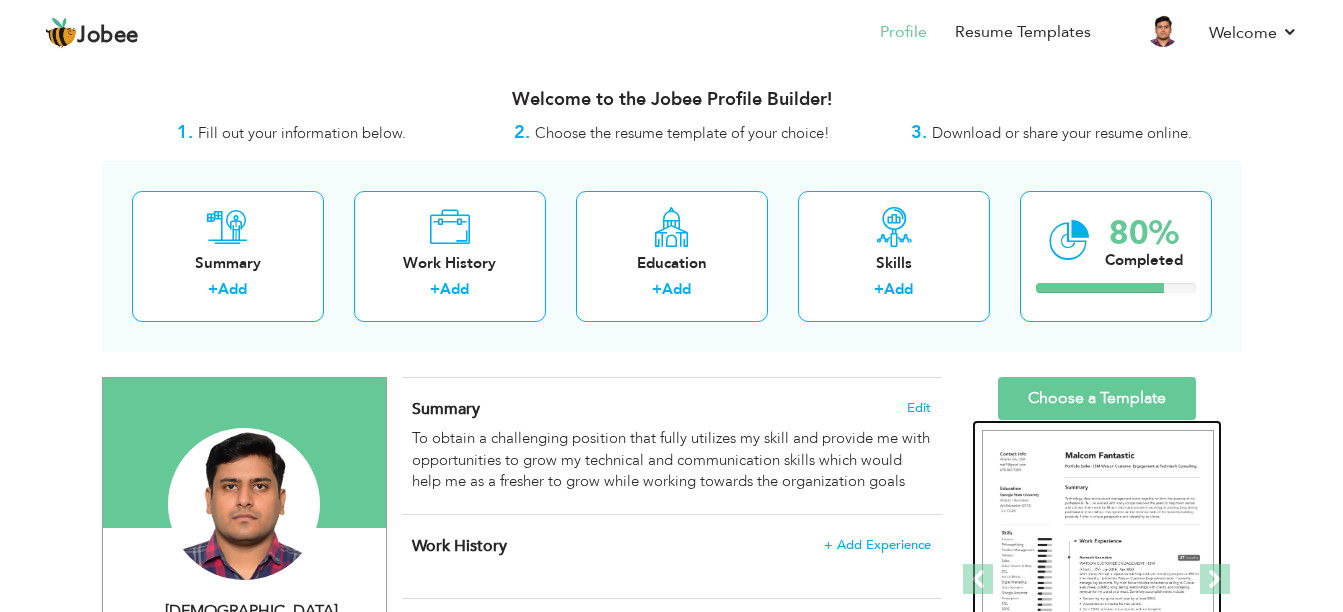 click at bounding box center (1098, 580) 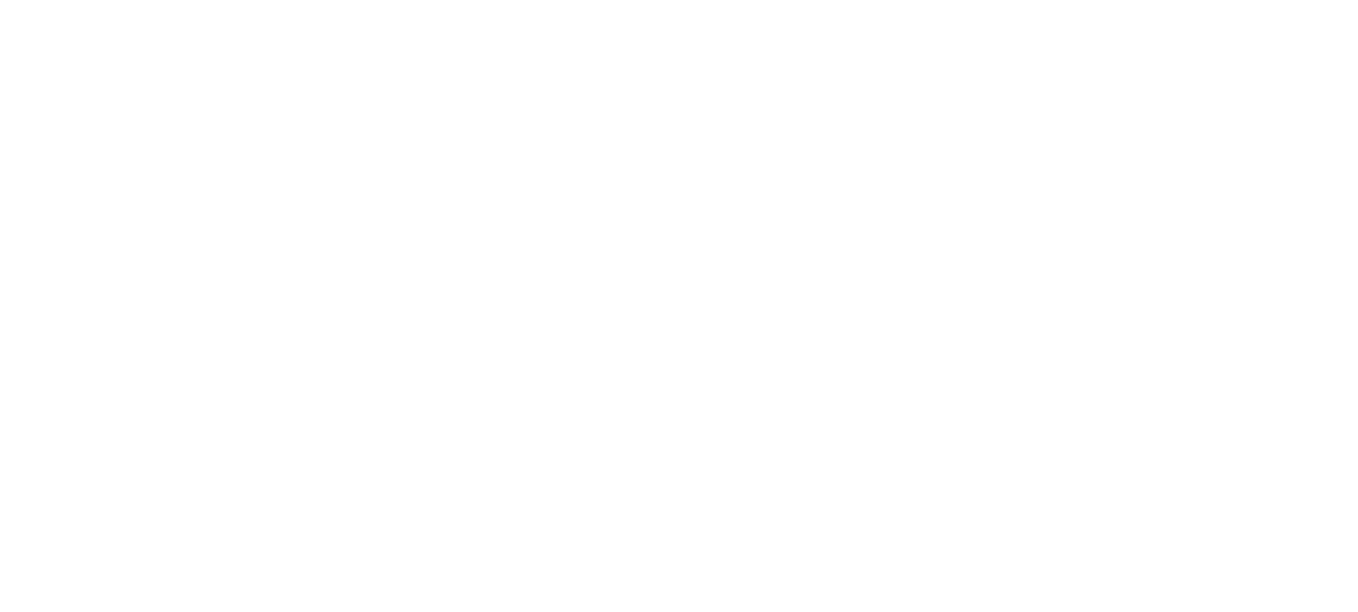 scroll, scrollTop: 0, scrollLeft: 0, axis: both 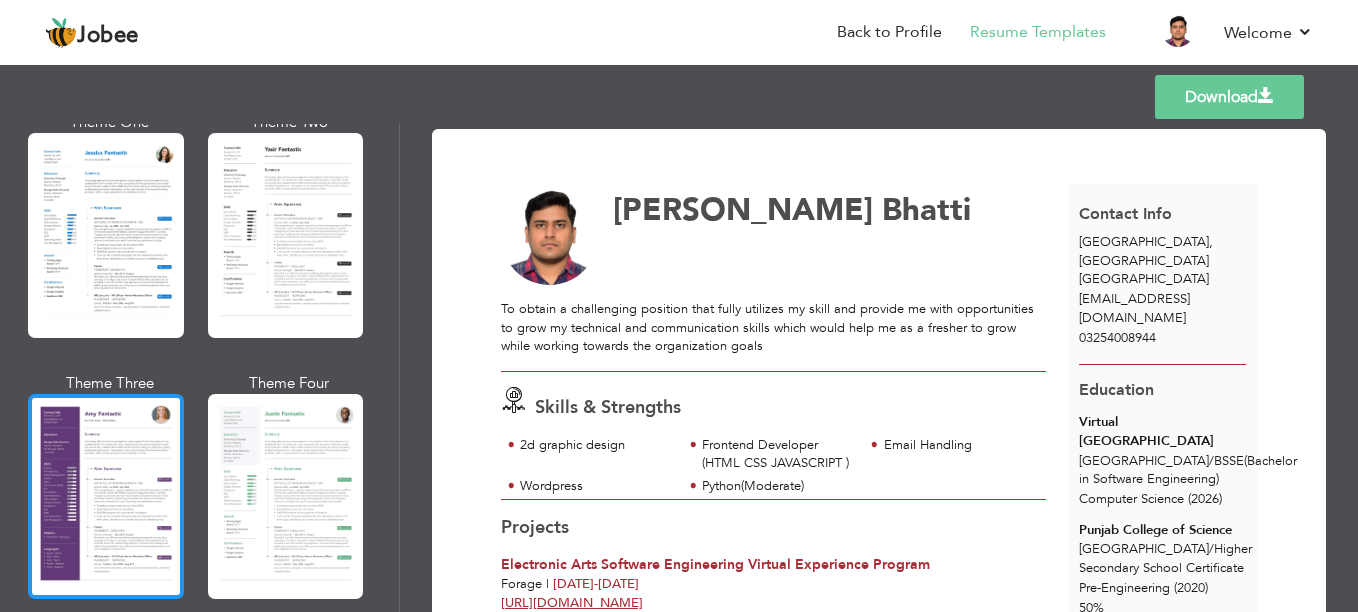 click at bounding box center (106, 496) 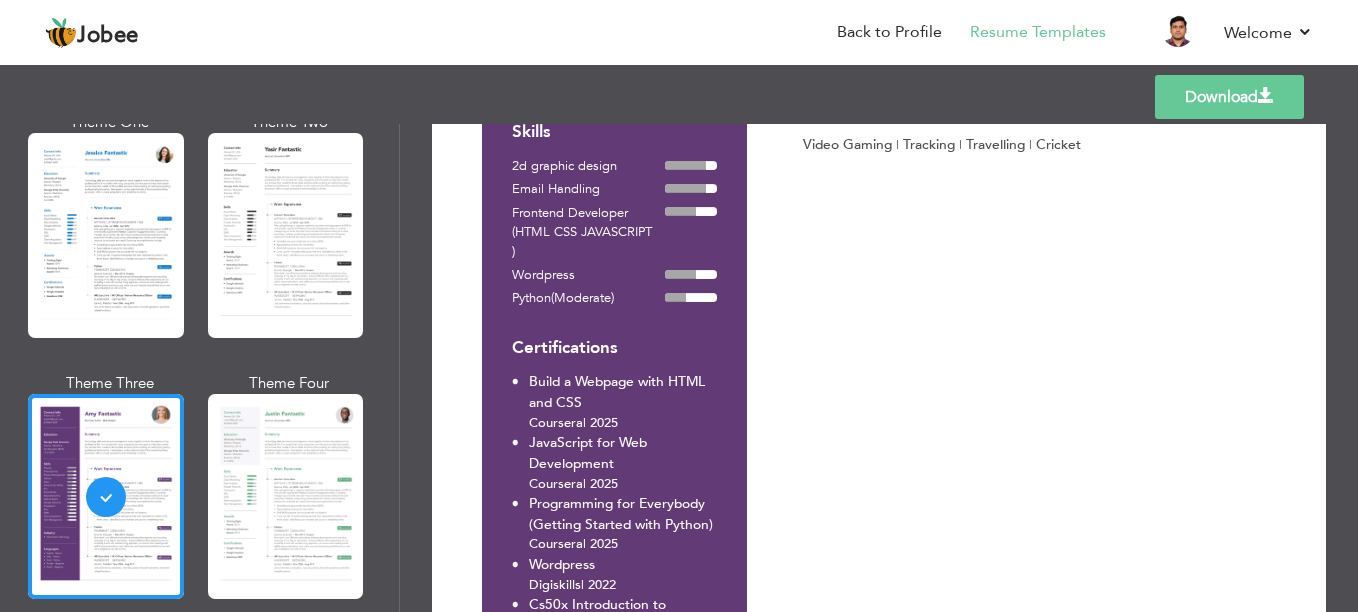 scroll, scrollTop: 700, scrollLeft: 0, axis: vertical 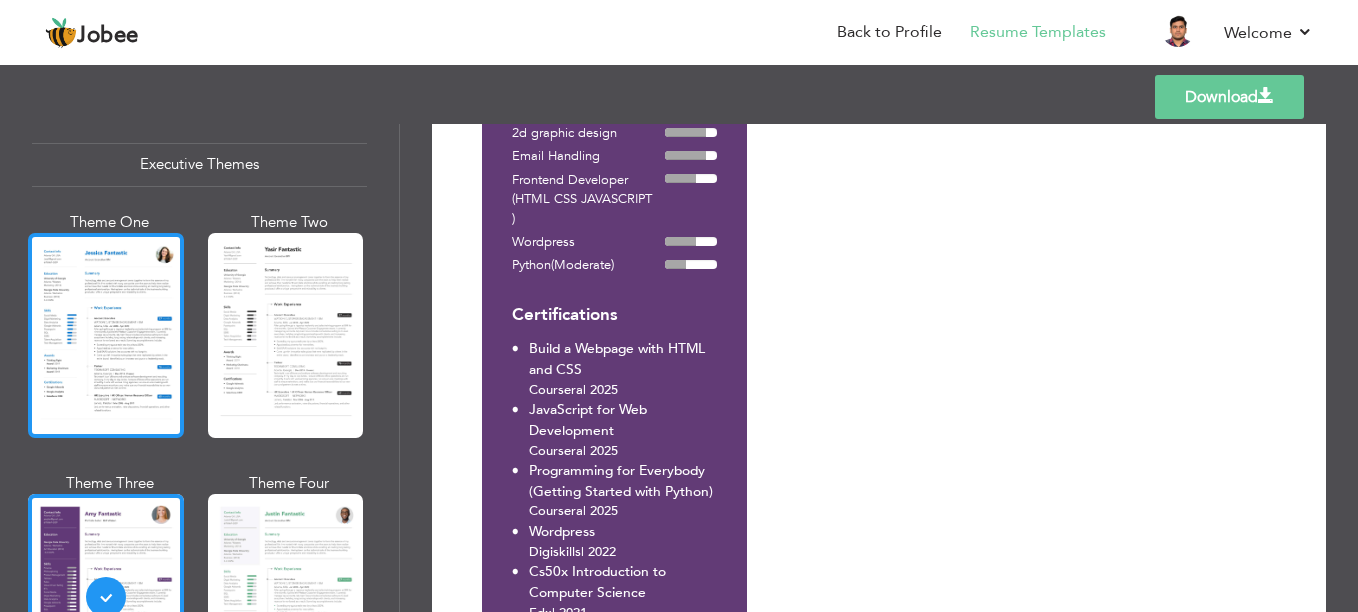 click at bounding box center (106, 335) 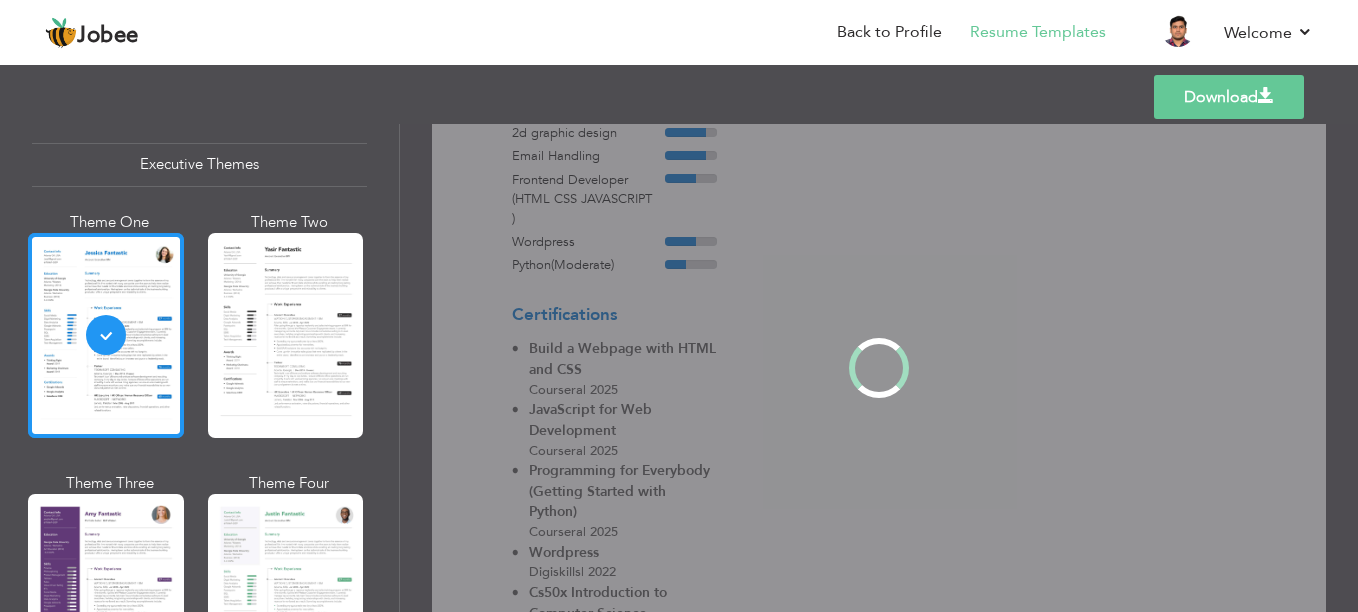 scroll, scrollTop: 0, scrollLeft: 0, axis: both 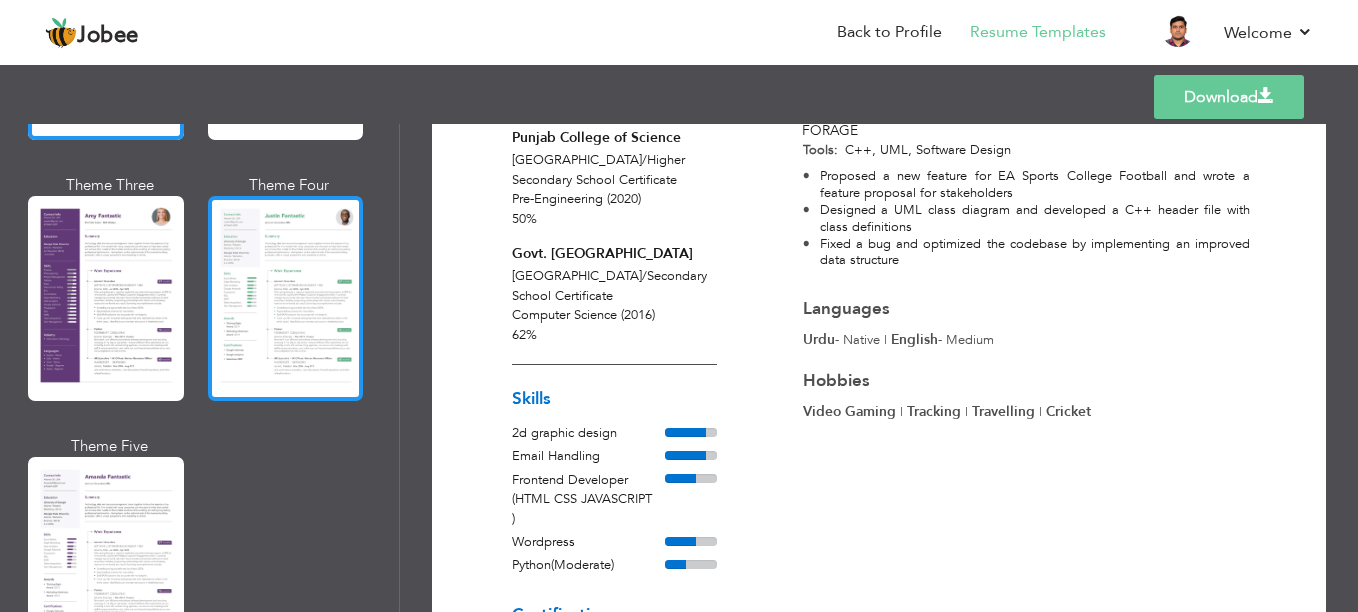 click at bounding box center (286, 298) 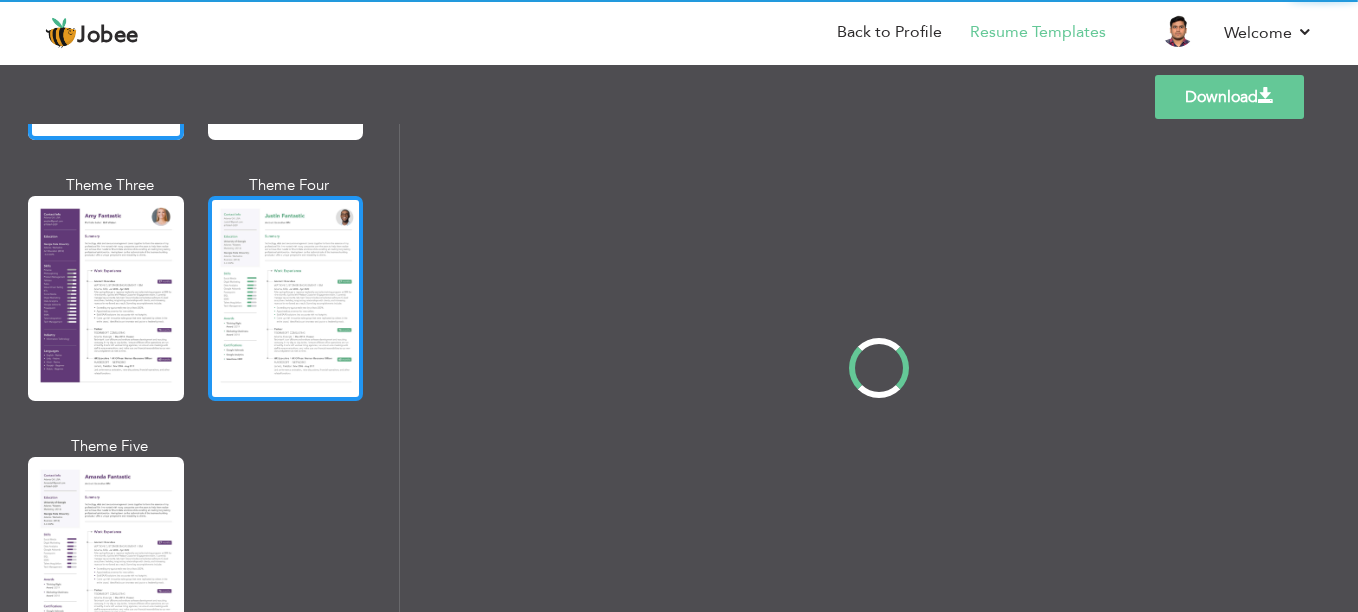 scroll, scrollTop: 1800, scrollLeft: 0, axis: vertical 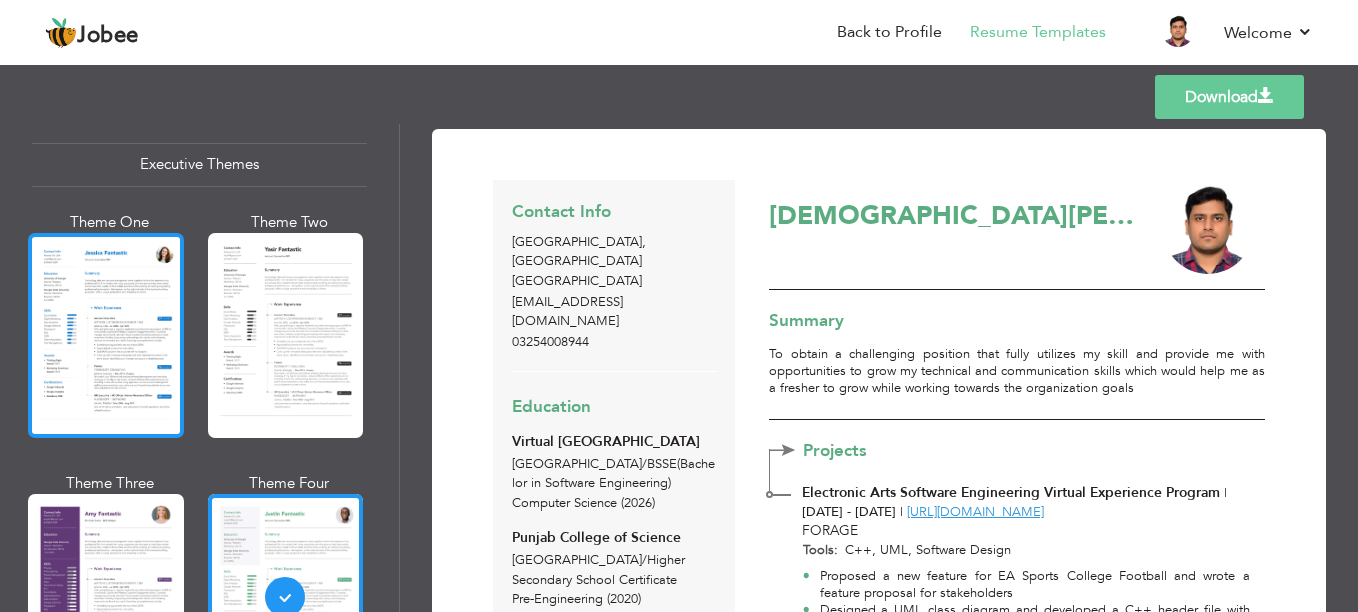 click at bounding box center [106, 335] 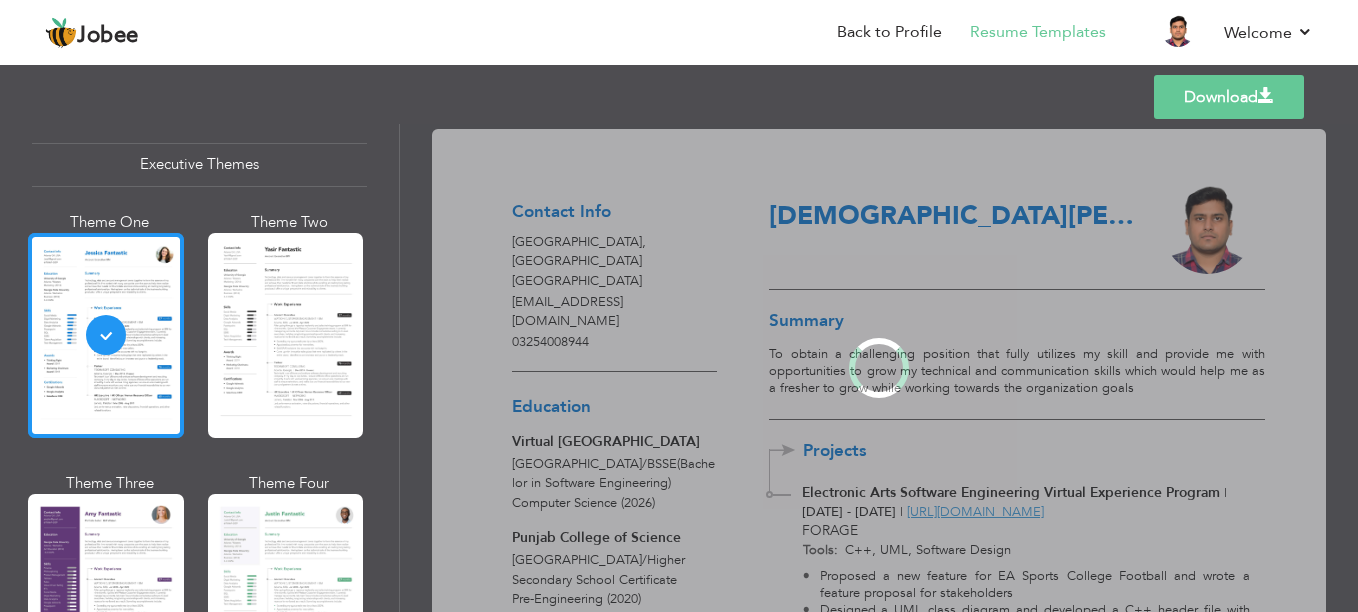 scroll, scrollTop: 1498, scrollLeft: 0, axis: vertical 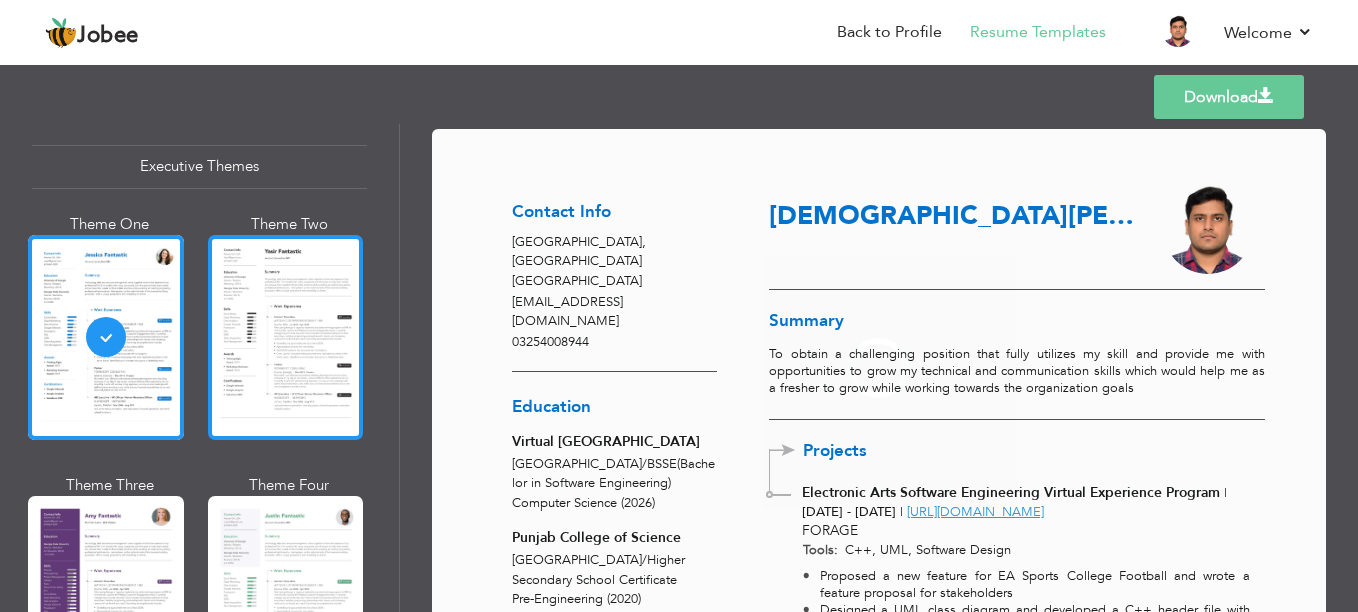 click at bounding box center [286, 337] 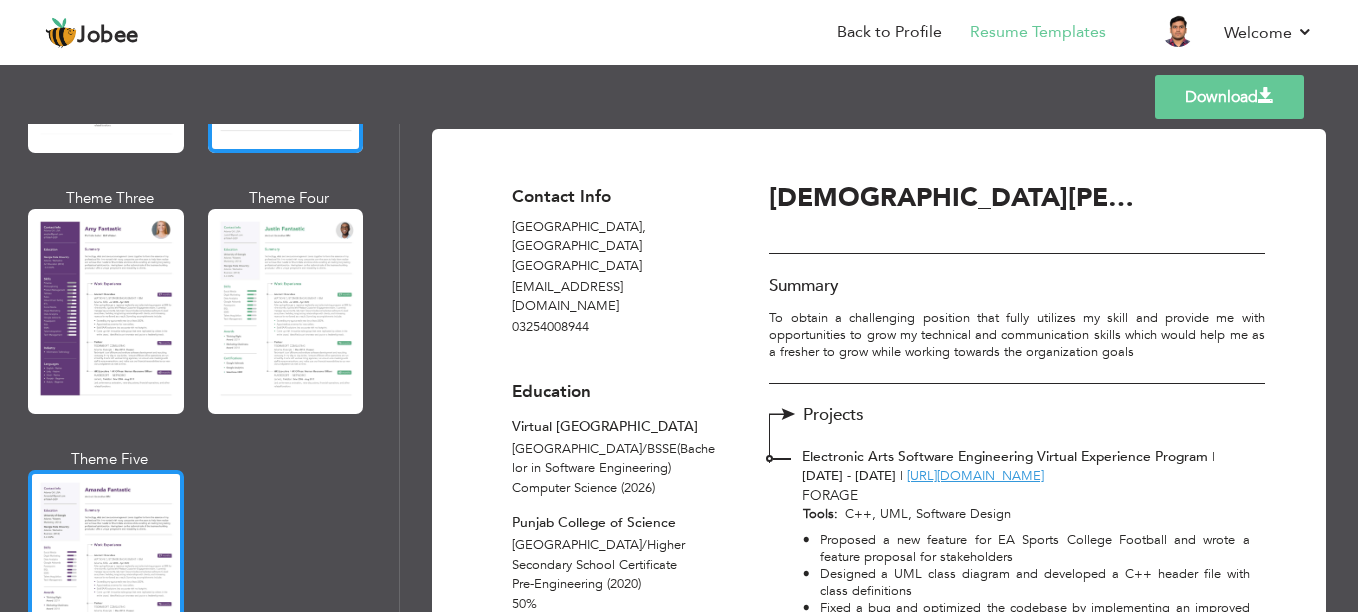 scroll, scrollTop: 1800, scrollLeft: 0, axis: vertical 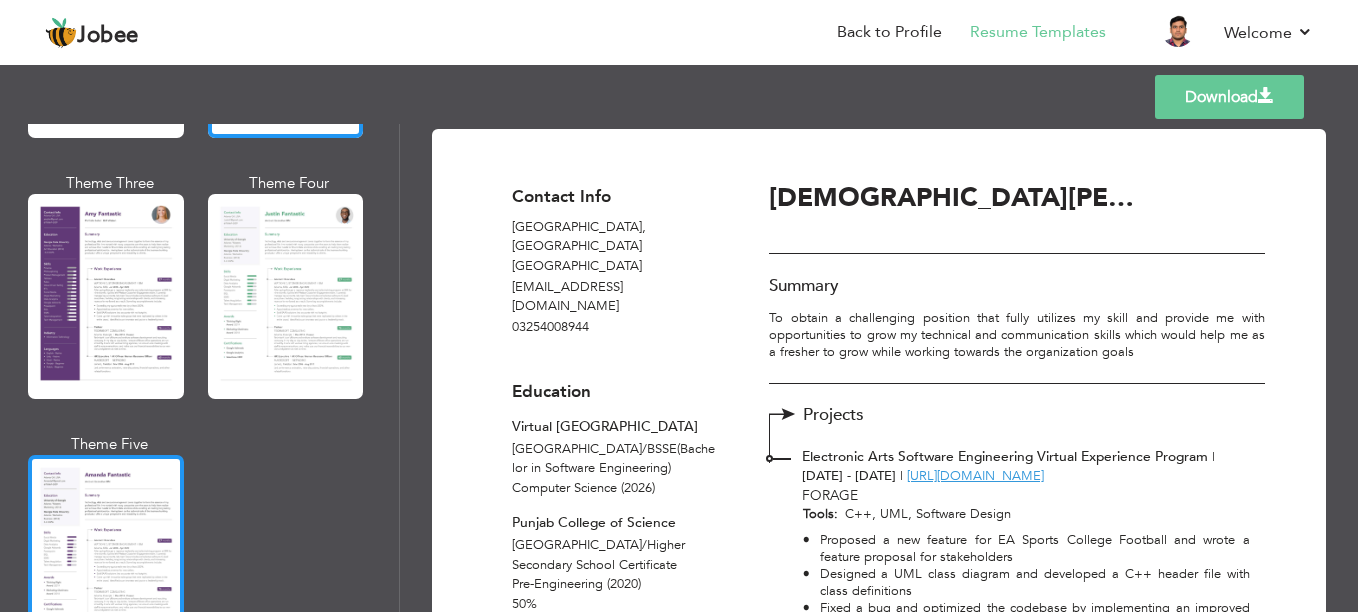 click at bounding box center (106, 557) 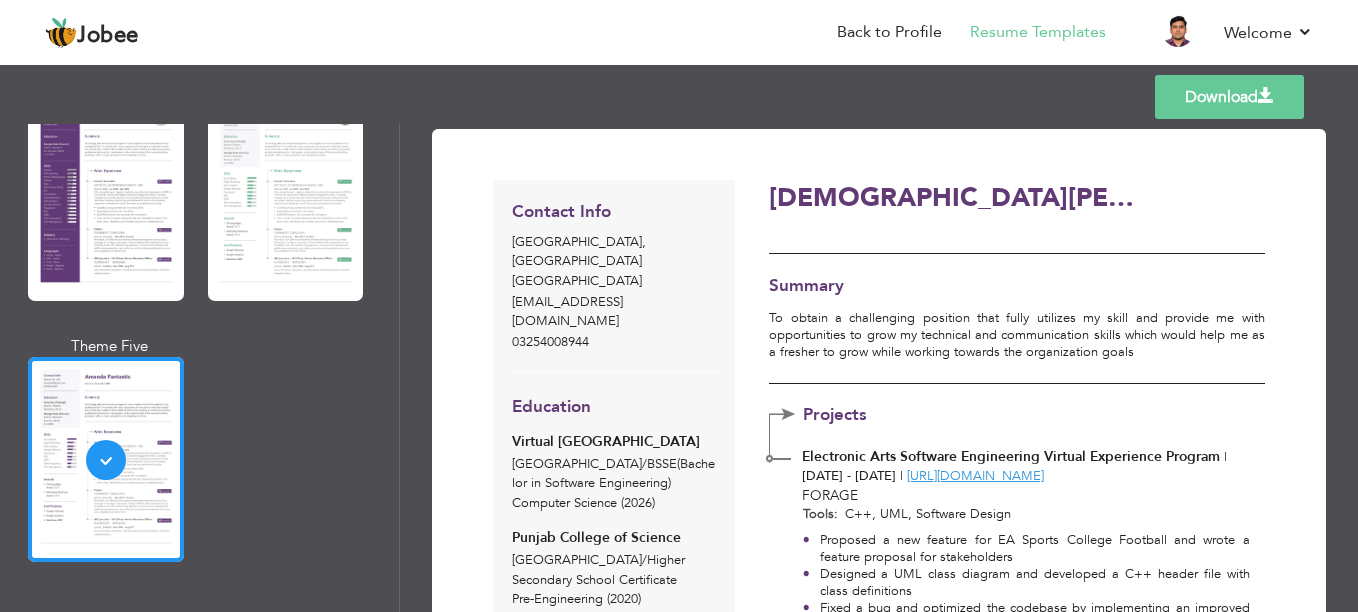 scroll, scrollTop: 1900, scrollLeft: 0, axis: vertical 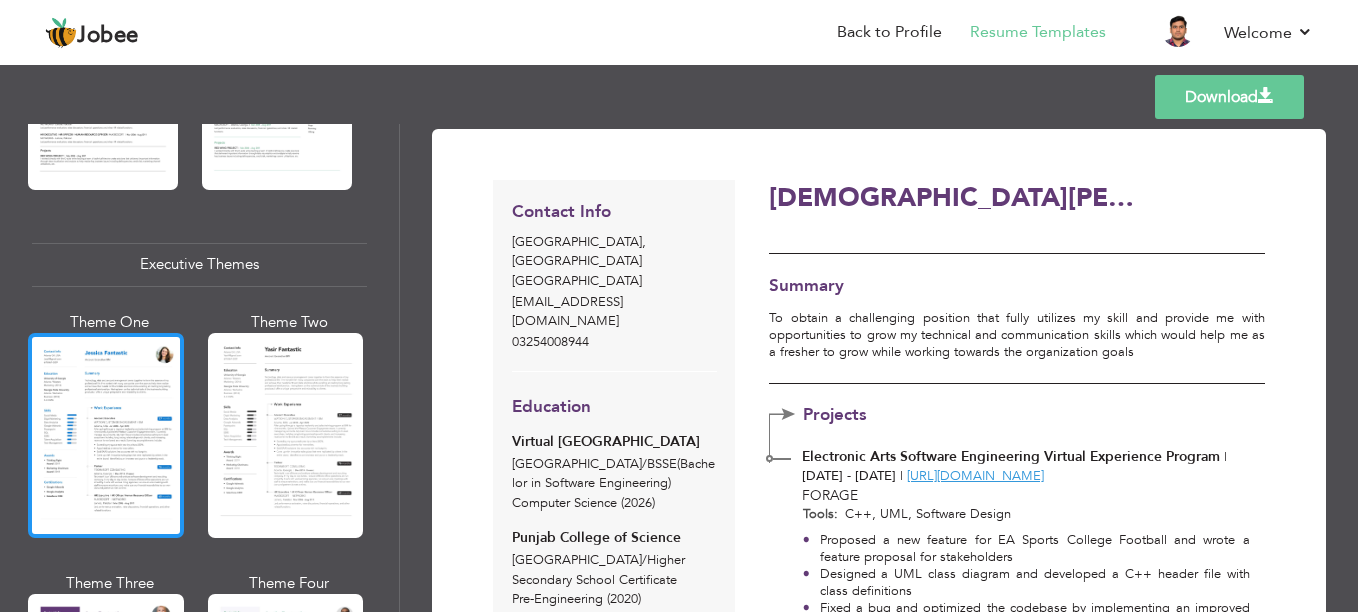 click at bounding box center (106, 435) 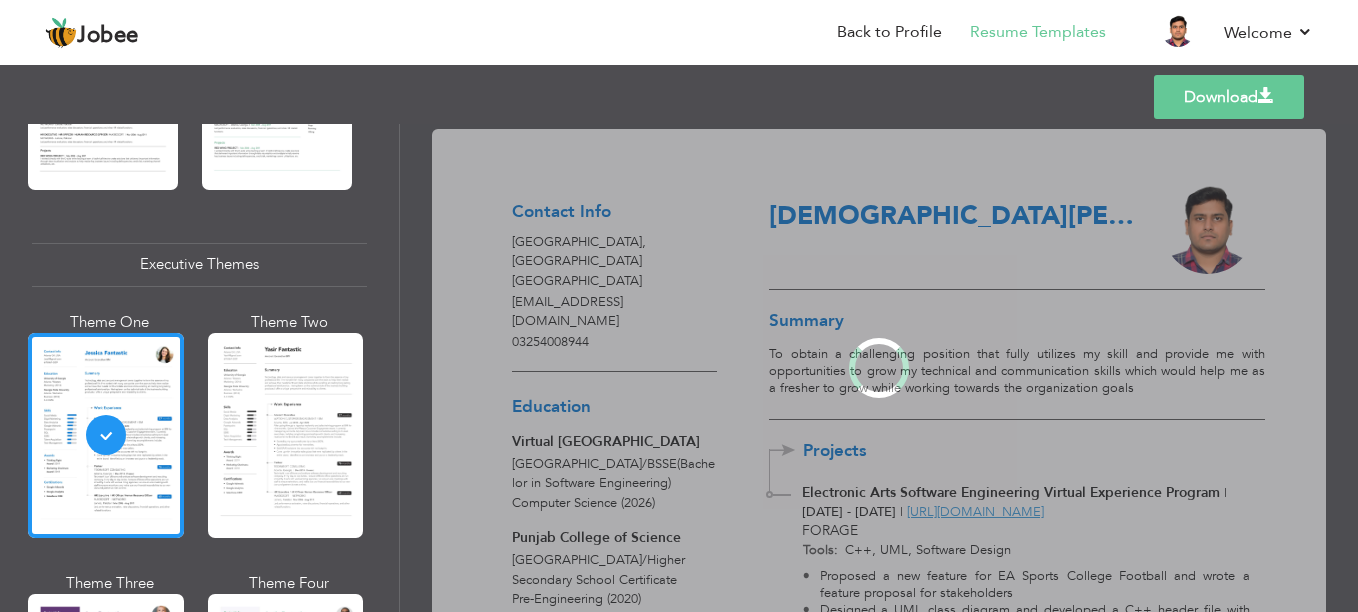 scroll, scrollTop: 1399, scrollLeft: 0, axis: vertical 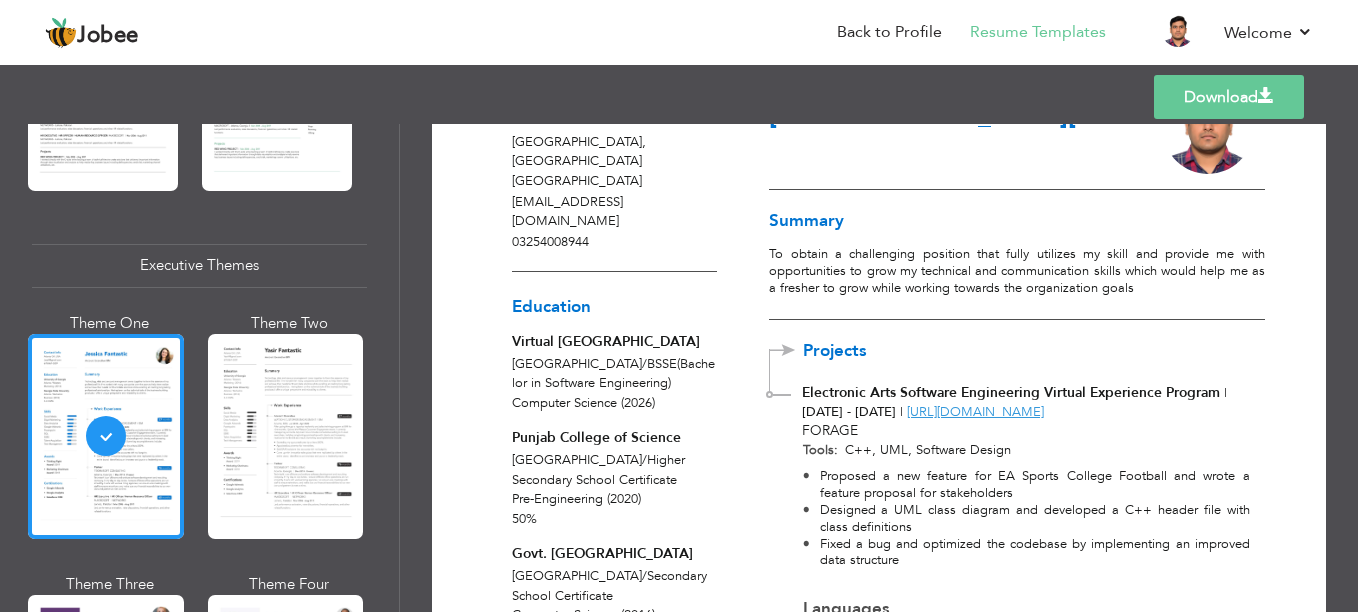 click on "Download" at bounding box center (1229, 97) 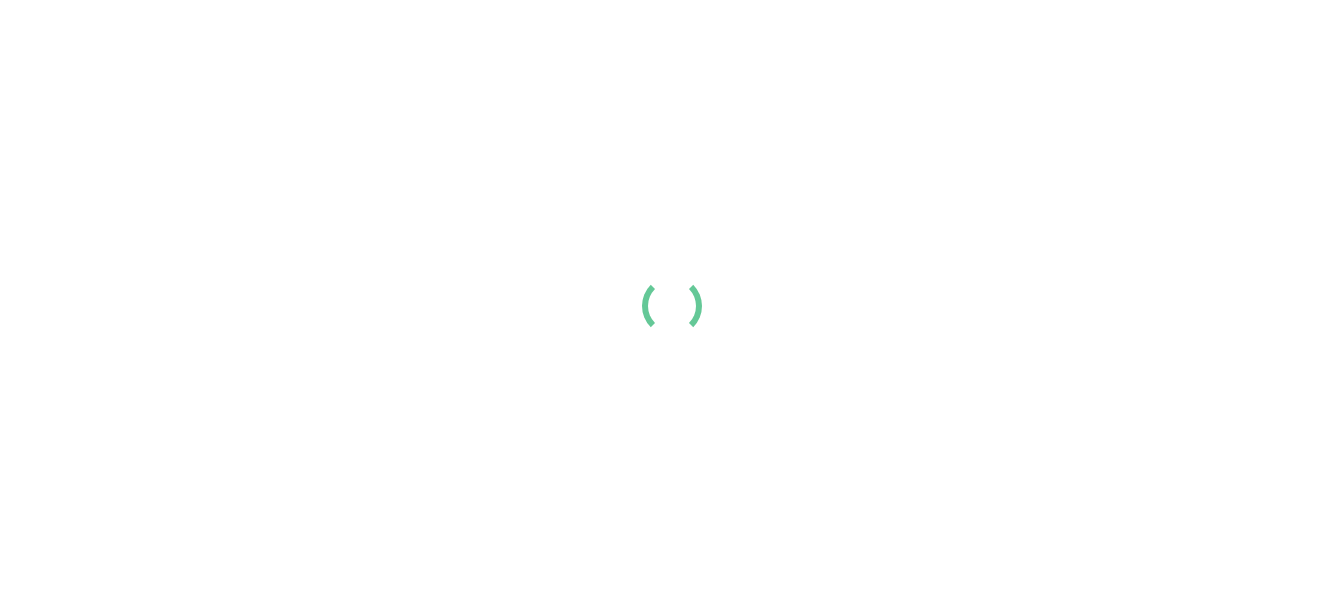 scroll, scrollTop: 0, scrollLeft: 0, axis: both 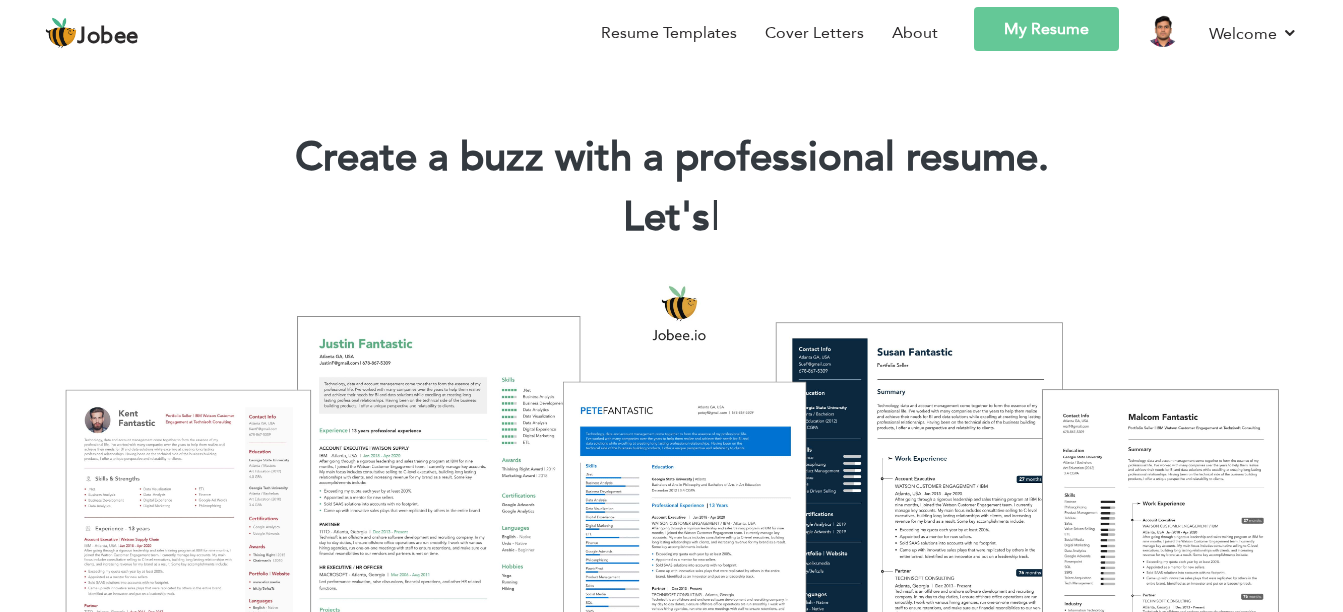 click on "My Resume" at bounding box center [1046, 29] 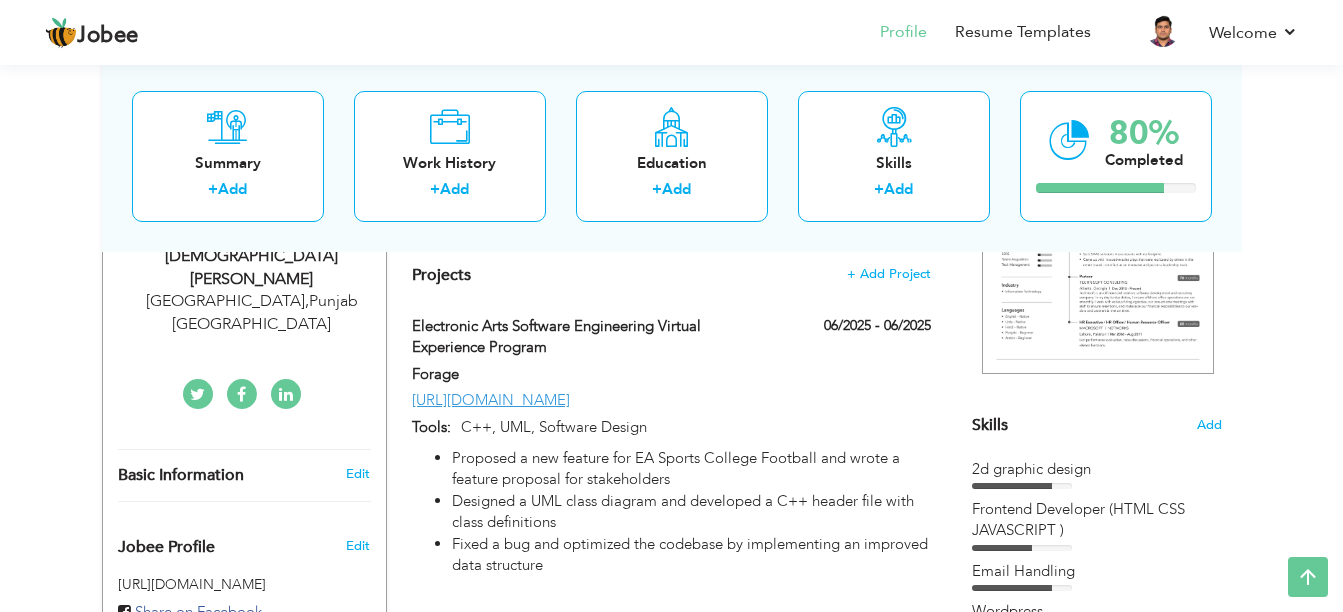 scroll, scrollTop: 377, scrollLeft: 0, axis: vertical 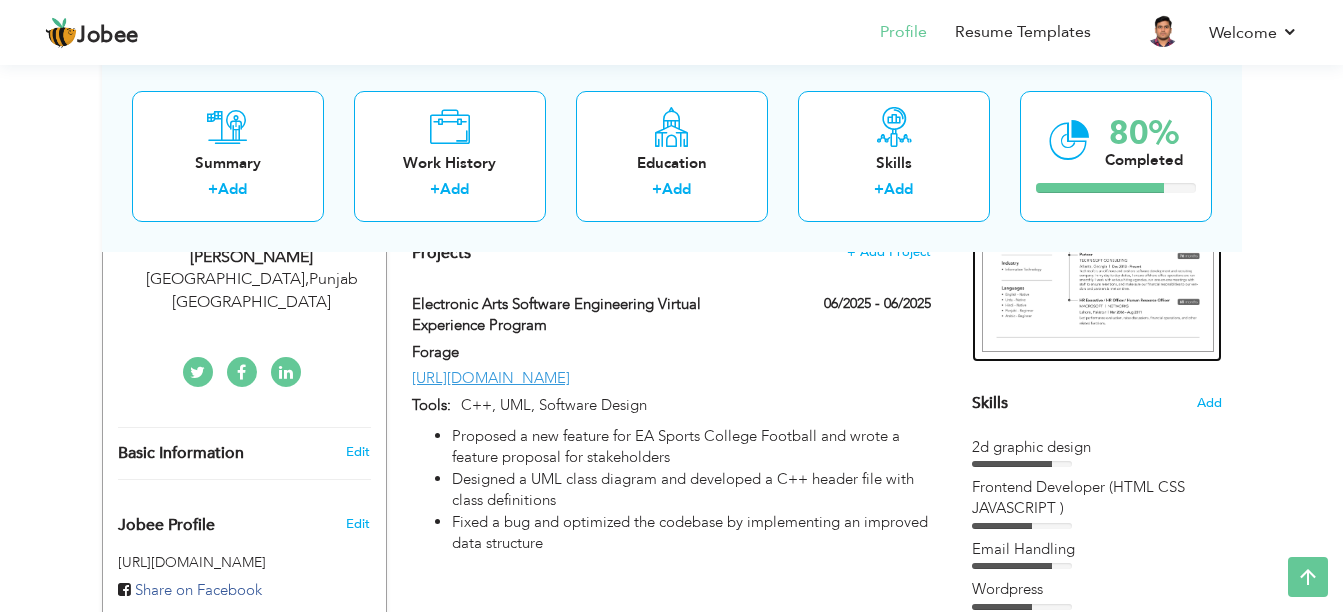 click at bounding box center (1098, 203) 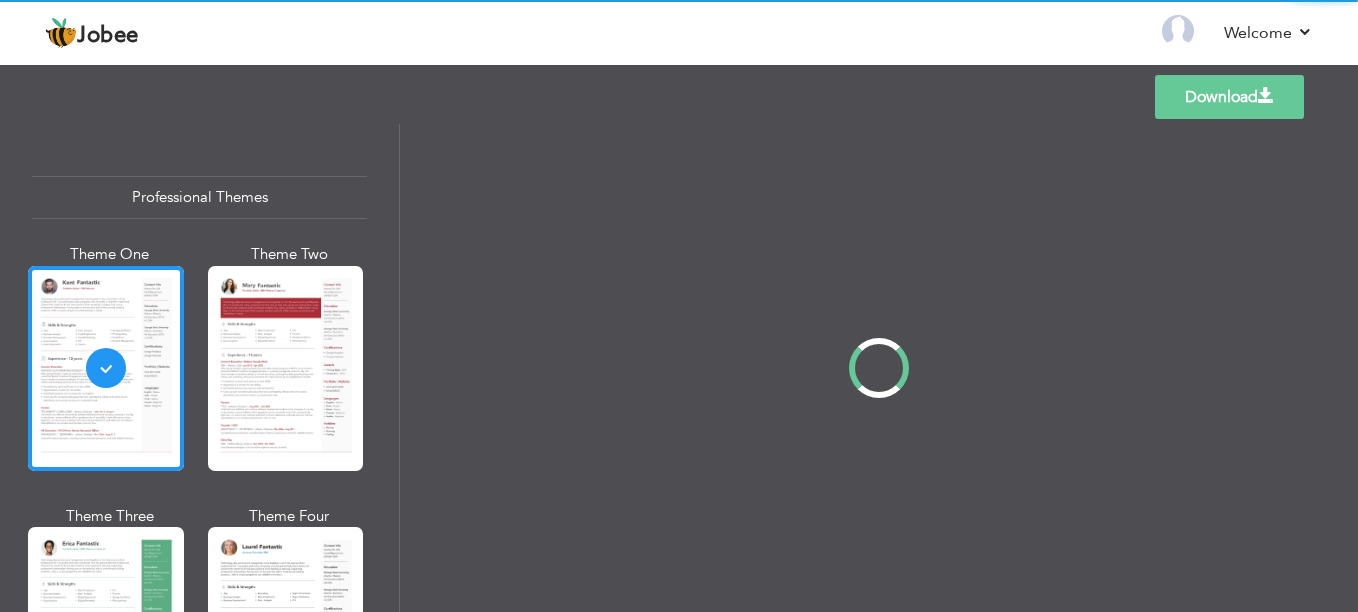 scroll, scrollTop: 0, scrollLeft: 0, axis: both 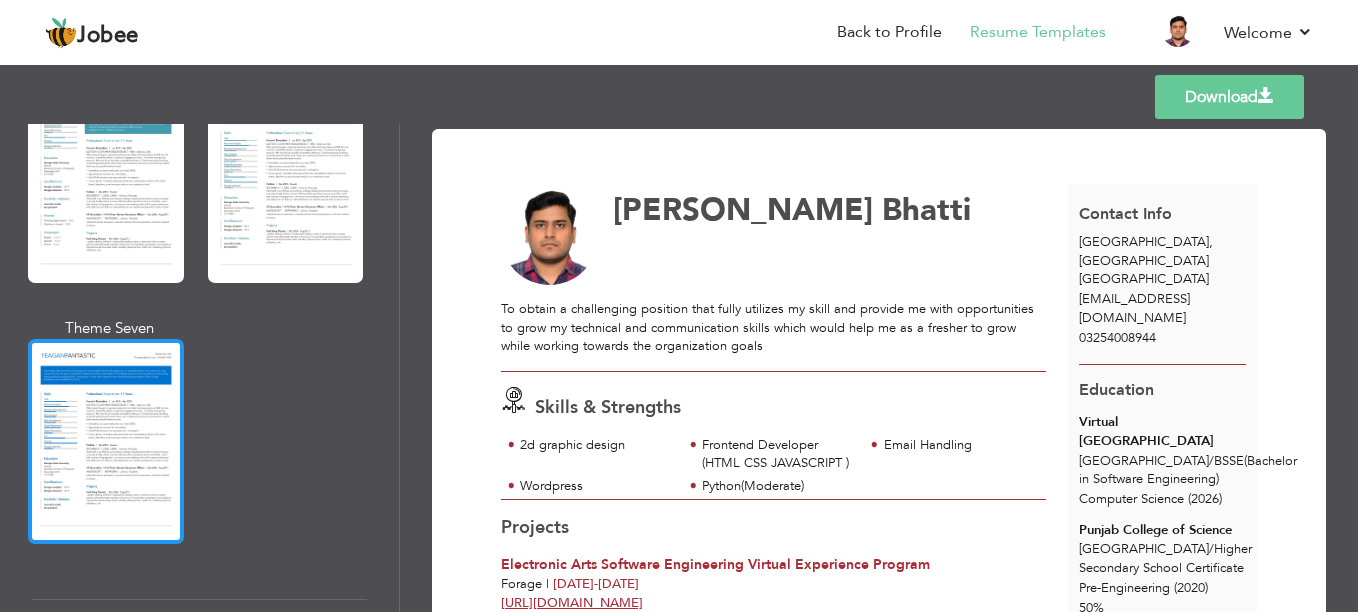 click at bounding box center (106, 441) 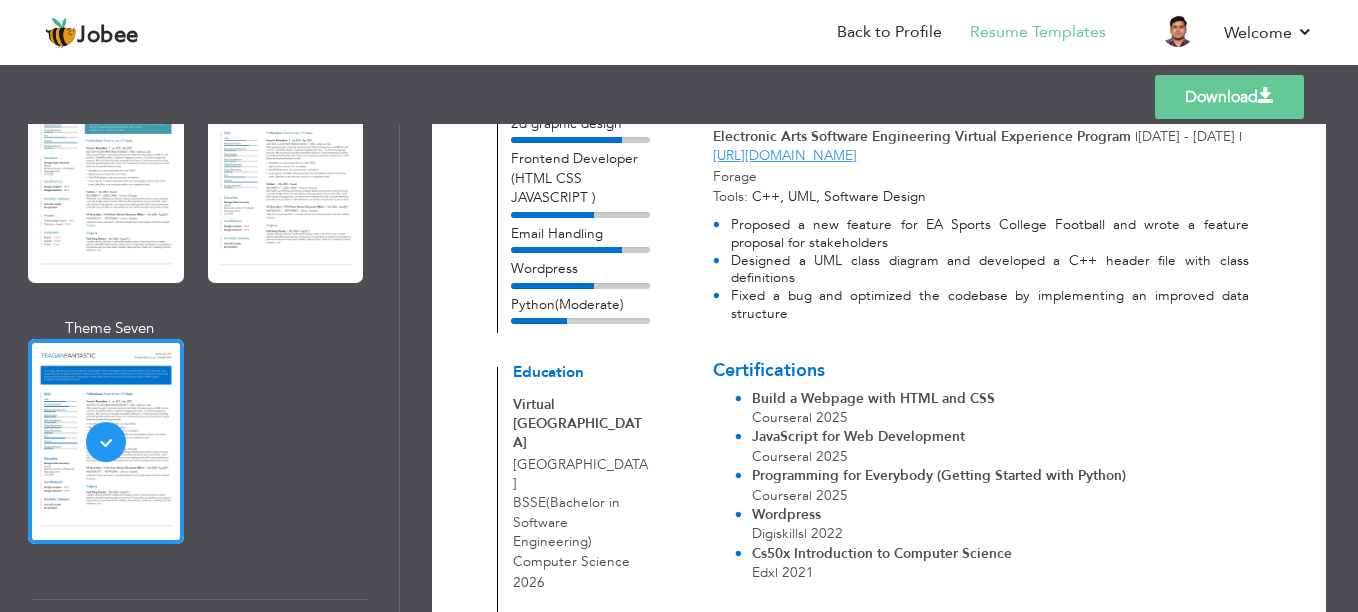 scroll, scrollTop: 297, scrollLeft: 0, axis: vertical 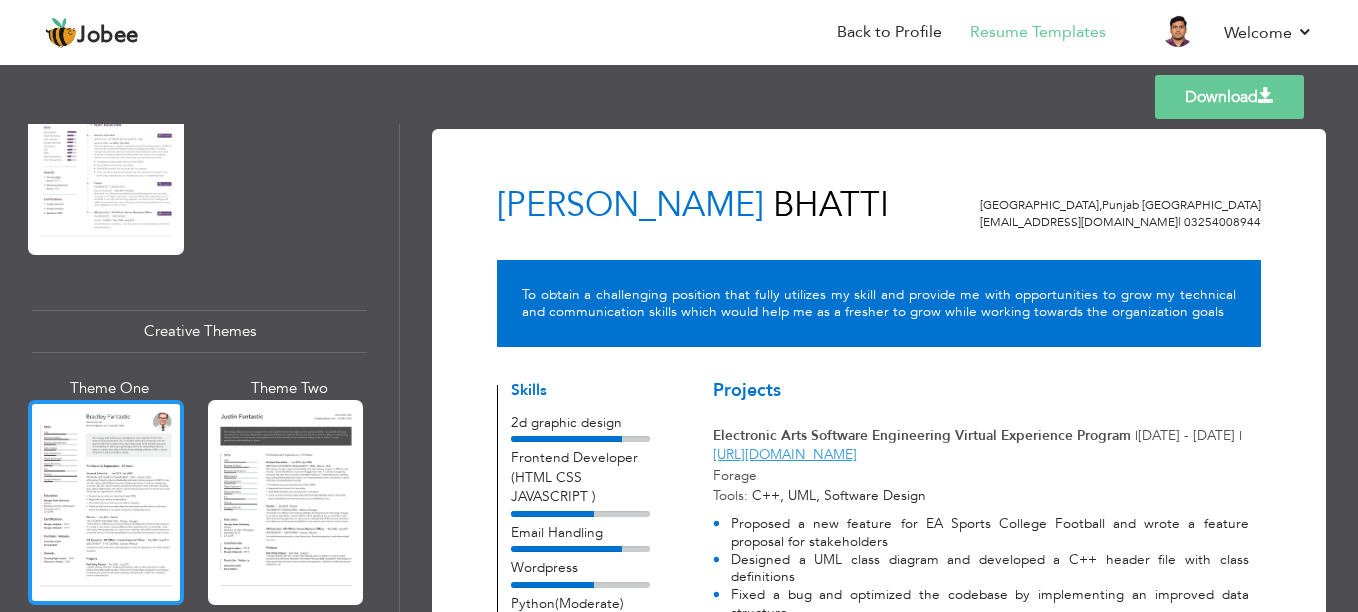 click at bounding box center [106, 502] 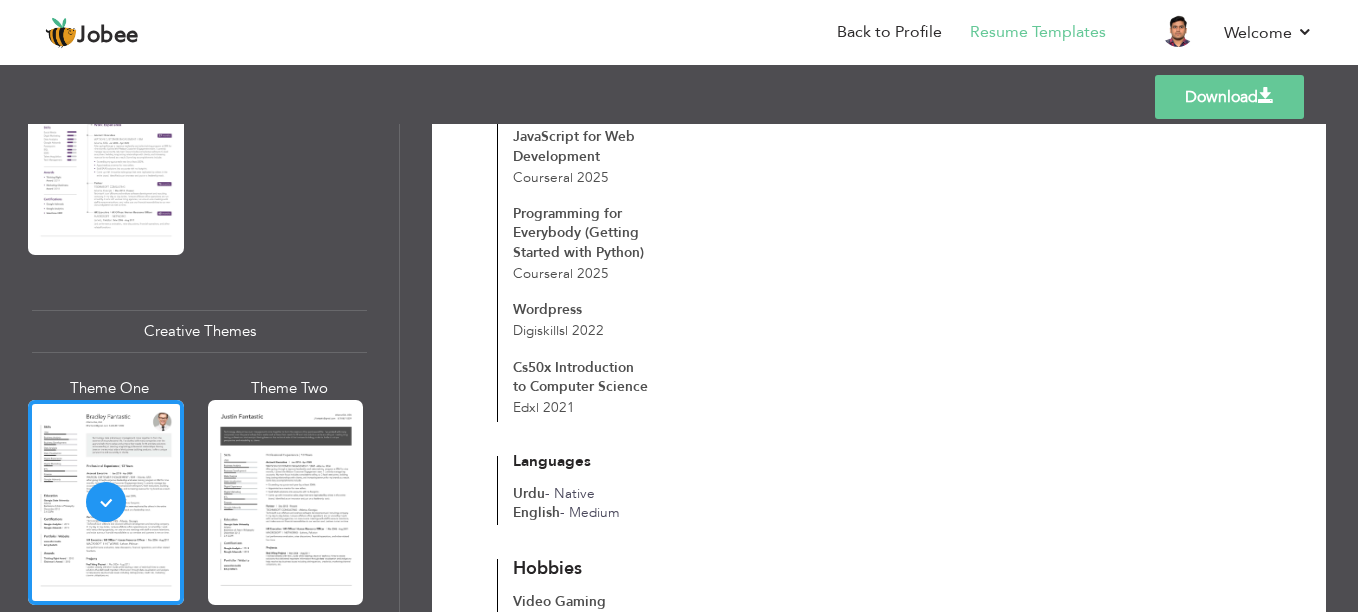 scroll, scrollTop: 1133, scrollLeft: 0, axis: vertical 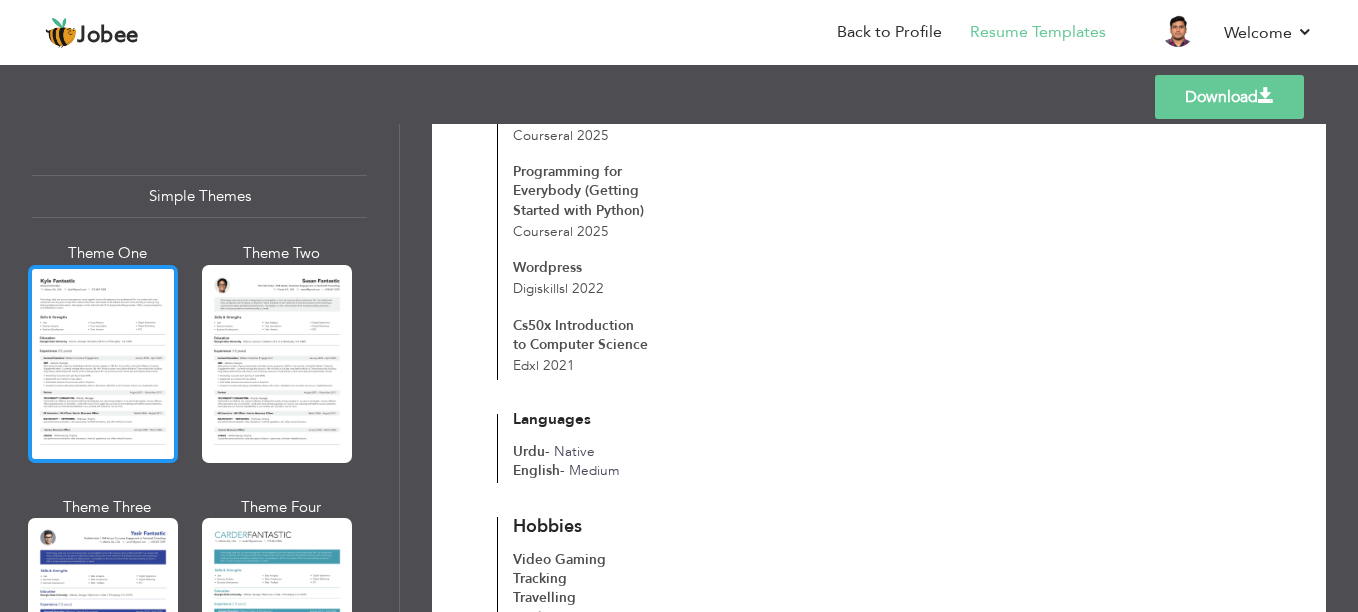 click at bounding box center (103, 364) 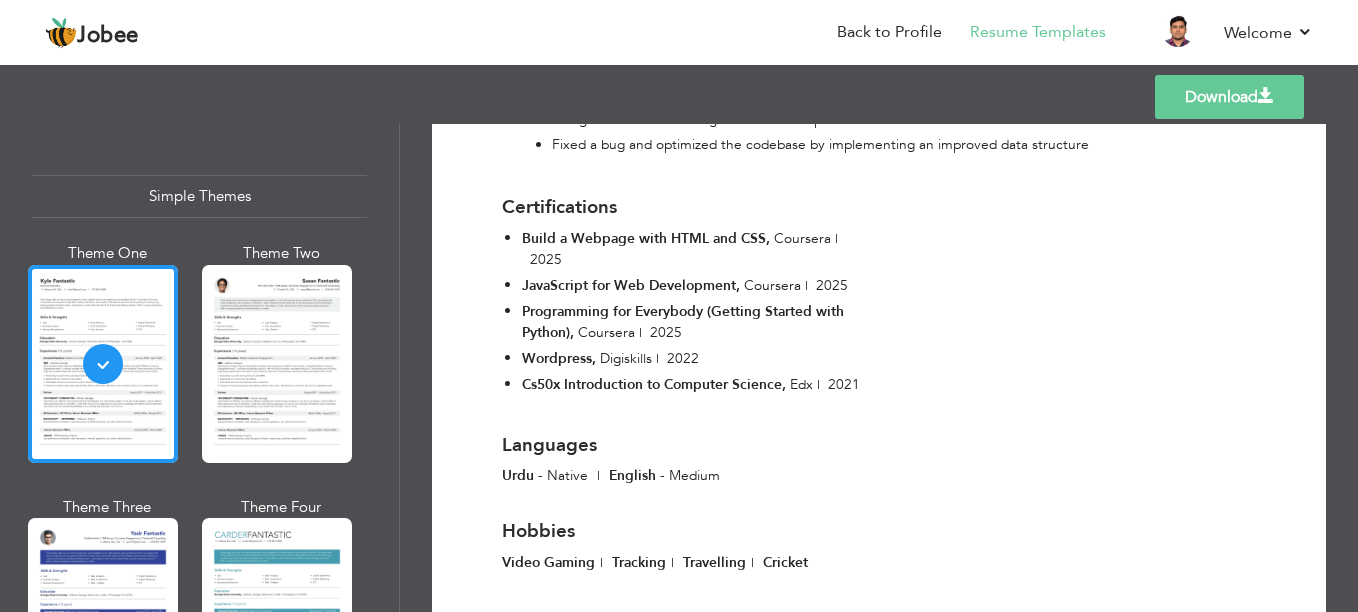 scroll, scrollTop: 847, scrollLeft: 0, axis: vertical 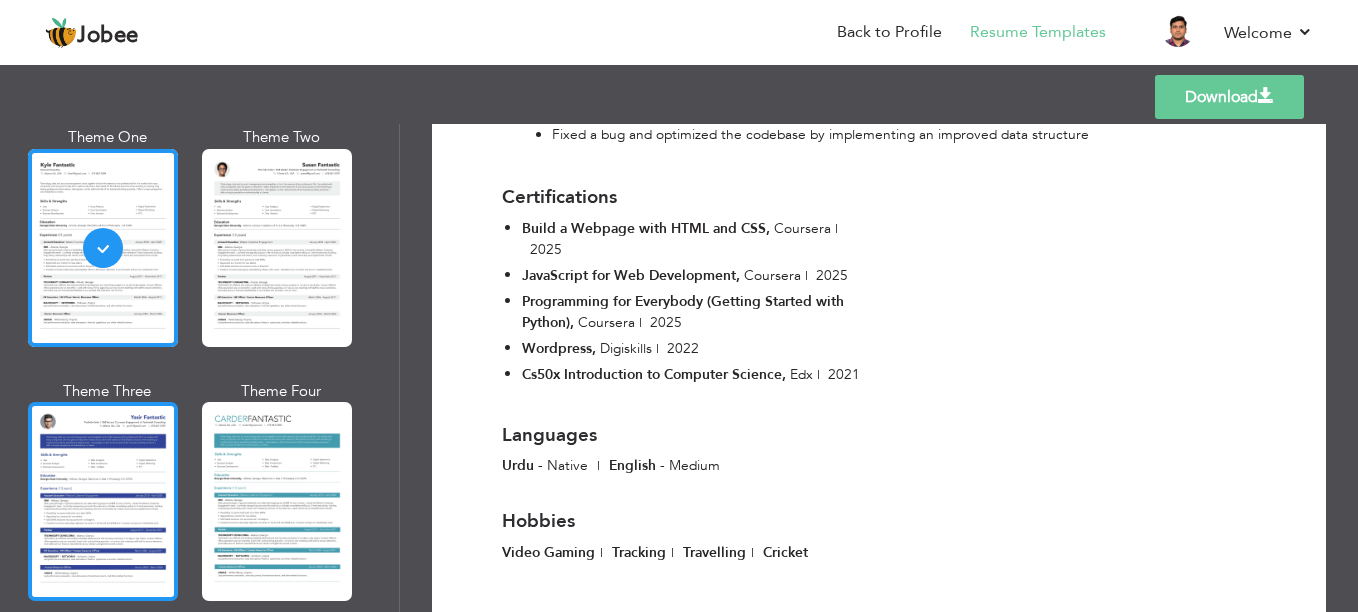 click at bounding box center (103, 501) 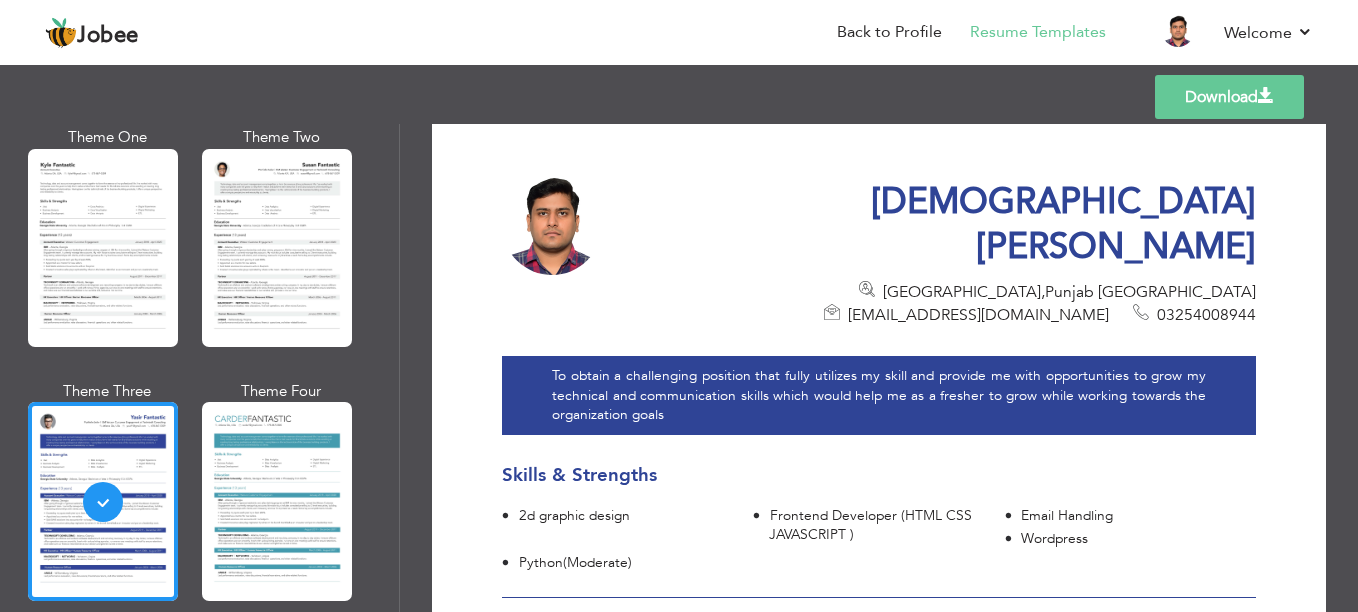 scroll, scrollTop: 0, scrollLeft: 0, axis: both 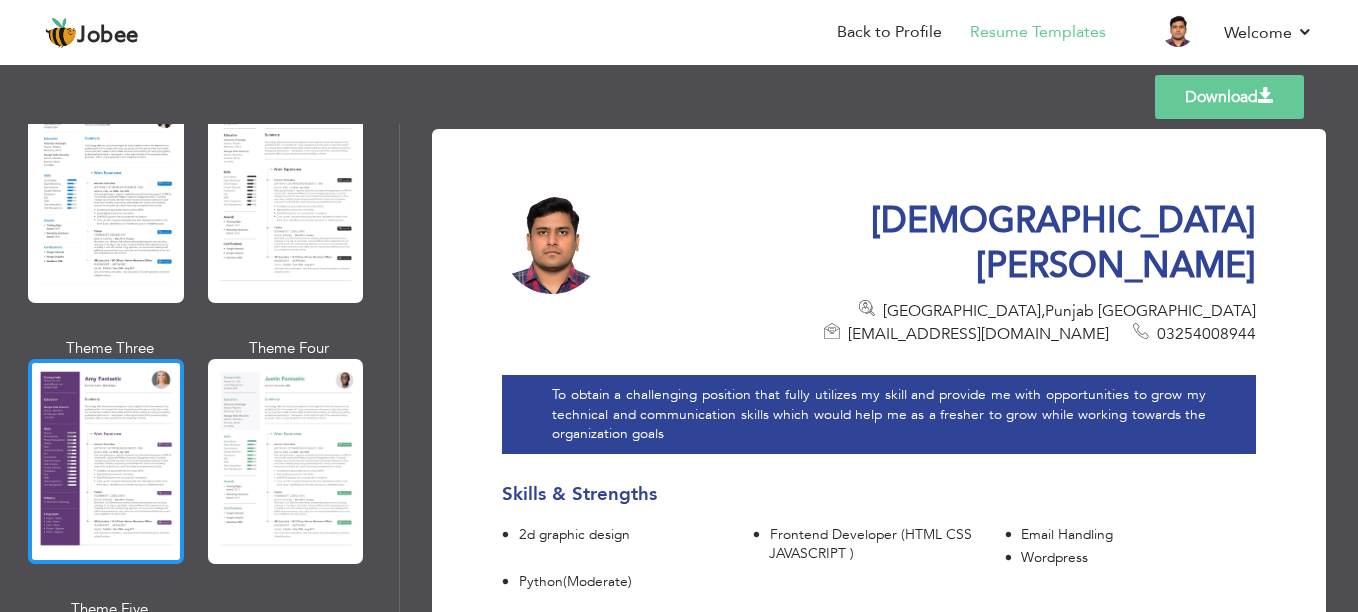 click at bounding box center [106, 461] 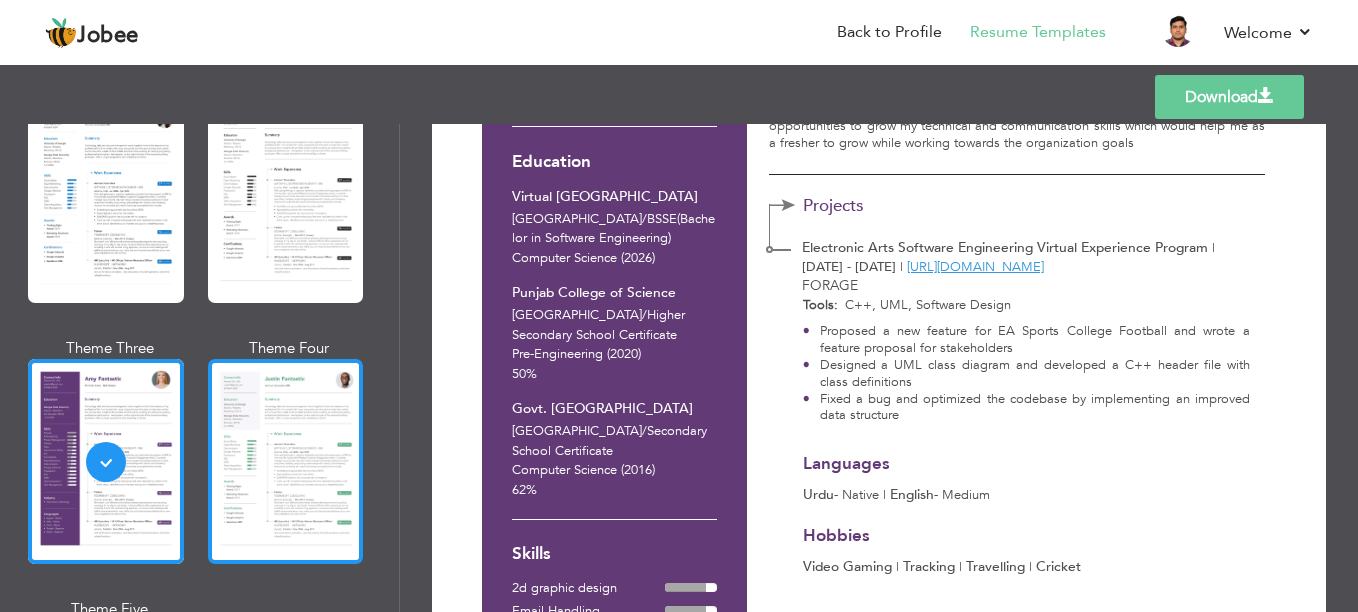 scroll, scrollTop: 243, scrollLeft: 0, axis: vertical 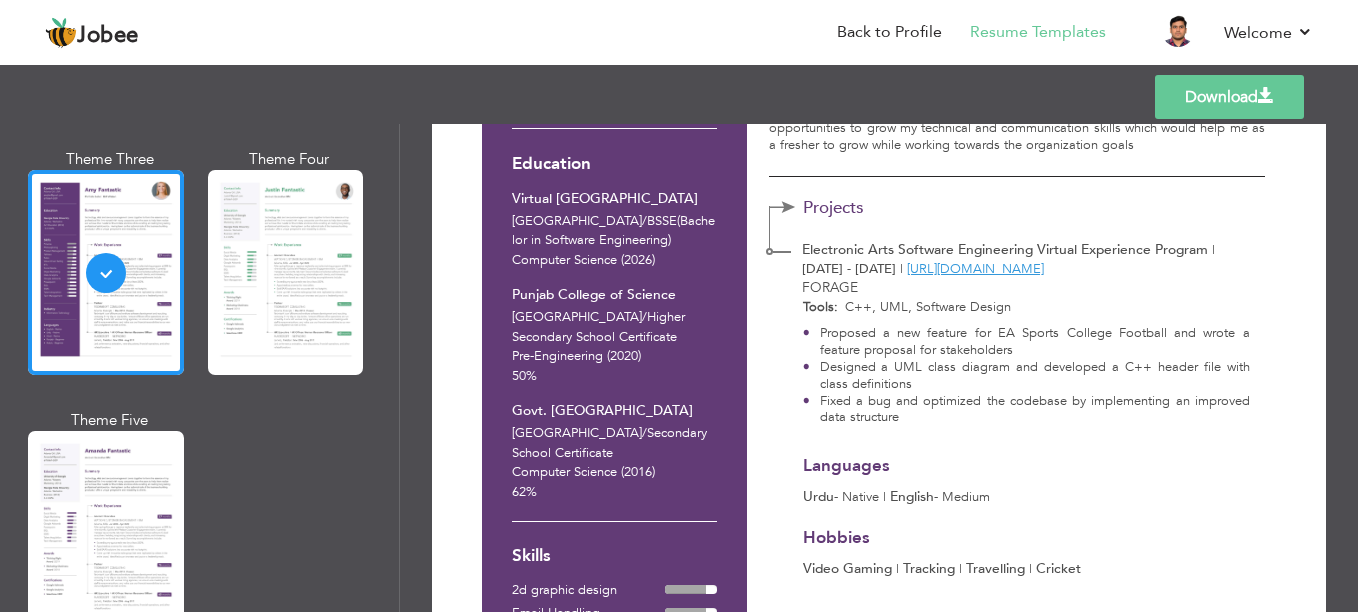 click at bounding box center (286, 272) 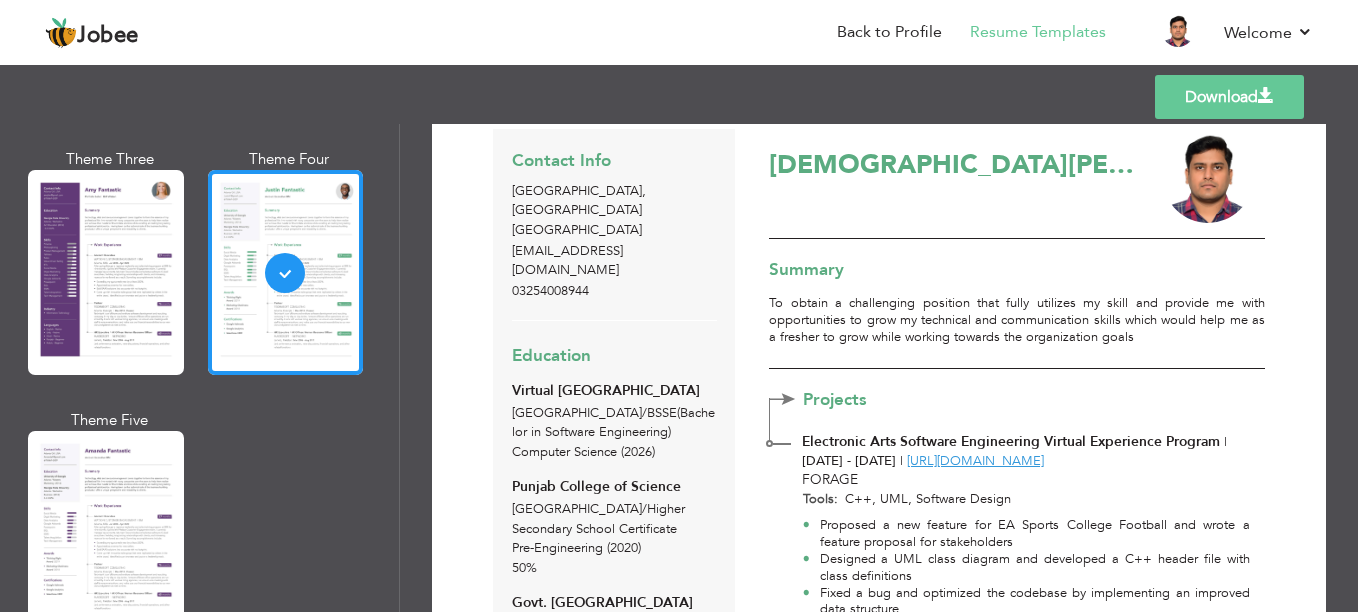 scroll, scrollTop: 0, scrollLeft: 0, axis: both 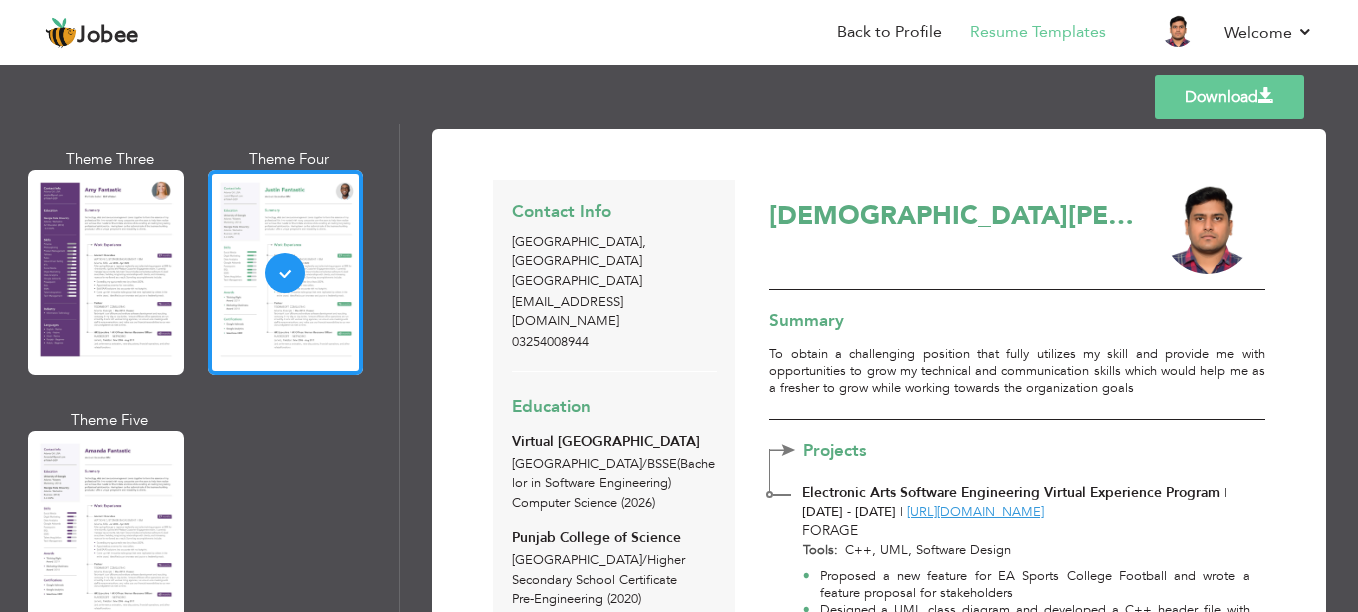 click on "Download" at bounding box center (1229, 97) 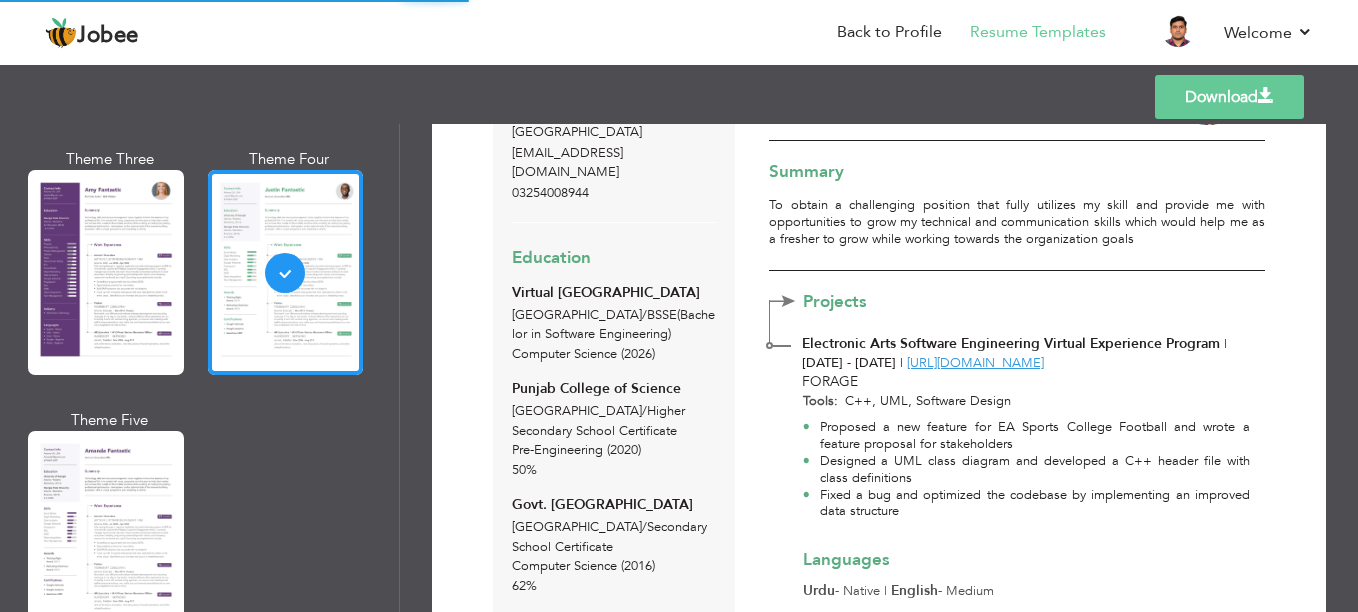 scroll, scrollTop: 157, scrollLeft: 0, axis: vertical 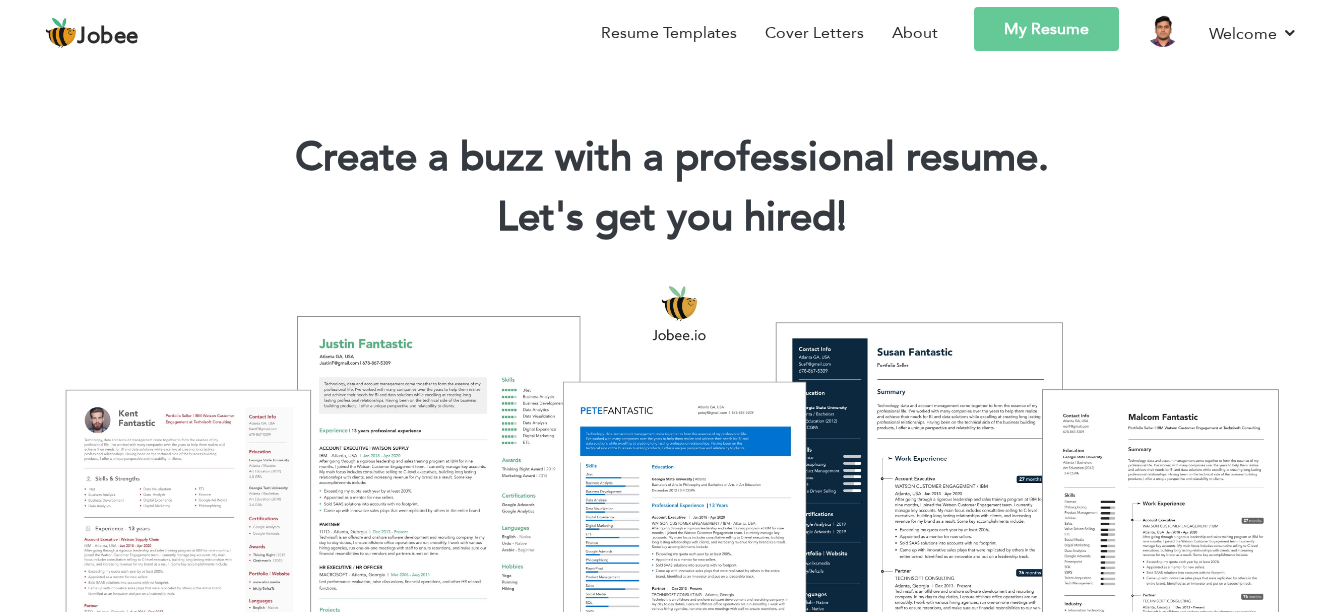 click on "My Resume" at bounding box center (1046, 29) 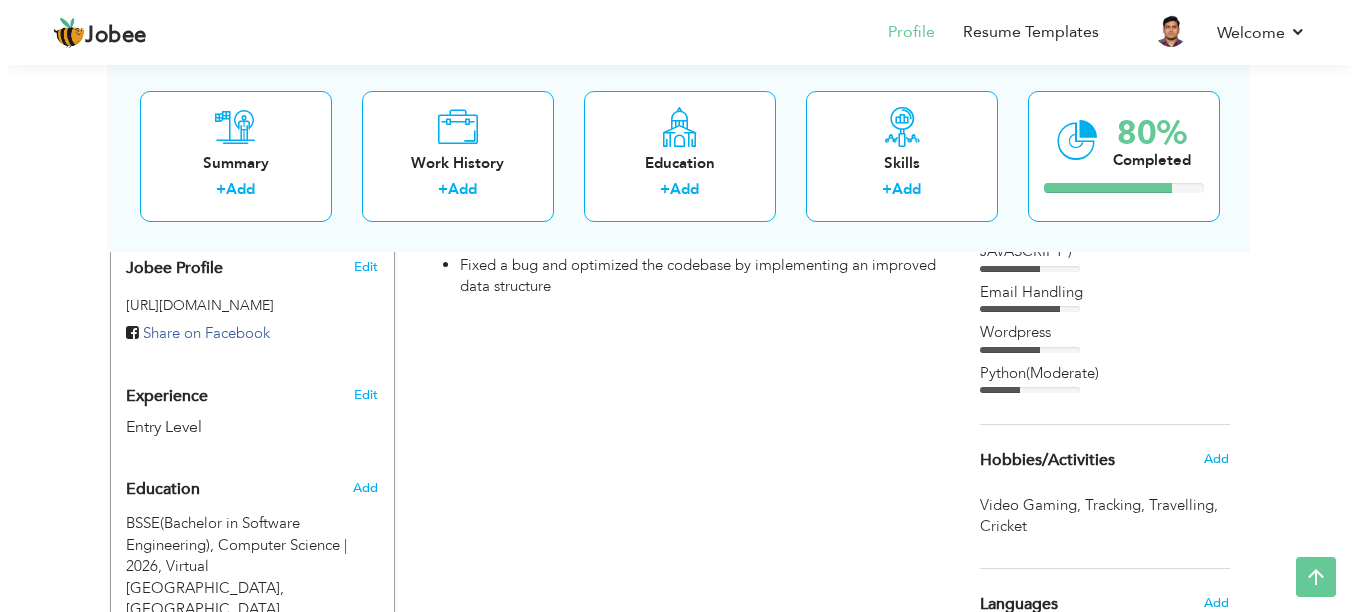 scroll, scrollTop: 632, scrollLeft: 0, axis: vertical 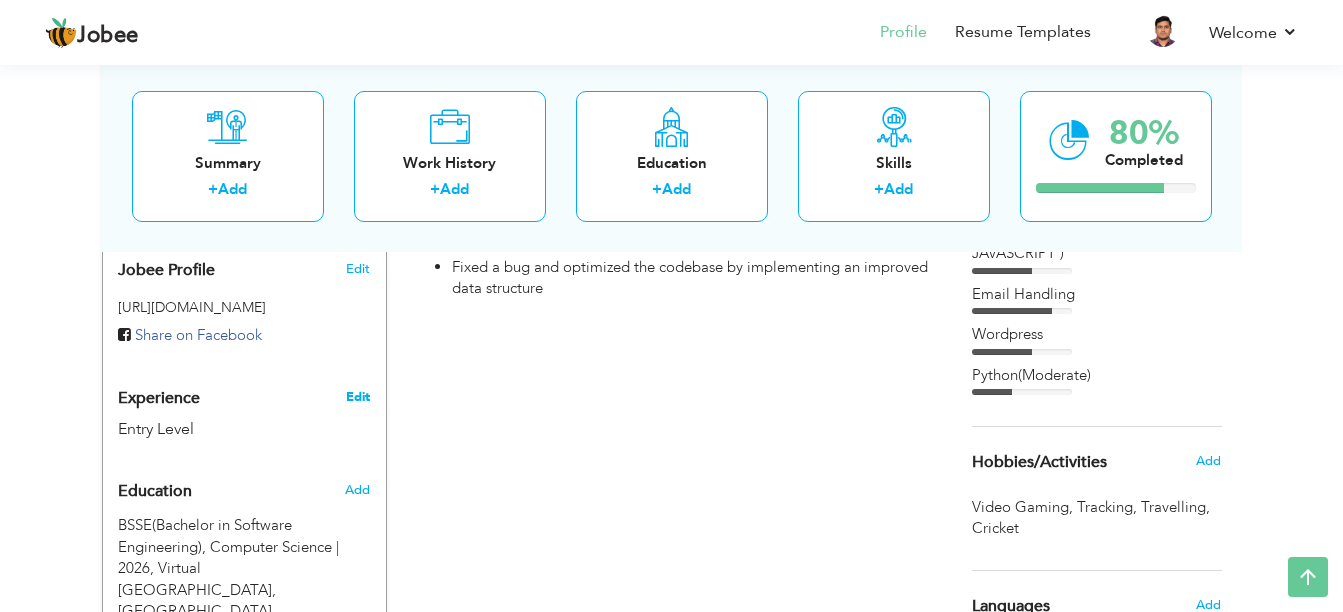 click on "Edit" at bounding box center (358, 397) 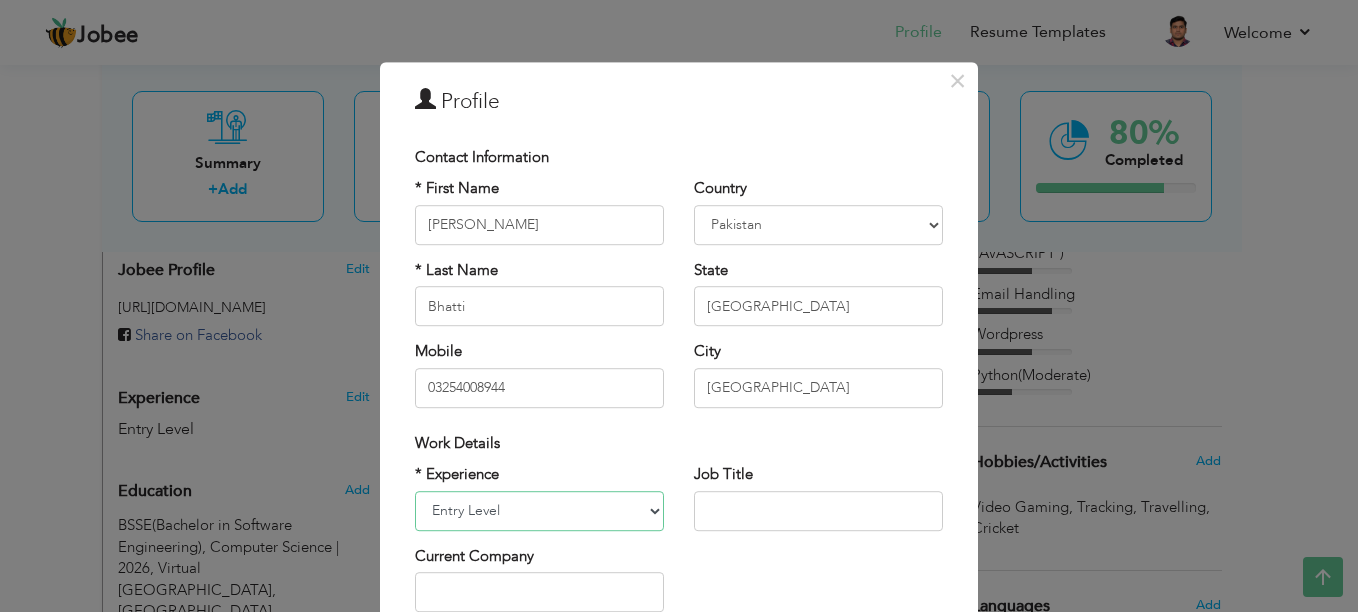 click on "Entry Level Less than 1 Year 1 Year 2 Years 3 Years 4 Years 5 Years 6 Years 7 Years 8 Years 9 Years 10 Years 11 Years 12 Years 13 Years 14 Years 15 Years 16 Years 17 Years 18 Years 19 Years 20 Years 21 Years 22 Years 23 Years 24 Years 25 Years 26 Years 27 Years 28 Years 29 Years 30 Years 31 Years 32 Years 33 Years 34 Years 35 Years More than 35 Years" at bounding box center [539, 511] 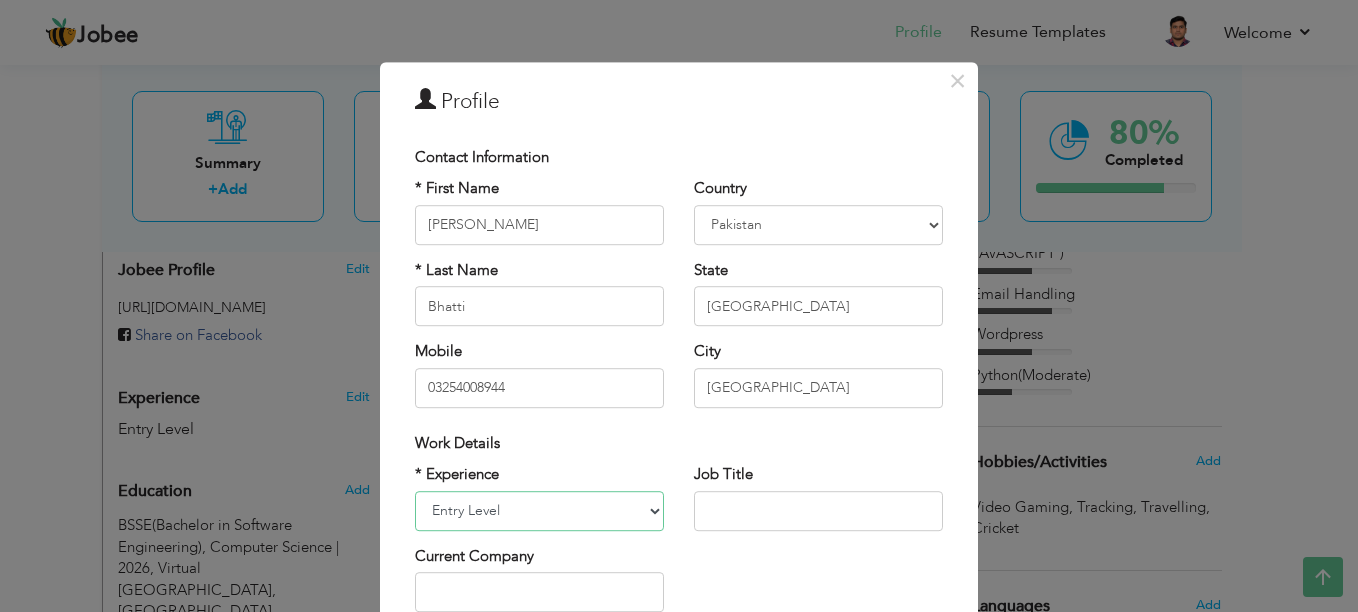 click on "Entry Level Less than 1 Year 1 Year 2 Years 3 Years 4 Years 5 Years 6 Years 7 Years 8 Years 9 Years 10 Years 11 Years 12 Years 13 Years 14 Years 15 Years 16 Years 17 Years 18 Years 19 Years 20 Years 21 Years 22 Years 23 Years 24 Years 25 Years 26 Years 27 Years 28 Years 29 Years 30 Years 31 Years 32 Years 33 Years 34 Years 35 Years More than 35 Years" at bounding box center [539, 511] 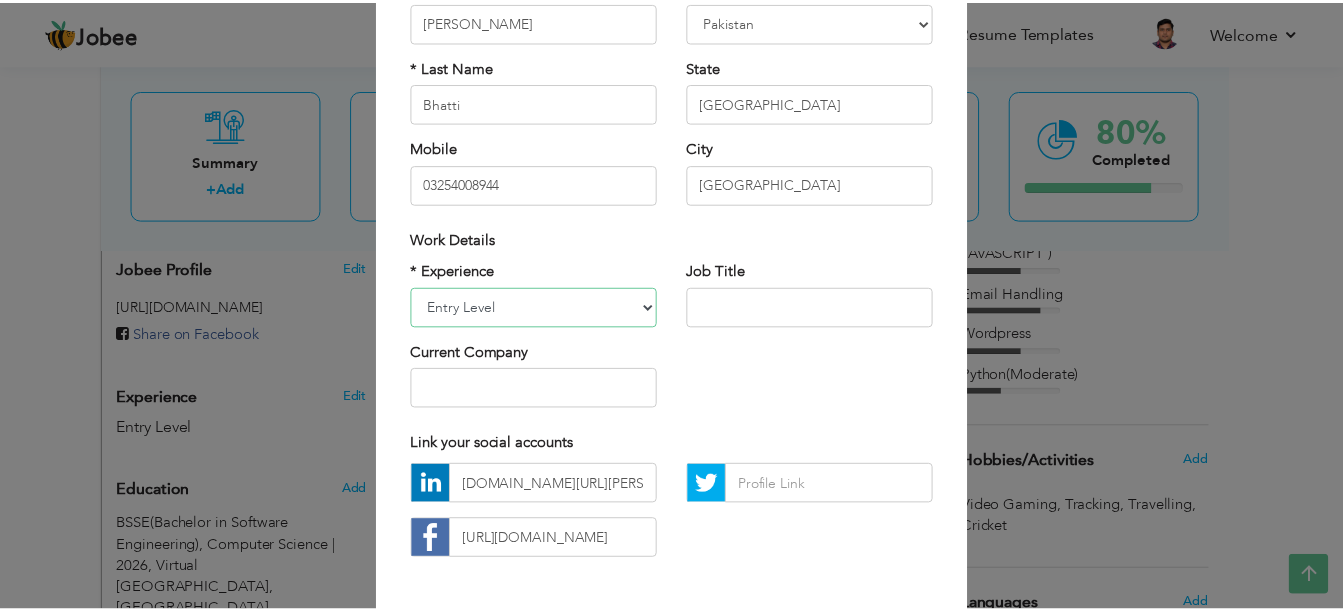scroll, scrollTop: 0, scrollLeft: 0, axis: both 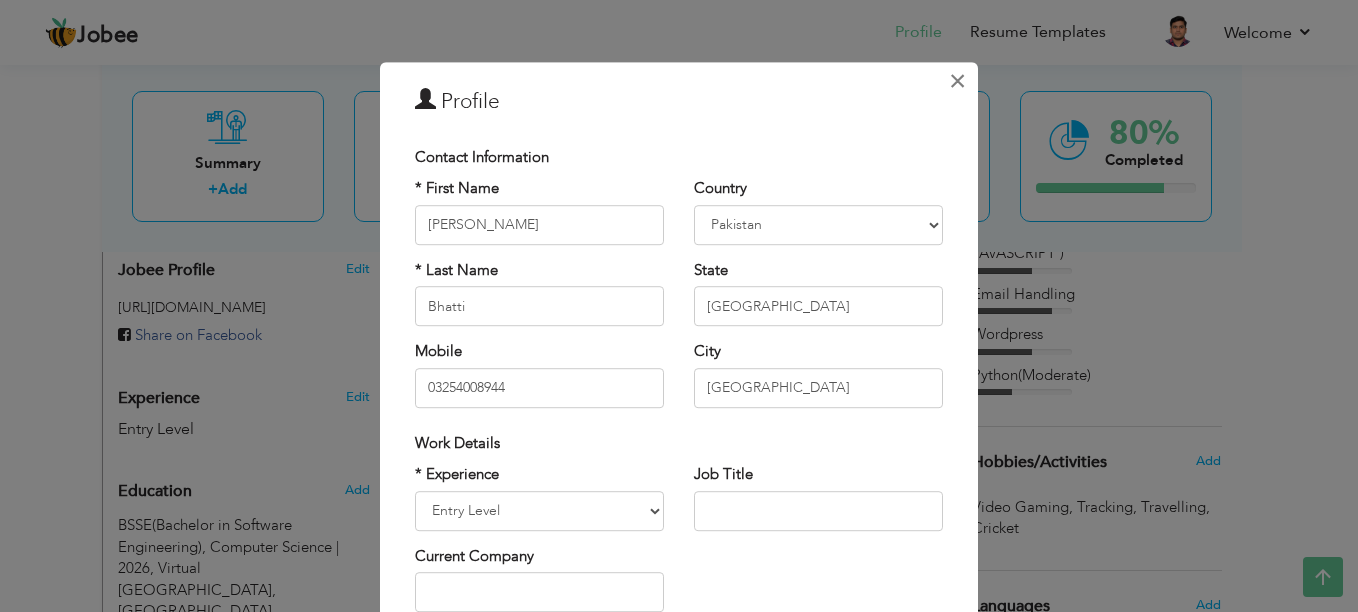click on "×" at bounding box center [957, 81] 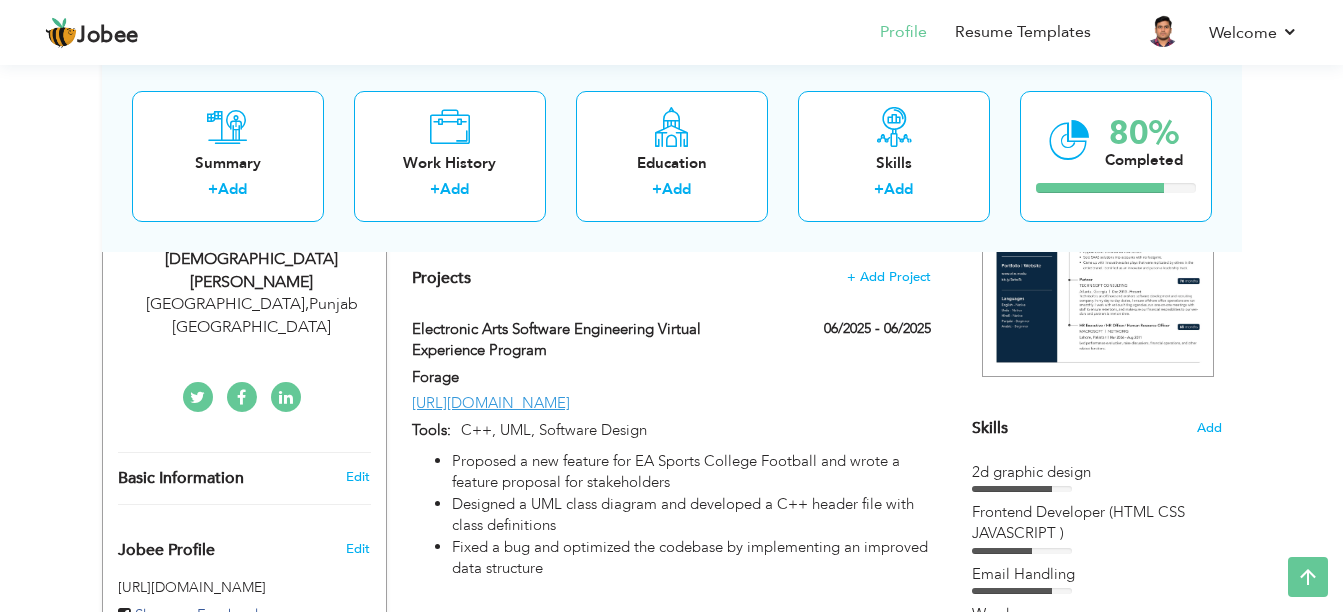scroll, scrollTop: 351, scrollLeft: 0, axis: vertical 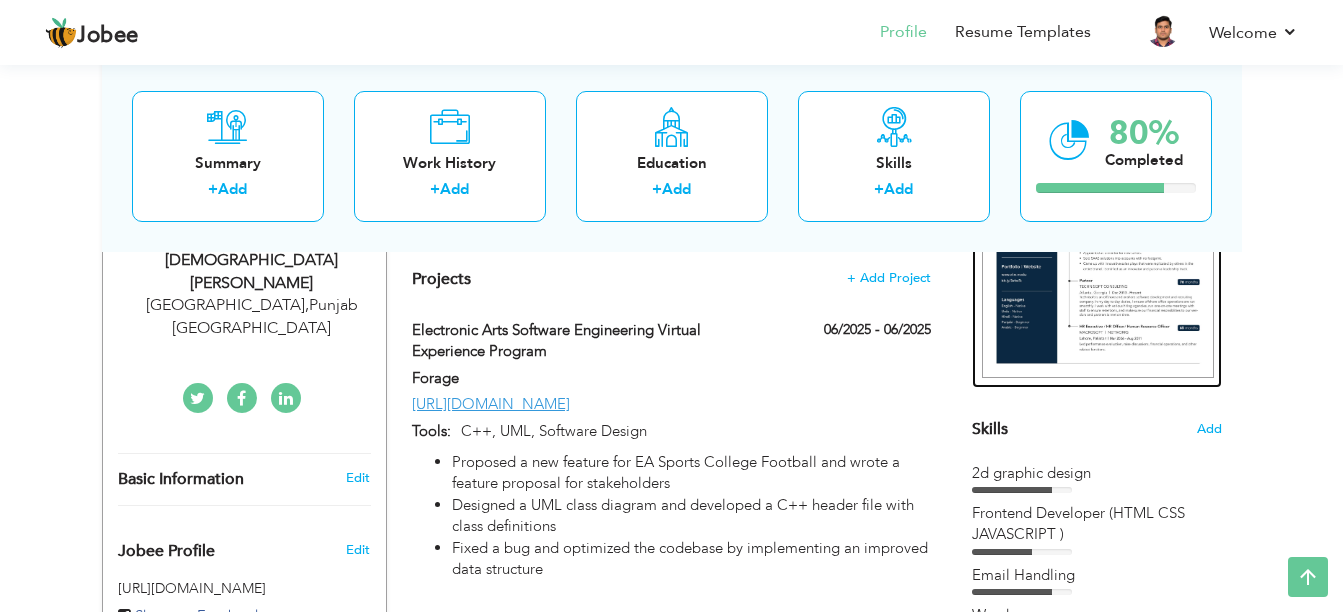 click at bounding box center (1098, 229) 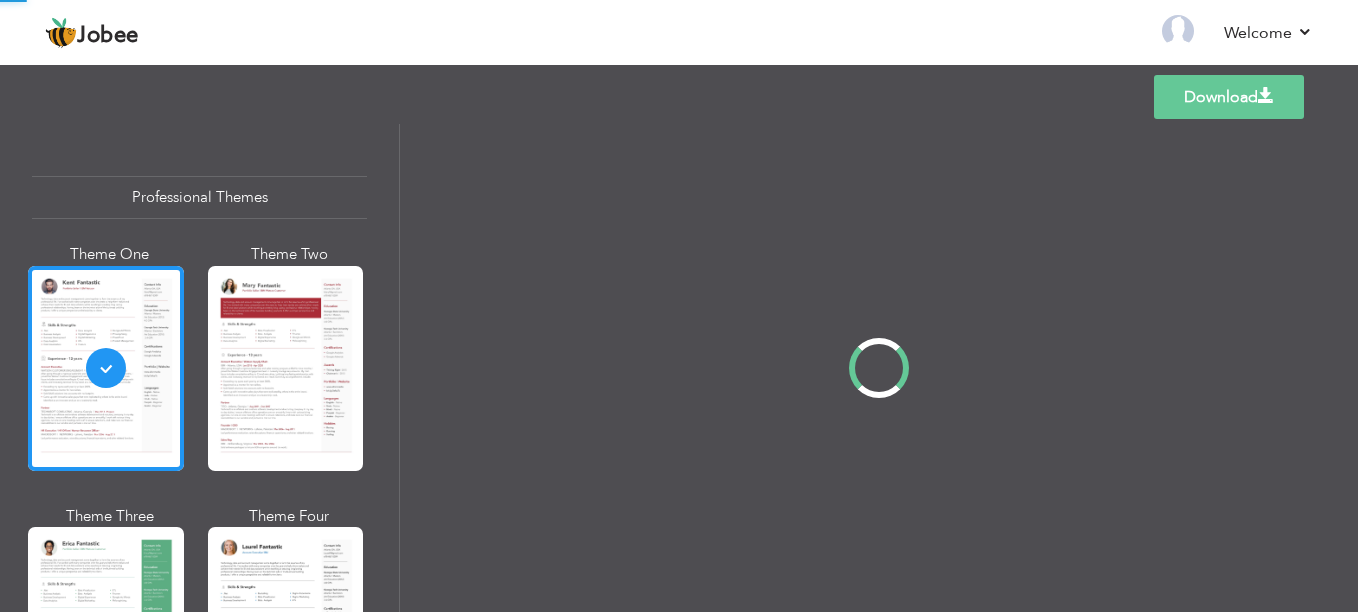scroll, scrollTop: 0, scrollLeft: 0, axis: both 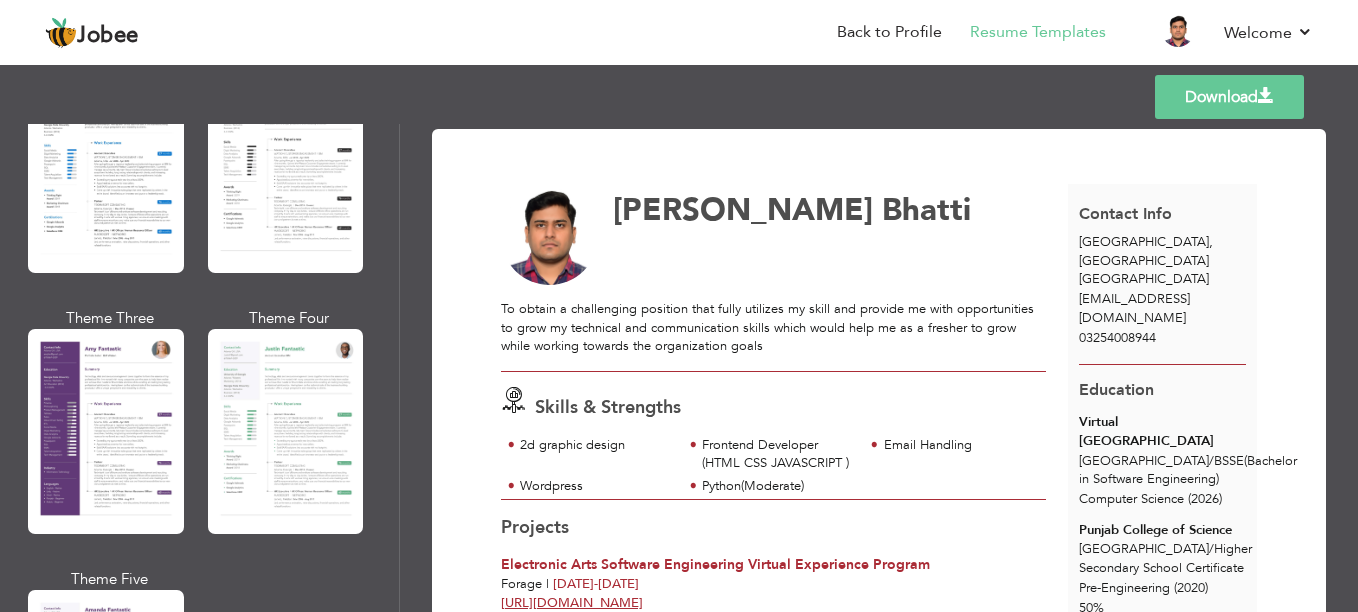 click at bounding box center (286, 431) 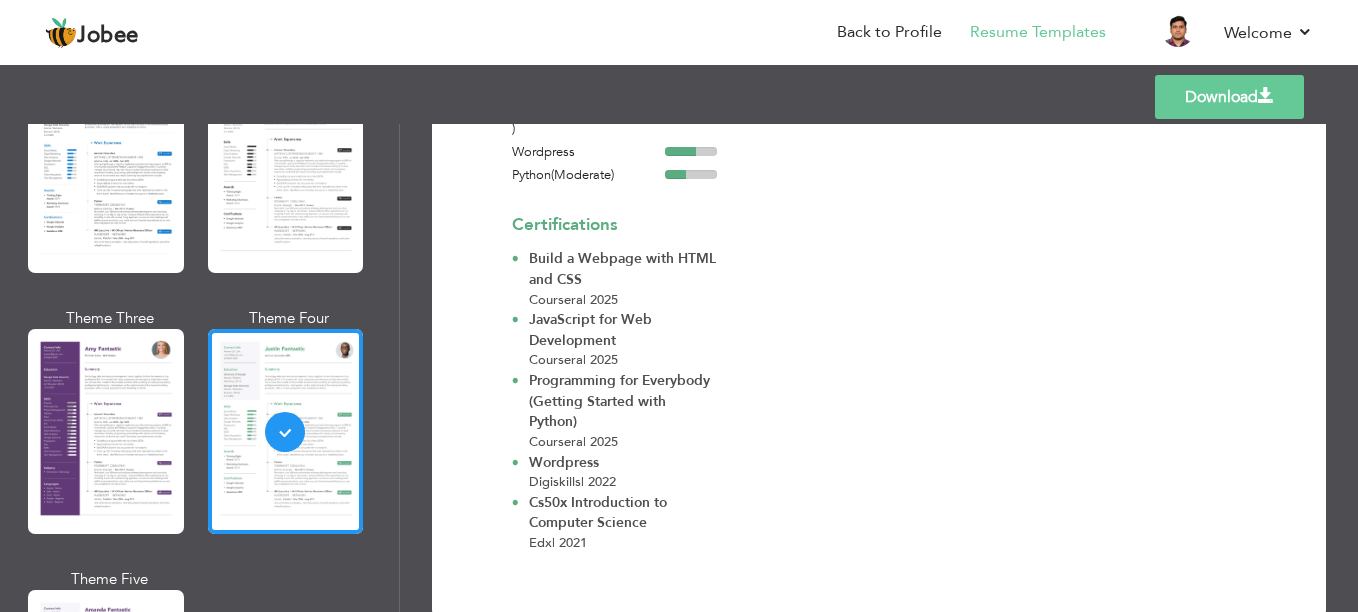 scroll, scrollTop: 793, scrollLeft: 0, axis: vertical 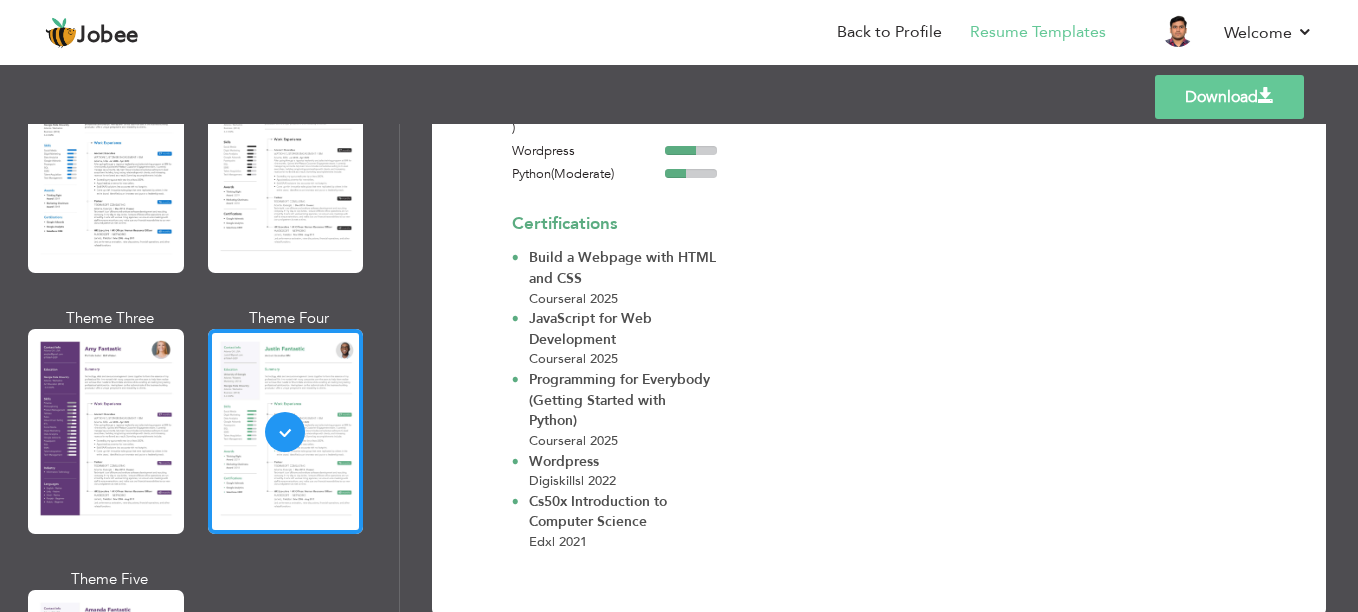 click on "Download" at bounding box center (1229, 97) 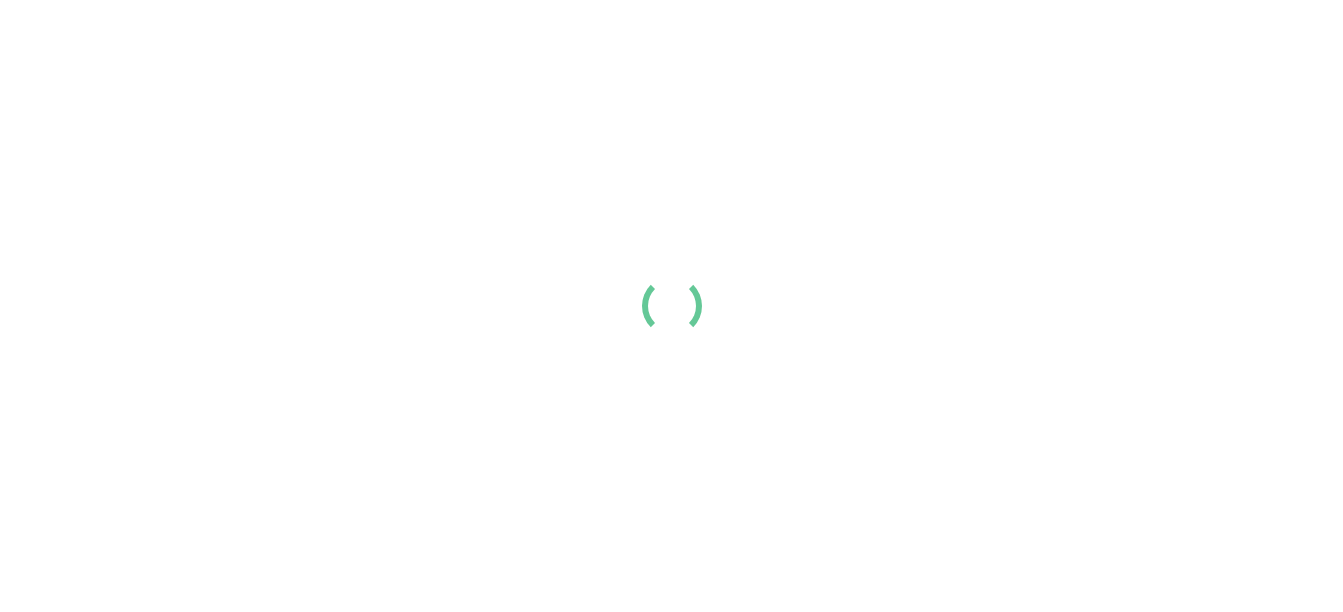 scroll, scrollTop: 0, scrollLeft: 0, axis: both 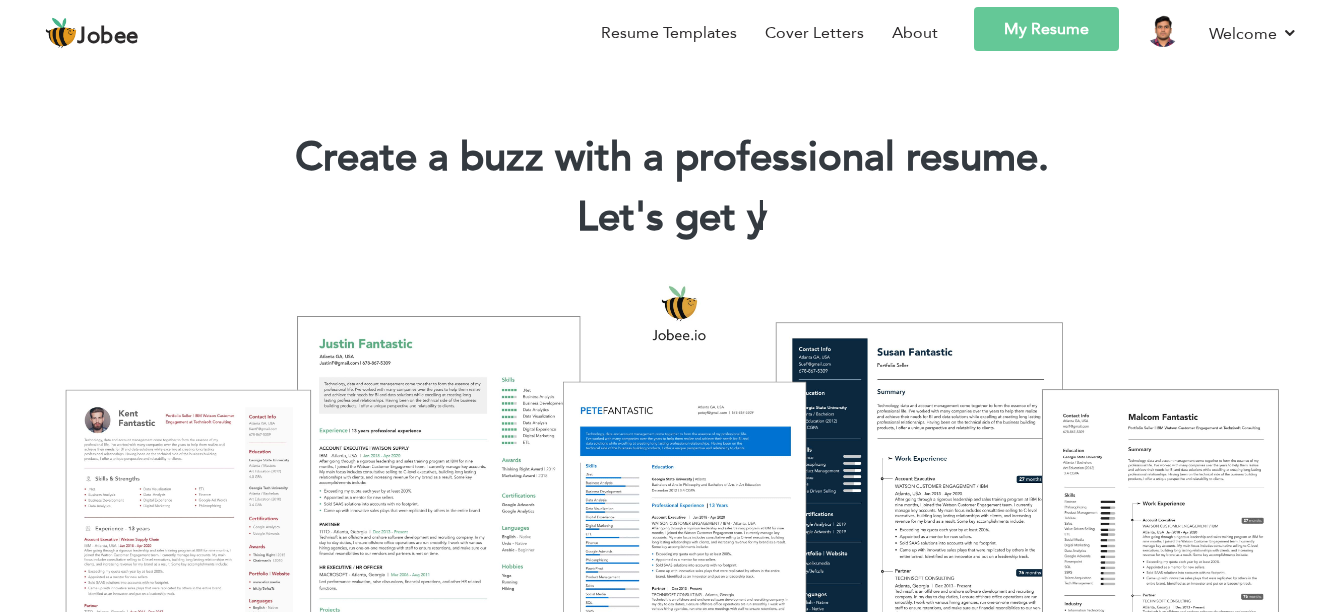 click on "My Resume" at bounding box center [1046, 29] 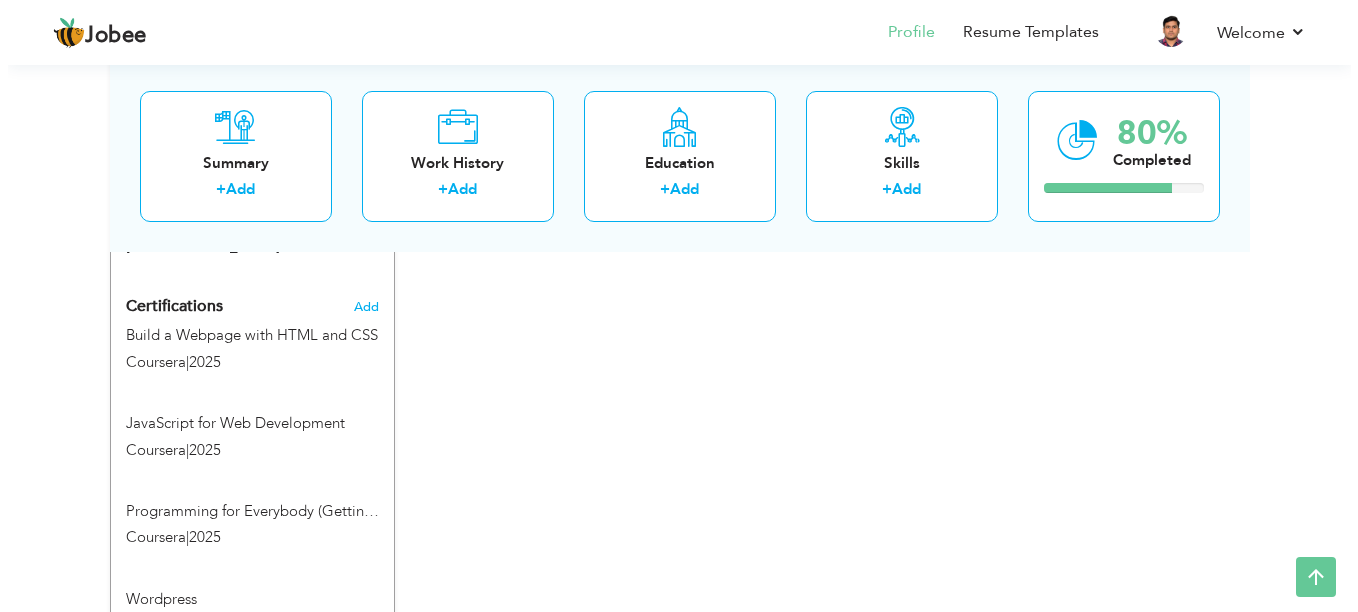 scroll, scrollTop: 1237, scrollLeft: 0, axis: vertical 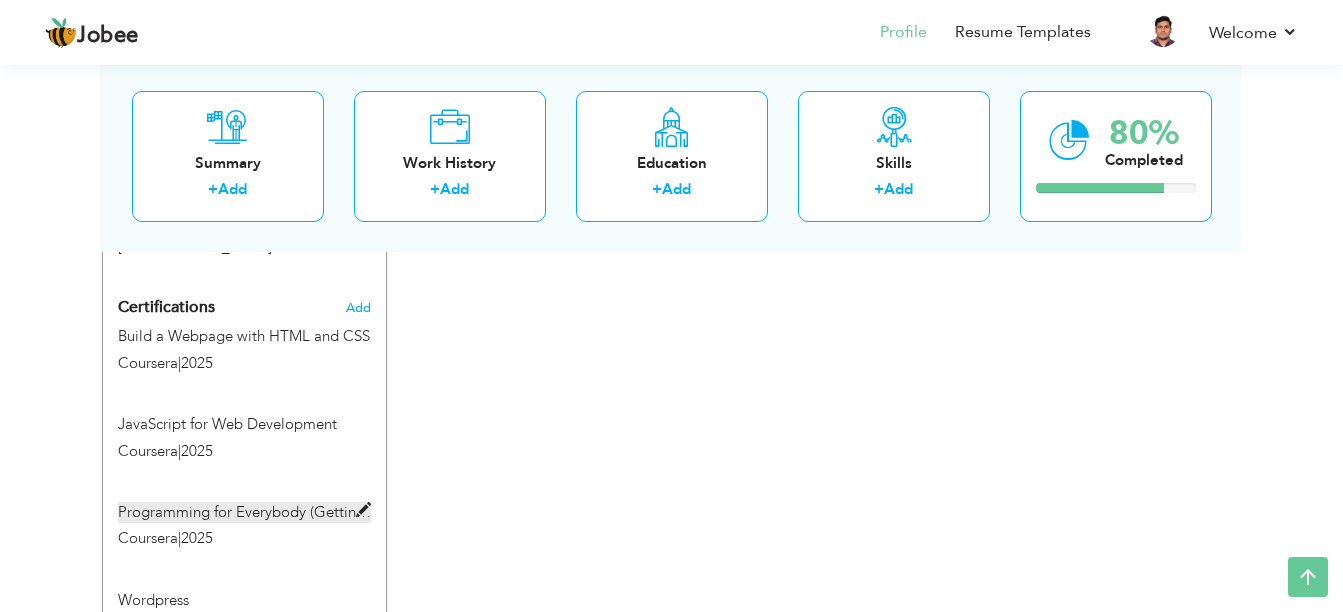 click at bounding box center (363, 510) 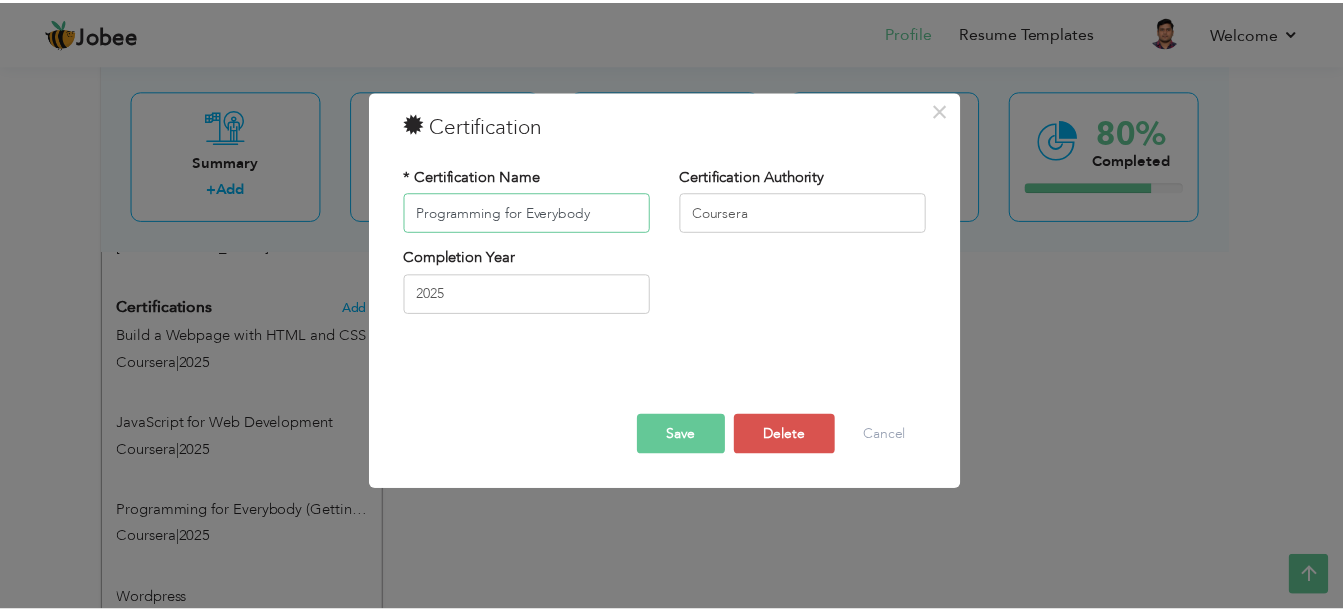 scroll, scrollTop: 0, scrollLeft: 0, axis: both 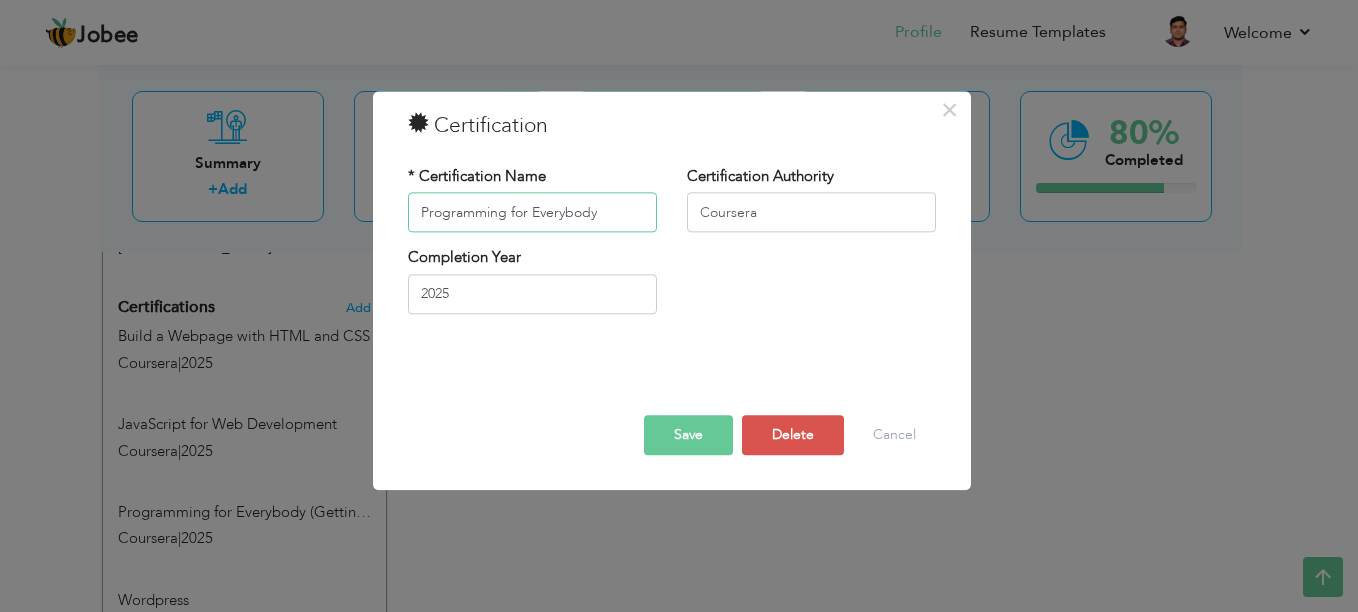type on "Programming for Everybody" 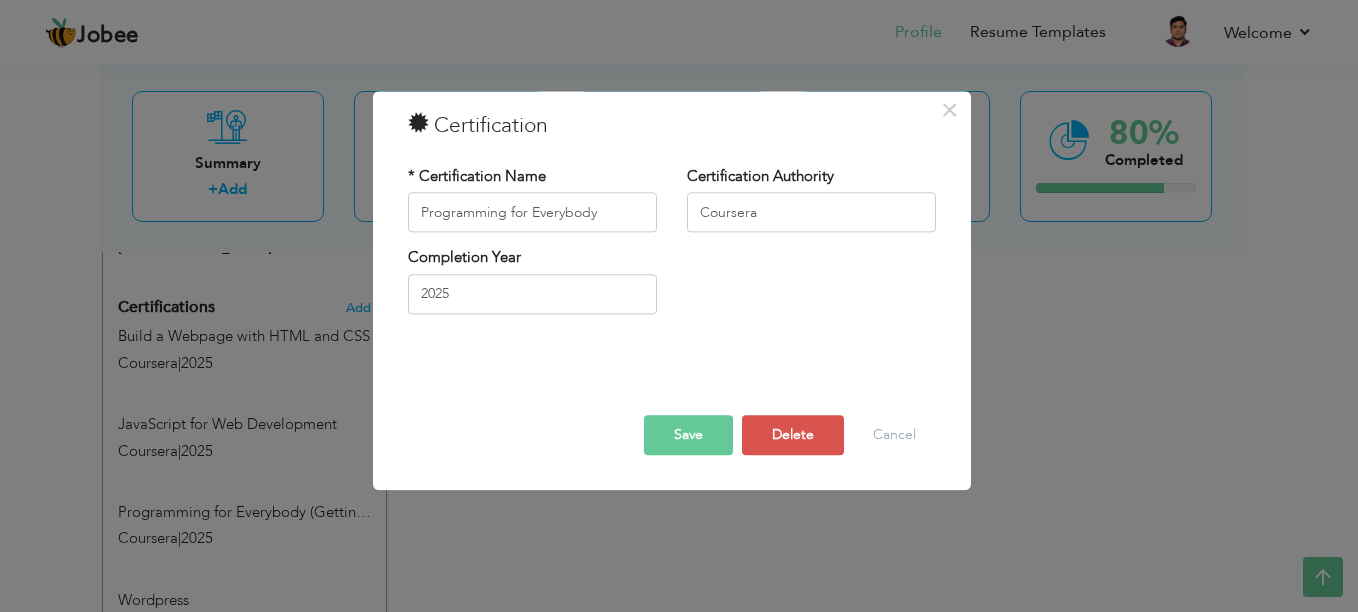 click on "Completion Year
[DATE]" at bounding box center (672, 288) 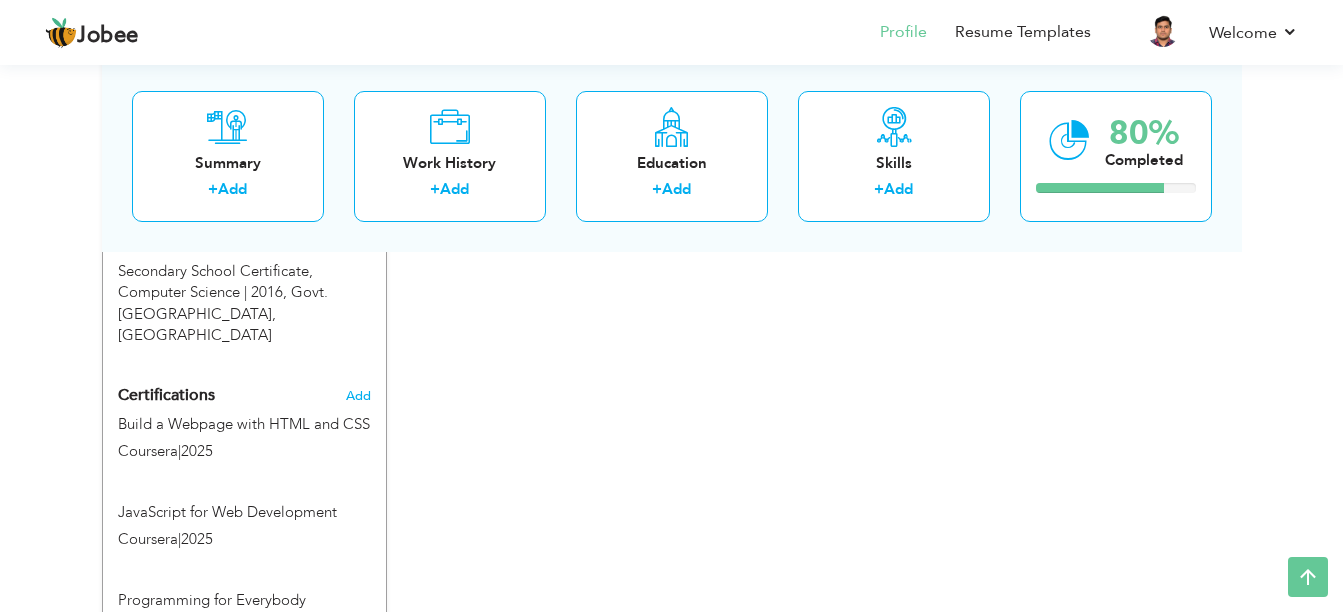 scroll, scrollTop: 1148, scrollLeft: 0, axis: vertical 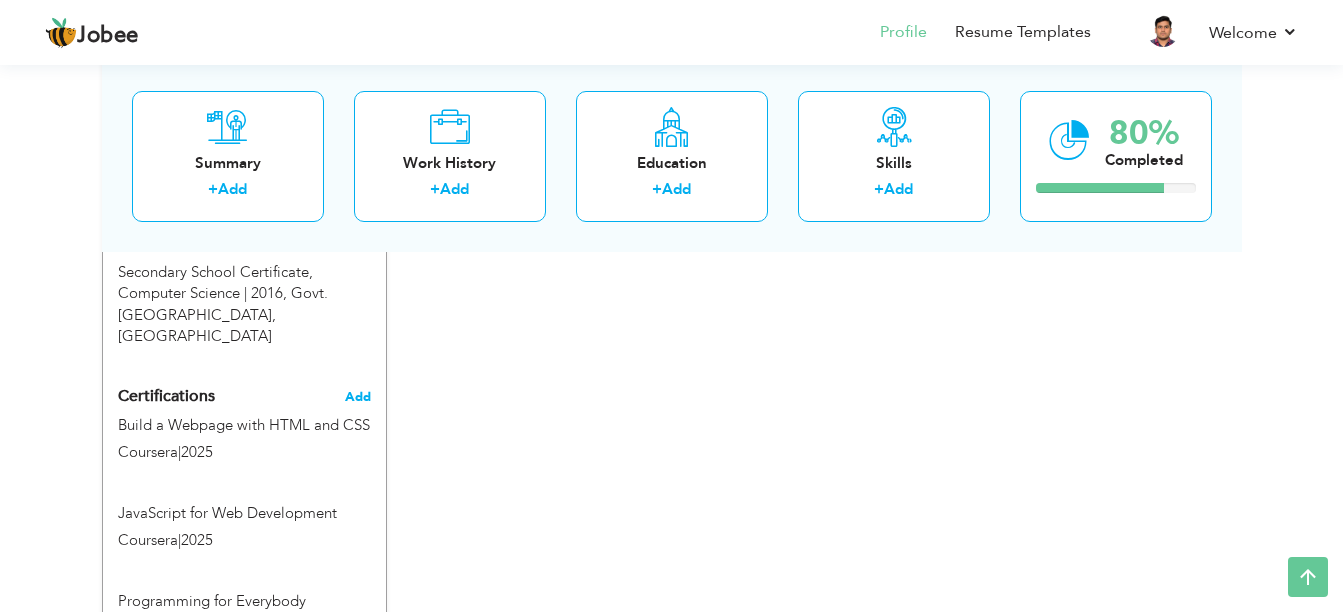 click on "Add" at bounding box center (358, 397) 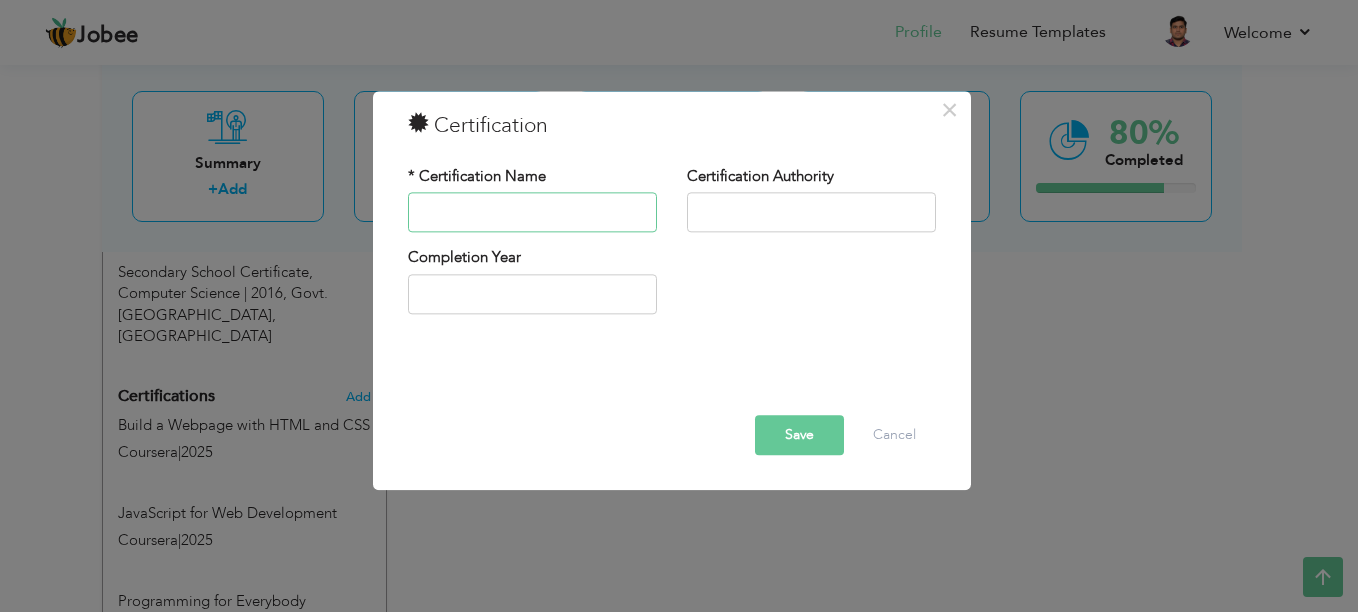 click at bounding box center [532, 213] 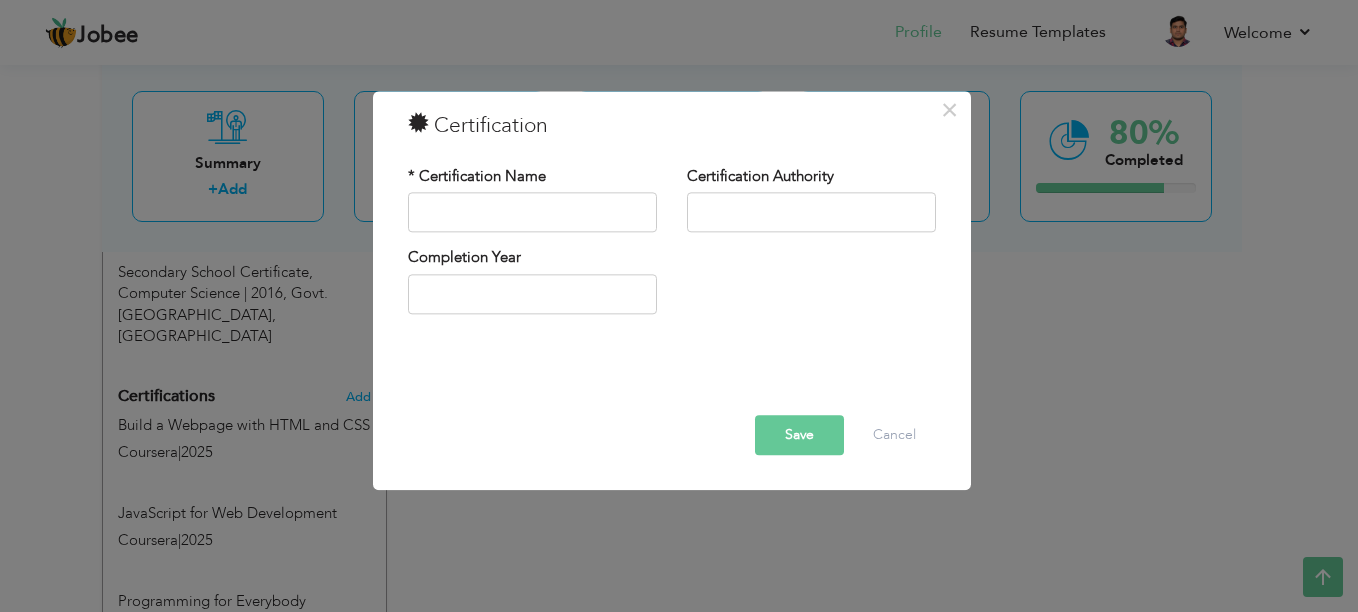 click on "* Certification Name
Certification Authority
Completion Year" at bounding box center [672, 247] 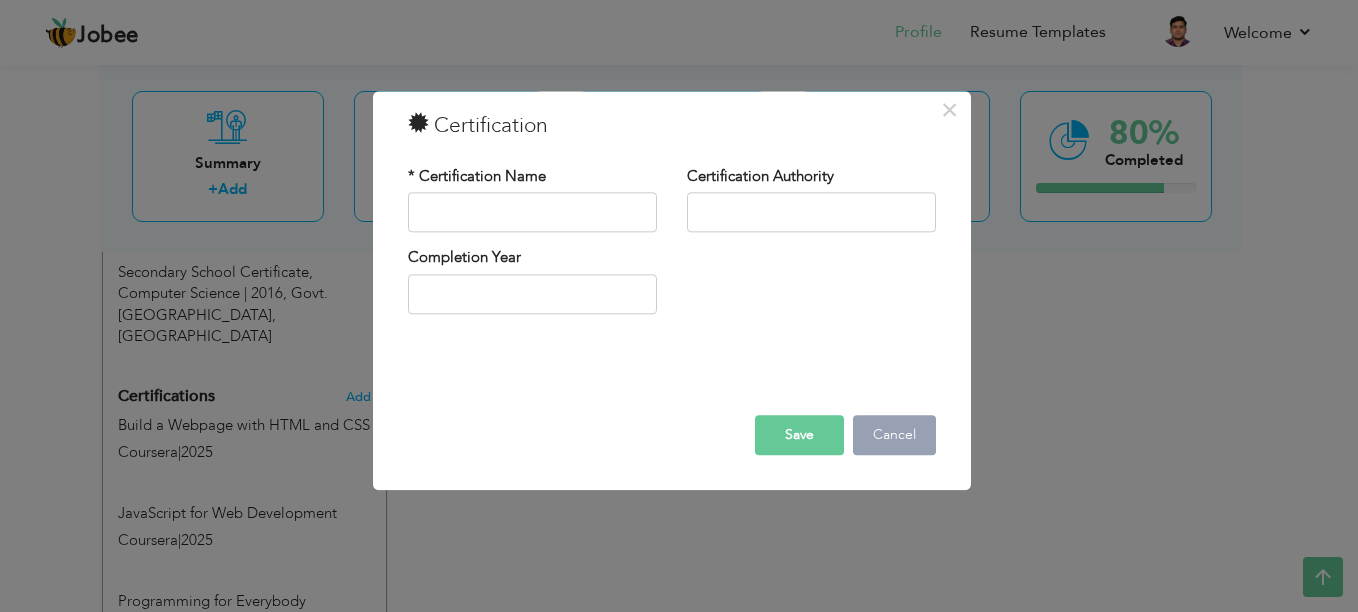click on "Cancel" at bounding box center [894, 436] 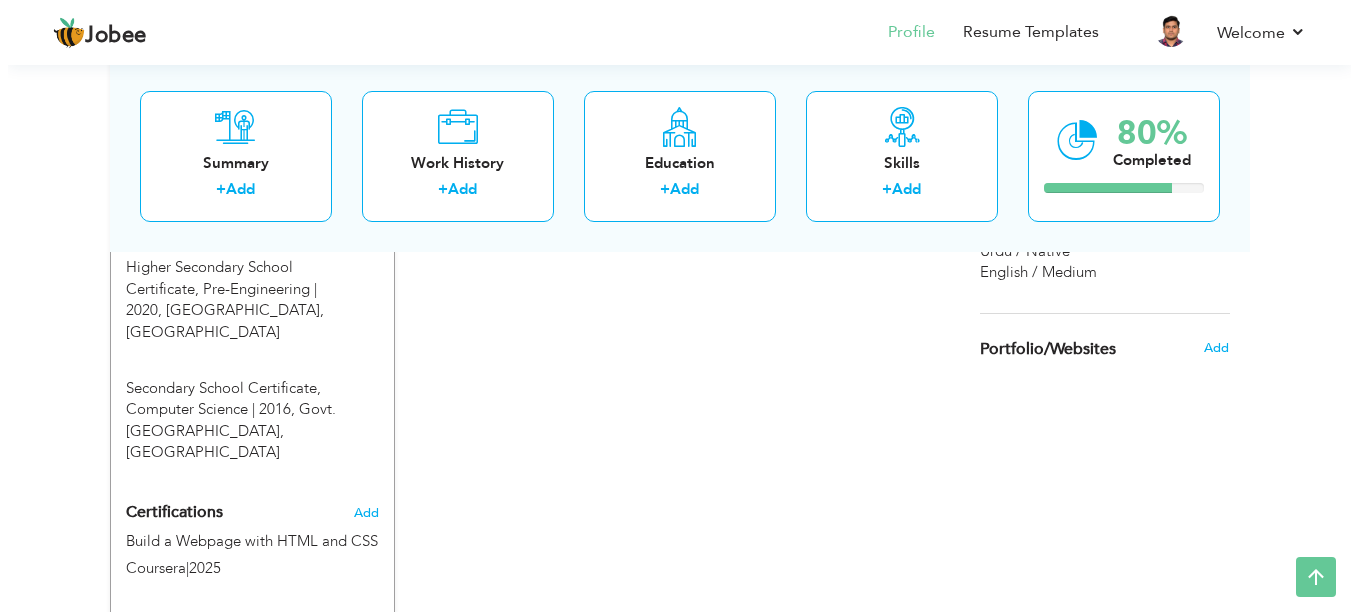 scroll, scrollTop: 1031, scrollLeft: 0, axis: vertical 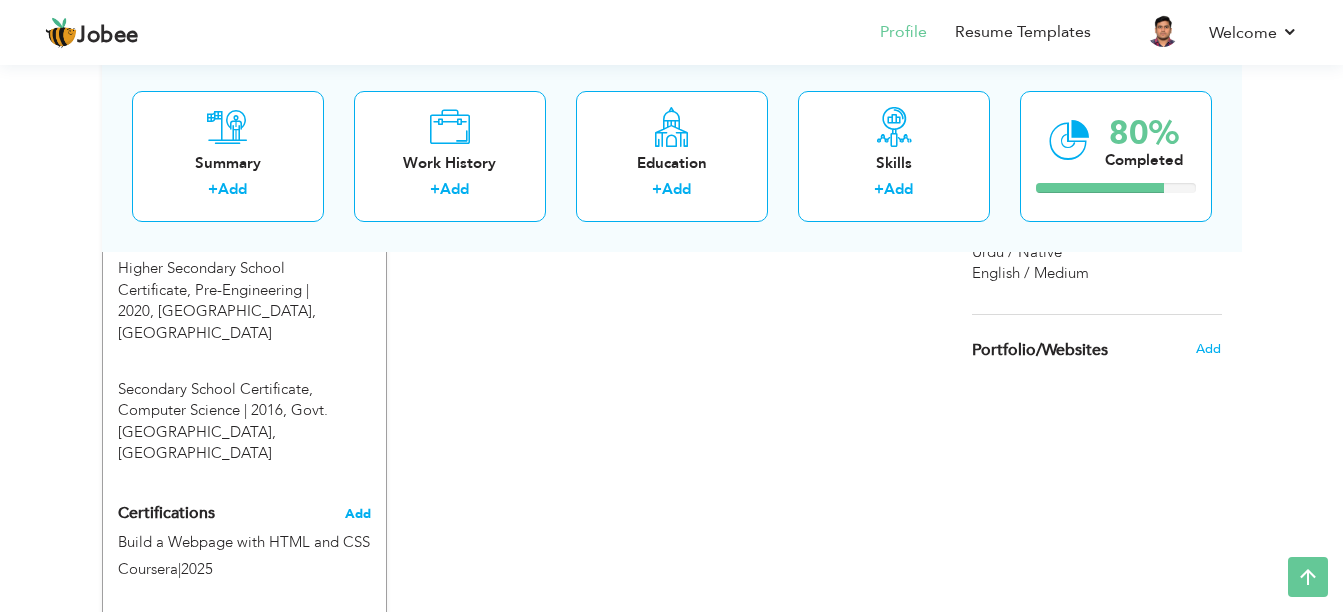 click on "Add" at bounding box center [358, 514] 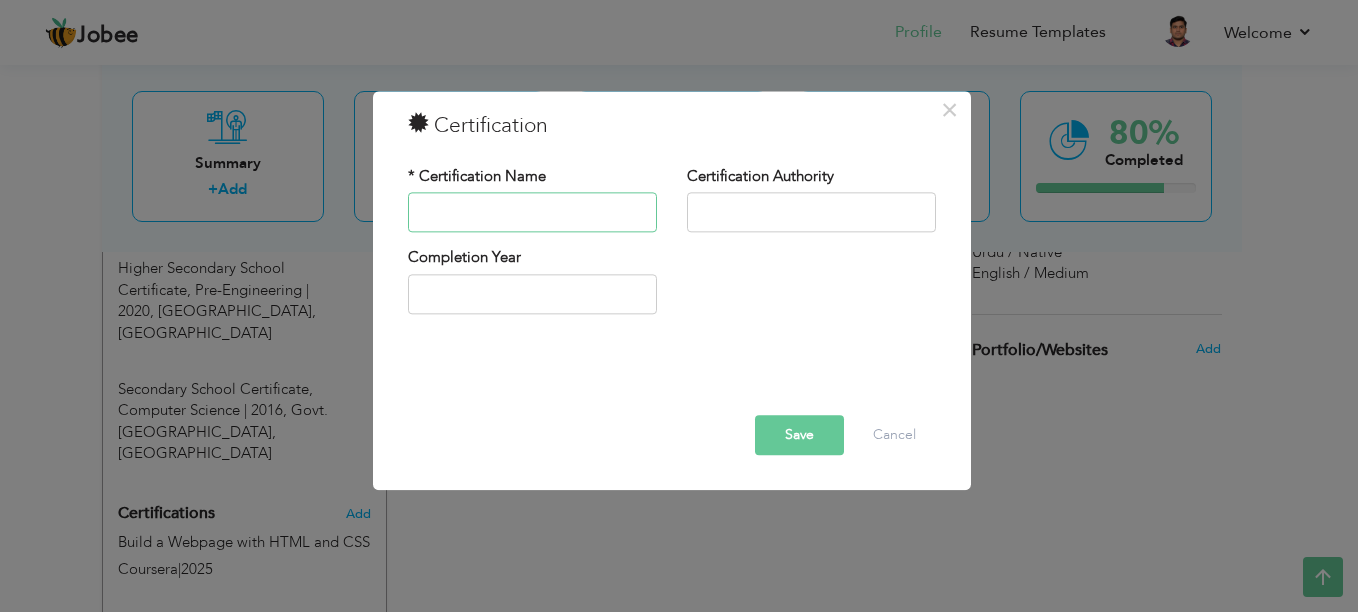 paste on "Software Engineering Job Simulation" 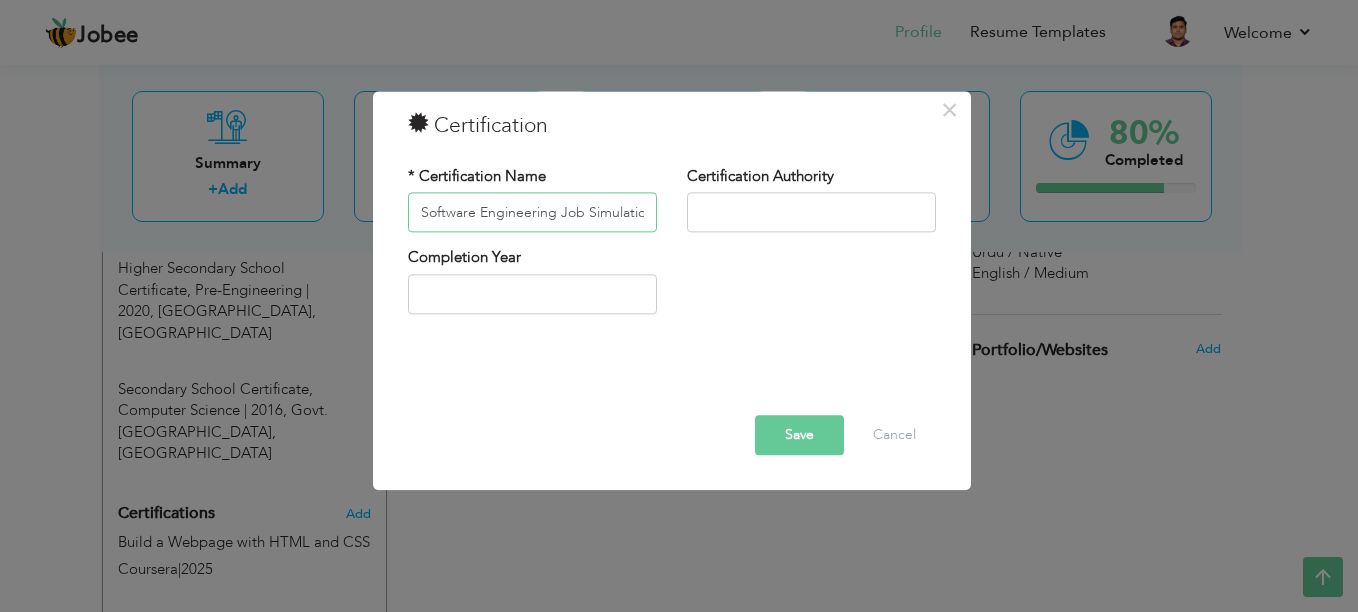 scroll, scrollTop: 0, scrollLeft: 7, axis: horizontal 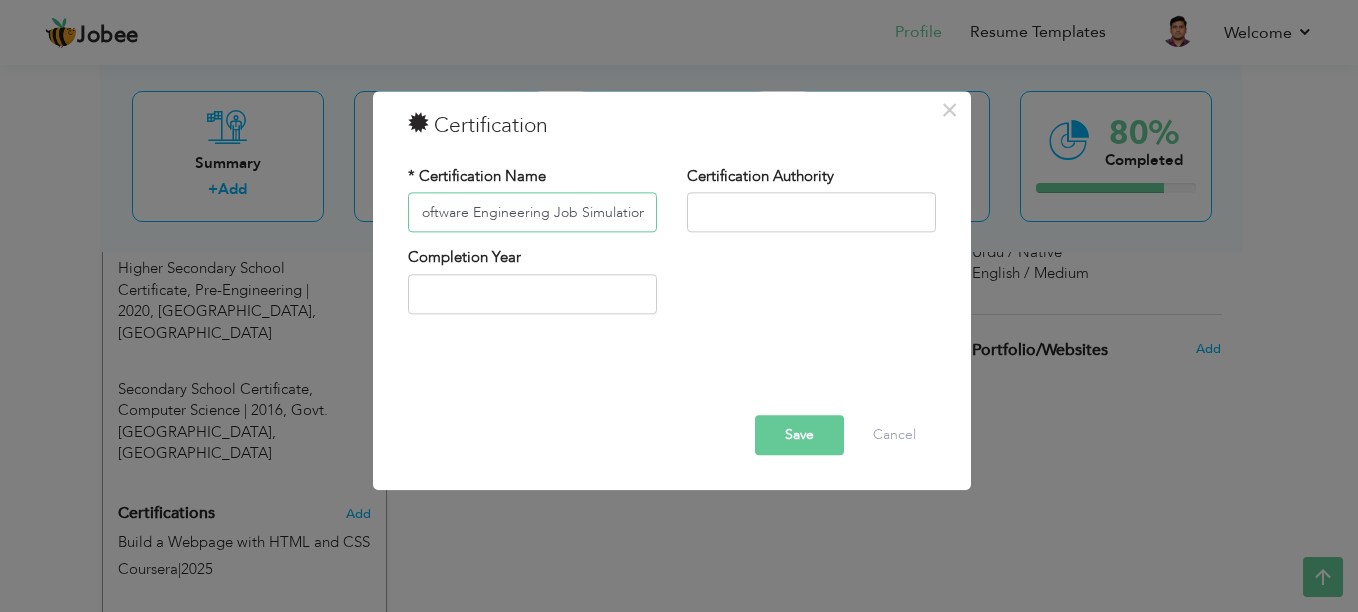 type on "Software Engineering Job Simulation" 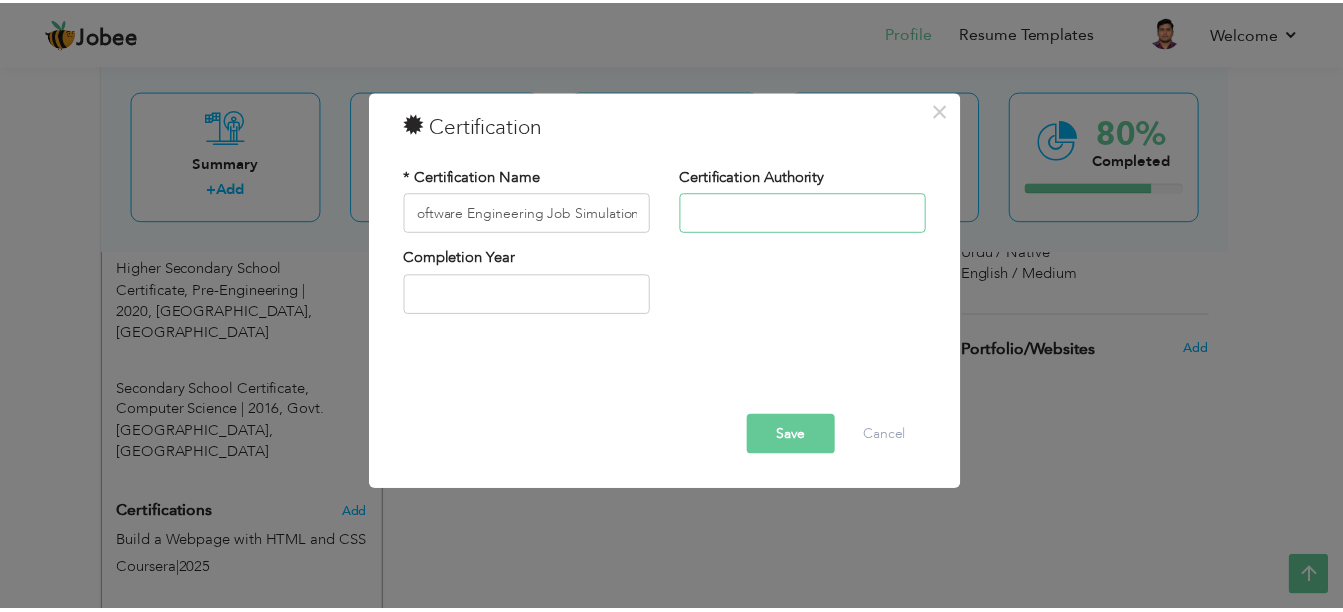 scroll, scrollTop: 0, scrollLeft: 0, axis: both 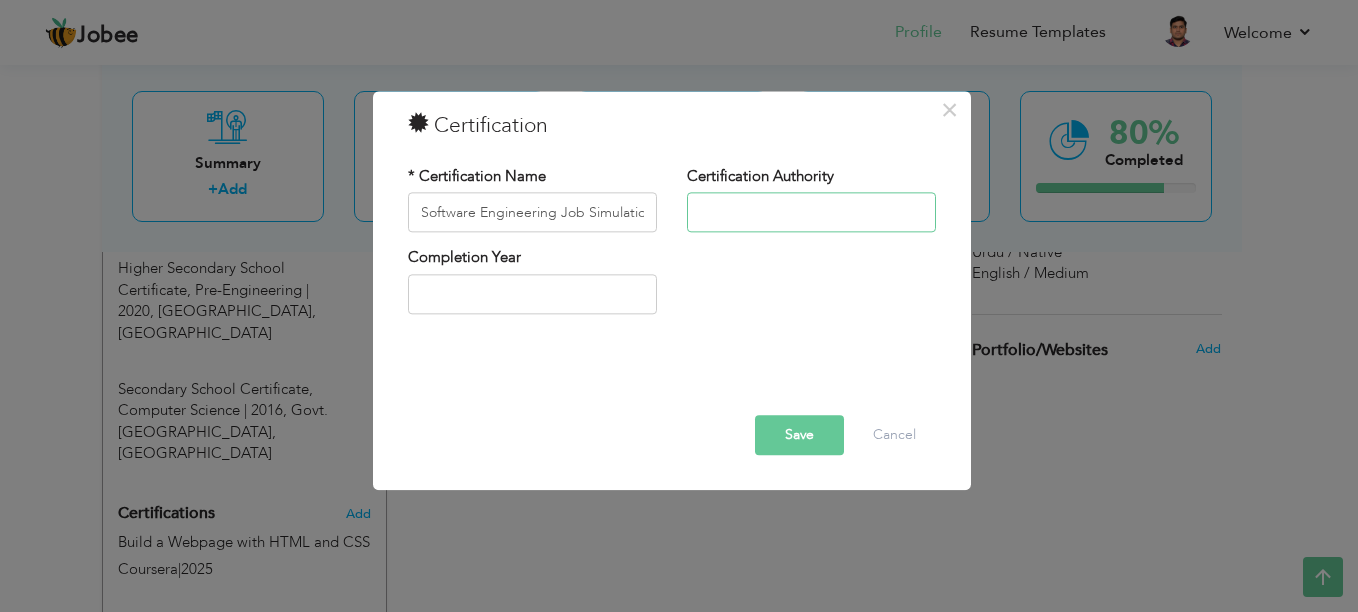 click at bounding box center [811, 213] 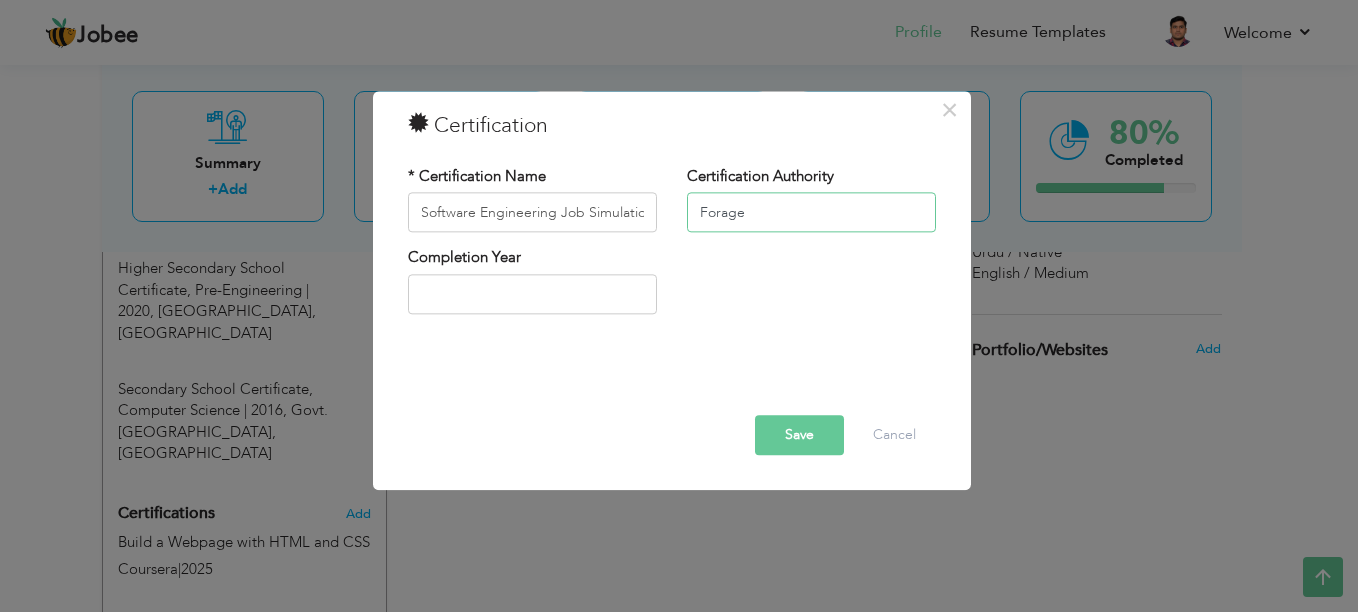 type on "Forage" 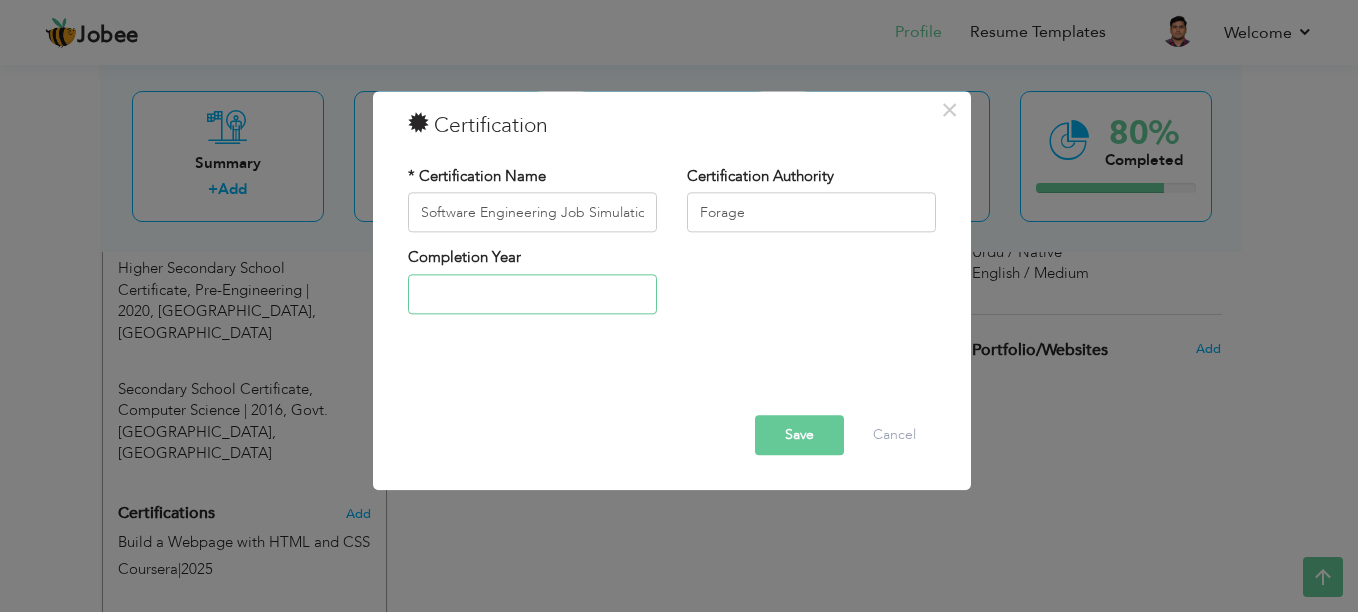 type on "2025" 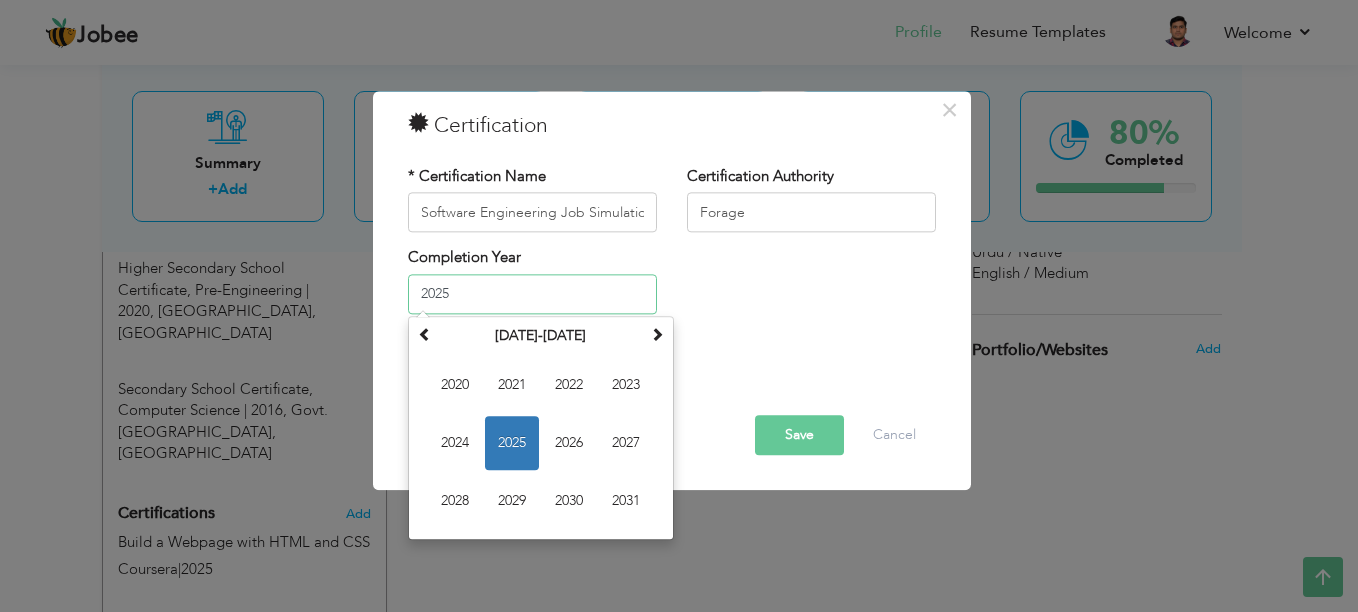 click on "2025" at bounding box center [532, 294] 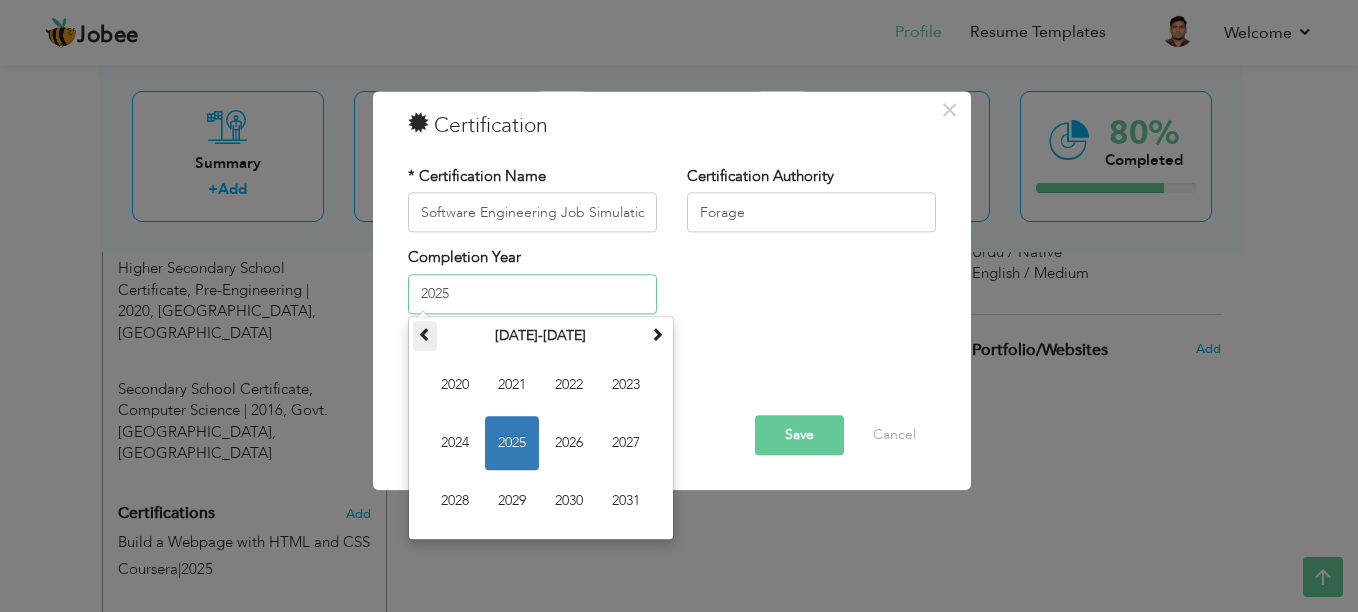 click at bounding box center (425, 334) 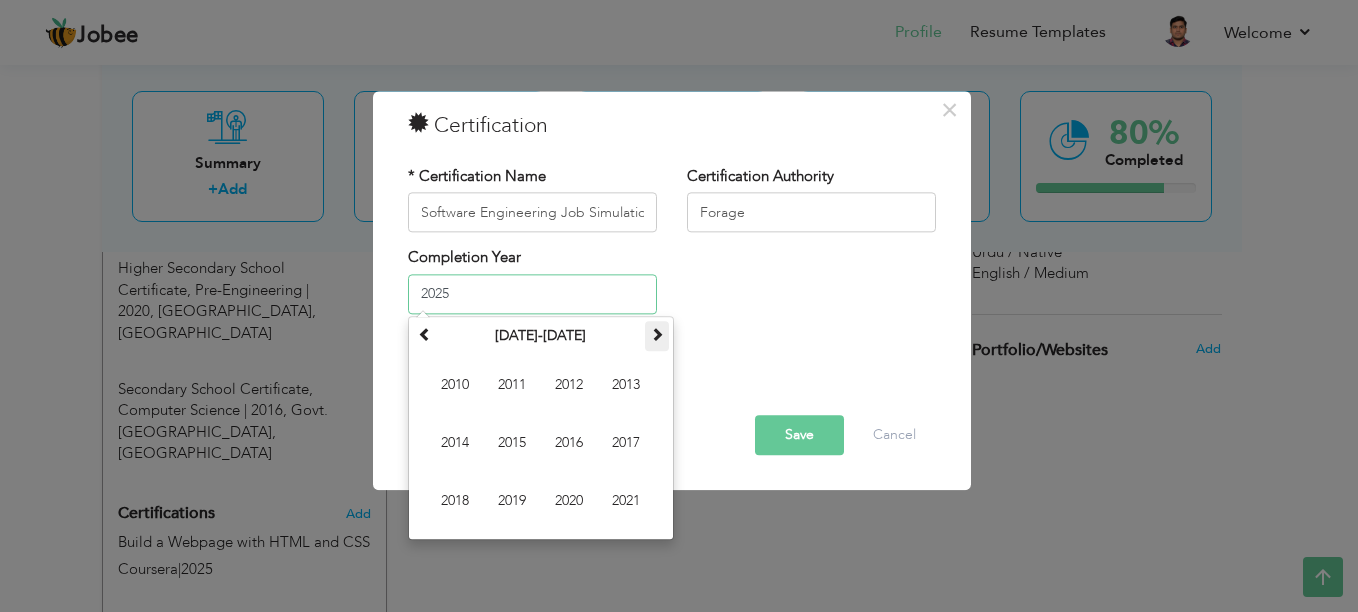 click at bounding box center (657, 334) 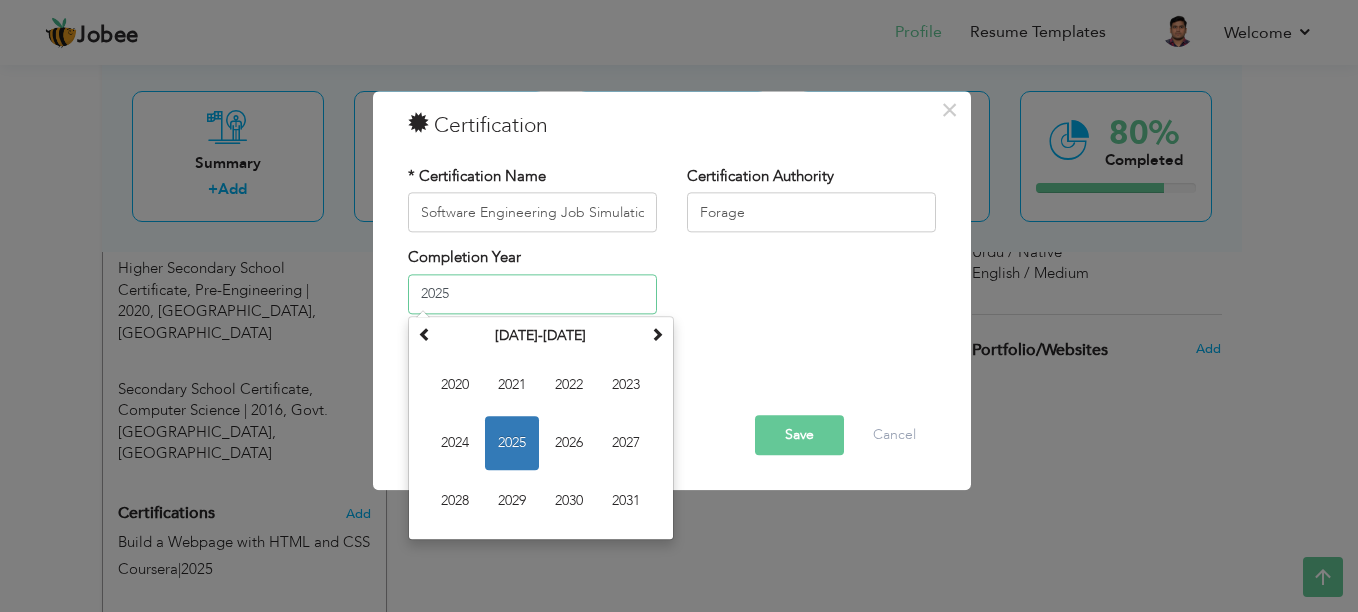 click on "2025" at bounding box center [512, 443] 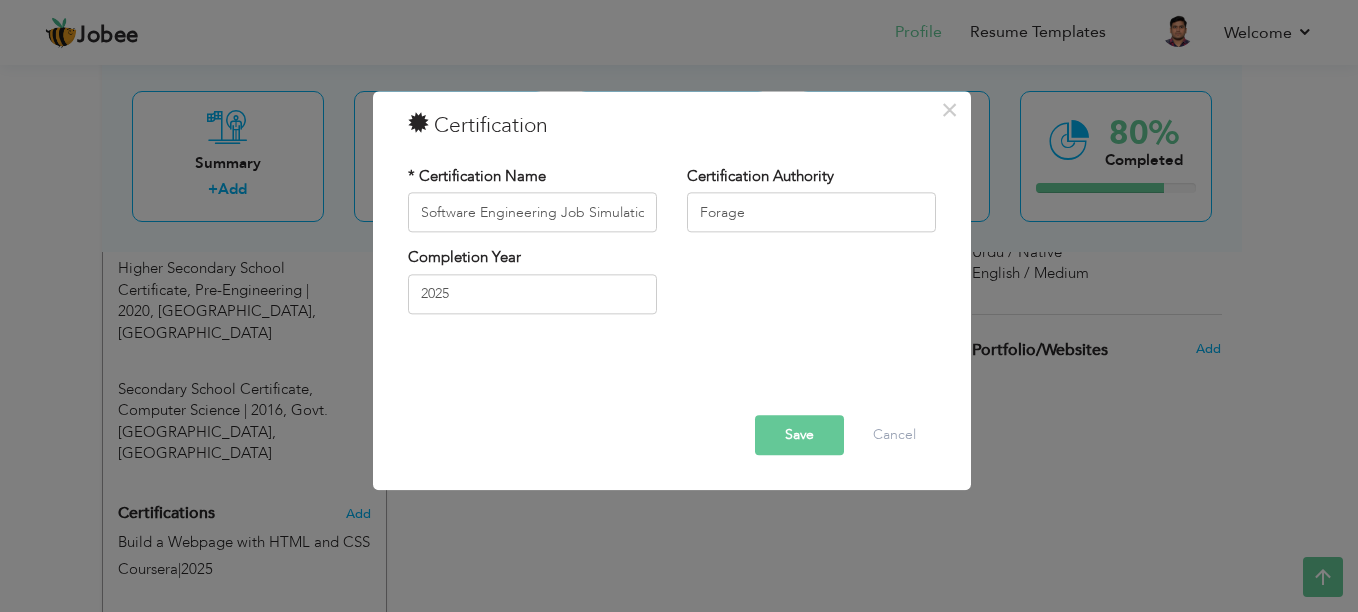 click on "Save" at bounding box center [799, 436] 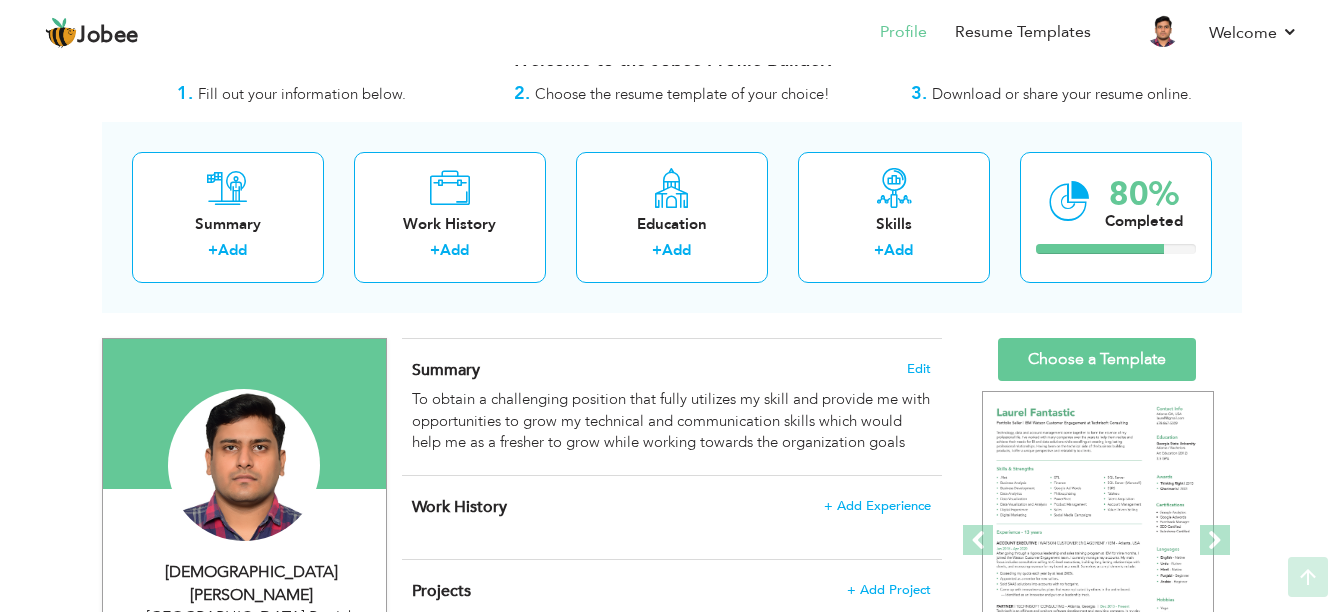 scroll, scrollTop: 26, scrollLeft: 0, axis: vertical 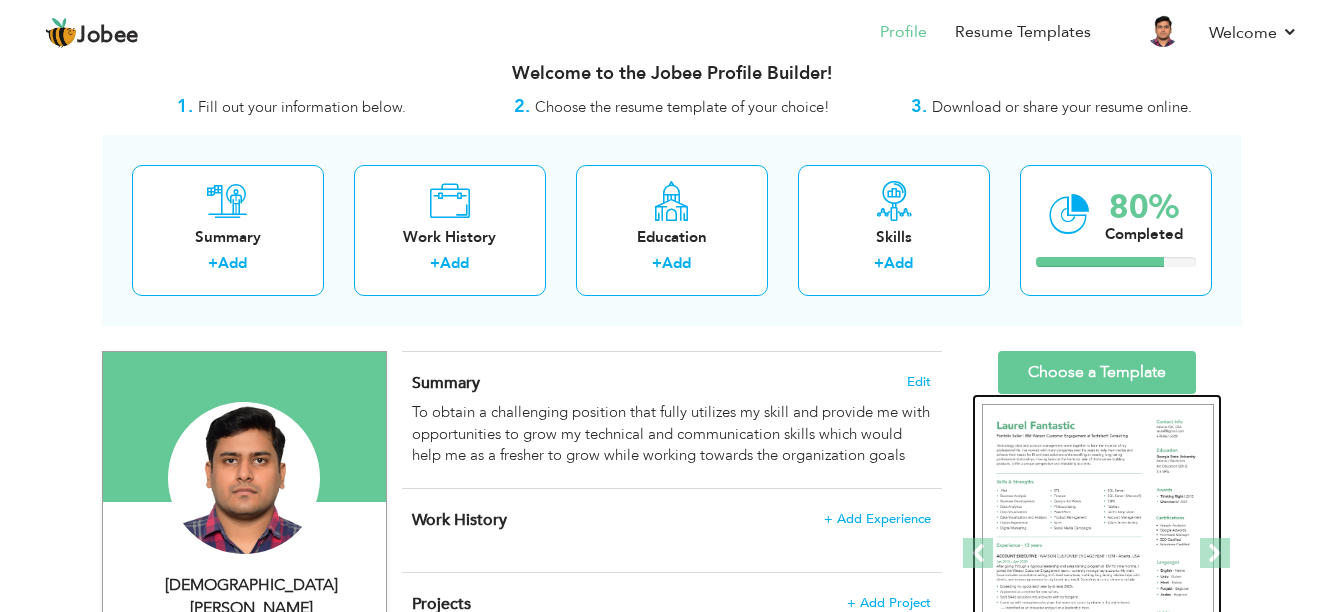 click at bounding box center [1098, 554] 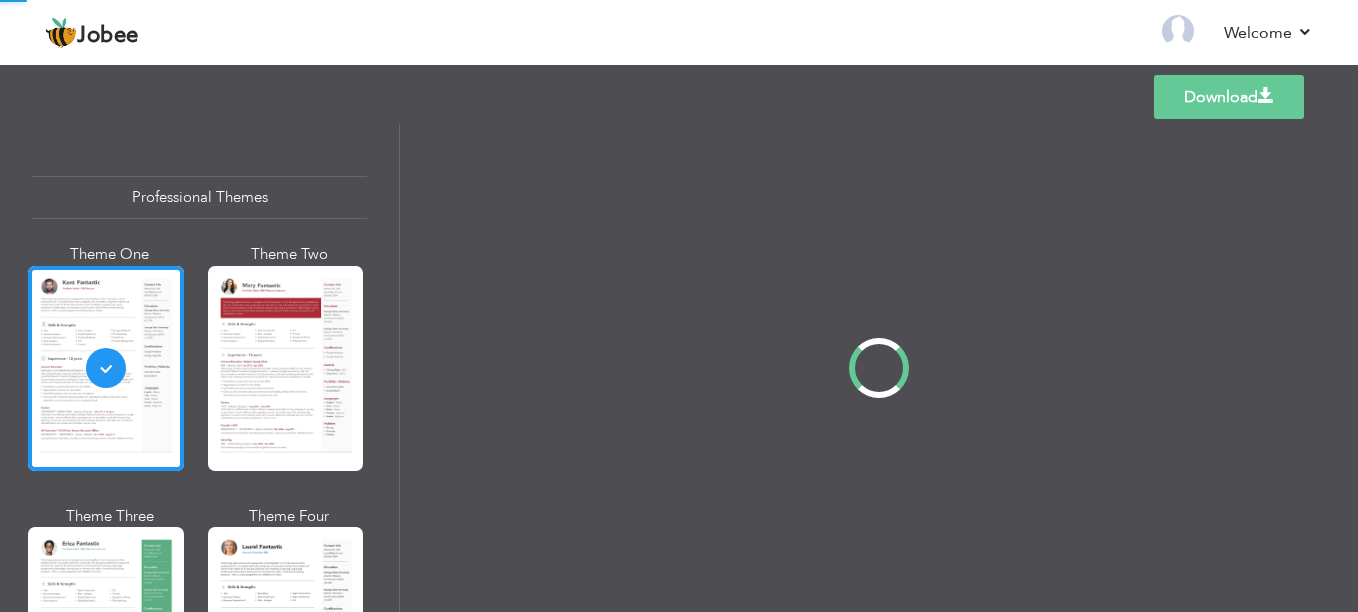 scroll, scrollTop: 0, scrollLeft: 0, axis: both 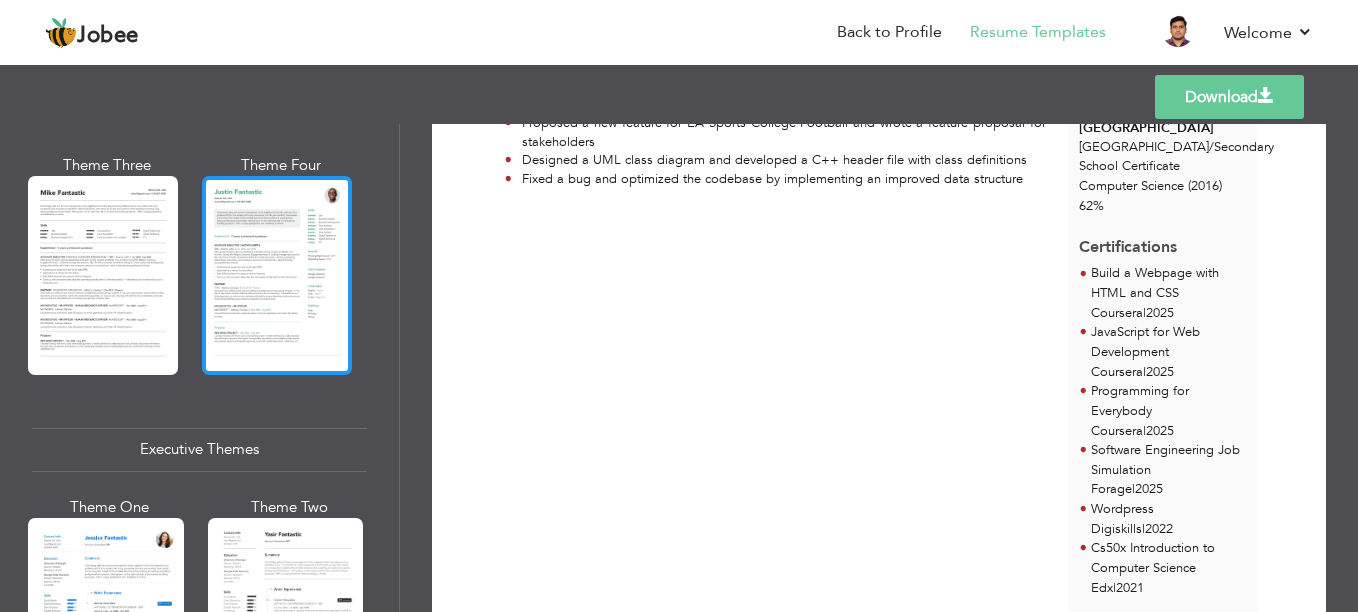 click at bounding box center (277, 275) 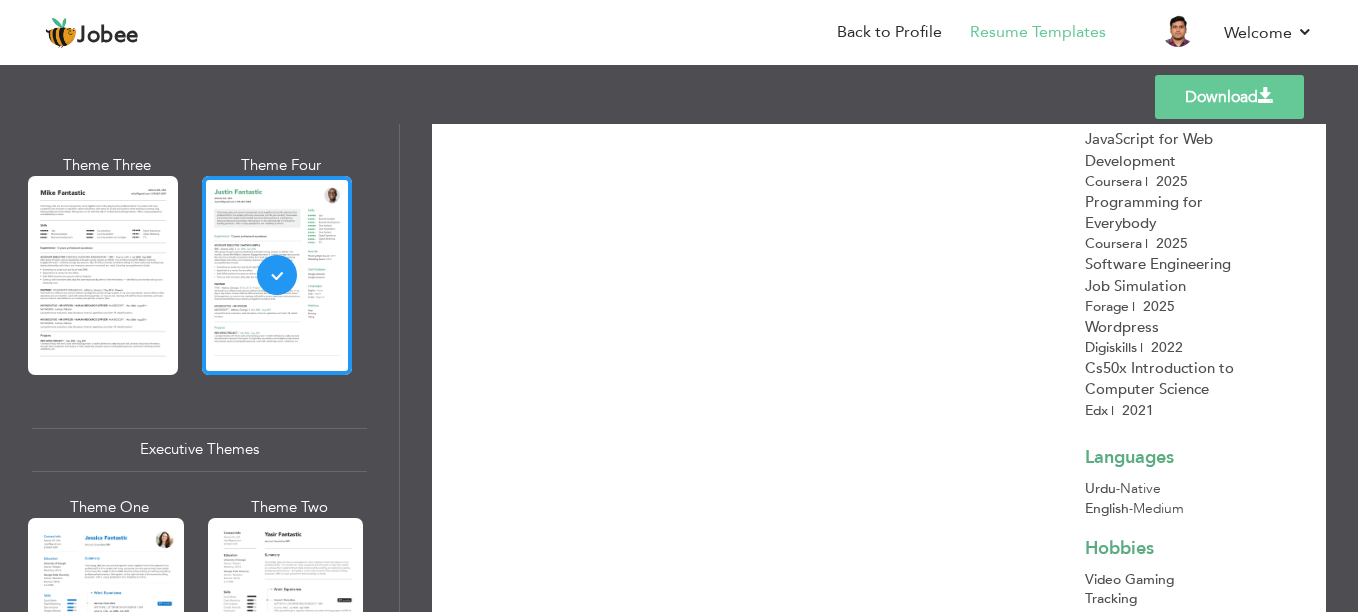 scroll, scrollTop: 576, scrollLeft: 0, axis: vertical 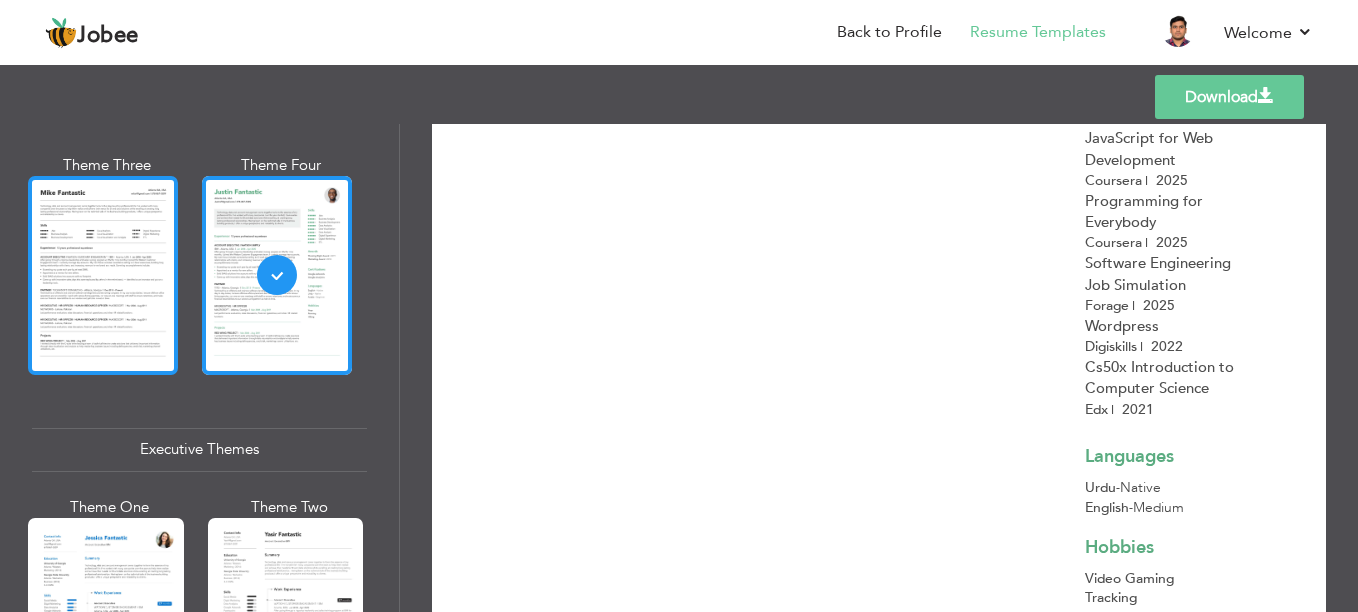 click at bounding box center (103, 275) 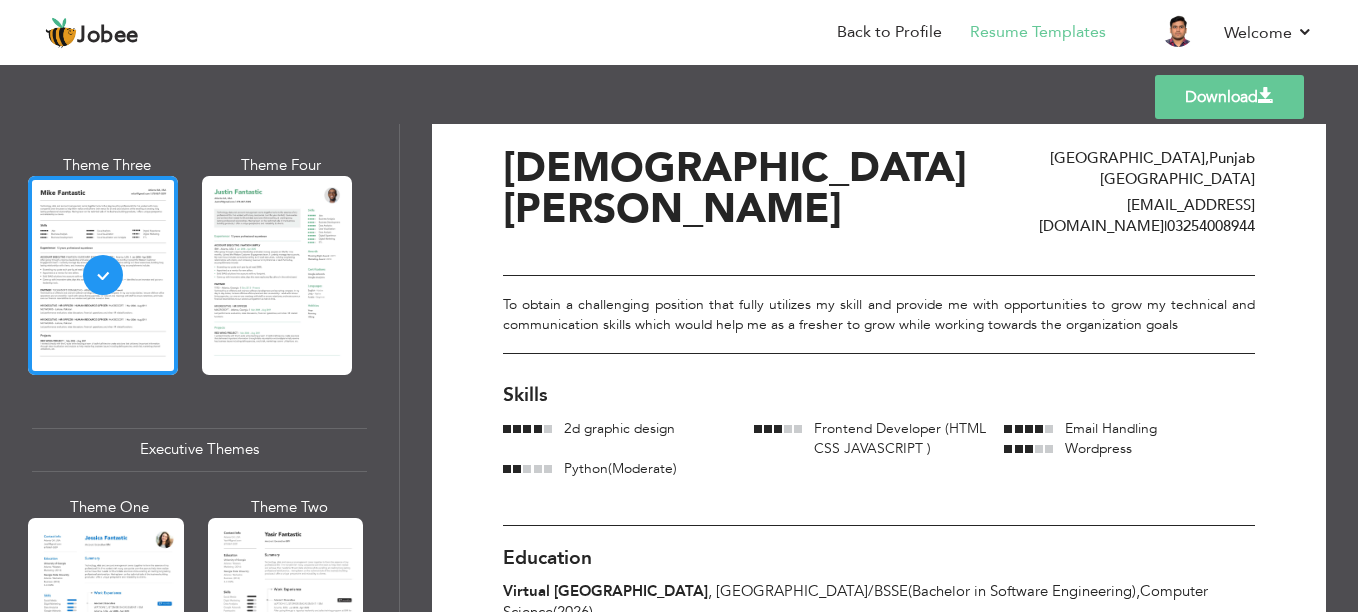 scroll, scrollTop: 39, scrollLeft: 0, axis: vertical 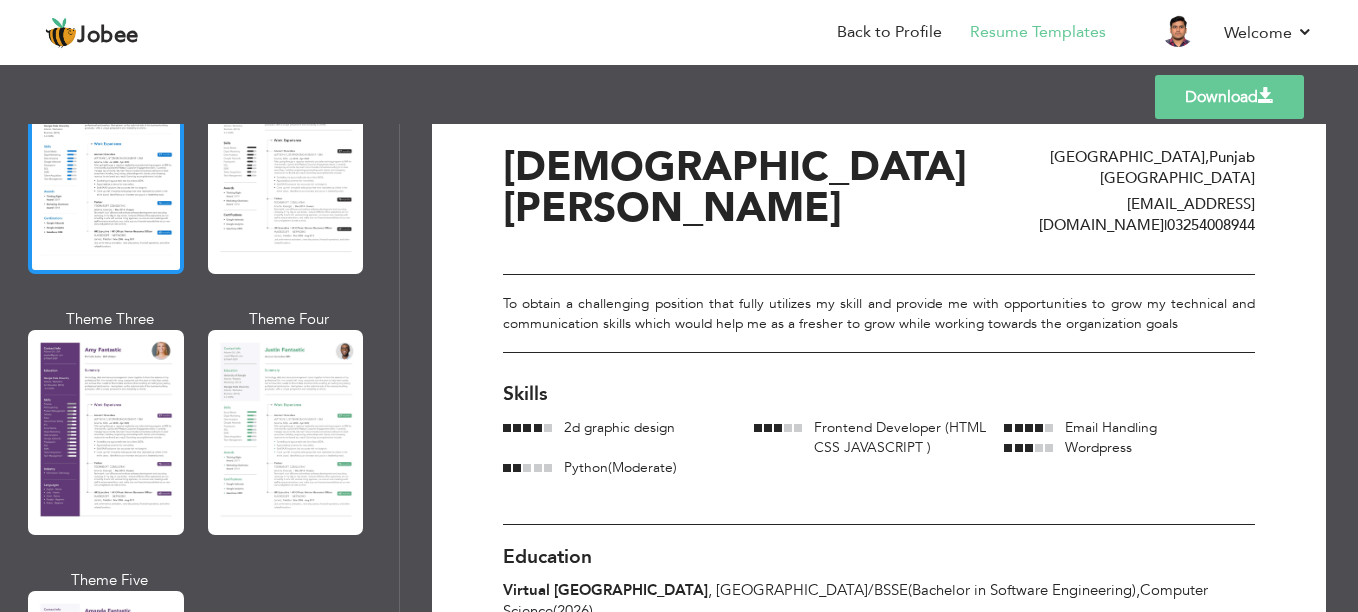 click at bounding box center (106, 171) 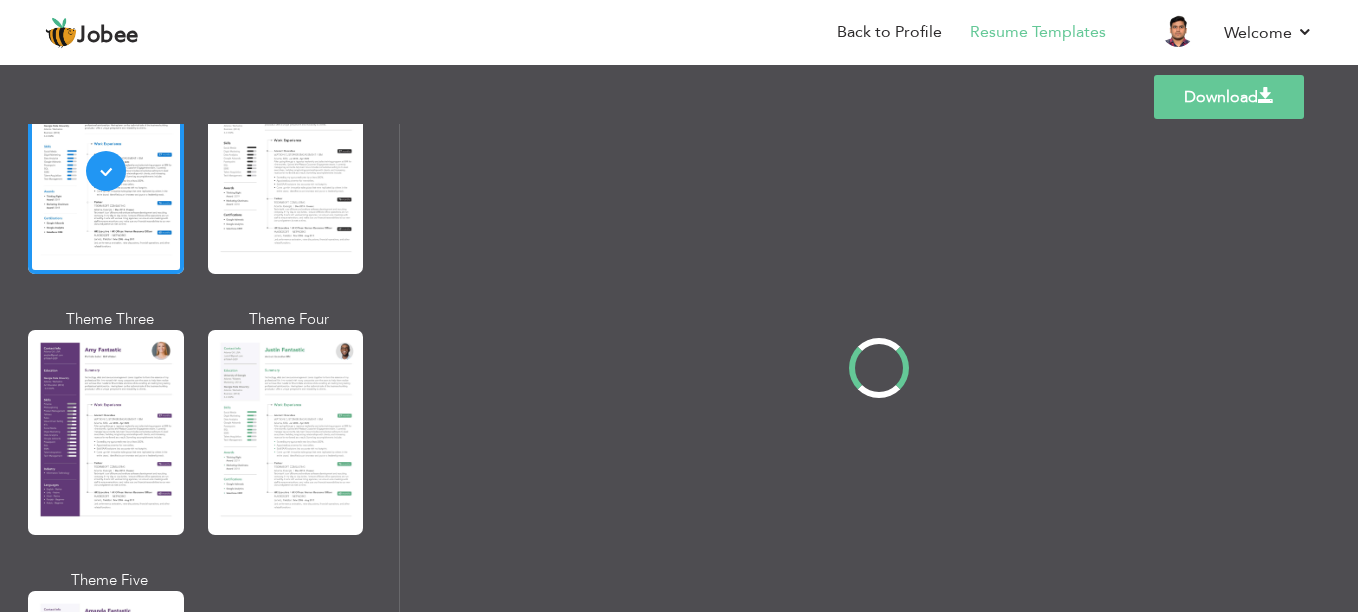 scroll, scrollTop: 0, scrollLeft: 0, axis: both 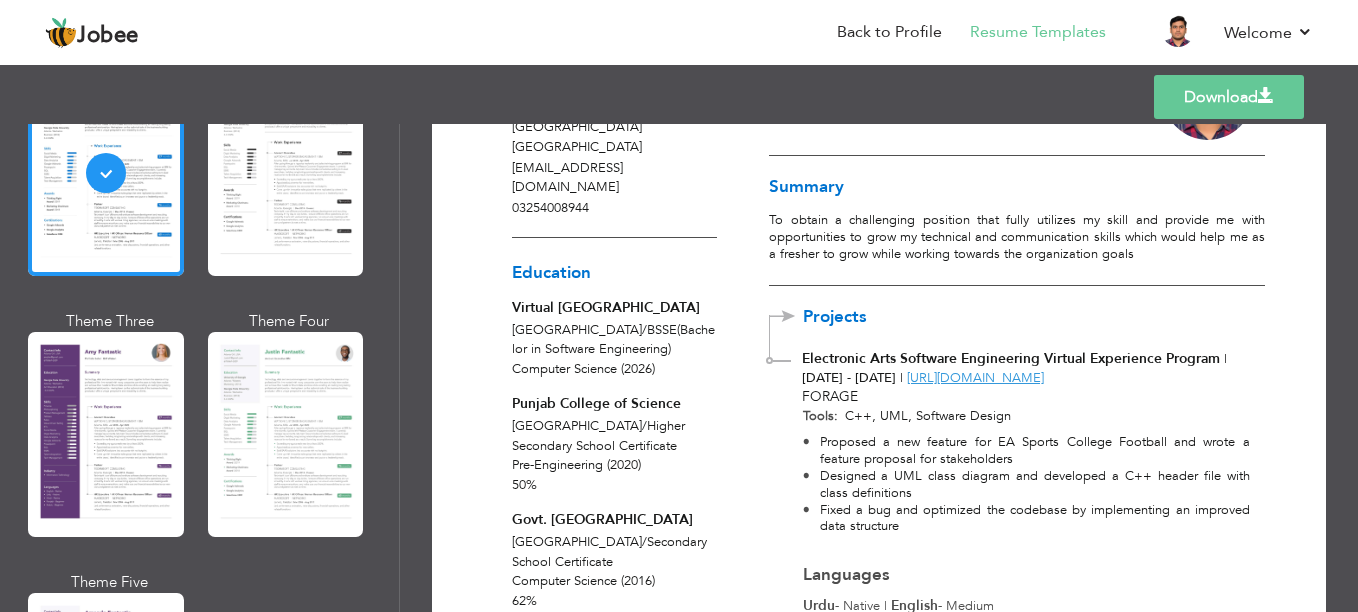 click on "Download" at bounding box center (1229, 97) 